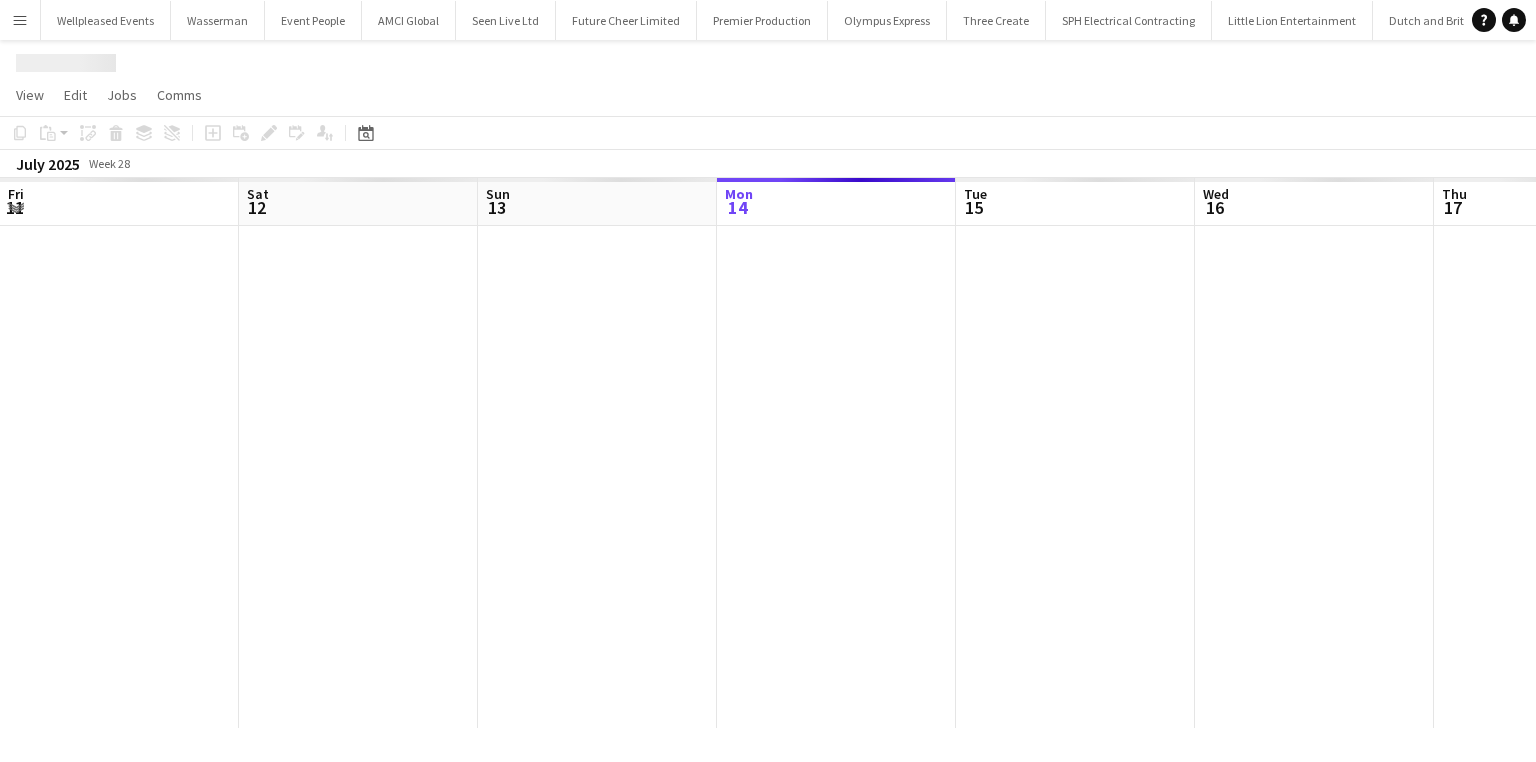 scroll, scrollTop: 0, scrollLeft: 0, axis: both 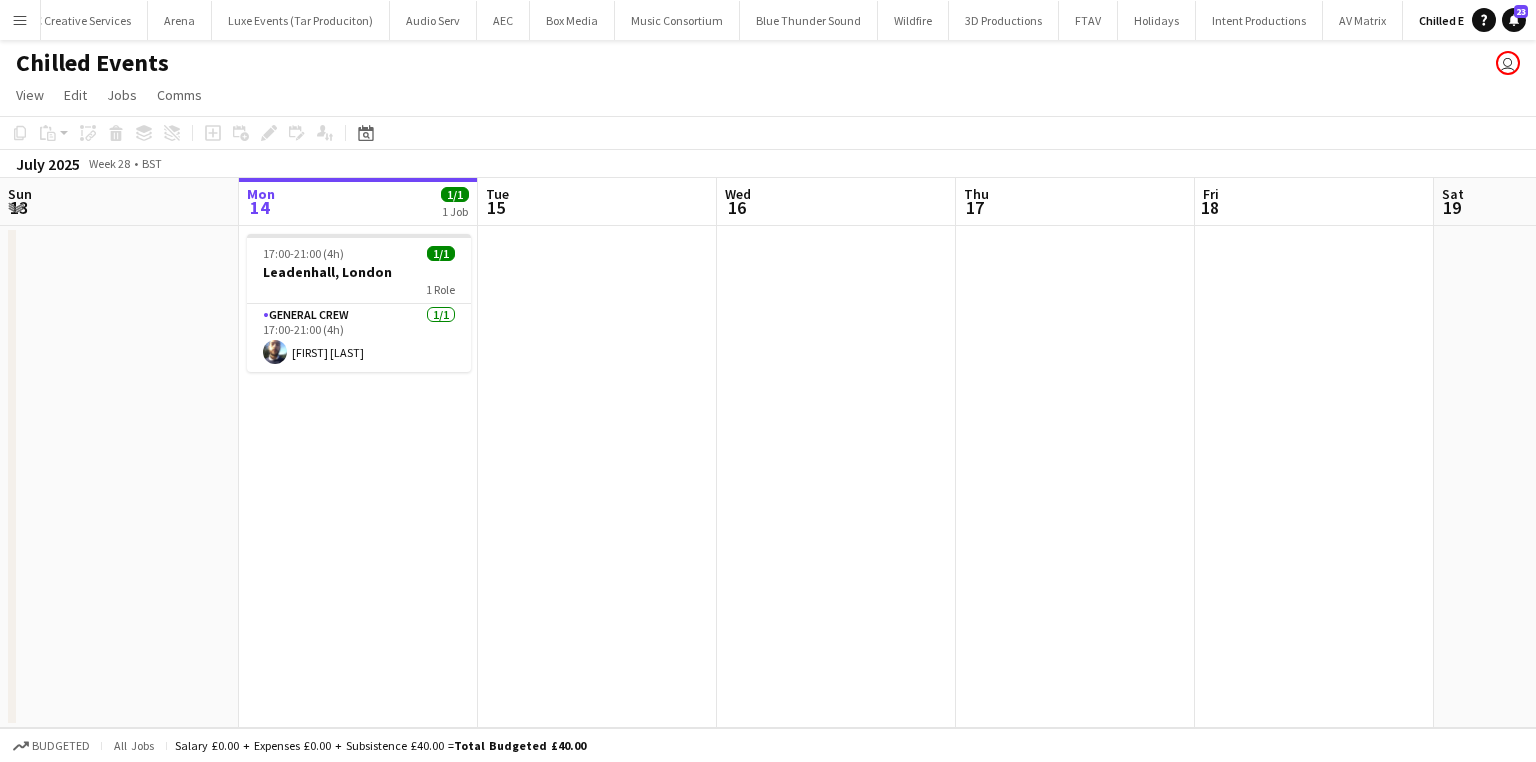 click on "Menu" at bounding box center [20, 20] 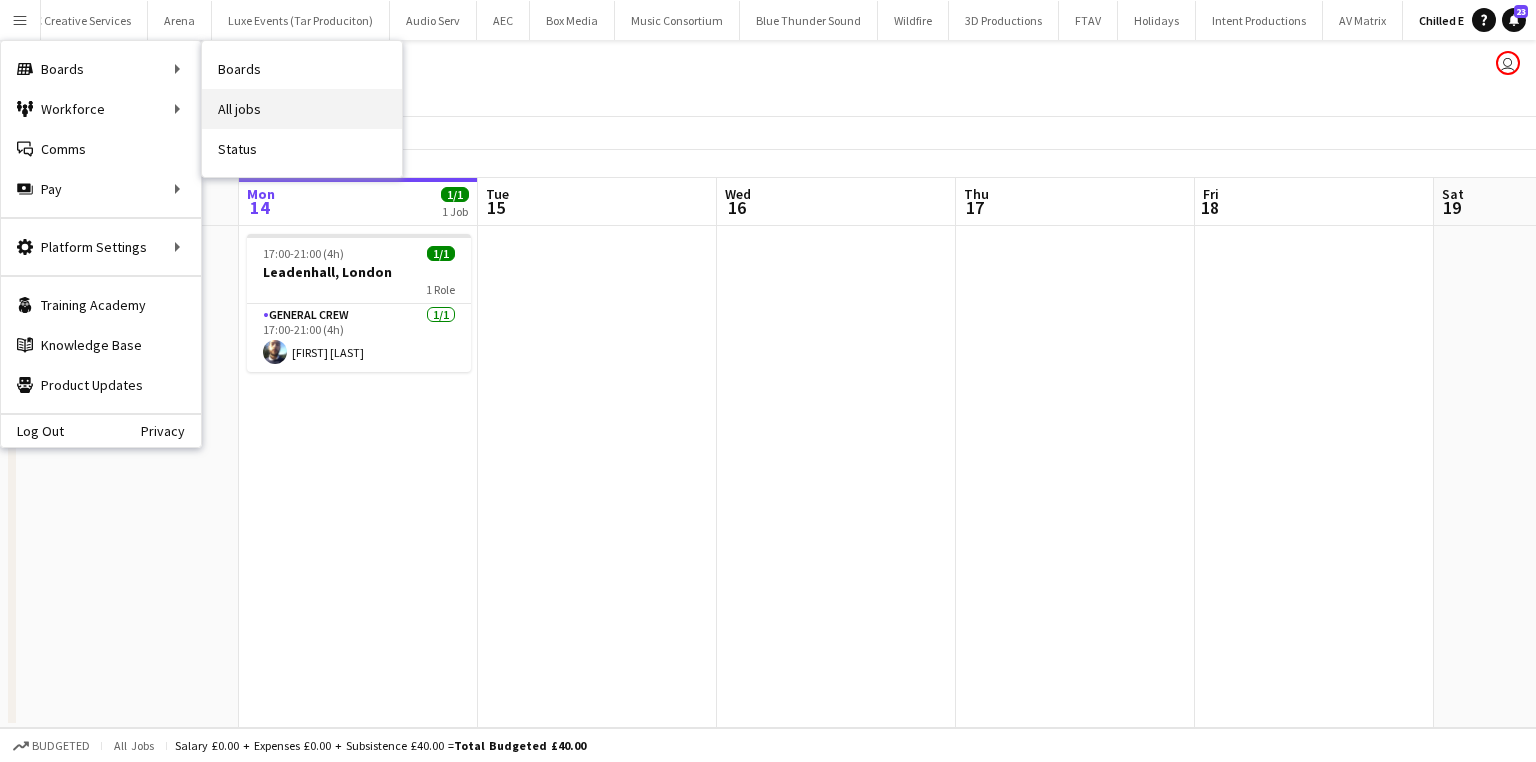scroll, scrollTop: 0, scrollLeft: 0, axis: both 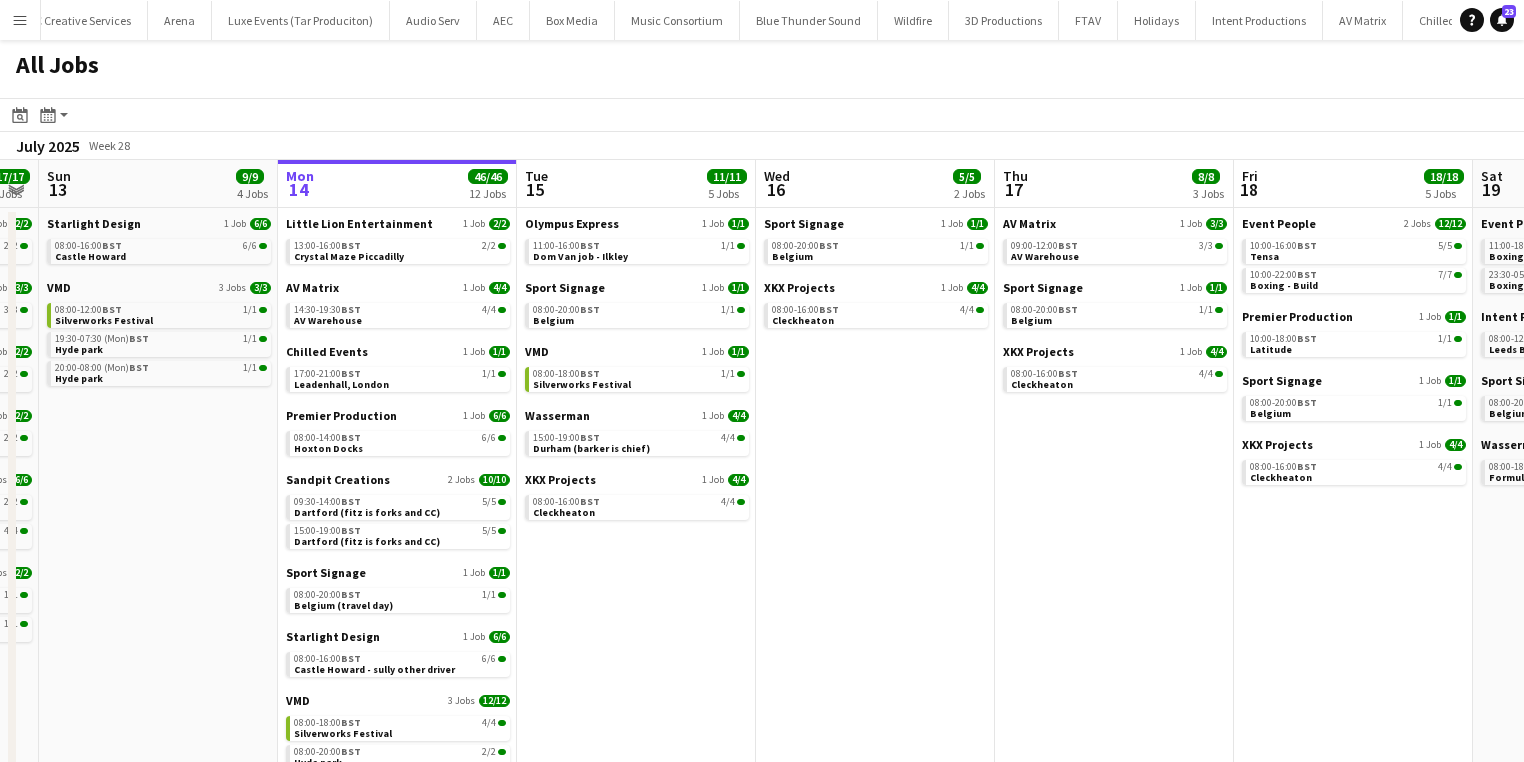 drag, startPoint x: 160, startPoint y: 555, endPoint x: 199, endPoint y: 553, distance: 39.051247 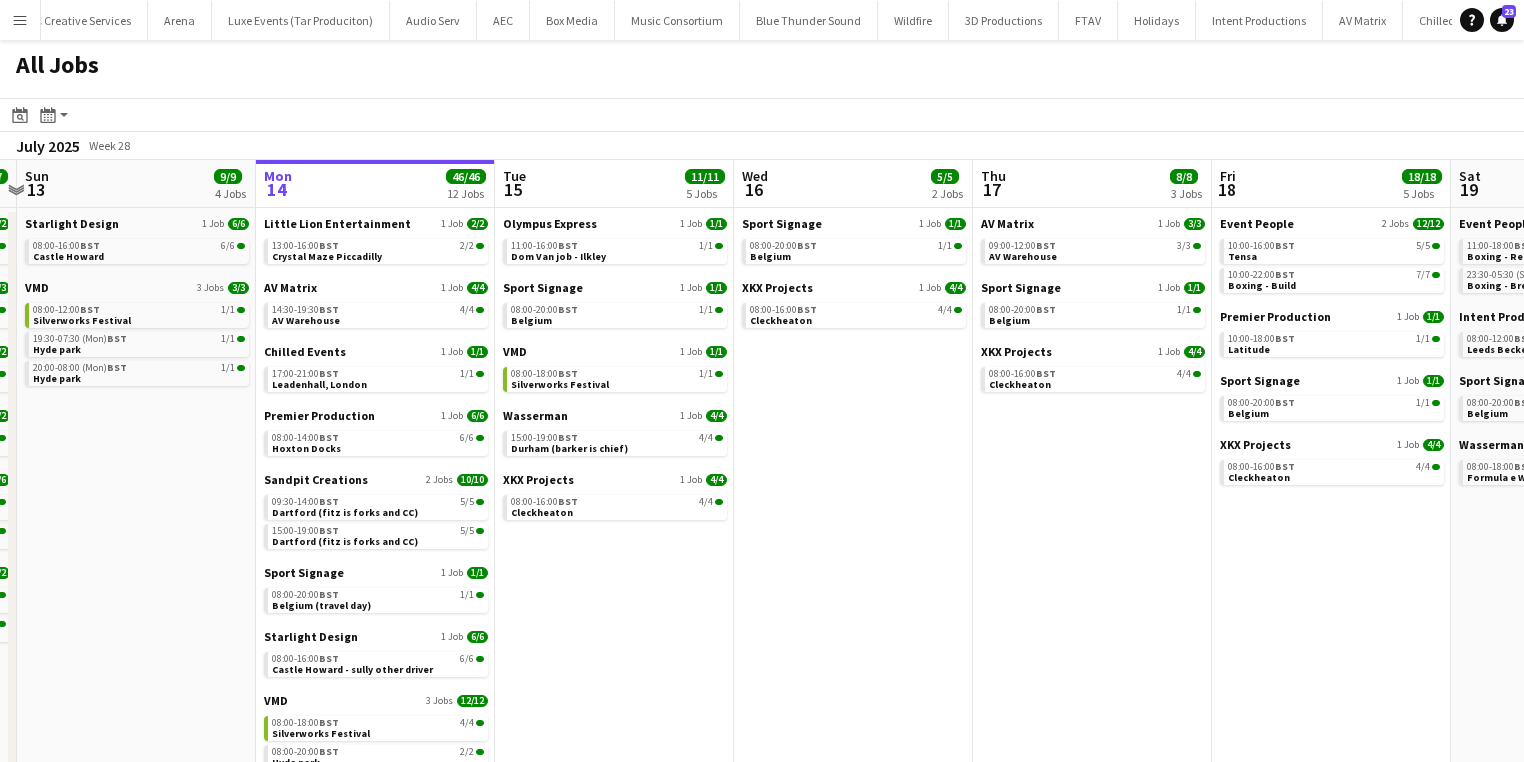 drag, startPoint x: 188, startPoint y: 545, endPoint x: 690, endPoint y: 496, distance: 504.38577 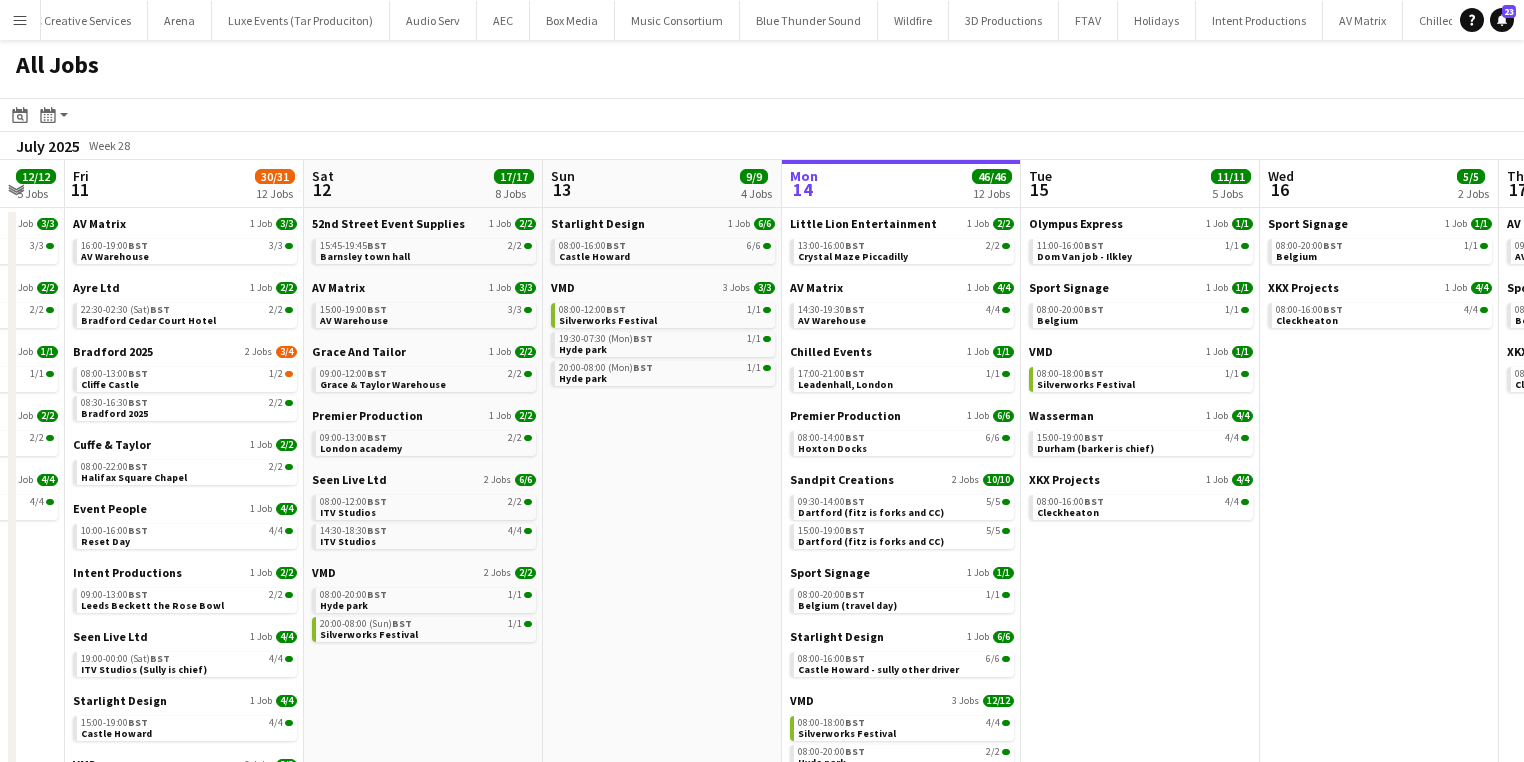 scroll, scrollTop: 0, scrollLeft: 620, axis: horizontal 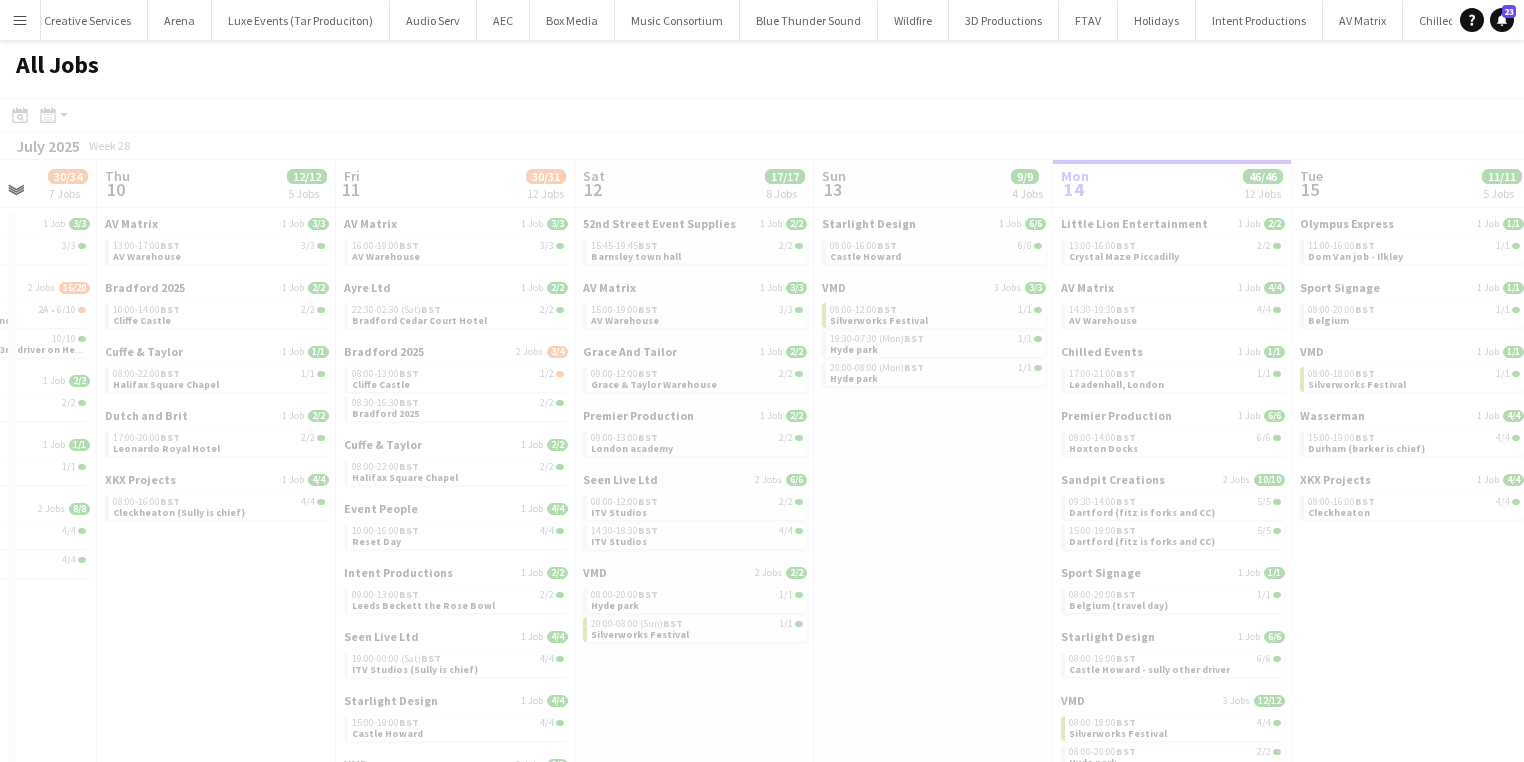 click on "All Jobs
Date picker
JUL 2025 JUL 2025 Monday M Tuesday T Wednesday W Thursday T Friday F Saturday S Sunday S  JUL      1   2   3   4   5   6   7   8   9   10   11   12   13   14   15   16   17   18   19   20   21   22   23   24   25   26   27   28   29   30   31
Comparison range
Comparison range
Today
Month view / Day view
Day view by Board Day view by Job Month view  July 2025   Week 28
Expand/collapse
Mon   7   Tue   8   15/15   4 Jobs   Wed   9   30/34   7 Jobs   Thu   10   12/12   5 Jobs   Fri   11   30/31   12 Jobs   Sat   12   17/17   8 Jobs   Sun   13   9/9   4 Jobs   Mon   14   46/46   12 Jobs   Tue   15   11/11   5 Jobs   Wed   16   5/5   2 Jobs   Thu   17   8/8   3 Jobs   Fri   18   18/18   5 Jobs   Dutch and Brit   1 Job   2/2   08:00-14:00    BST   2/2   Leonardo Royal Hotel   Premier Production   1 Job   7/7   09:00-13:00" 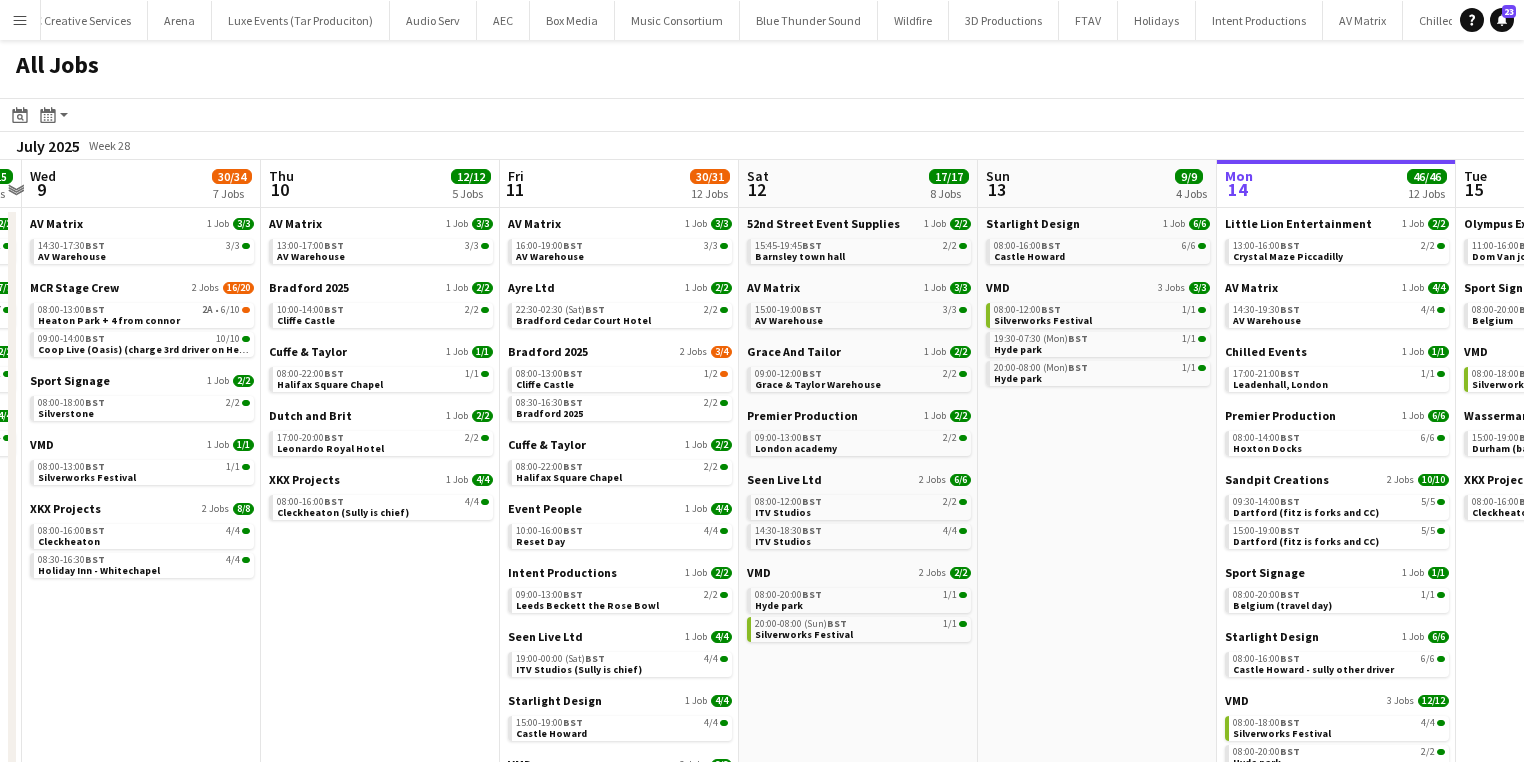 scroll, scrollTop: 0, scrollLeft: 420, axis: horizontal 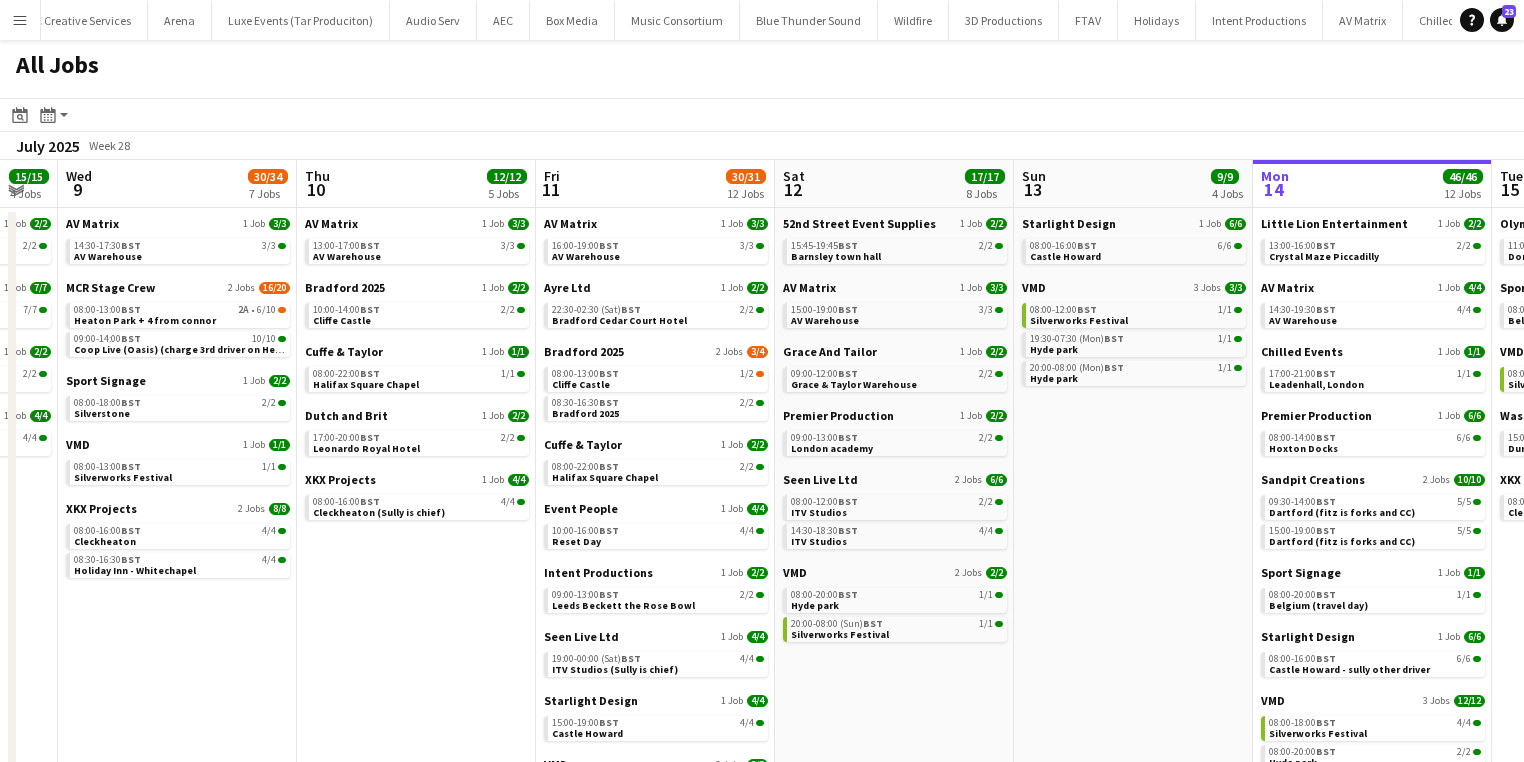 drag, startPoint x: 626, startPoint y: 646, endPoint x: 826, endPoint y: 646, distance: 200 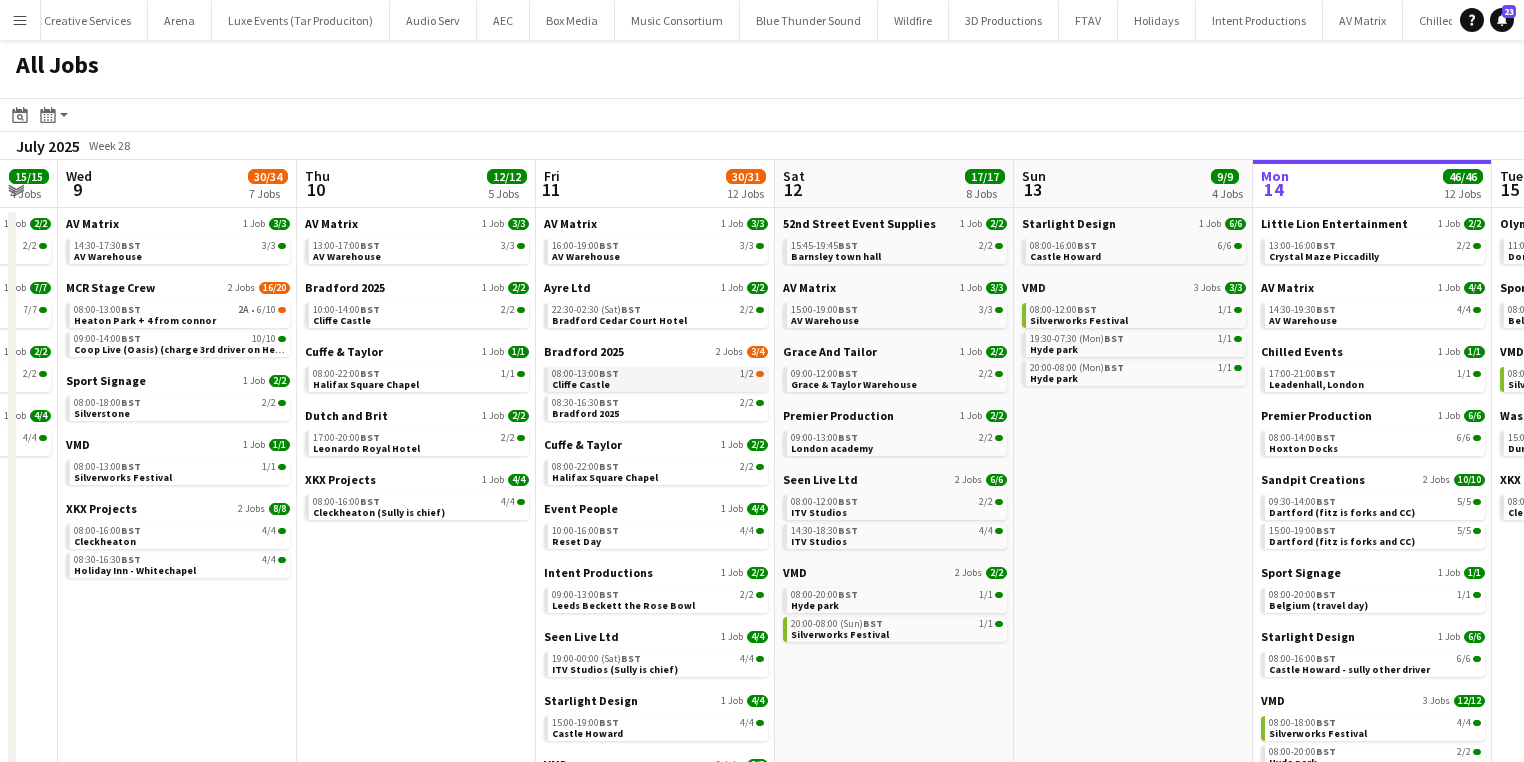 click on "08:00-13:00    BST   1/2   Cliffe Castle" at bounding box center [658, 378] 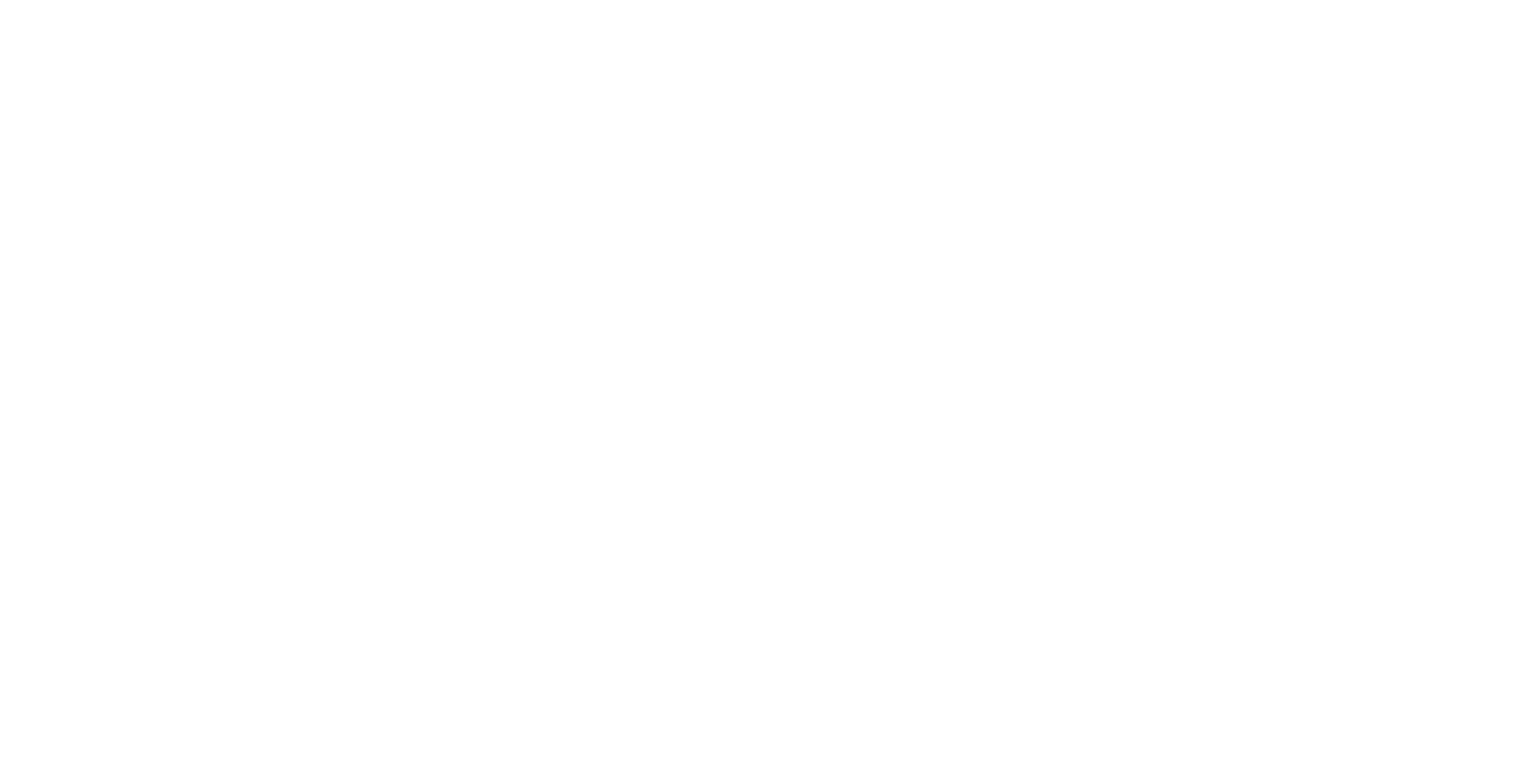 scroll, scrollTop: 0, scrollLeft: 0, axis: both 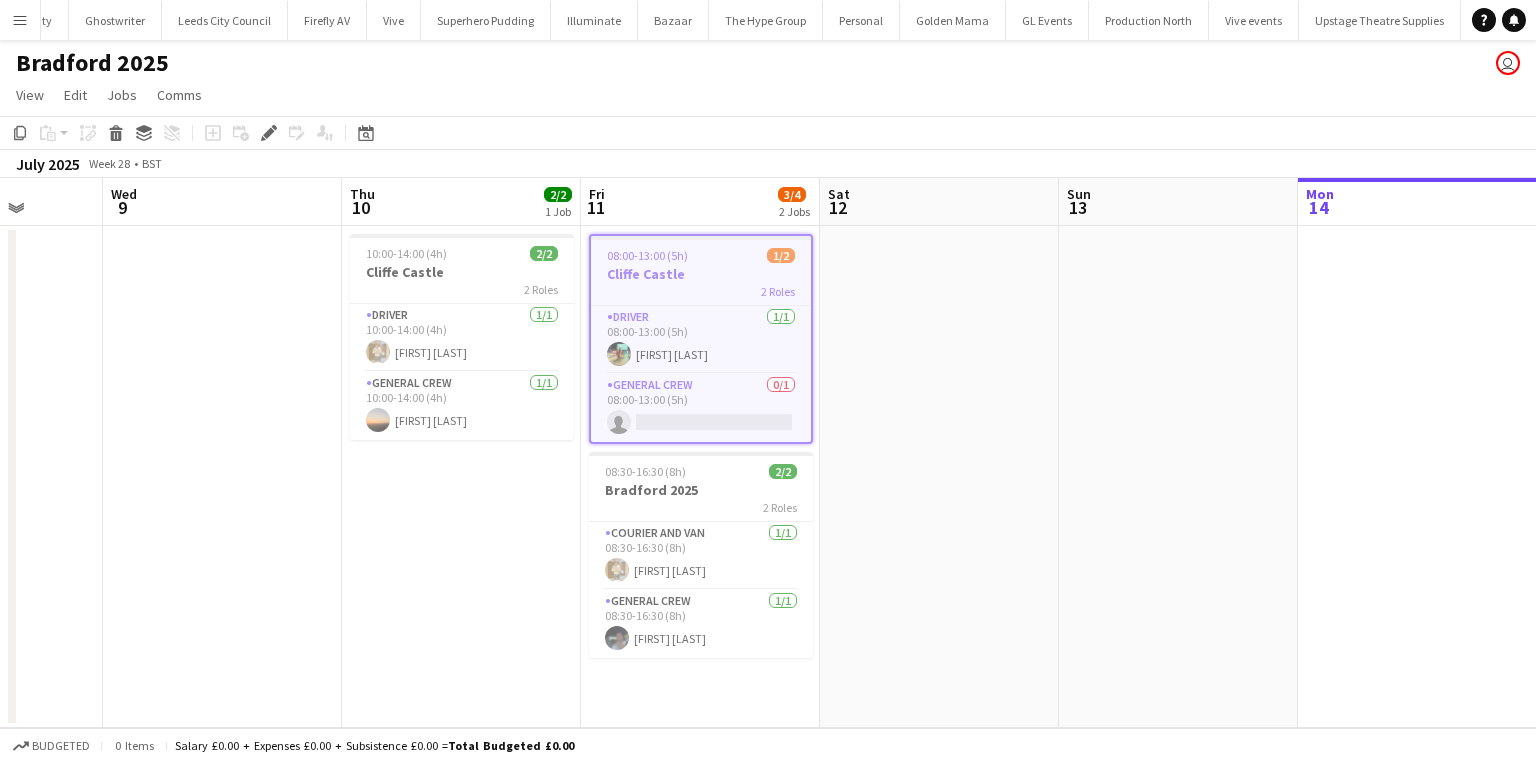 drag, startPoint x: 786, startPoint y: 596, endPoint x: 860, endPoint y: 580, distance: 75.70998 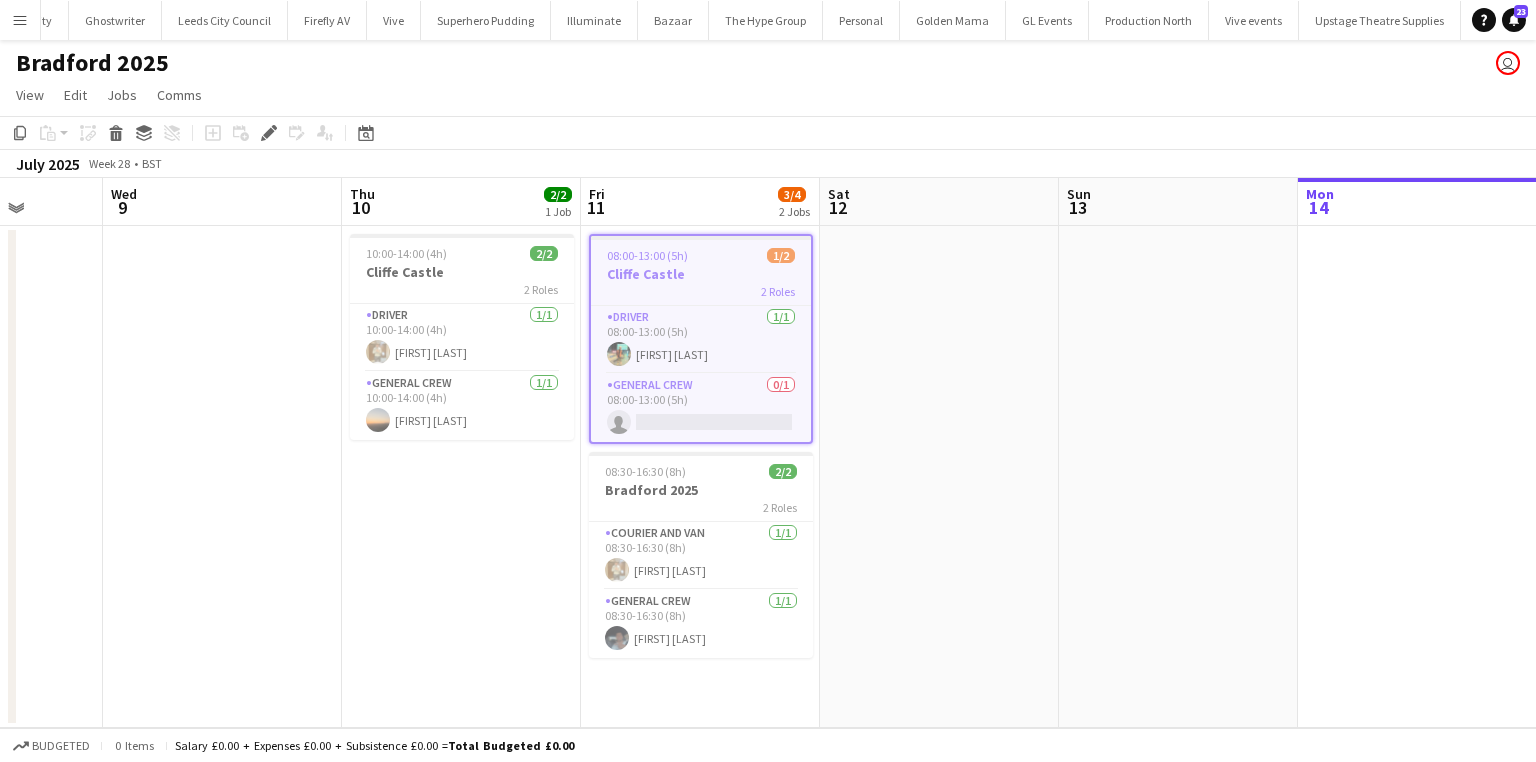 scroll, scrollTop: 0, scrollLeft: 0, axis: both 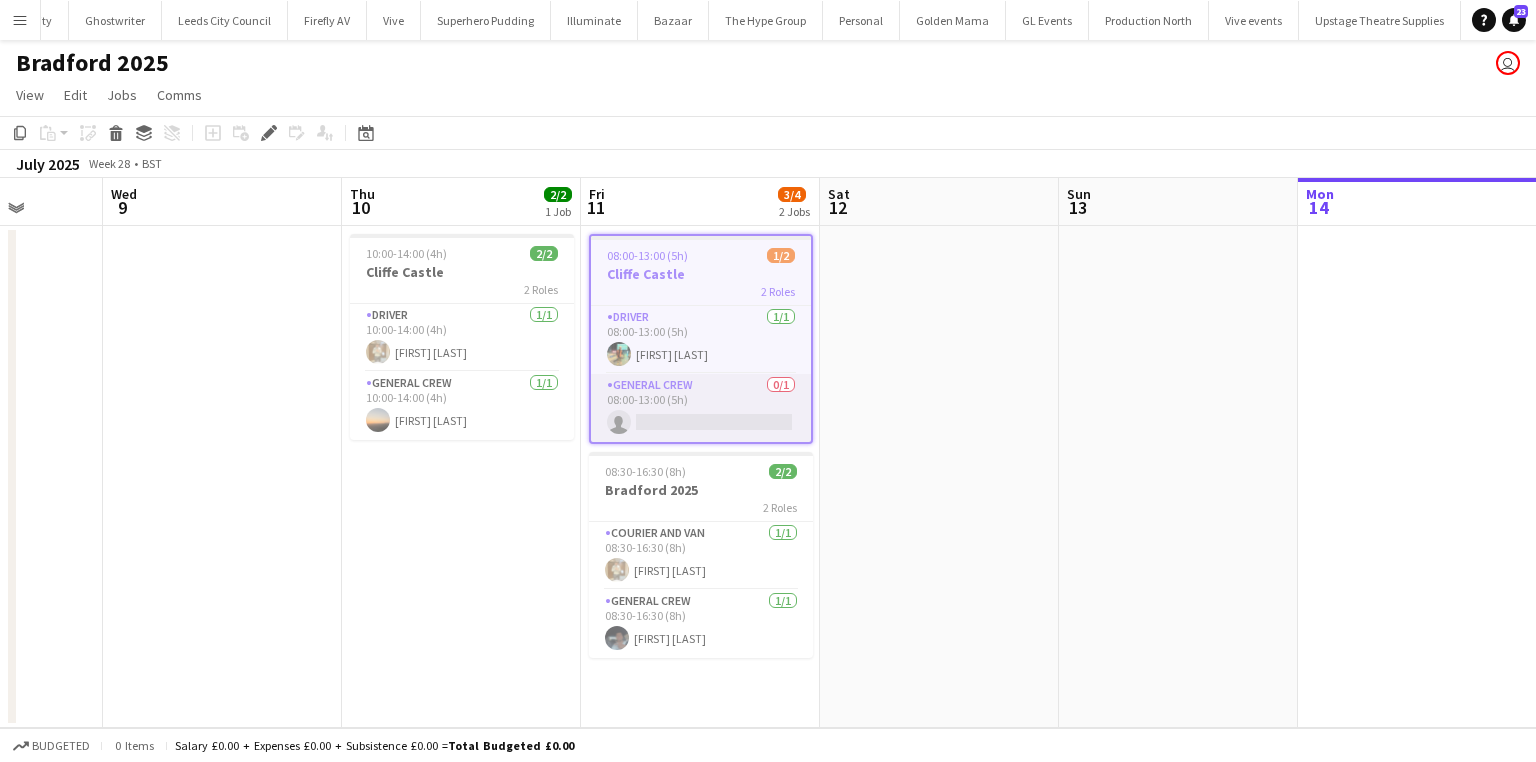 click on "General Crew   0/1   08:00-13:00 (5h)
single-neutral-actions" at bounding box center (701, 408) 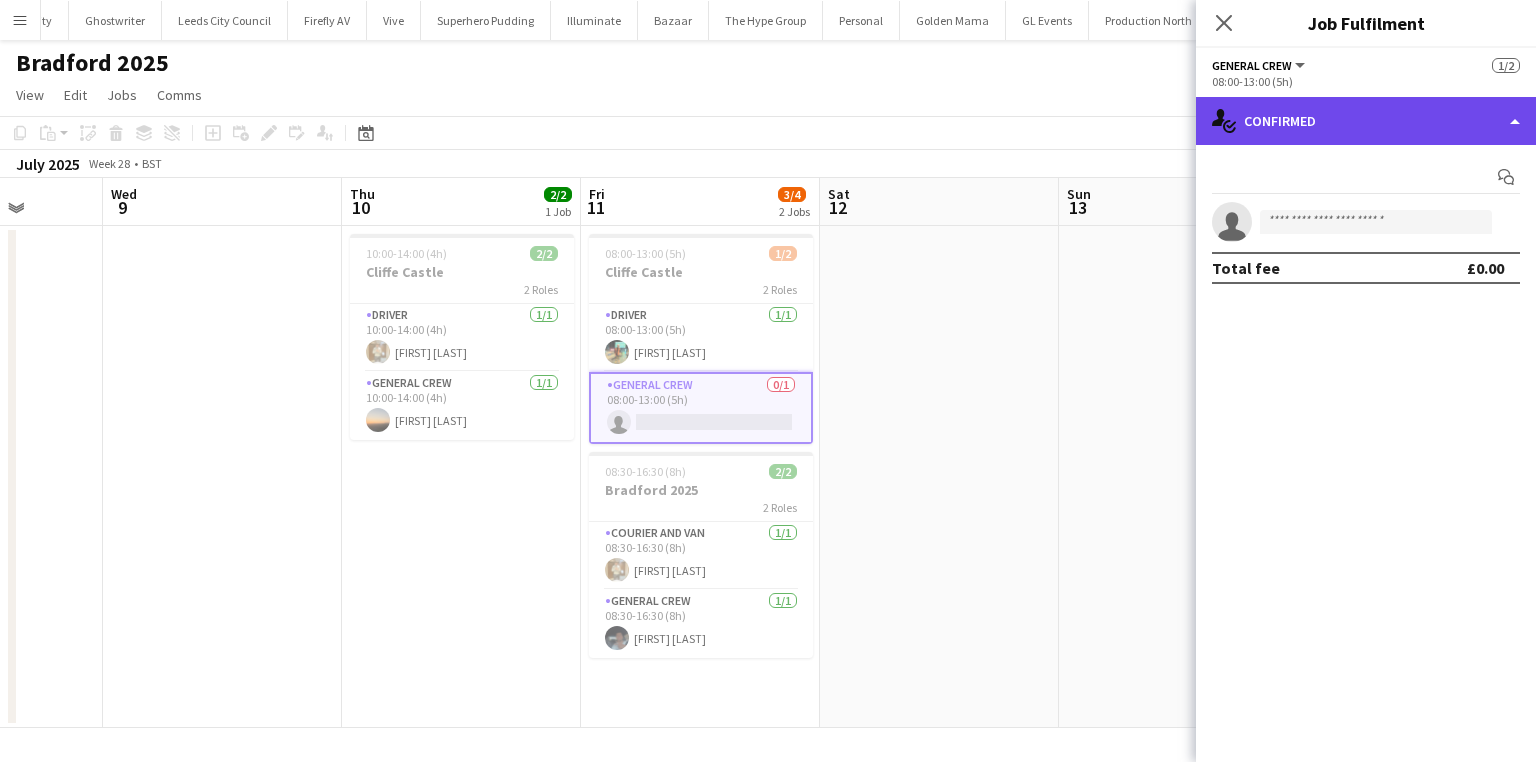 click on "single-neutral-actions-check-2
Confirmed" 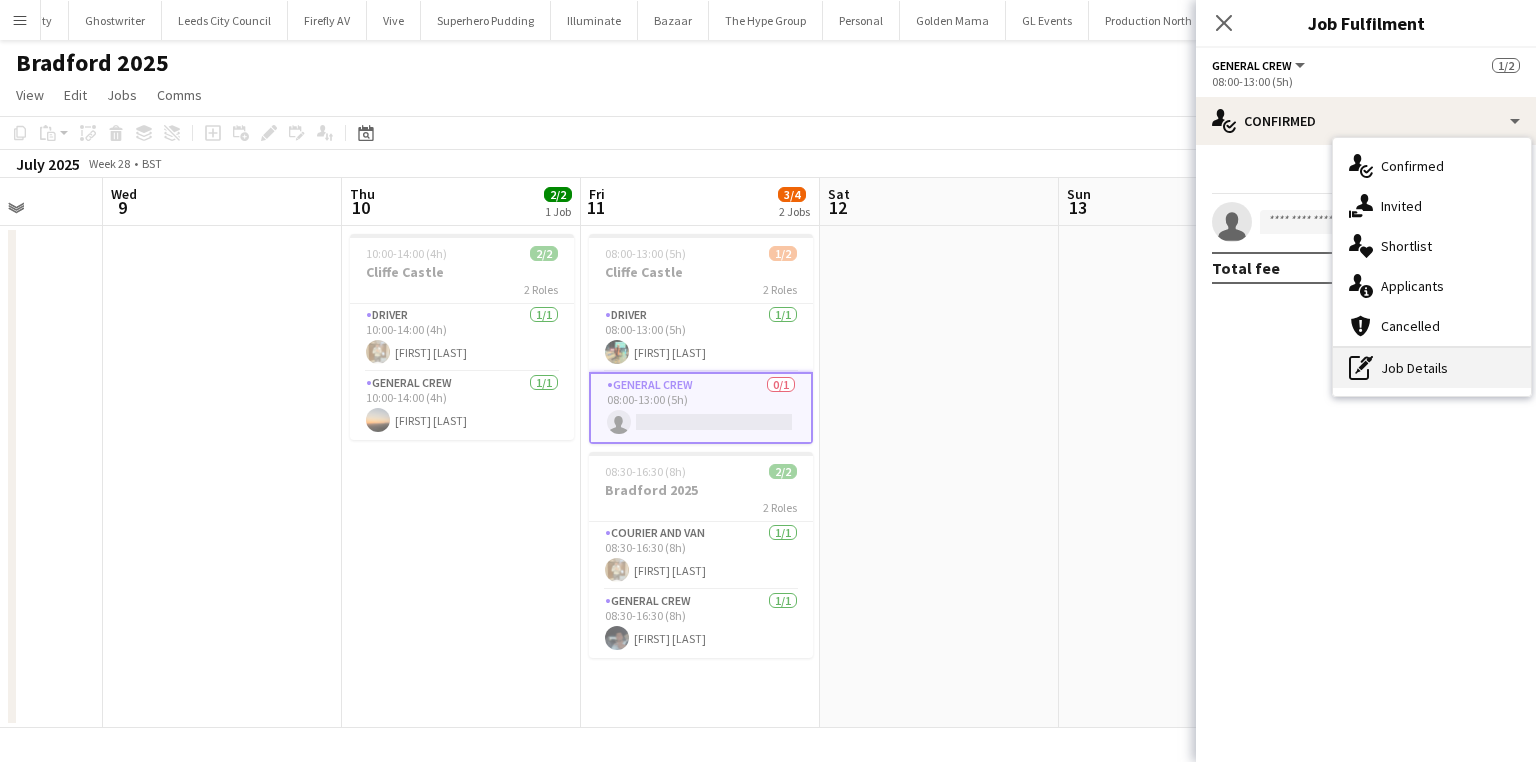 click on "pen-write
Job Details" at bounding box center (1432, 368) 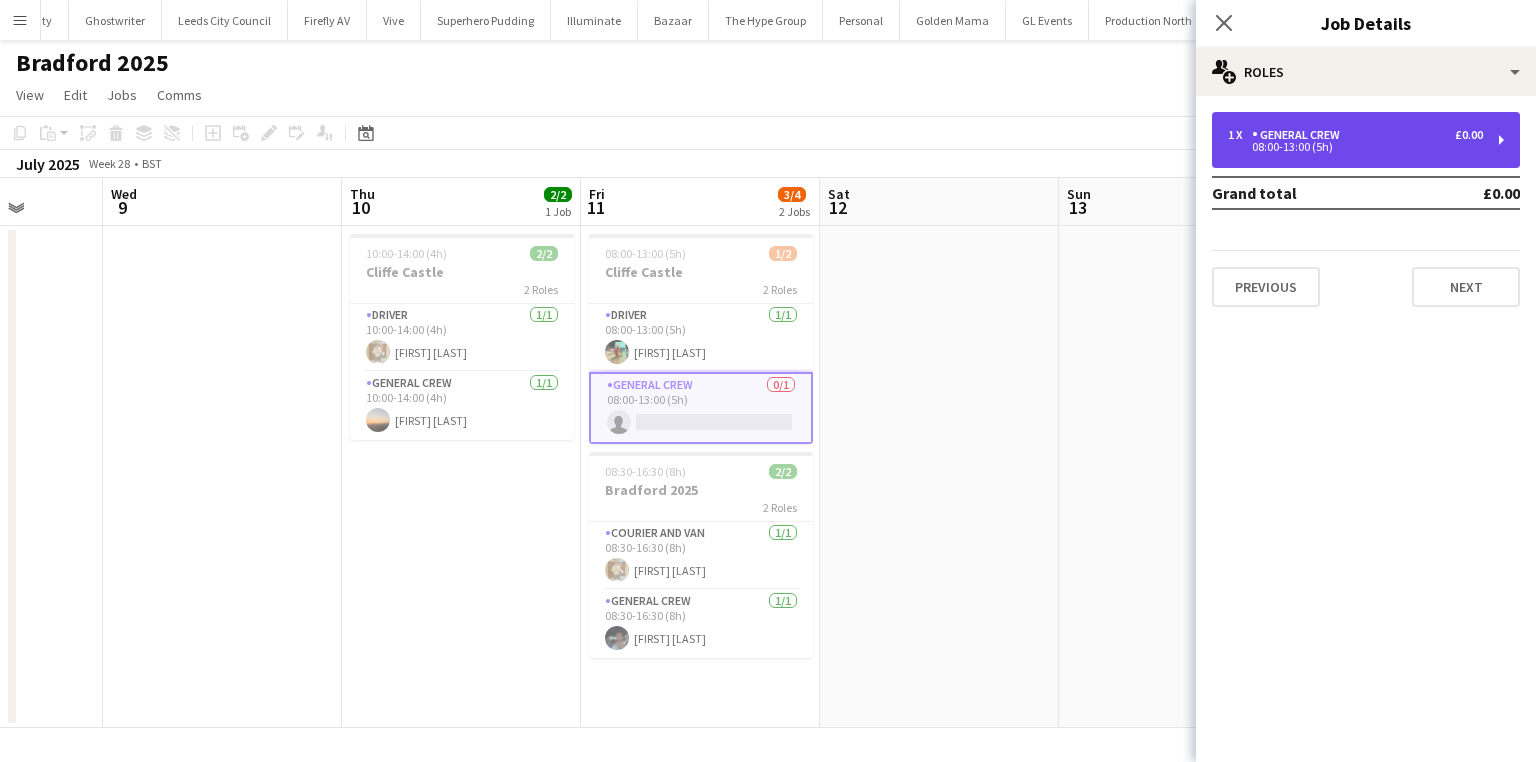 click on "General Crew" at bounding box center [1300, 135] 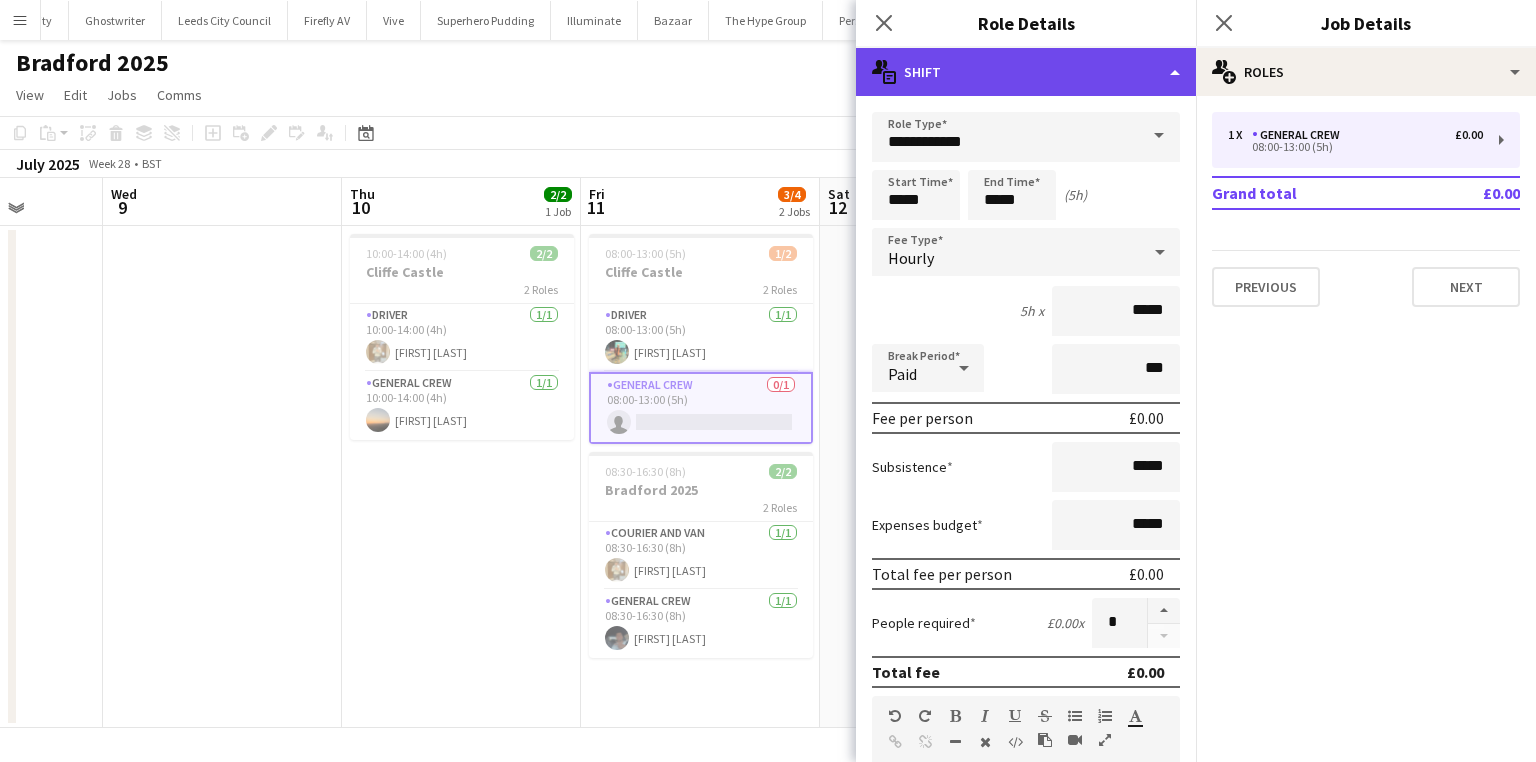 click on "multiple-actions-text
Shift" 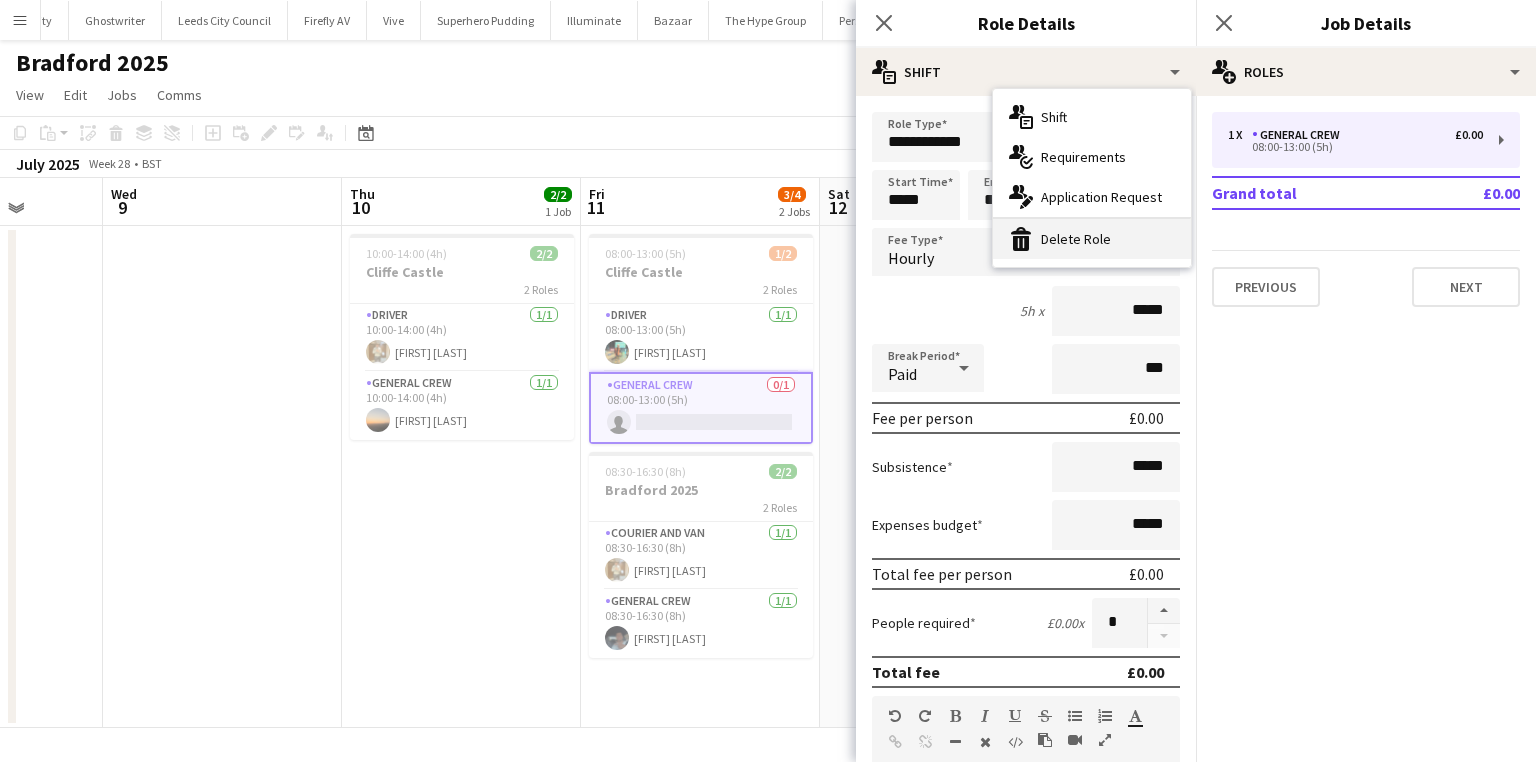 click on "bin-2
Delete Role" at bounding box center [1092, 239] 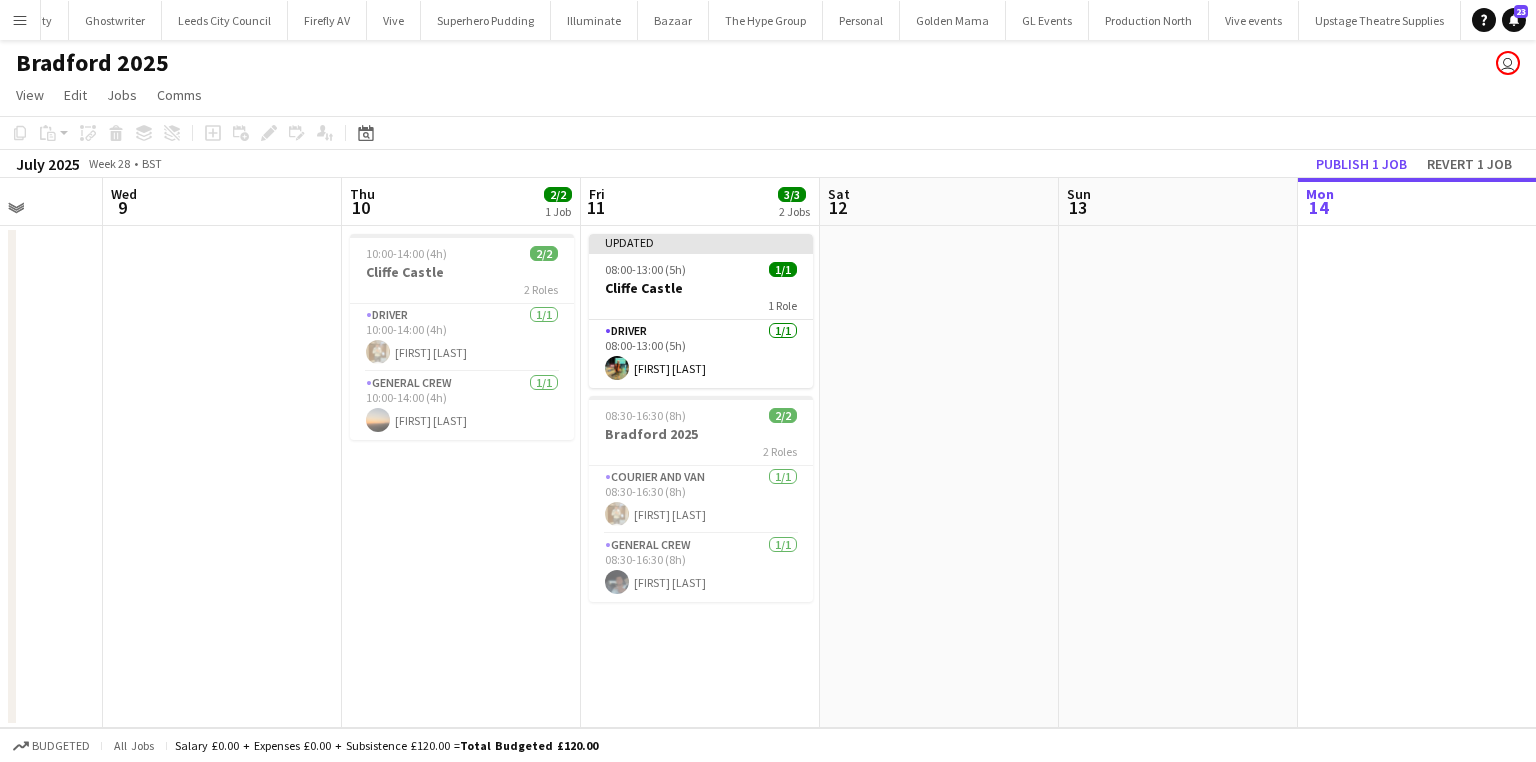 click at bounding box center [939, 477] 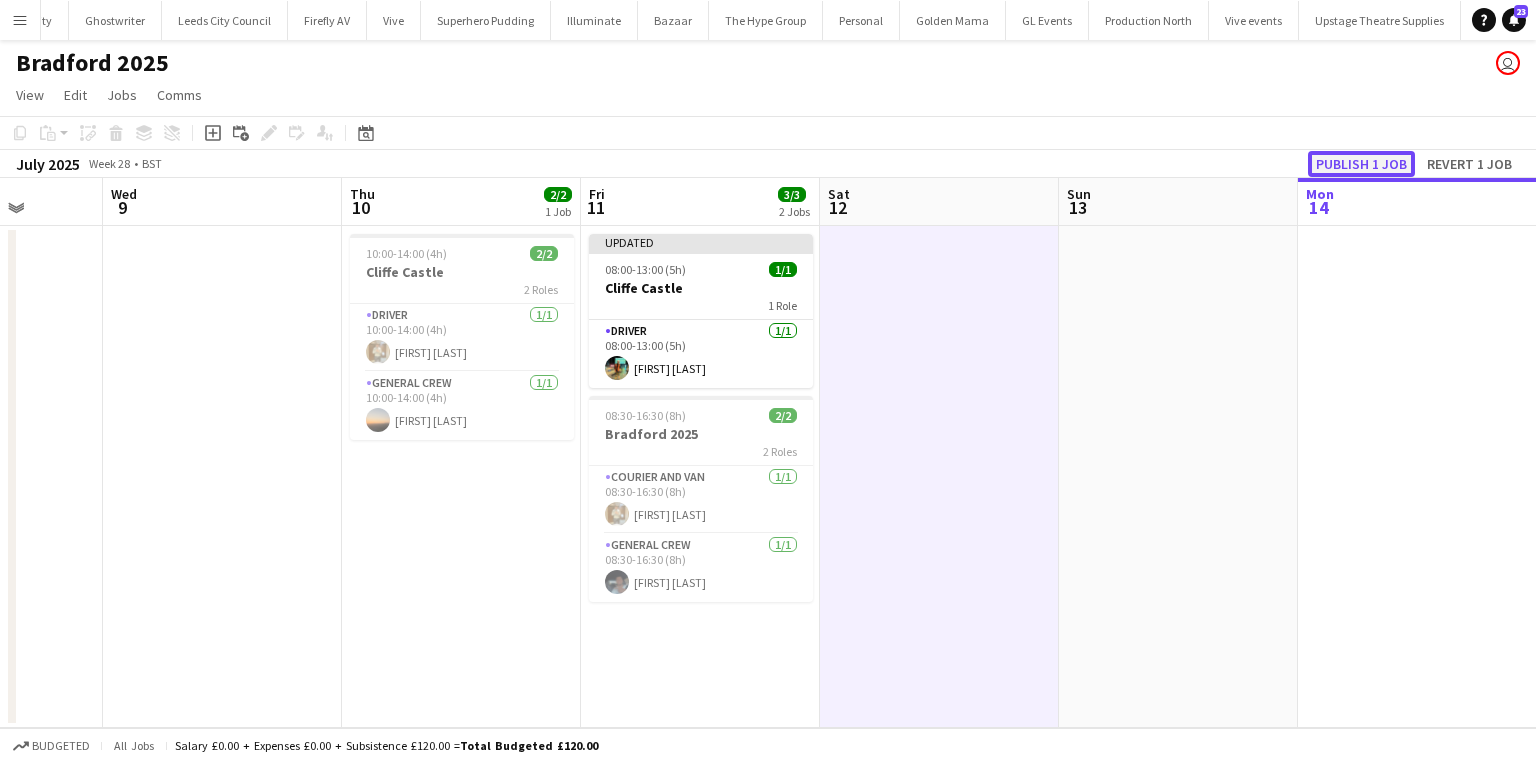 click on "Publish 1 job" 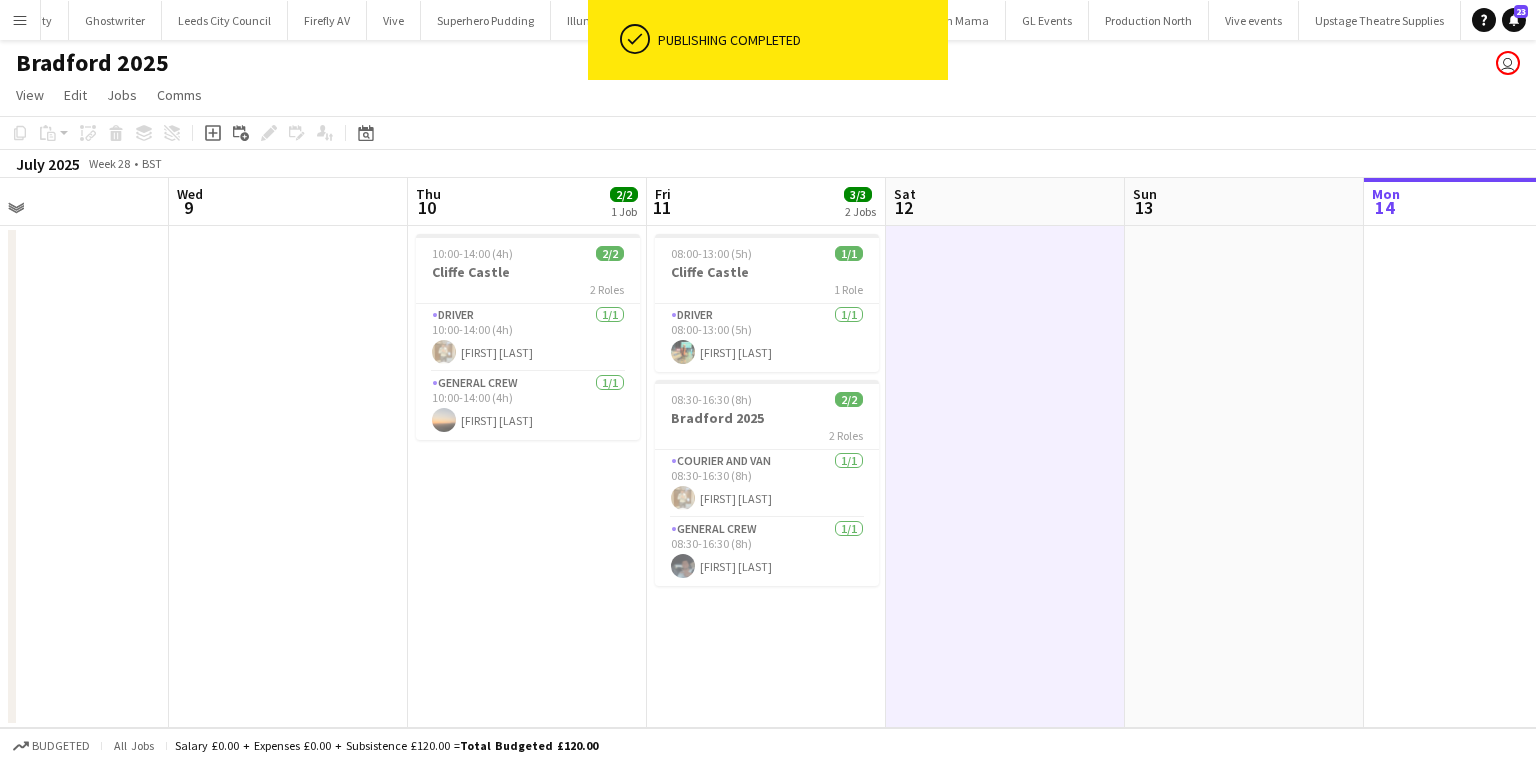 scroll, scrollTop: 0, scrollLeft: 538, axis: horizontal 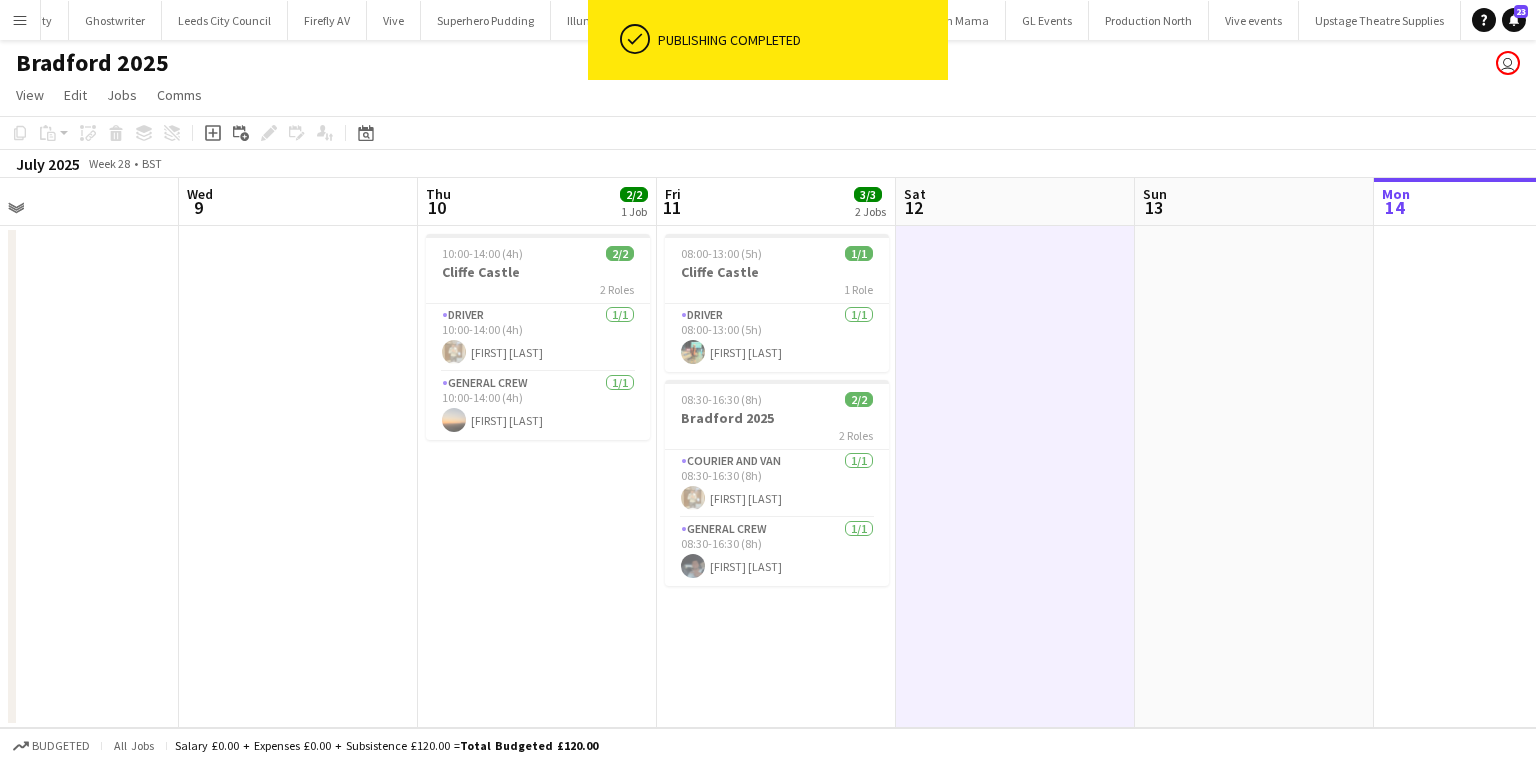 drag, startPoint x: 948, startPoint y: 523, endPoint x: 1024, endPoint y: 523, distance: 76 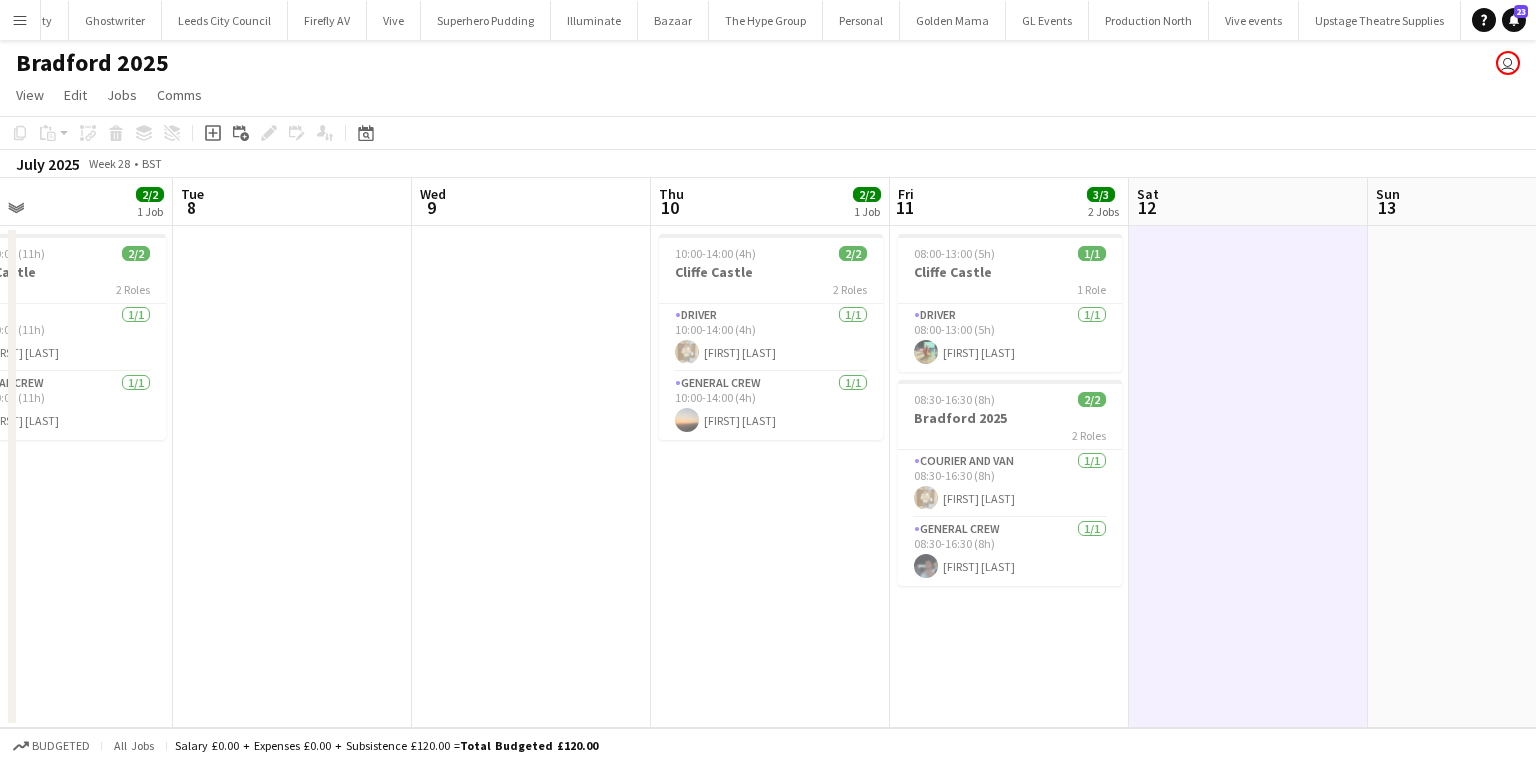 drag, startPoint x: 1044, startPoint y: 513, endPoint x: 1288, endPoint y: 486, distance: 245.4893 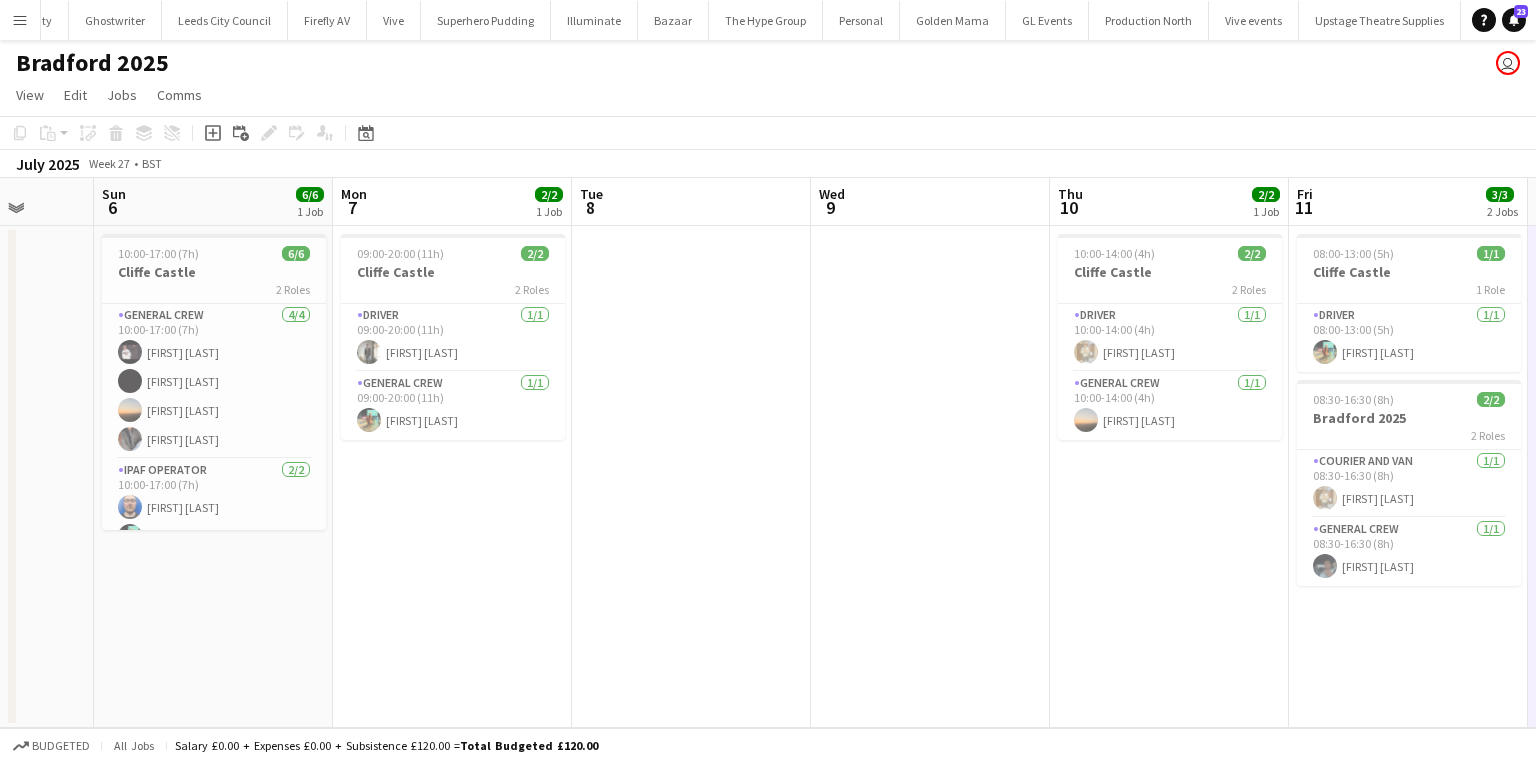 drag, startPoint x: 562, startPoint y: 587, endPoint x: 1389, endPoint y: 610, distance: 827.31976 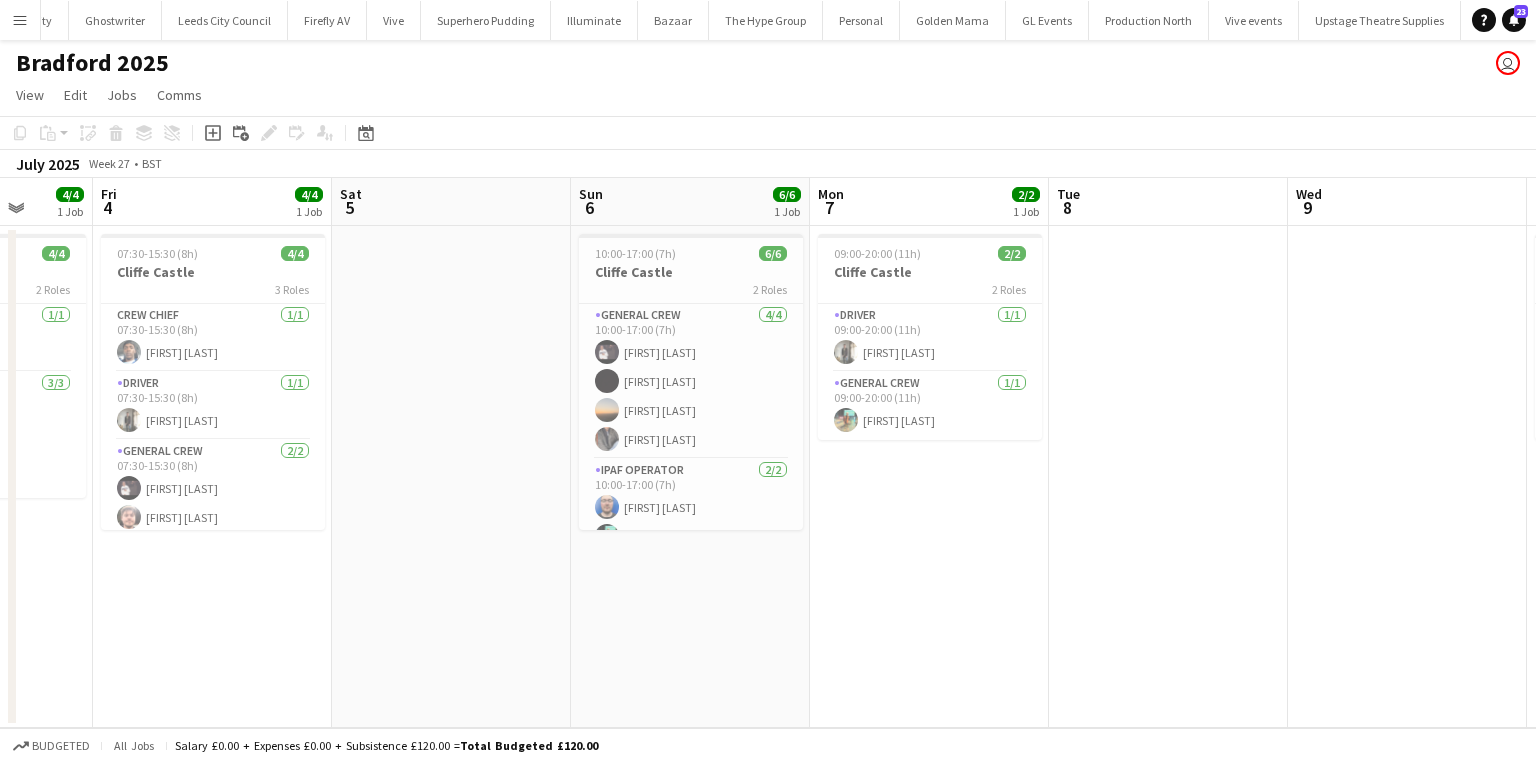 scroll, scrollTop: 0, scrollLeft: 529, axis: horizontal 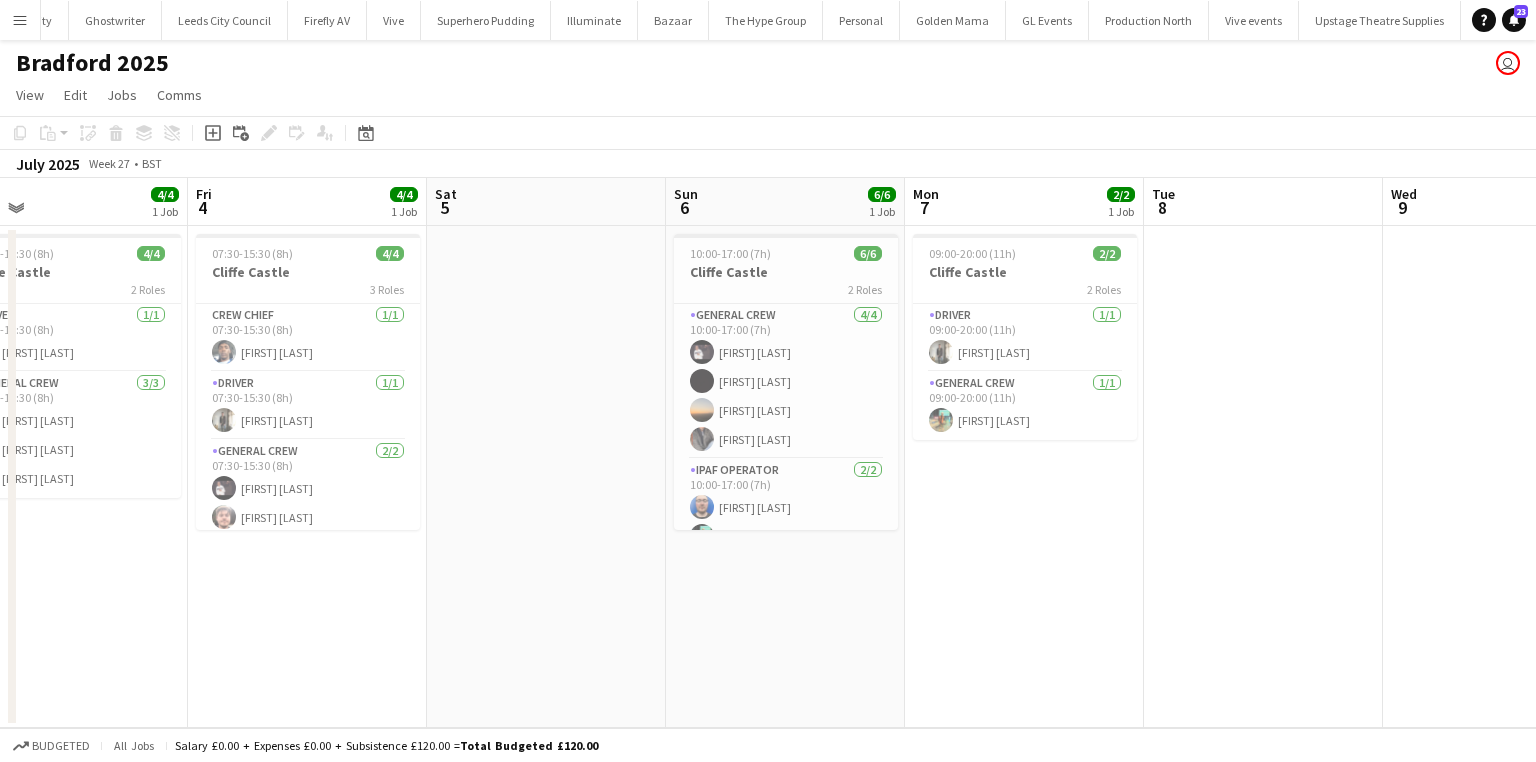drag, startPoint x: 808, startPoint y: 620, endPoint x: 903, endPoint y: 612, distance: 95.33625 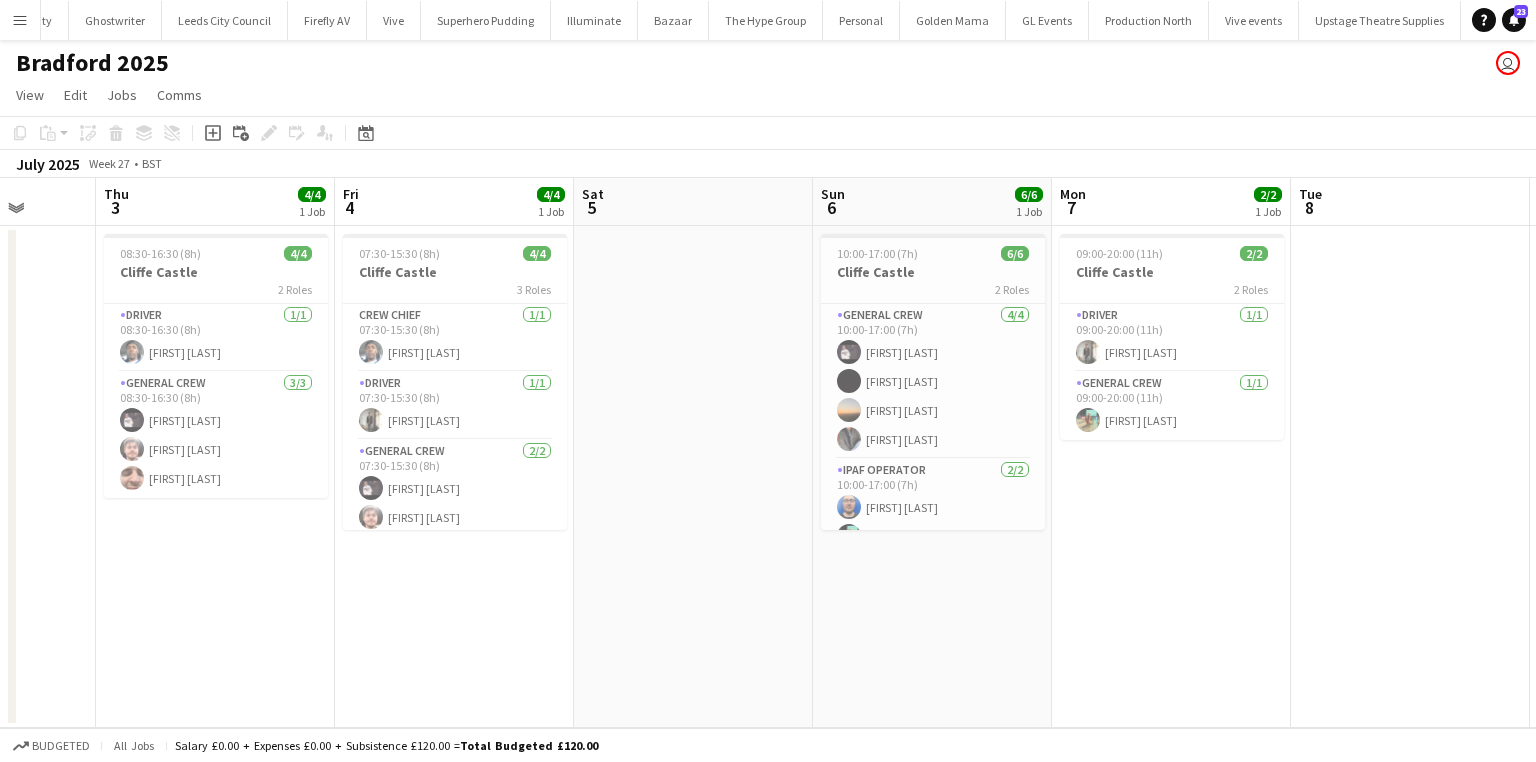 drag, startPoint x: 1007, startPoint y: 652, endPoint x: 1392, endPoint y: 610, distance: 387.28412 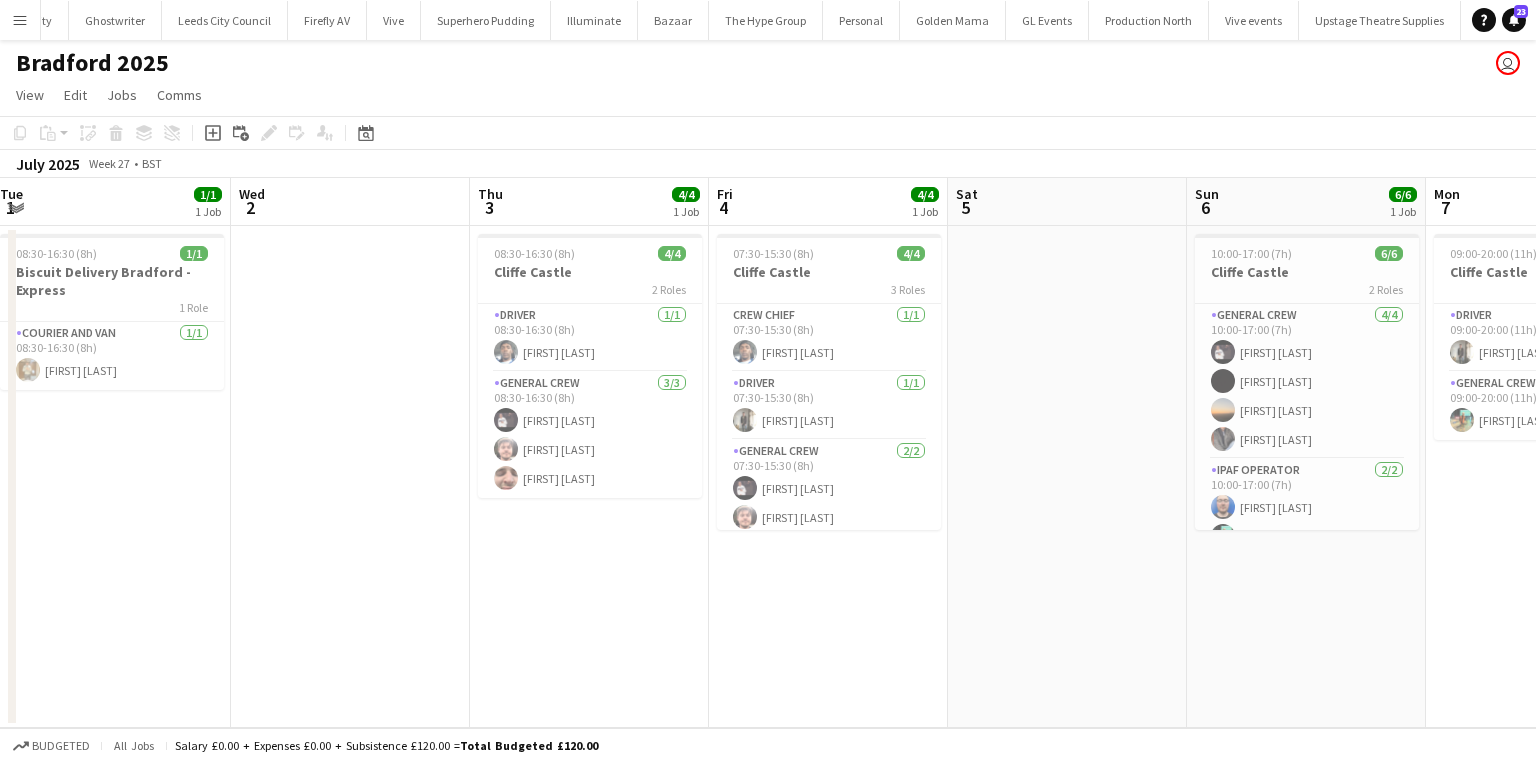 drag, startPoint x: 942, startPoint y: 672, endPoint x: 1313, endPoint y: 609, distance: 376.31104 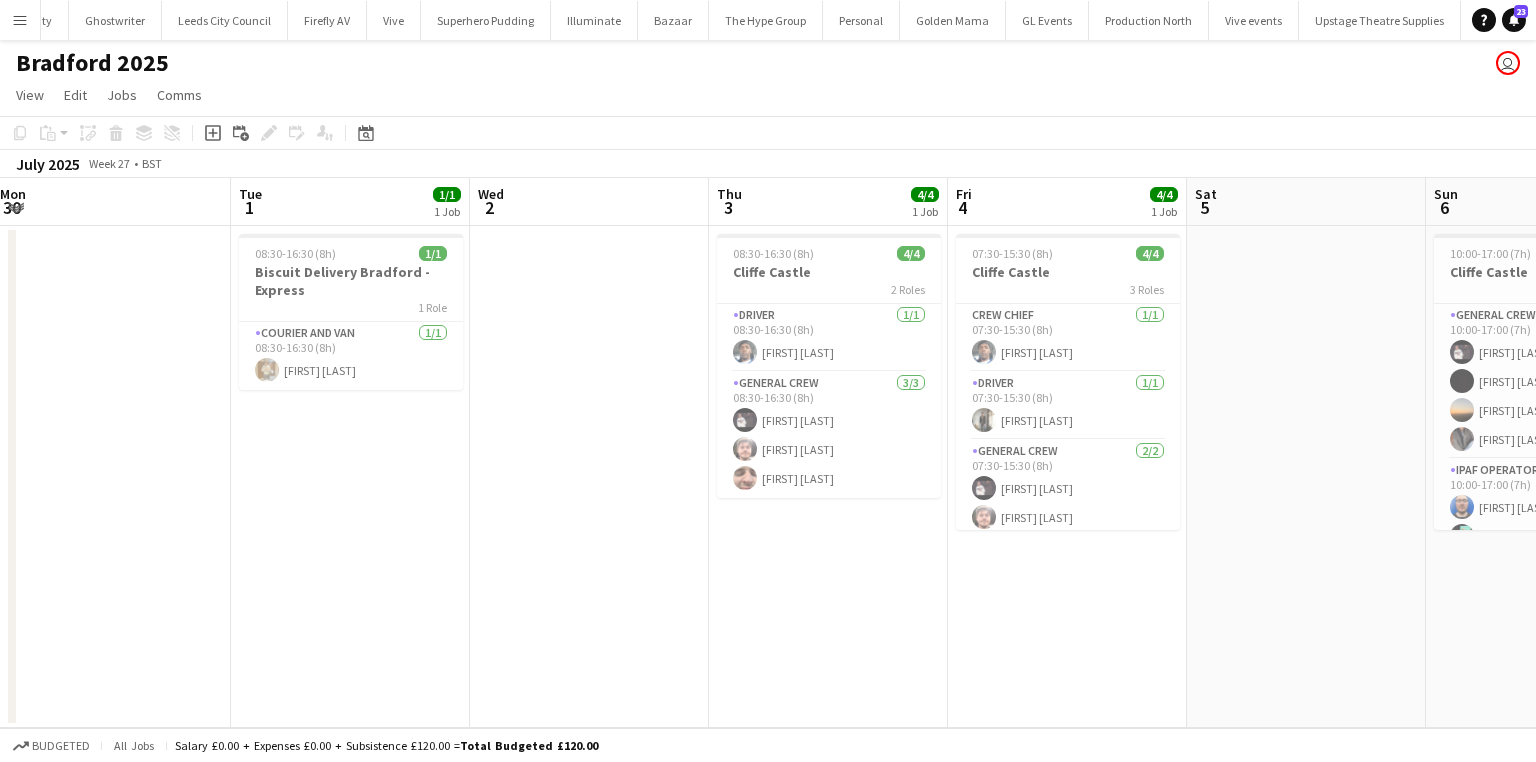 scroll, scrollTop: 0, scrollLeft: 488, axis: horizontal 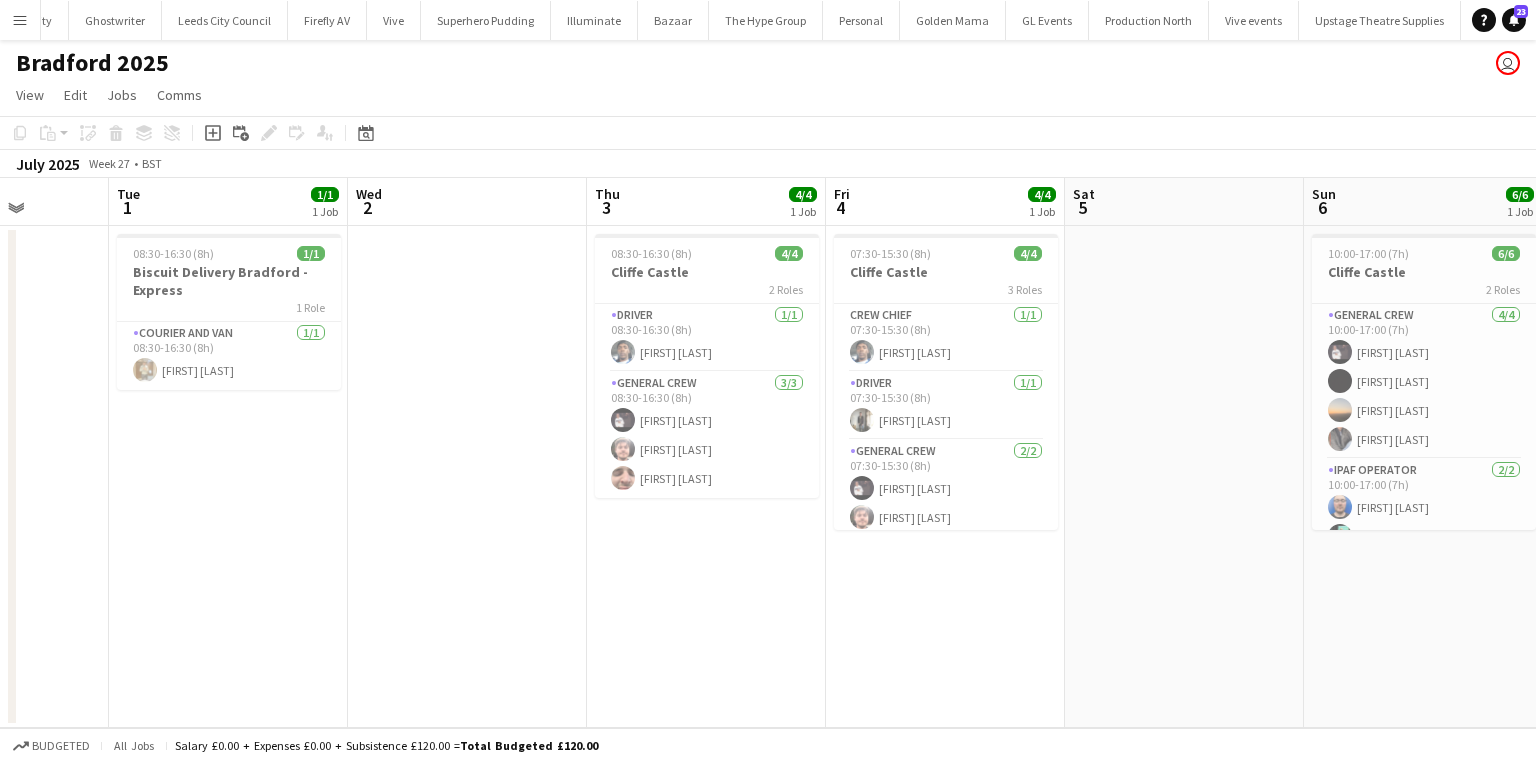 drag, startPoint x: 932, startPoint y: 601, endPoint x: 692, endPoint y: 601, distance: 240 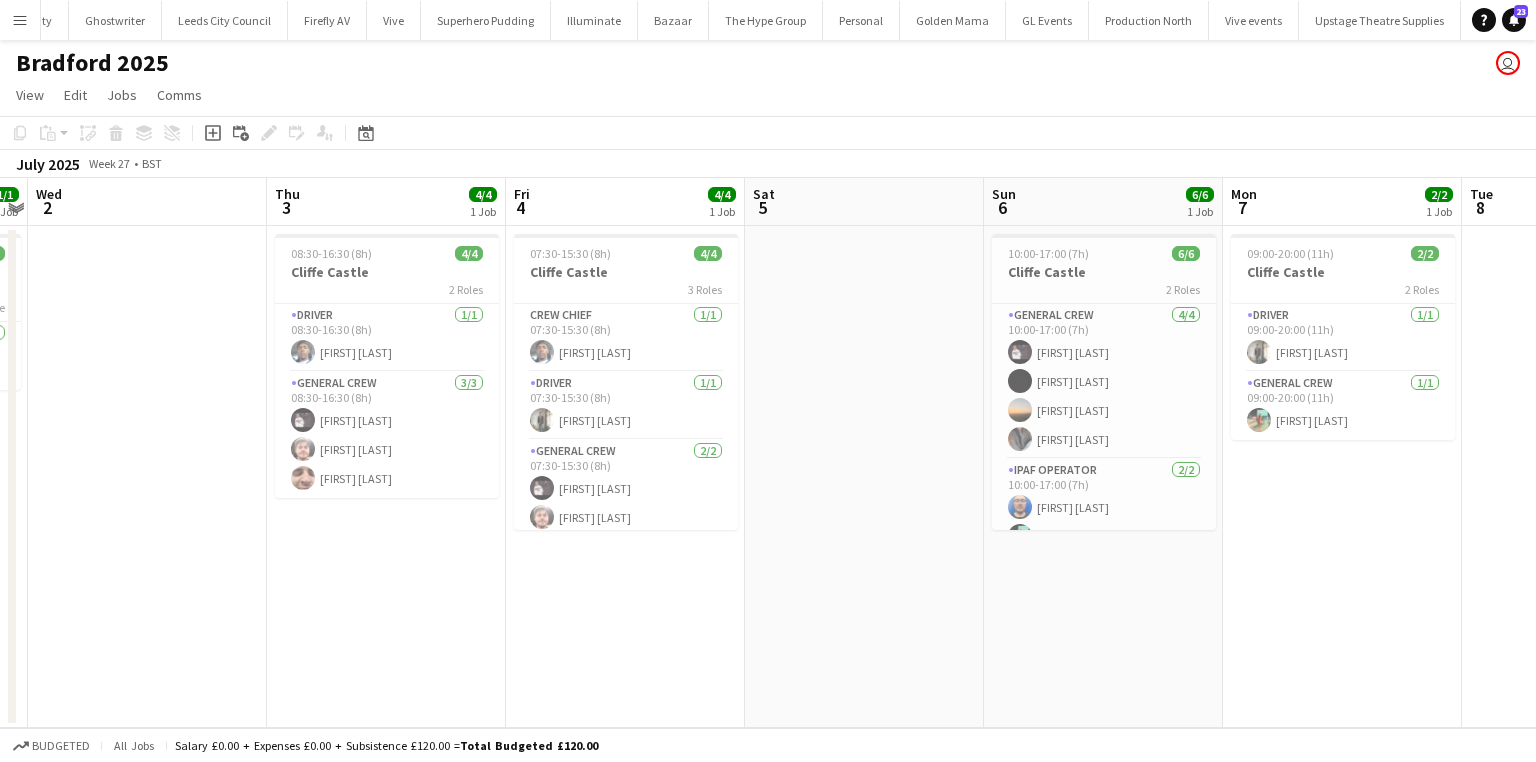 drag, startPoint x: 1133, startPoint y: 592, endPoint x: 832, endPoint y: 576, distance: 301.42496 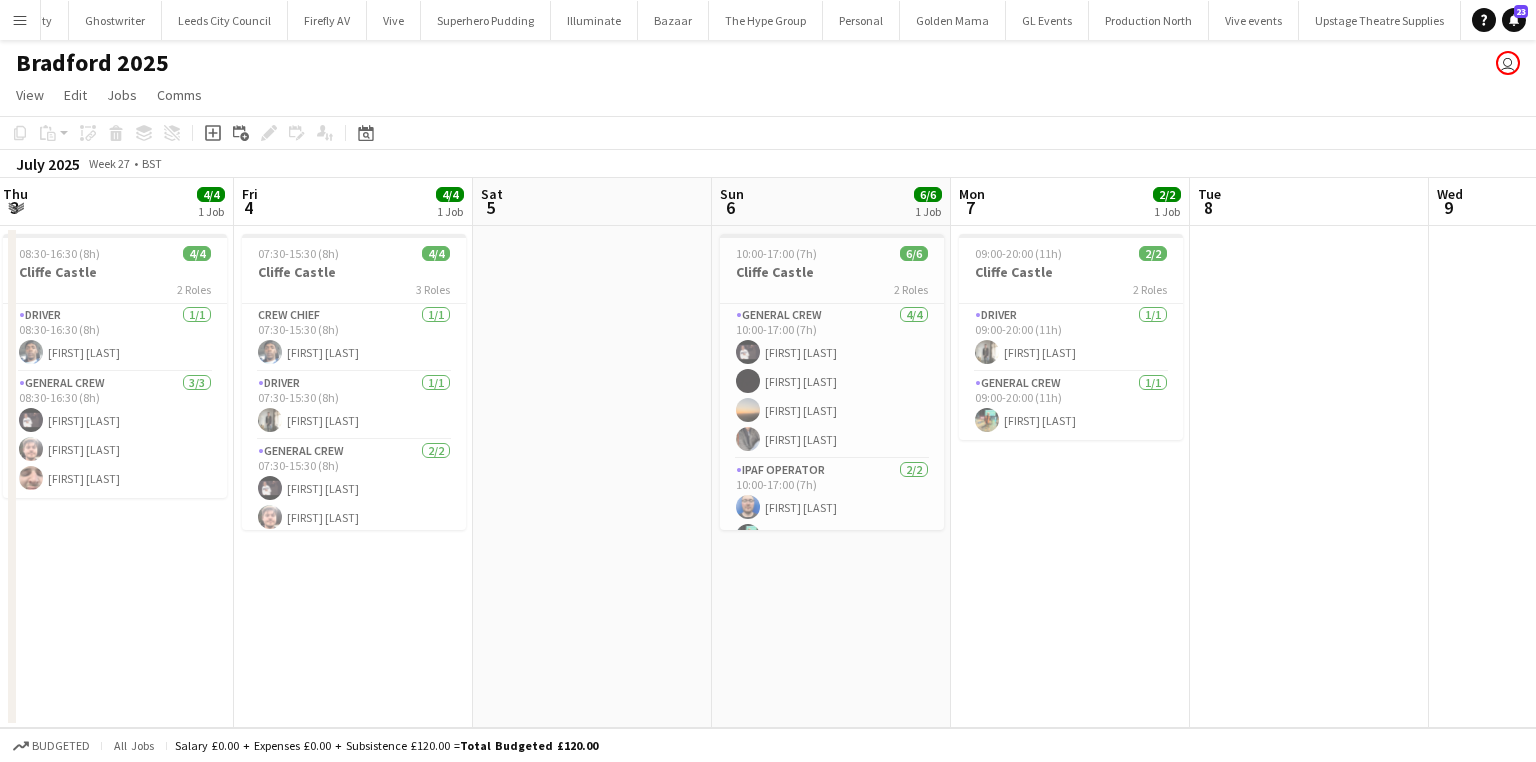 drag, startPoint x: 1117, startPoint y: 598, endPoint x: 961, endPoint y: 603, distance: 156.08011 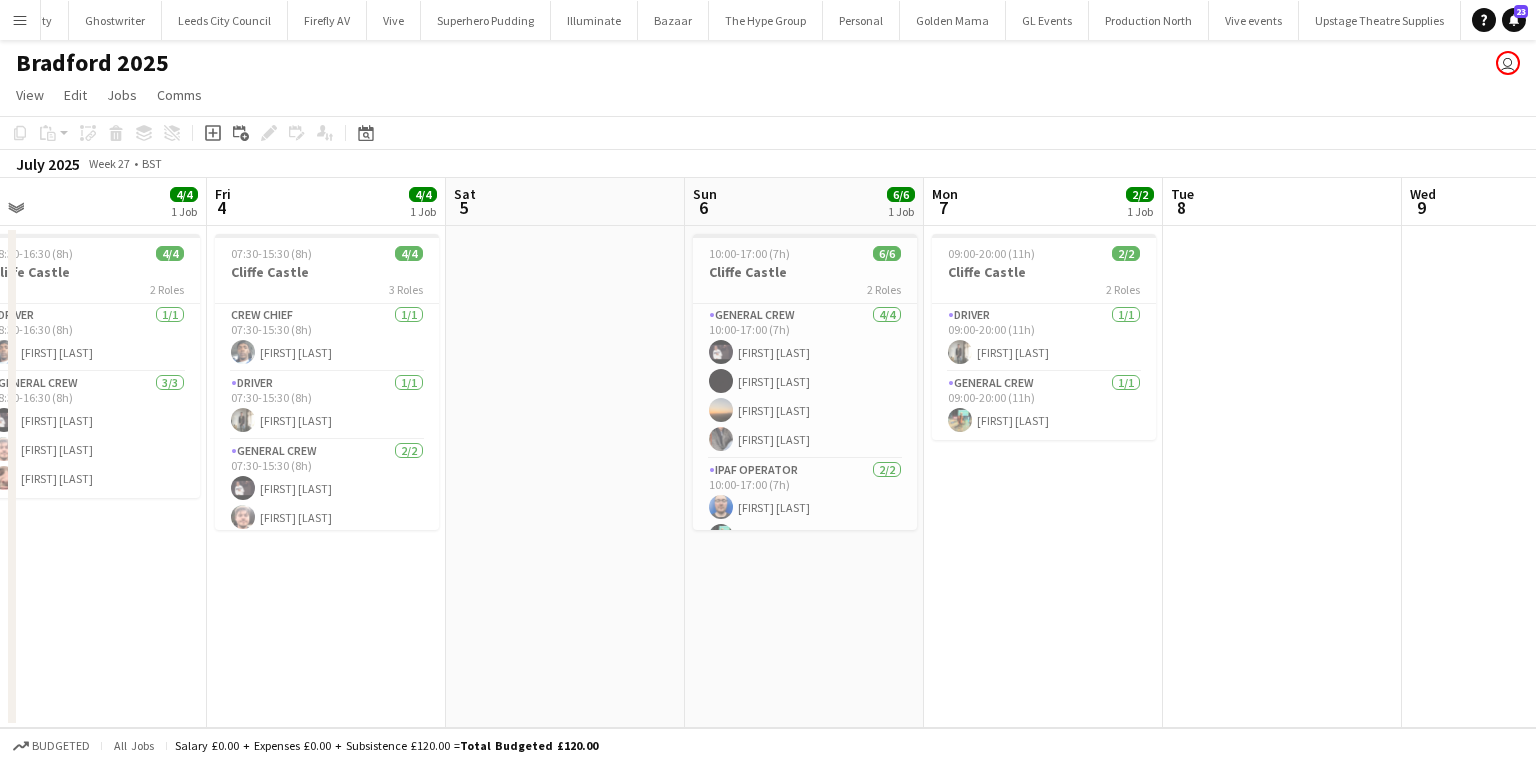 drag, startPoint x: 1146, startPoint y: 520, endPoint x: 769, endPoint y: 511, distance: 377.10742 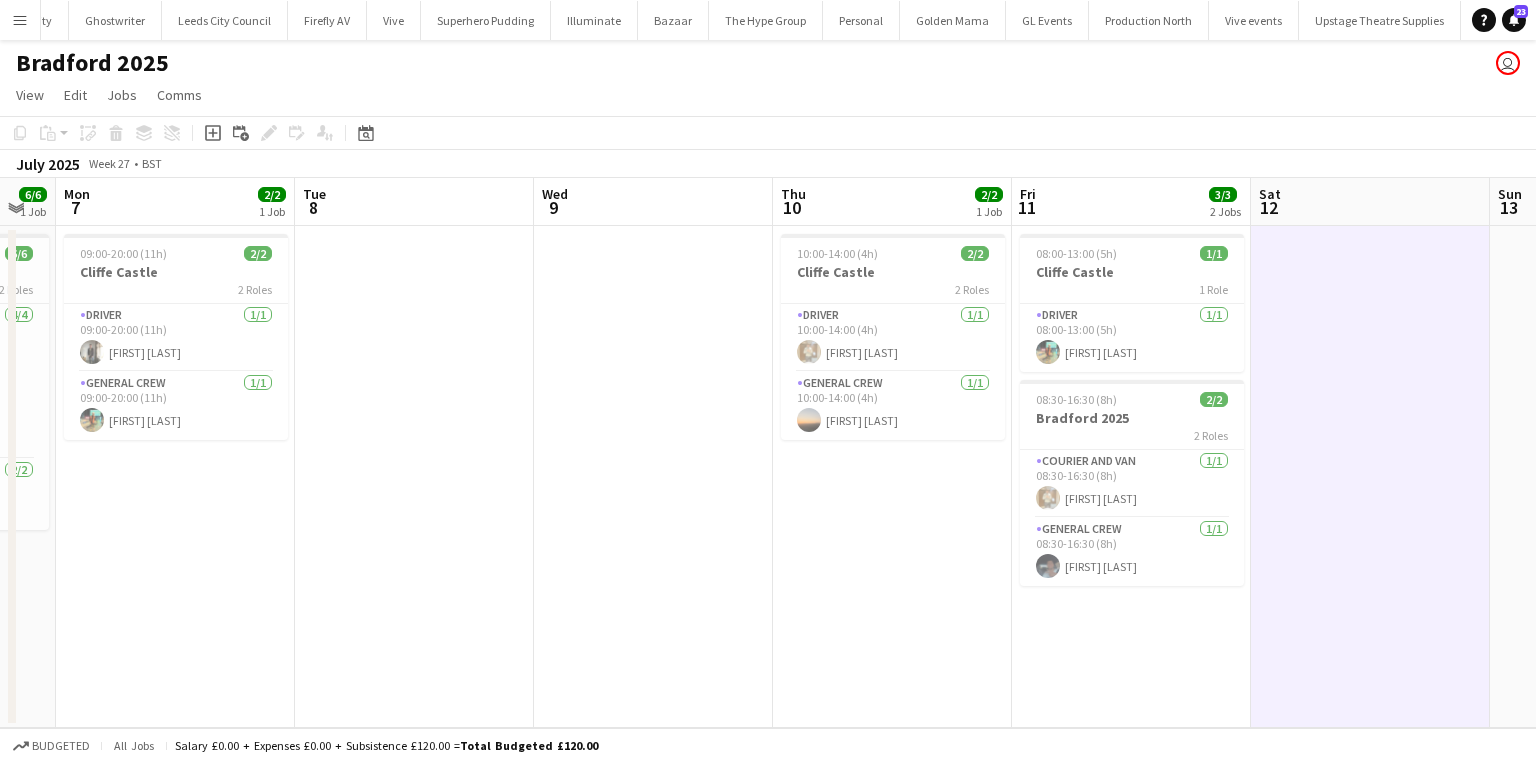 scroll, scrollTop: 0, scrollLeft: 696, axis: horizontal 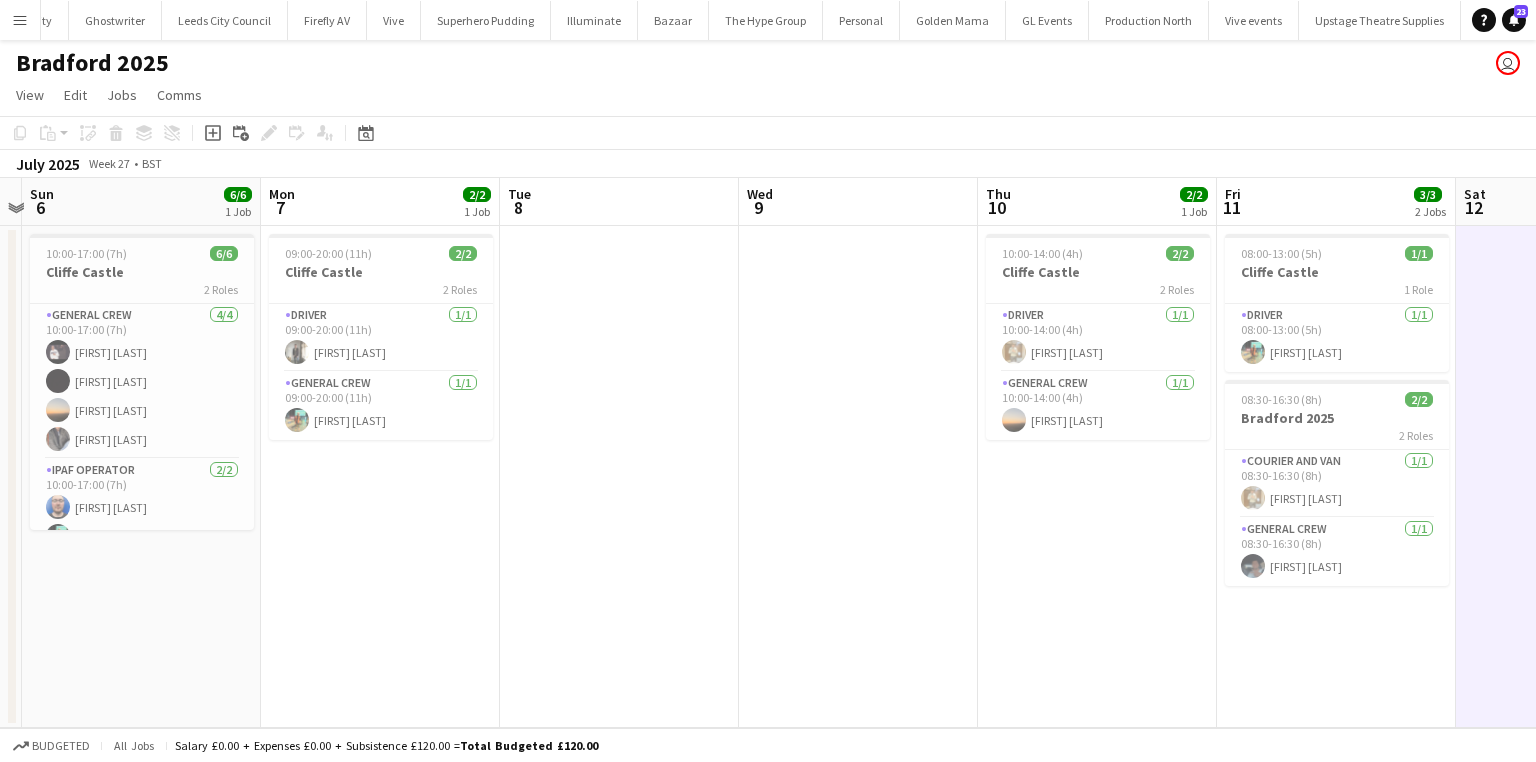 drag, startPoint x: 1128, startPoint y: 540, endPoint x: 594, endPoint y: 516, distance: 534.53906 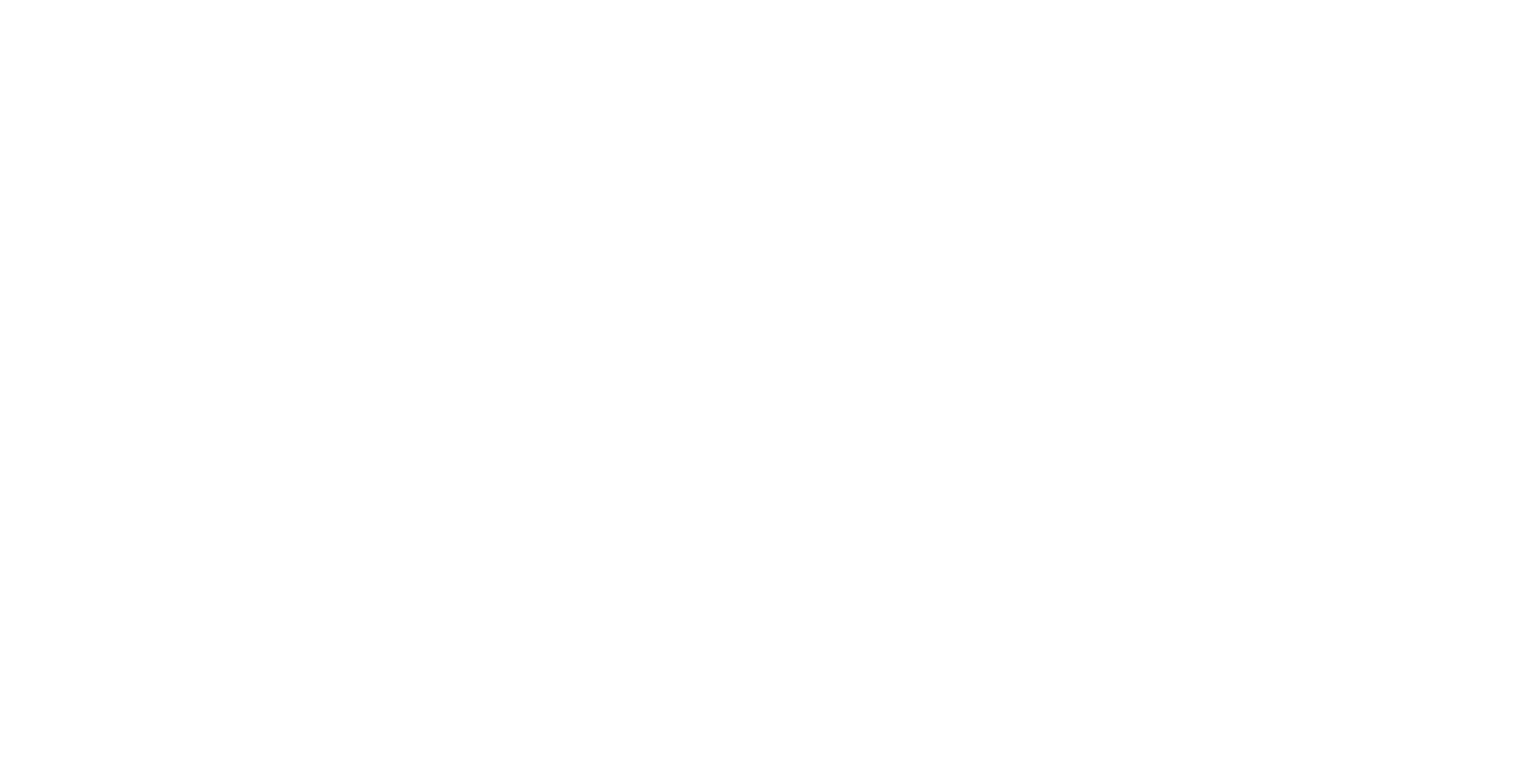 scroll, scrollTop: 0, scrollLeft: 0, axis: both 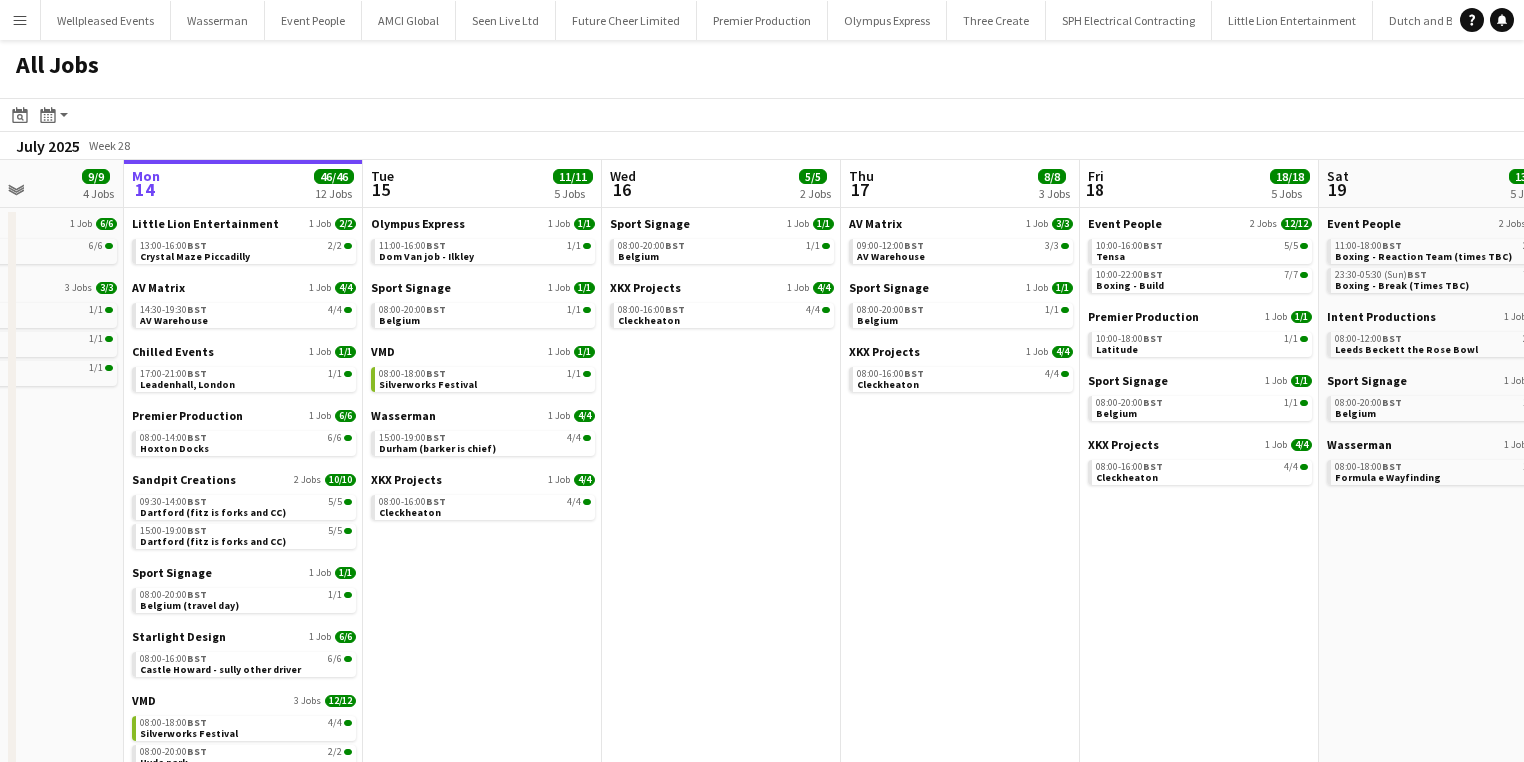 drag, startPoint x: 1168, startPoint y: 559, endPoint x: 1053, endPoint y: 559, distance: 115 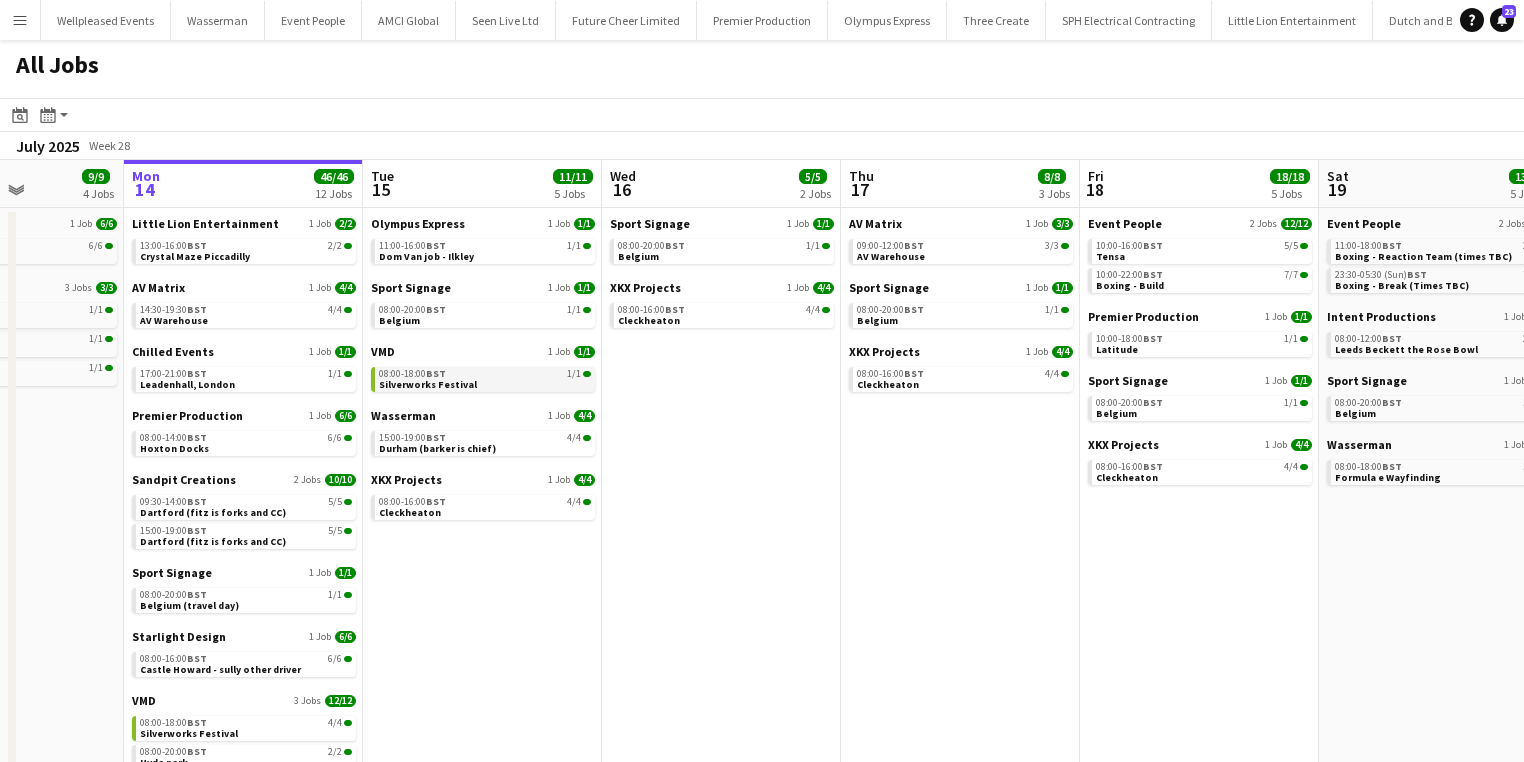 click on "BST" at bounding box center (436, 373) 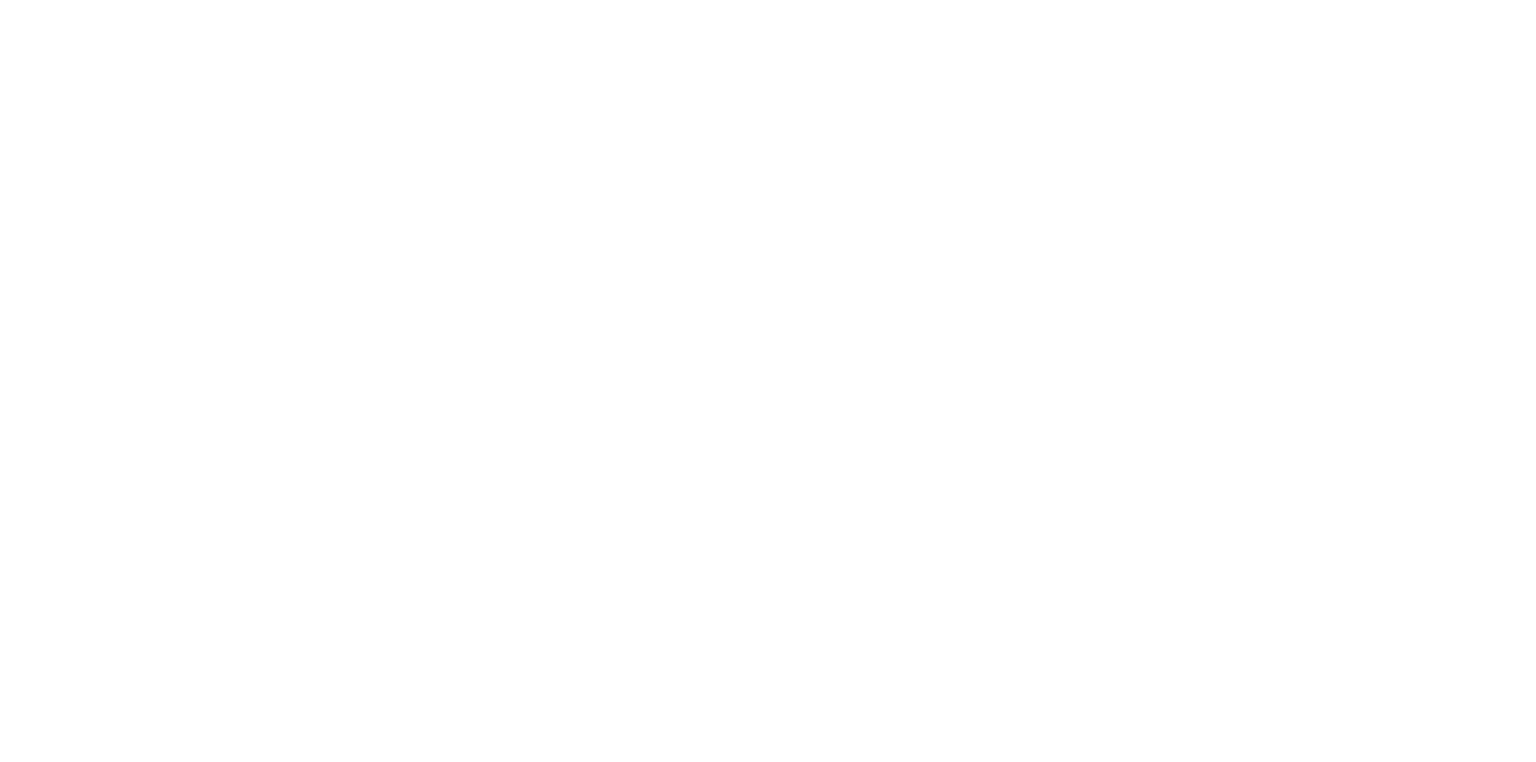 scroll, scrollTop: 0, scrollLeft: 0, axis: both 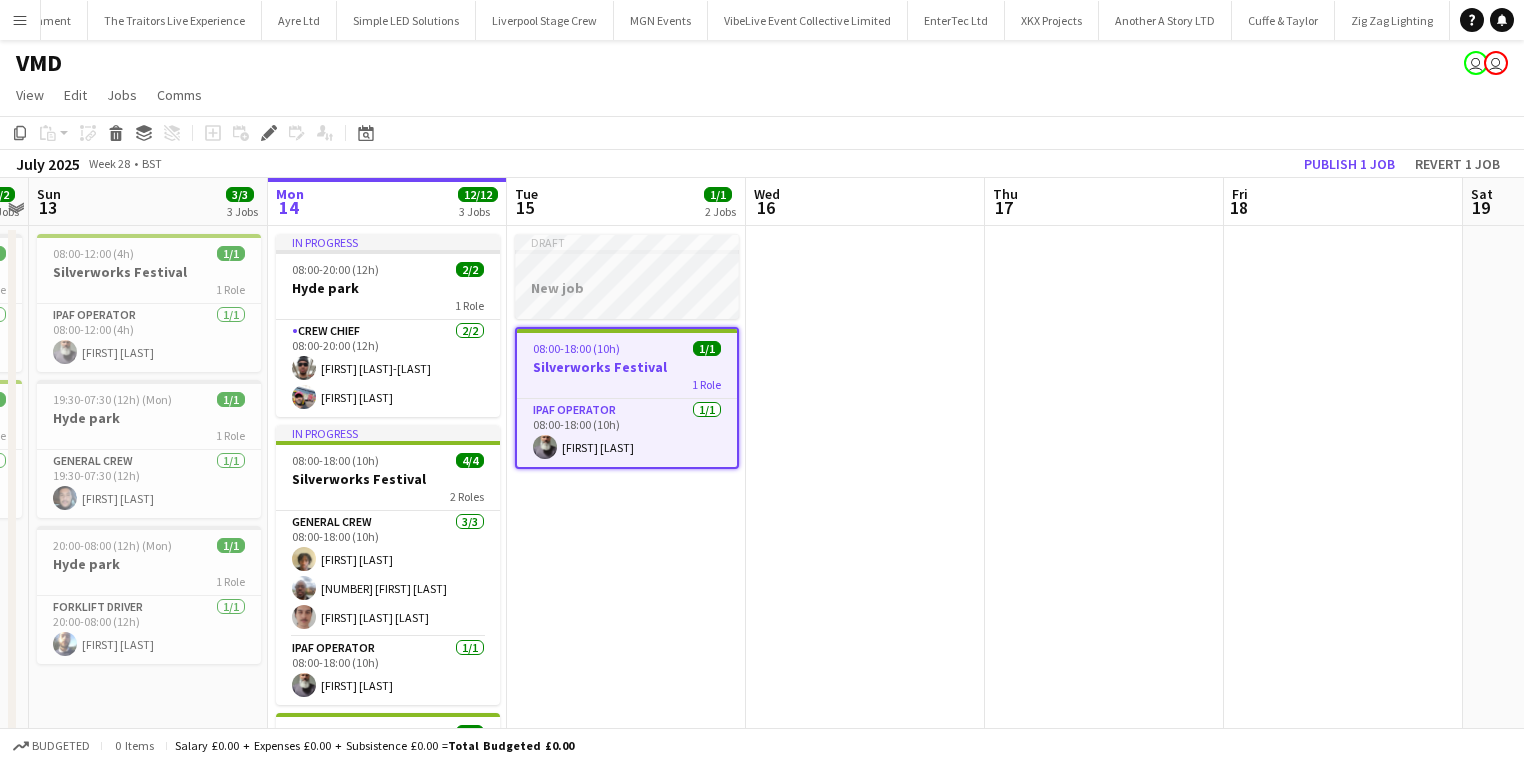 click on "Draft" at bounding box center (627, 242) 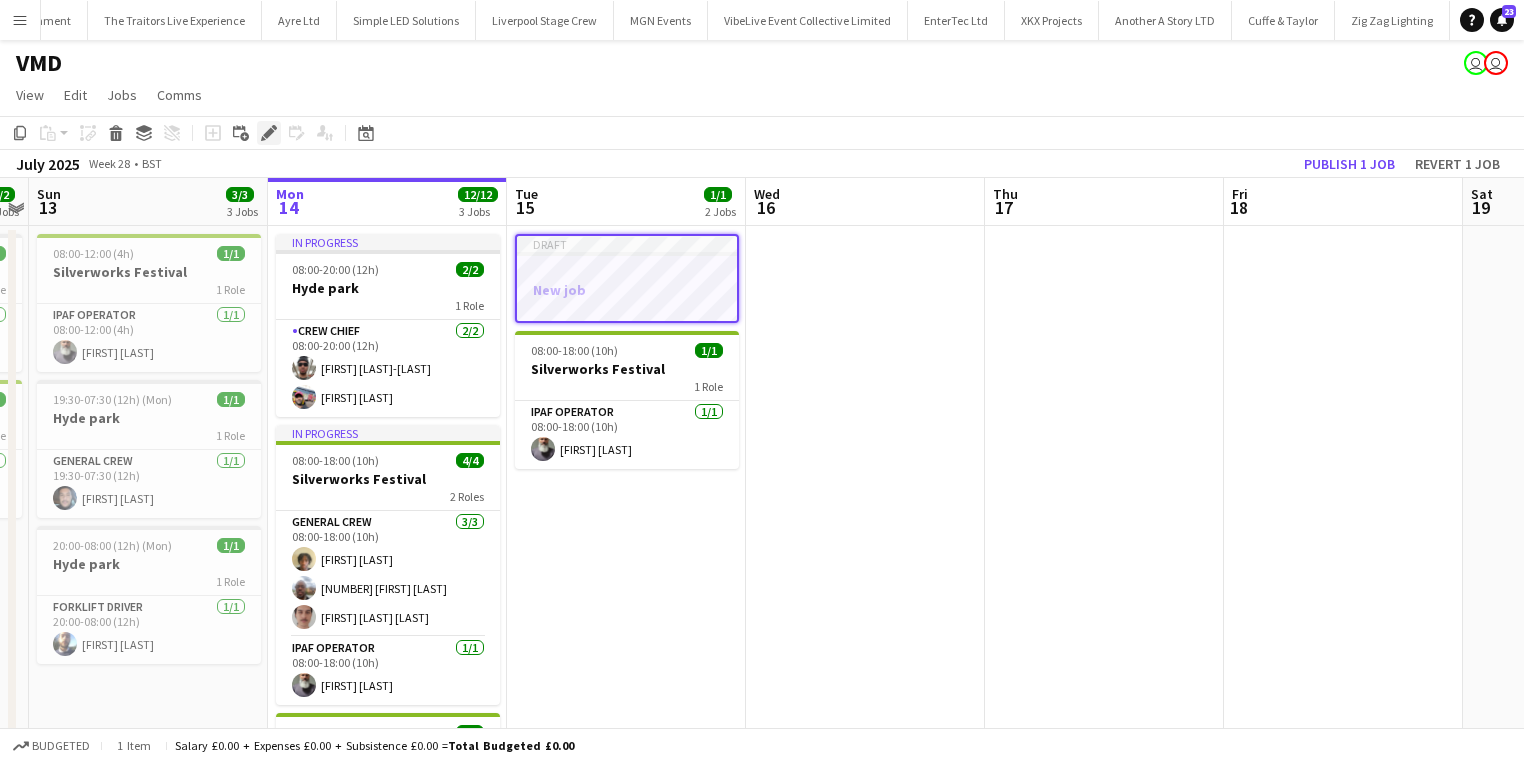 click on "Edit" 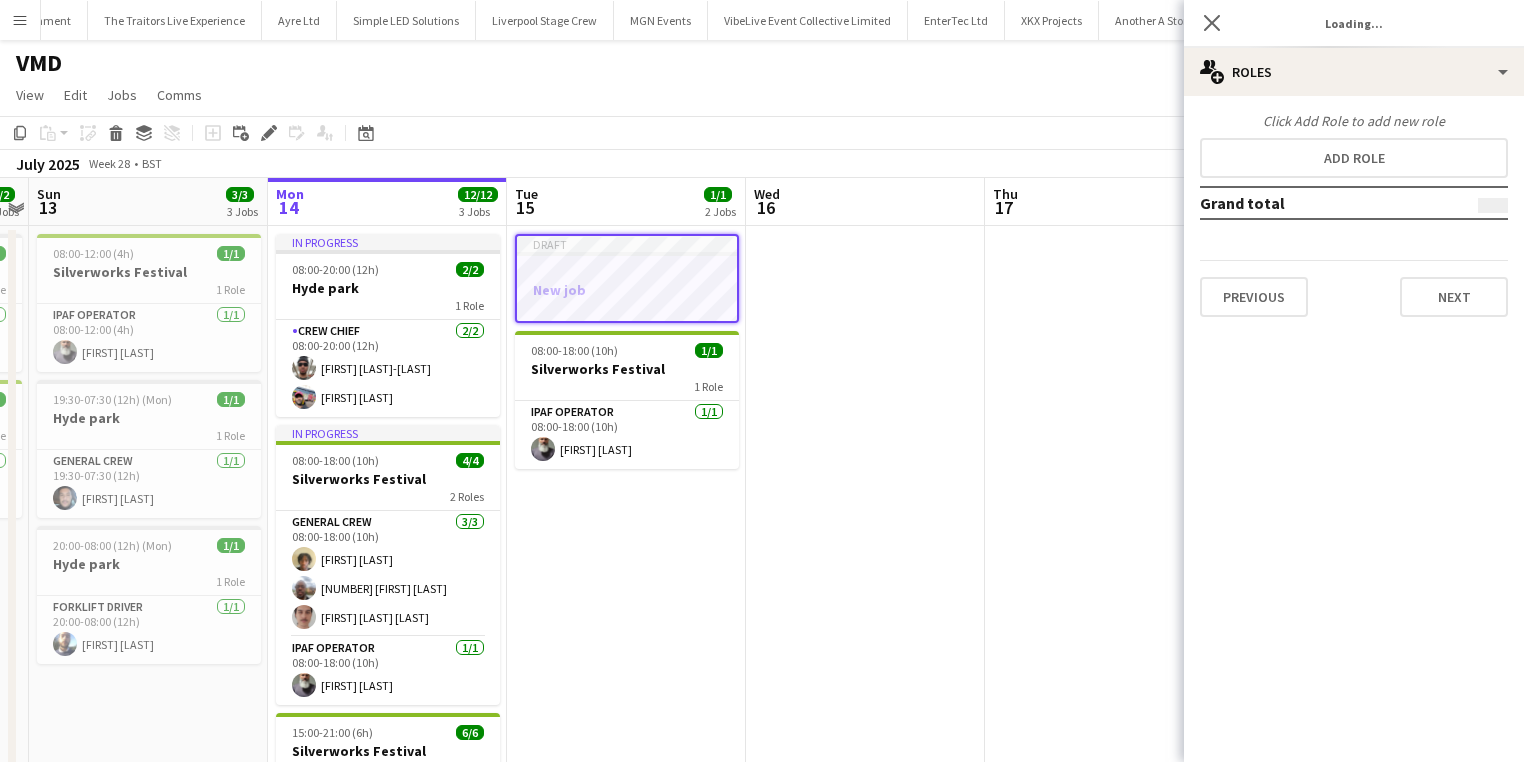 type on "*******" 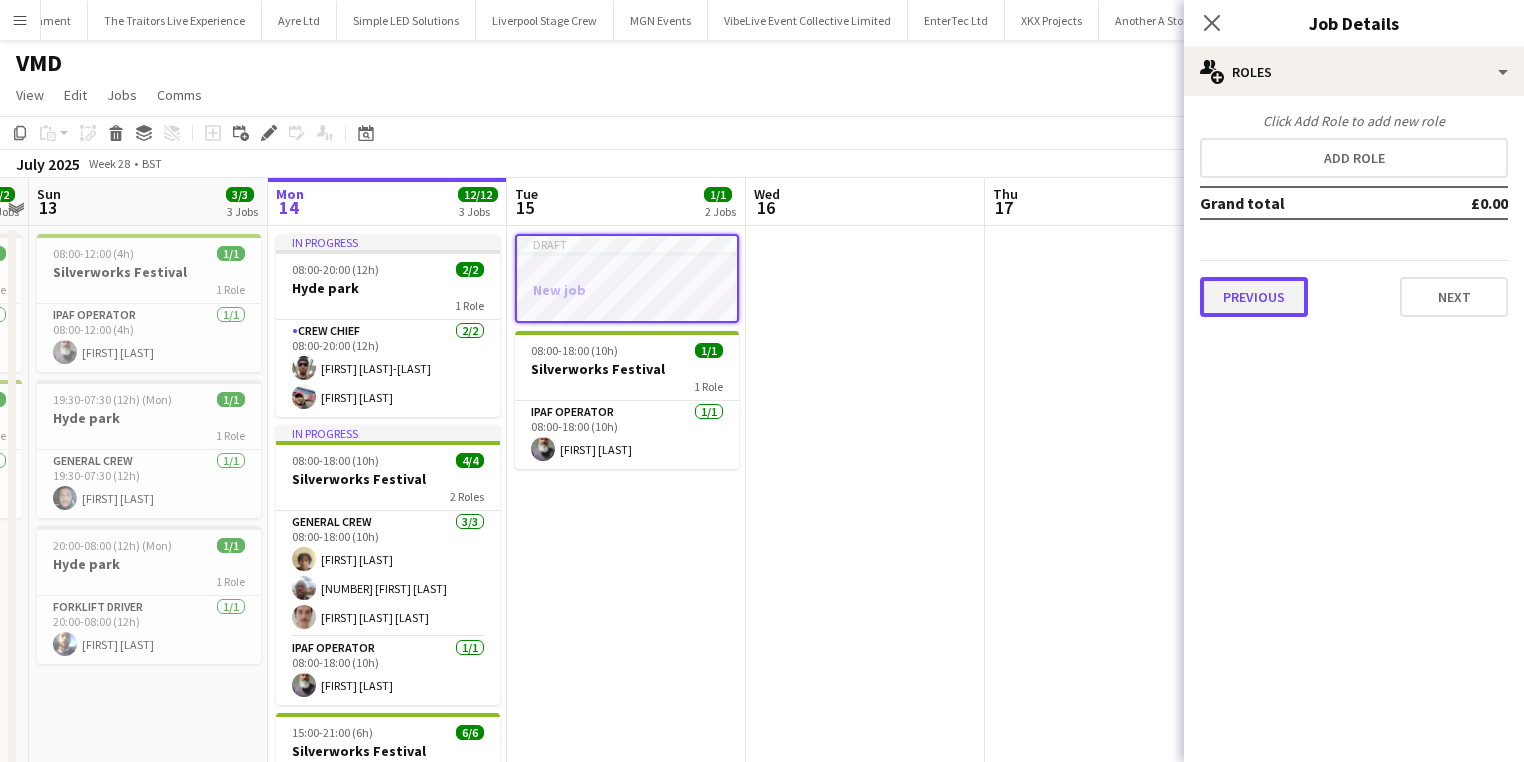 click on "Previous" at bounding box center (1254, 297) 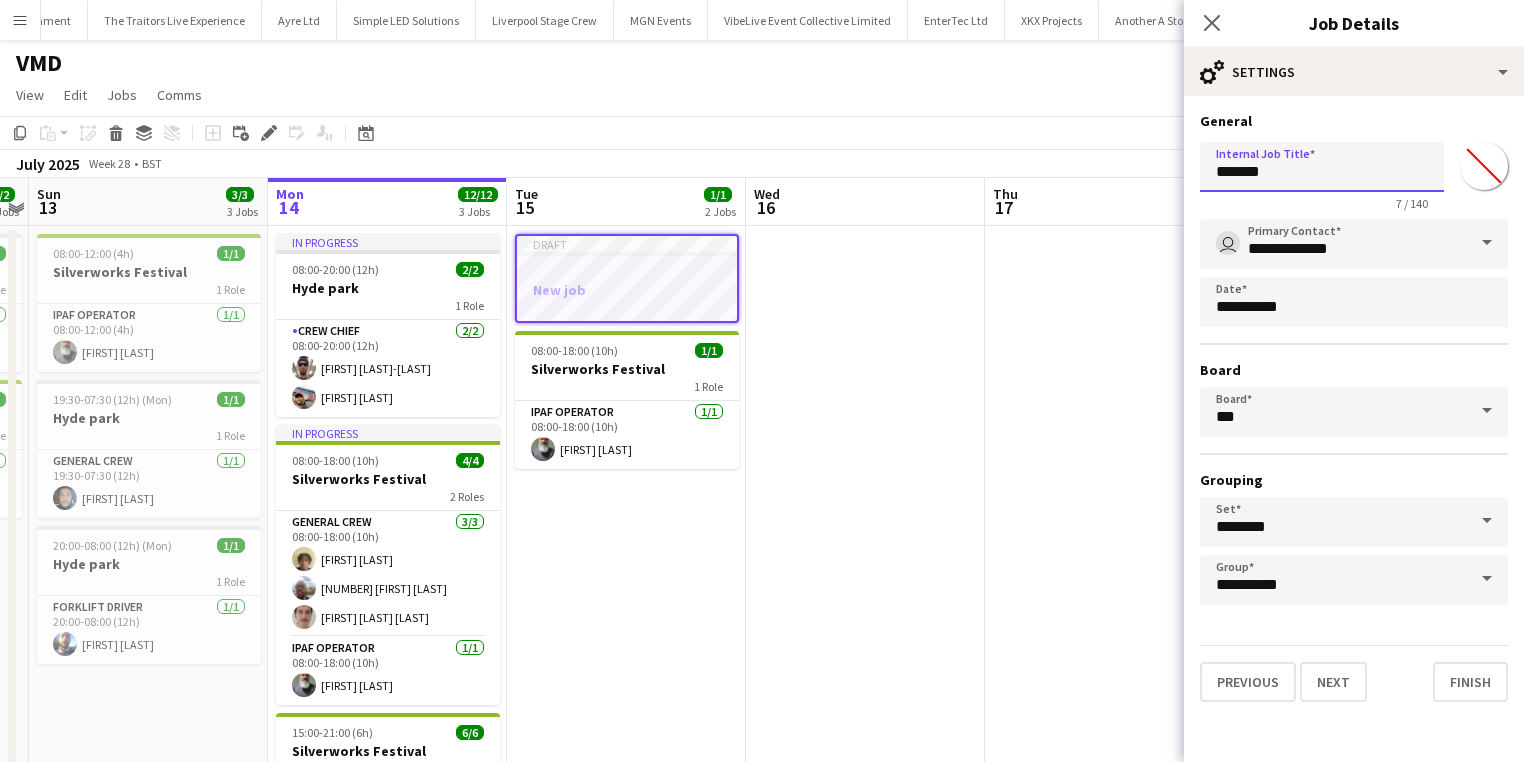 drag, startPoint x: 1281, startPoint y: 175, endPoint x: 967, endPoint y: 180, distance: 314.0398 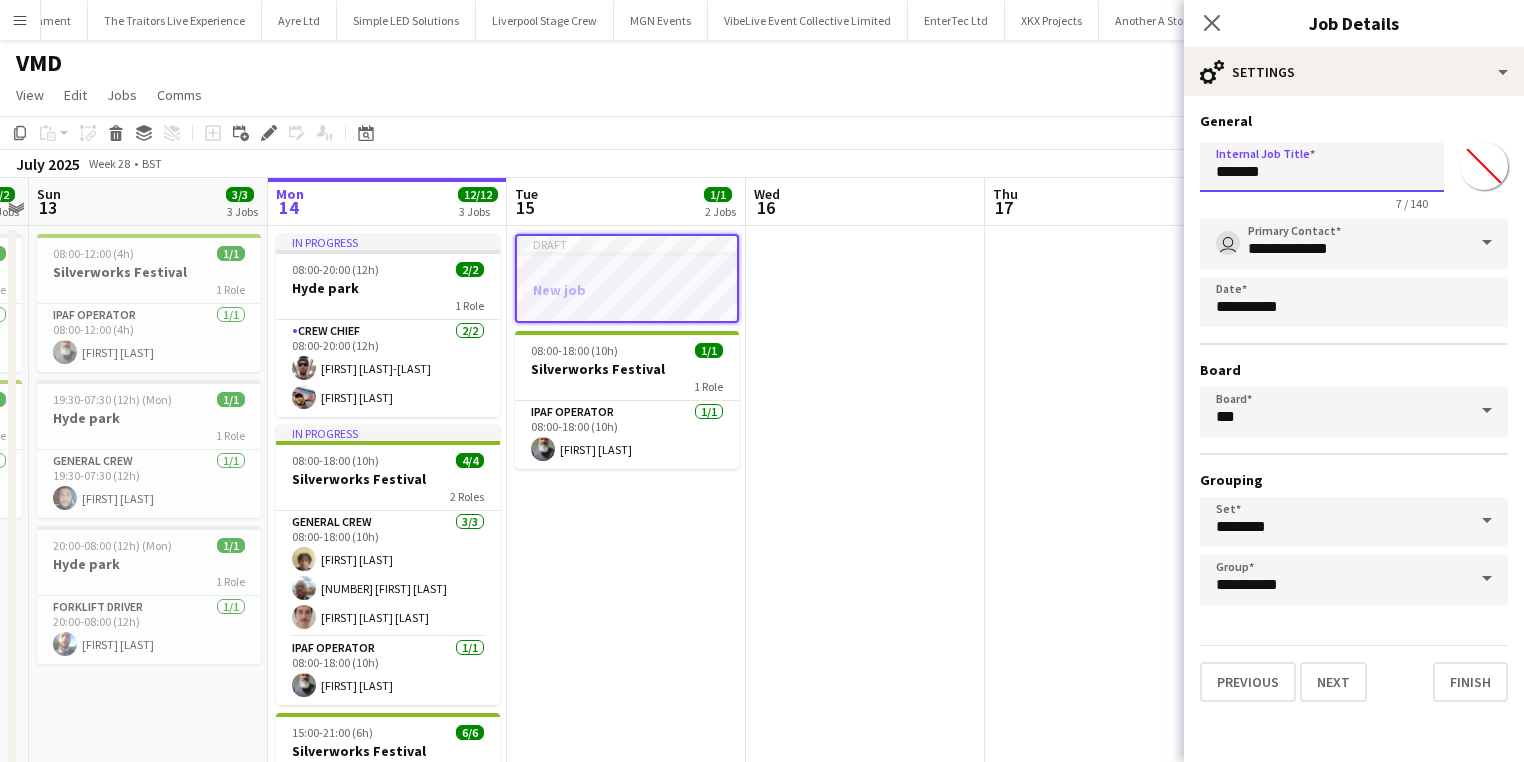 click on "Menu
Boards
Boards   Boards   All jobs   Status
Workforce
Workforce   My Workforce   Recruiting
Comms
Comms
Pay
Pay   Approvals   Payments   Reports
Platform Settings
Platform Settings   App settings   Your settings   Profiles
Training Academy
Training Academy
Knowledge Base
Knowledge Base
Product Updates
Product Updates   Log Out   Privacy   Wellpleased Events
Close
Wasserman
Close
Event People
Close
AMCI Global
Close
Seen Live Ltd
Close
Future Cheer Limited
Close
Premier Production
Close
Olympus Express
Close
Three Create" at bounding box center [762, 543] 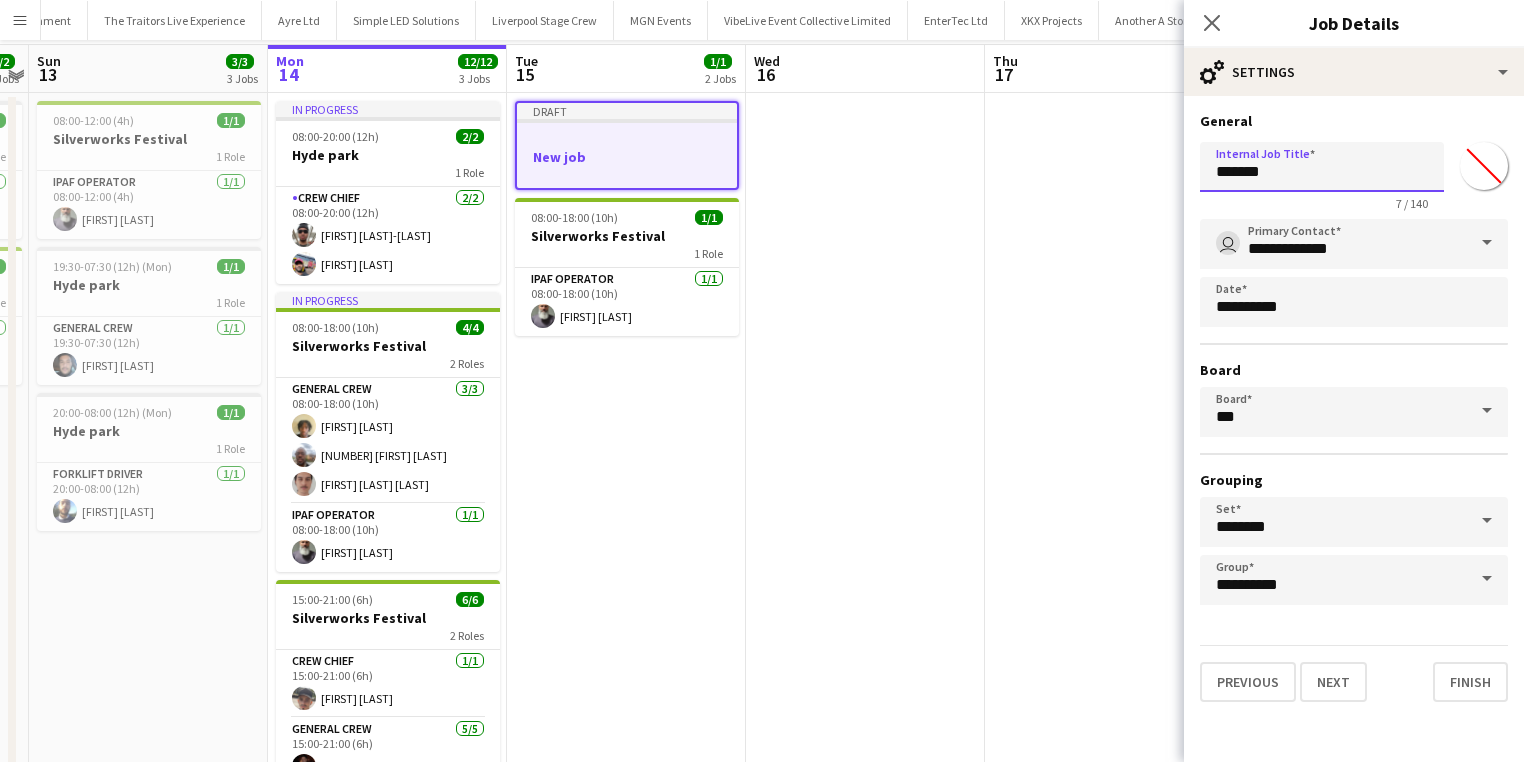 scroll, scrollTop: 1, scrollLeft: 0, axis: vertical 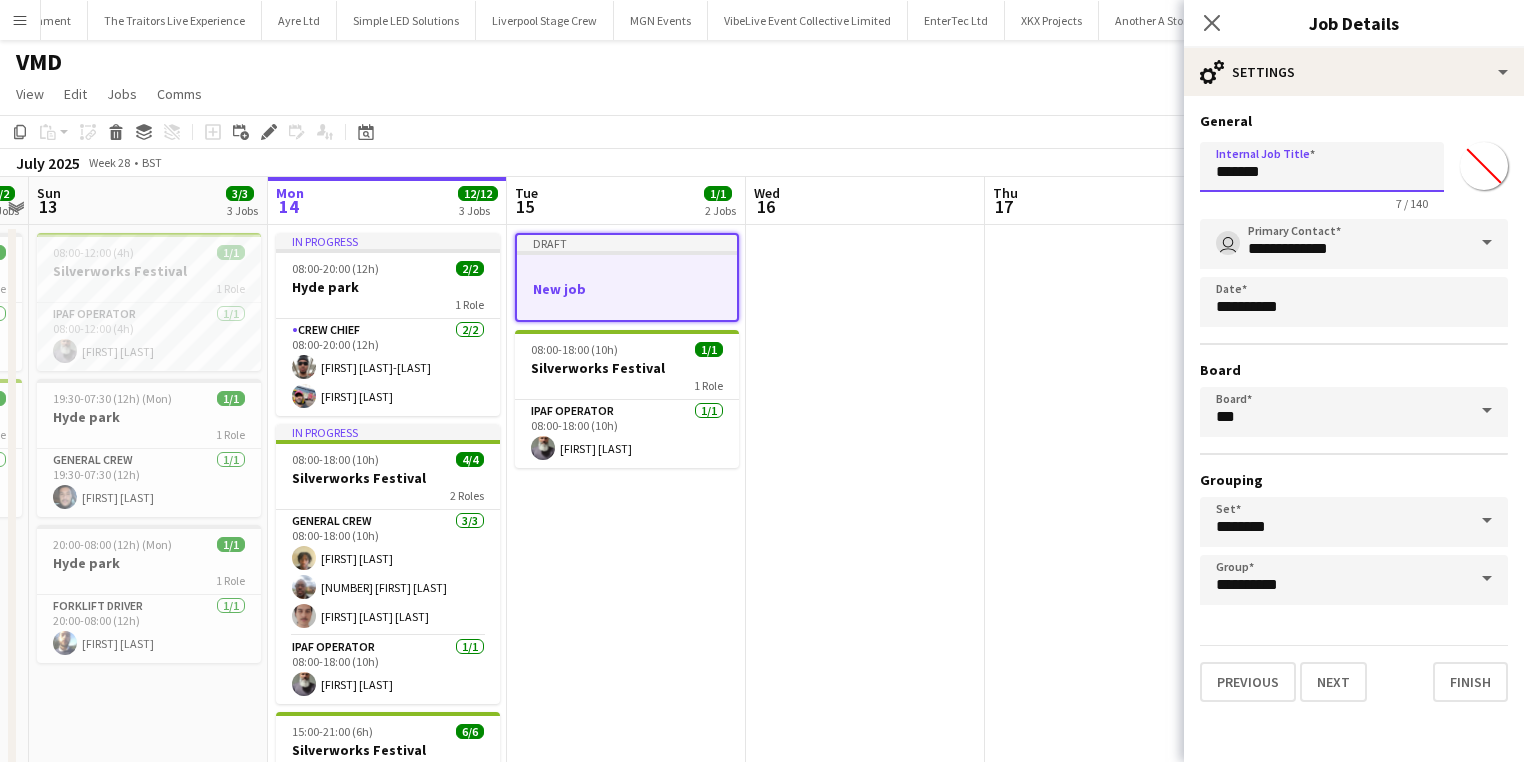 type on "*" 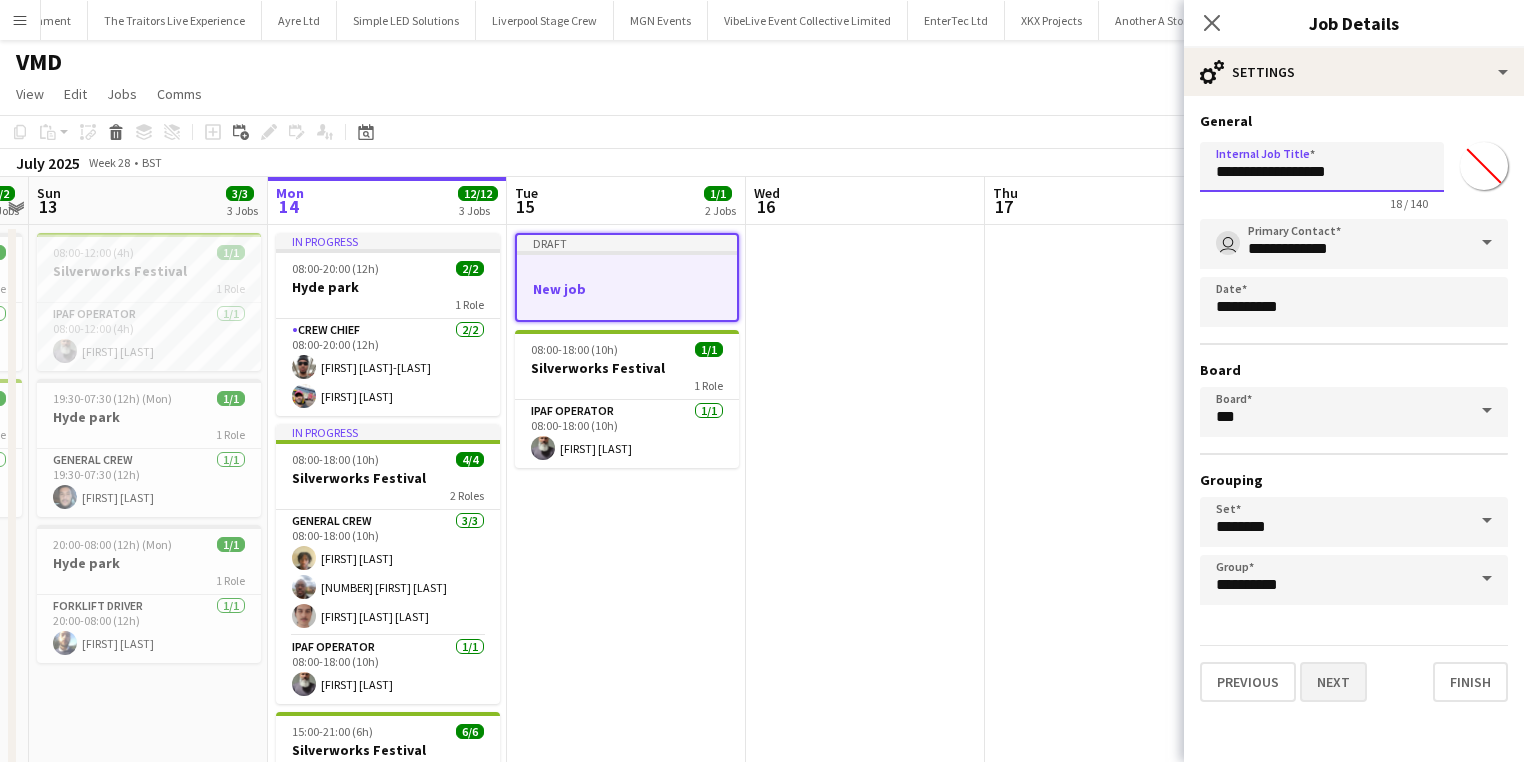 type on "**********" 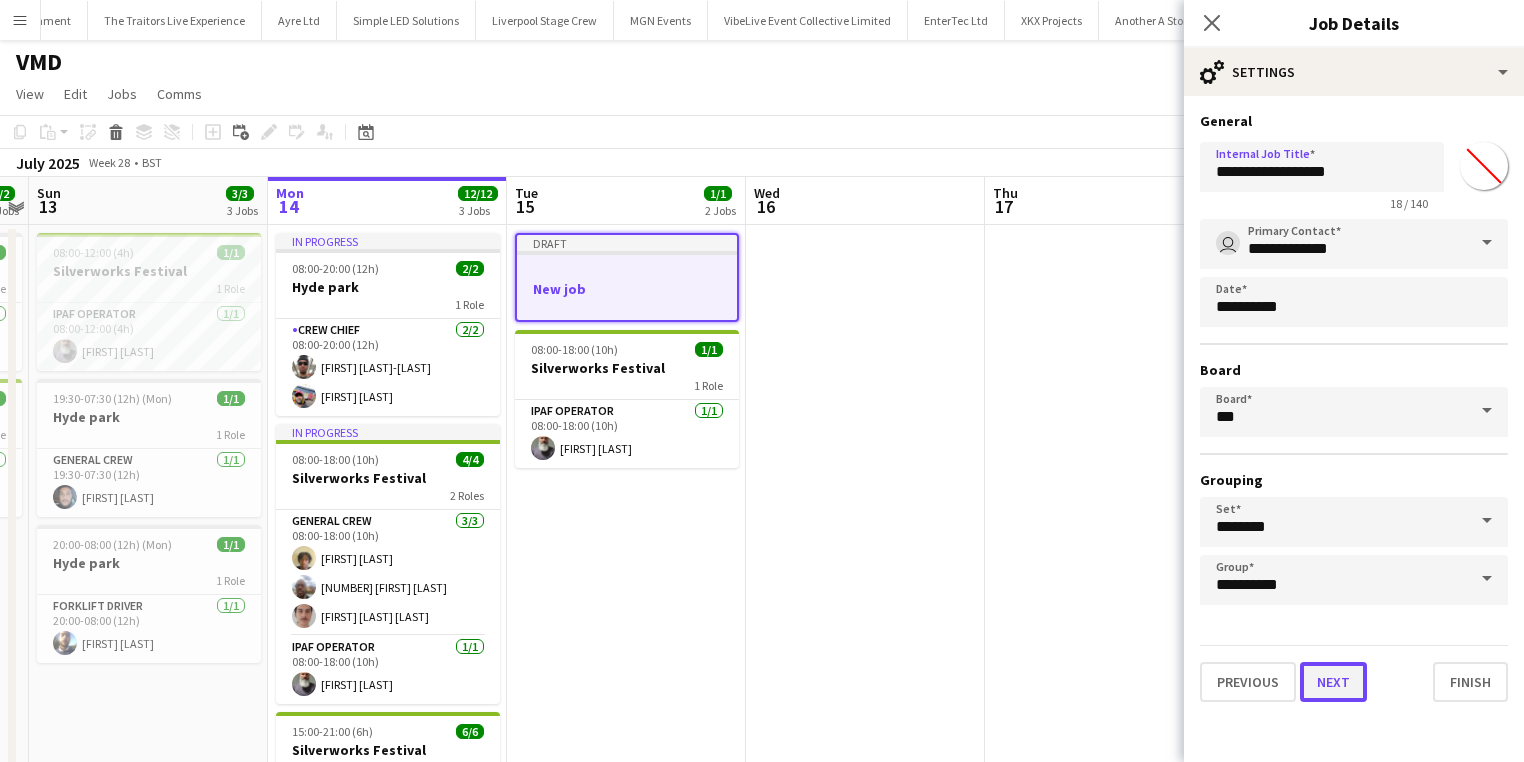 click on "Next" at bounding box center [1333, 682] 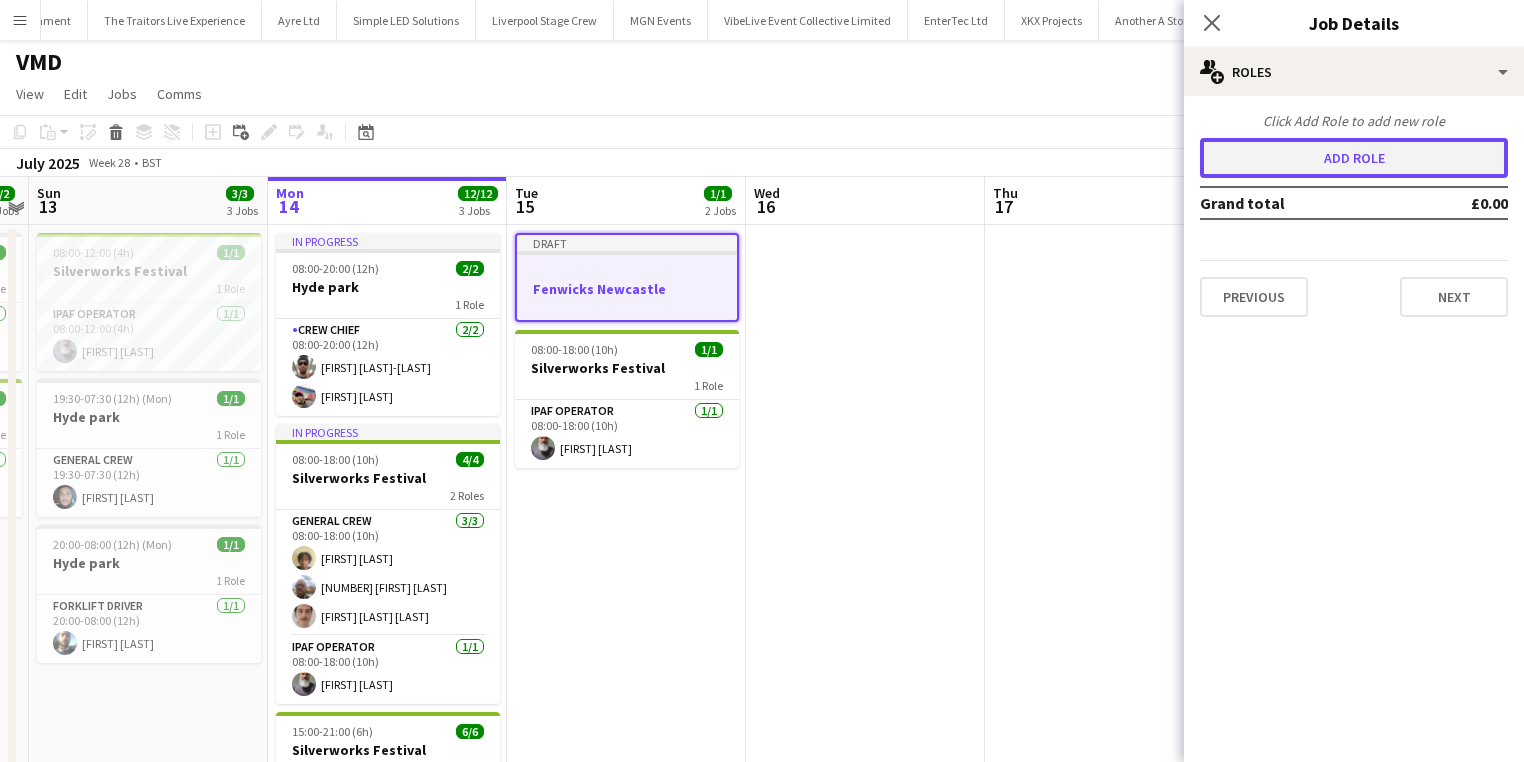 click on "Add role" at bounding box center (1354, 158) 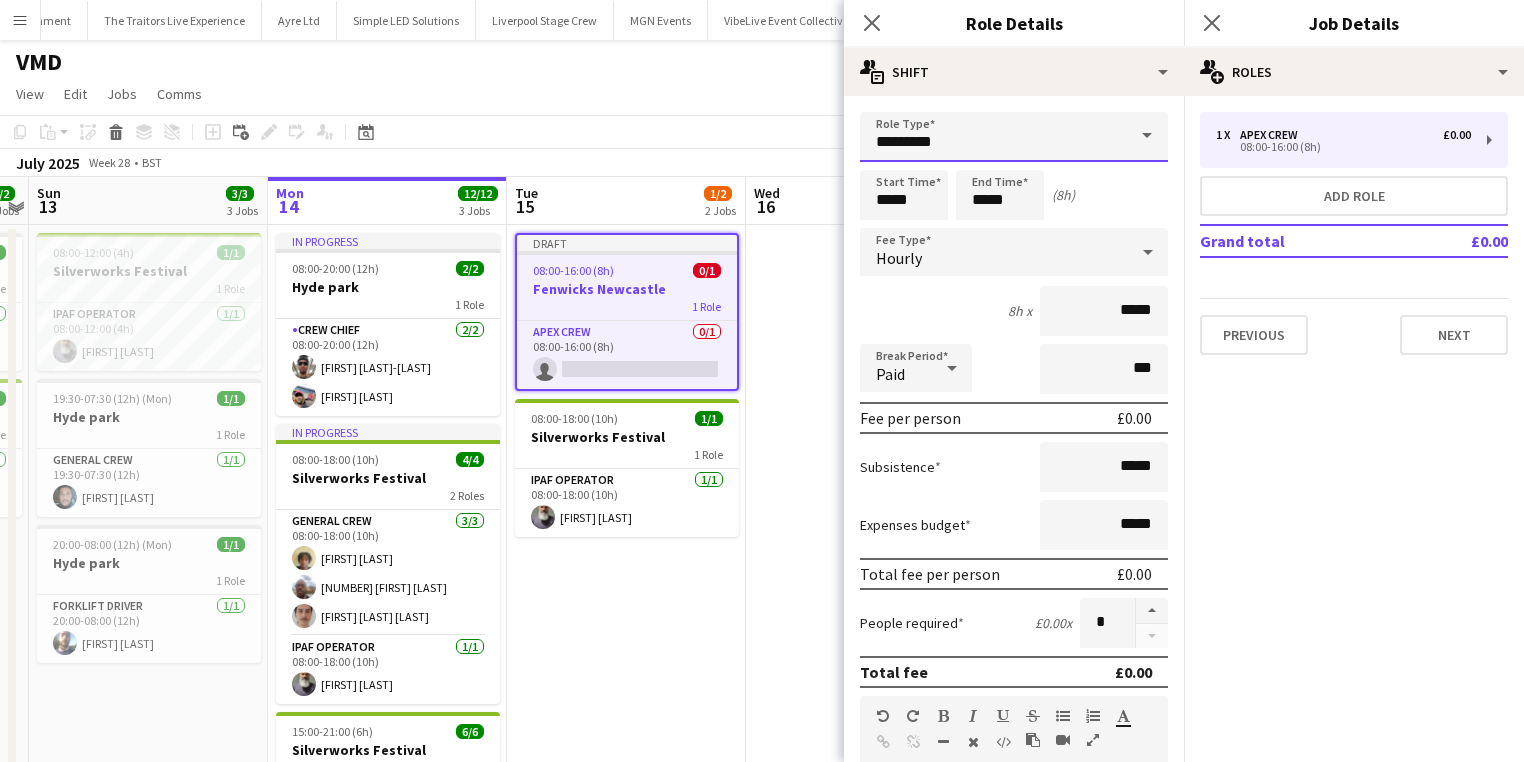 click on "*********" at bounding box center [1014, 137] 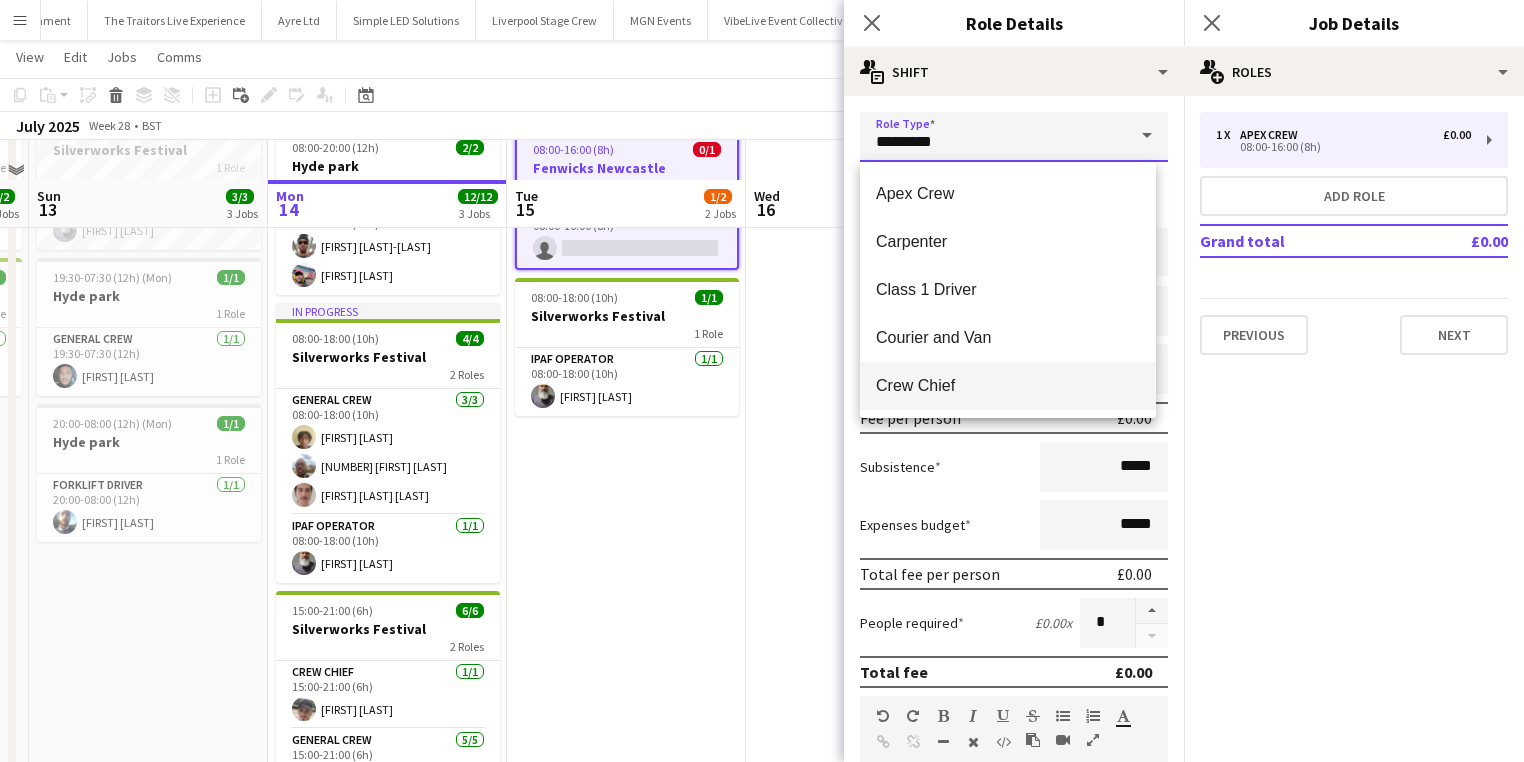 scroll, scrollTop: 160, scrollLeft: 0, axis: vertical 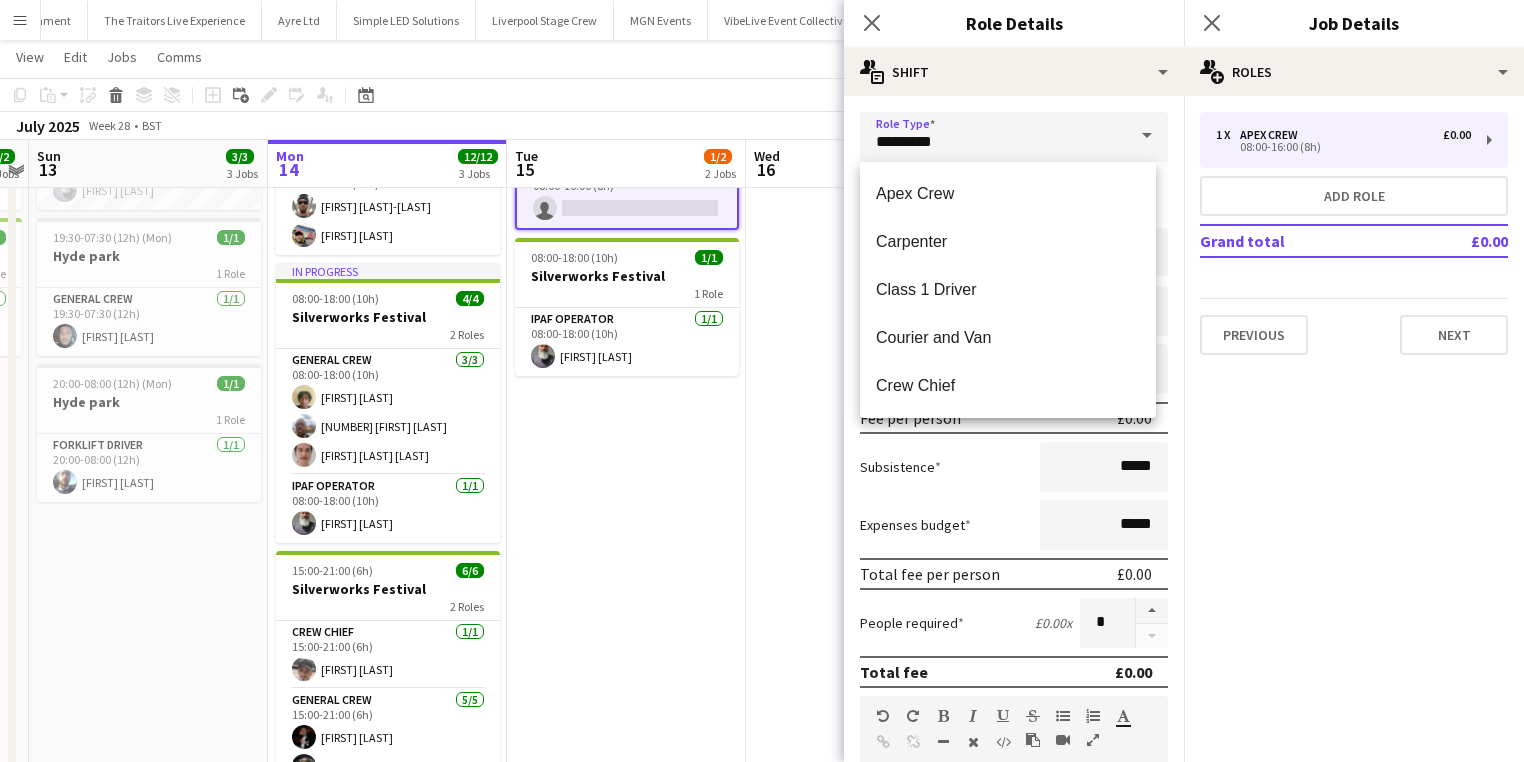 click on "Courier and Van" at bounding box center [1008, 338] 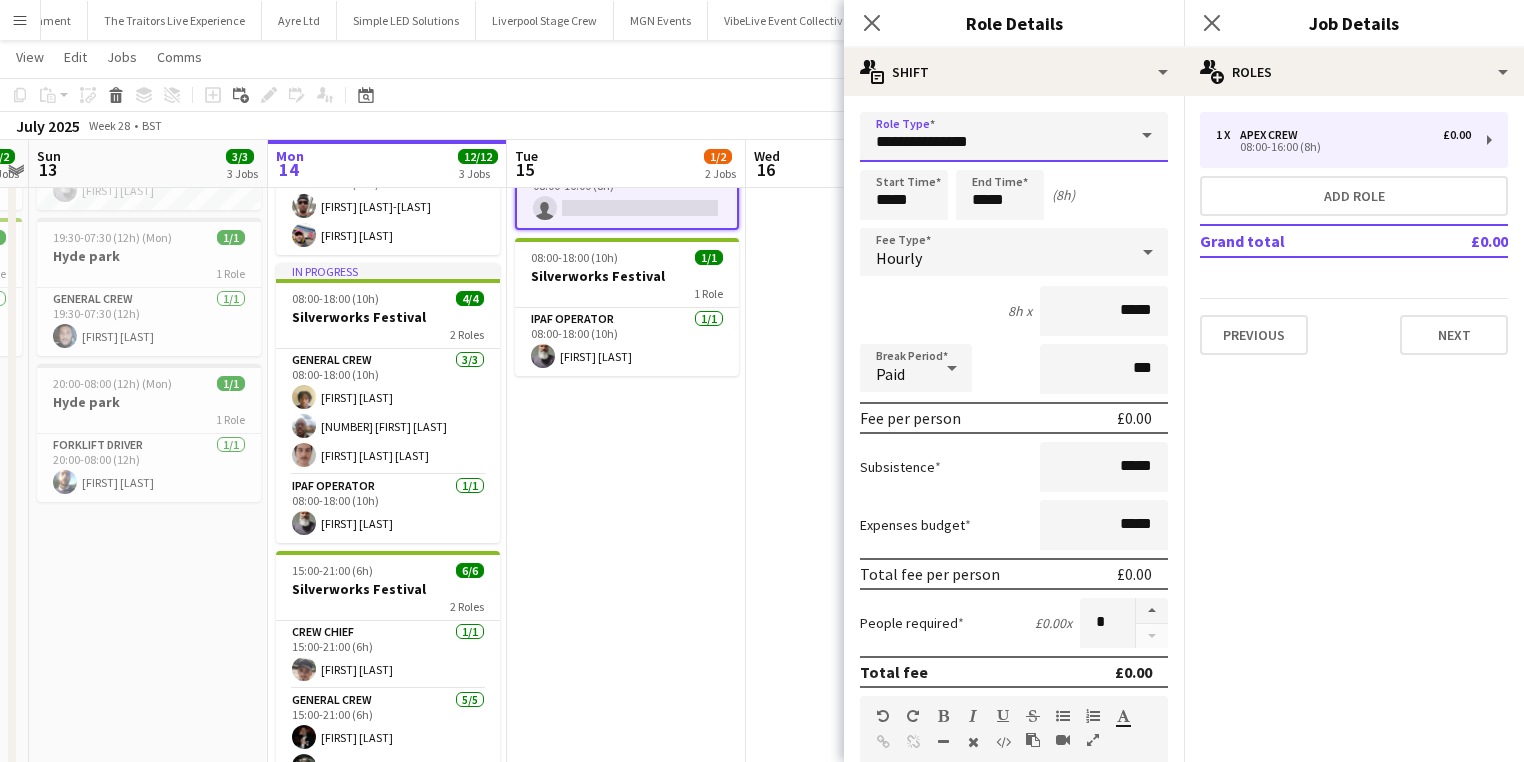 click on "**********" at bounding box center [1014, 137] 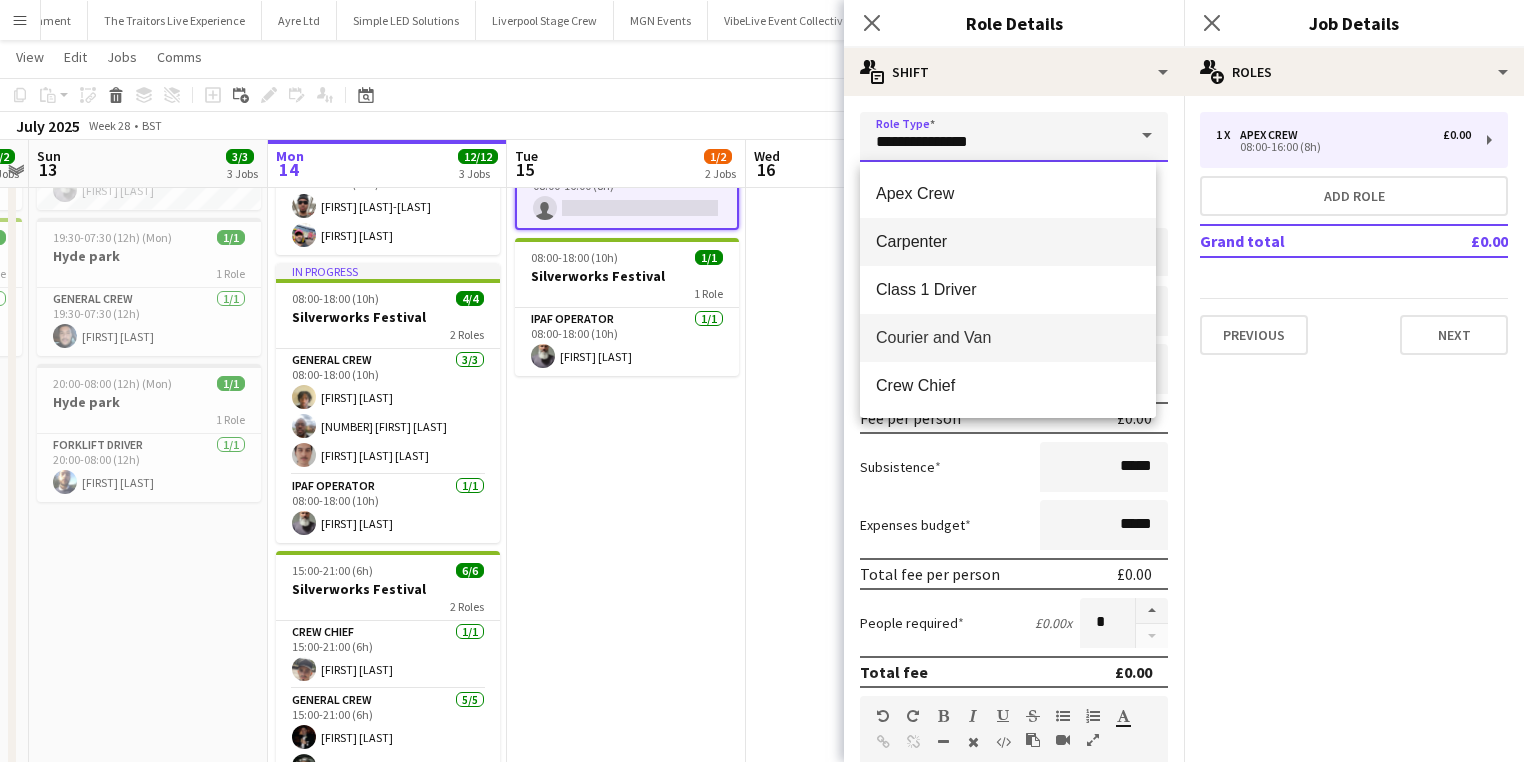 scroll, scrollTop: 80, scrollLeft: 0, axis: vertical 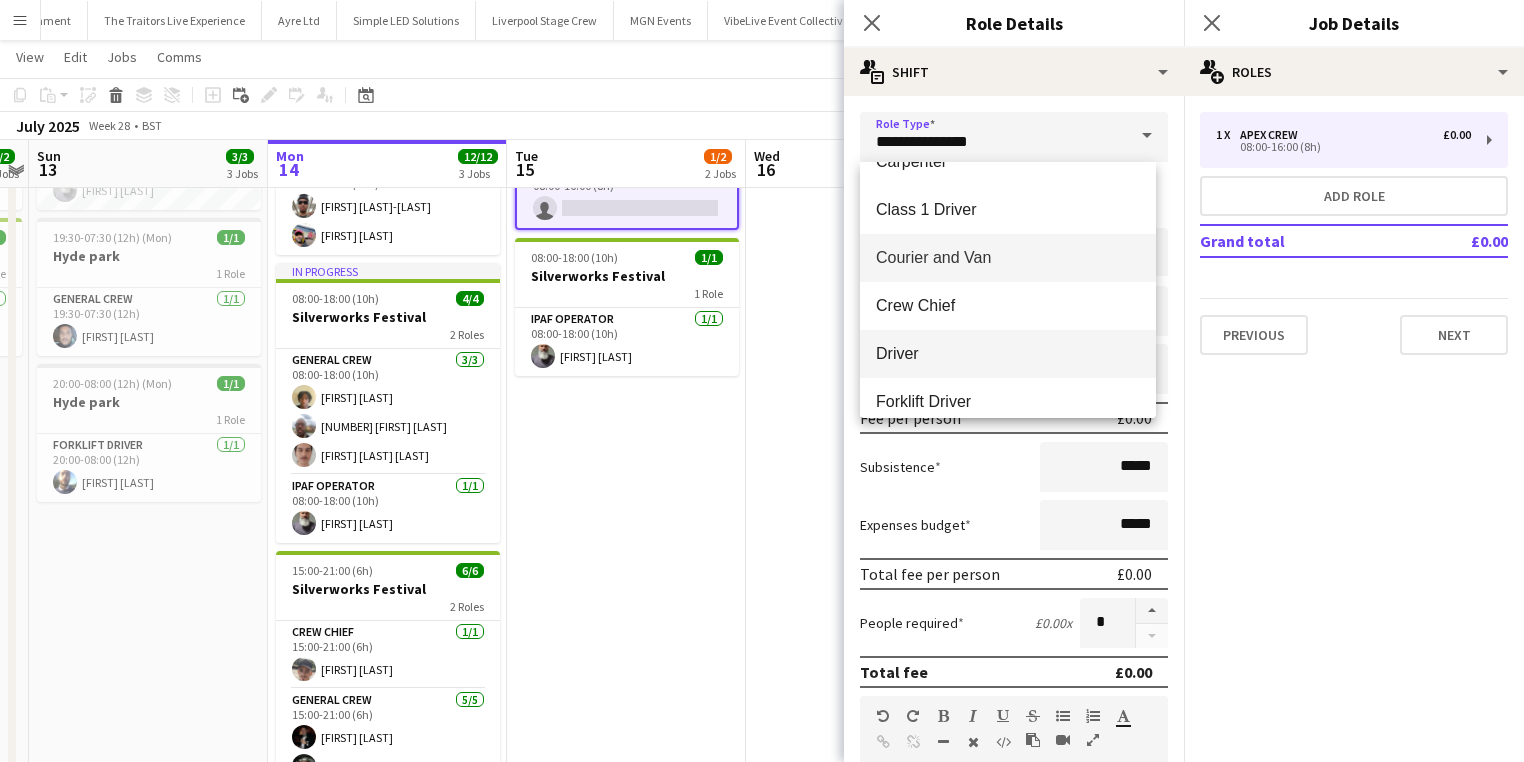 click on "Driver" at bounding box center [1008, 354] 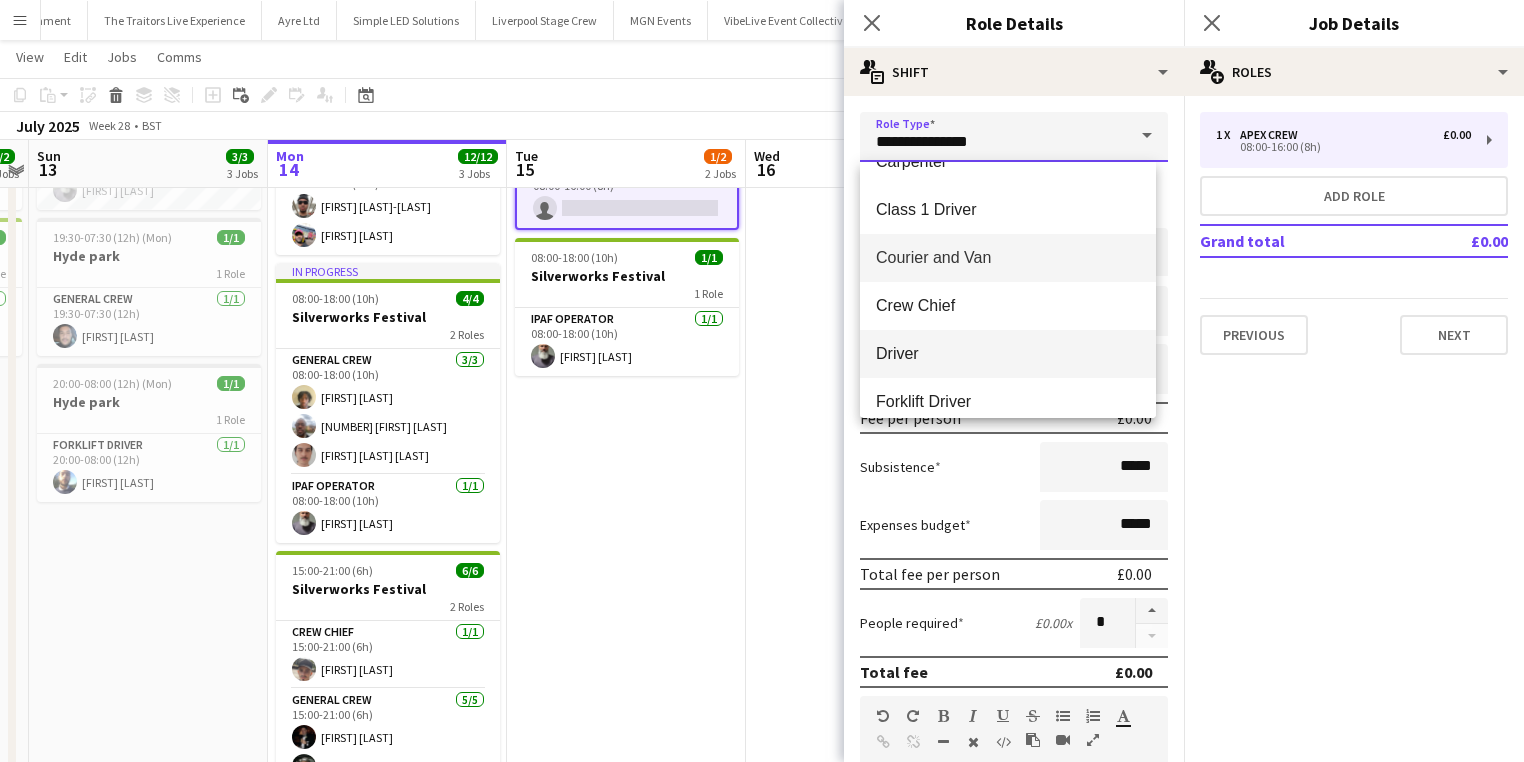 type on "******" 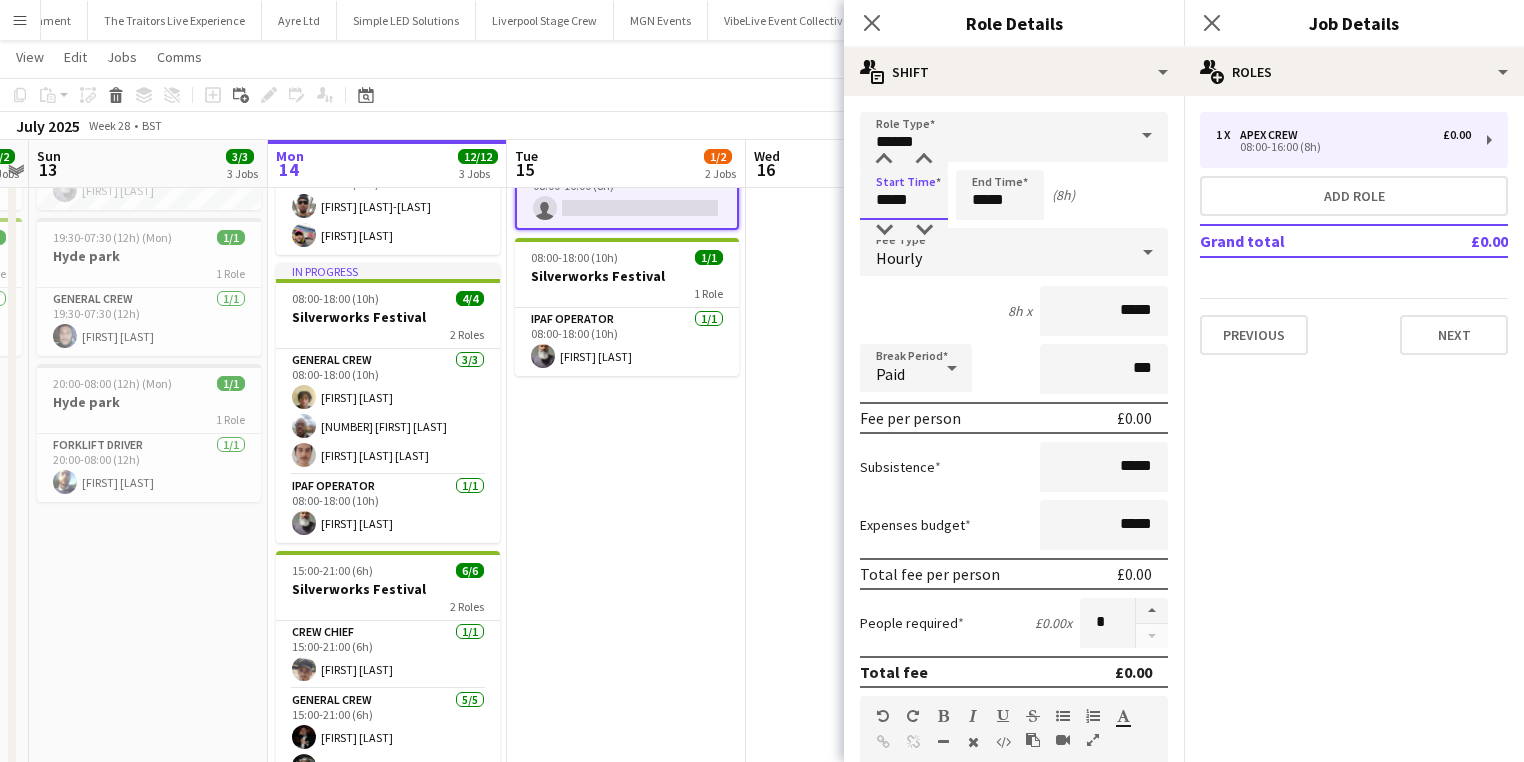 drag, startPoint x: 943, startPoint y: 189, endPoint x: 753, endPoint y: 198, distance: 190.21304 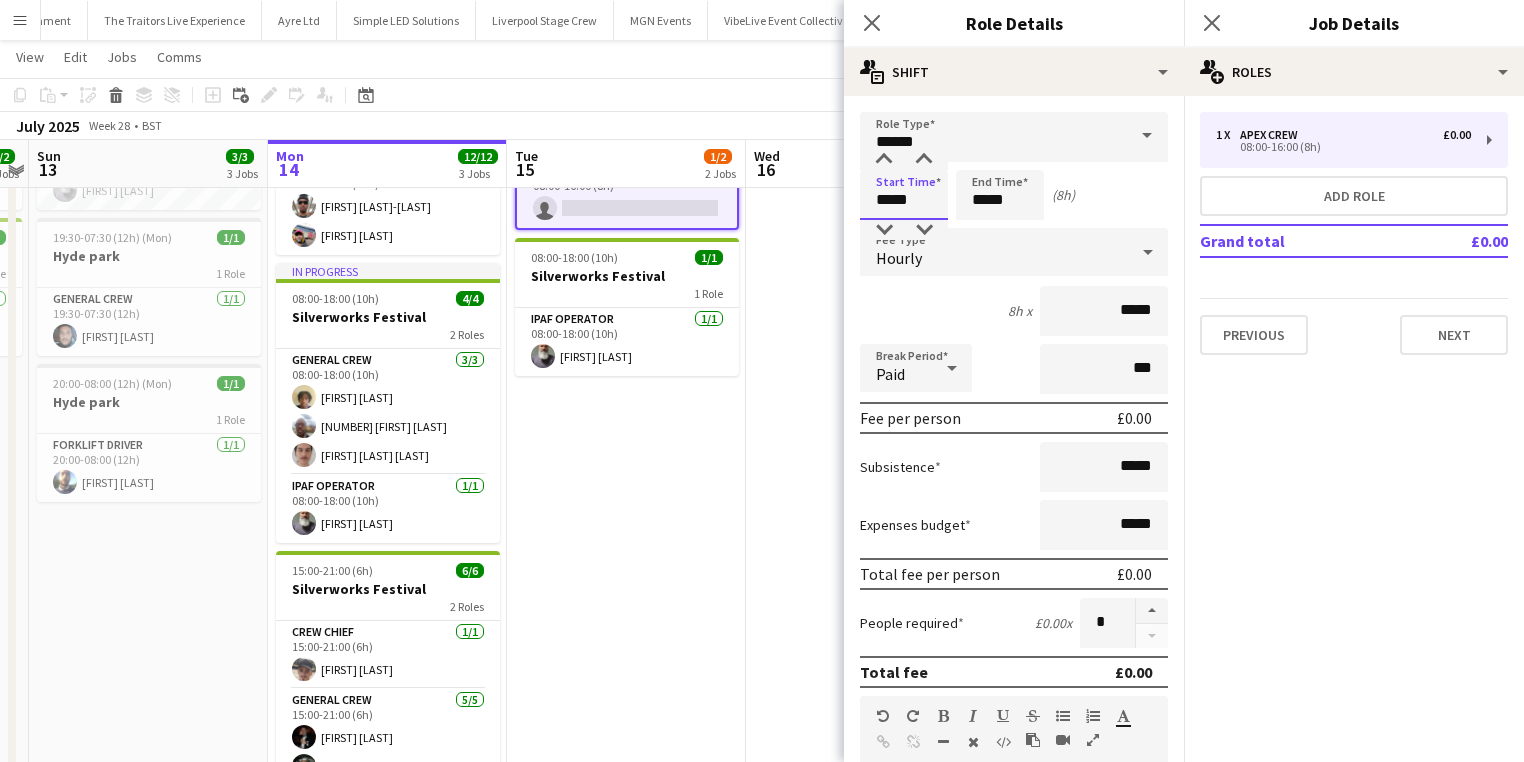 click on "Menu
Boards
Boards   Boards   All jobs   Status
Workforce
Workforce   My Workforce   Recruiting
Comms
Comms
Pay
Pay   Approvals   Payments   Reports
Platform Settings
Platform Settings   App settings   Your settings   Profiles
Training Academy
Training Academy
Knowledge Base
Knowledge Base
Product Updates
Product Updates   Log Out   Privacy   Wellpleased Events
Close
Wasserman
Close
Event People
Close
AMCI Global
Close
Seen Live Ltd
Close
Future Cheer Limited
Close
Premier Production
Close
Olympus Express
Close
Three Create" at bounding box center [762, 382] 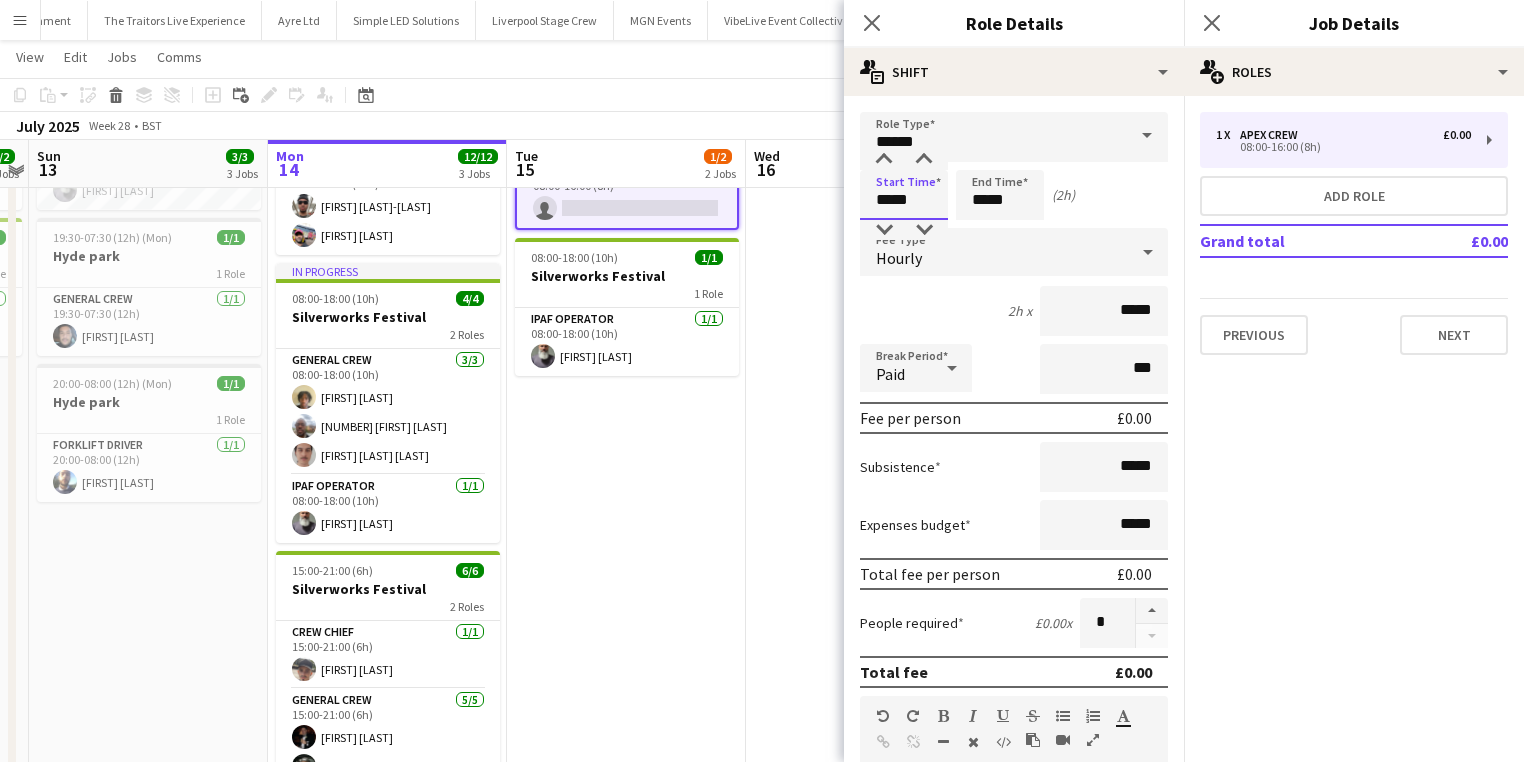type on "*****" 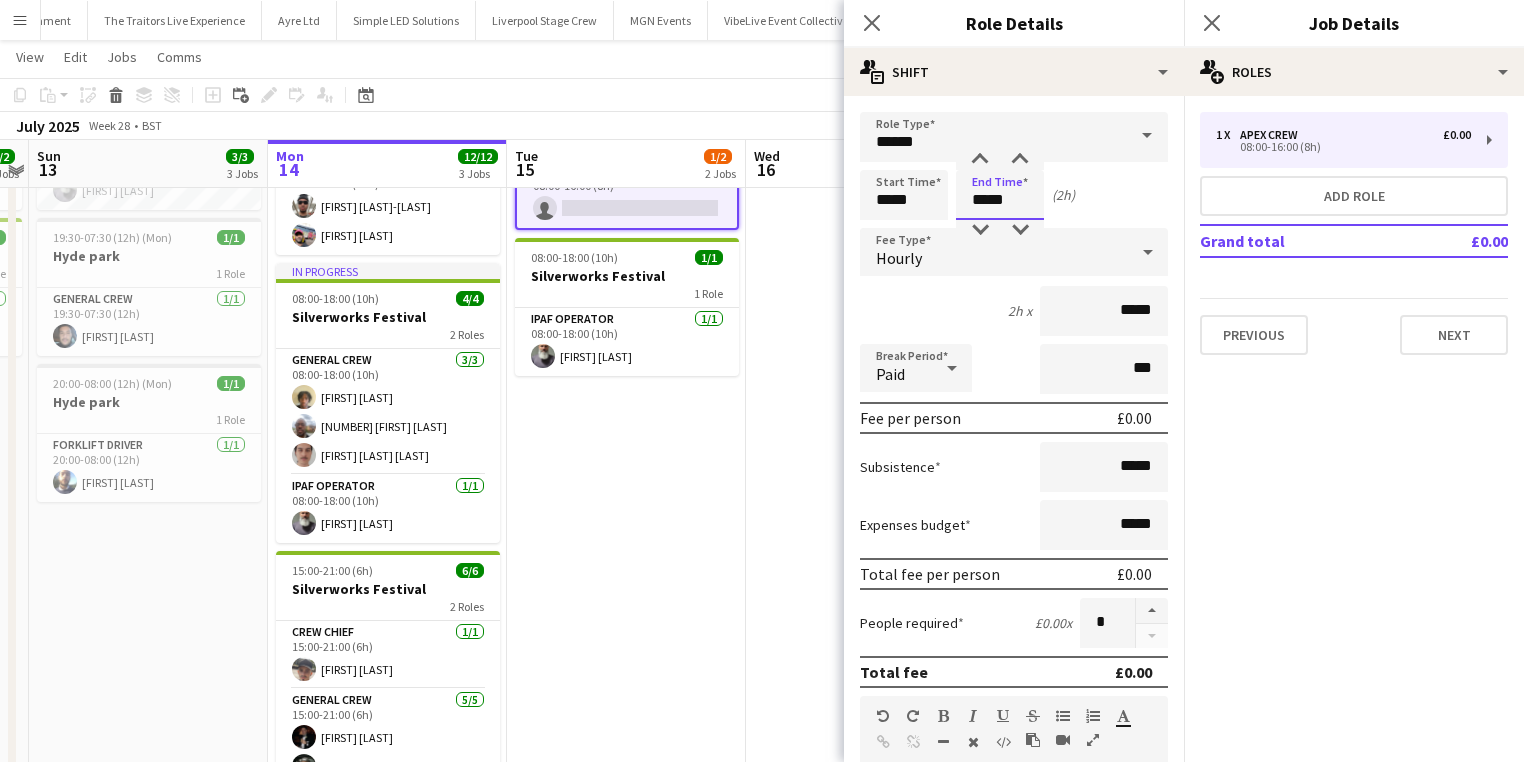 drag, startPoint x: 1036, startPoint y: 211, endPoint x: 976, endPoint y: 192, distance: 62.936478 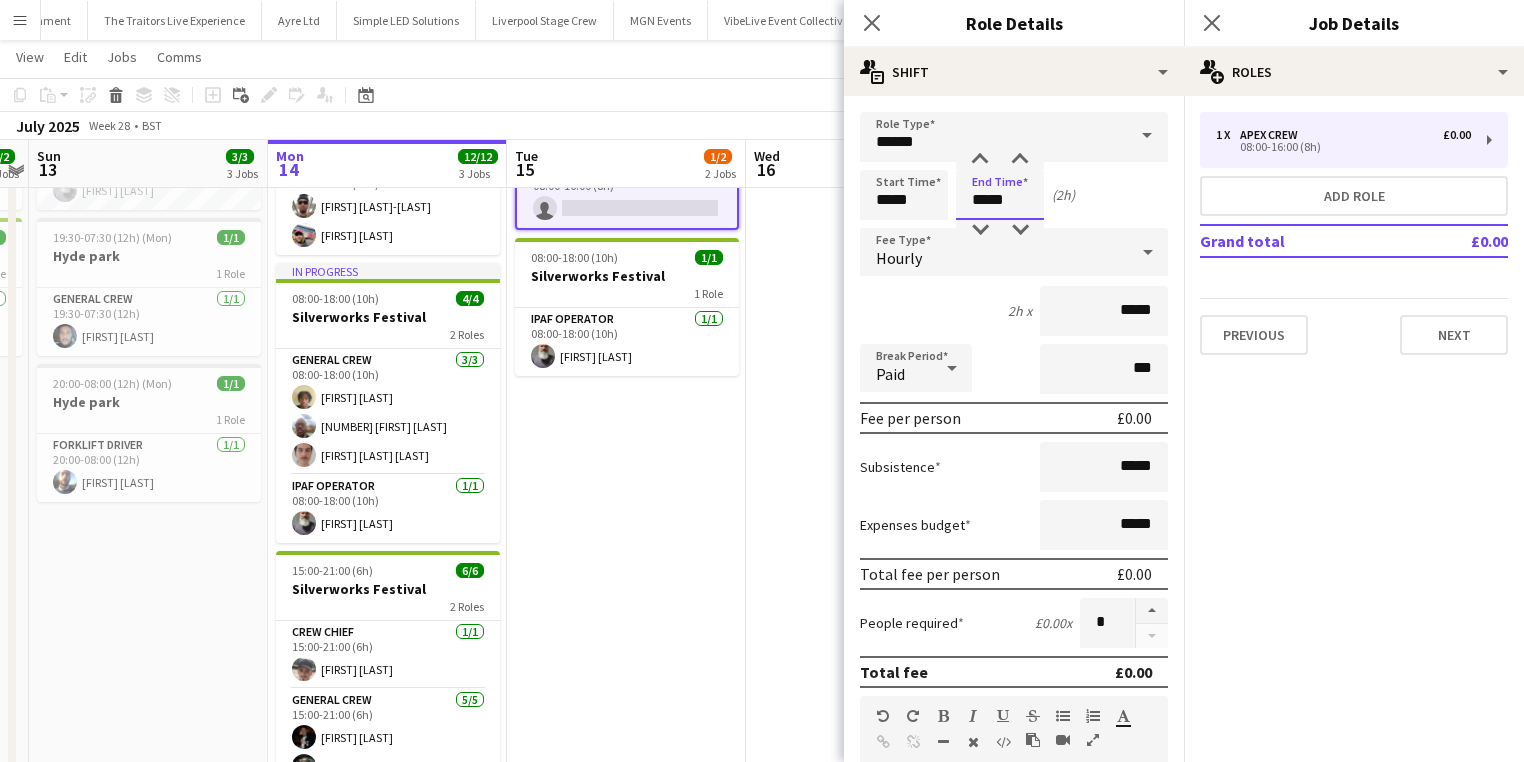 click on "*****" at bounding box center [1000, 195] 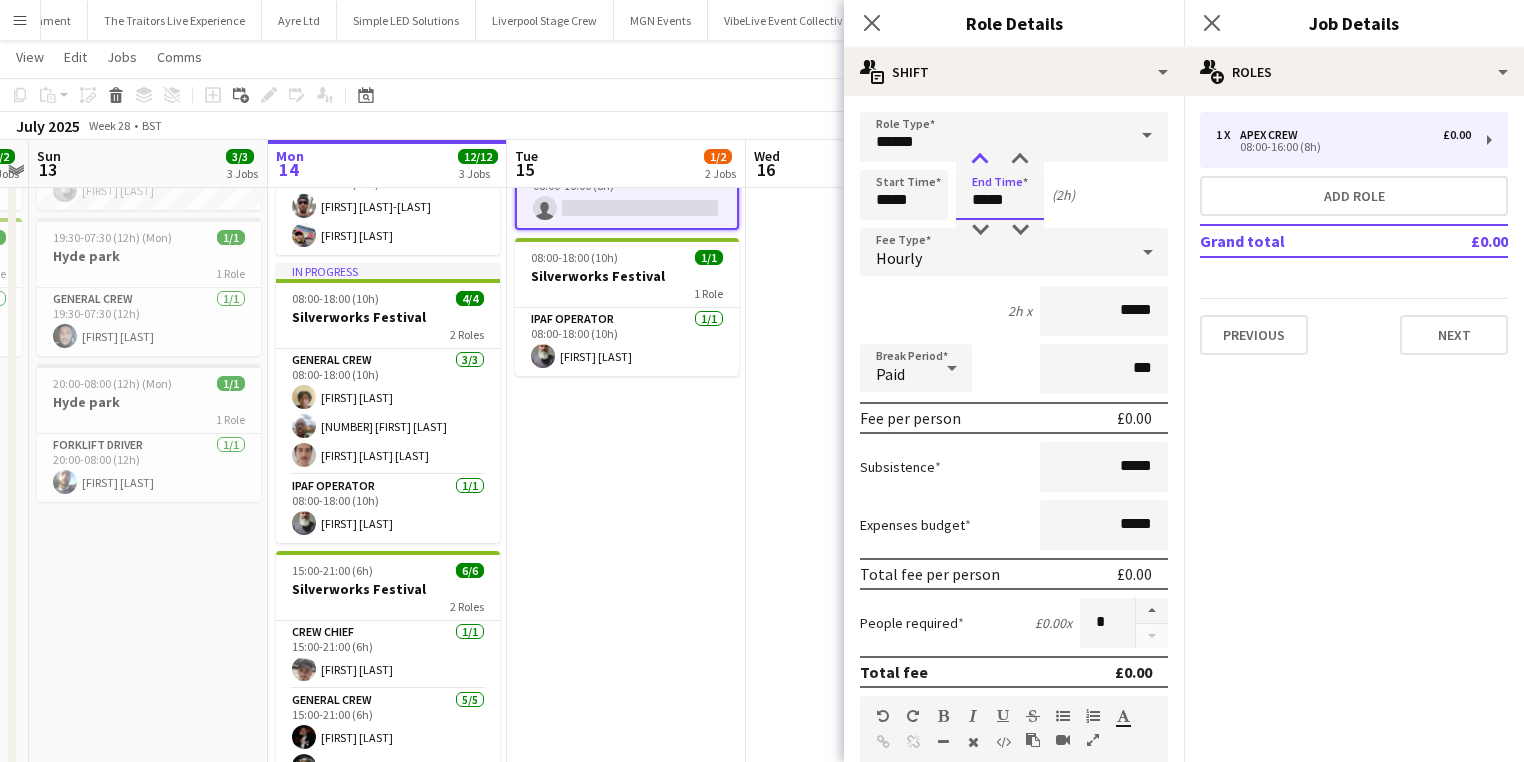 click at bounding box center (980, 160) 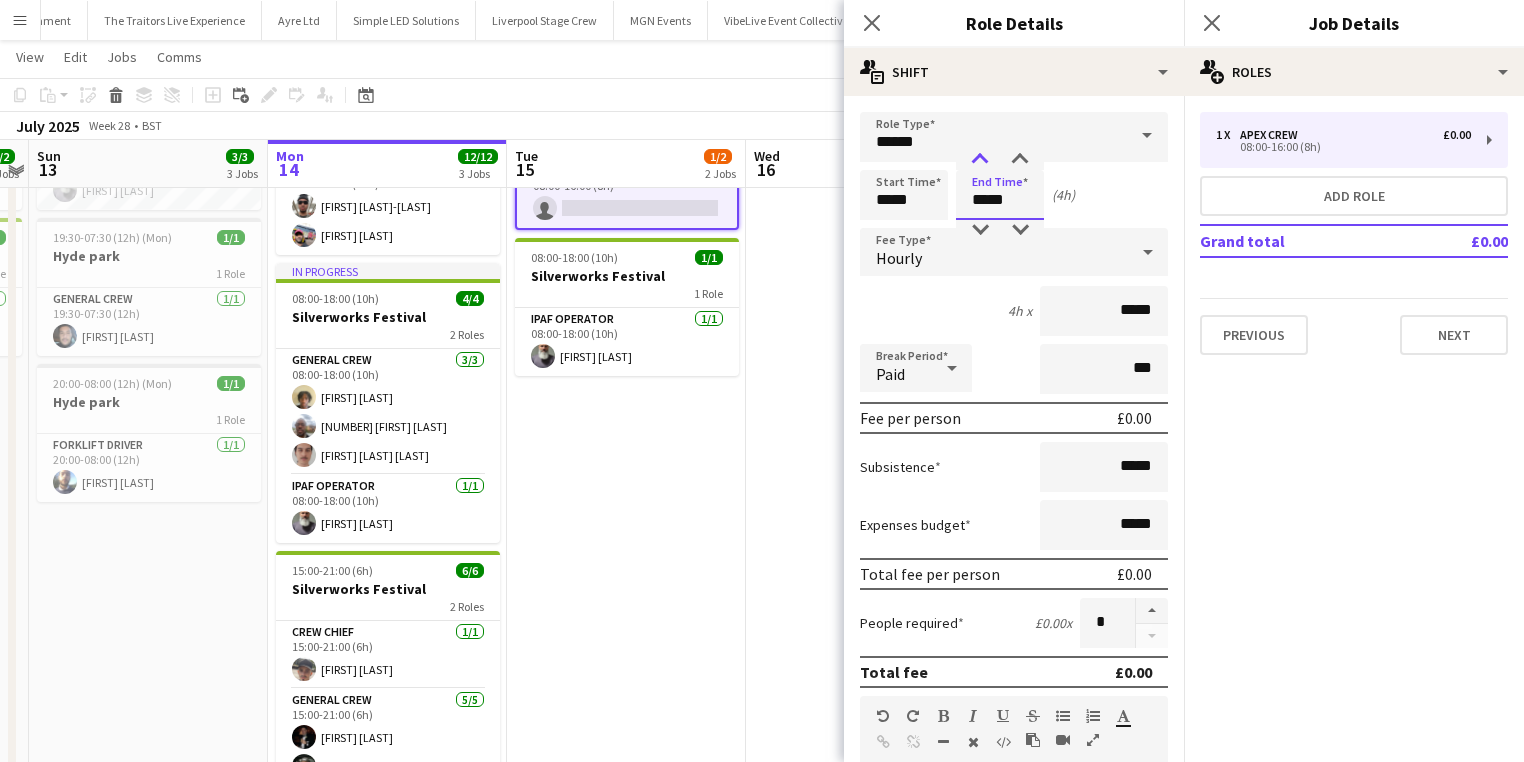 click at bounding box center [980, 160] 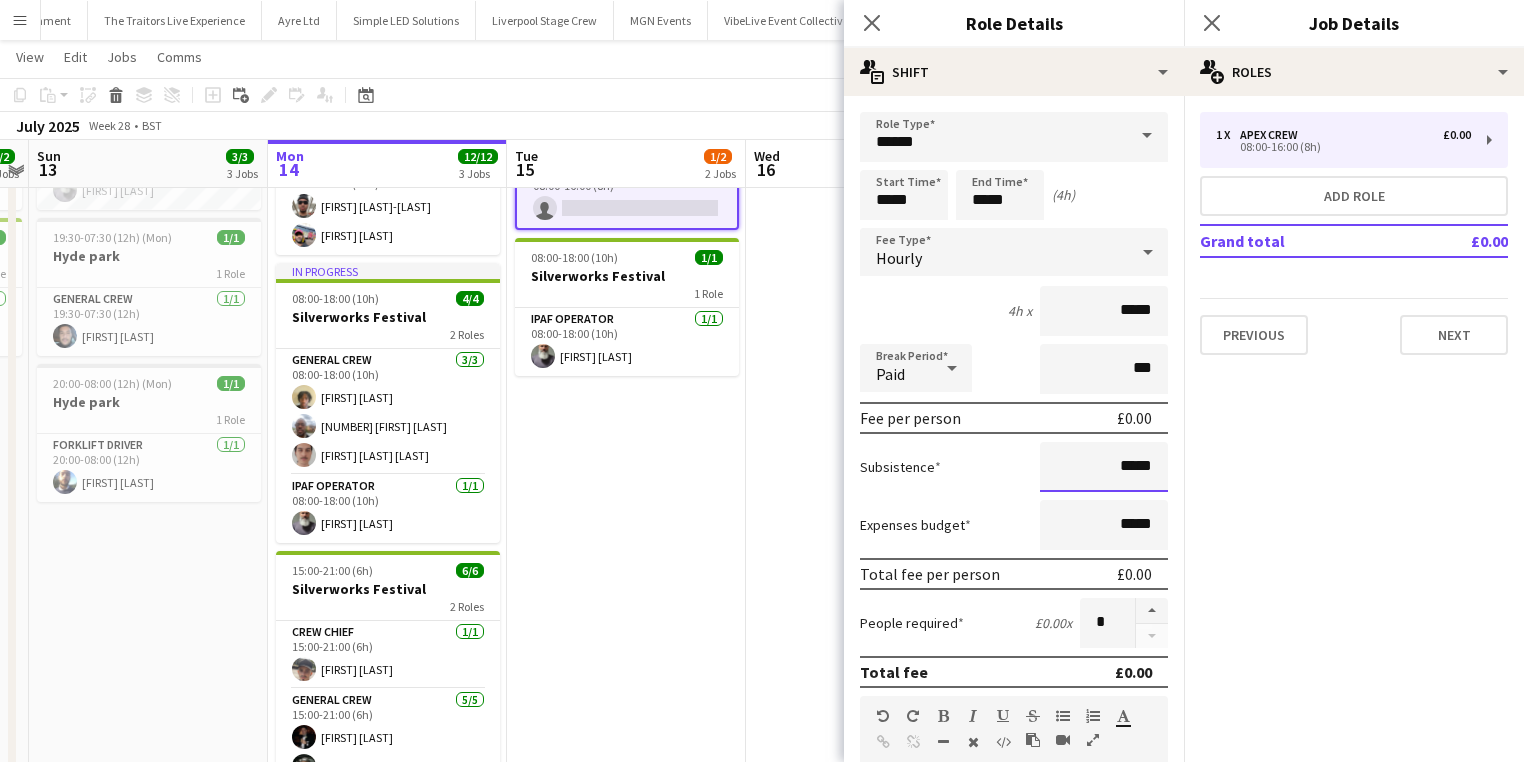 click on "*****" at bounding box center (1104, 467) 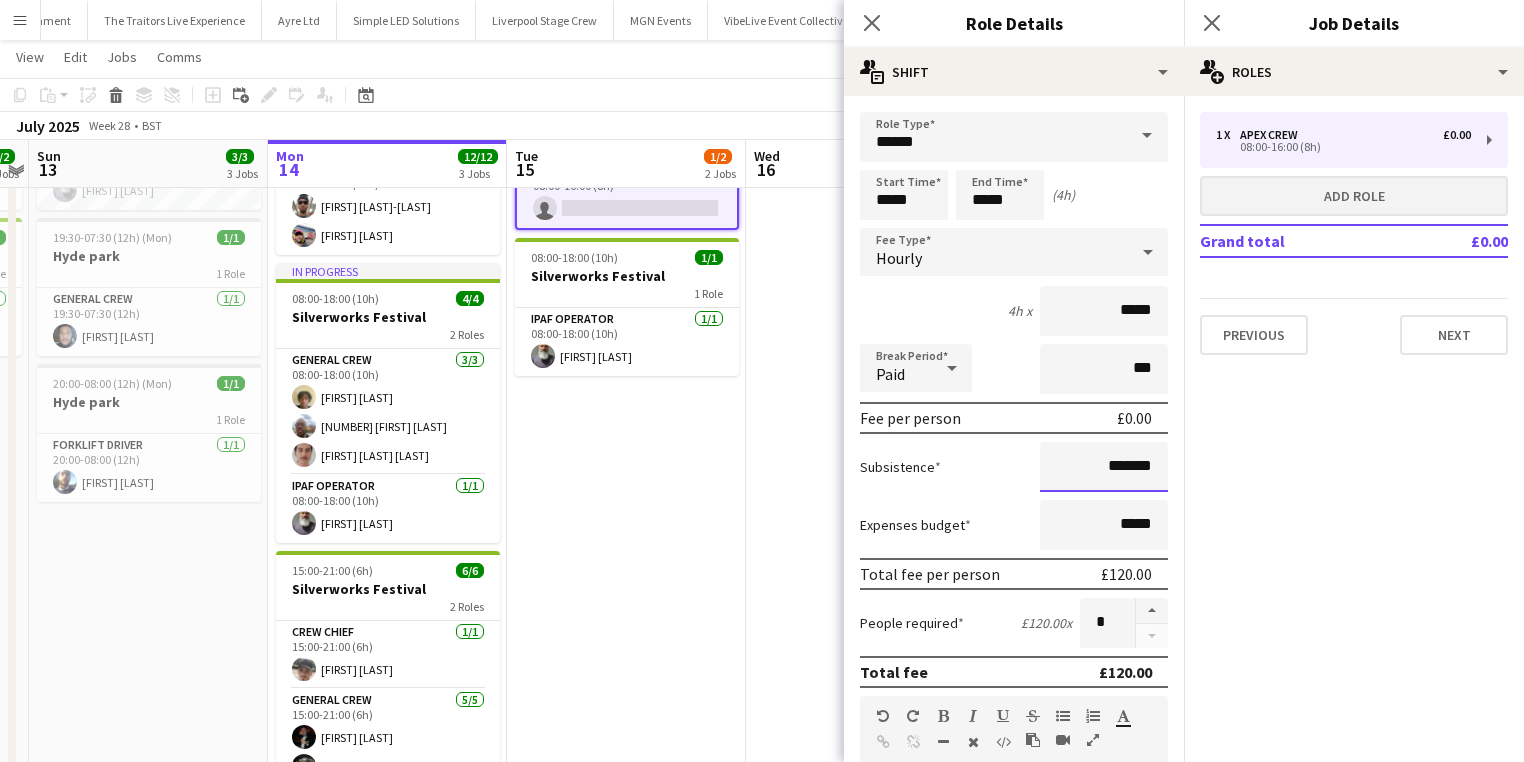 type on "*******" 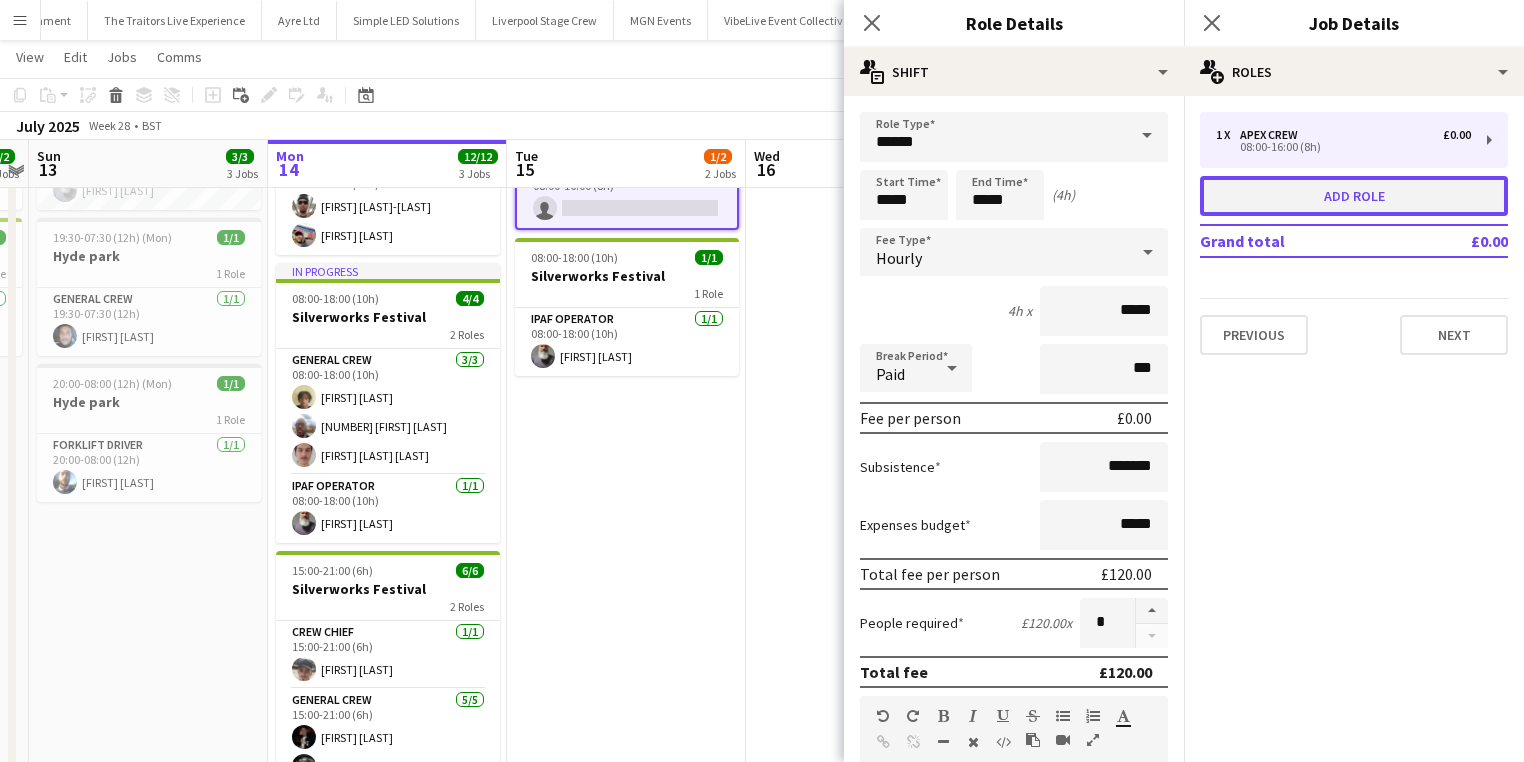 click on "Add role" at bounding box center (1354, 196) 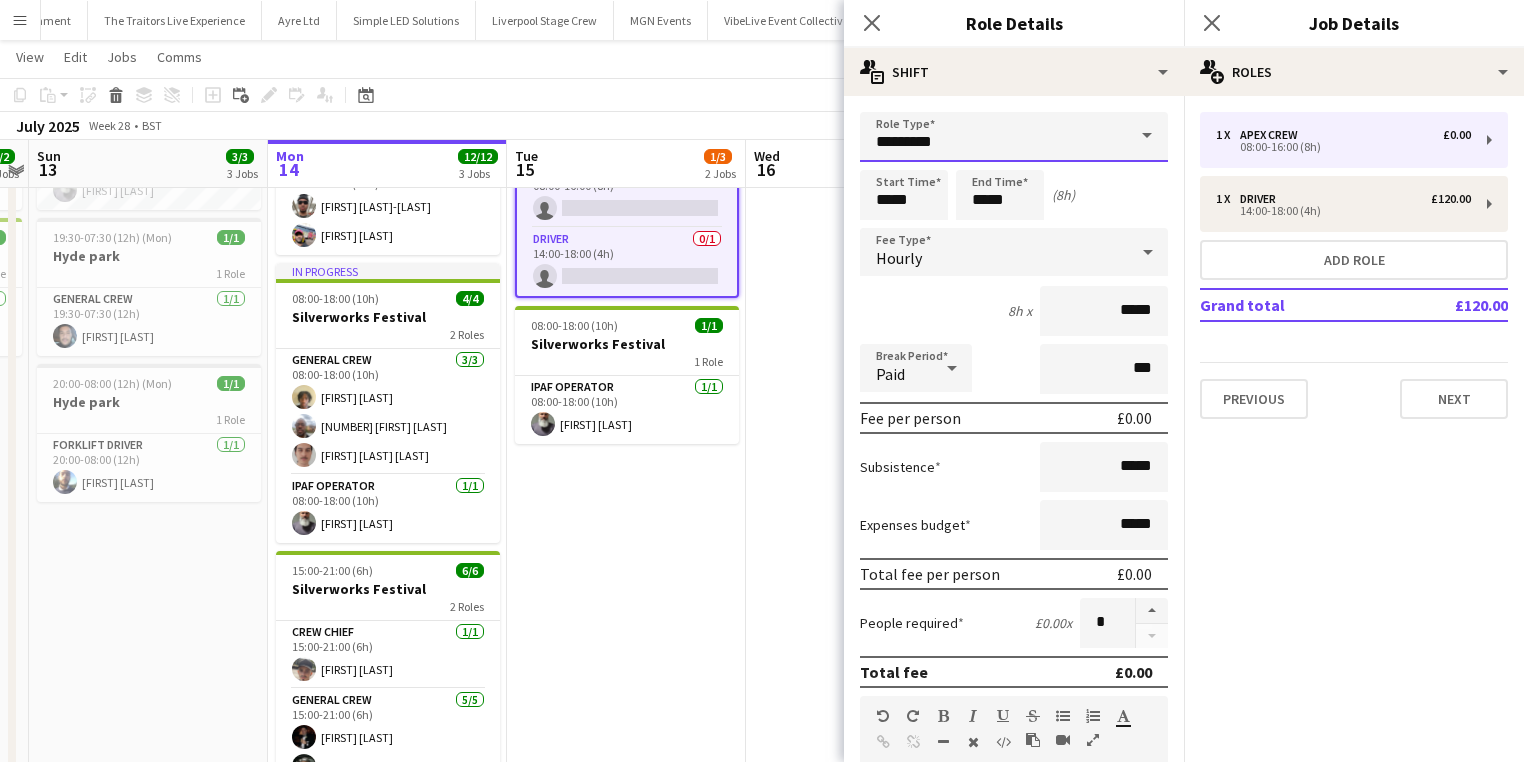 click on "*********" at bounding box center [1014, 137] 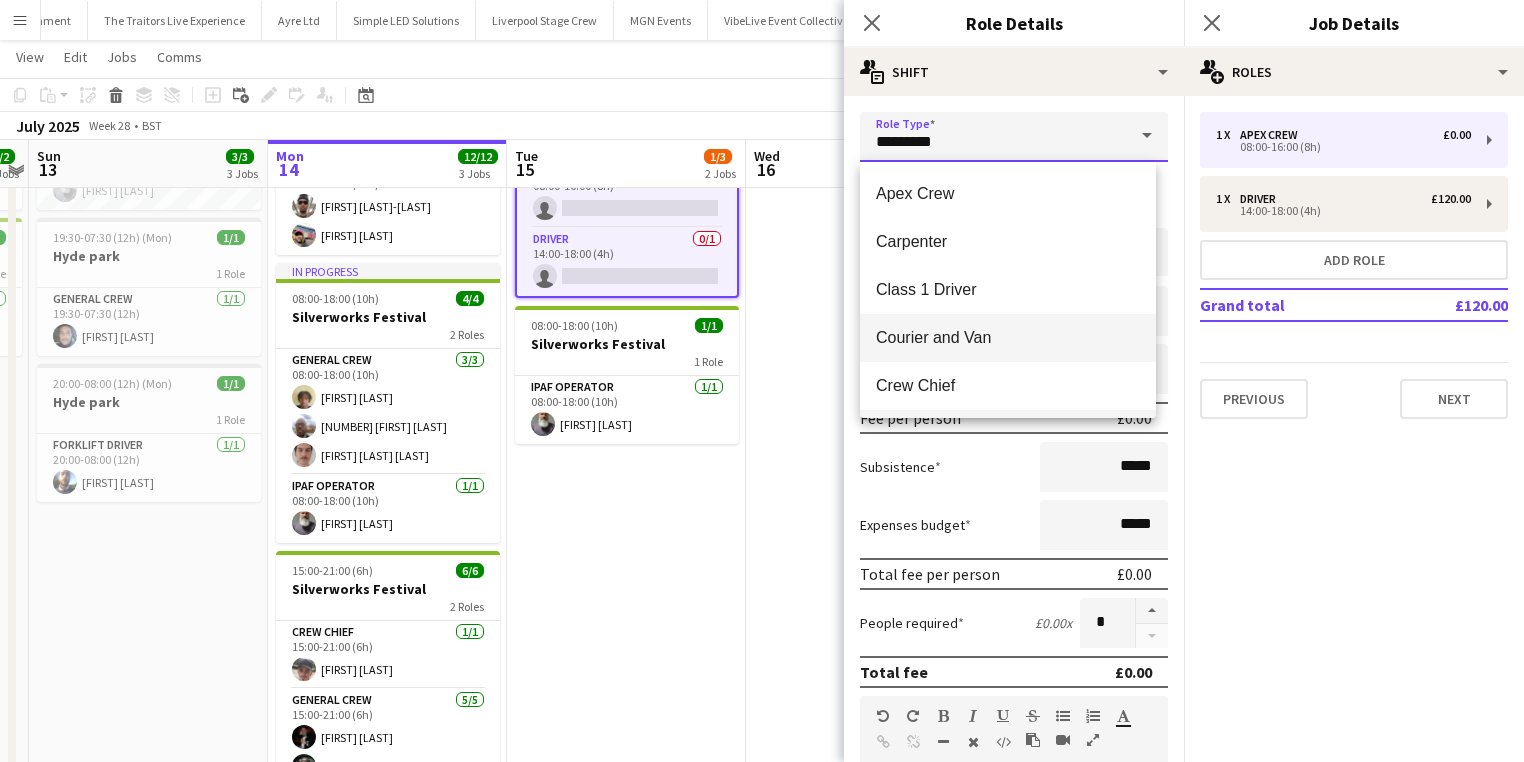 scroll, scrollTop: 240, scrollLeft: 0, axis: vertical 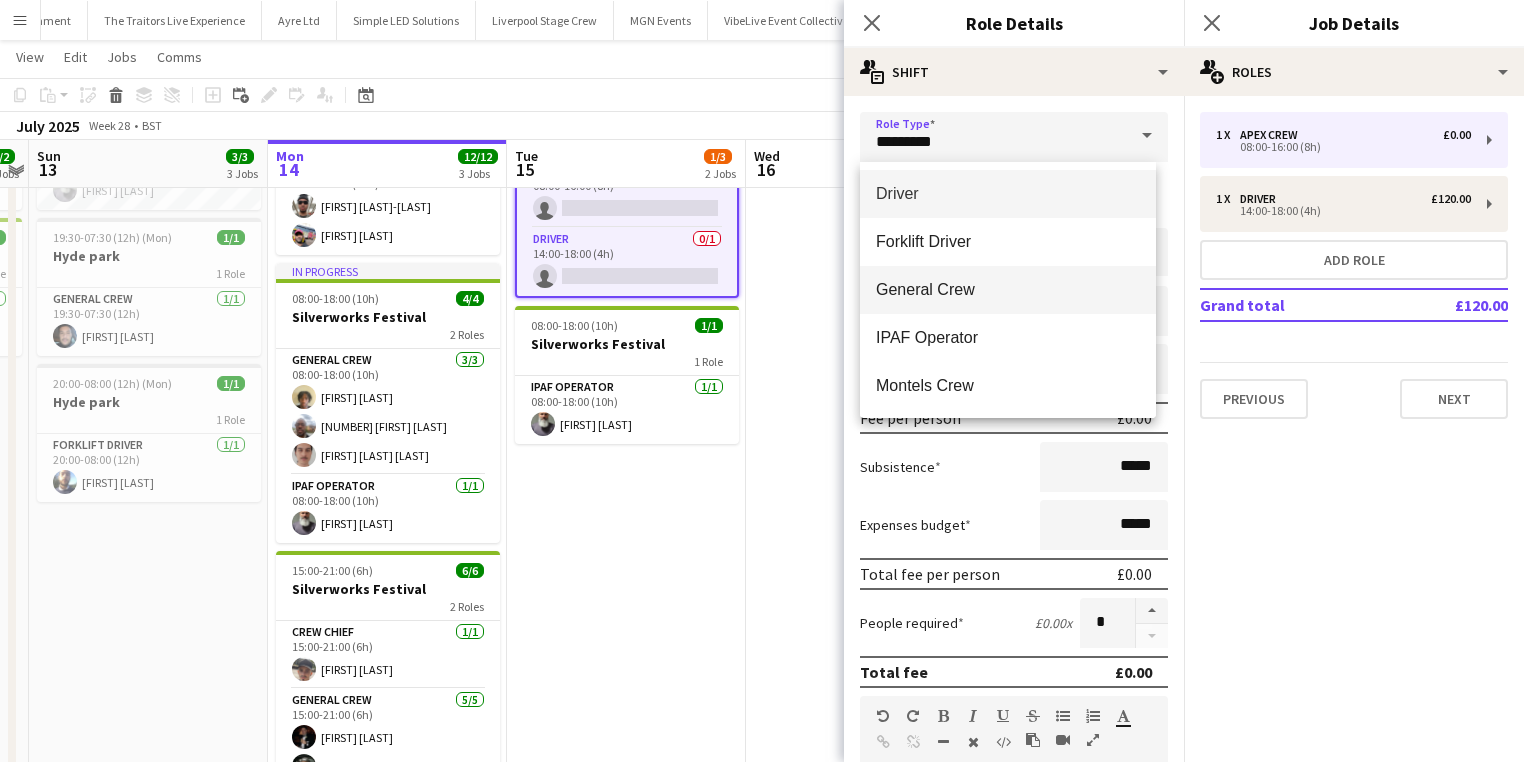 click on "General Crew" at bounding box center [1008, 290] 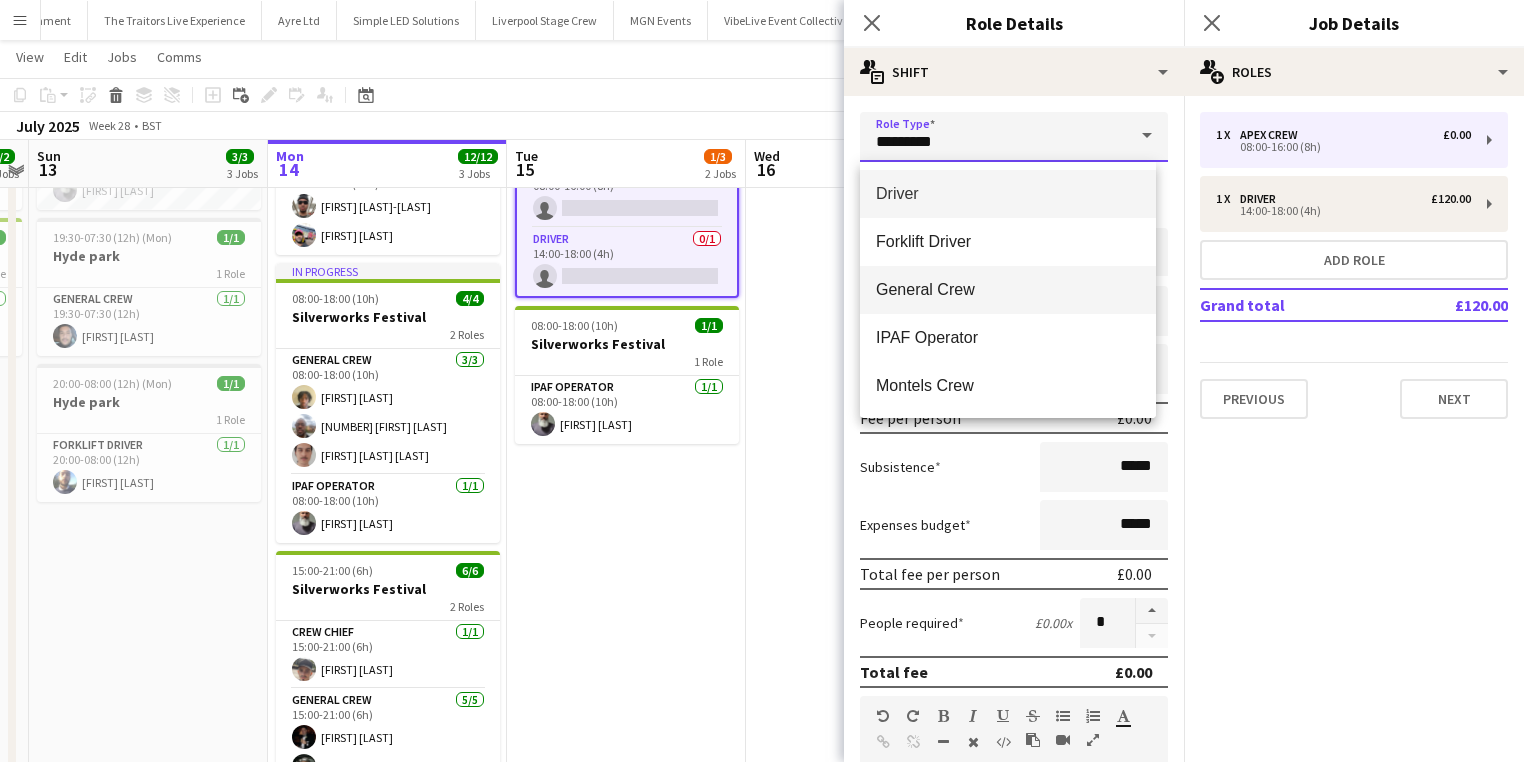 type on "**********" 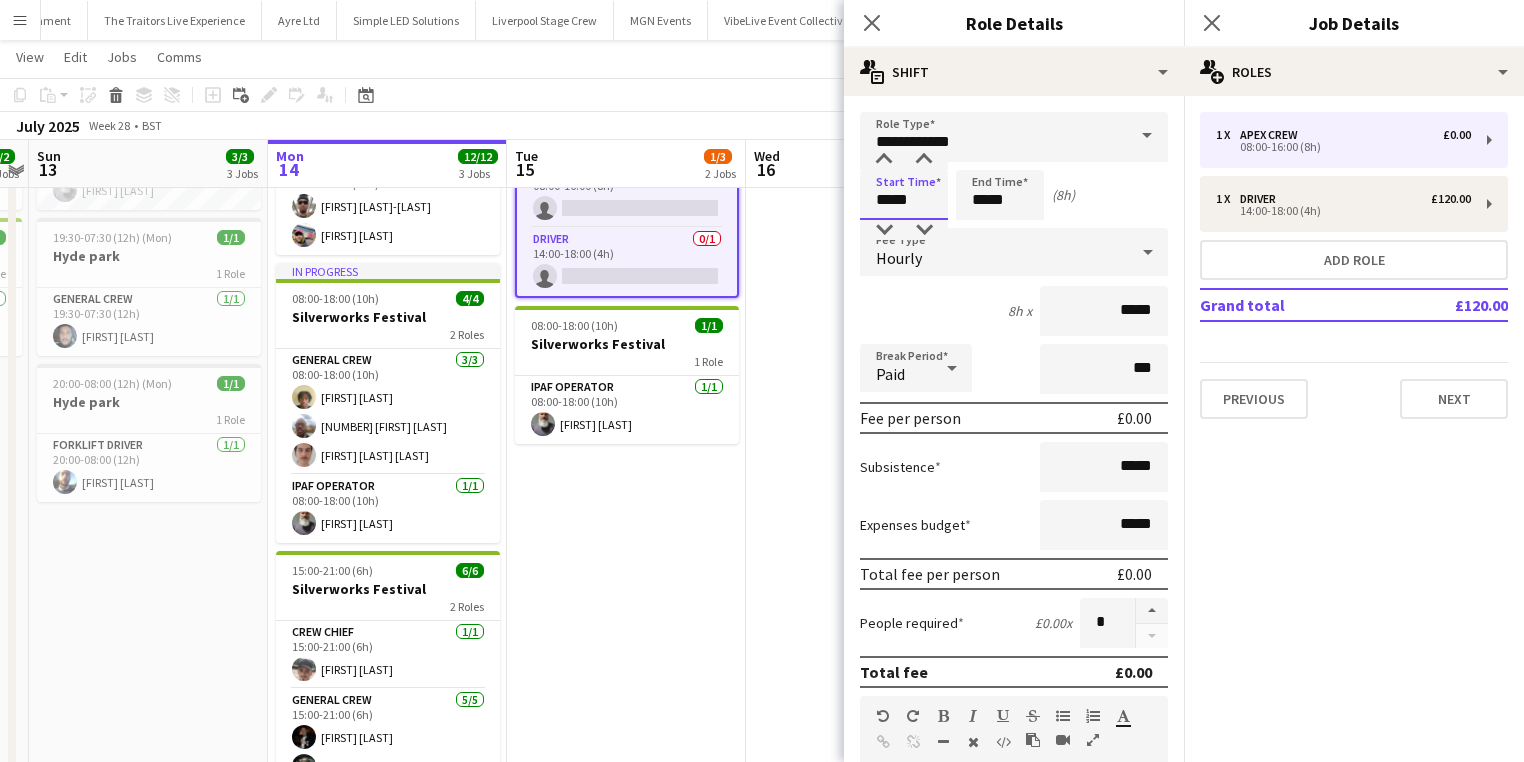 click on "*****" at bounding box center [904, 195] 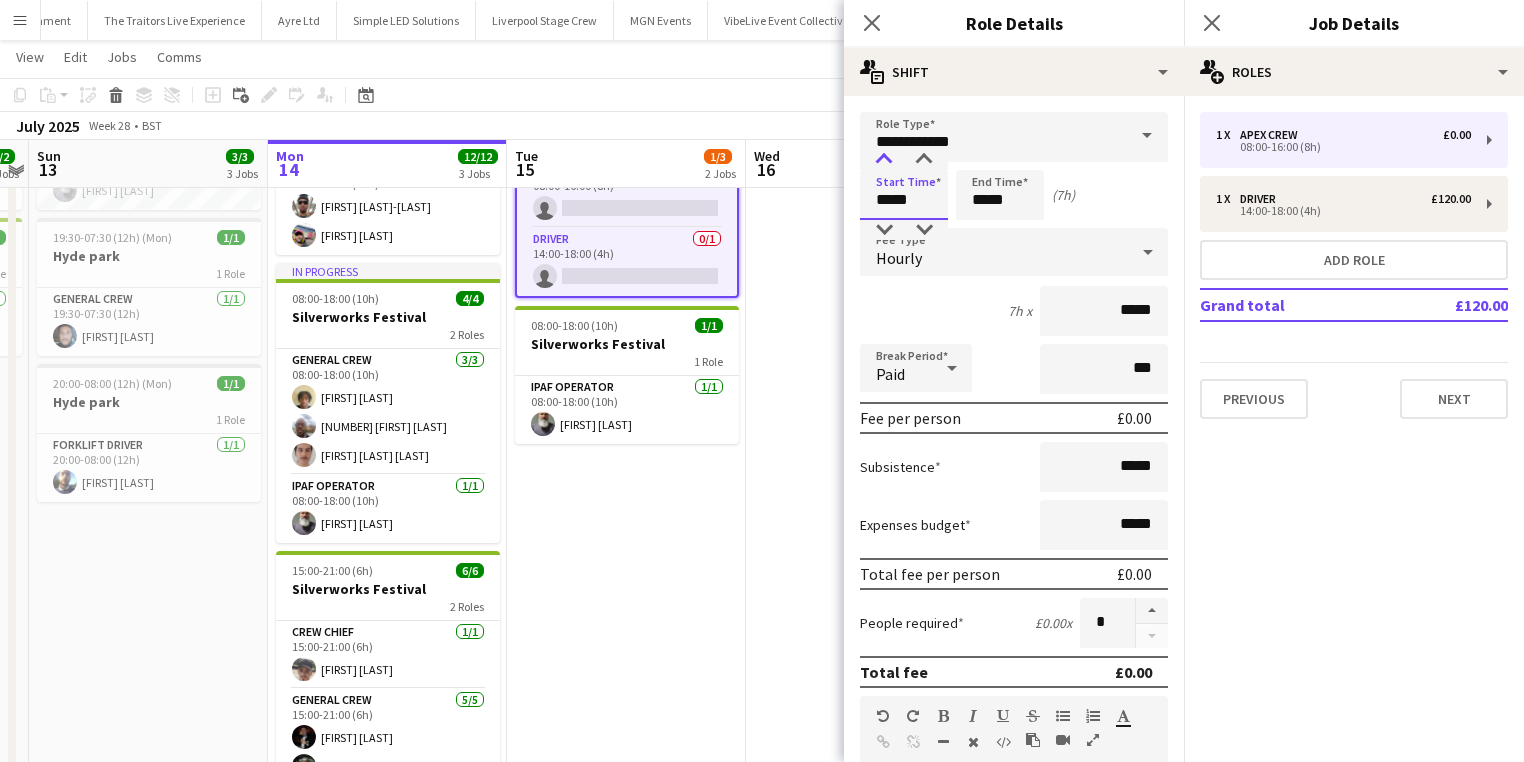 click at bounding box center (884, 160) 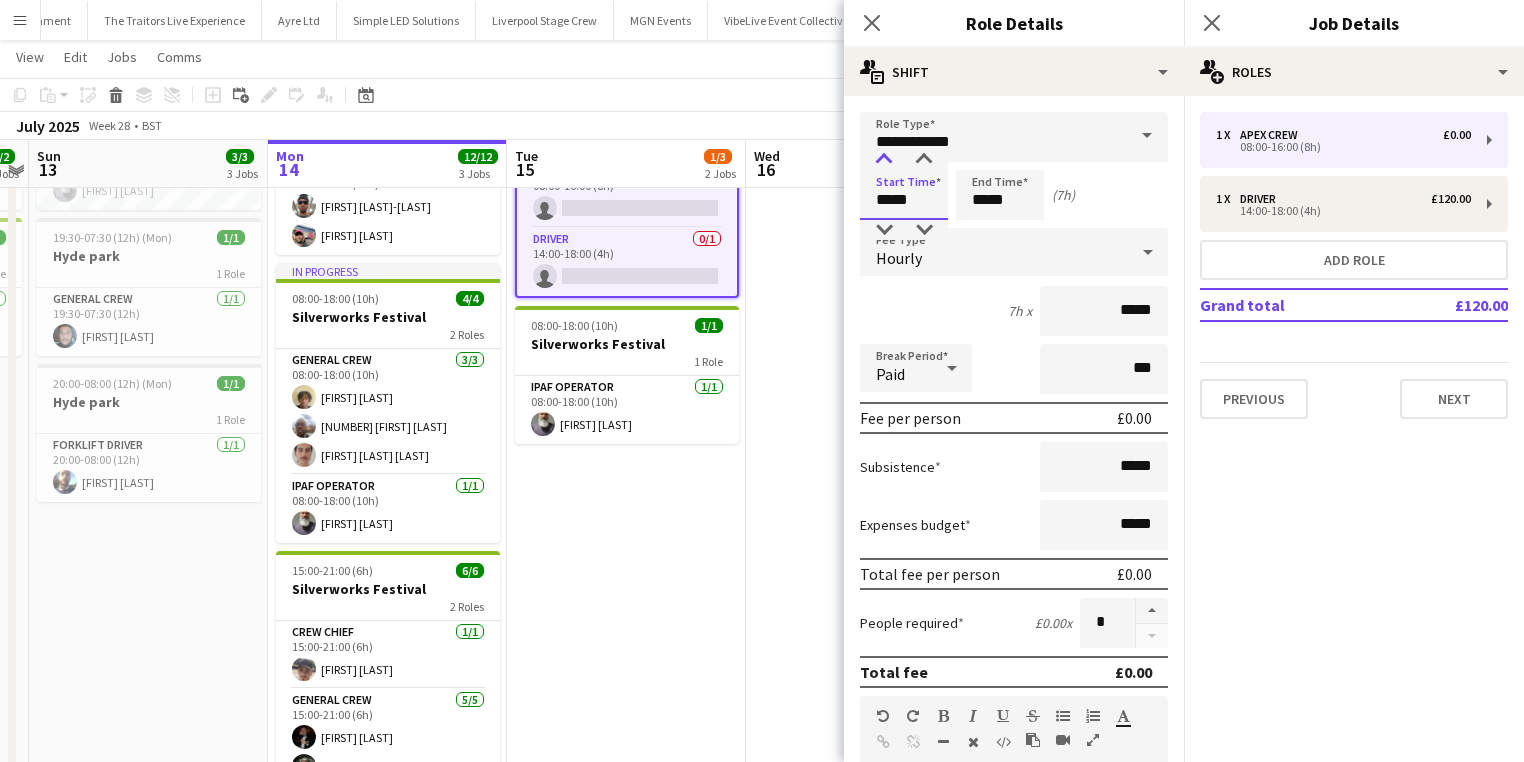 click at bounding box center [884, 160] 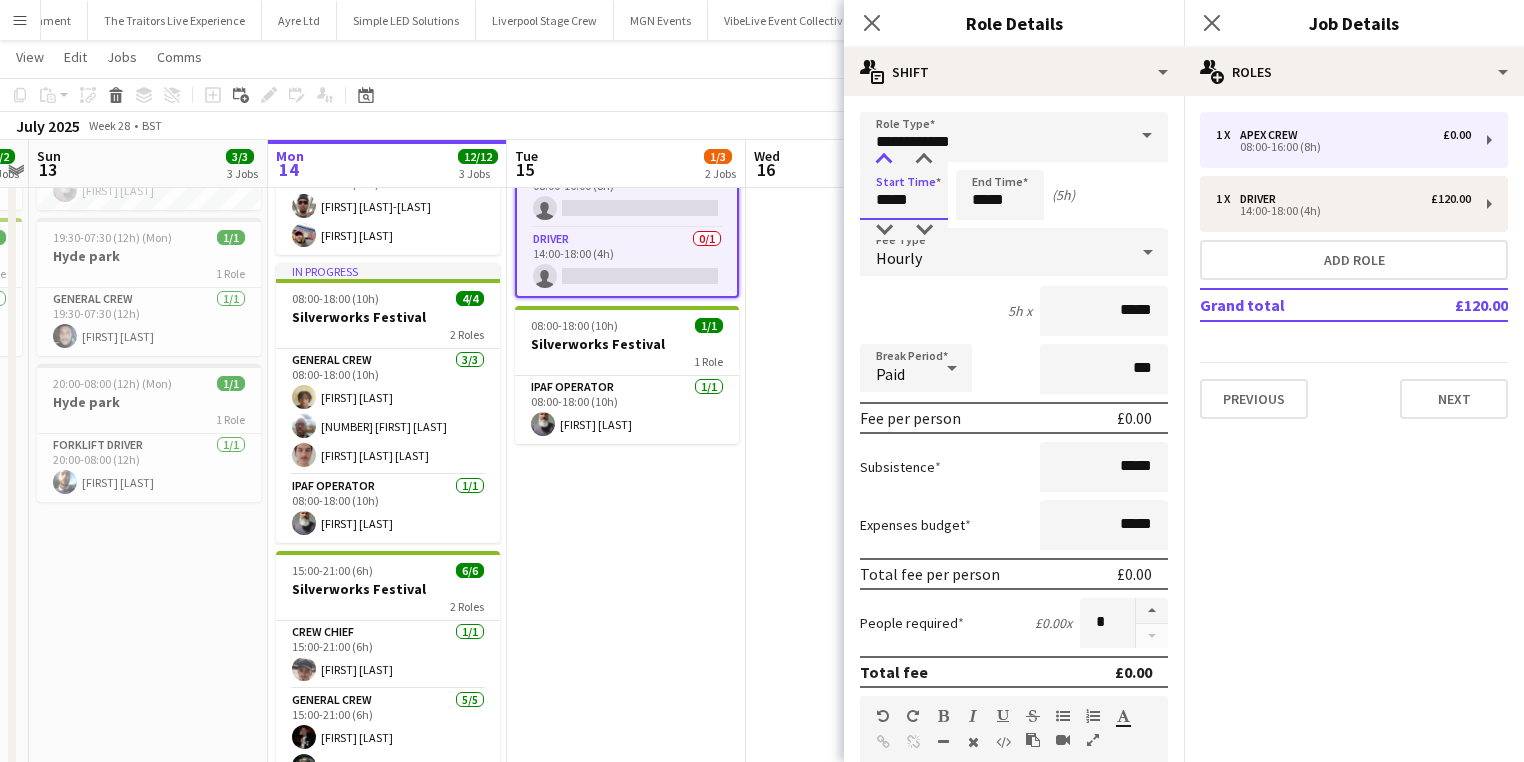 click at bounding box center (884, 160) 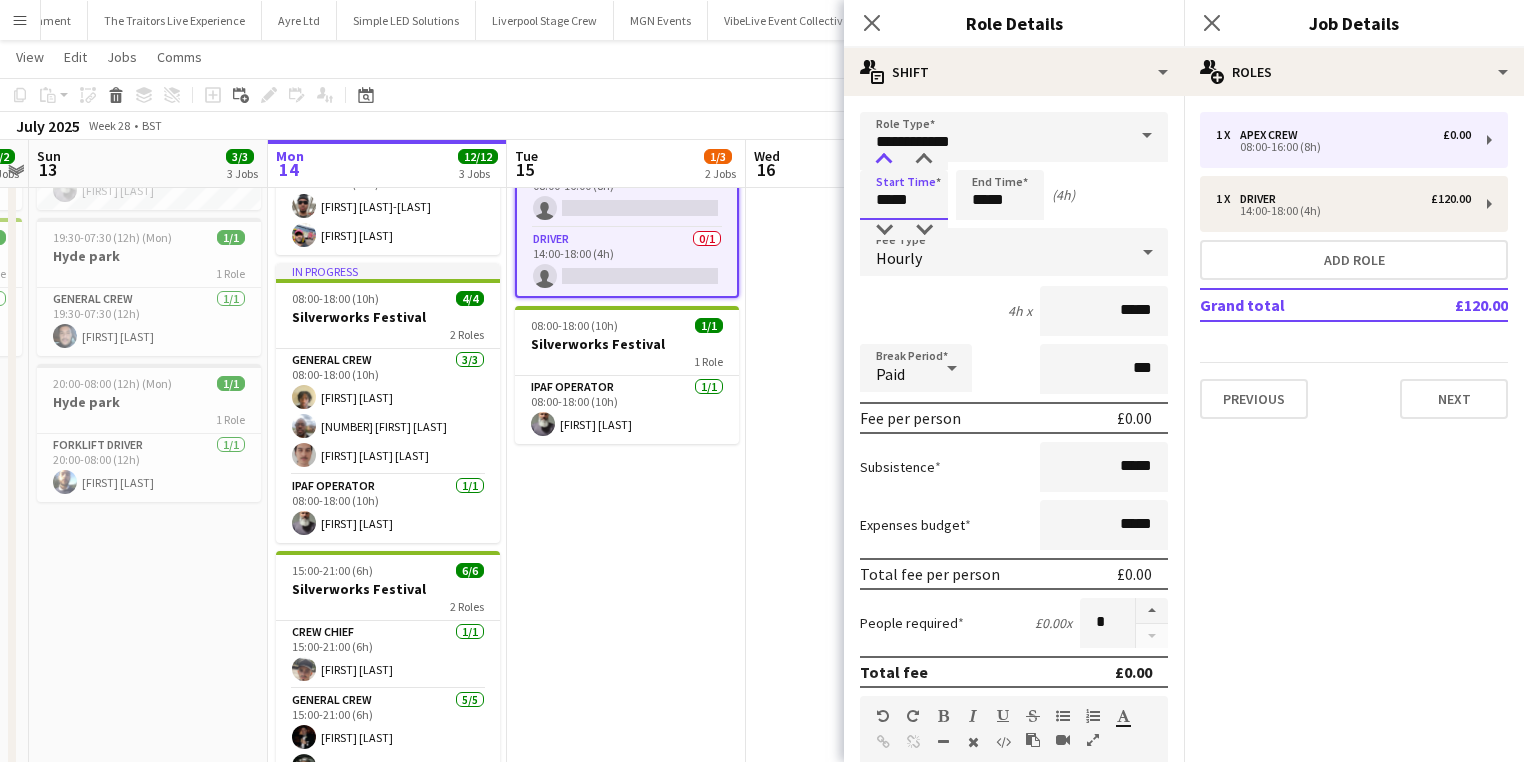 click at bounding box center (884, 160) 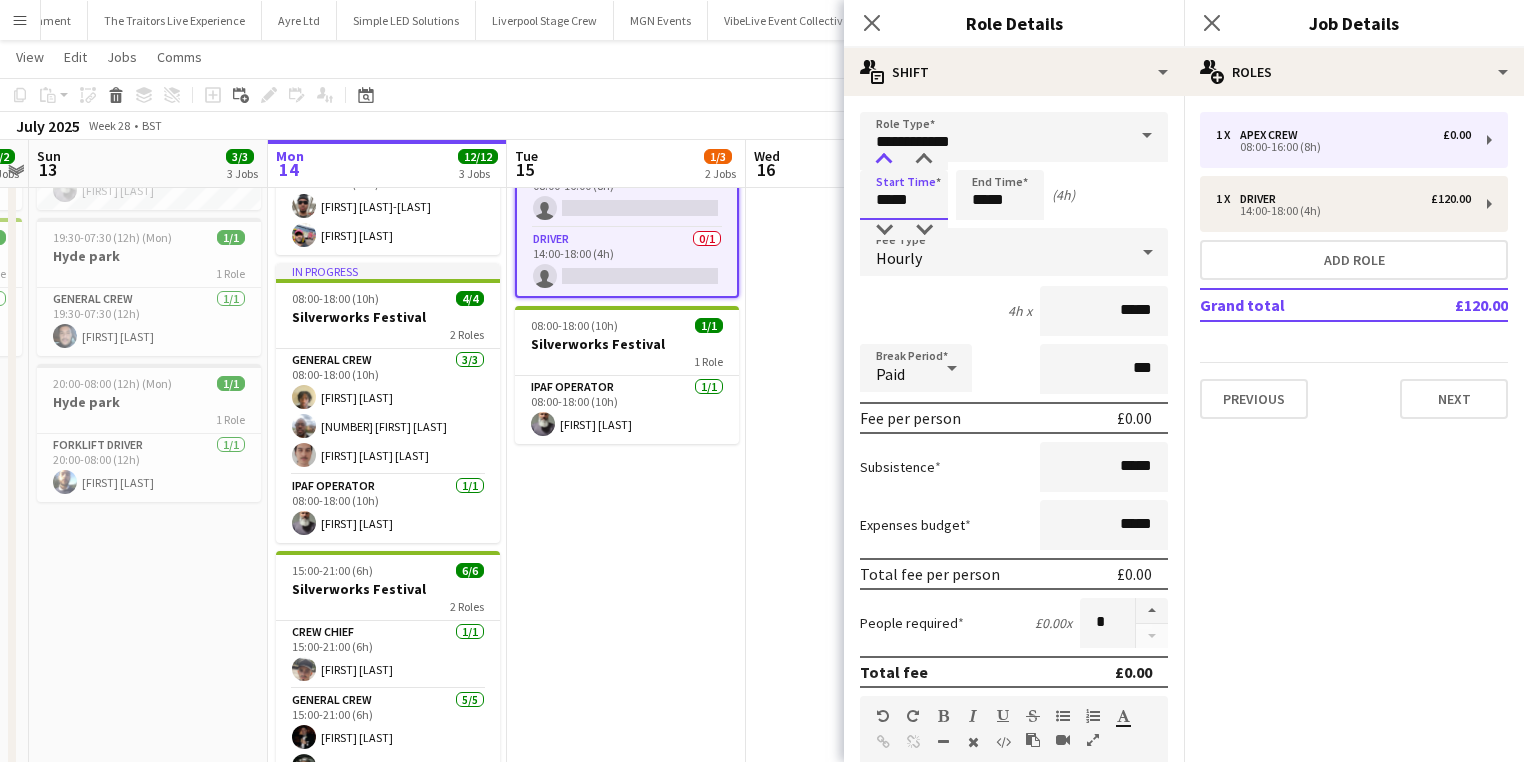 click at bounding box center [884, 160] 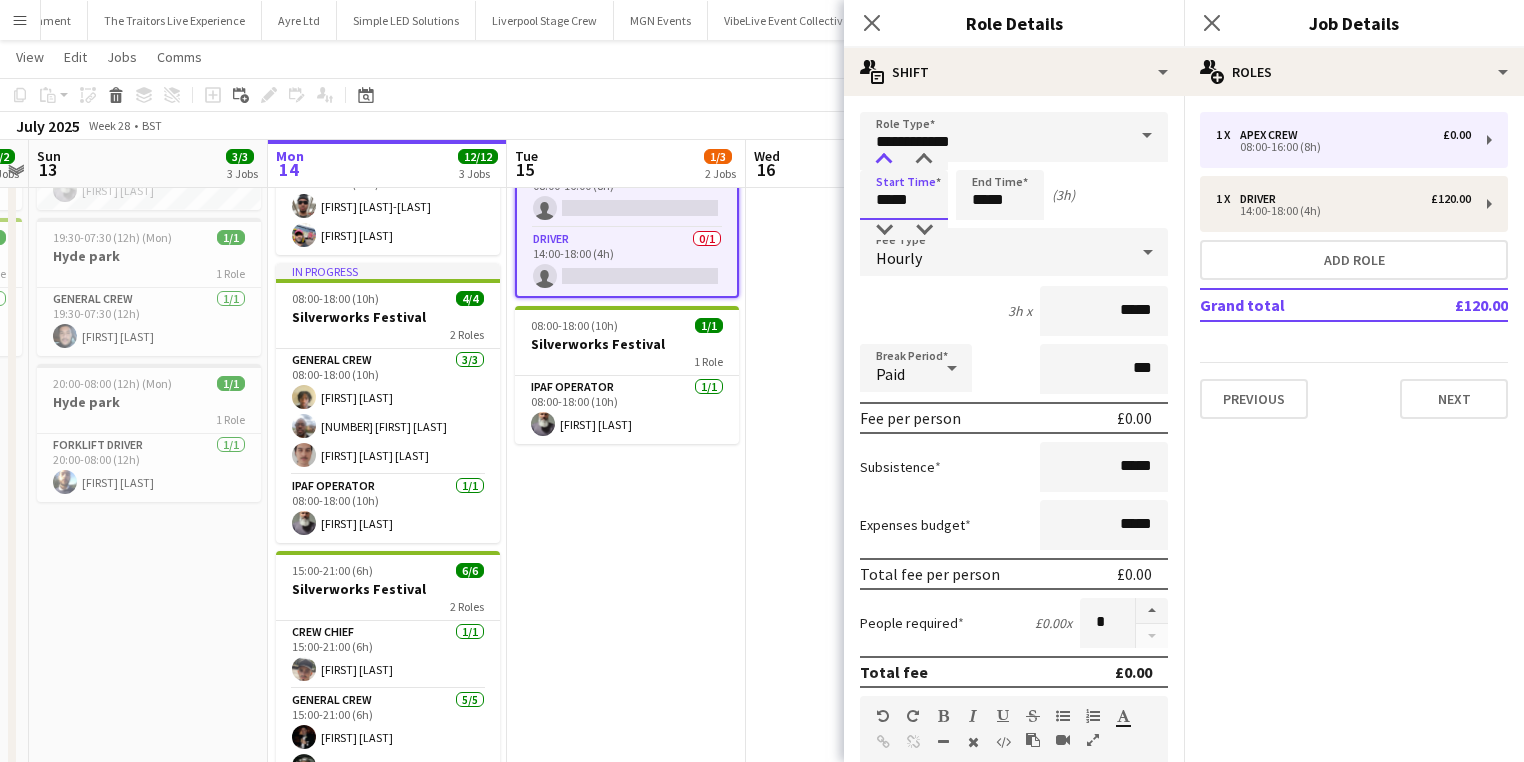 type on "*****" 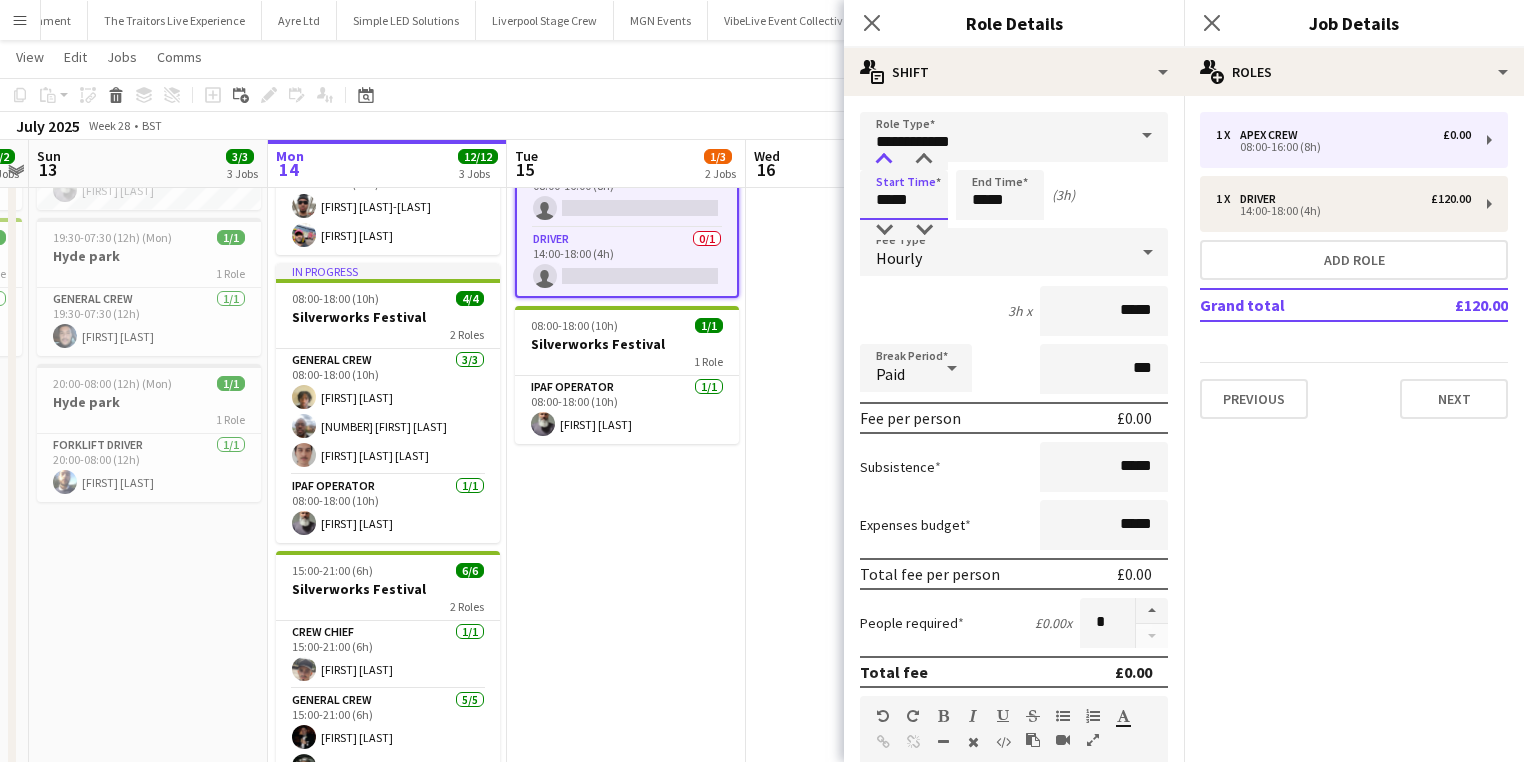 click at bounding box center [884, 160] 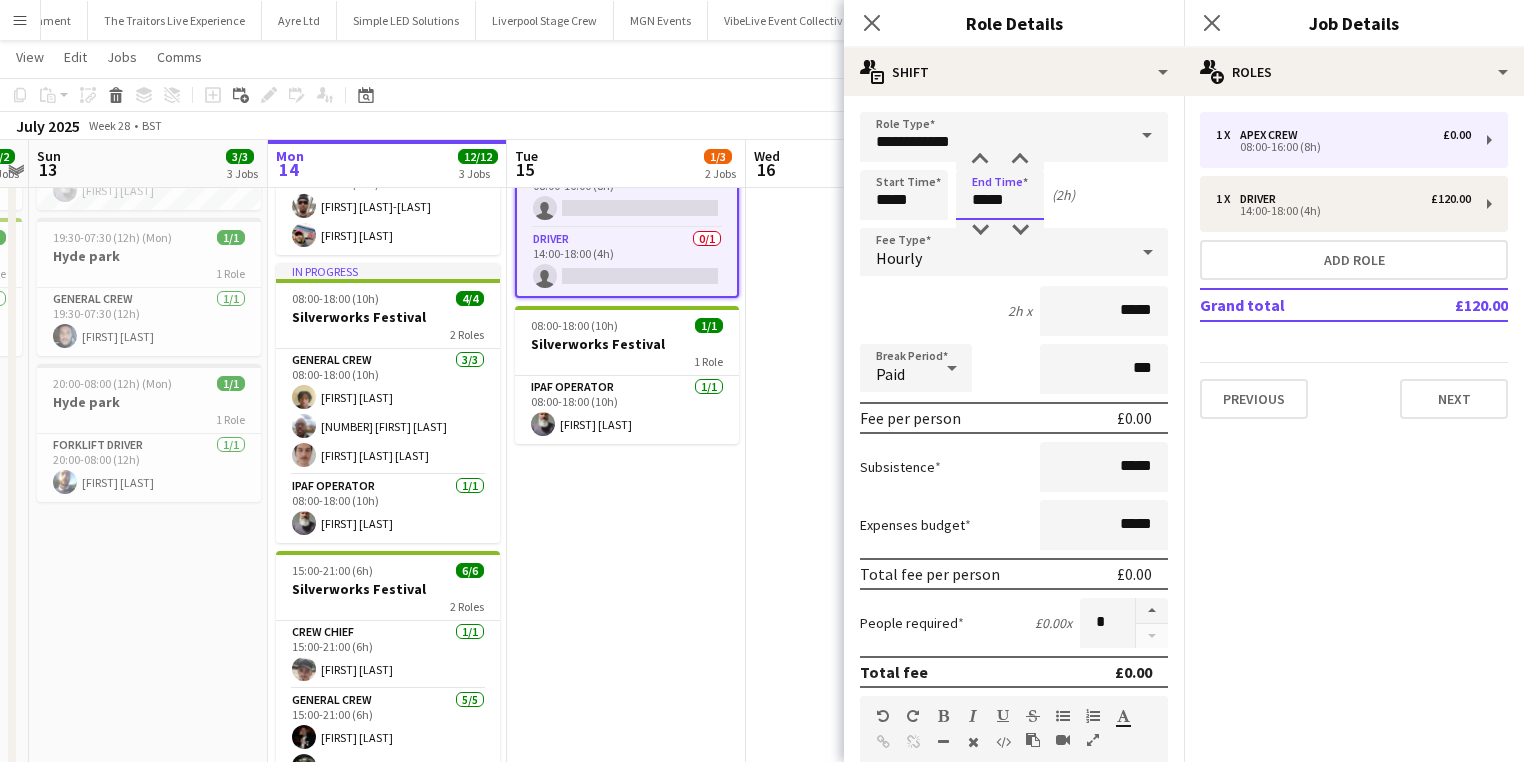 click on "*****" at bounding box center [1000, 195] 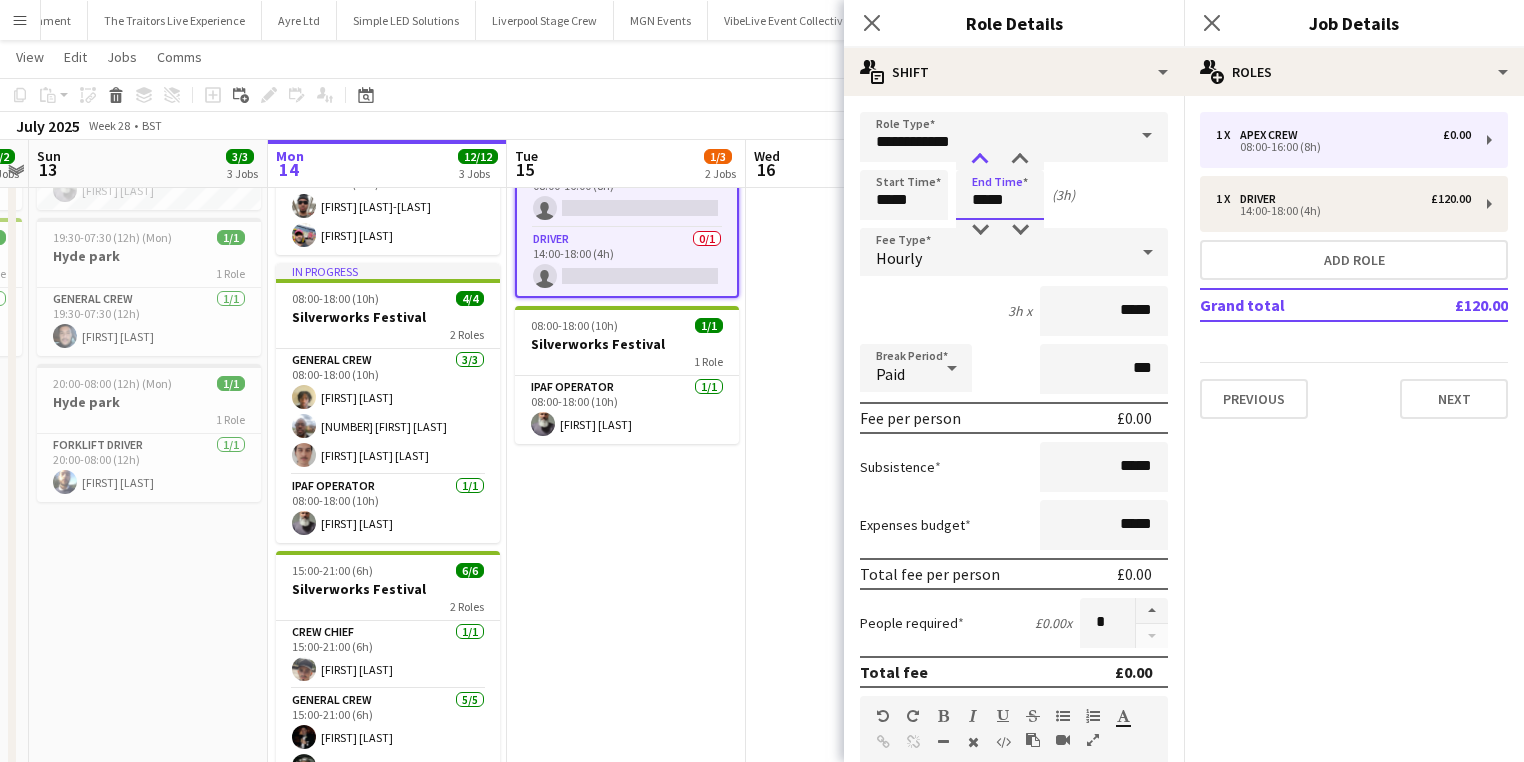 click at bounding box center [980, 160] 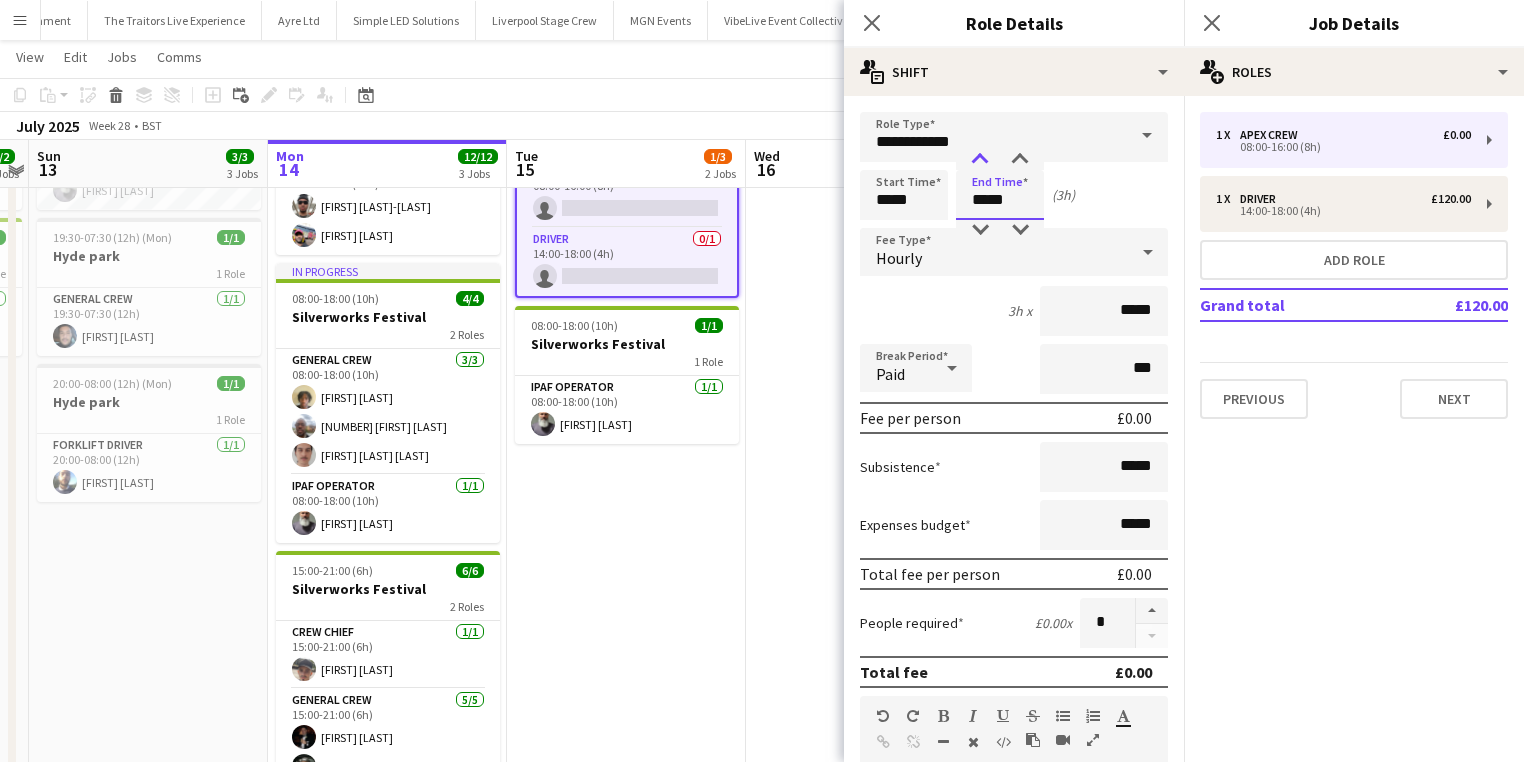 type on "*****" 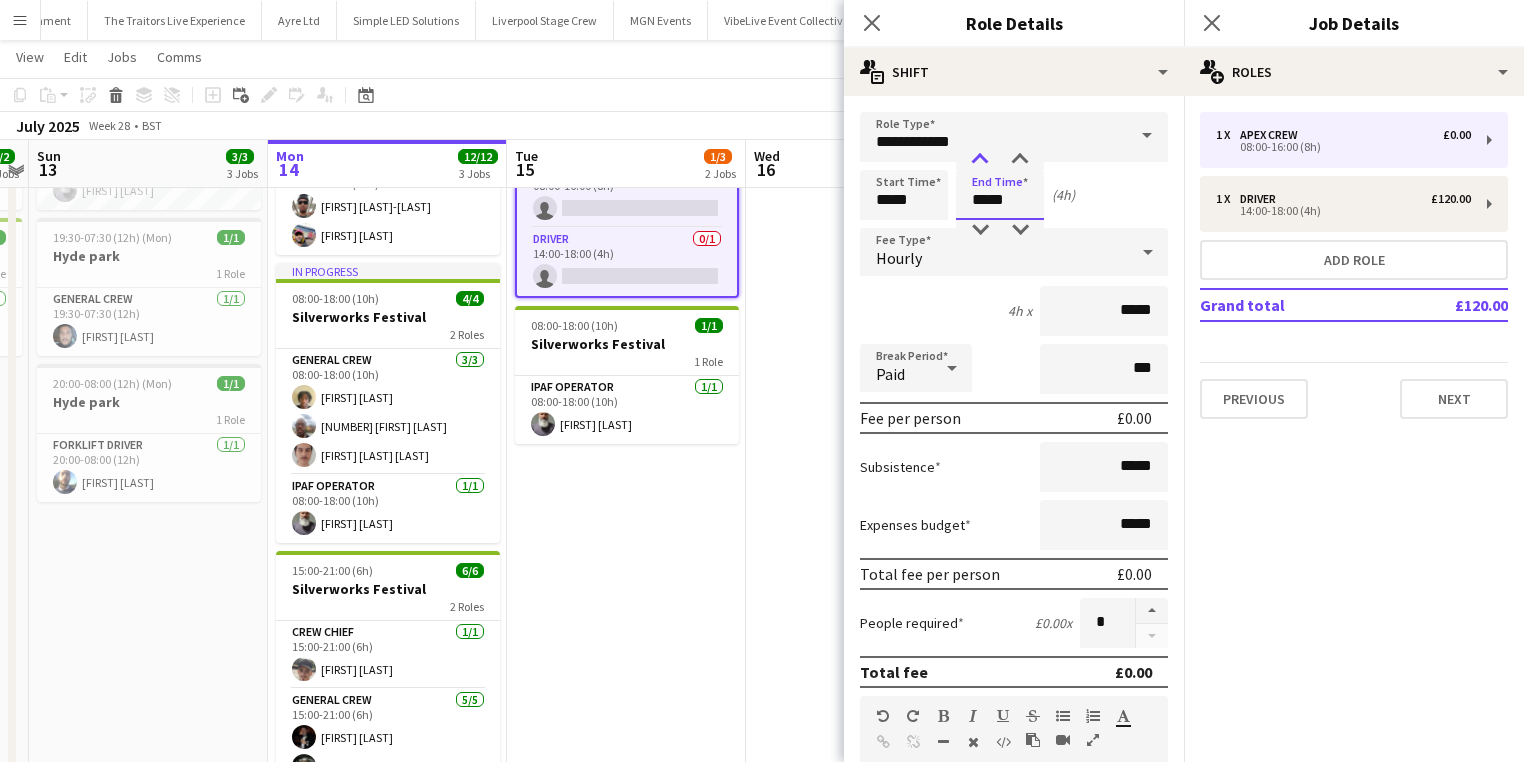 click at bounding box center [980, 160] 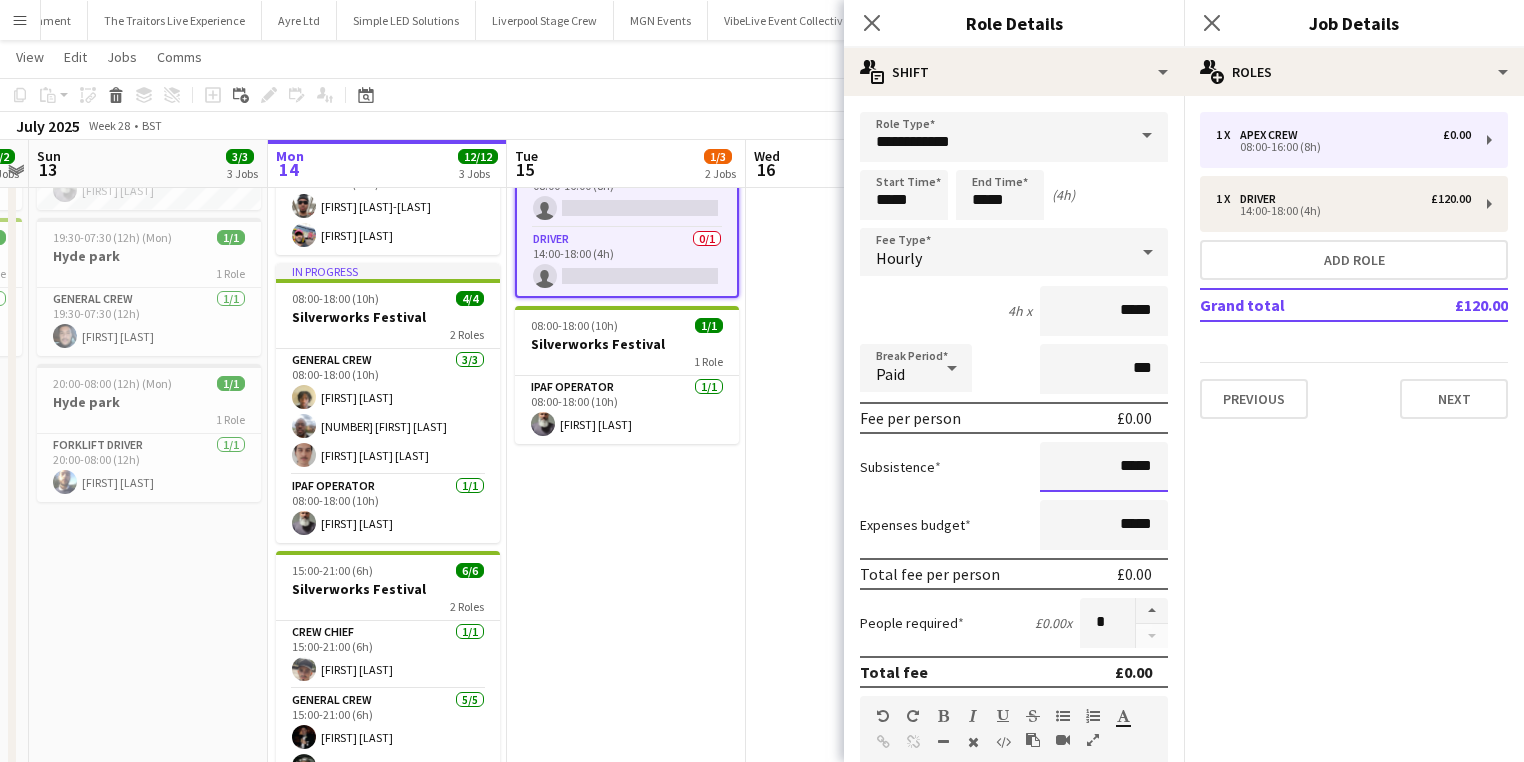 click on "*****" at bounding box center [1104, 467] 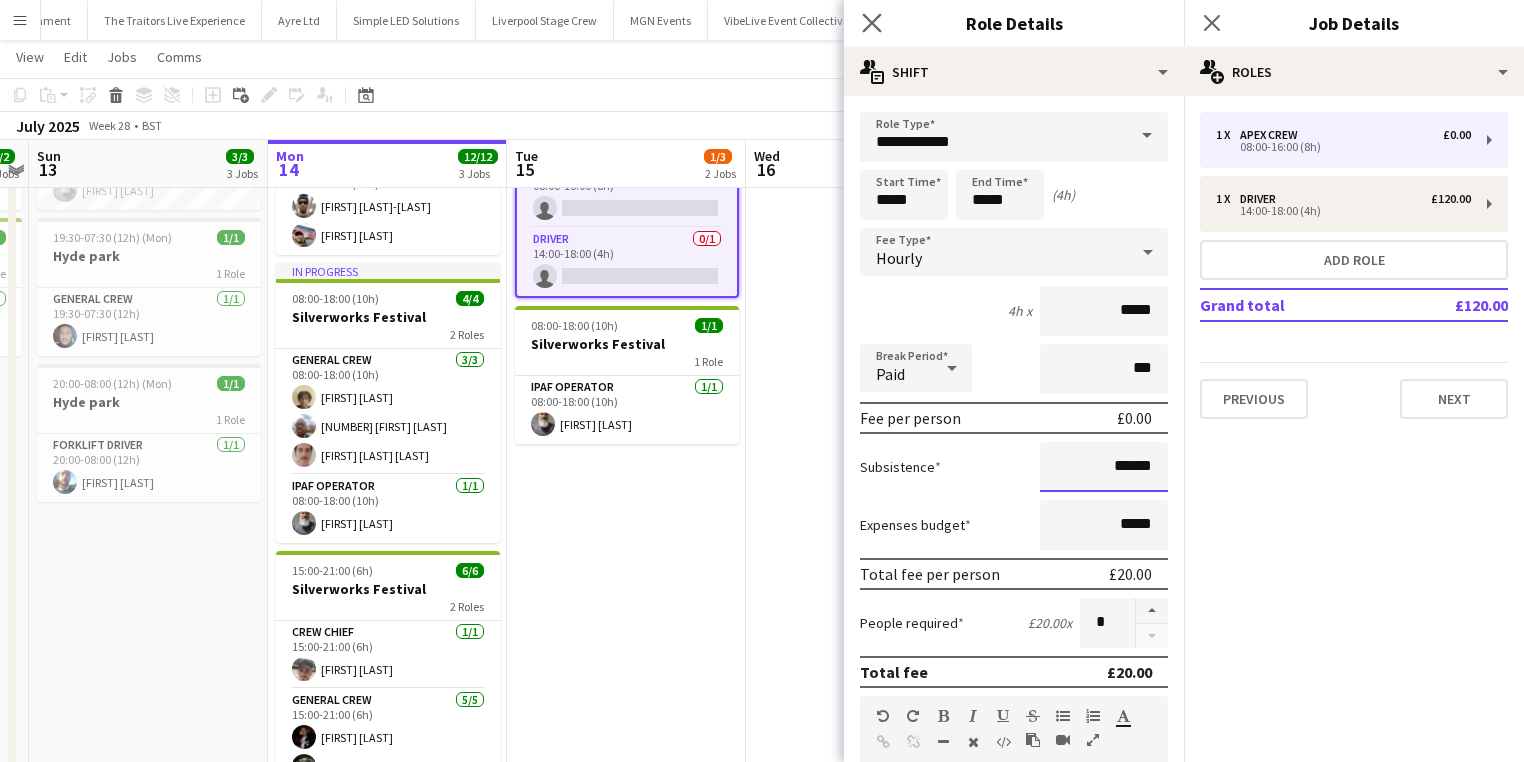 type on "******" 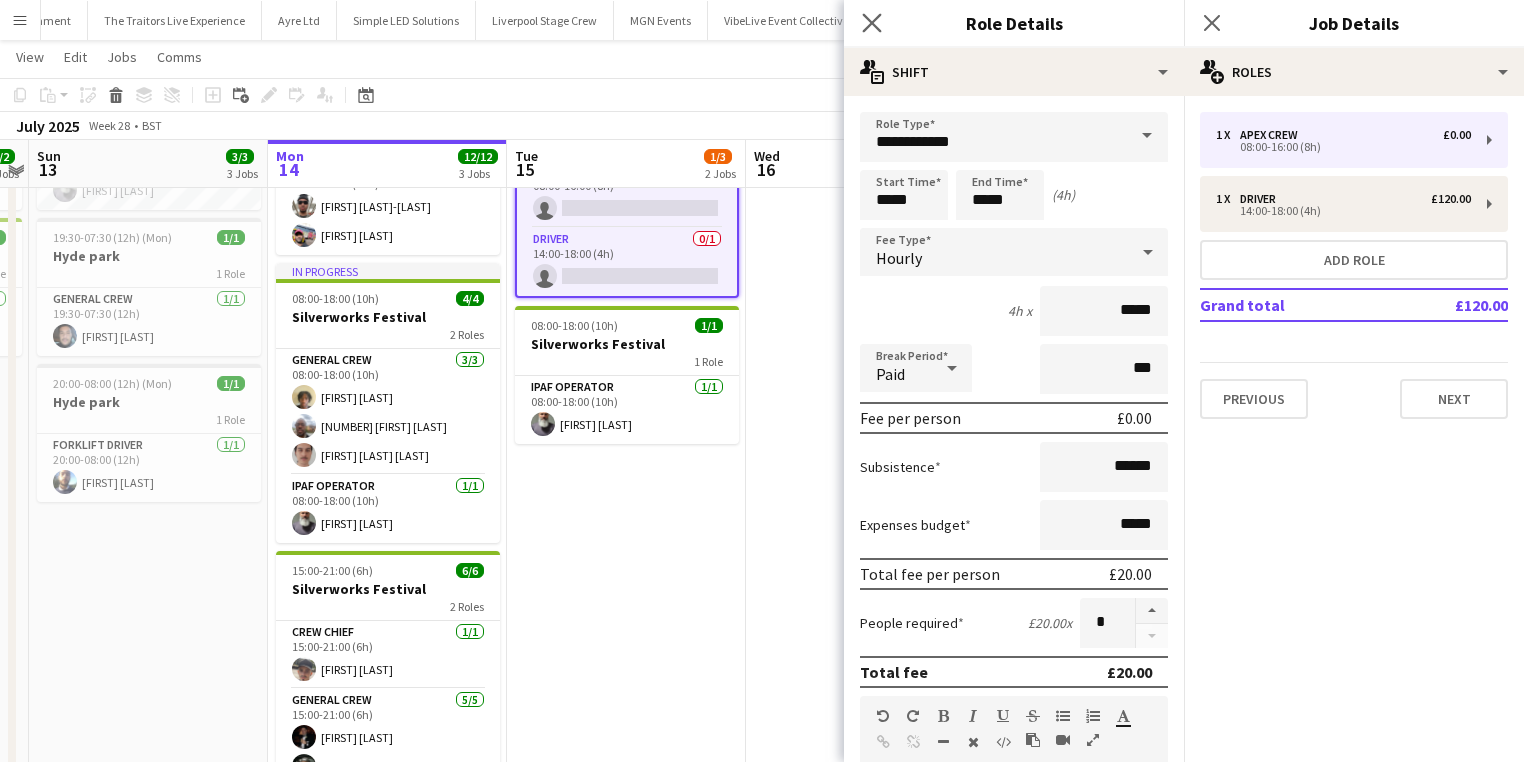 click on "Close pop-in" 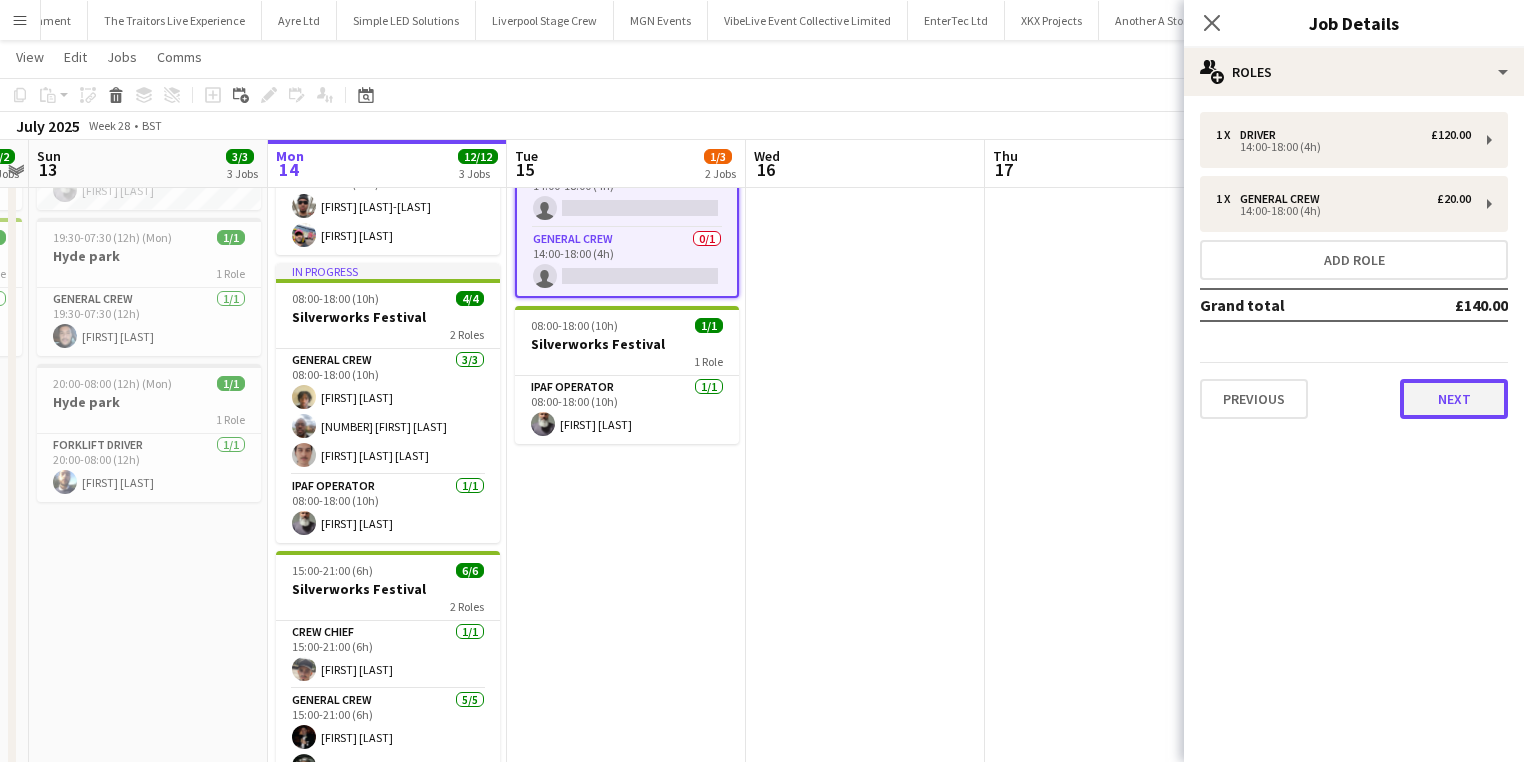 click on "Next" at bounding box center (1454, 399) 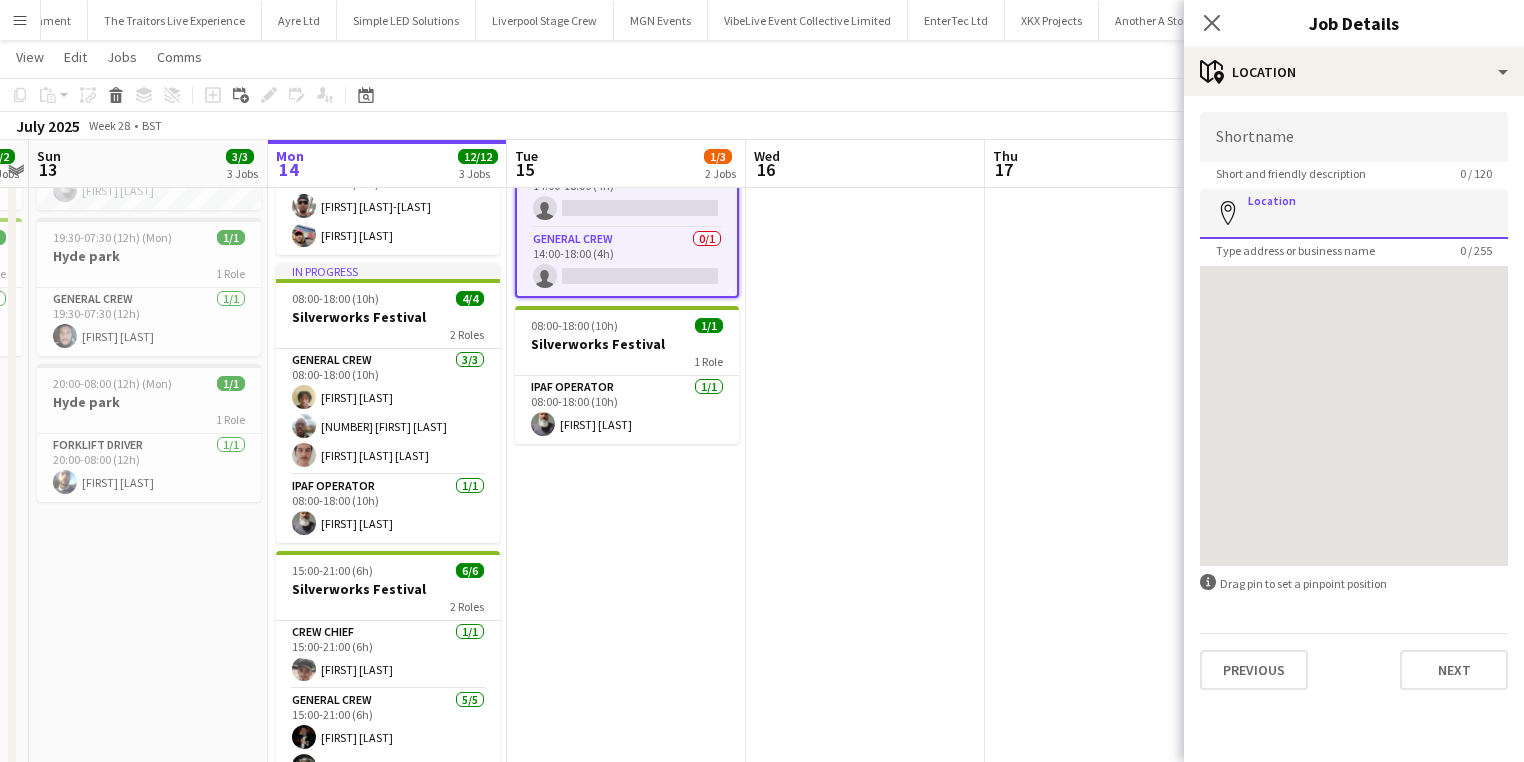 click on "Location" at bounding box center (1354, 214) 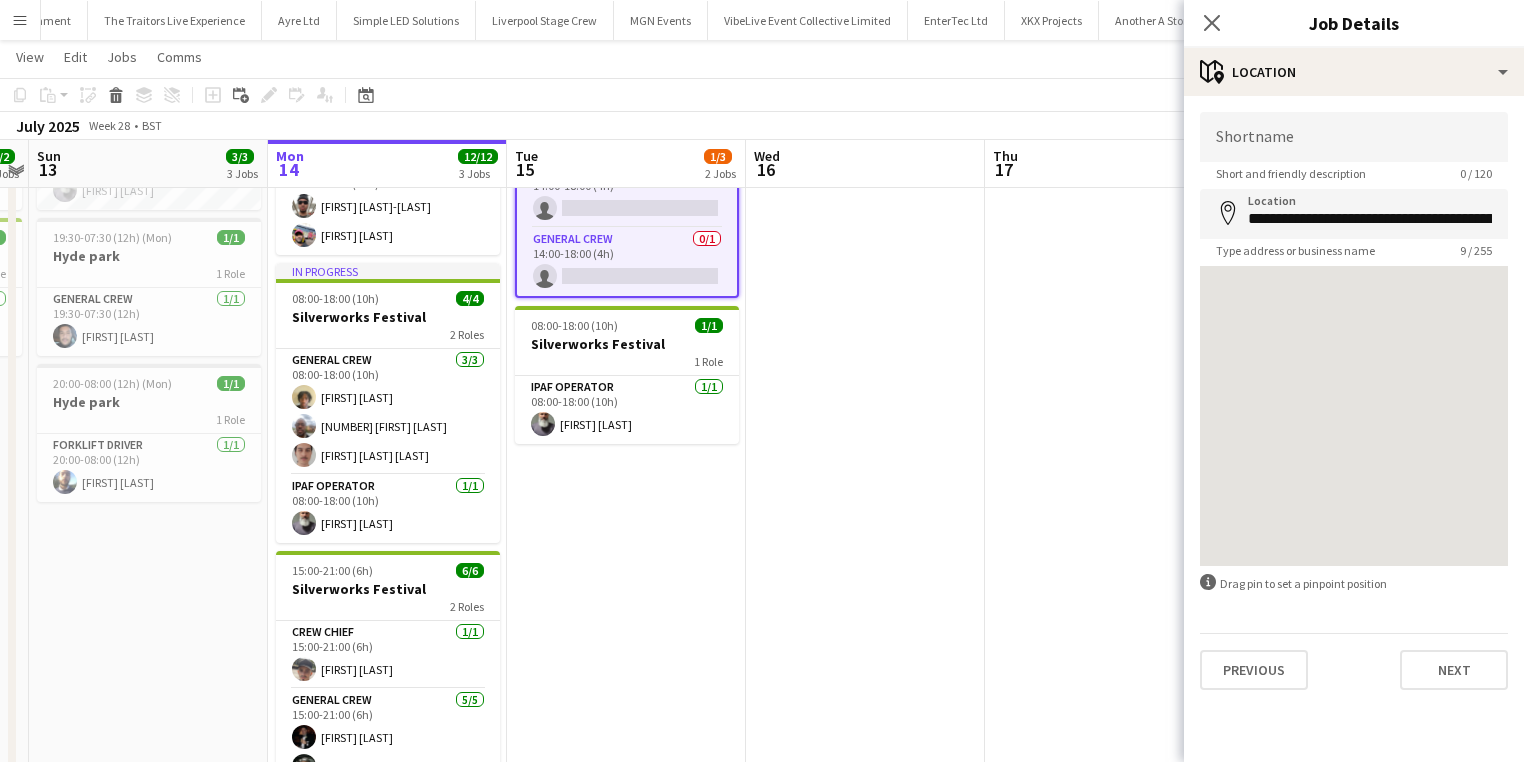 type on "**********" 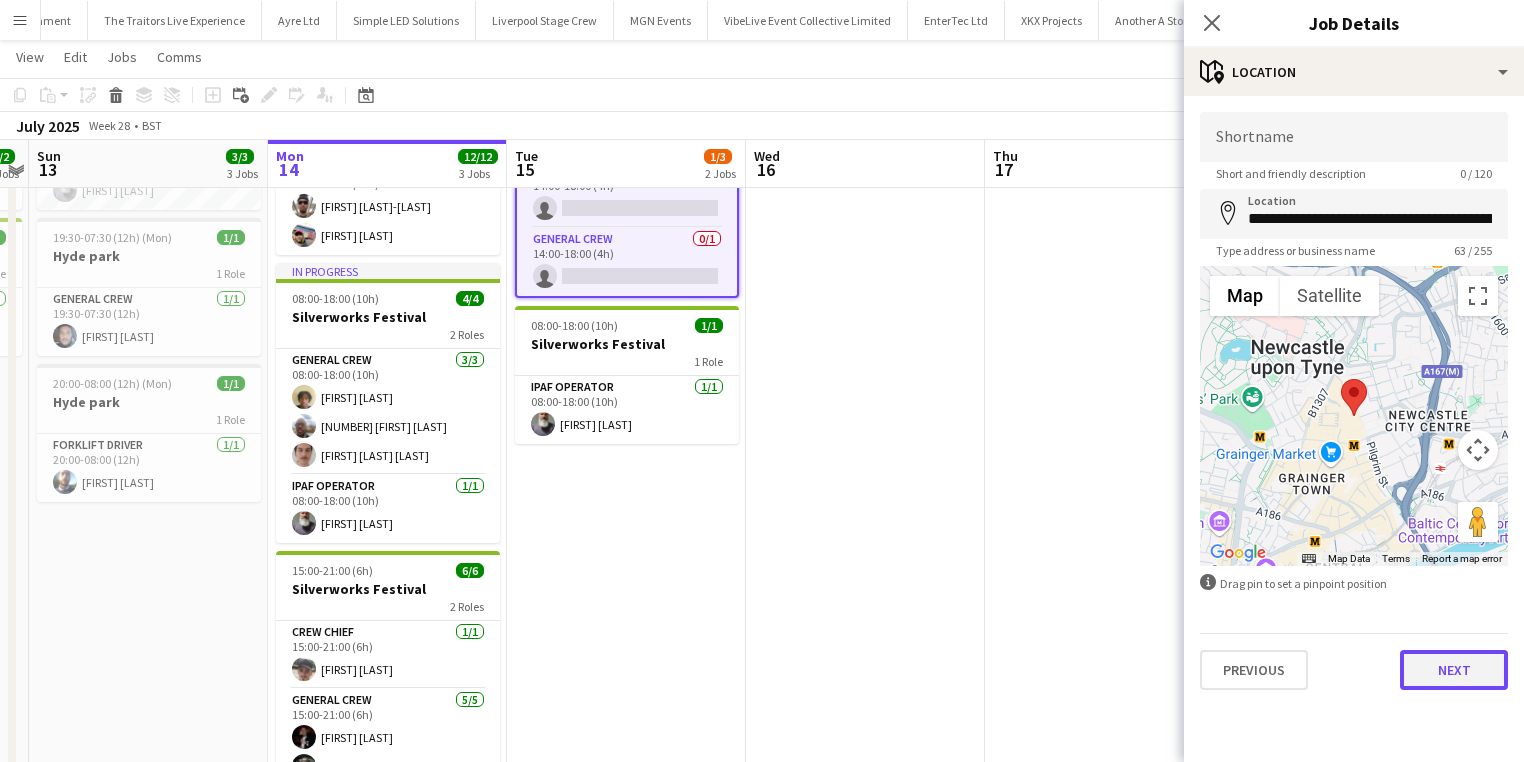 click on "Next" at bounding box center [1454, 670] 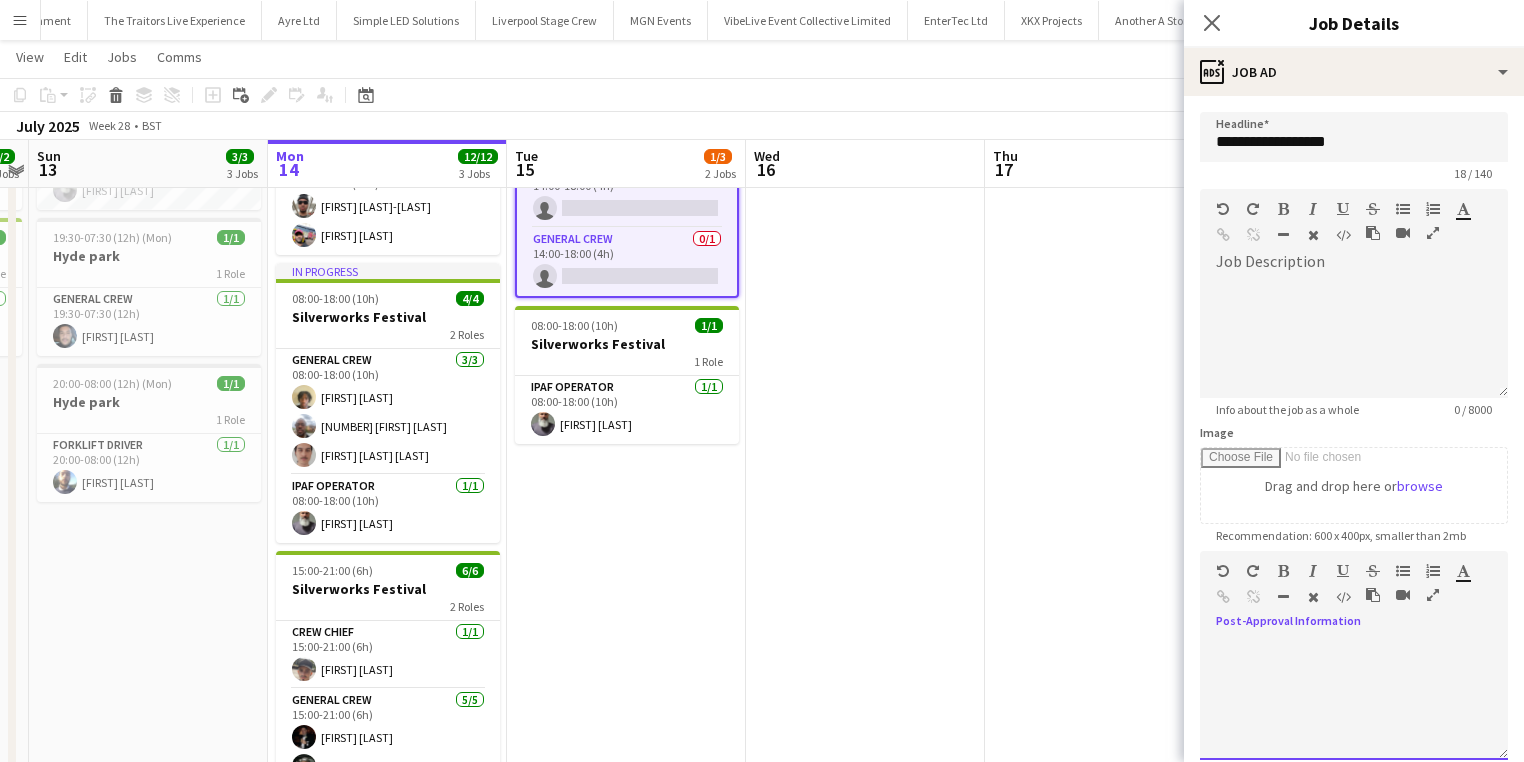 click at bounding box center (1354, 700) 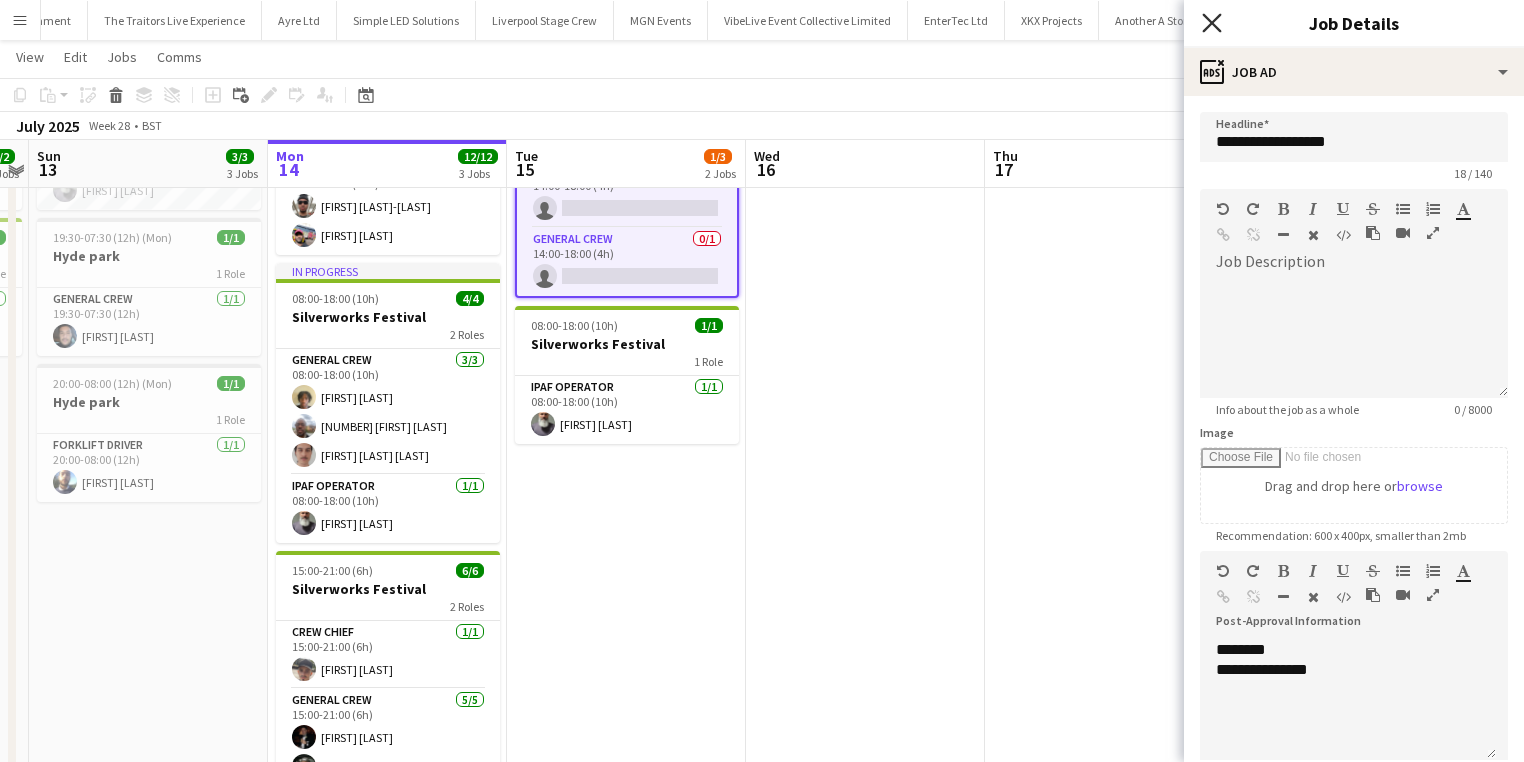 click on "Close pop-in" 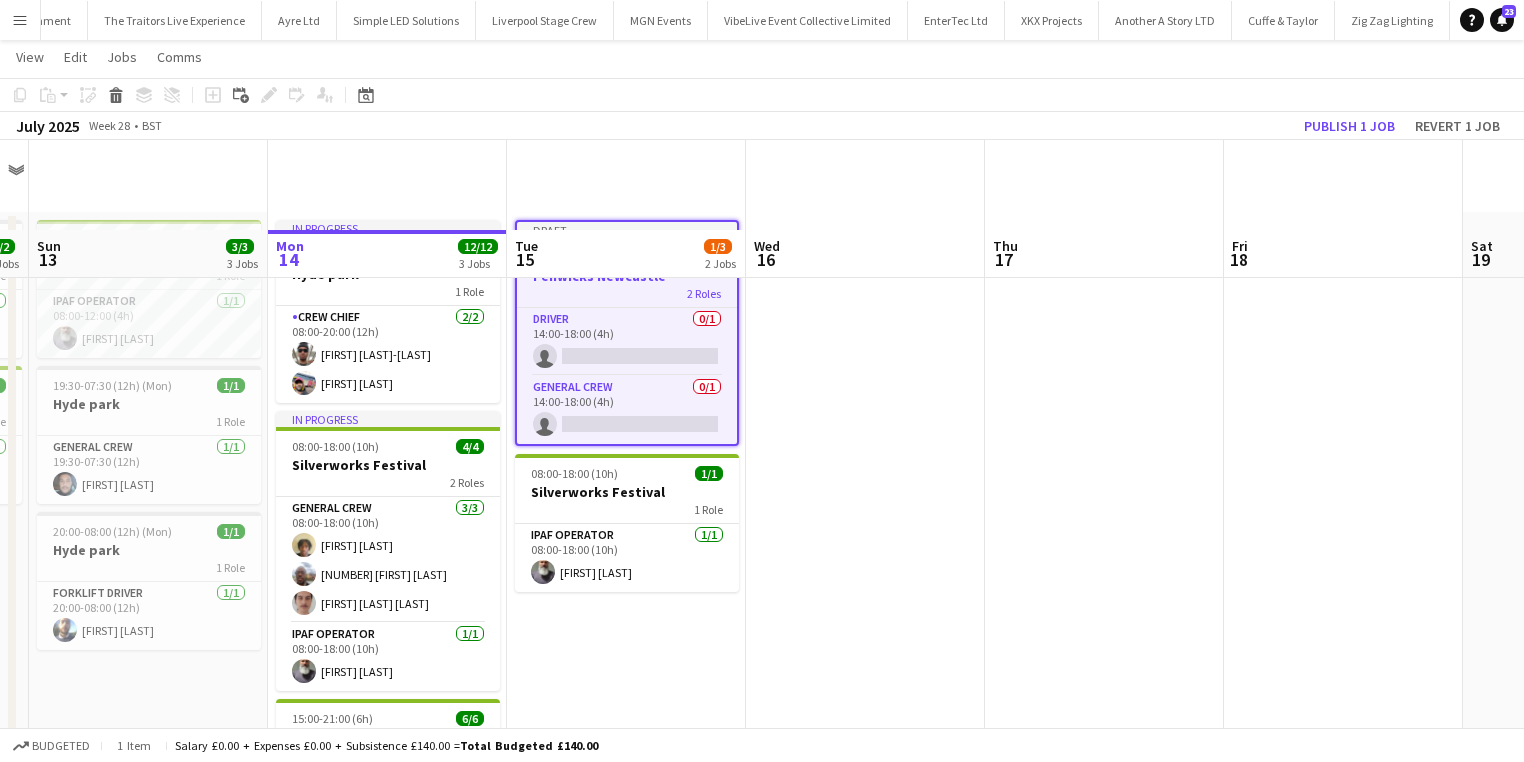 scroll, scrollTop: 0, scrollLeft: 0, axis: both 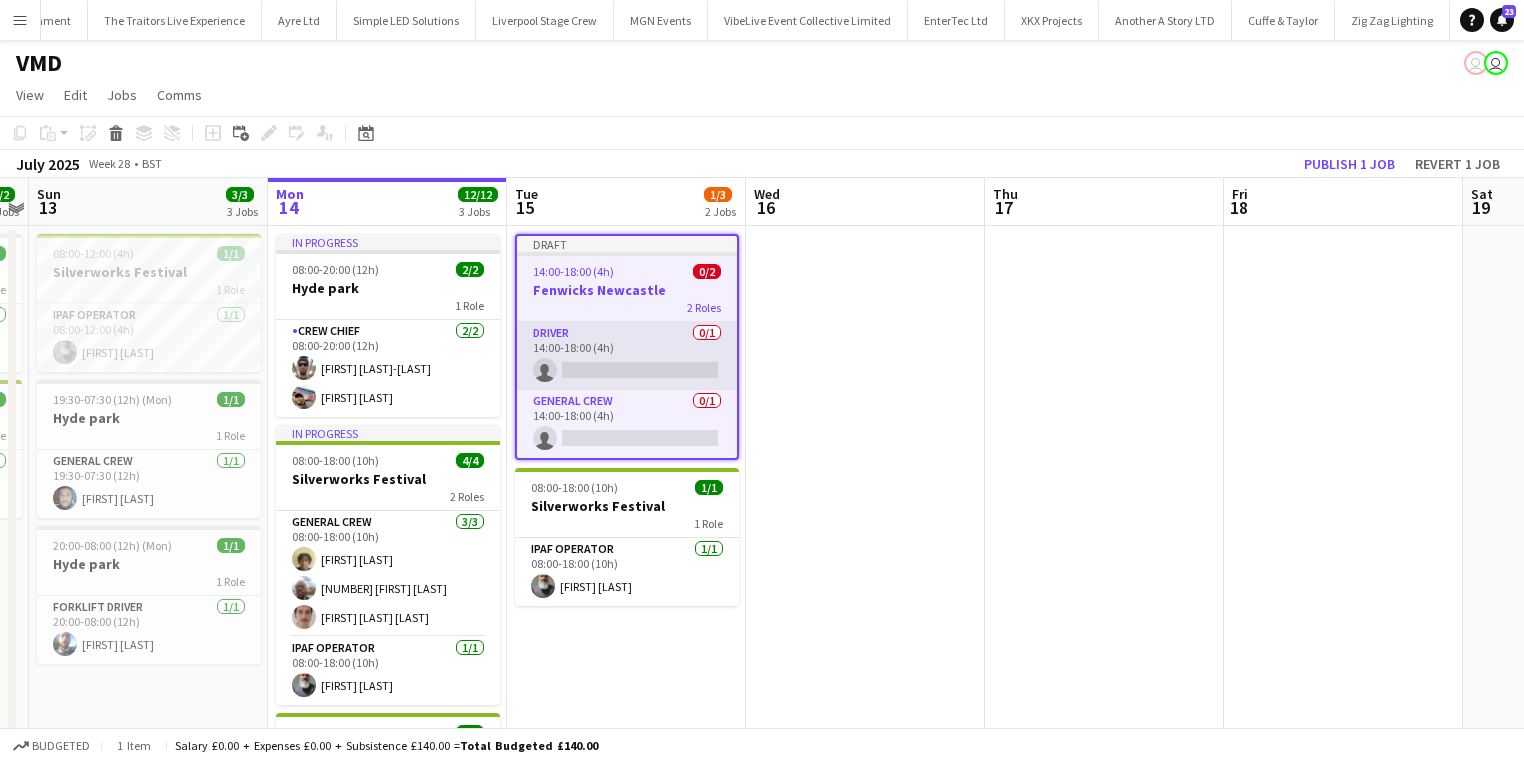 click on "Driver   0/1   14:00-18:00 (4h)
single-neutral-actions" at bounding box center (627, 356) 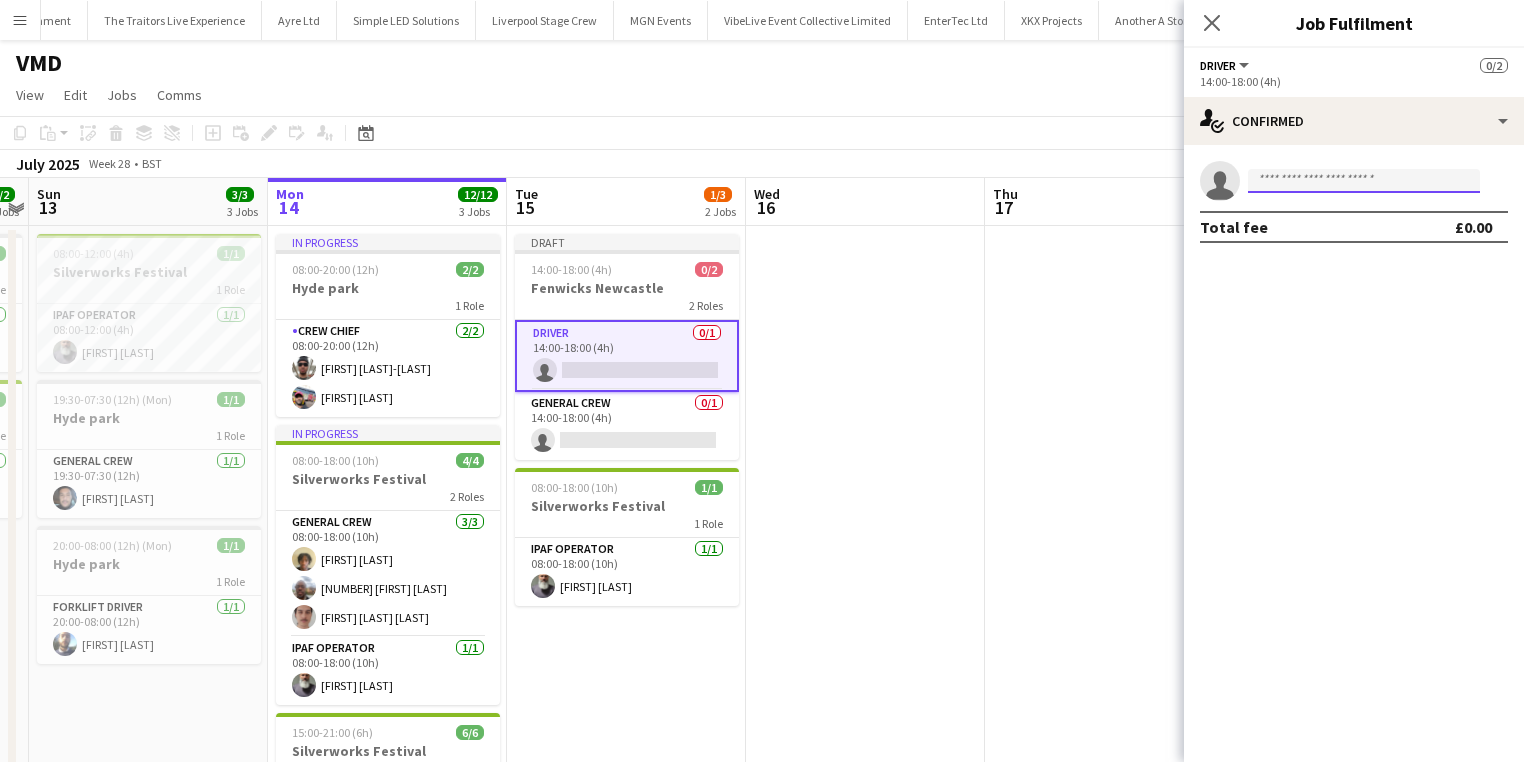 click at bounding box center (1364, 181) 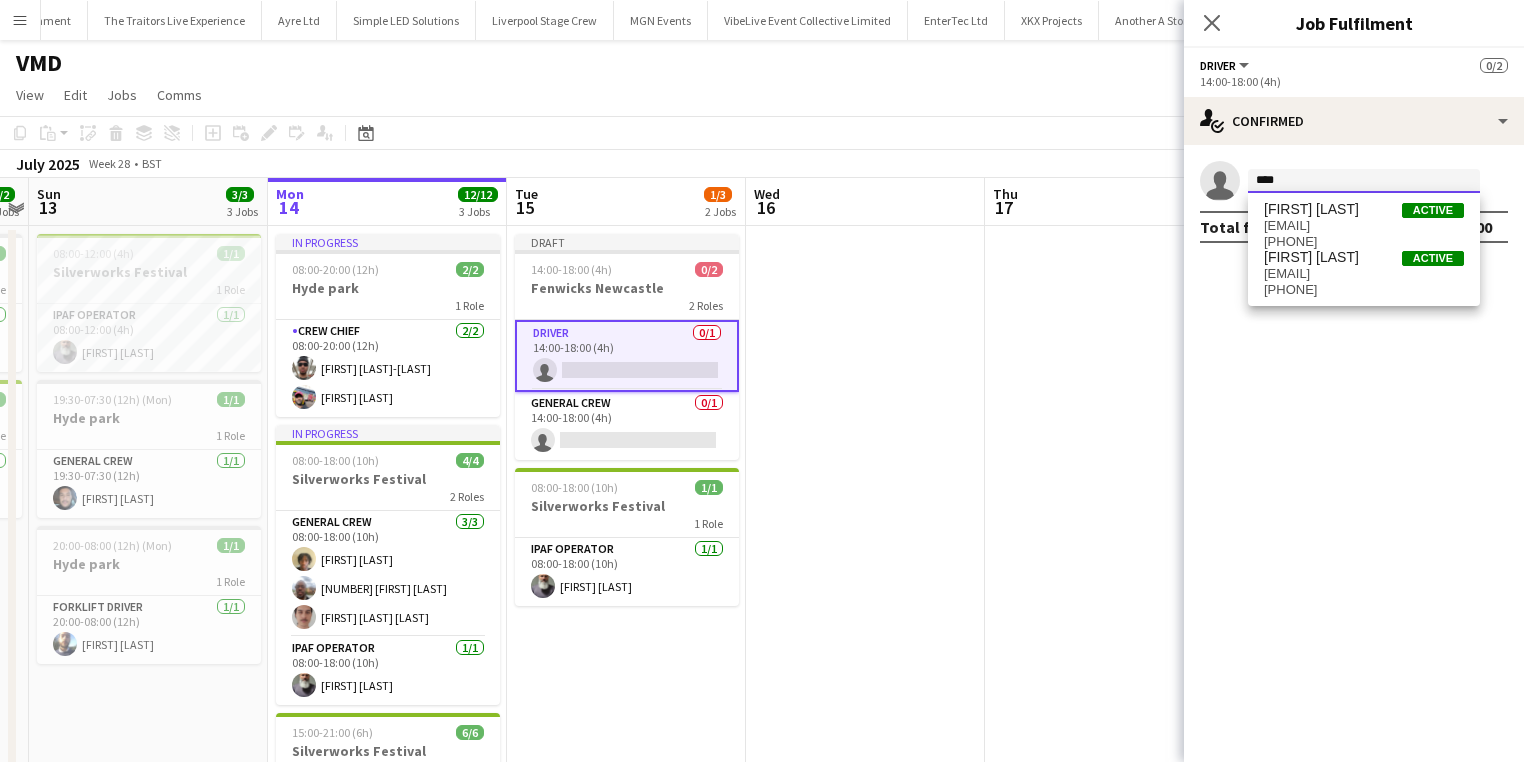 type on "****" 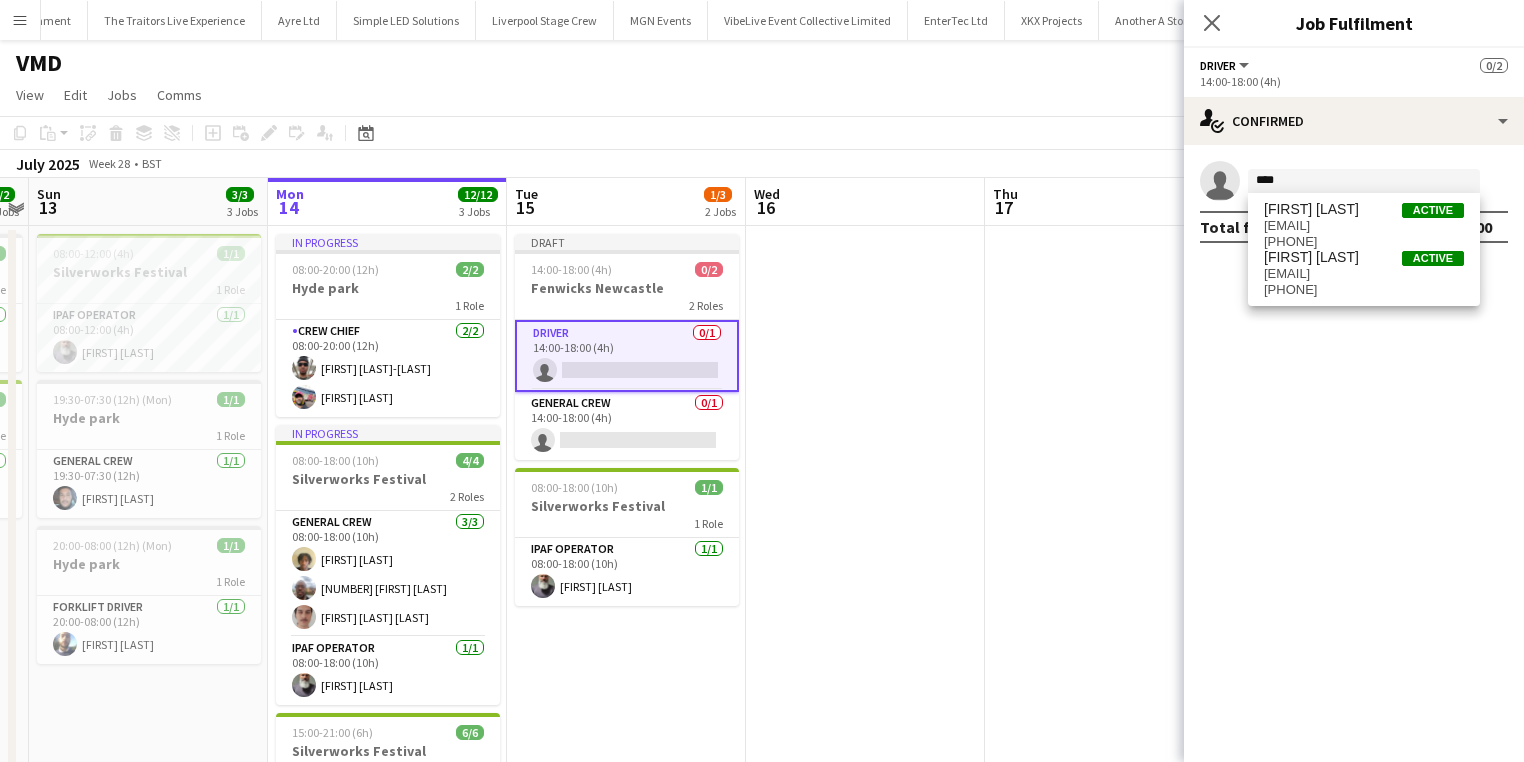 click on "Sullivan Elliott  Active   wortleyboy@ymail.com   +447927604956  Andrew Sulley  Active   andrewsulley123@gmail.com   +4407946254410" at bounding box center (1364, 249) 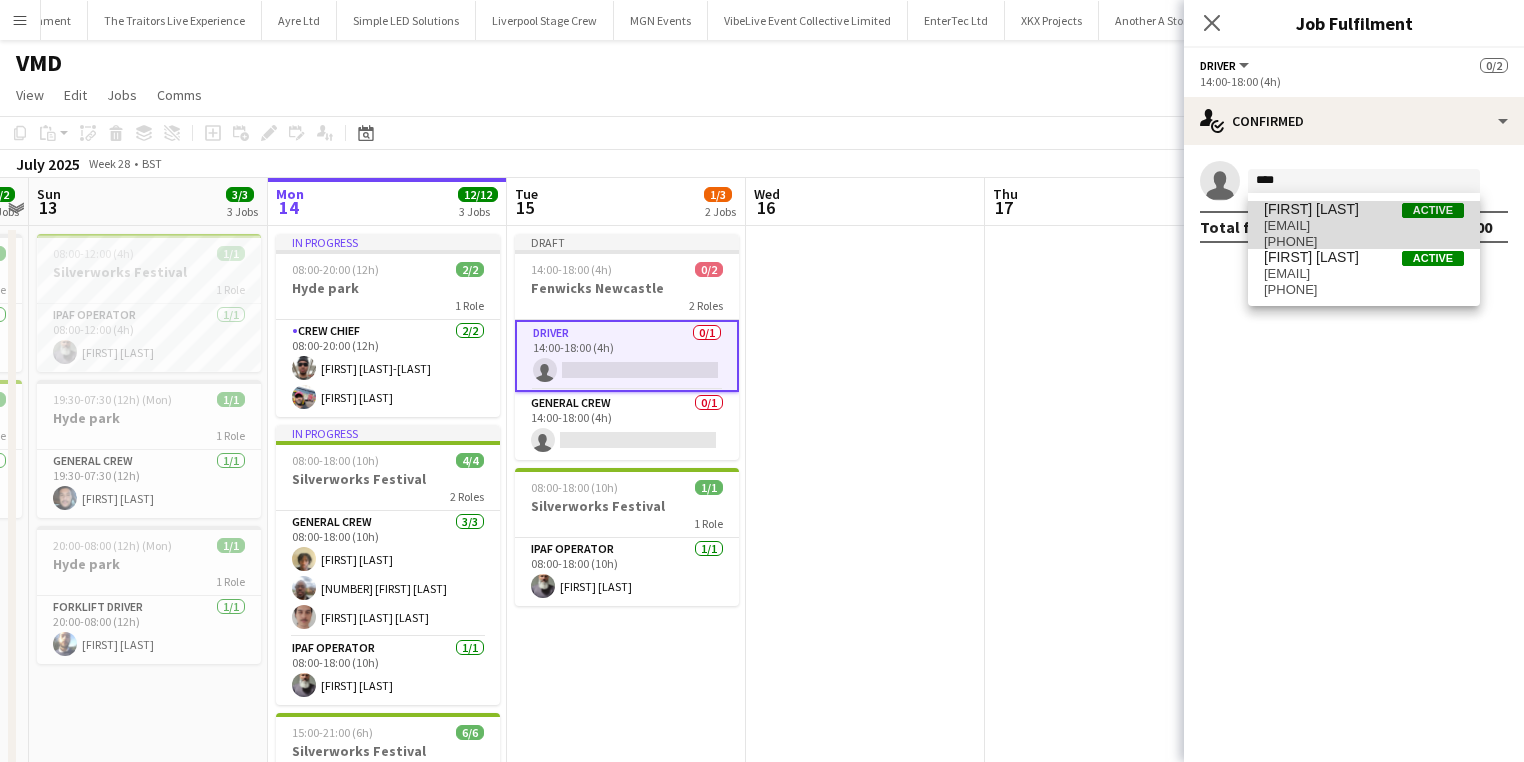 click on "[FIRST] [LAST]" at bounding box center [1311, 209] 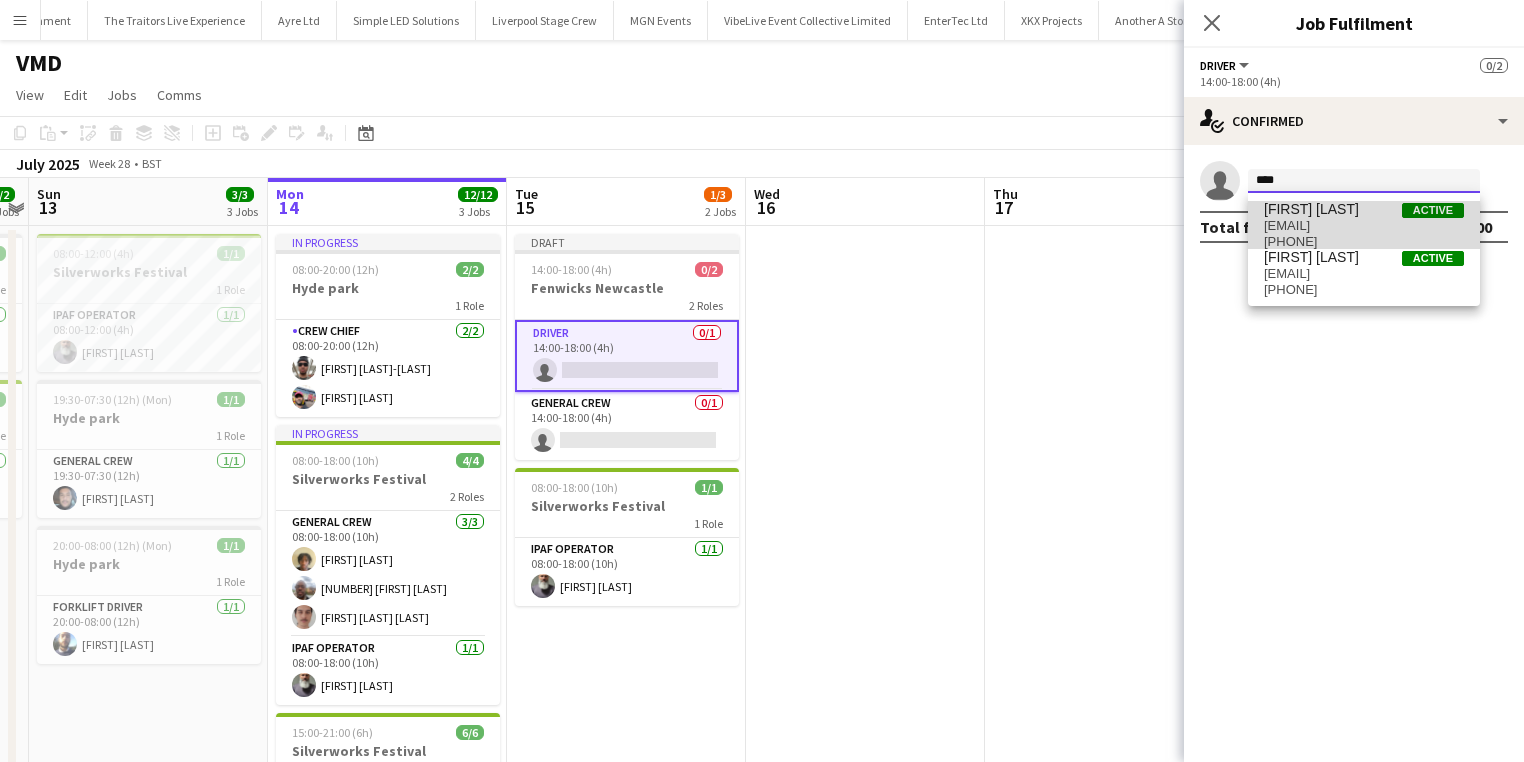 type 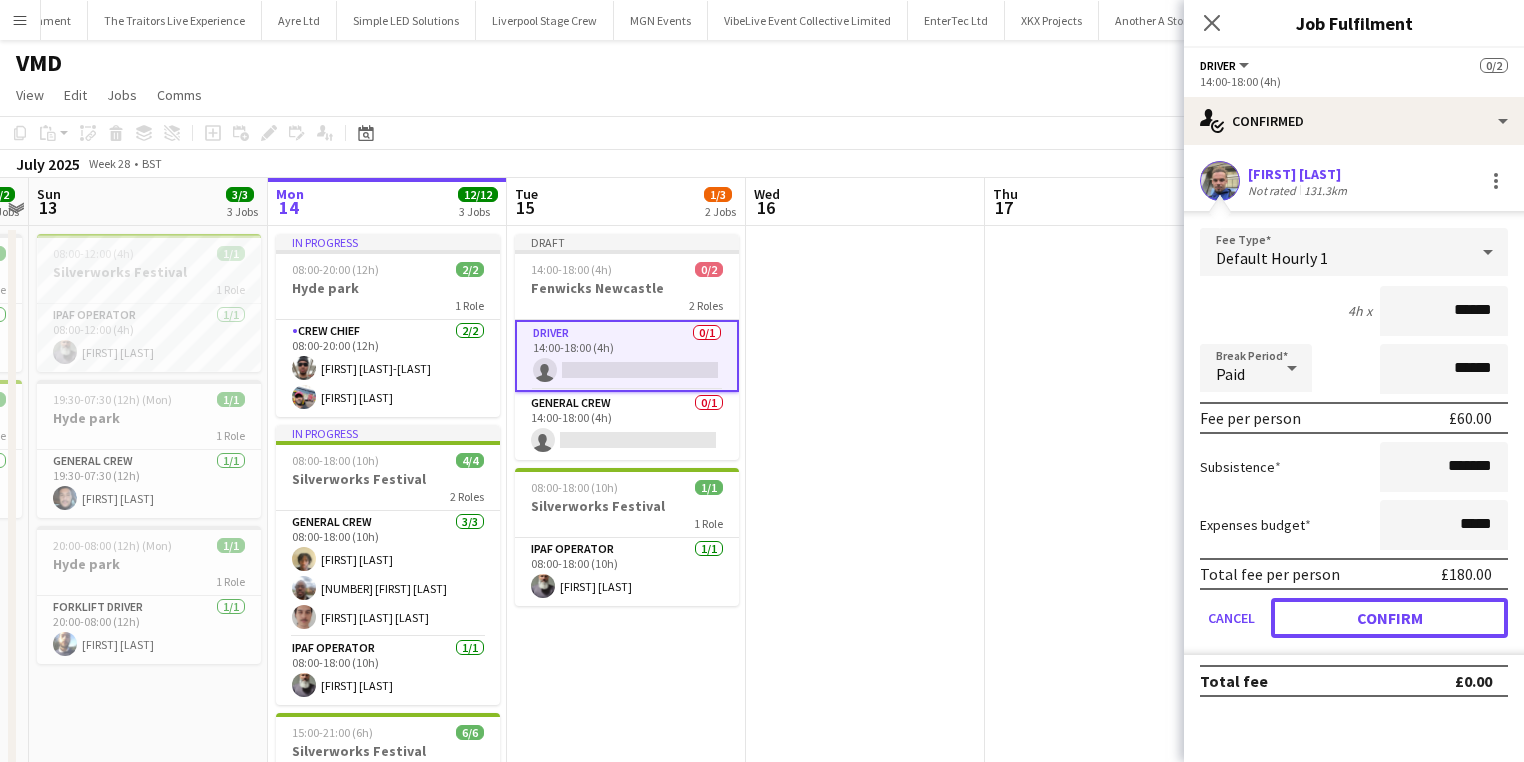 drag, startPoint x: 1386, startPoint y: 623, endPoint x: 1364, endPoint y: 622, distance: 22.022715 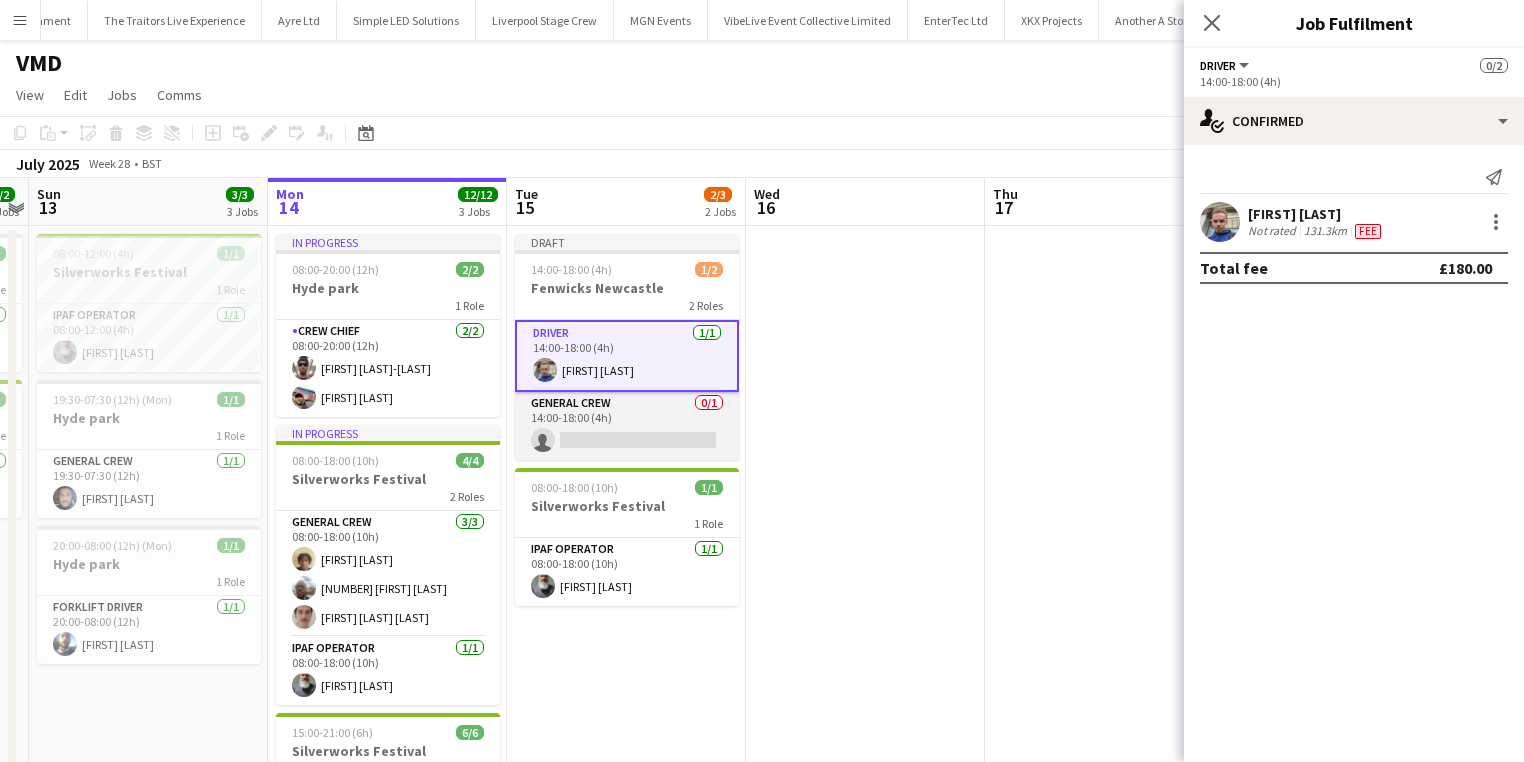 drag, startPoint x: 526, startPoint y: 428, endPoint x: 543, endPoint y: 427, distance: 17.029387 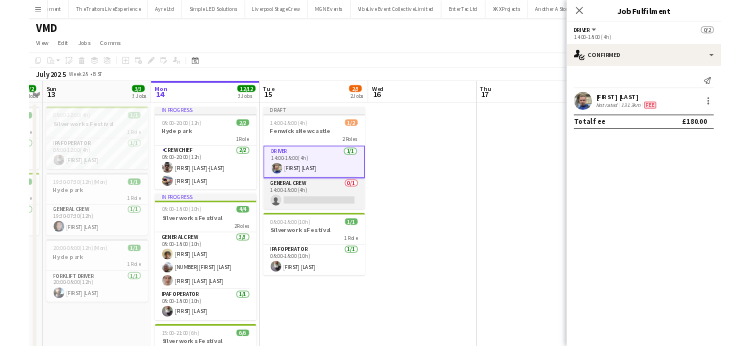scroll, scrollTop: 0, scrollLeft: 684, axis: horizontal 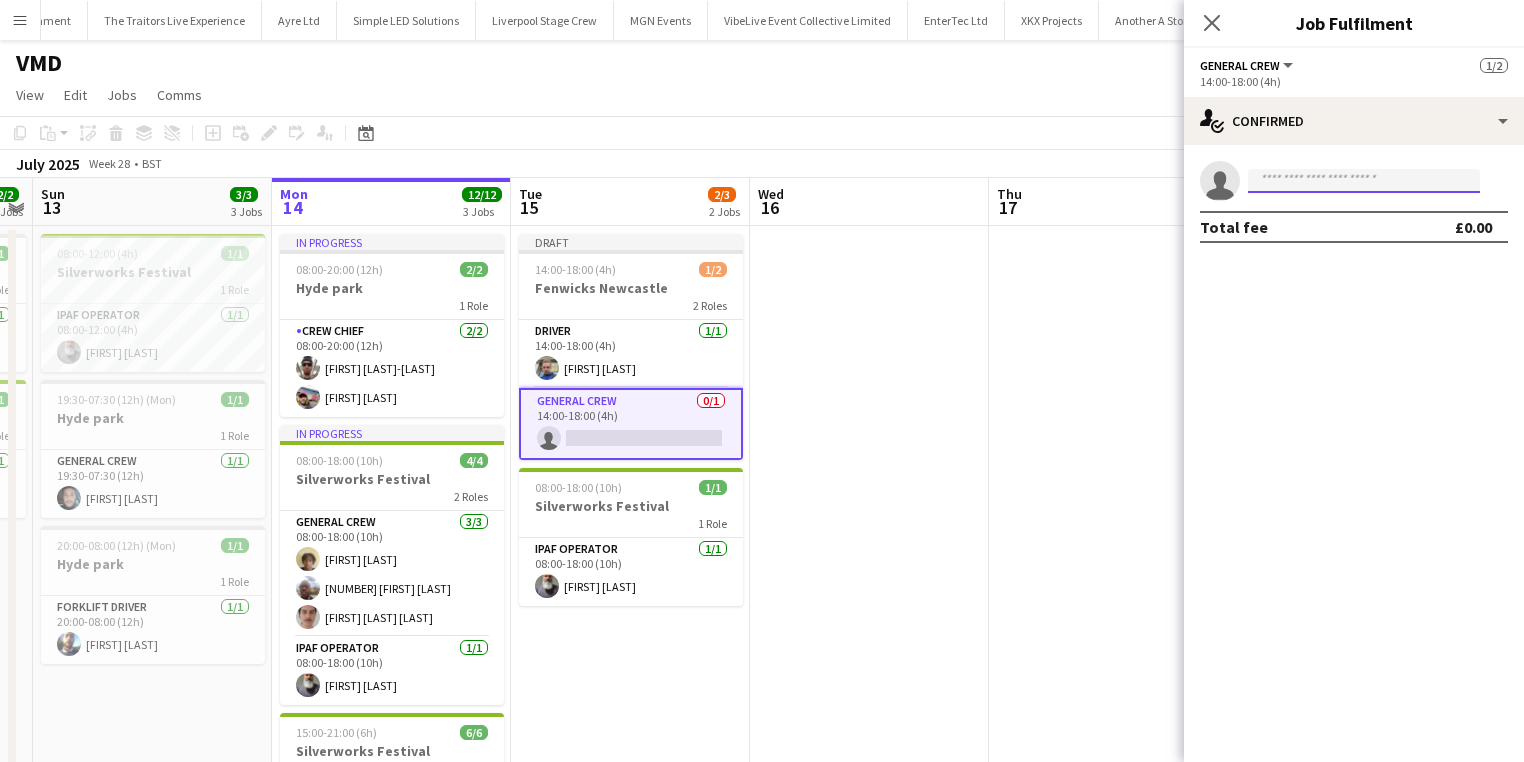 click at bounding box center (1364, 181) 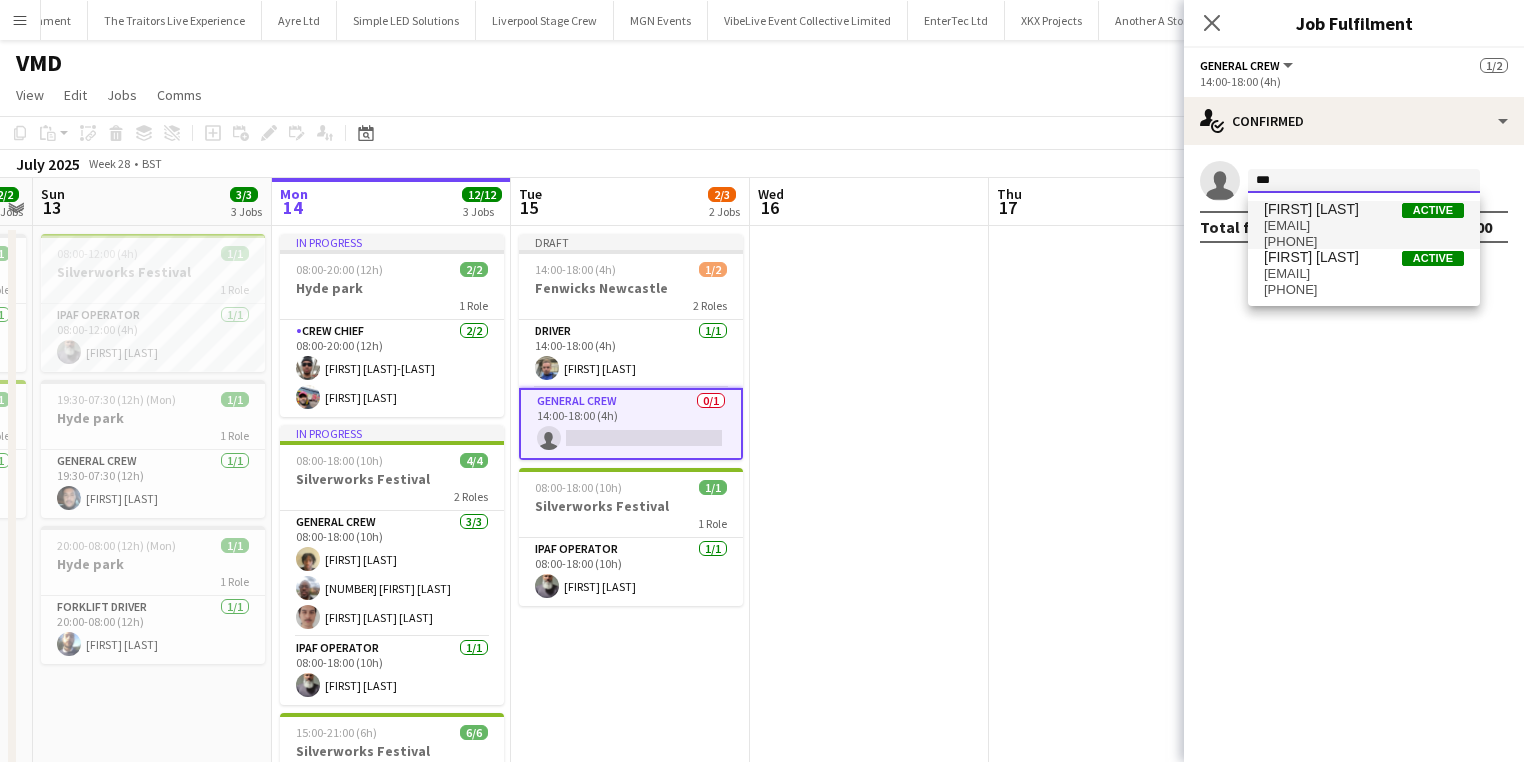 type on "***" 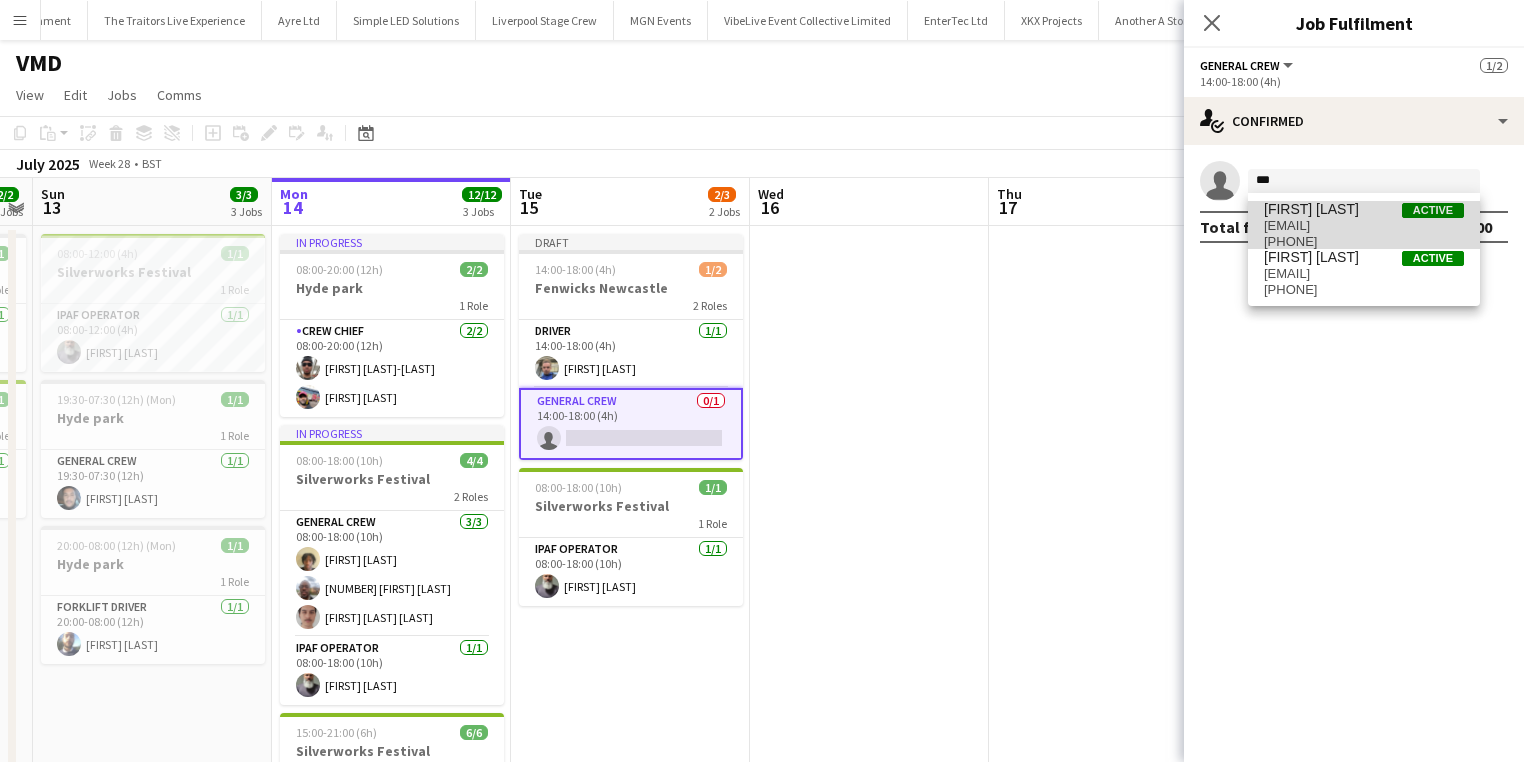 click on "Antonio Aiken" at bounding box center [1311, 209] 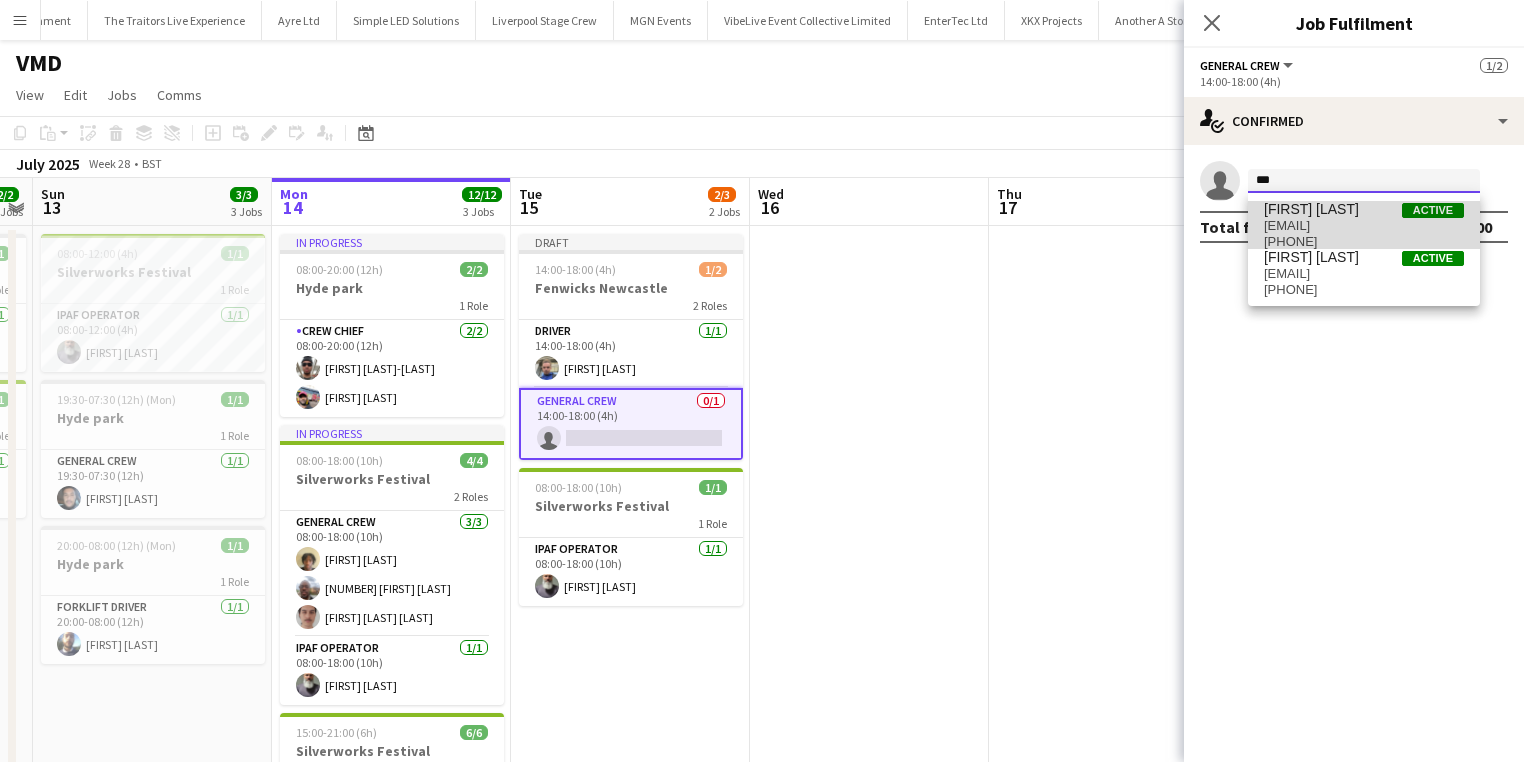 type 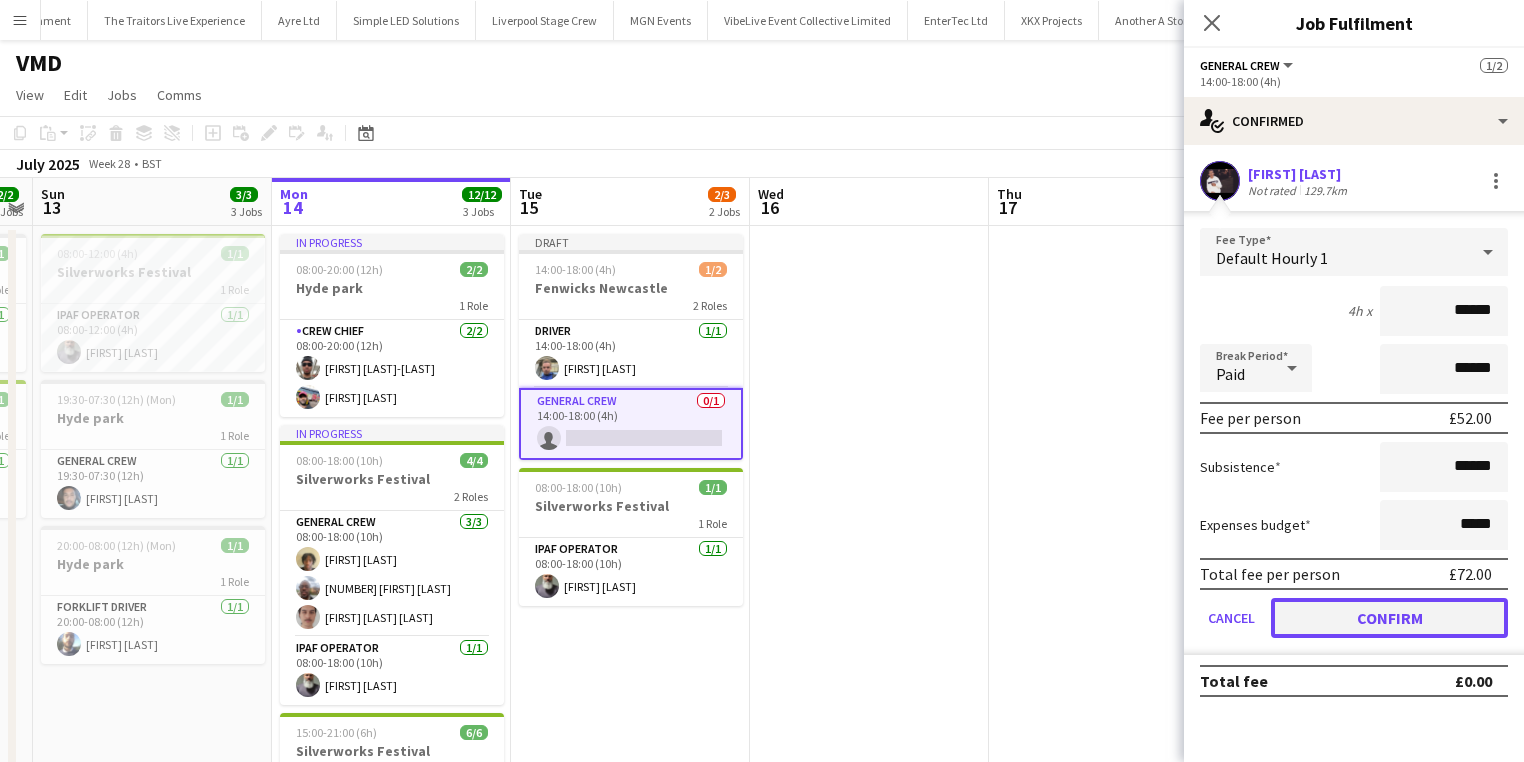 click on "Confirm" at bounding box center [1389, 618] 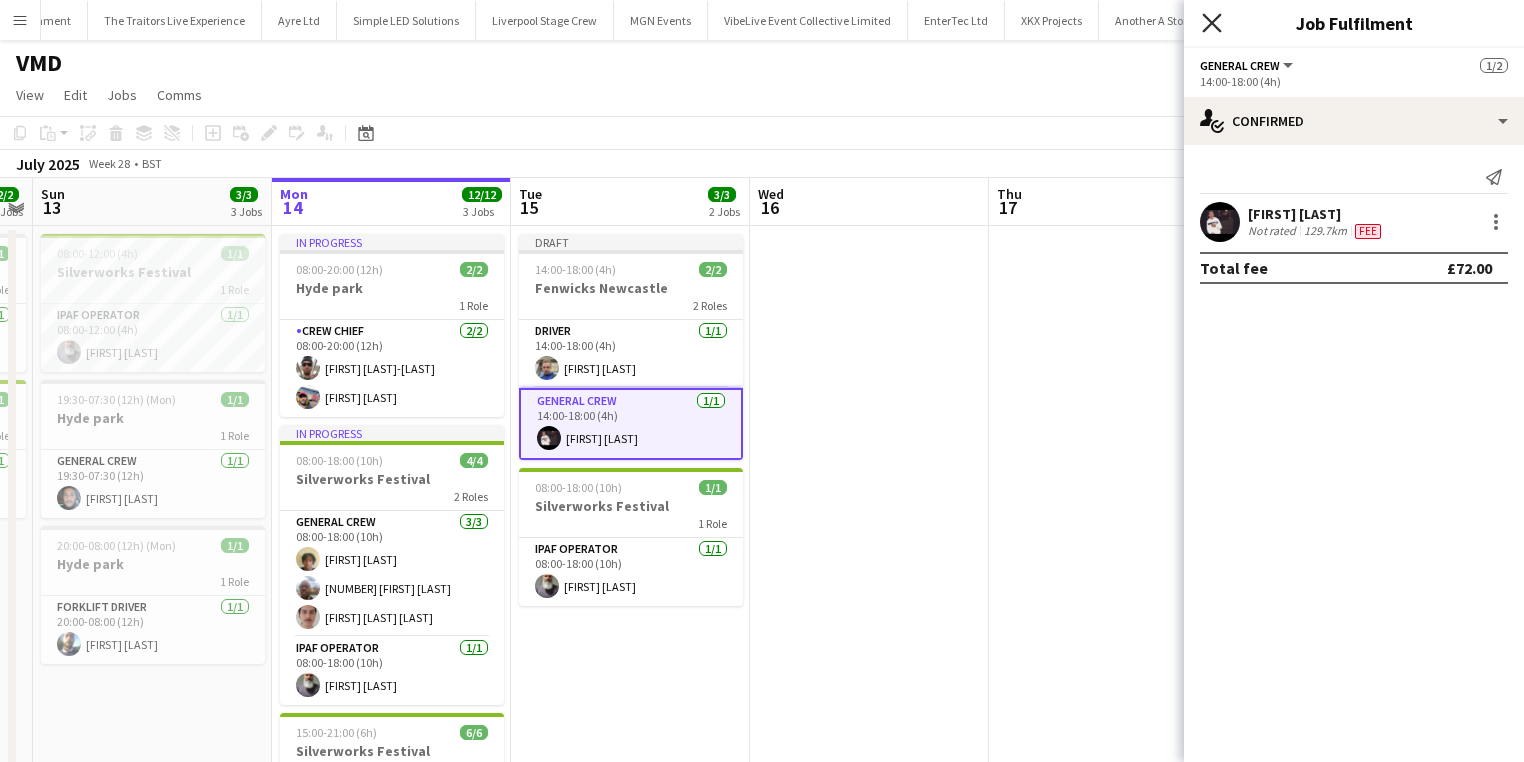 click 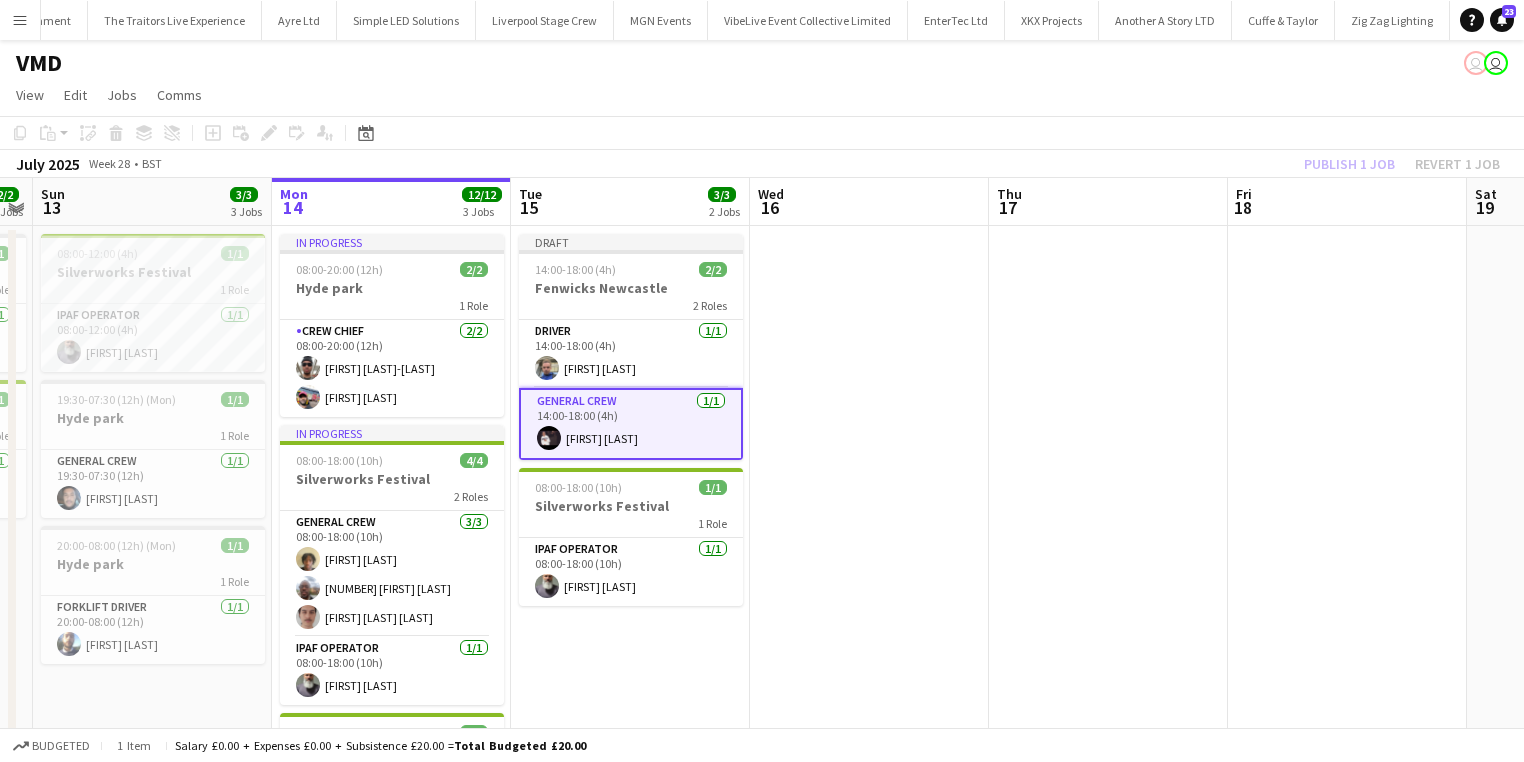 click on "Publish 1 job   Revert 1 job" 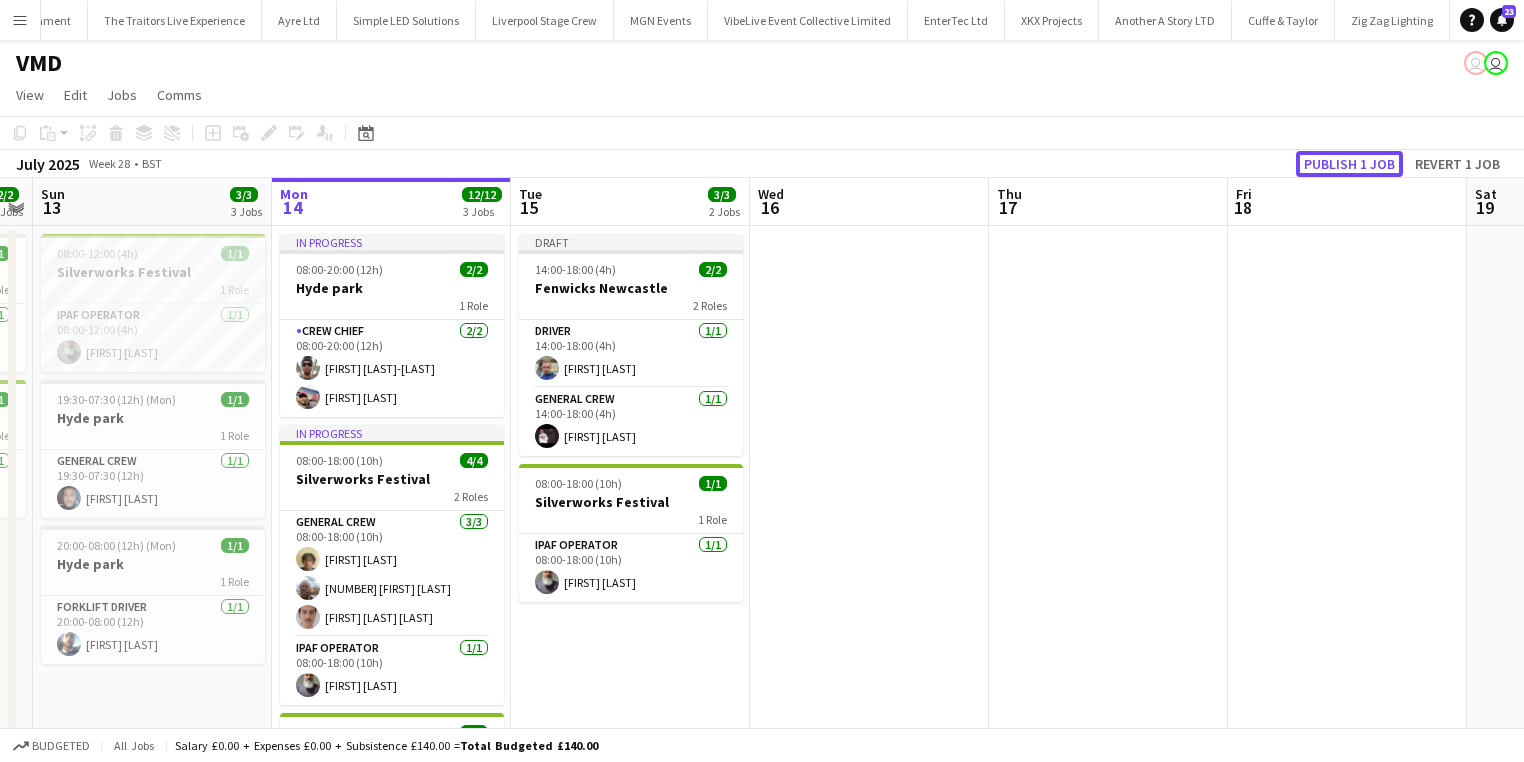 click on "Publish 1 job" 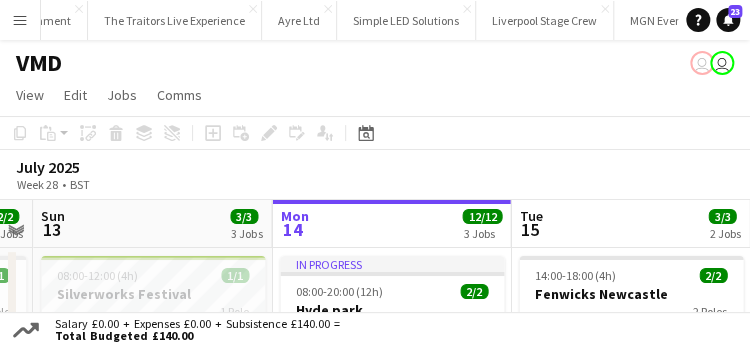 click on "Menu" at bounding box center (20, 20) 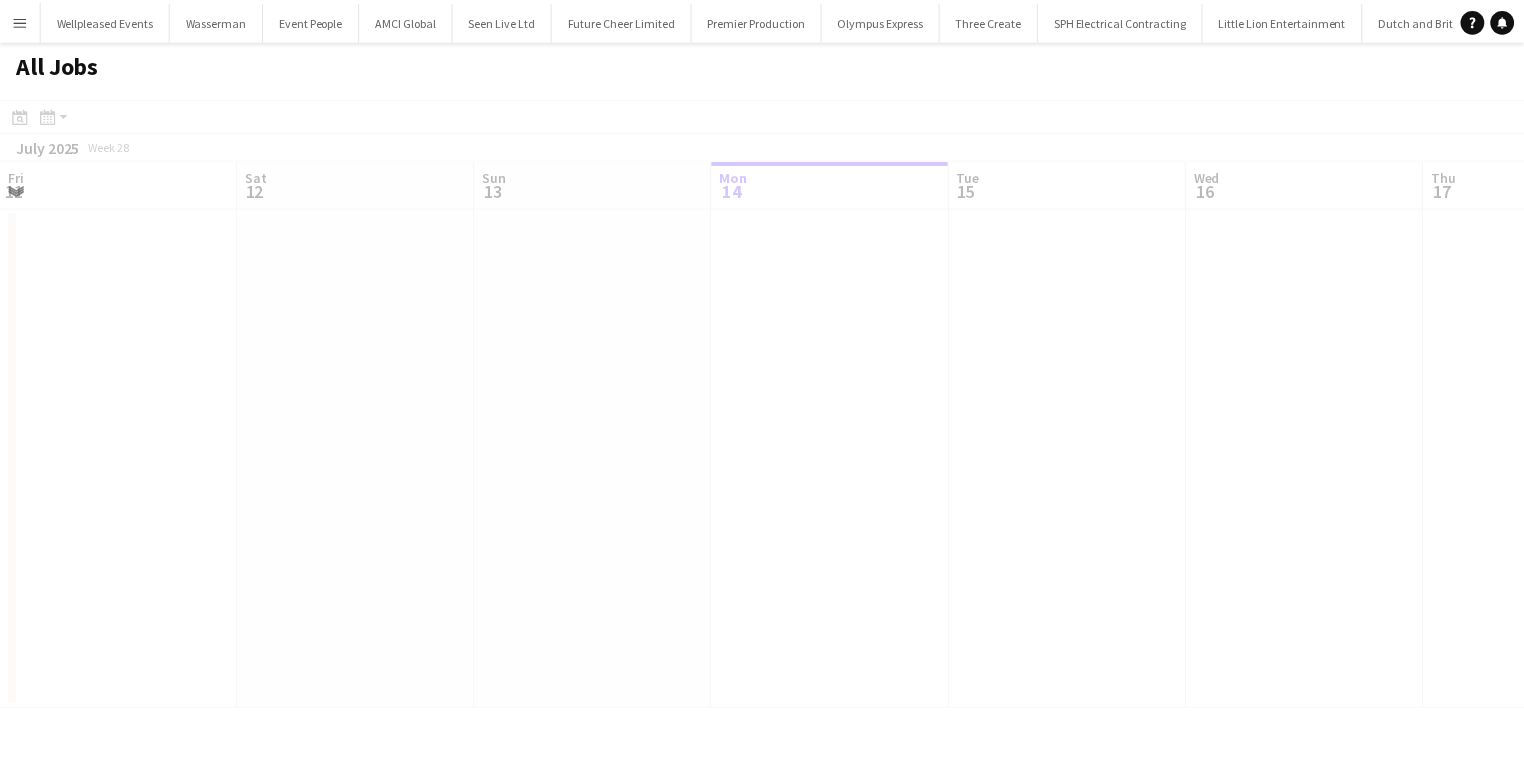 scroll, scrollTop: 0, scrollLeft: 0, axis: both 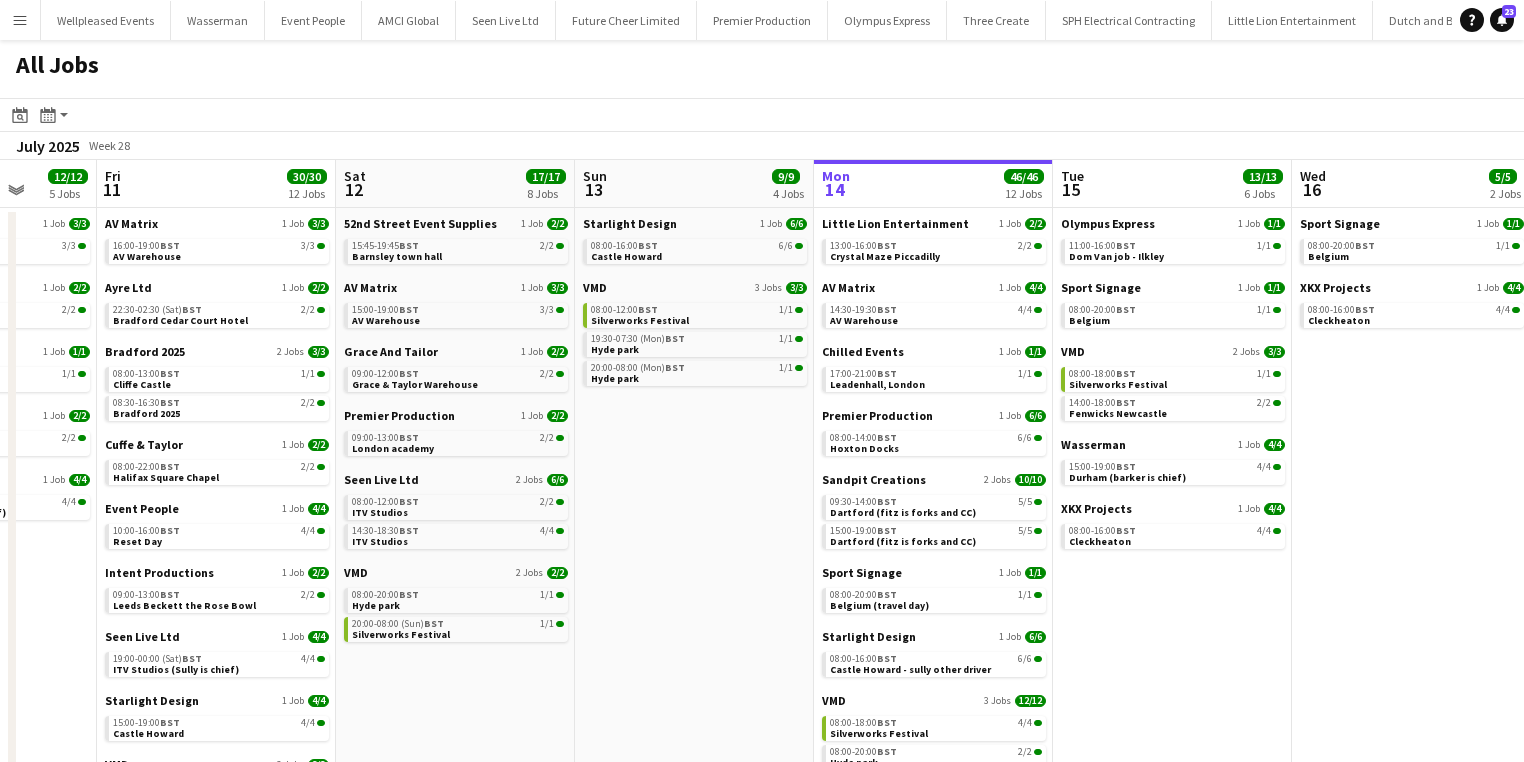 drag, startPoint x: 190, startPoint y: 518, endPoint x: 793, endPoint y: 511, distance: 603.04065 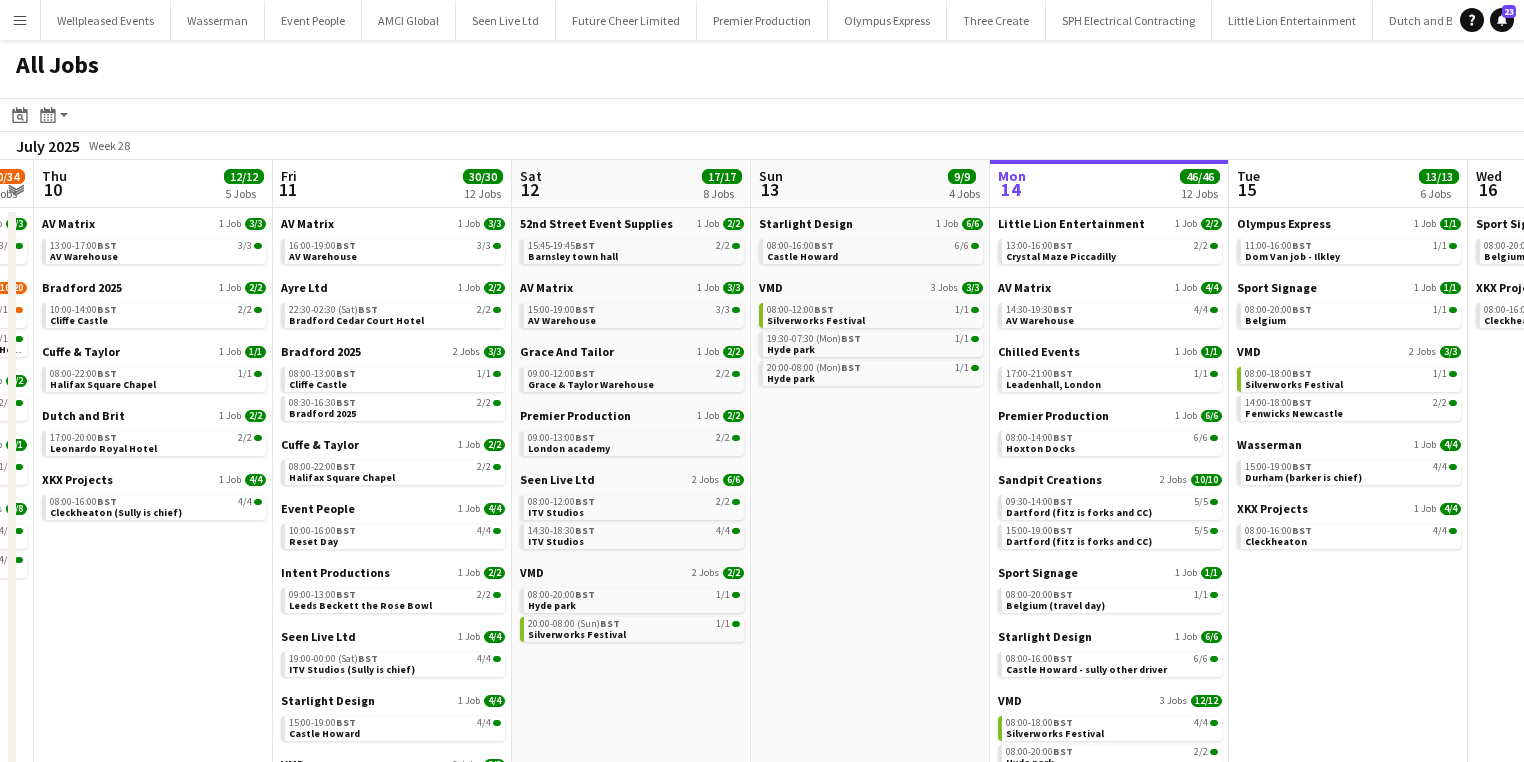 scroll, scrollTop: 0, scrollLeft: 516, axis: horizontal 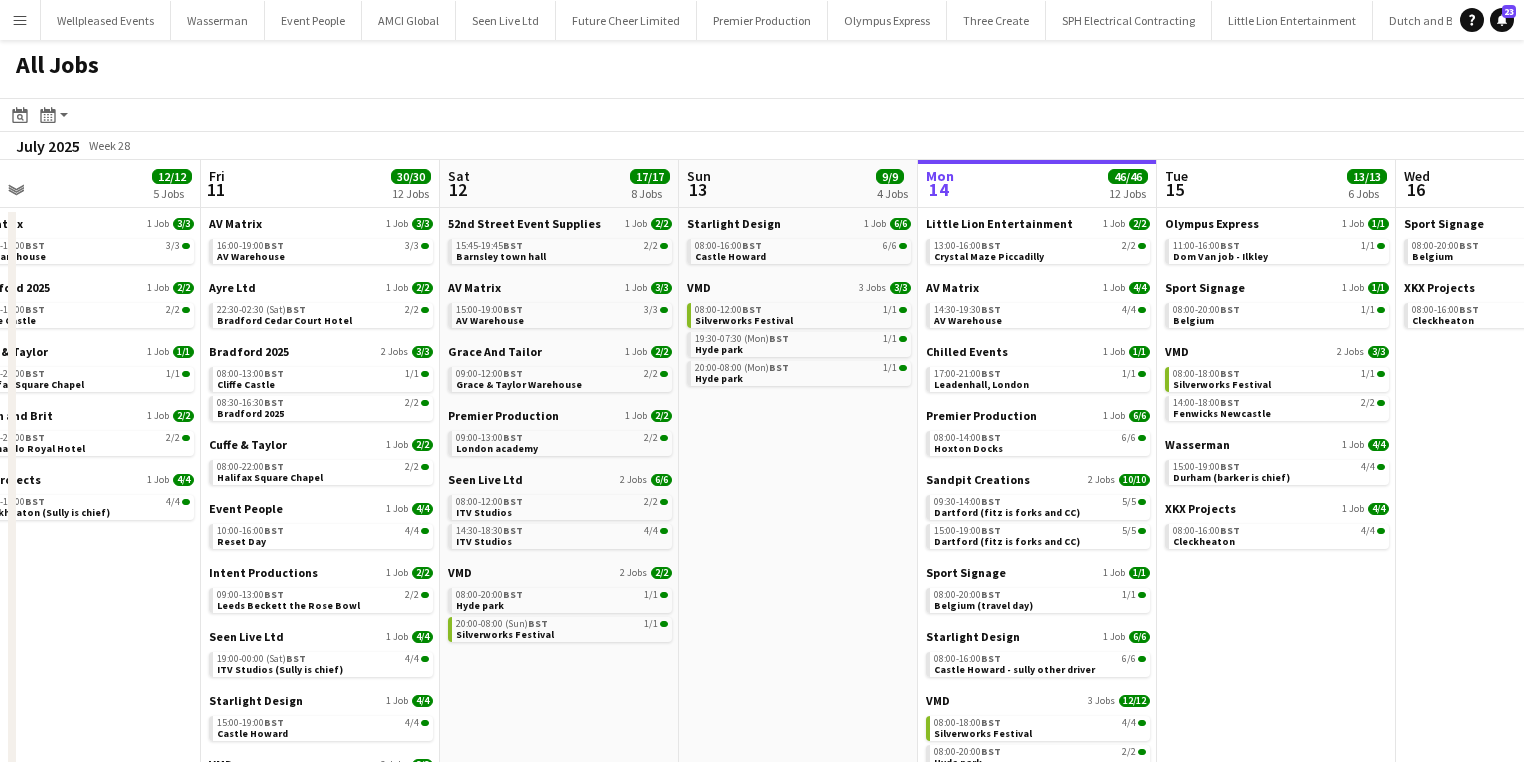 click on "All Jobs
Date picker
JUL 2025 JUL 2025 Monday M Tuesday T Wednesday W Thursday T Friday F Saturday S Sunday S  JUL      1   2   3   4   5   6   7   8   9   10   11   12   13   14   15   16   17   18   19   20   21   22   23   24   25   26   27   28   29   30   31
Comparison range
Comparison range
Today
Month view / Day view
Day view by Board Day view by Job Month view  July 2025   Week 28
Expand/collapse
Tue   8   15/15   4 Jobs   Wed   9   30/34   7 Jobs   Thu   10   12/12   5 Jobs   Fri   11   30/30   12 Jobs   Sat   12   17/17   8 Jobs   Sun   13   9/9   4 Jobs   Mon   14   46/46   12 Jobs   Tue   15   13/13   6 Jobs   Wed   16   5/5   2 Jobs   Thu   17   8/8   3 Jobs   Fri   18   18/18   5 Jobs   Sat   19   13/13   5 Jobs   Dutch and Brit   1 Job   2/2   08:00-14:00    BST   2/2   Leonardo Royal Hotel   Premier Production   1 Job" 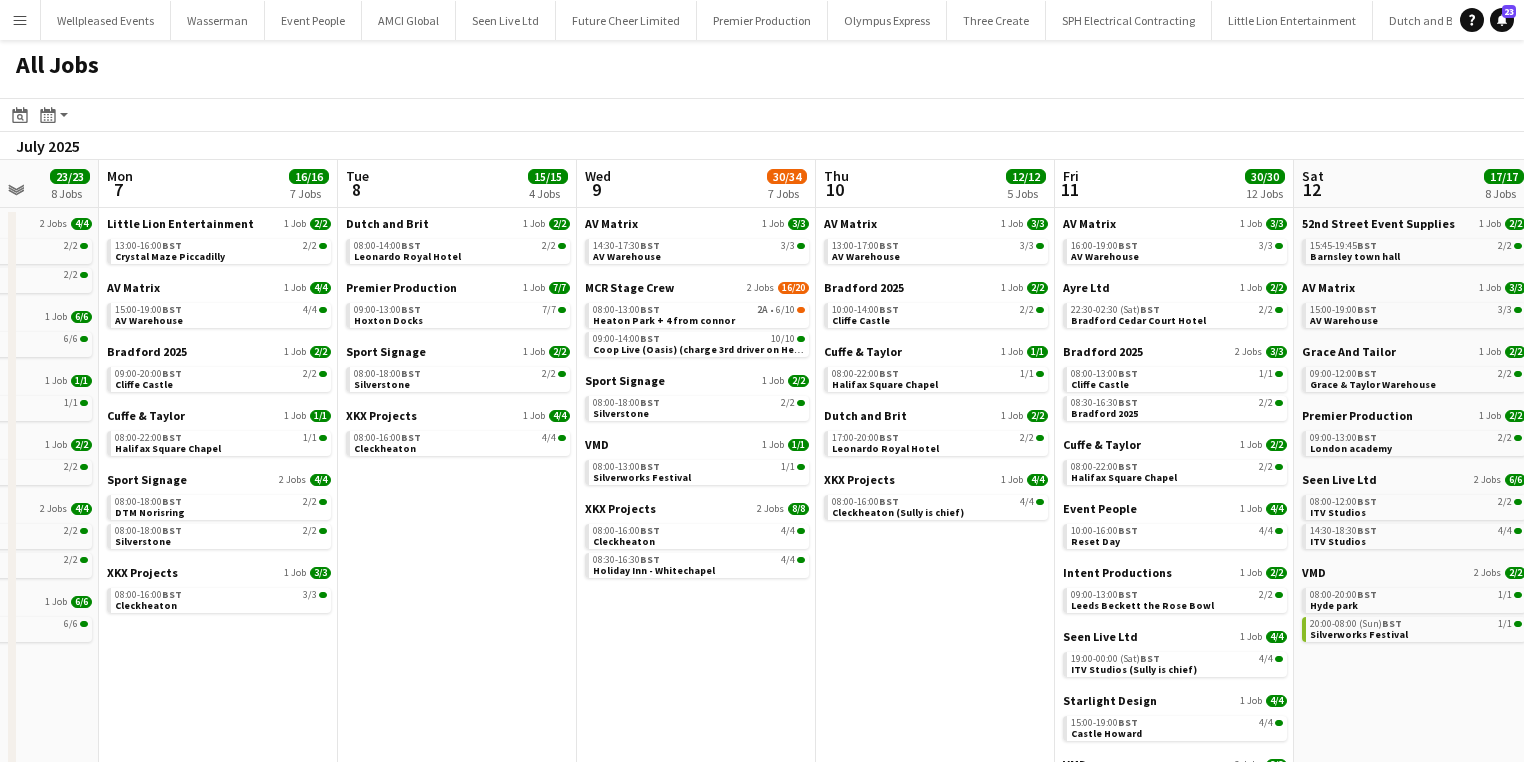 drag, startPoint x: 253, startPoint y: 630, endPoint x: 980, endPoint y: 564, distance: 729.98975 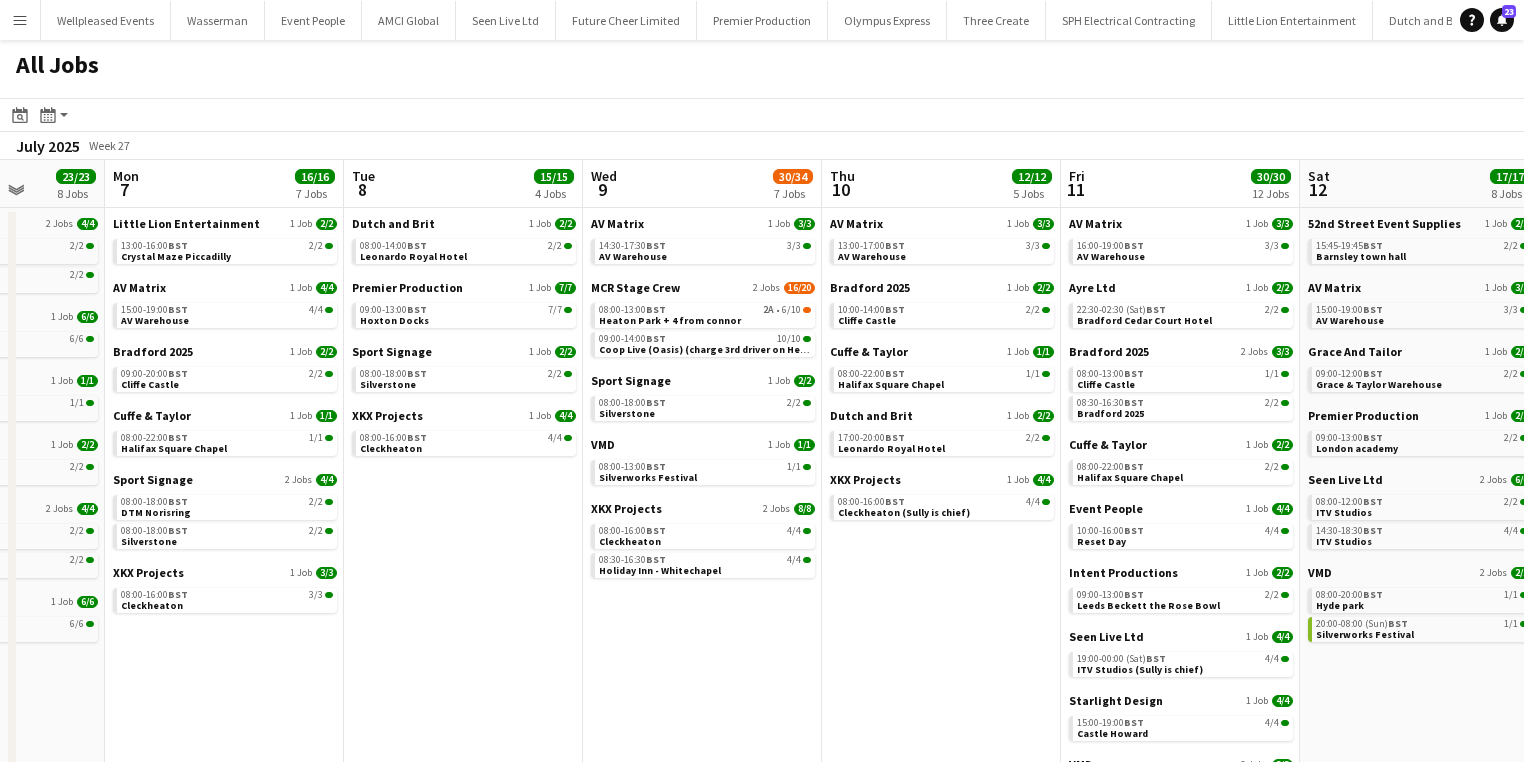 click on "All Jobs
Date picker
JUL [YEAR] JUL [YEAR] Monday M Tuesday T Wednesday W Thursday T Friday F Saturday S Sunday S  JUL      1   2   3   4   5   6   7   8   9   10   11   12   13   14   15   16   17   18   19   20   21   22   23   24   25   26   27   28   29   30   31
Comparison range
Comparison range
Today
Month view / Day view
Day view by Board Day view by Job Month view  July [YEAR]   Week 27
Expand/collapse
Fri   4   47/47   14 Jobs   Sat   5   18/18   6 Jobs   Sun   6   23/23   8 Jobs   Mon   7   16/16   7 Jobs   Tue   8   15/15   4 Jobs   Wed   9   30/34   7 Jobs   Thu   10   12/12   5 Jobs   Fri   11   30/30   12 Jobs   Sat   12   17/17   8 Jobs   Sun   13   9/9   4 Jobs   Mon   14   46/46   12 Jobs   Tue   15   13/13   6 Jobs   AV Matrix   1 Job   2/2   15:30-18:30    BST   2/2   AV Warehouse     Ayre Ltd   2 Jobs   6/6   08:00-12:00" 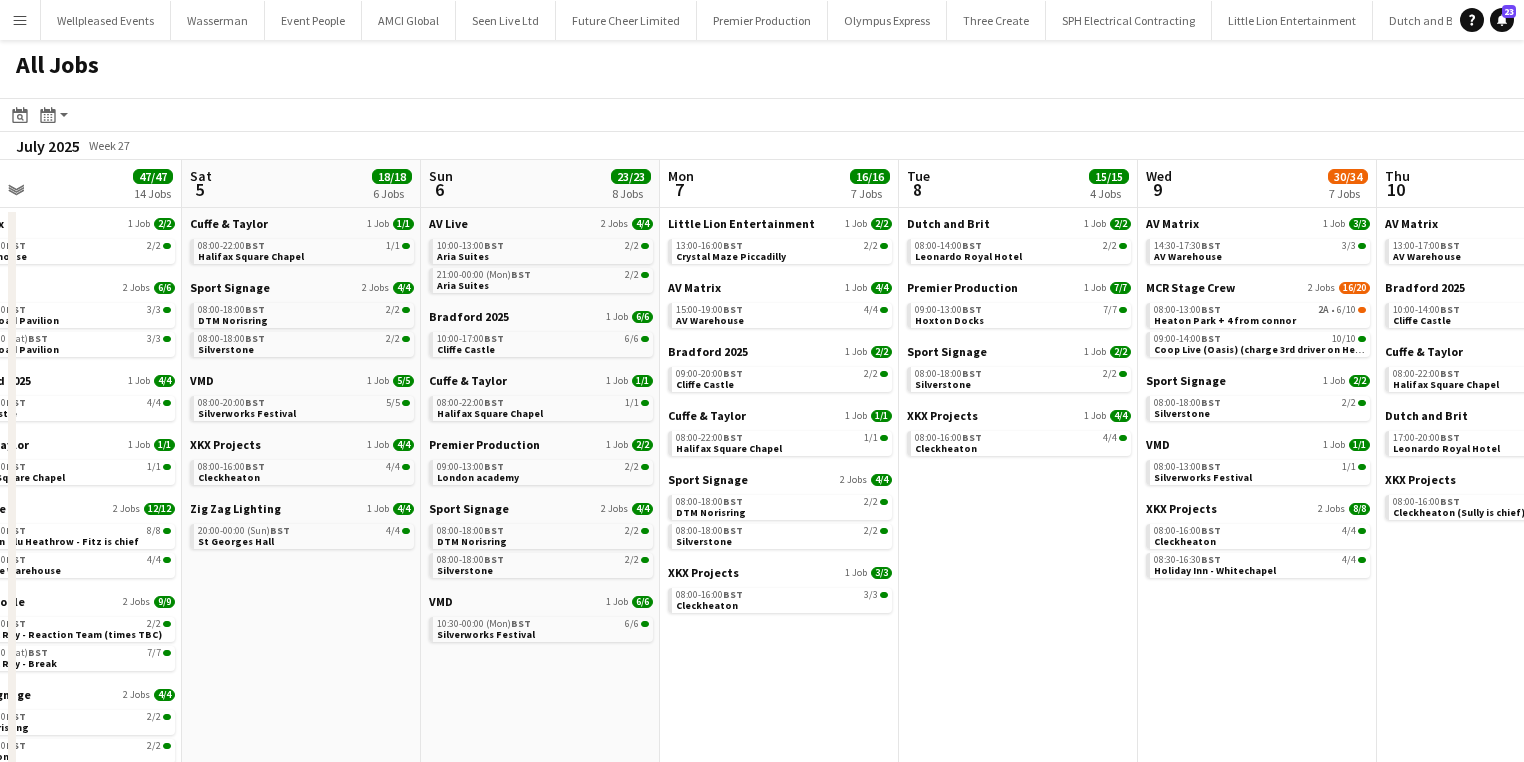 drag, startPoint x: 500, startPoint y: 693, endPoint x: 817, endPoint y: 671, distance: 317.76248 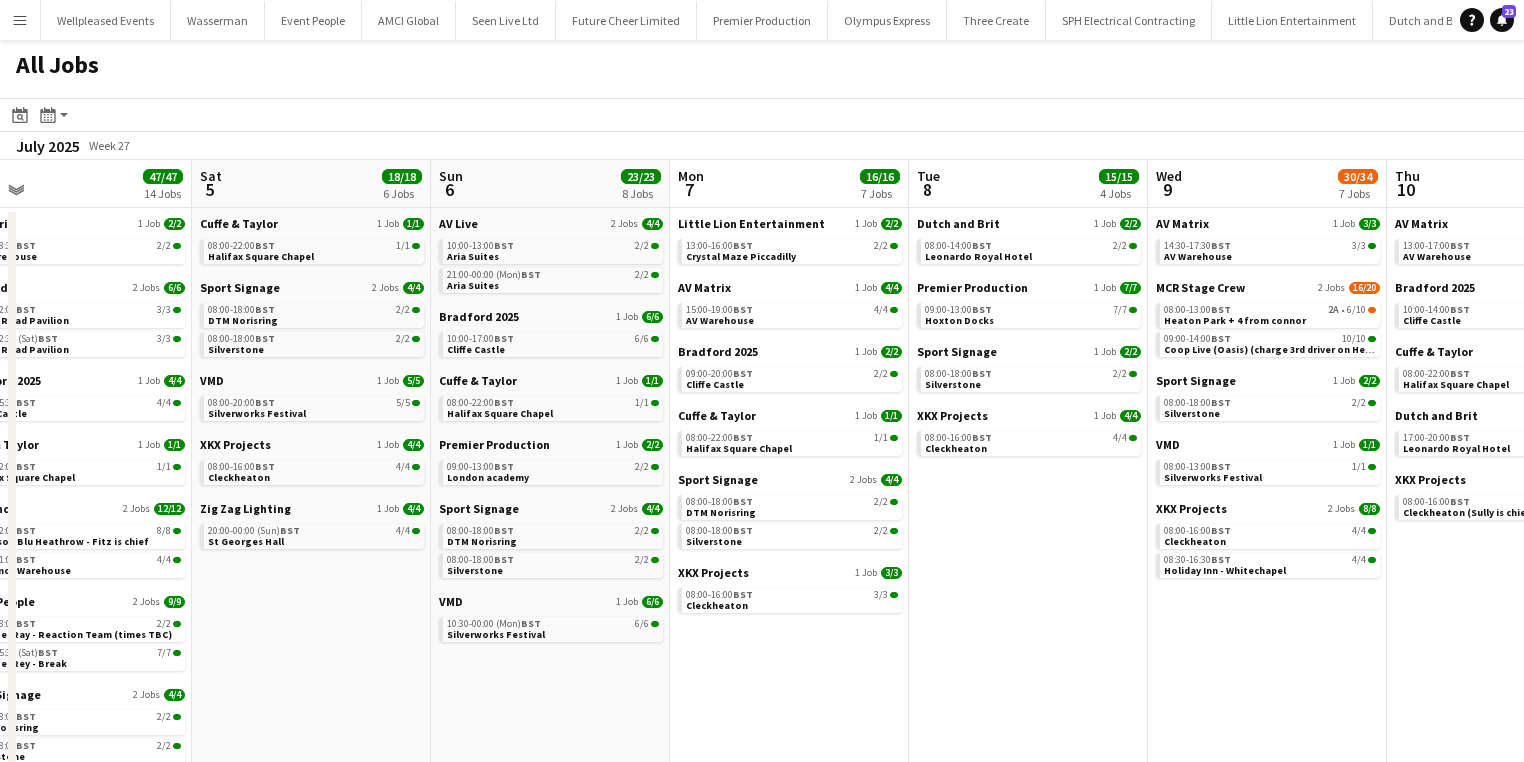 drag, startPoint x: 516, startPoint y: 706, endPoint x: 880, endPoint y: 688, distance: 364.4448 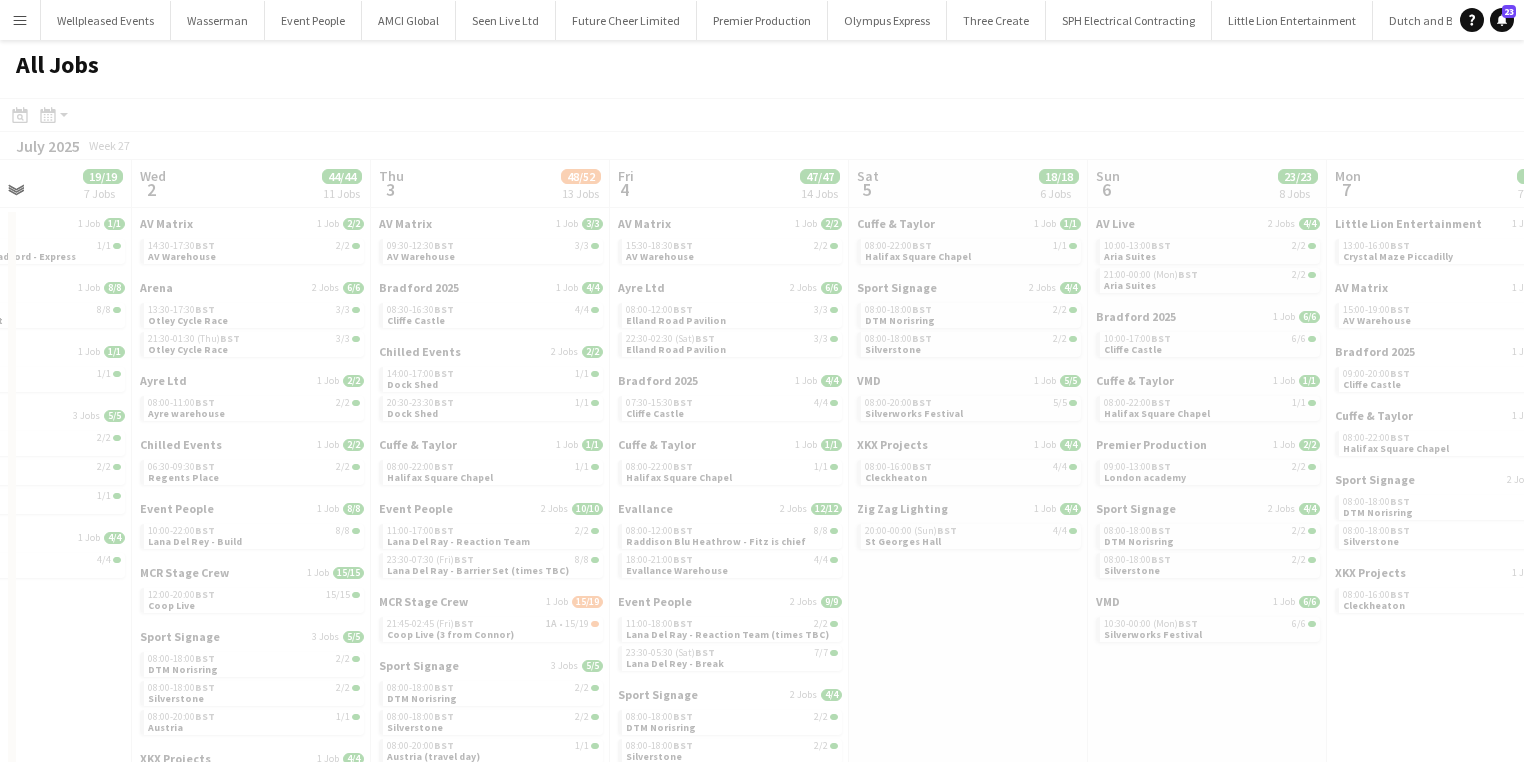 drag, startPoint x: 525, startPoint y: 705, endPoint x: 932, endPoint y: 659, distance: 409.59125 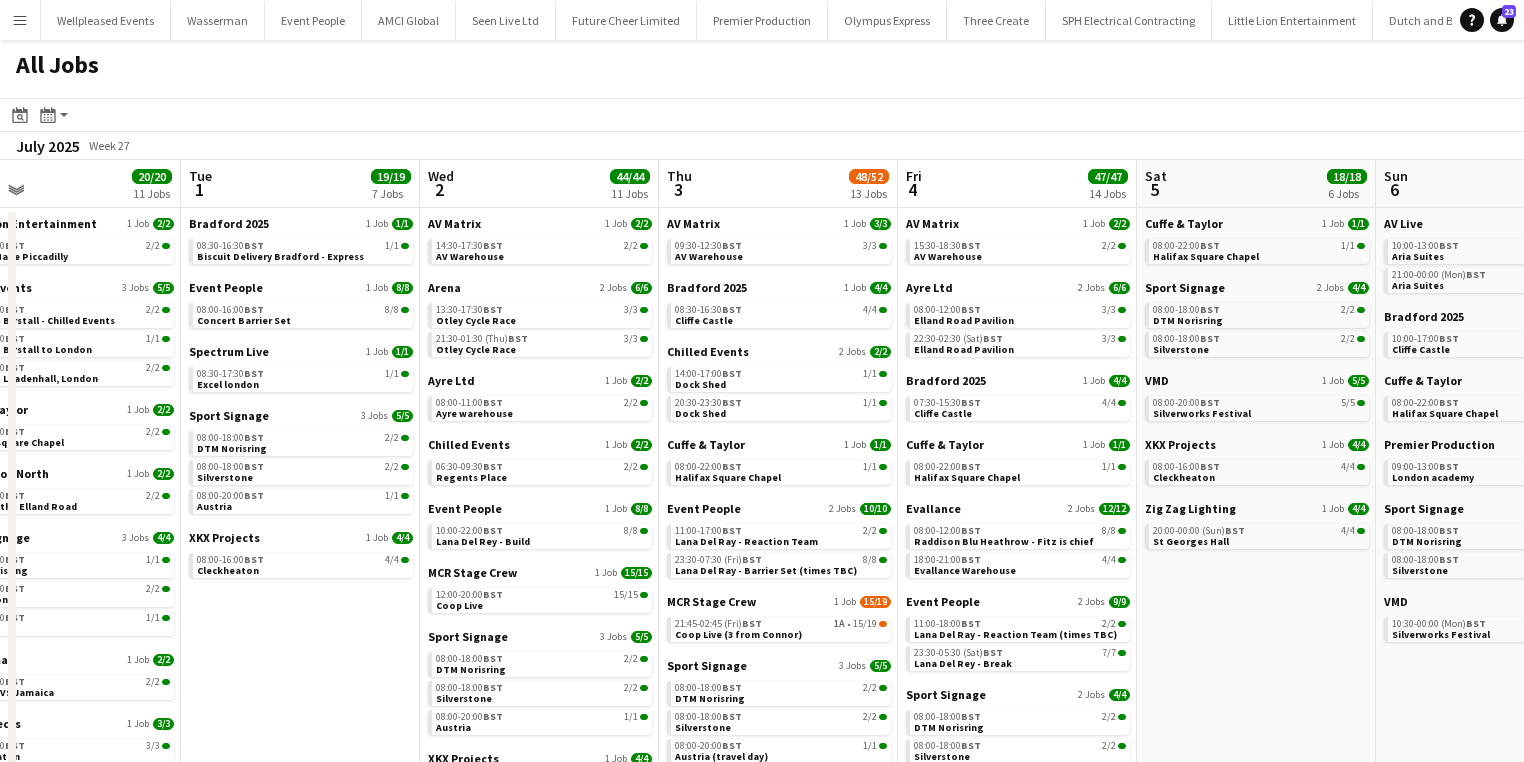scroll, scrollTop: 0, scrollLeft: 530, axis: horizontal 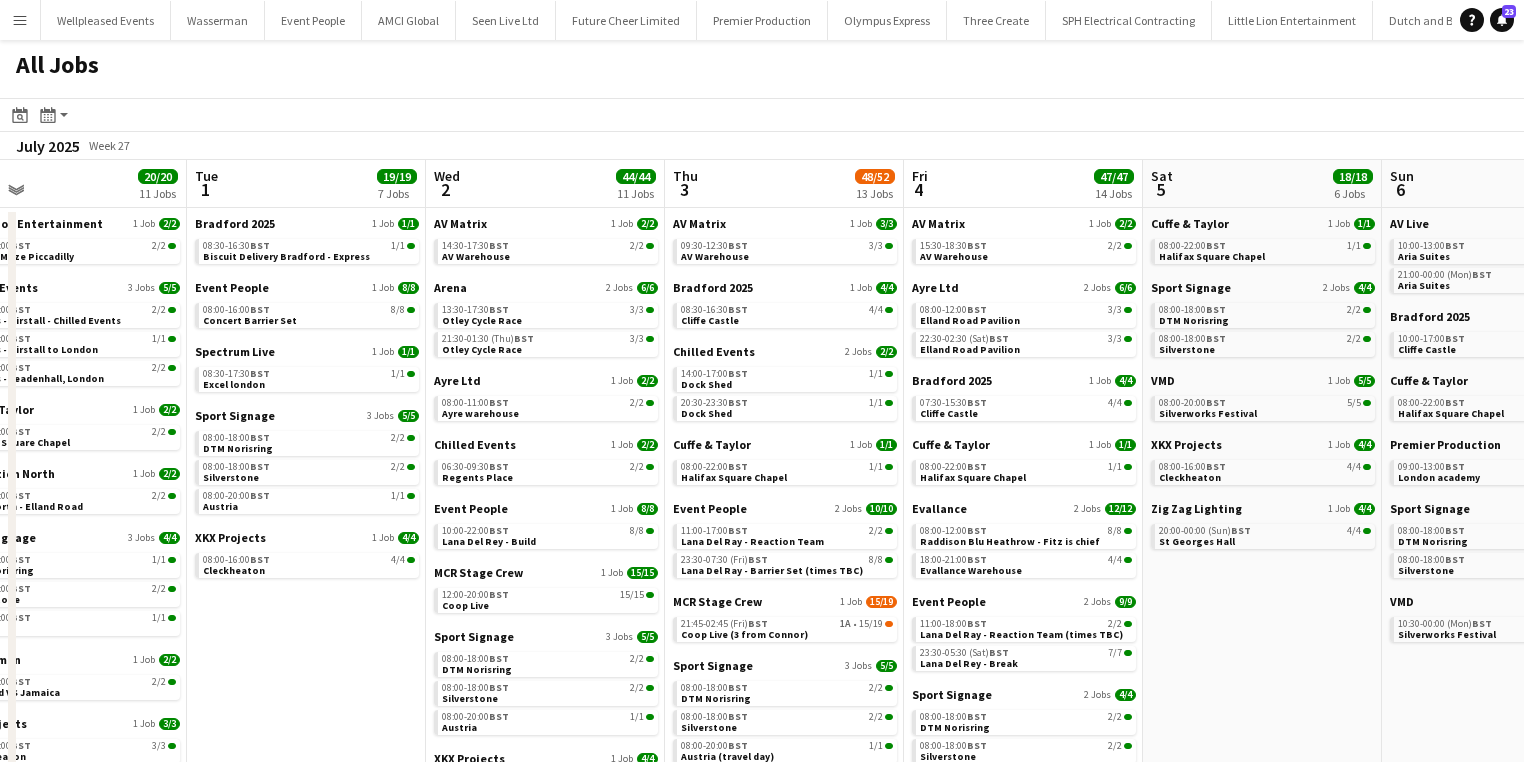 drag, startPoint x: 262, startPoint y: 684, endPoint x: 556, endPoint y: 664, distance: 294.67947 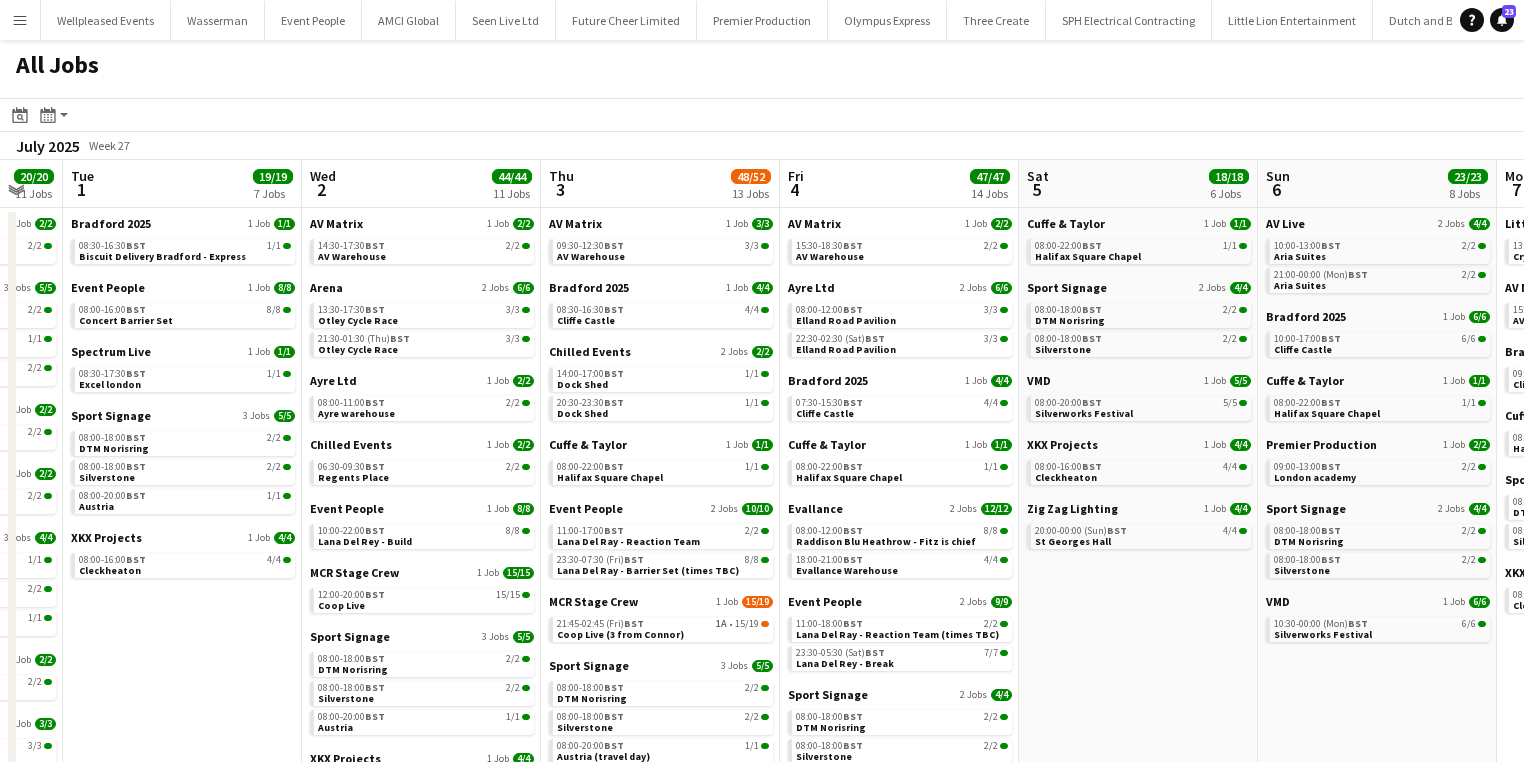 scroll, scrollTop: 0, scrollLeft: 659, axis: horizontal 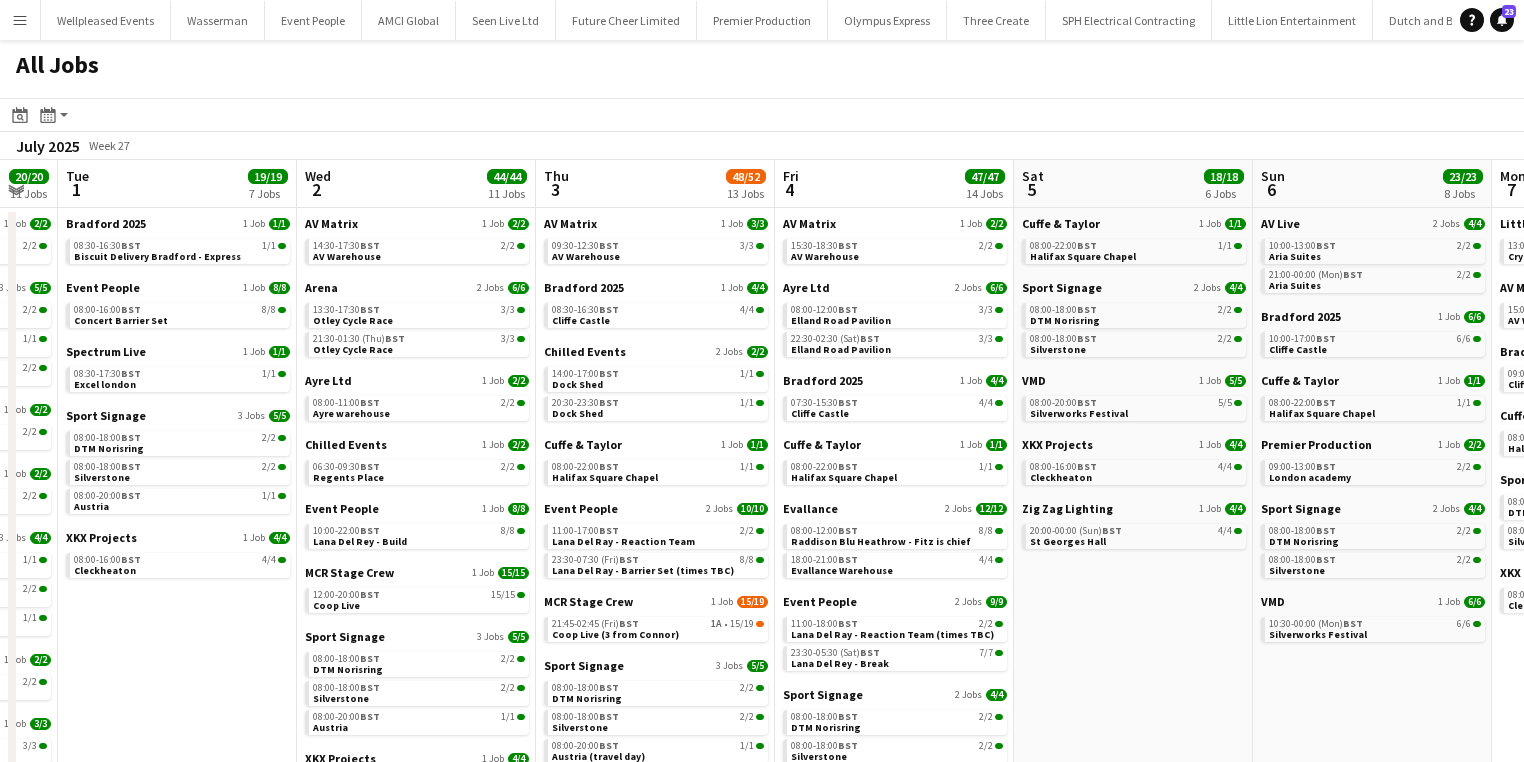 drag, startPoint x: 291, startPoint y: 628, endPoint x: 162, endPoint y: 619, distance: 129.31357 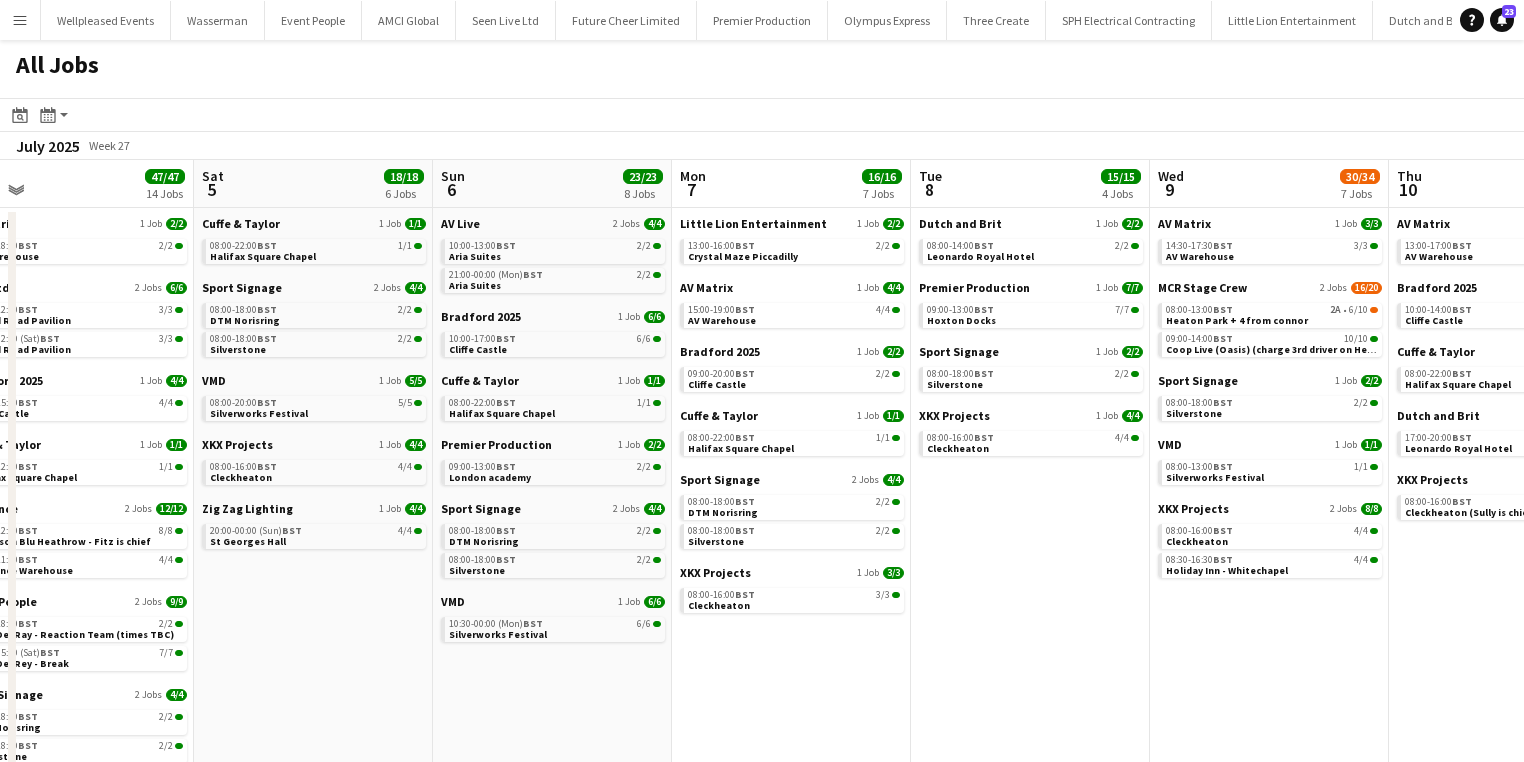 drag, startPoint x: 1177, startPoint y: 641, endPoint x: 336, endPoint y: 541, distance: 846.92444 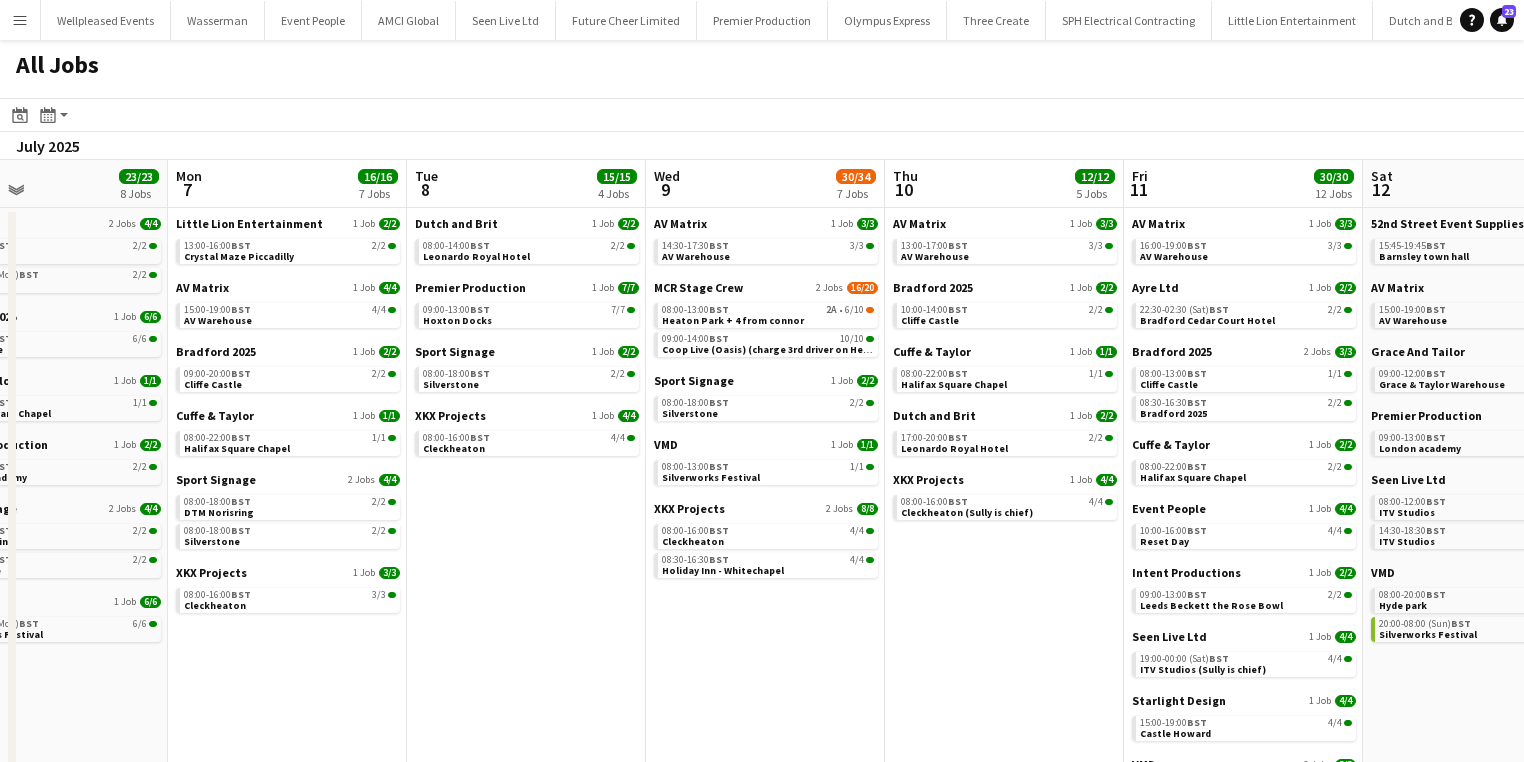 scroll, scrollTop: 0, scrollLeft: 801, axis: horizontal 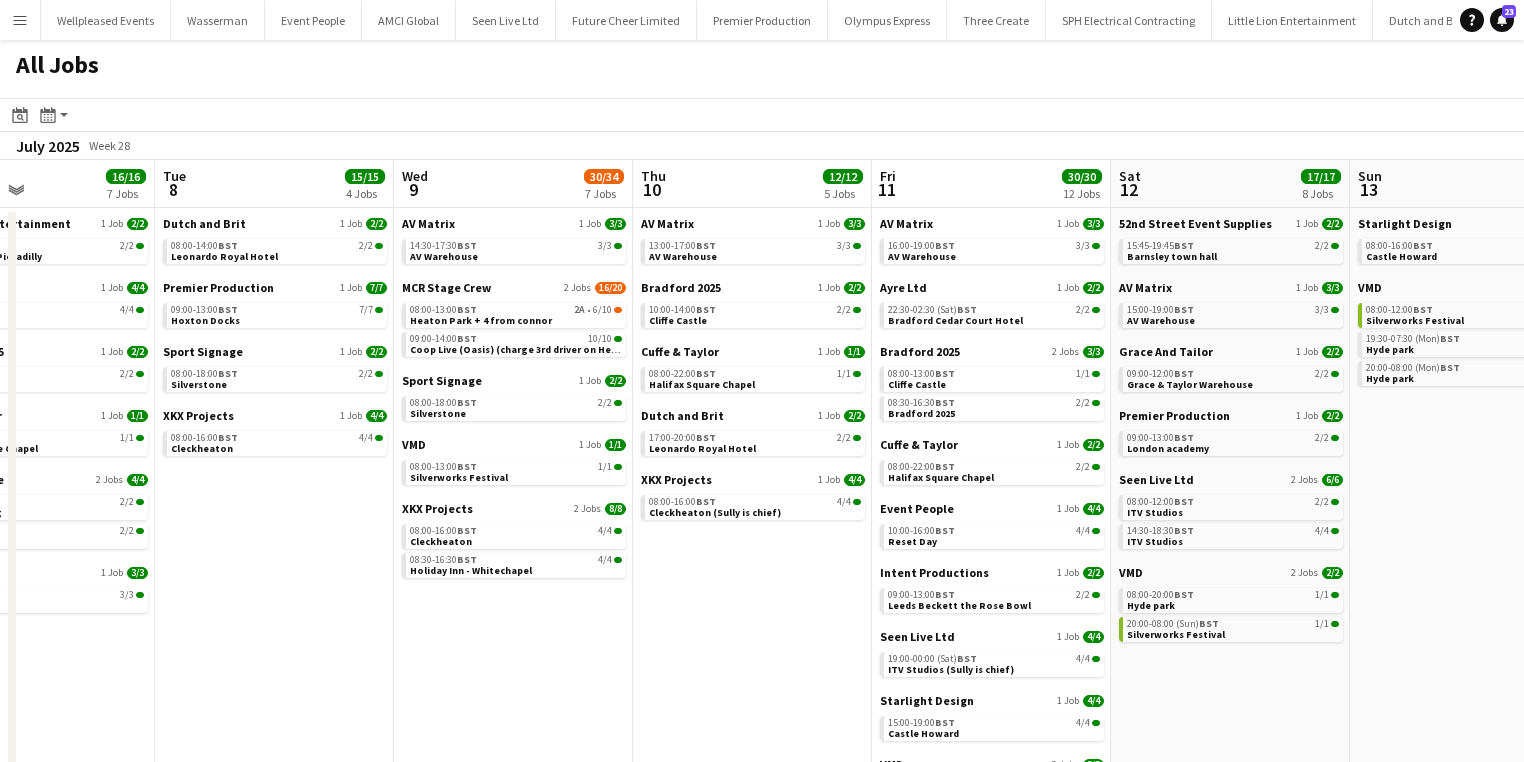 drag, startPoint x: 1086, startPoint y: 578, endPoint x: 424, endPoint y: 508, distance: 665.6906 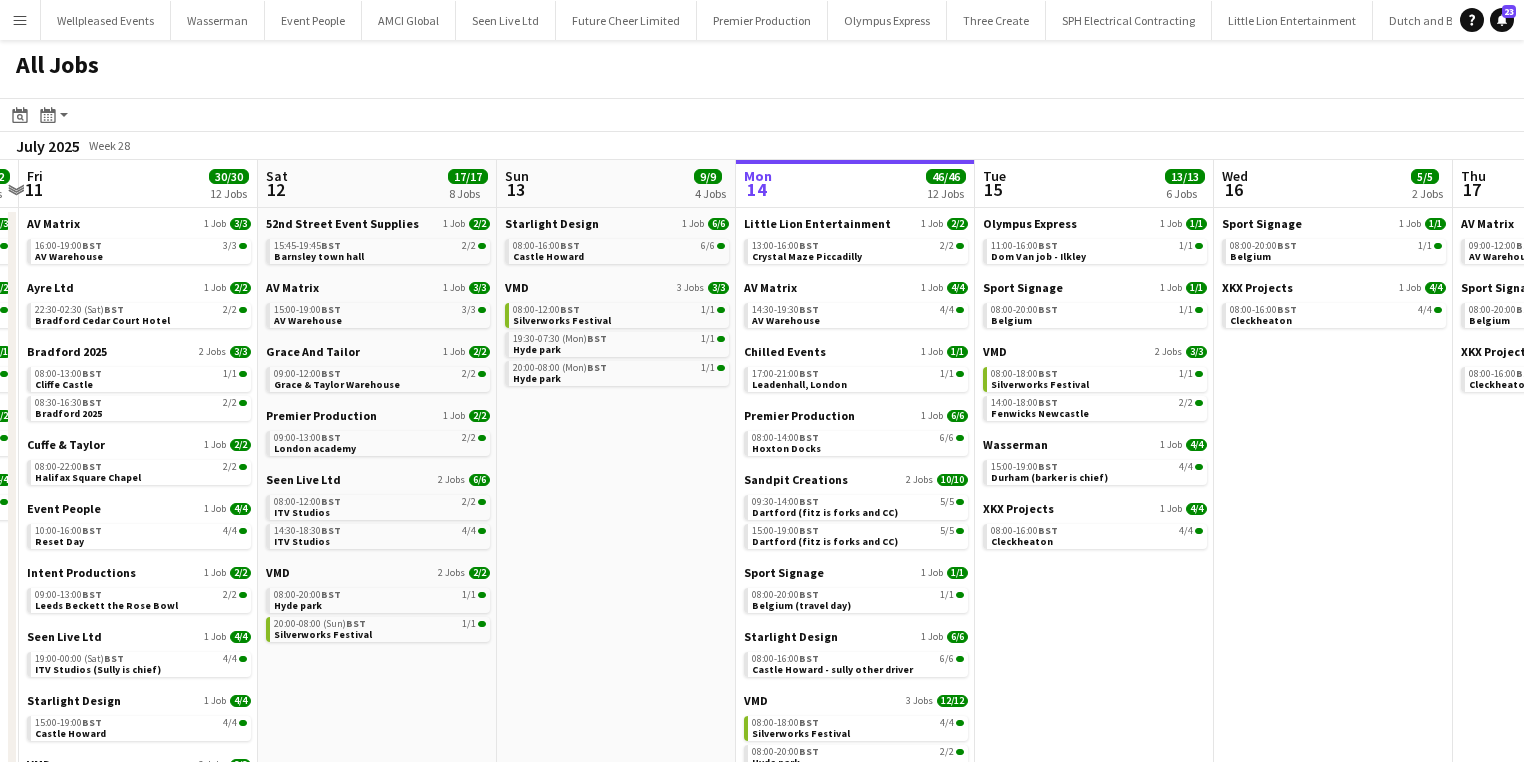 drag, startPoint x: 882, startPoint y: 576, endPoint x: 463, endPoint y: 549, distance: 419.86902 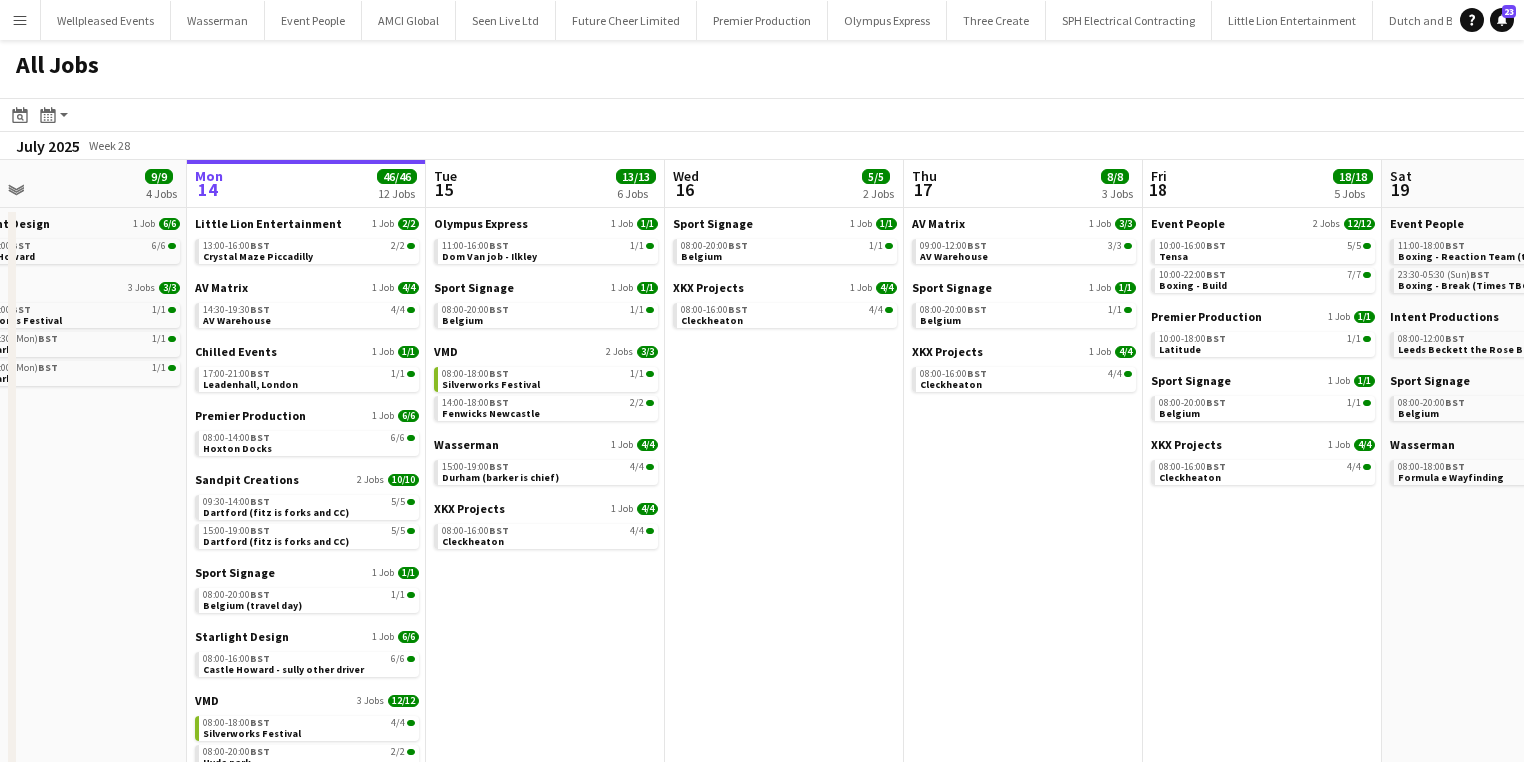 scroll, scrollTop: 0, scrollLeft: 801, axis: horizontal 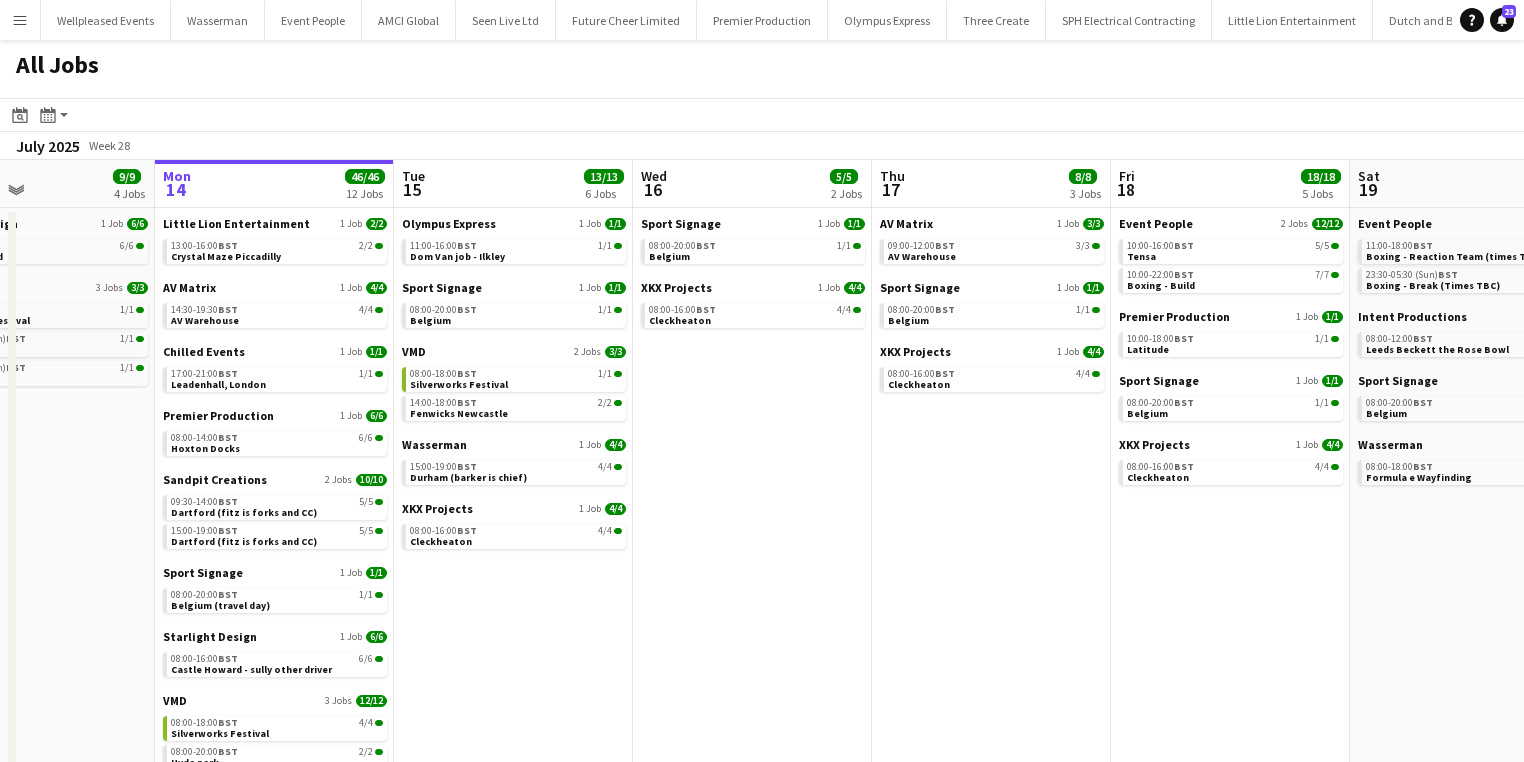 drag, startPoint x: 1133, startPoint y: 564, endPoint x: 552, endPoint y: 527, distance: 582.17694 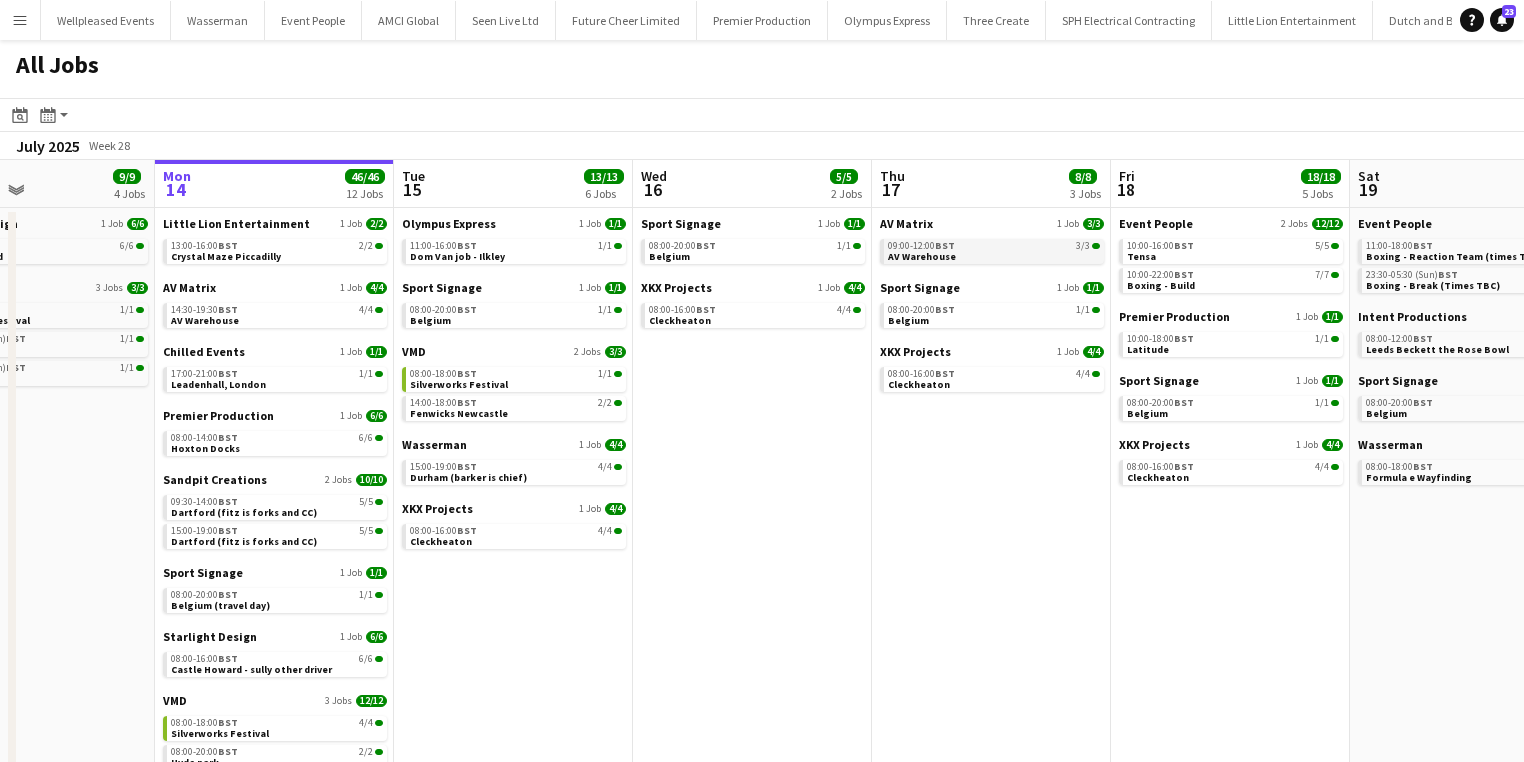 click on "09:00-12:00    BST   3/3   AV Warehouse" at bounding box center [994, 250] 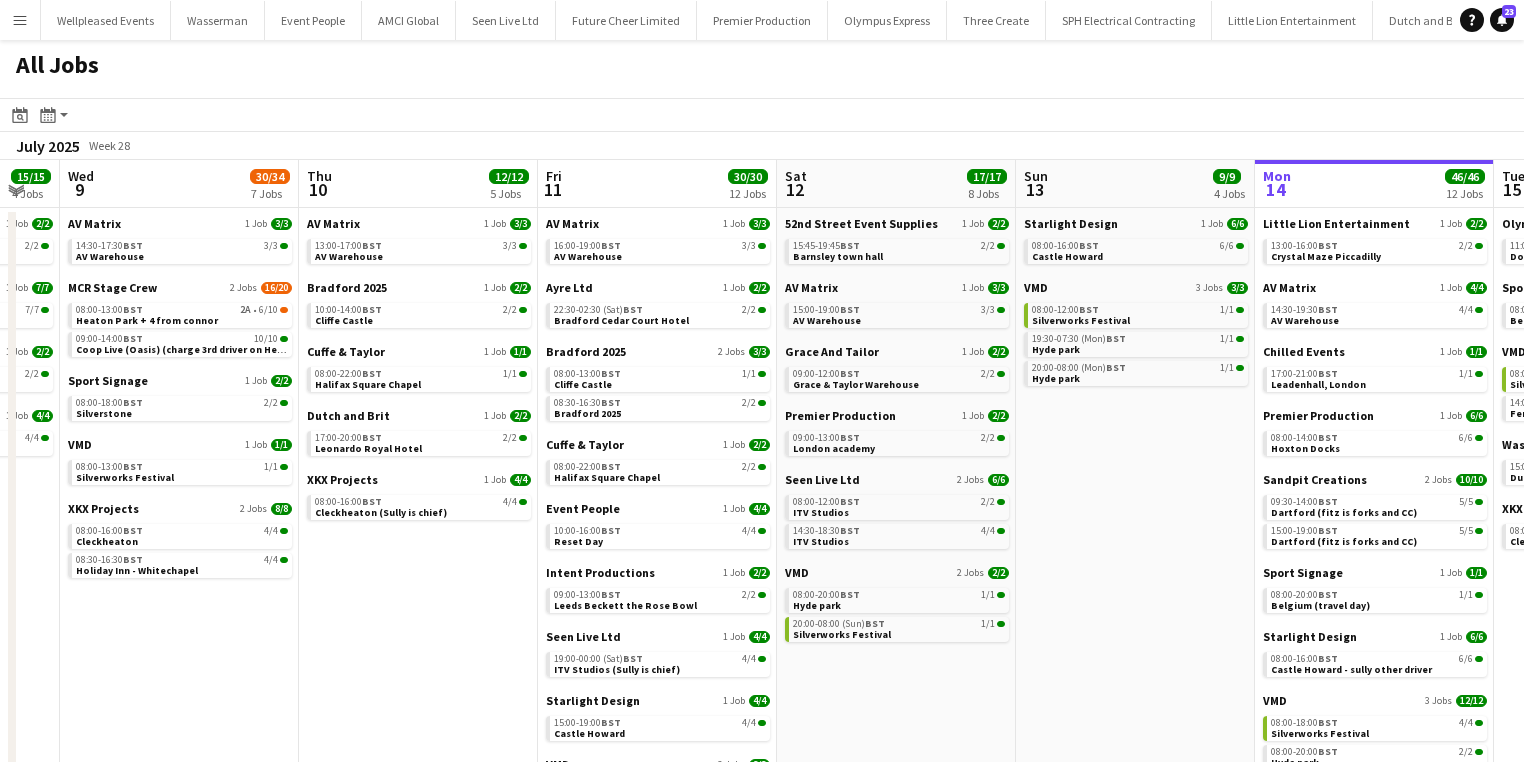 drag, startPoint x: 122, startPoint y: 569, endPoint x: 1216, endPoint y: 573, distance: 1094.0073 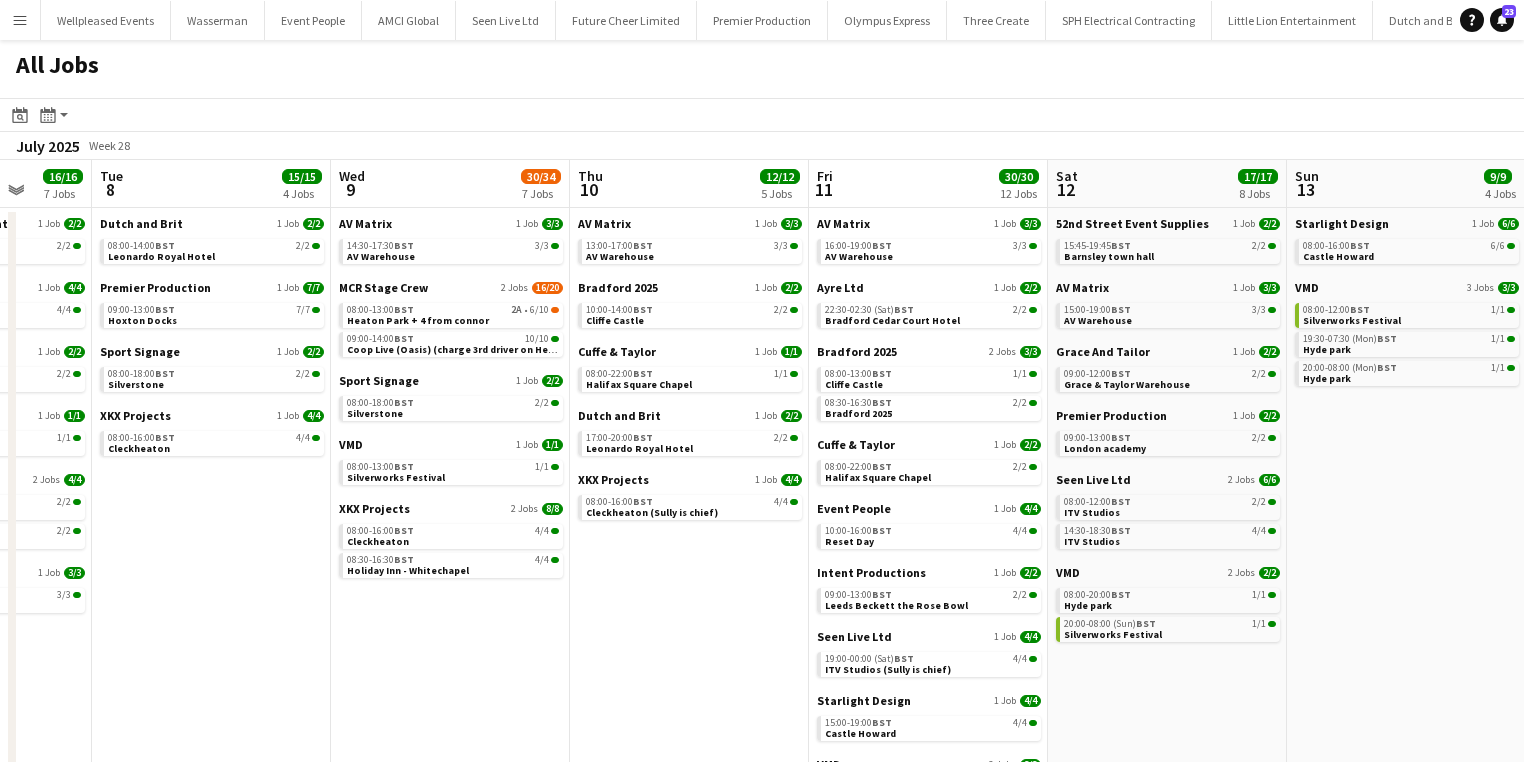 drag, startPoint x: 420, startPoint y: 532, endPoint x: 695, endPoint y: 544, distance: 275.2617 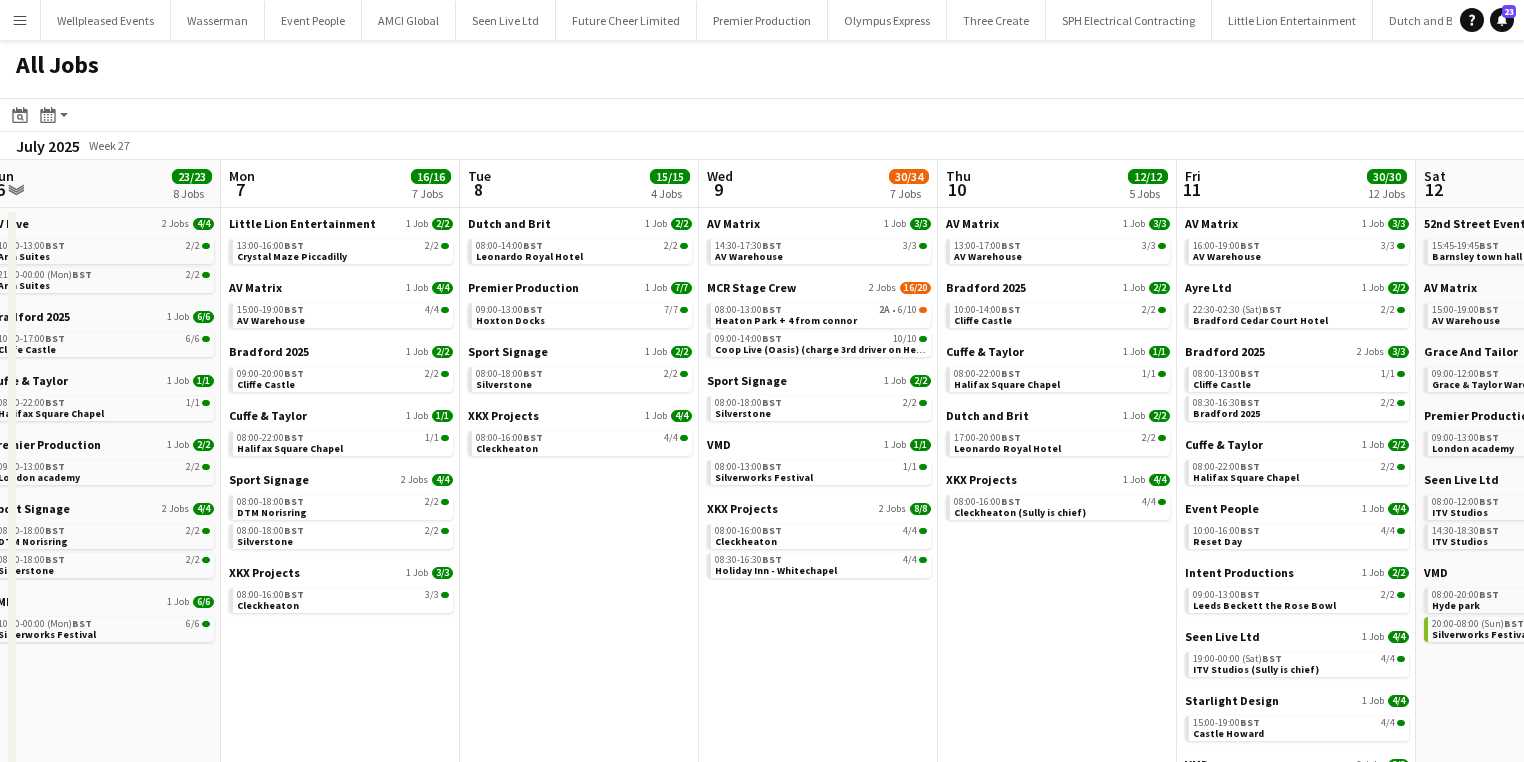 scroll, scrollTop: 0, scrollLeft: 477, axis: horizontal 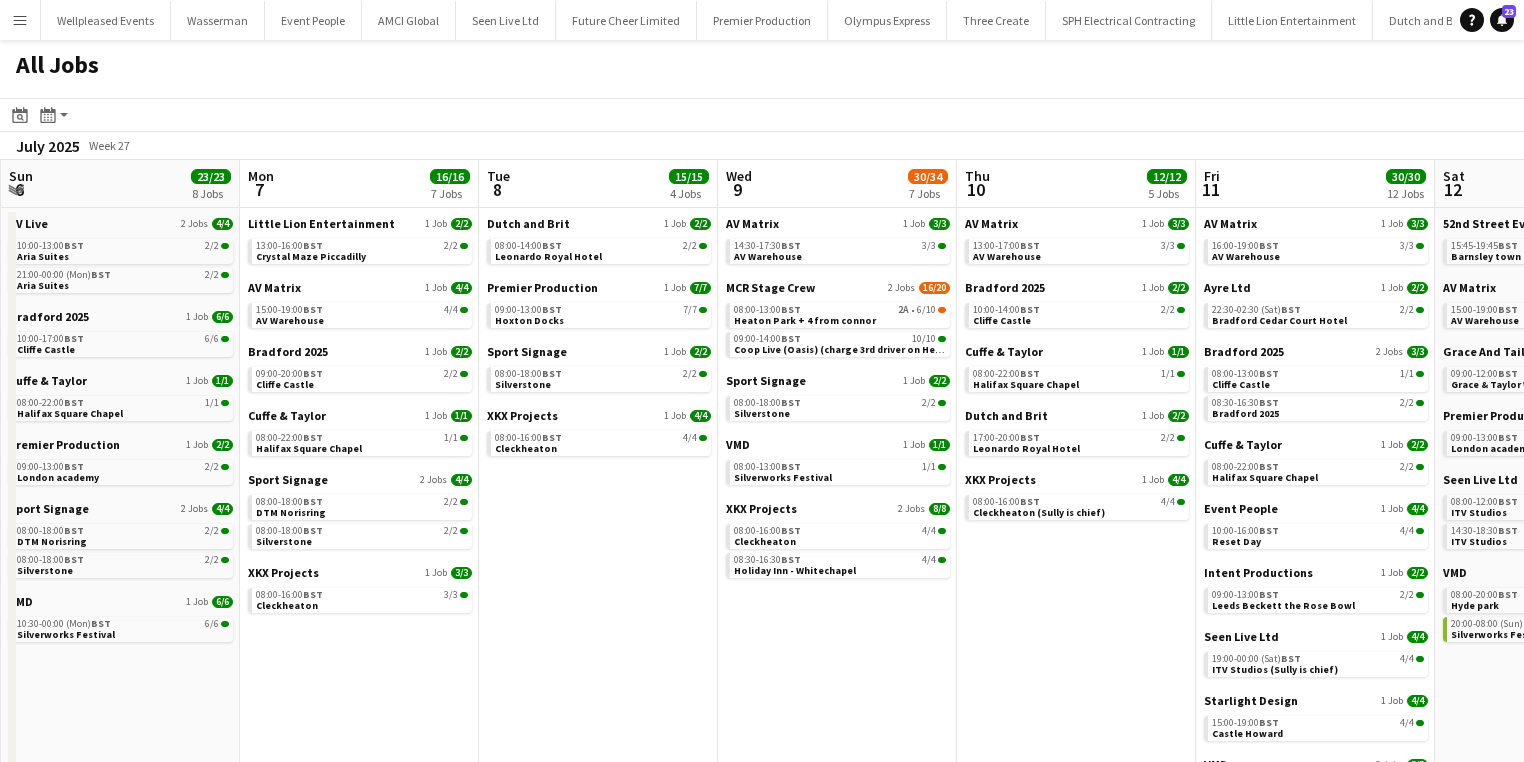 drag, startPoint x: 296, startPoint y: 587, endPoint x: 683, endPoint y: 579, distance: 387.08267 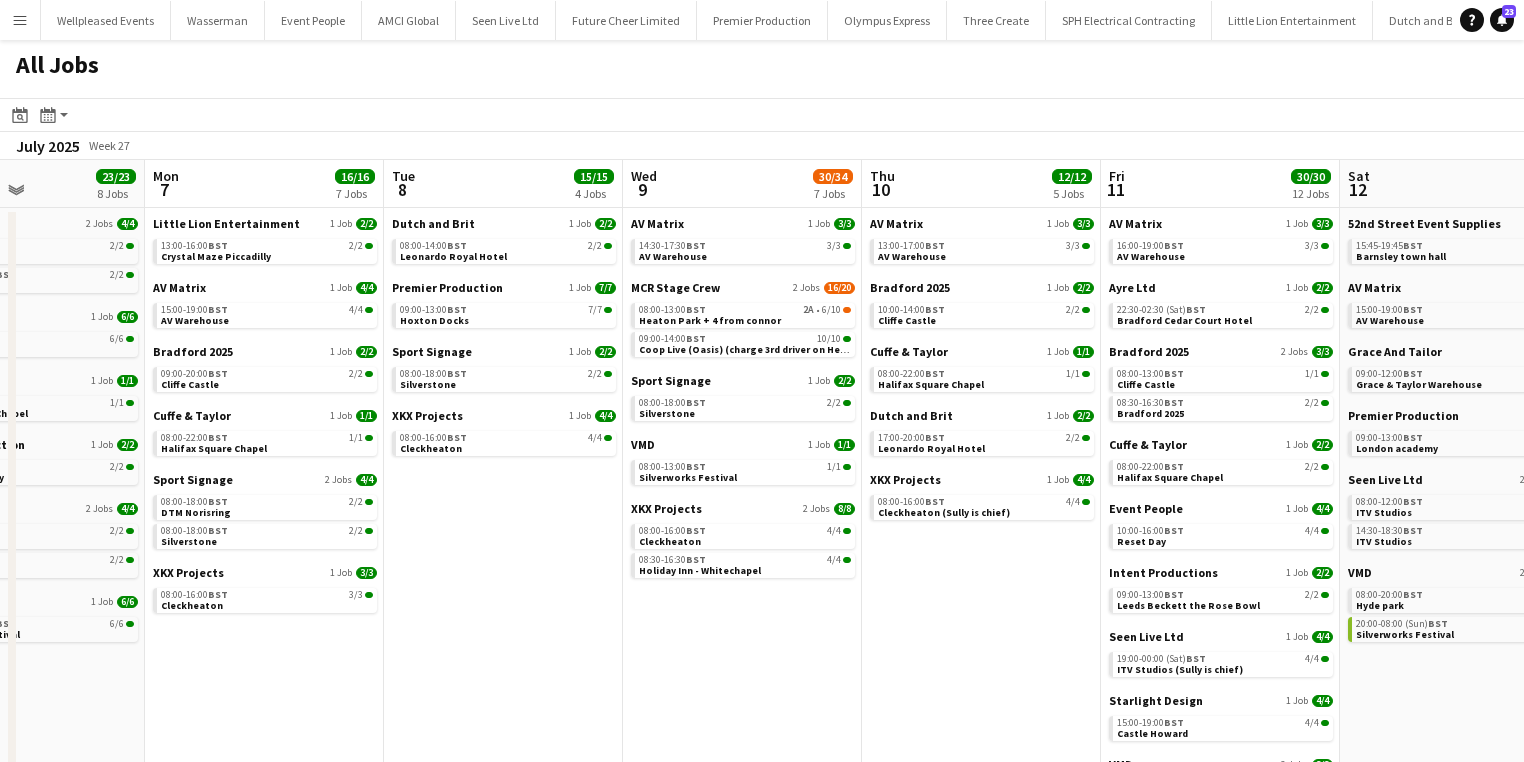 drag, startPoint x: 556, startPoint y: 611, endPoint x: 701, endPoint y: 609, distance: 145.0138 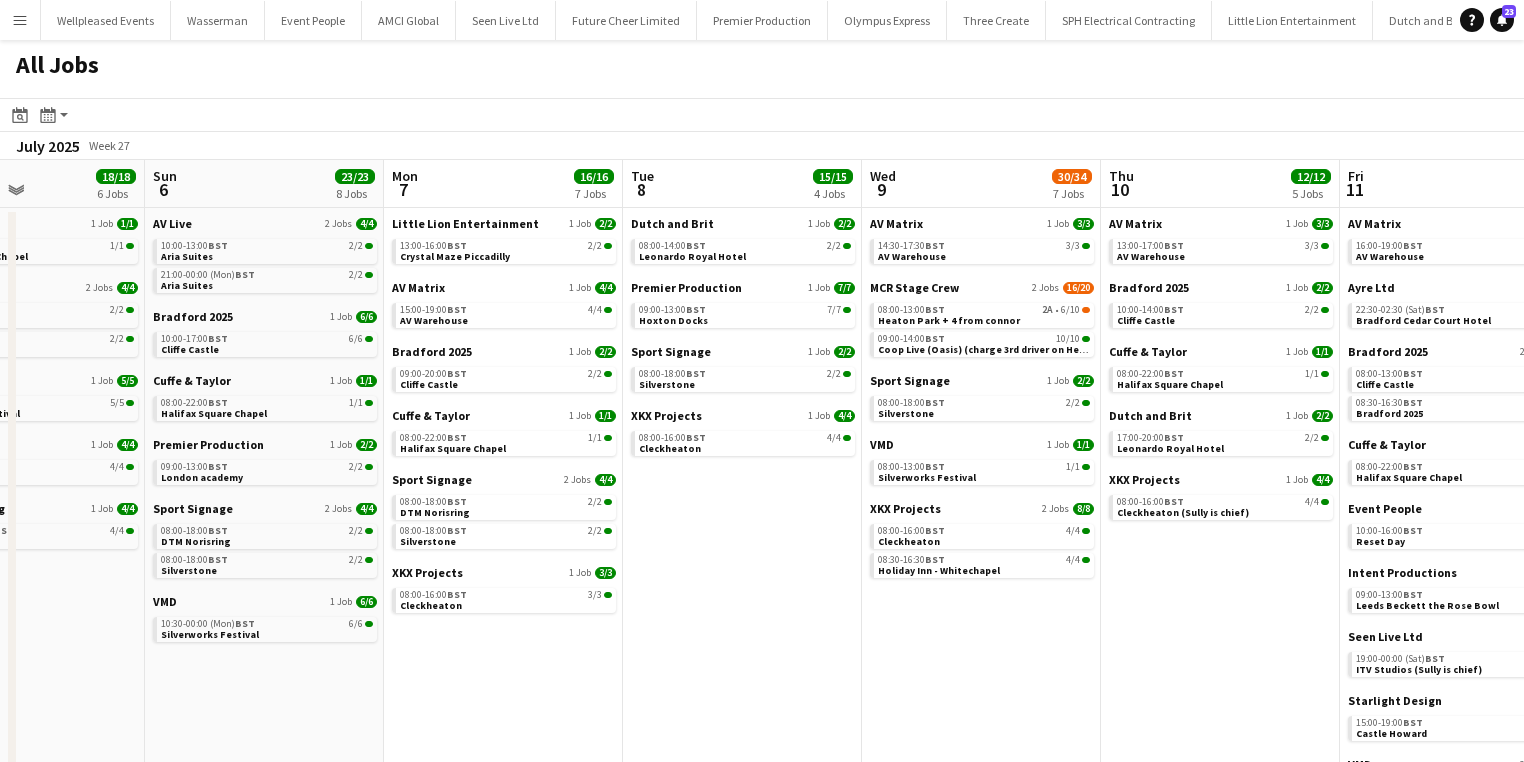 scroll, scrollTop: 0, scrollLeft: 572, axis: horizontal 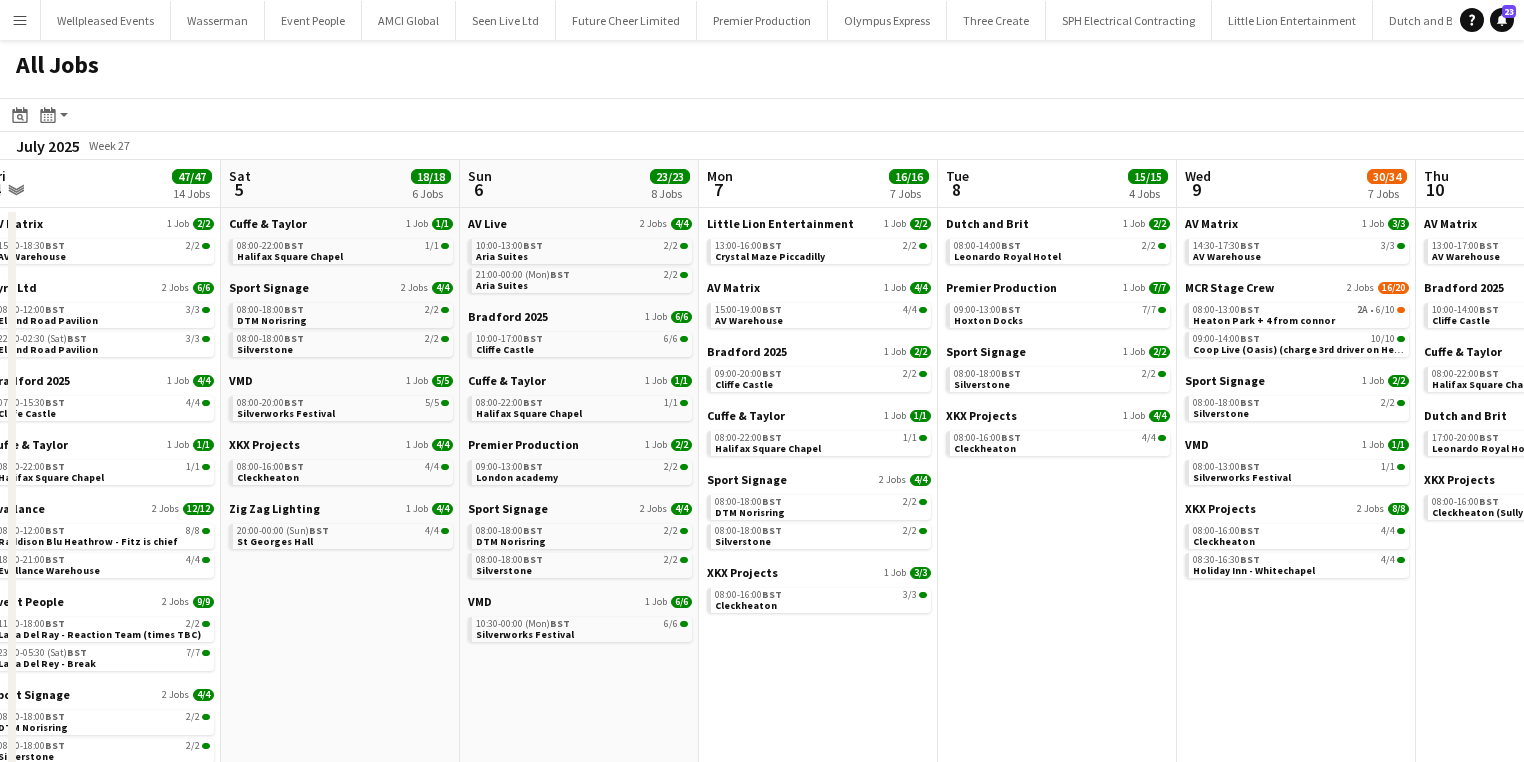 drag, startPoint x: 223, startPoint y: 612, endPoint x: 536, endPoint y: 612, distance: 313 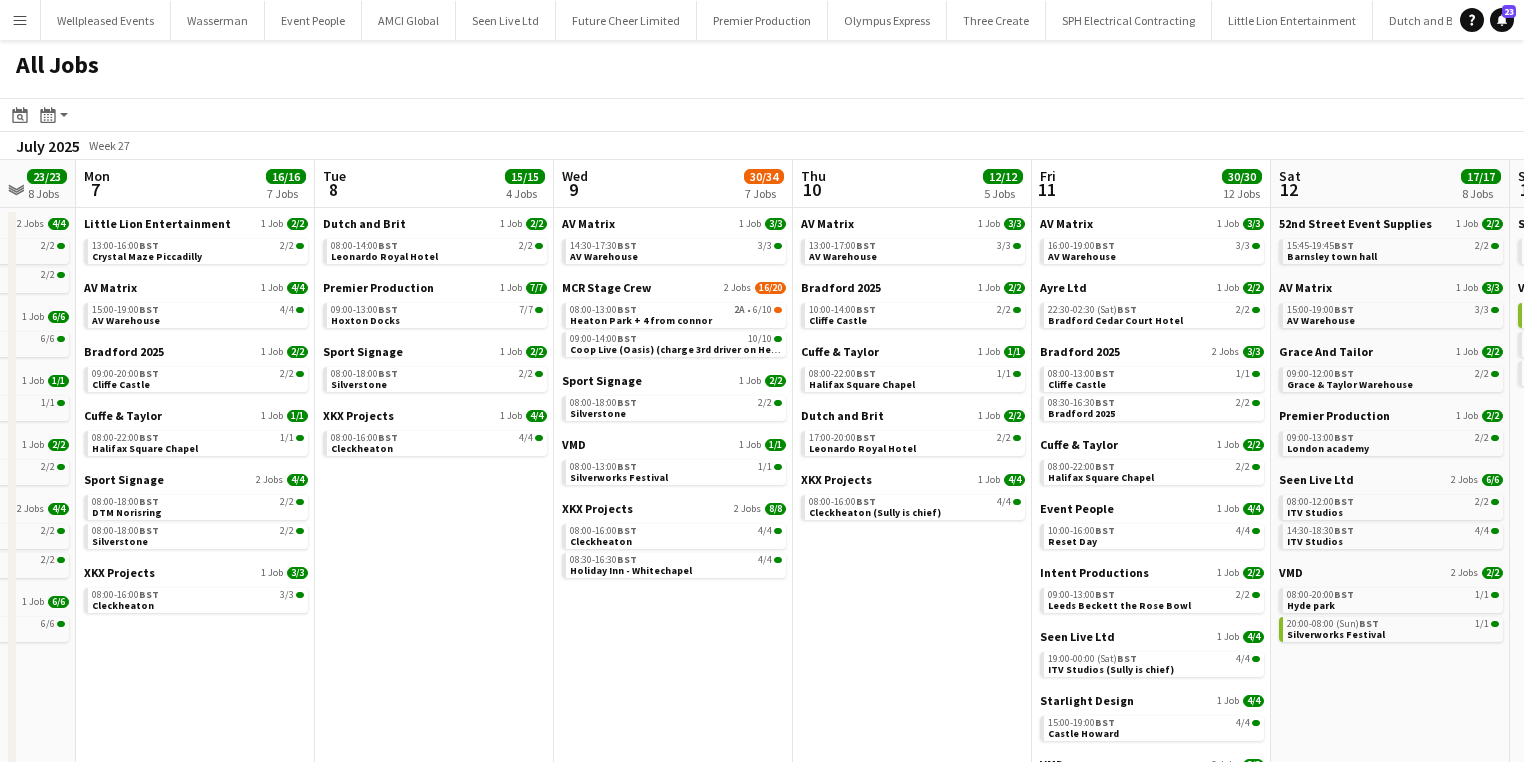 drag, startPoint x: 713, startPoint y: 670, endPoint x: 0, endPoint y: 617, distance: 714.9671 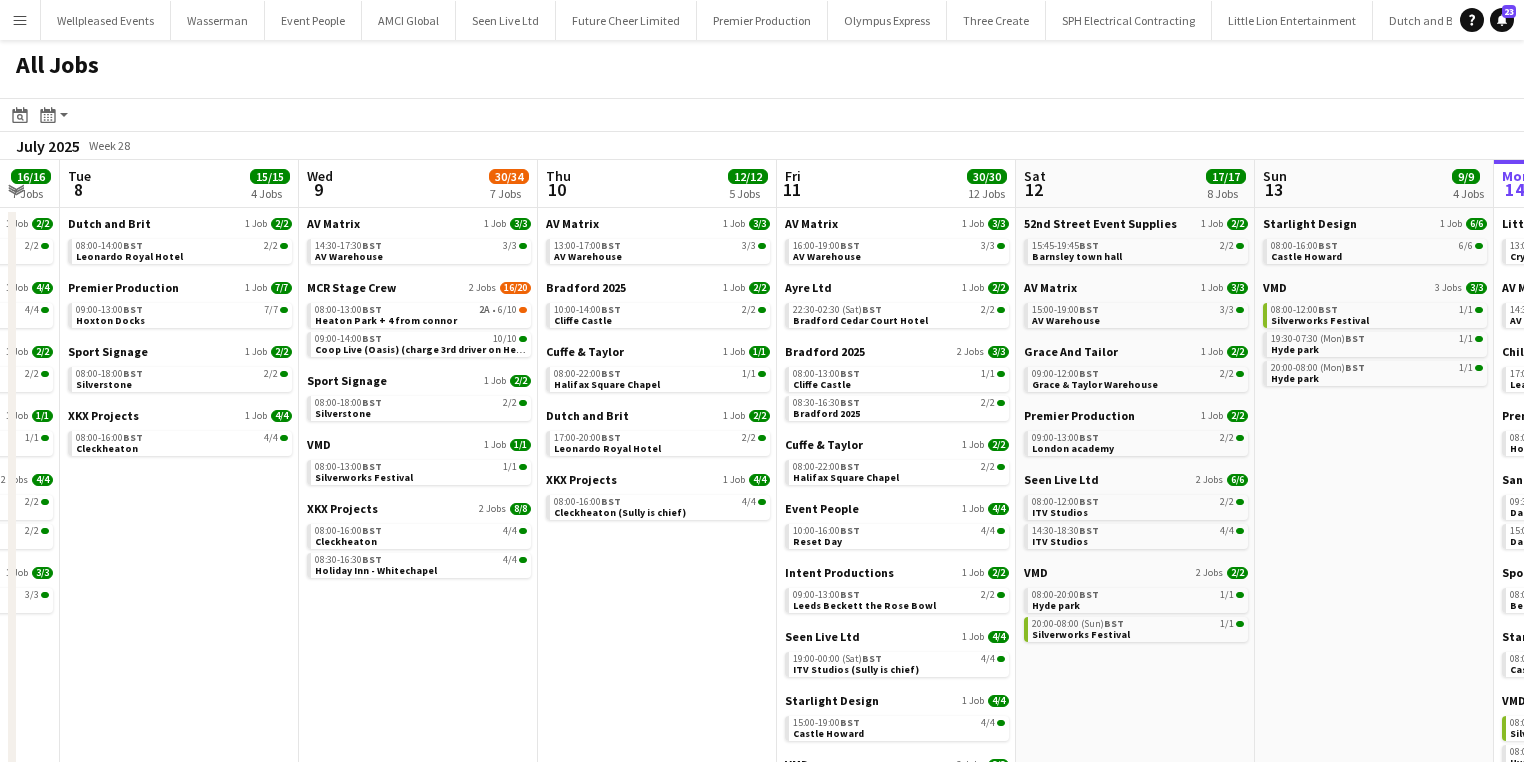 scroll, scrollTop: 0, scrollLeft: 913, axis: horizontal 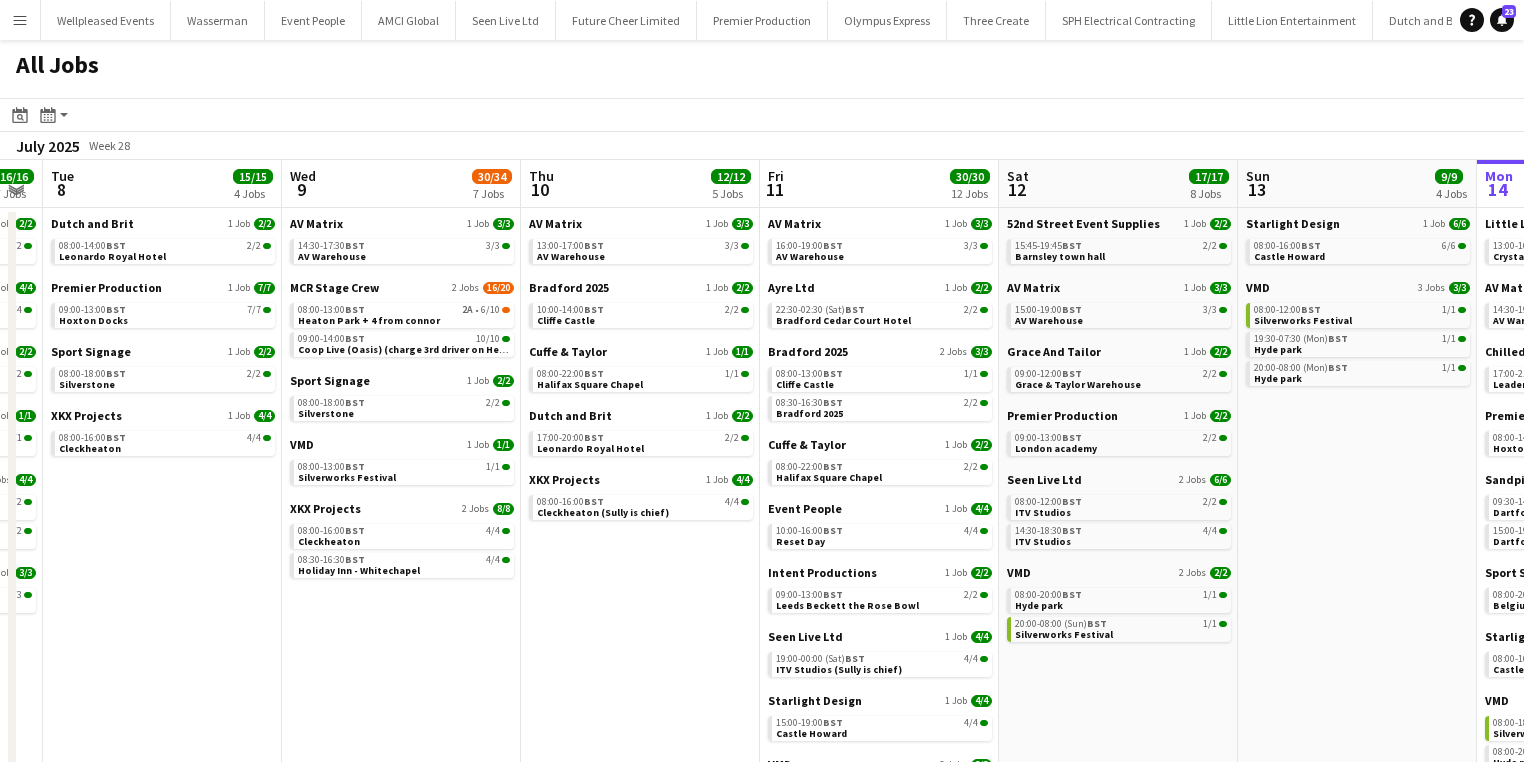 drag, startPoint x: 536, startPoint y: 640, endPoint x: 319, endPoint y: 630, distance: 217.23029 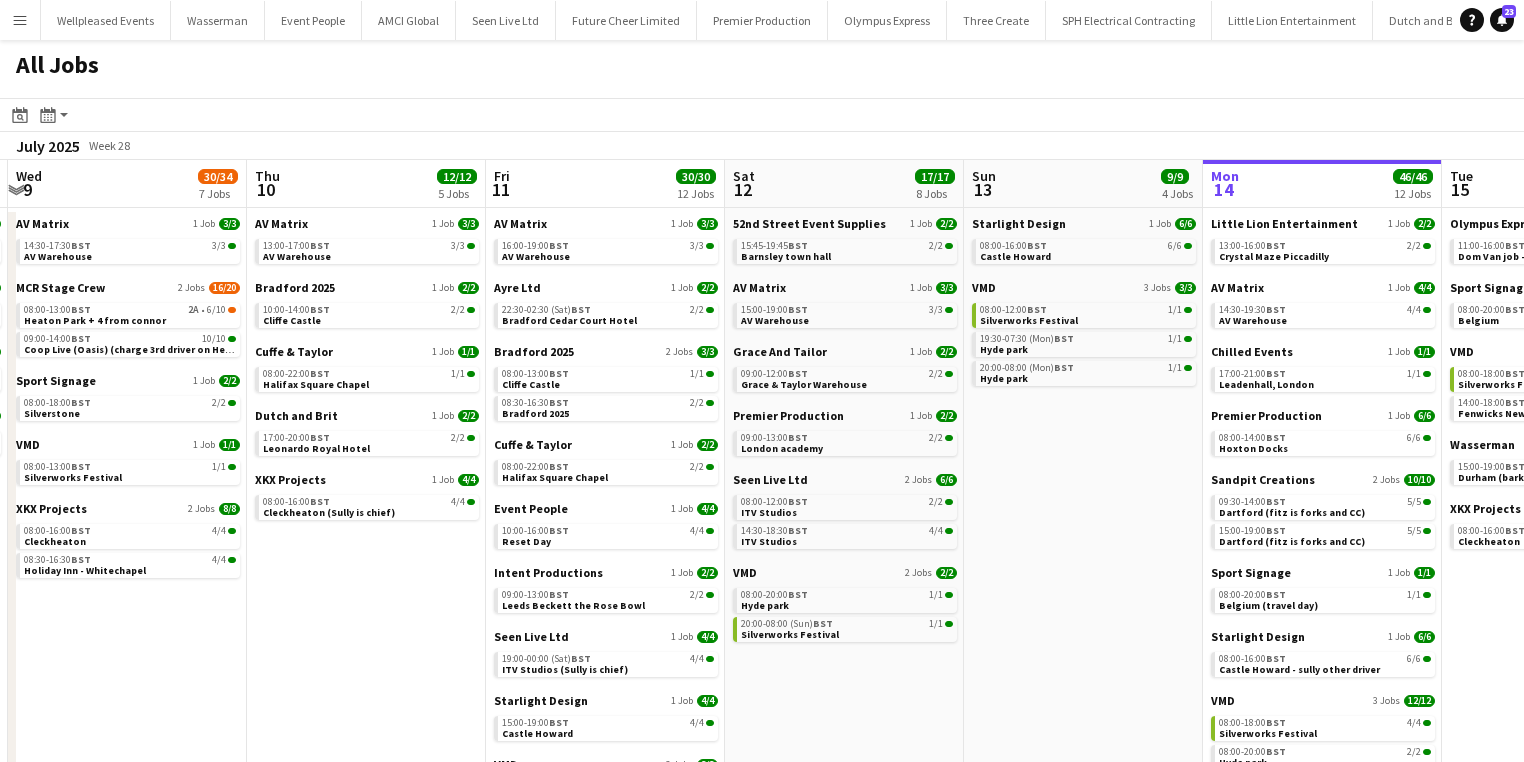 scroll, scrollTop: 0, scrollLeft: 705, axis: horizontal 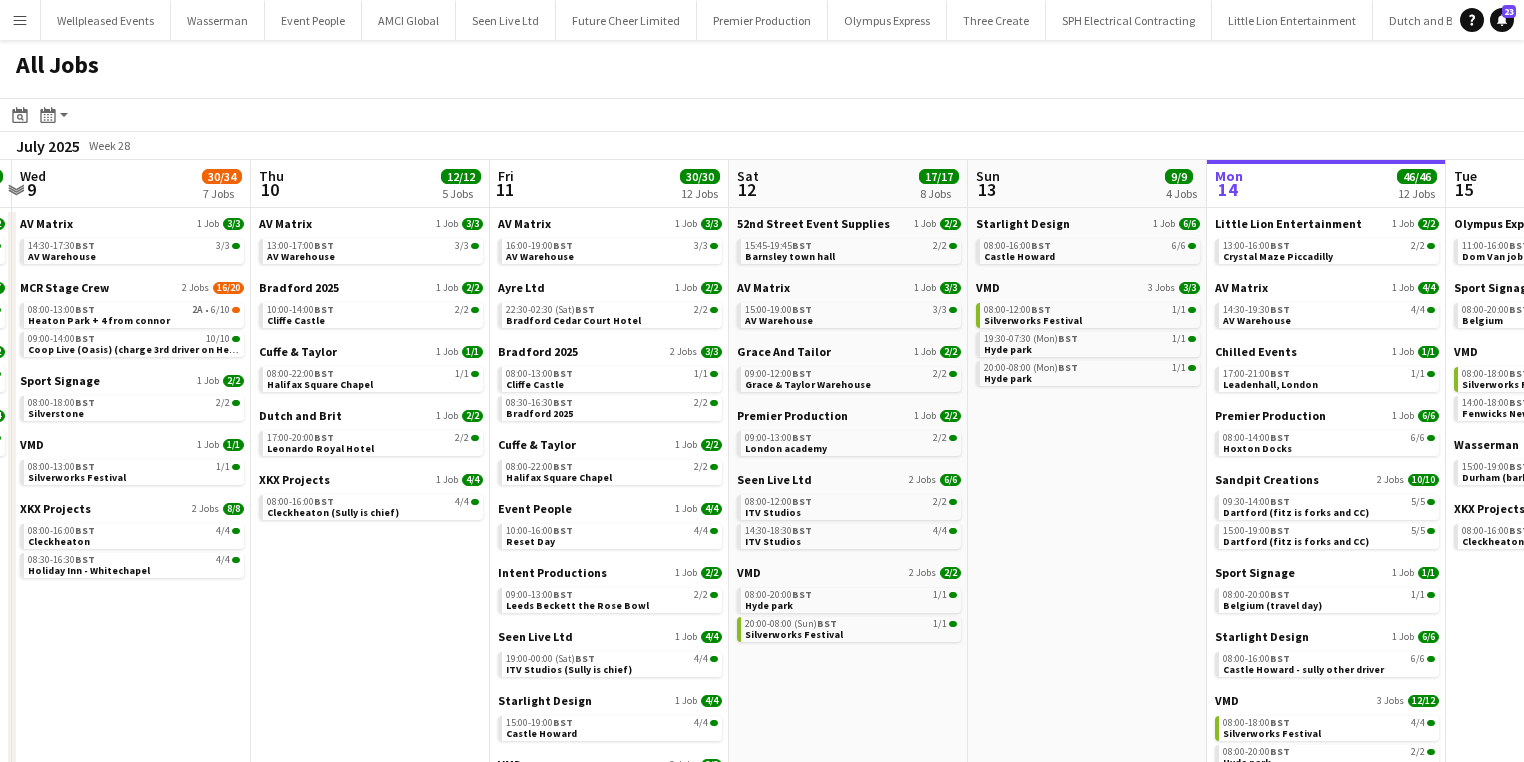 drag, startPoint x: 297, startPoint y: 734, endPoint x: 126, endPoint y: 715, distance: 172.05232 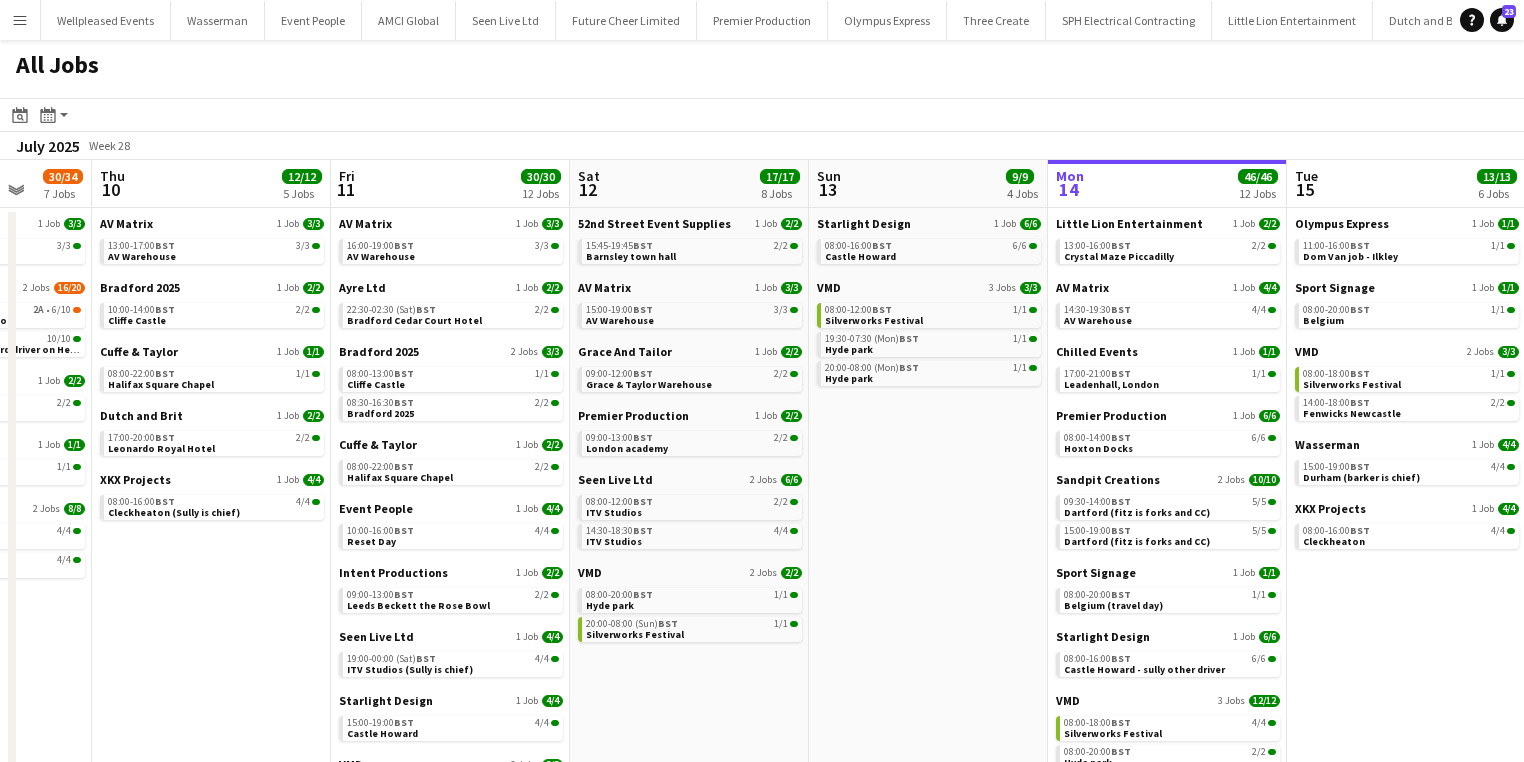 scroll, scrollTop: 0, scrollLeft: 926, axis: horizontal 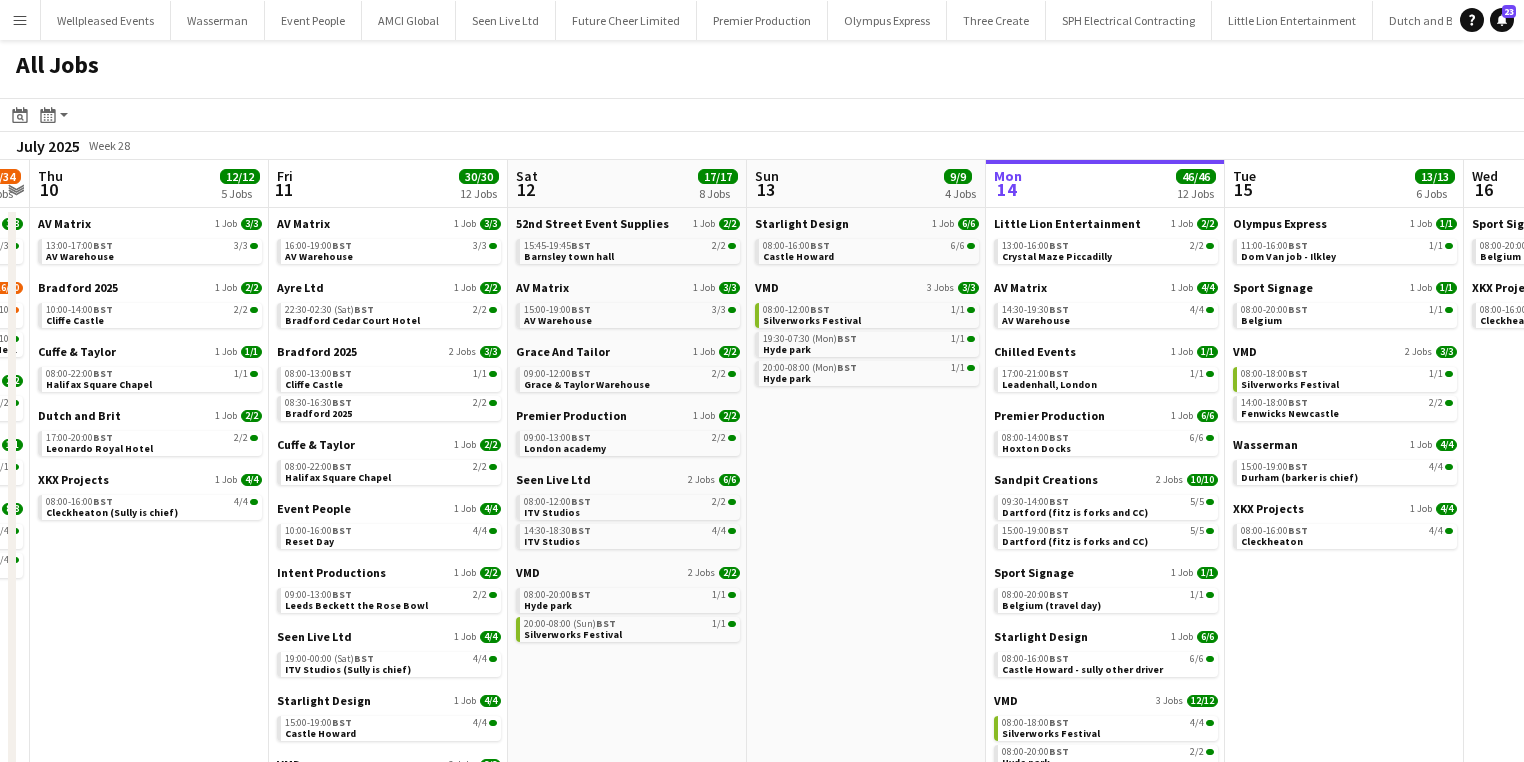drag, startPoint x: 192, startPoint y: 648, endPoint x: -22, endPoint y: 650, distance: 214.00934 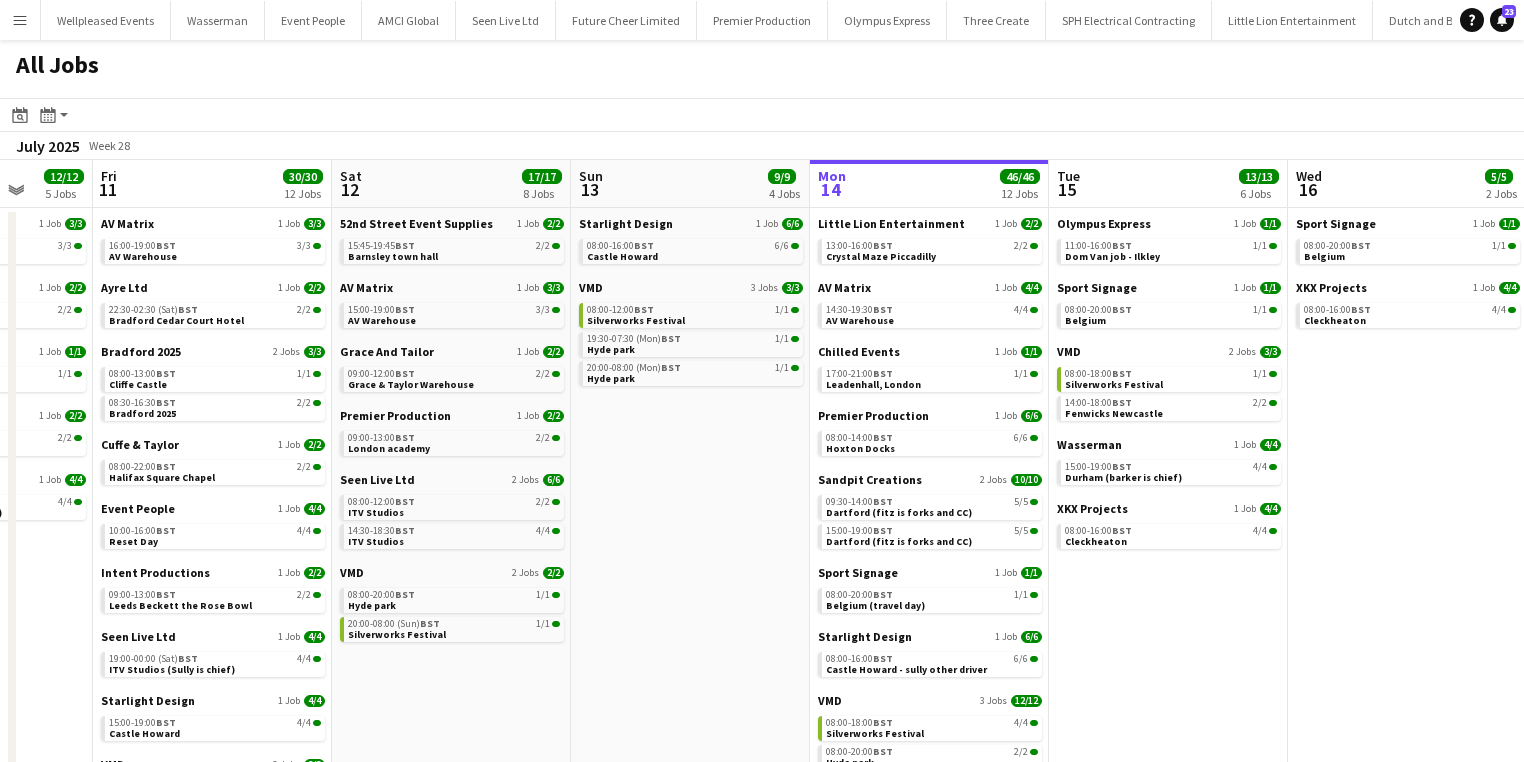 scroll, scrollTop: 0, scrollLeft: 873, axis: horizontal 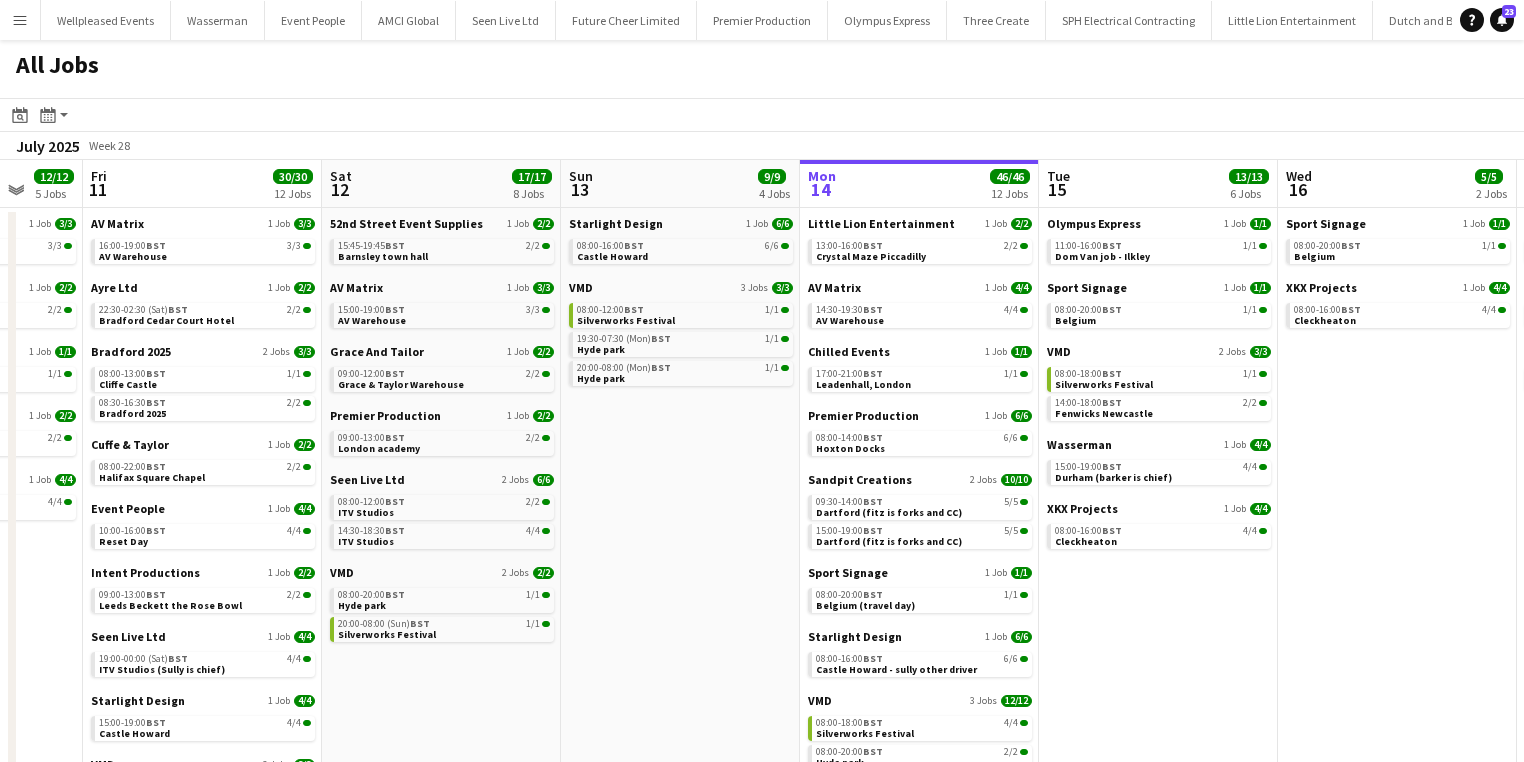 drag, startPoint x: 214, startPoint y: 612, endPoint x: -38, endPoint y: 608, distance: 252.03174 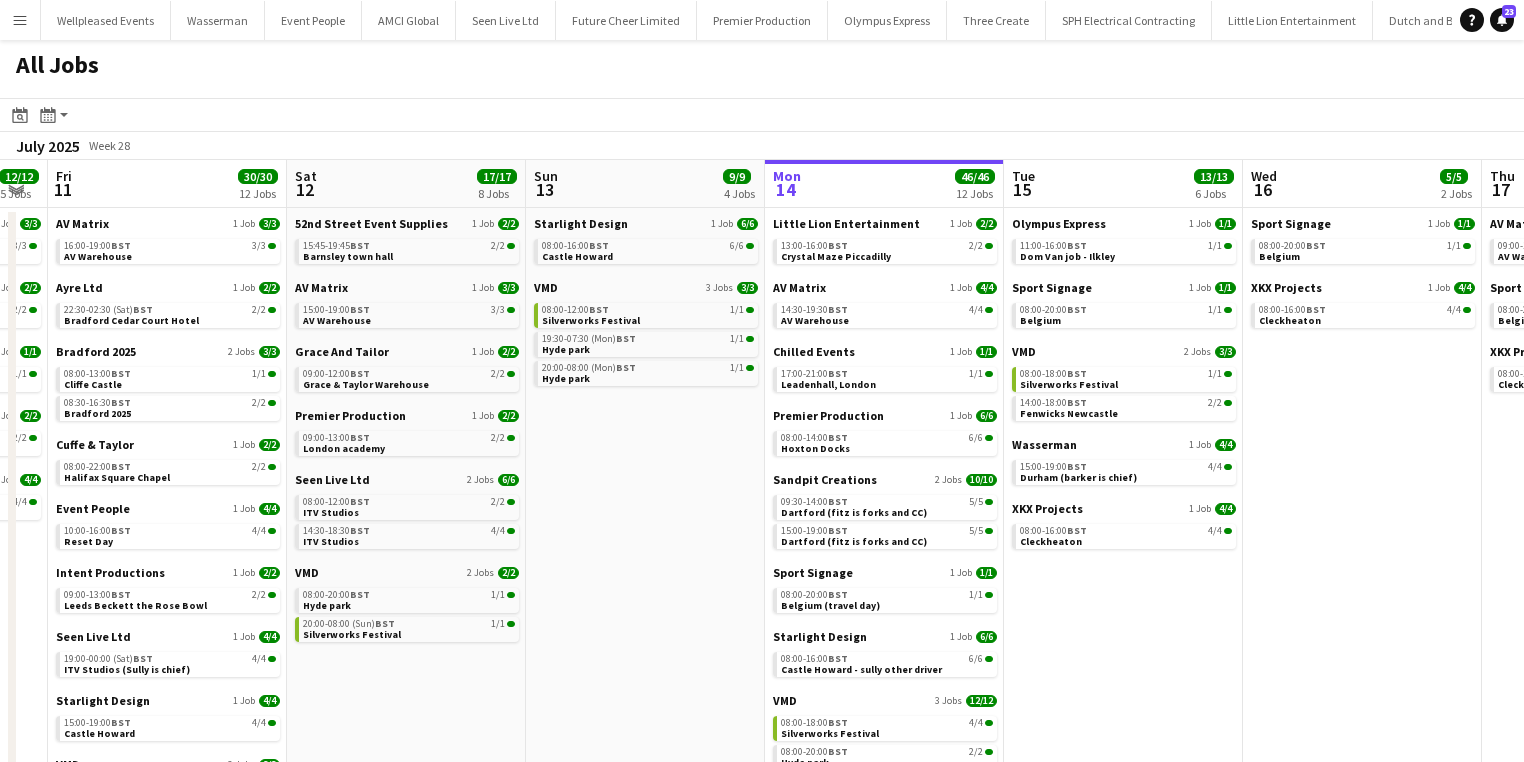 scroll, scrollTop: 0, scrollLeft: 912, axis: horizontal 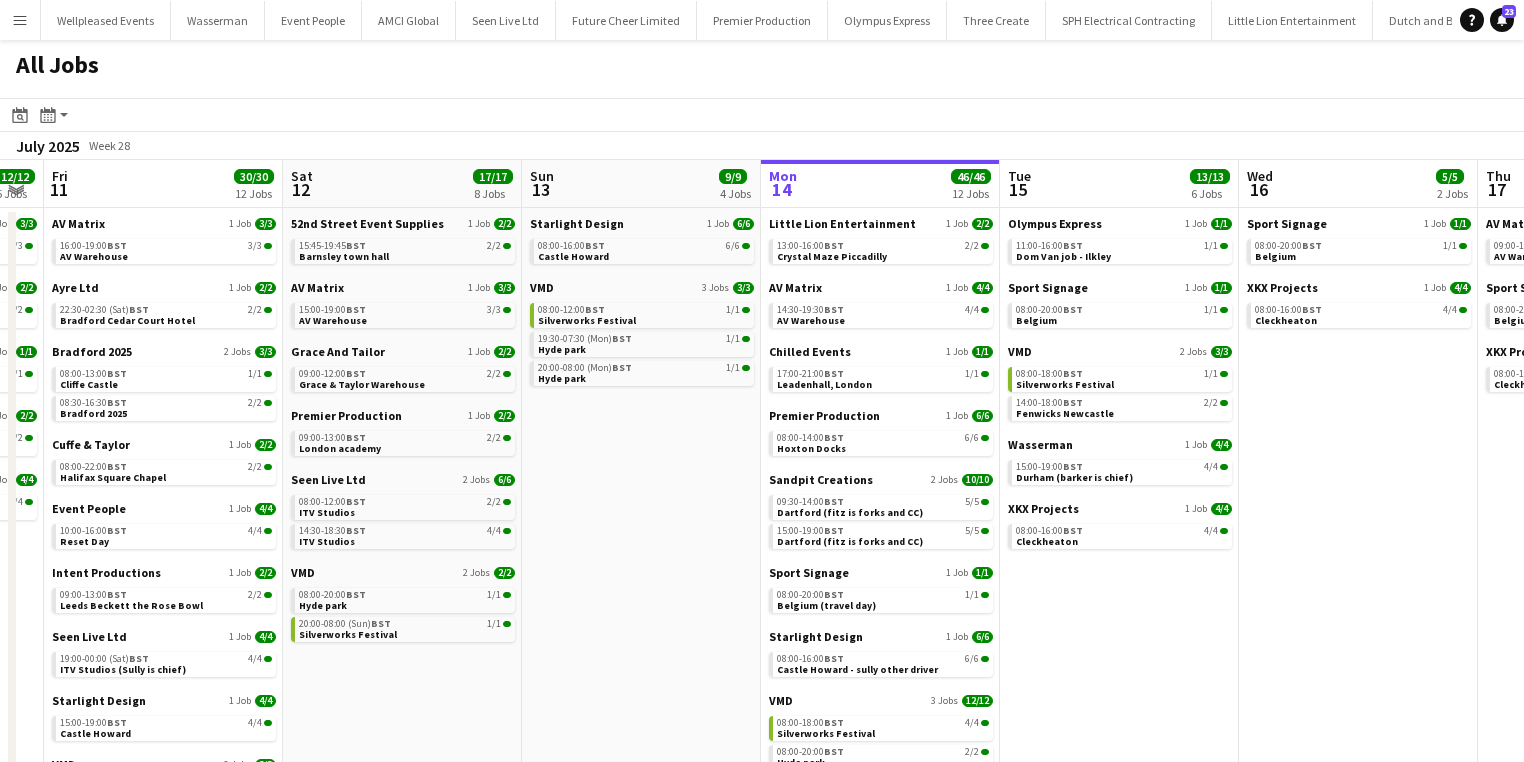 drag, startPoint x: 604, startPoint y: 720, endPoint x: 581, endPoint y: 718, distance: 23.086792 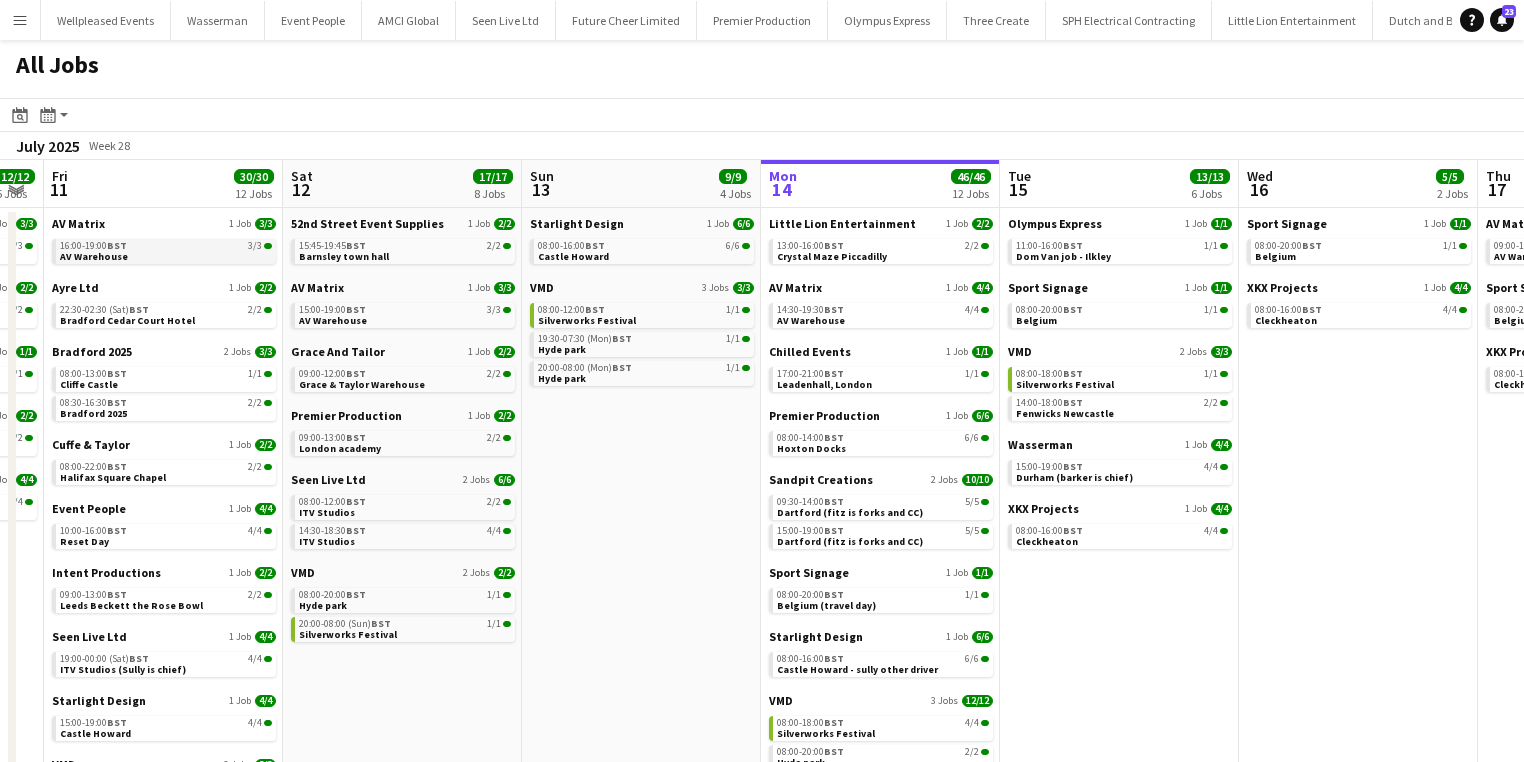 click on "AV Warehouse" at bounding box center (94, 256) 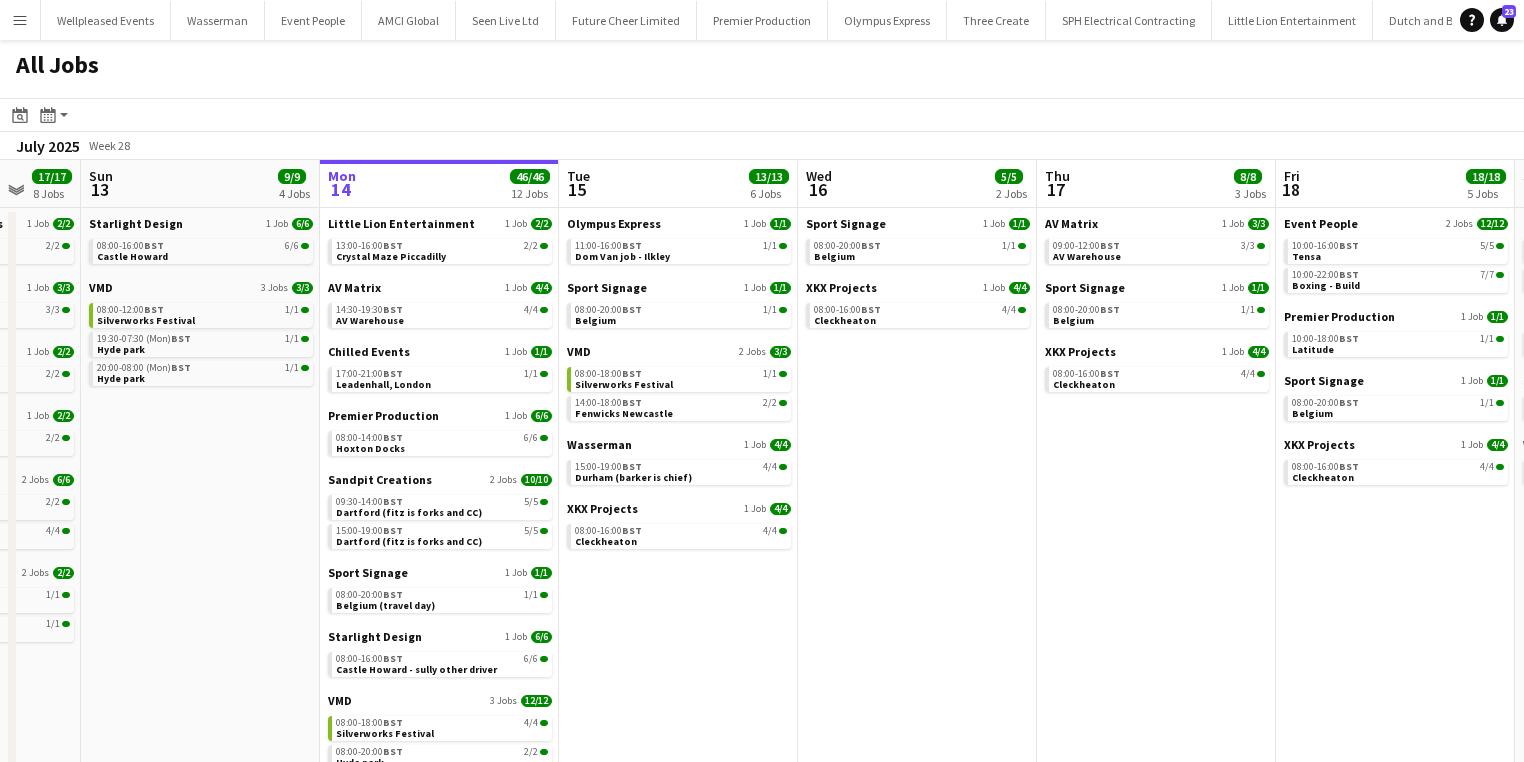 drag, startPoint x: 542, startPoint y: 528, endPoint x: 165, endPoint y: 528, distance: 377 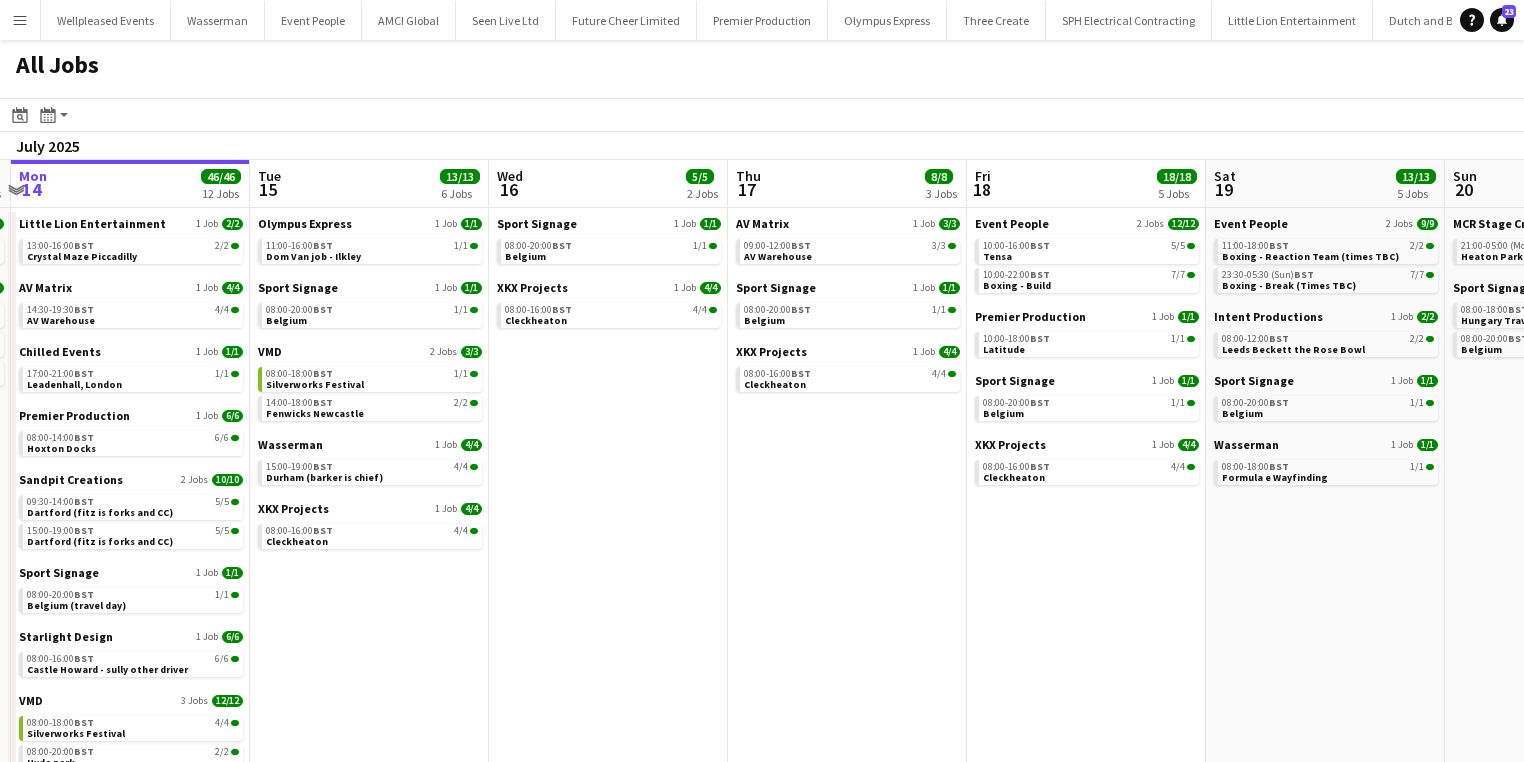 drag, startPoint x: 816, startPoint y: 498, endPoint x: 559, endPoint y: 500, distance: 257.00778 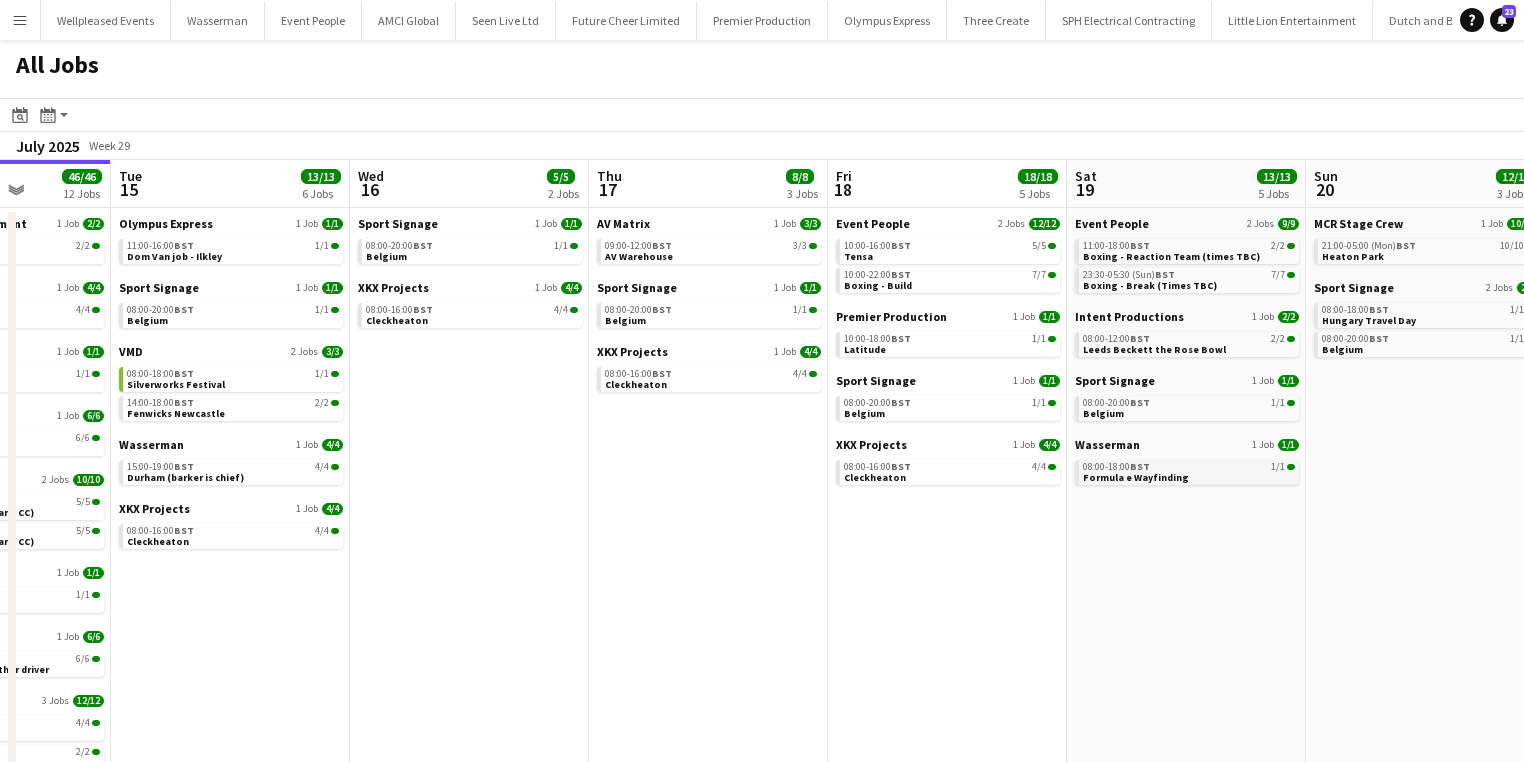 drag, startPoint x: 1124, startPoint y: 473, endPoint x: 797, endPoint y: 484, distance: 327.18497 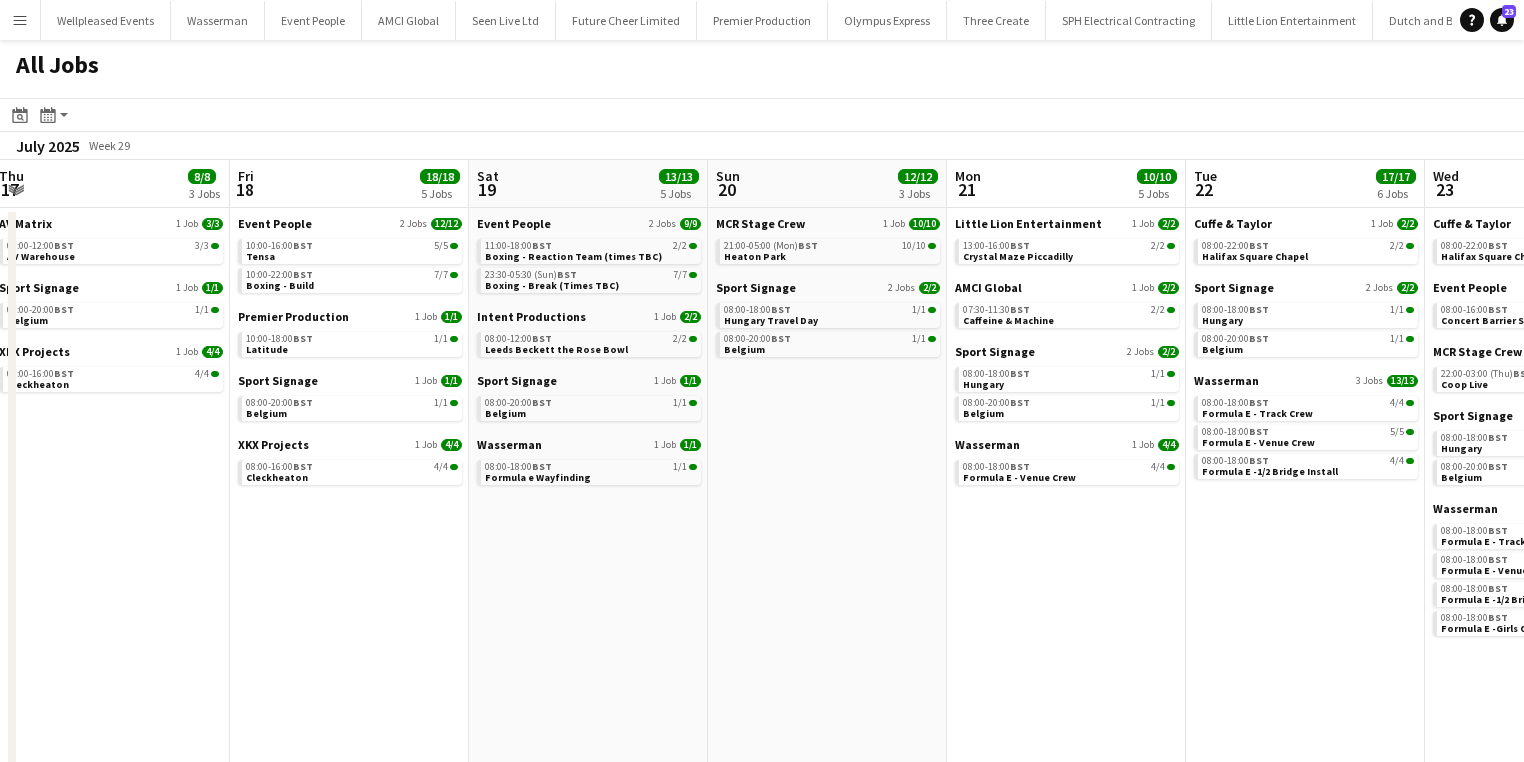 scroll, scrollTop: 0, scrollLeft: 698, axis: horizontal 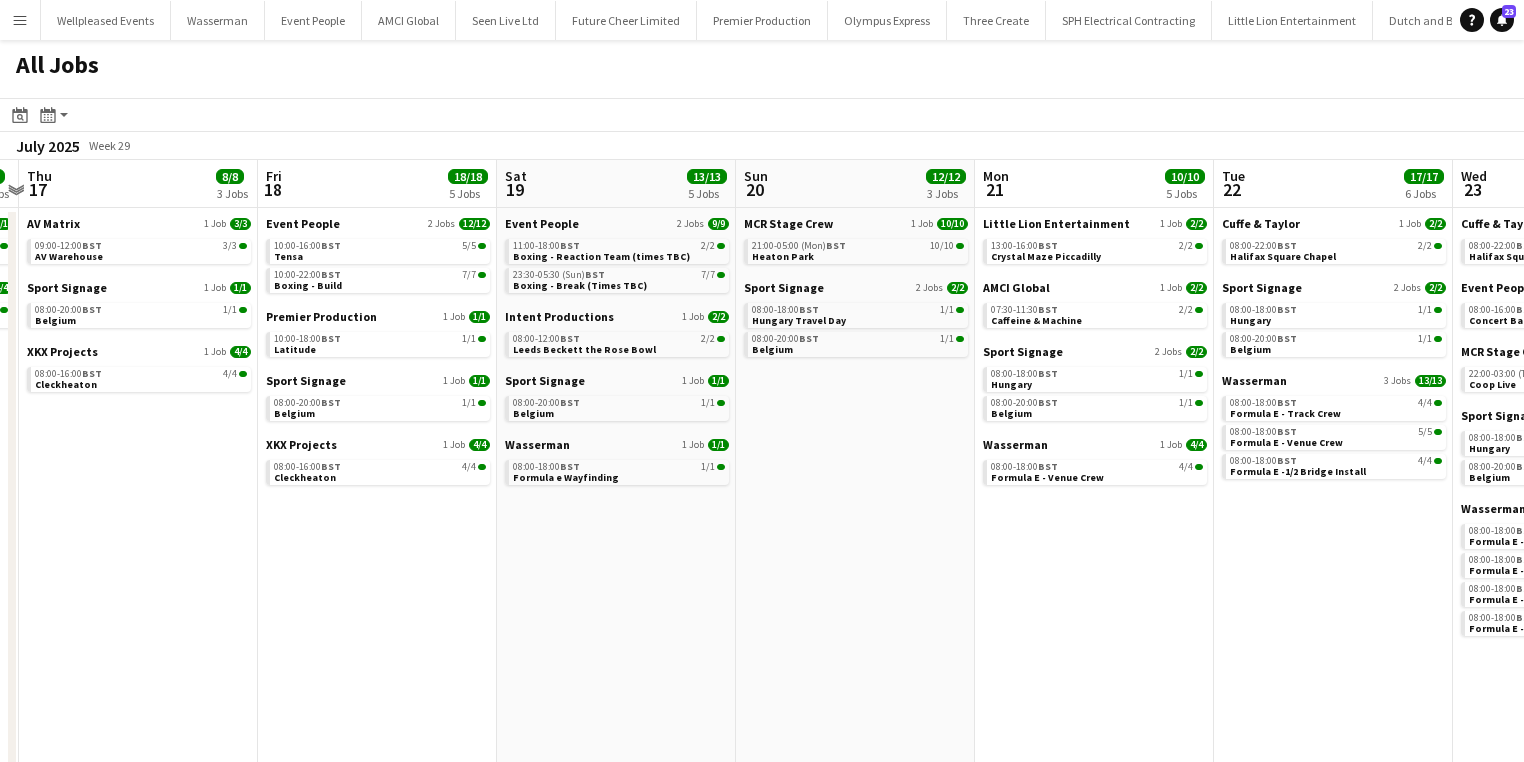 click on "All Jobs
Date picker
JUL 2025 JUL 2025 Monday M Tuesday T Wednesday W Thursday T Friday F Saturday S Sunday S  JUL      1   2   3   4   5   6   7   8   9   10   11   12   13   14   15   16   17   18   19   20   21   22   23   24   25   26   27   28   29   30   31
Comparison range
Comparison range
Today
Month view / Day view
Day view by Board Day view by Job Month view  July 2025   Week 29
Expand/collapse
Mon   14   46/46   12 Jobs   Tue   15   13/13   6 Jobs   Wed   16   5/5   2 Jobs   Thu   17   8/8   3 Jobs   Fri   18   18/18   5 Jobs   Sat   19   13/13   5 Jobs   Sun   20   12/12   3 Jobs   Mon   21   10/10   5 Jobs   Tue   22   17/17   6 Jobs   Wed   23   48/48   9 Jobs   Thu   24   34/34   9 Jobs   Fri   25   37/37   10 Jobs    Little Lion Entertainment   1 Job   2/2   13:00-16:00    BST   2/2   Crystal Maze Piccadilly   AV Matrix" 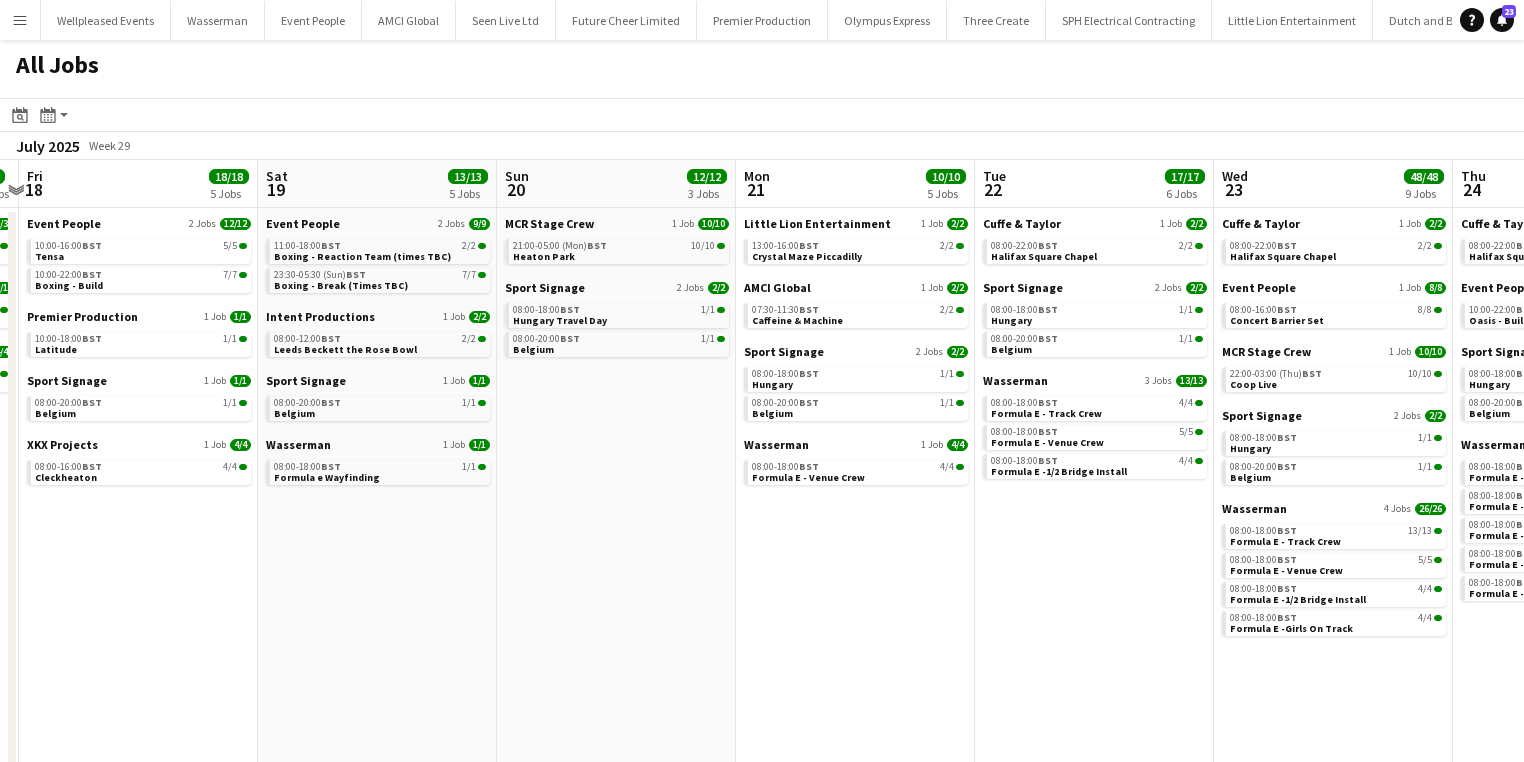drag, startPoint x: 1161, startPoint y: 513, endPoint x: 1071, endPoint y: 512, distance: 90.005554 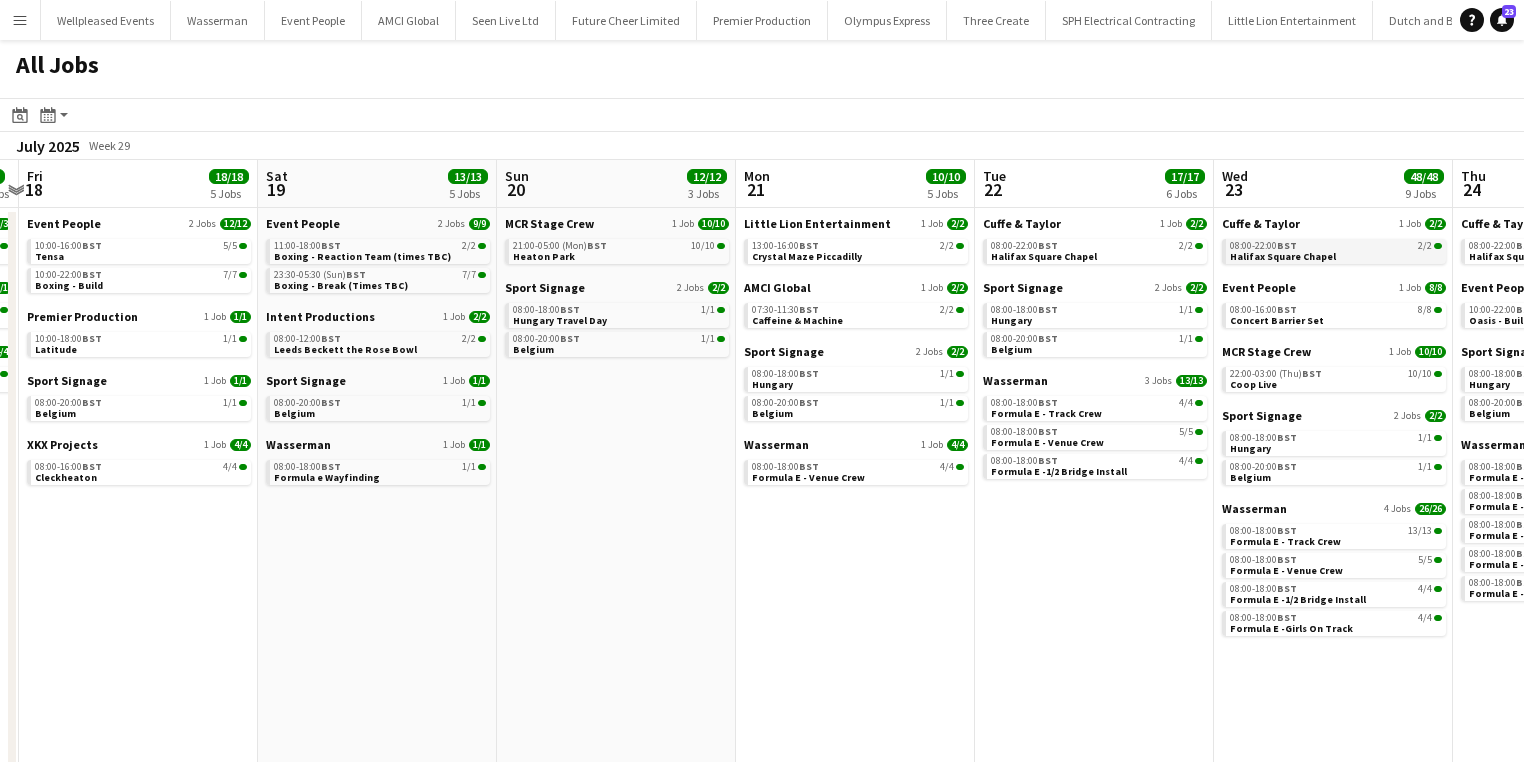 click on "08:00-22:00    BST" at bounding box center (1263, 246) 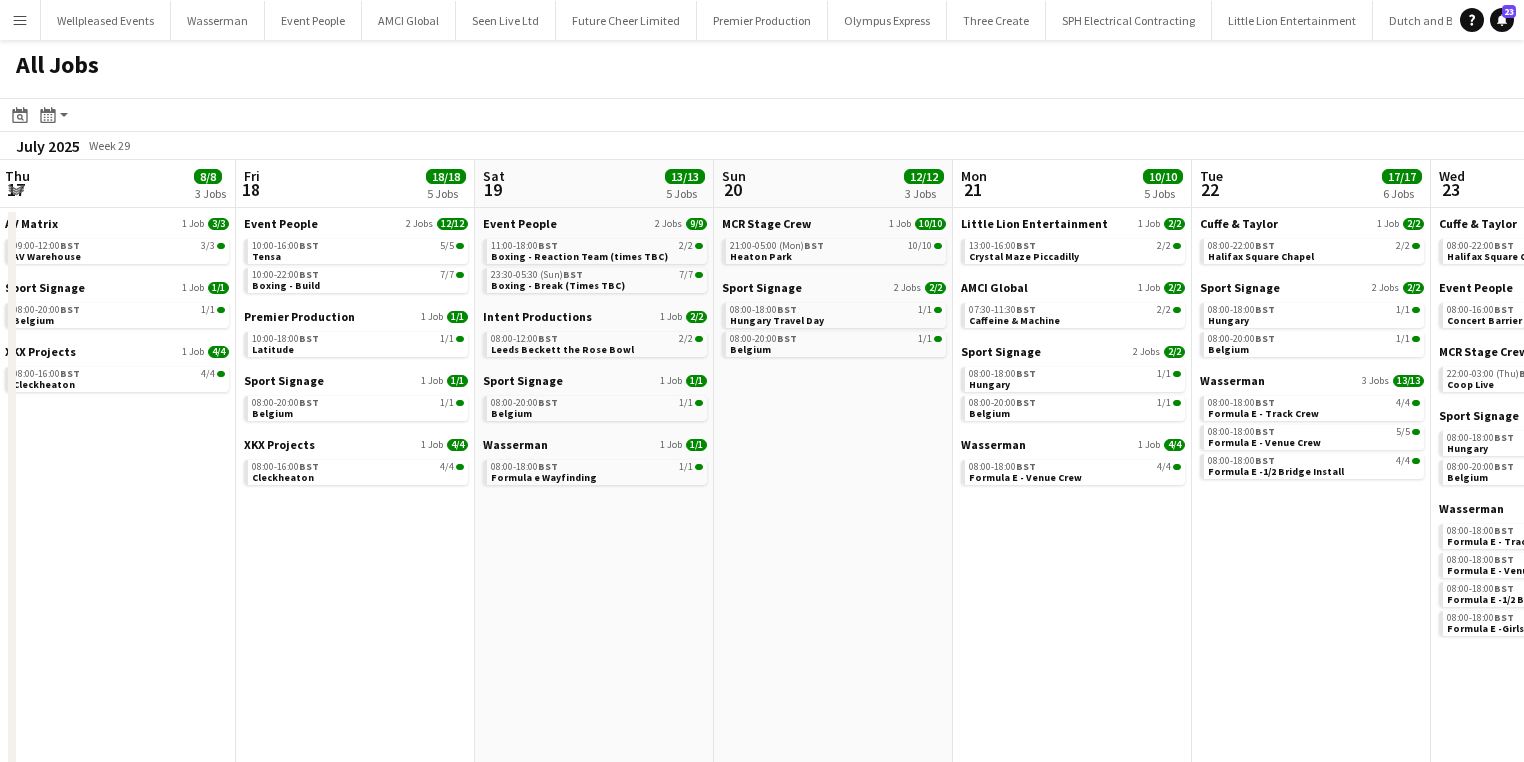 drag, startPoint x: 240, startPoint y: 620, endPoint x: 455, endPoint y: 586, distance: 217.67177 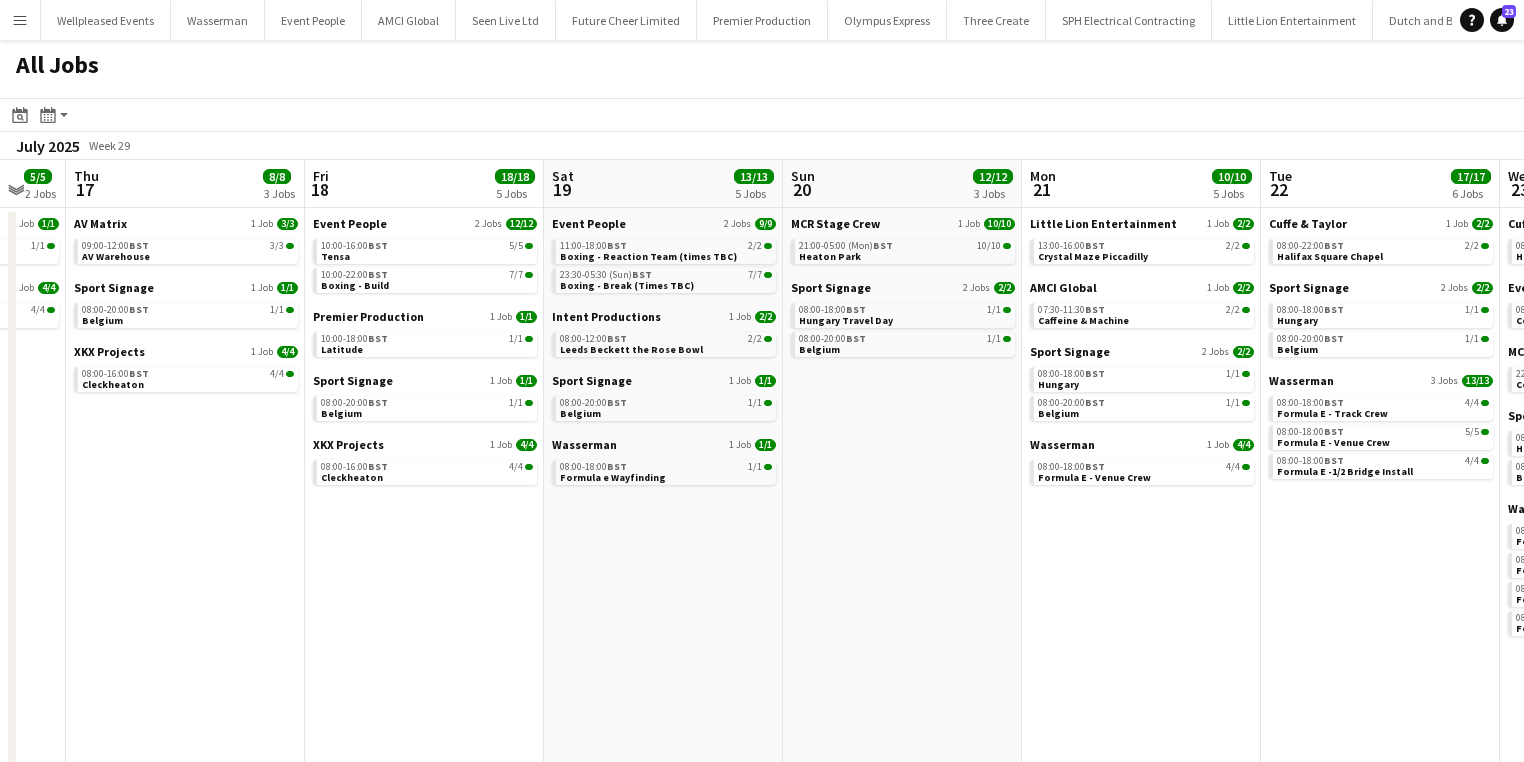 drag, startPoint x: 384, startPoint y: 600, endPoint x: 458, endPoint y: 581, distance: 76.40026 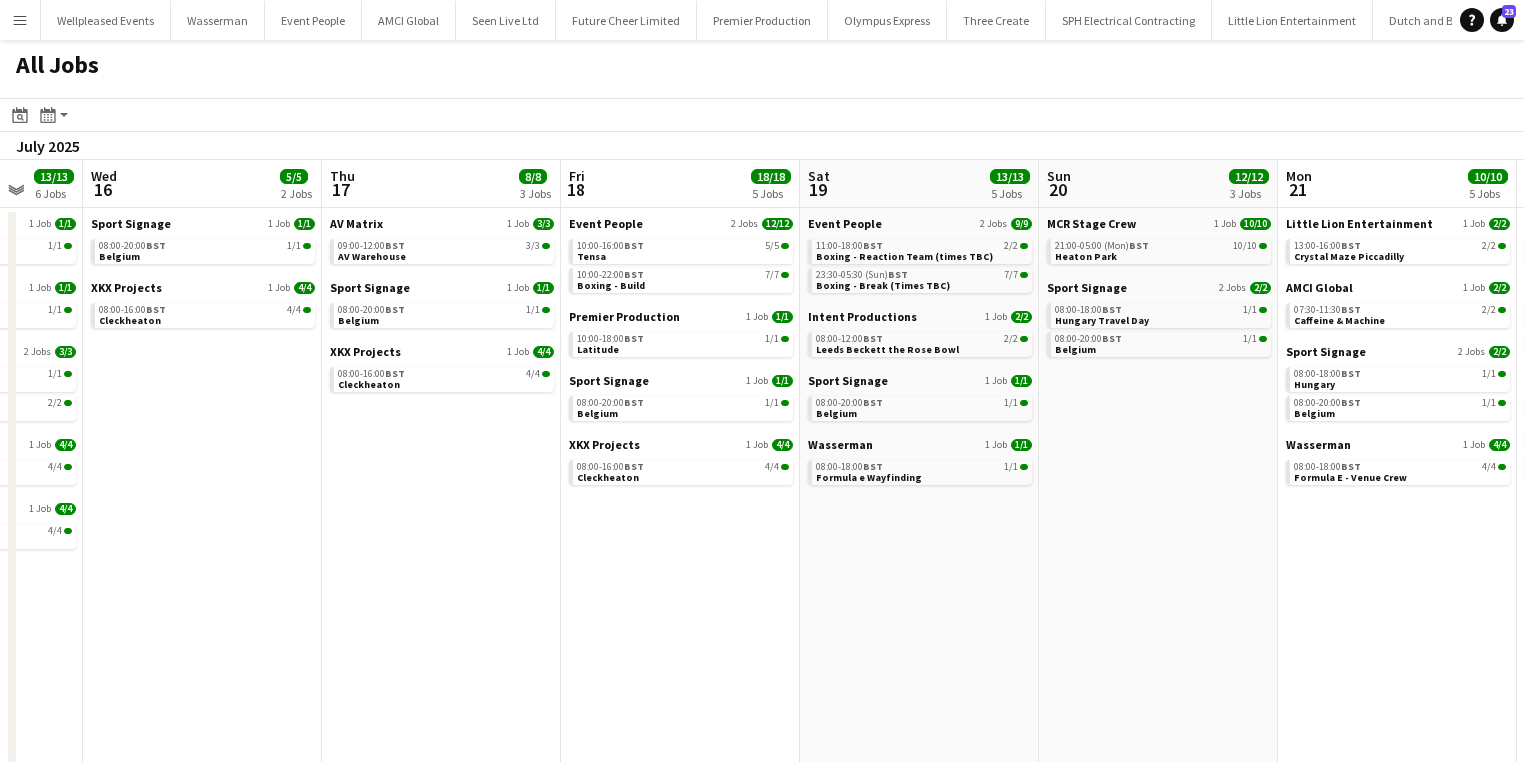 drag, startPoint x: 652, startPoint y: 586, endPoint x: 1200, endPoint y: 573, distance: 548.1542 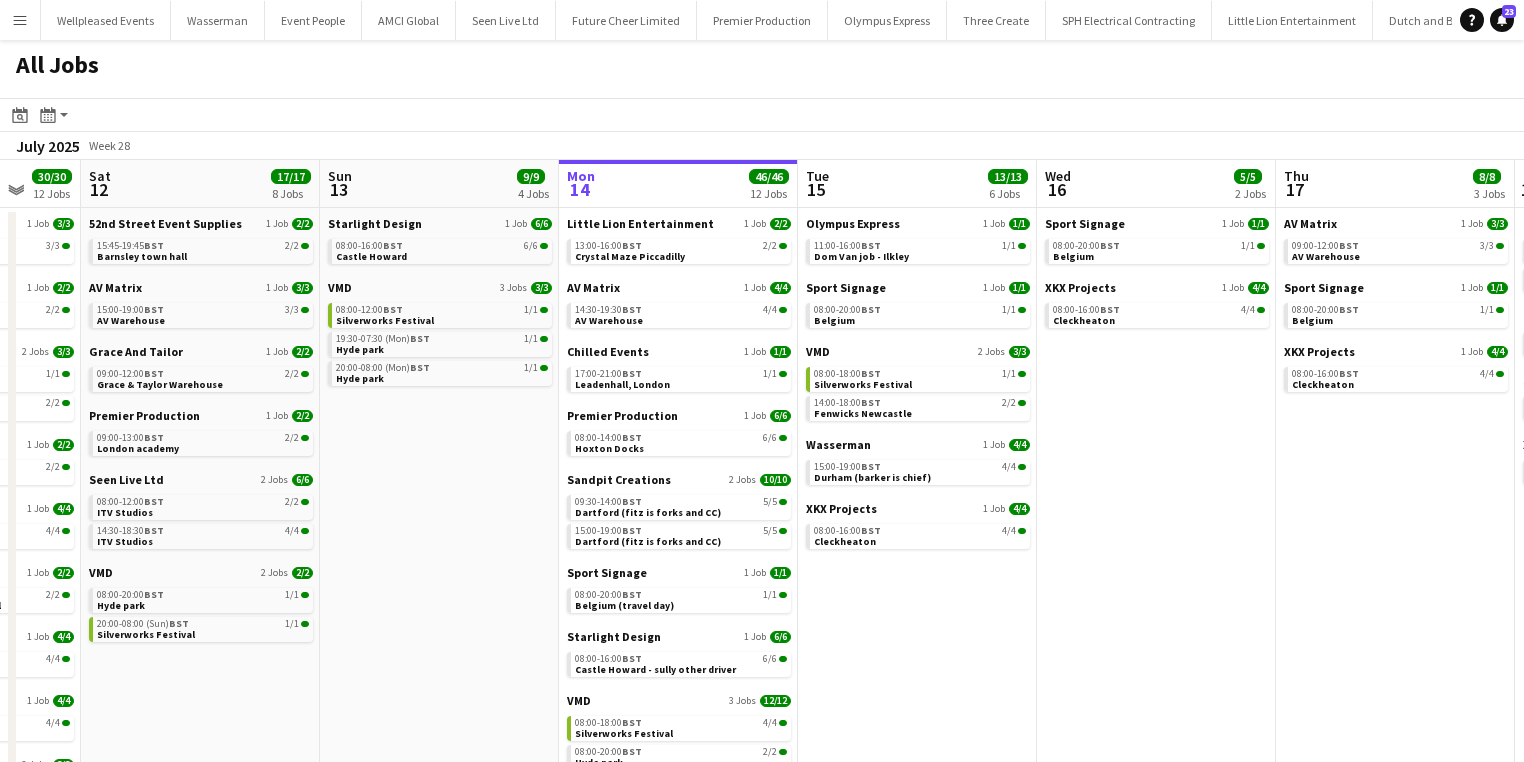 drag, startPoint x: 555, startPoint y: 584, endPoint x: 878, endPoint y: 594, distance: 323.15475 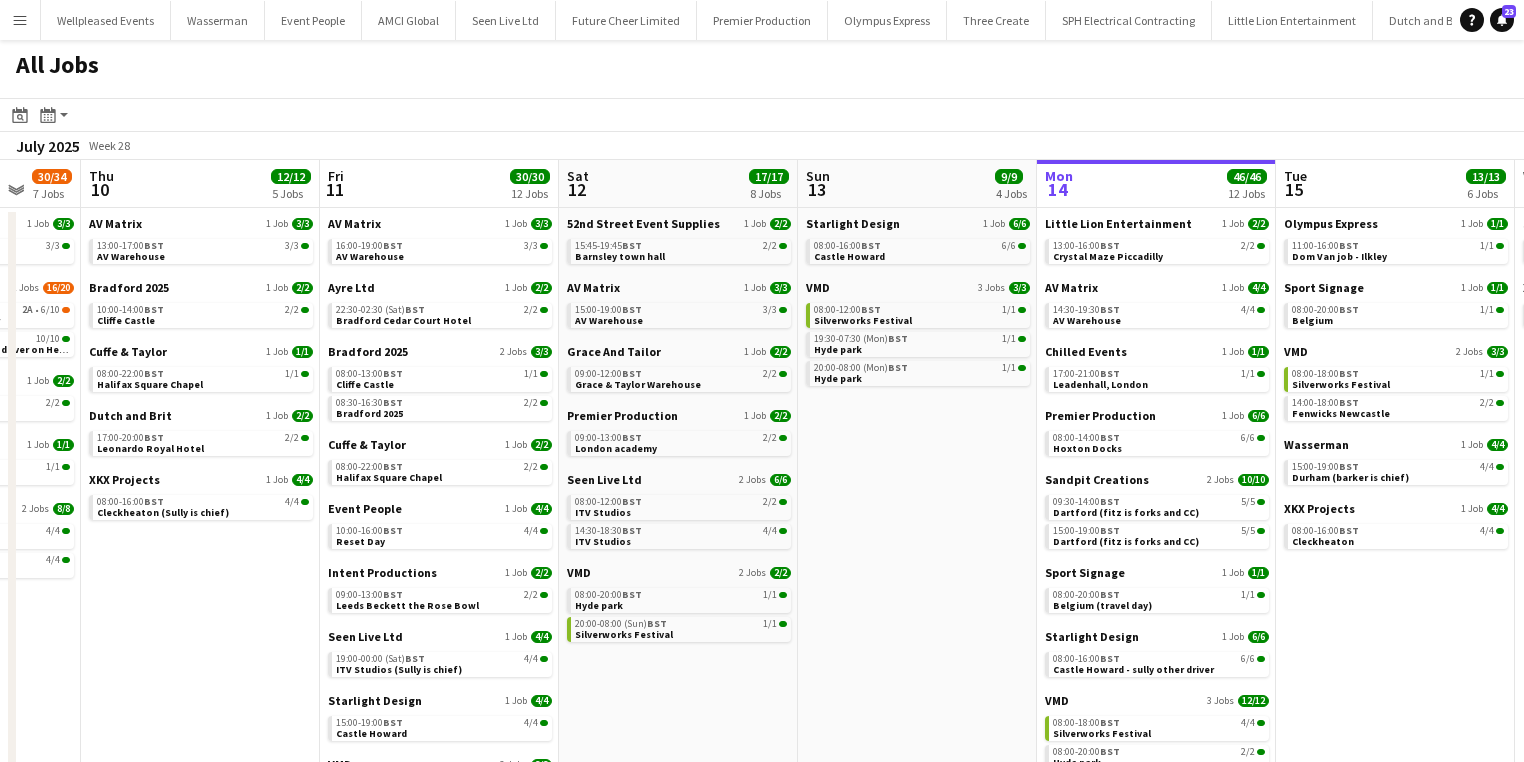 scroll, scrollTop: 0, scrollLeft: 620, axis: horizontal 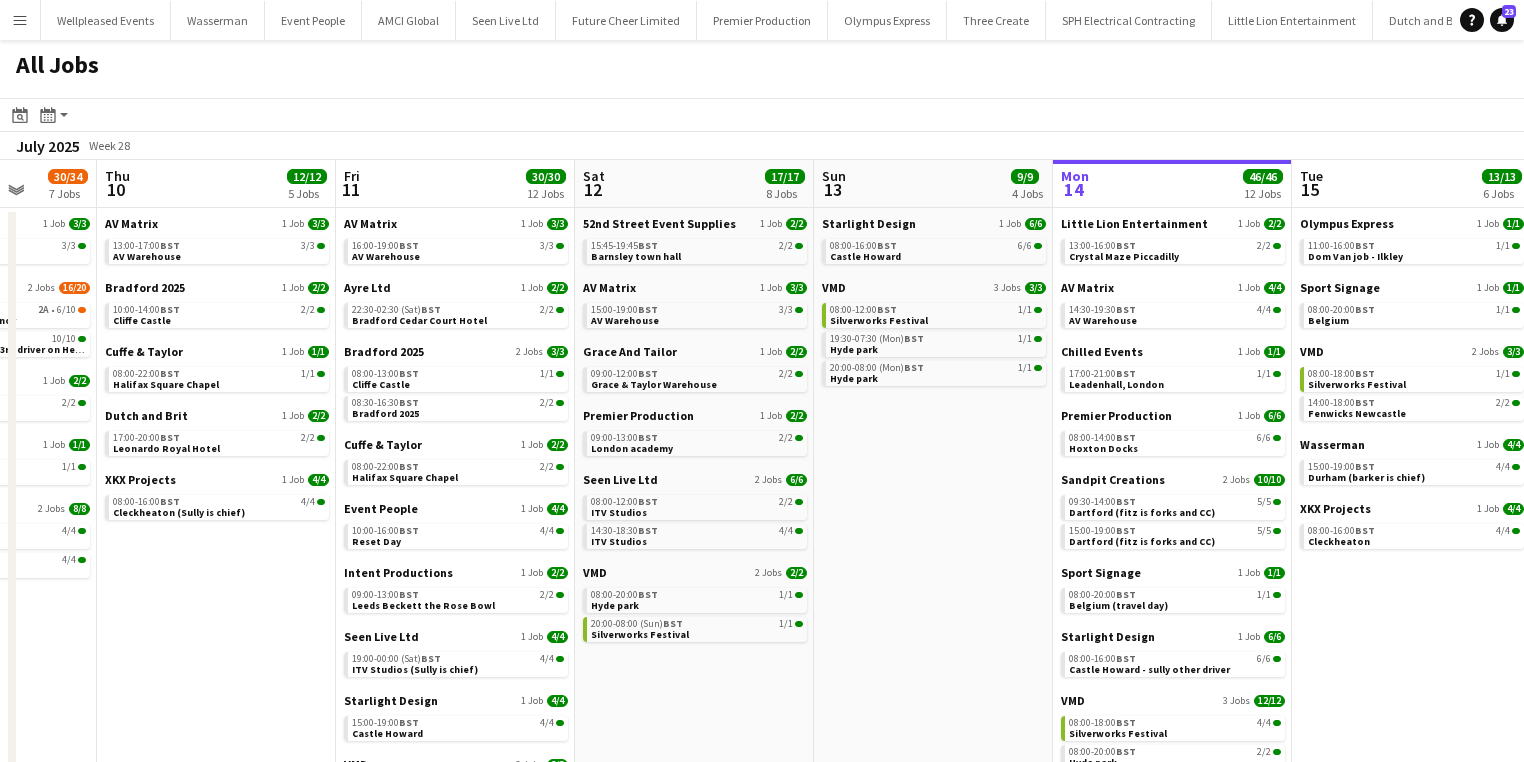 click on "Mon   7   16/16   7 Jobs   Tue   8   15/15   4 Jobs   Wed   9   30/34   7 Jobs   Thu   10   12/12   5 Jobs   Fri   11   30/30   12 Jobs   Sat   12   17/17   8 Jobs   Sun   13   9/9   4 Jobs   Mon   14   46/46   12 Jobs   Tue   15   13/13   6 Jobs   Wed   16   5/5   2 Jobs   Thu   17   8/8   3 Jobs   Fri   18   18/18   5 Jobs    Little Lion Entertainment   1 Job   2/2   13:00-16:00    BST   2/2   Crystal Maze Piccadilly   AV Matrix   1 Job   4/4   15:00-19:00    BST   4/4   AV Warehouse     Bradford 2025   1 Job   2/2   09:00-20:00    BST   2/2   Cliffe Castle   Cuffe & Taylor   1 Job   1/1   08:00-22:00    BST   1/1   Halifax Square Chapel   Sport Signage   2 Jobs   4/4   08:00-18:00    BST   2/2   DTM Norisring   08:00-18:00    BST   2/2   Silverstone   XKX Projects   1 Job   3/3   08:00-16:00    BST   3/3   Cleckheaton   Dutch and Brit   1 Job   2/2   08:00-14:00    BST   2/2   Leonardo Royal Hotel   Premier Production   1 Job   7/7   09:00-13:00    BST   7/7   Hoxton Docks   Sport Signage   1 Job   2/2" at bounding box center (762, 566) 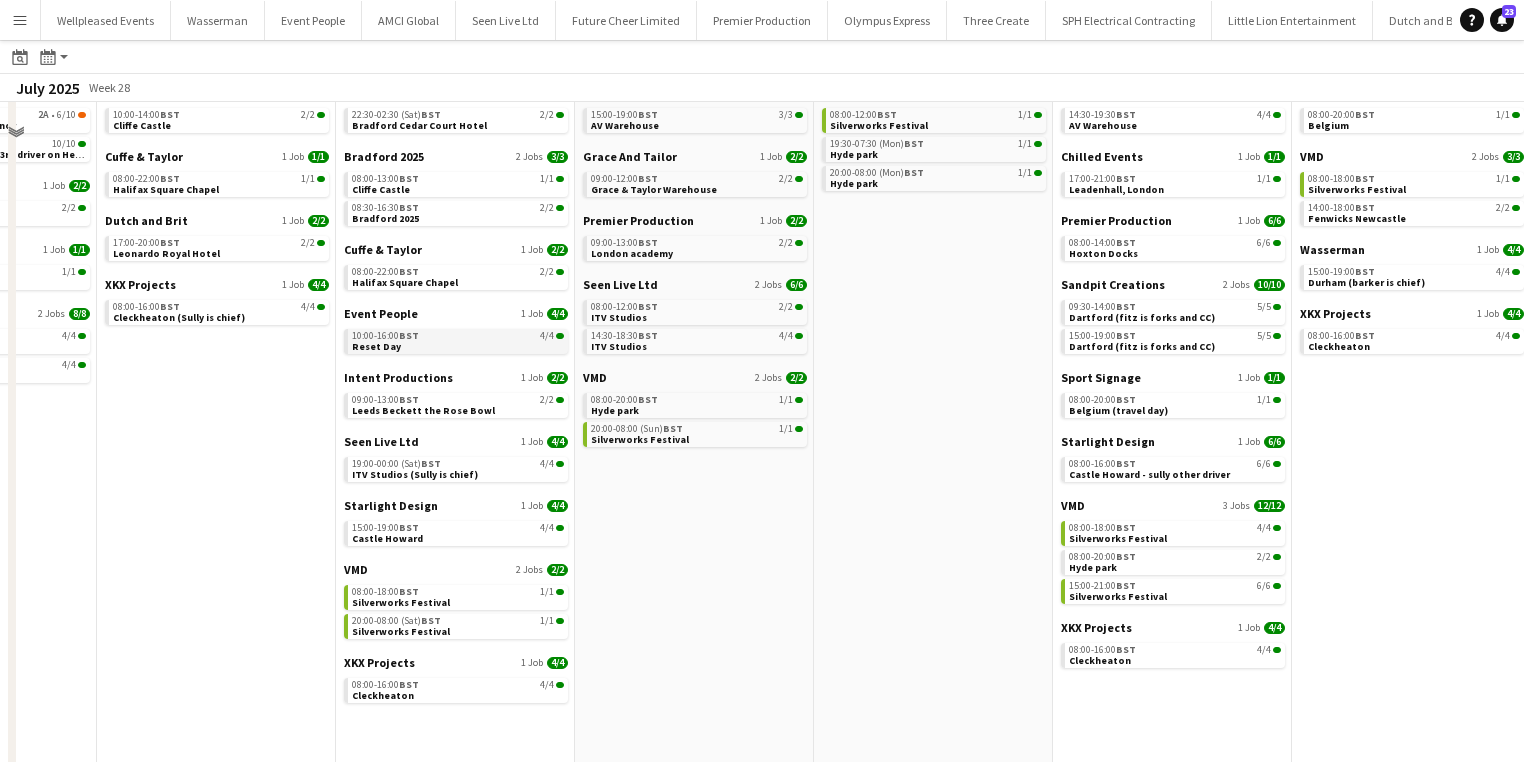 scroll, scrollTop: 128, scrollLeft: 0, axis: vertical 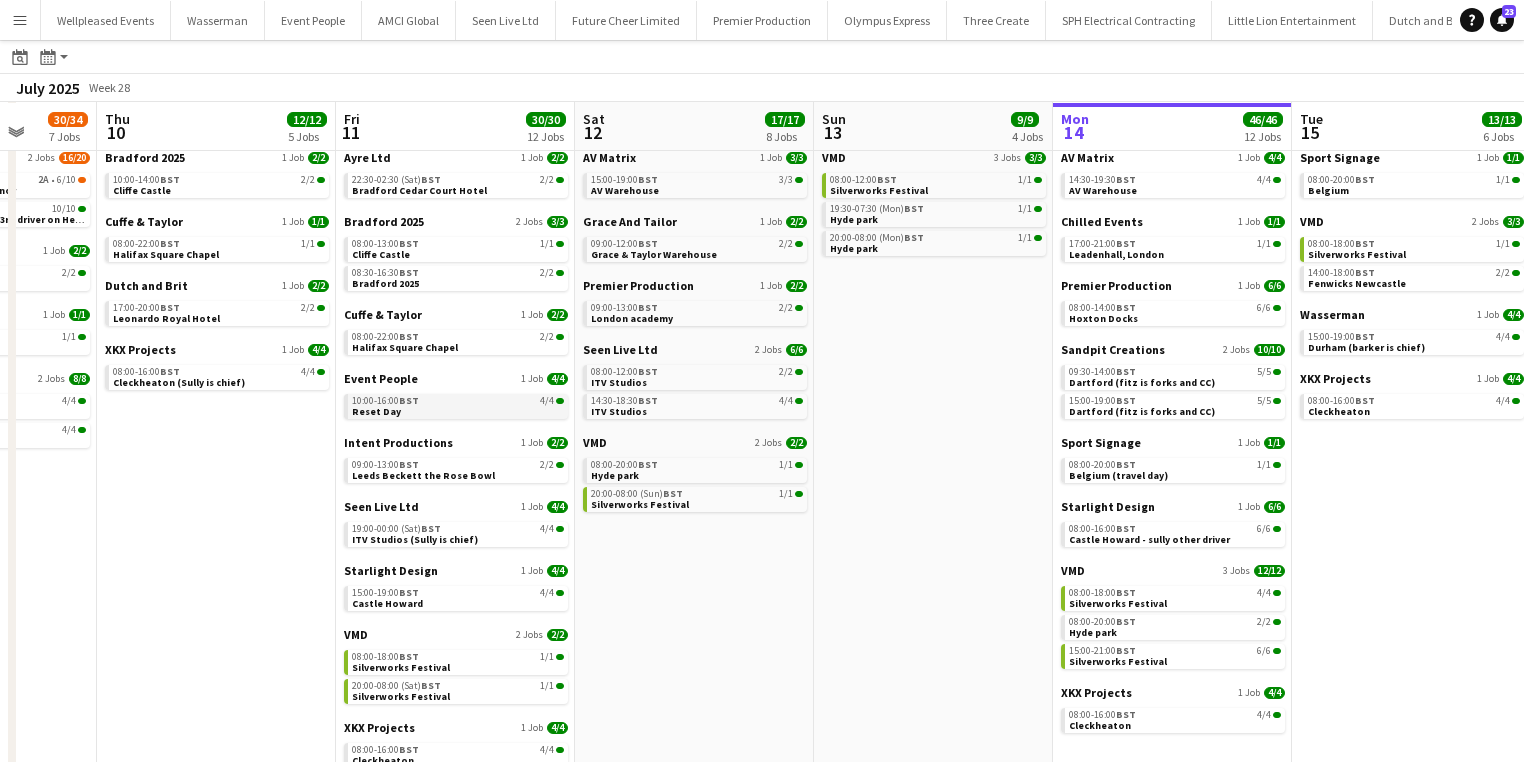 click on "10:00-16:00    BST   4/4   Reset Day" at bounding box center [458, 405] 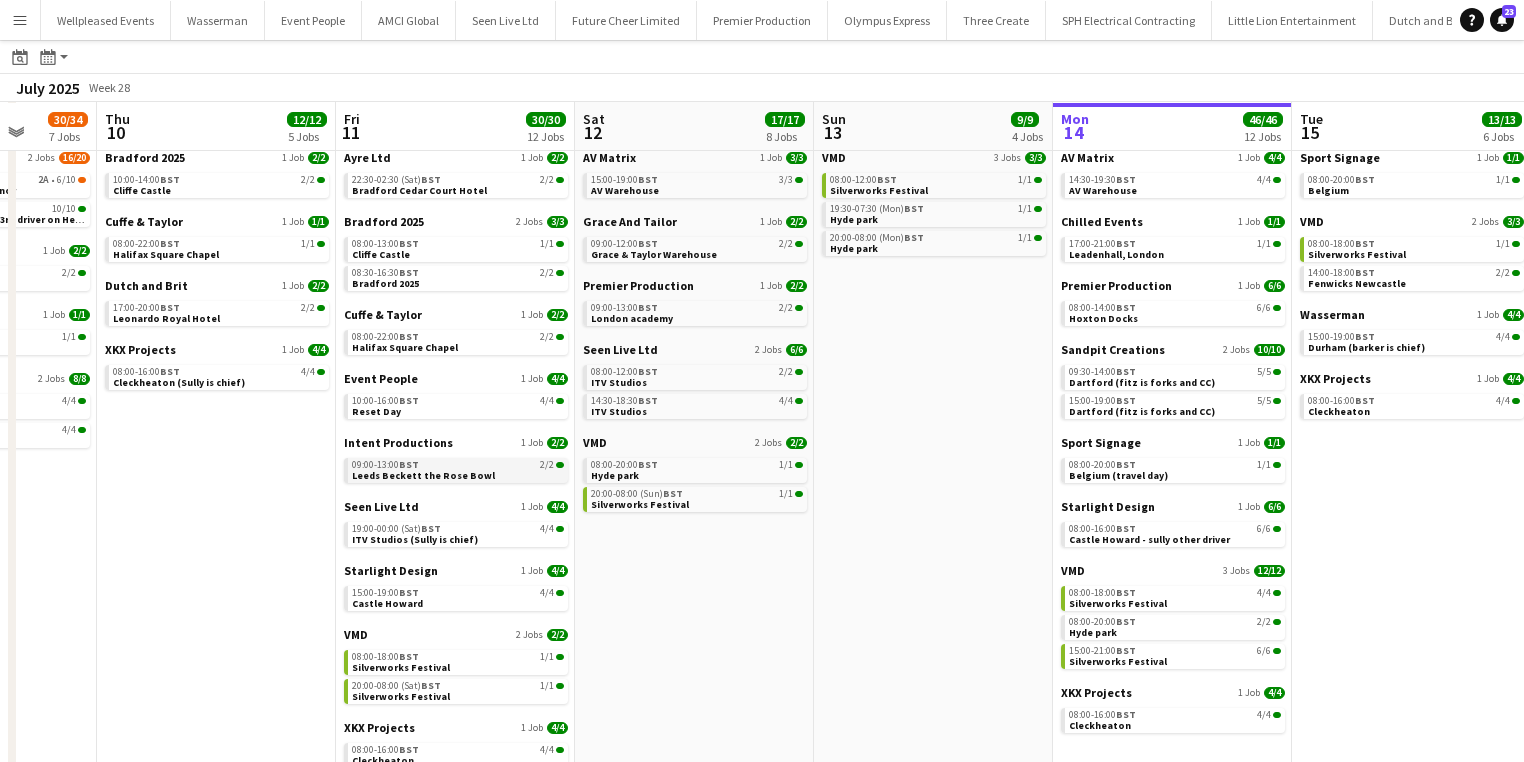 click on "Leeds Beckett the Rose Bowl" at bounding box center (423, 475) 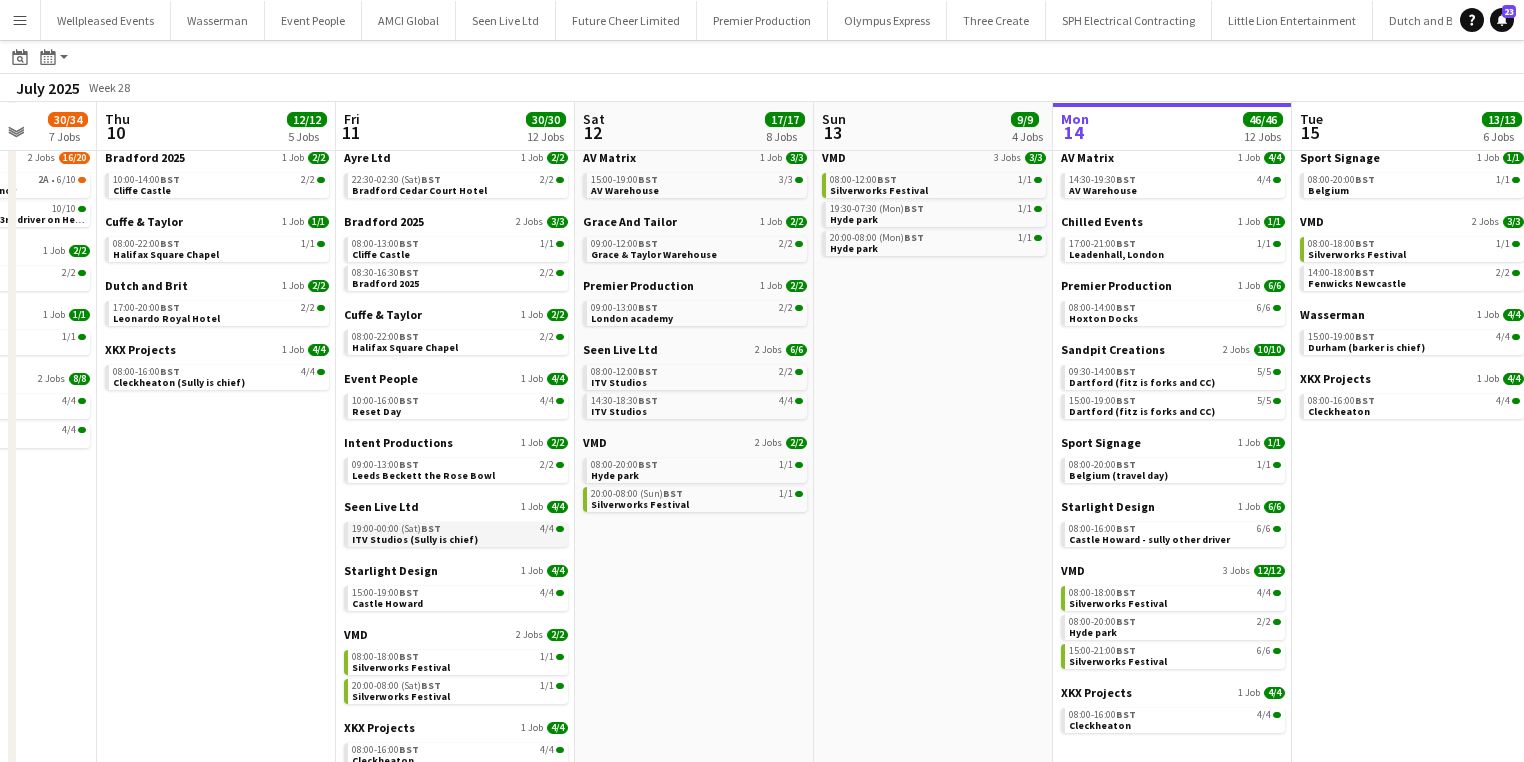 click on "19:00-00:00 (Sat)   BST   4/4   ITV Studios (Sully is chief)" at bounding box center (458, 533) 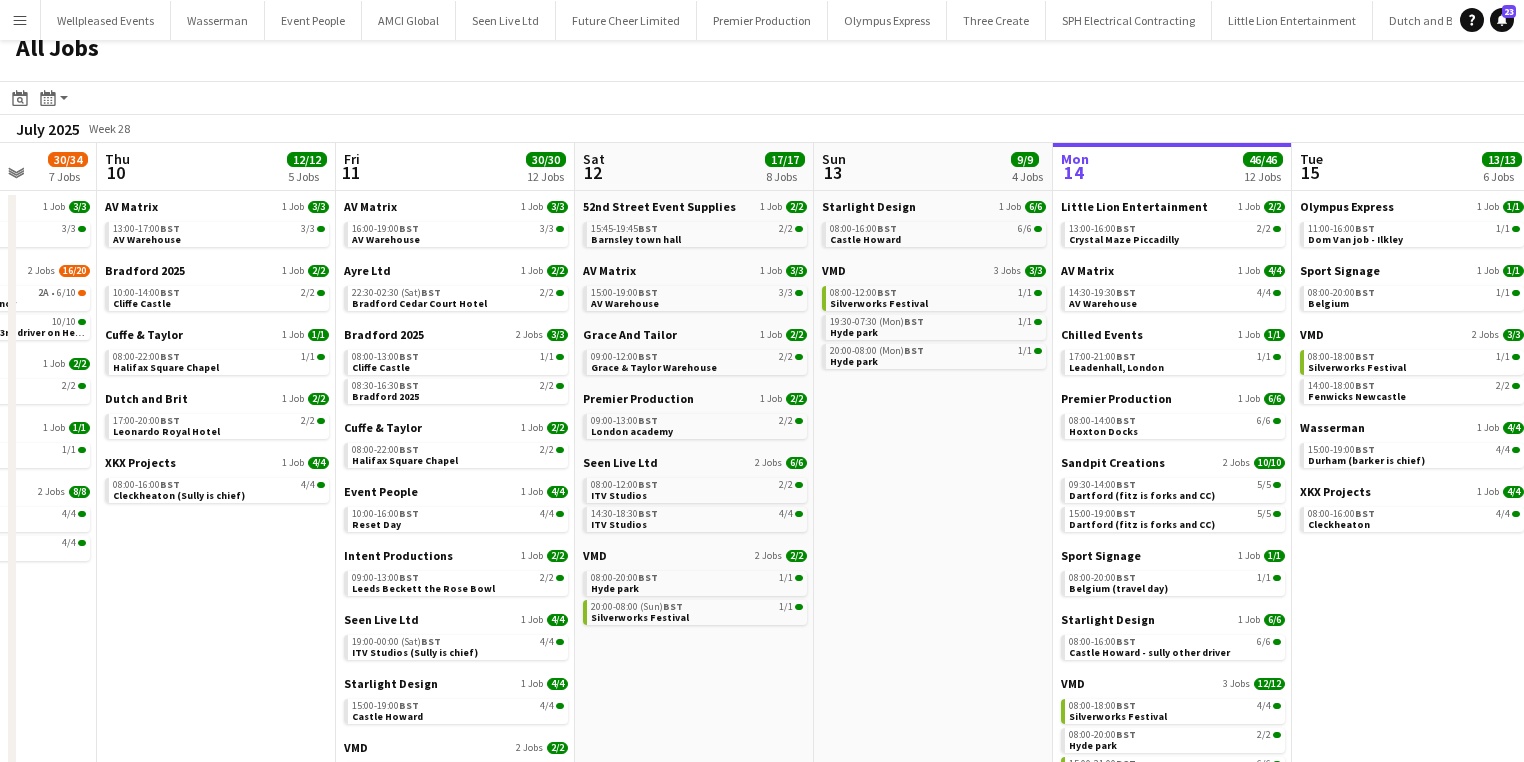 scroll, scrollTop: 0, scrollLeft: 0, axis: both 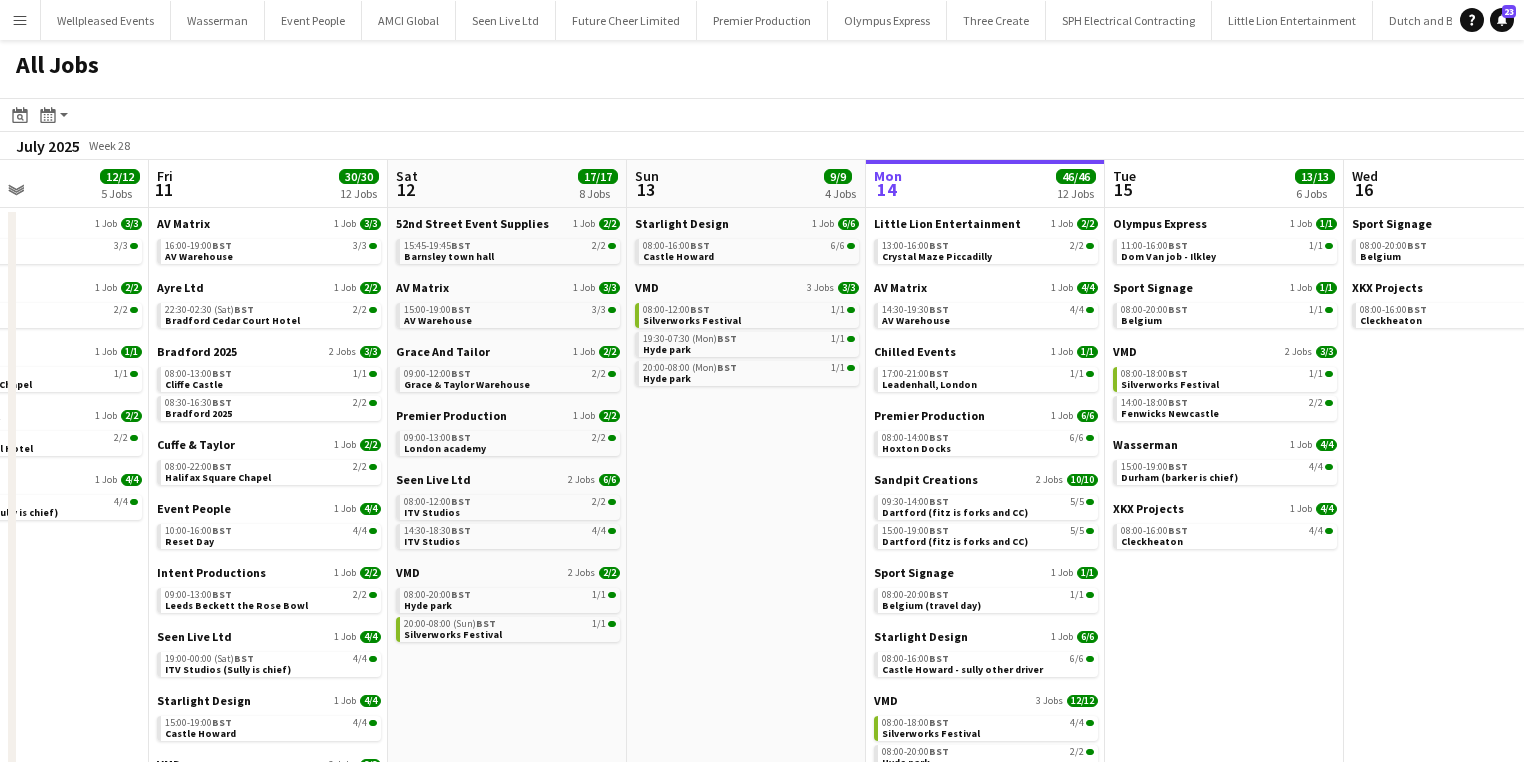drag, startPoint x: 1370, startPoint y: 626, endPoint x: 1161, endPoint y: 620, distance: 209.0861 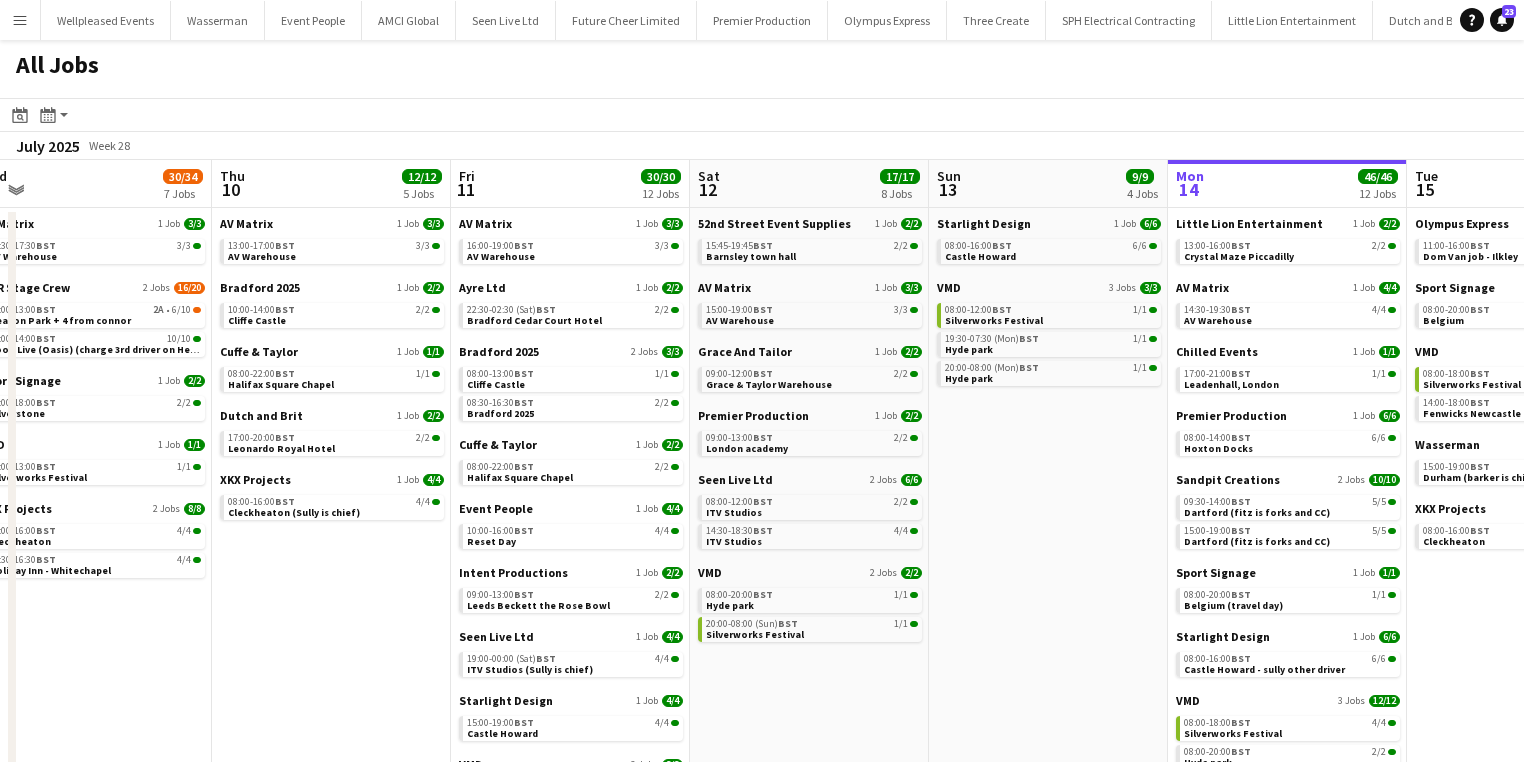 drag, startPoint x: 1223, startPoint y: 590, endPoint x: 1060, endPoint y: 580, distance: 163.30646 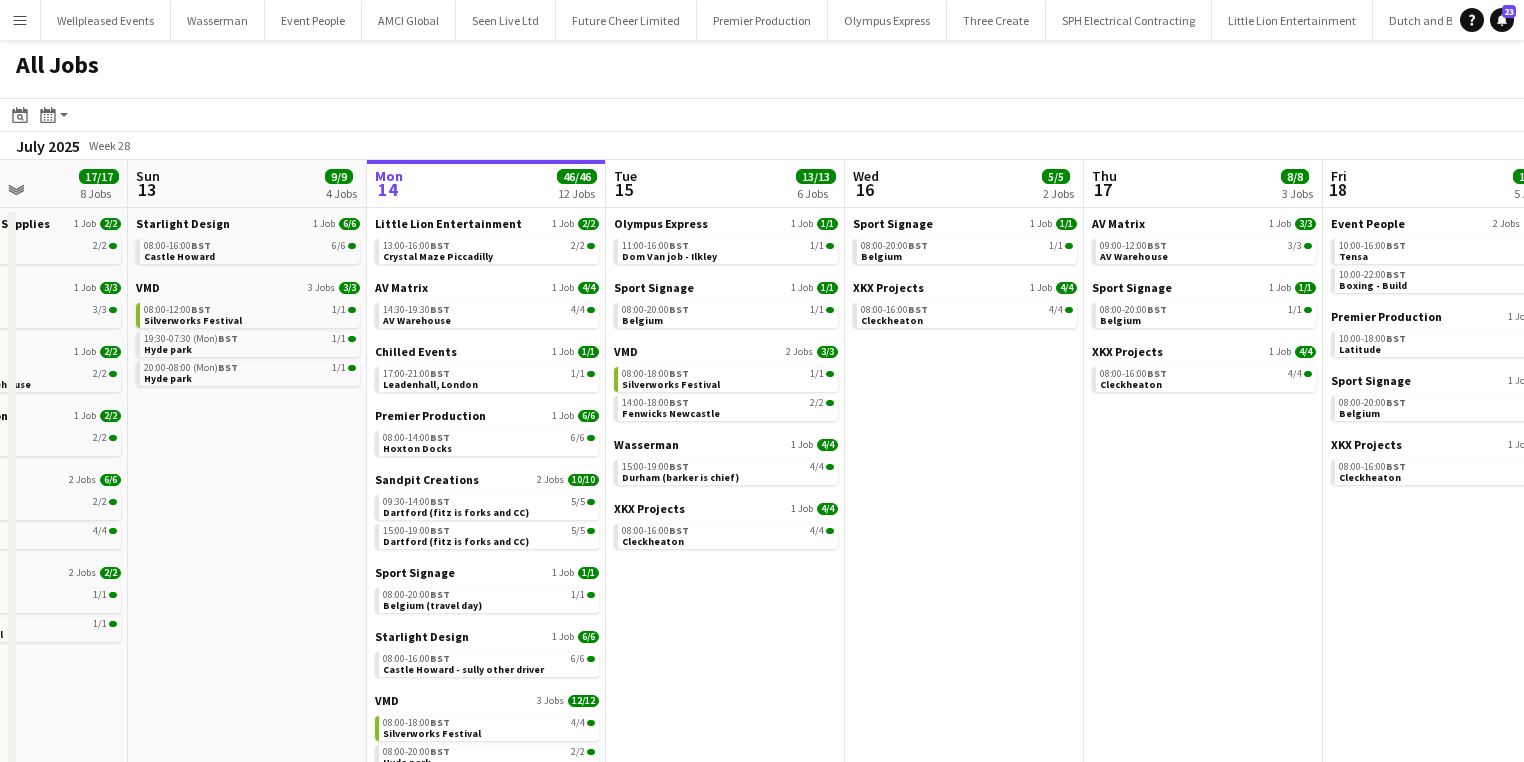drag, startPoint x: 1220, startPoint y: 516, endPoint x: 765, endPoint y: 491, distance: 455.6863 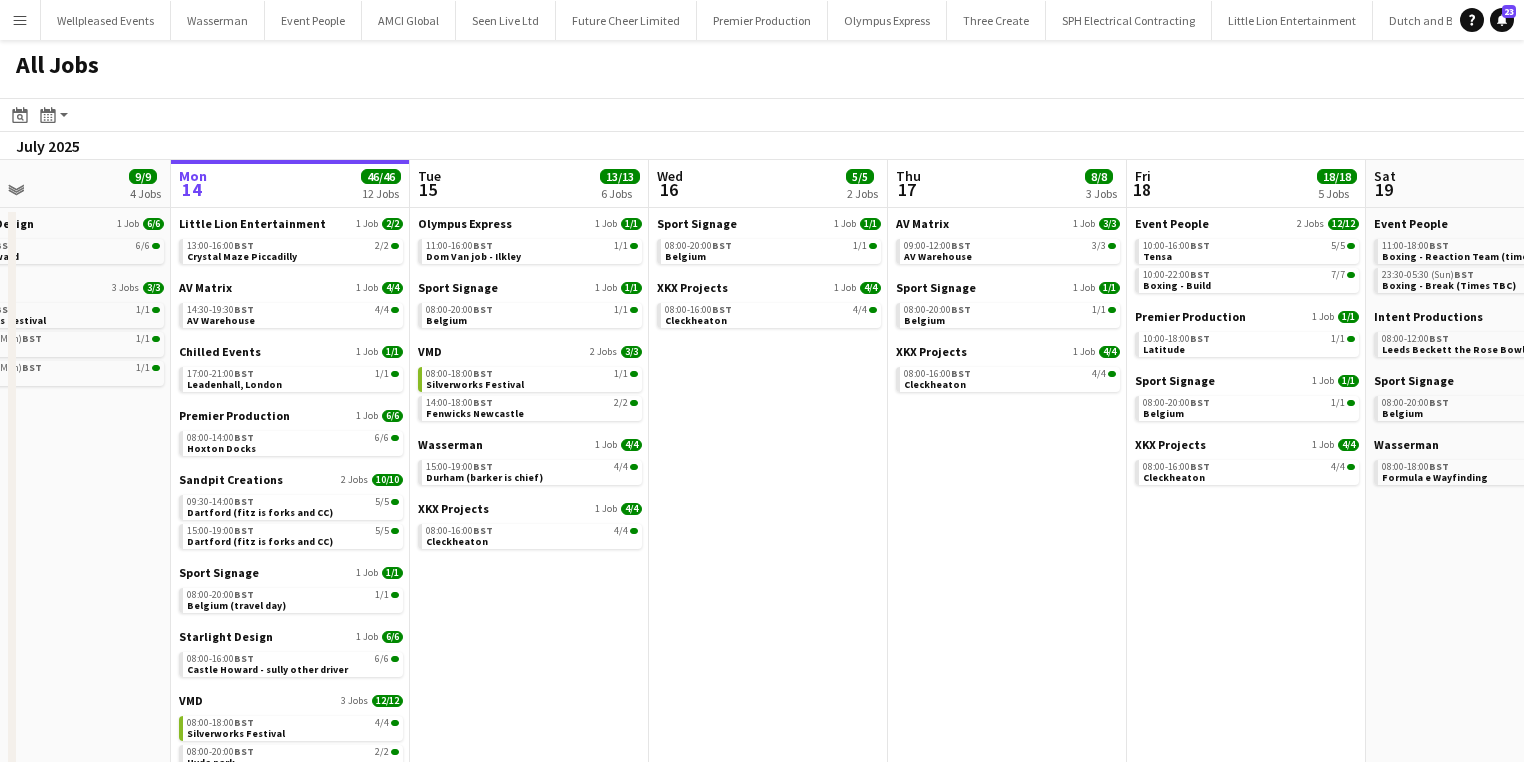 drag, startPoint x: 1189, startPoint y: 603, endPoint x: 513, endPoint y: 604, distance: 676.00073 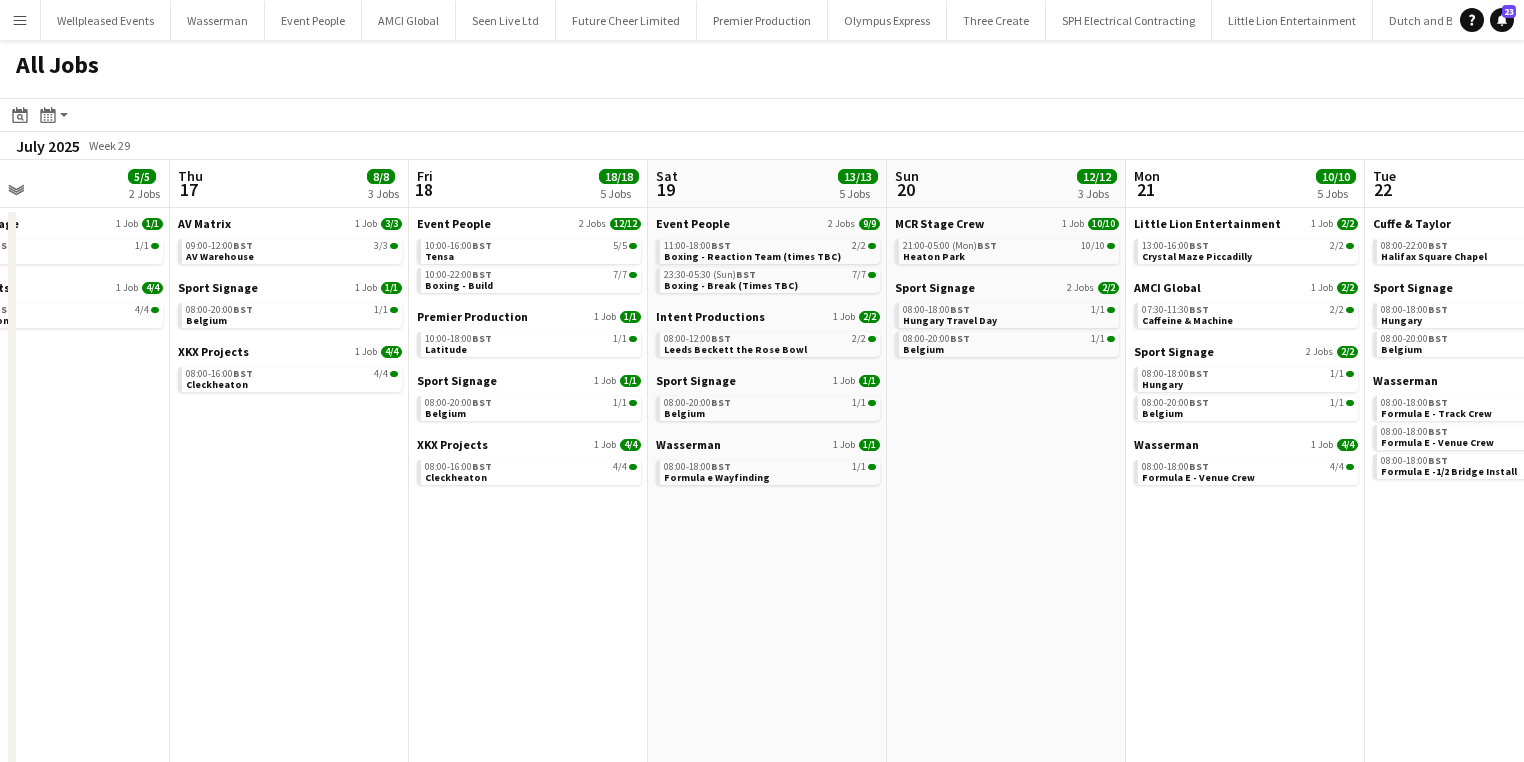 drag, startPoint x: 997, startPoint y: 514, endPoint x: 863, endPoint y: 514, distance: 134 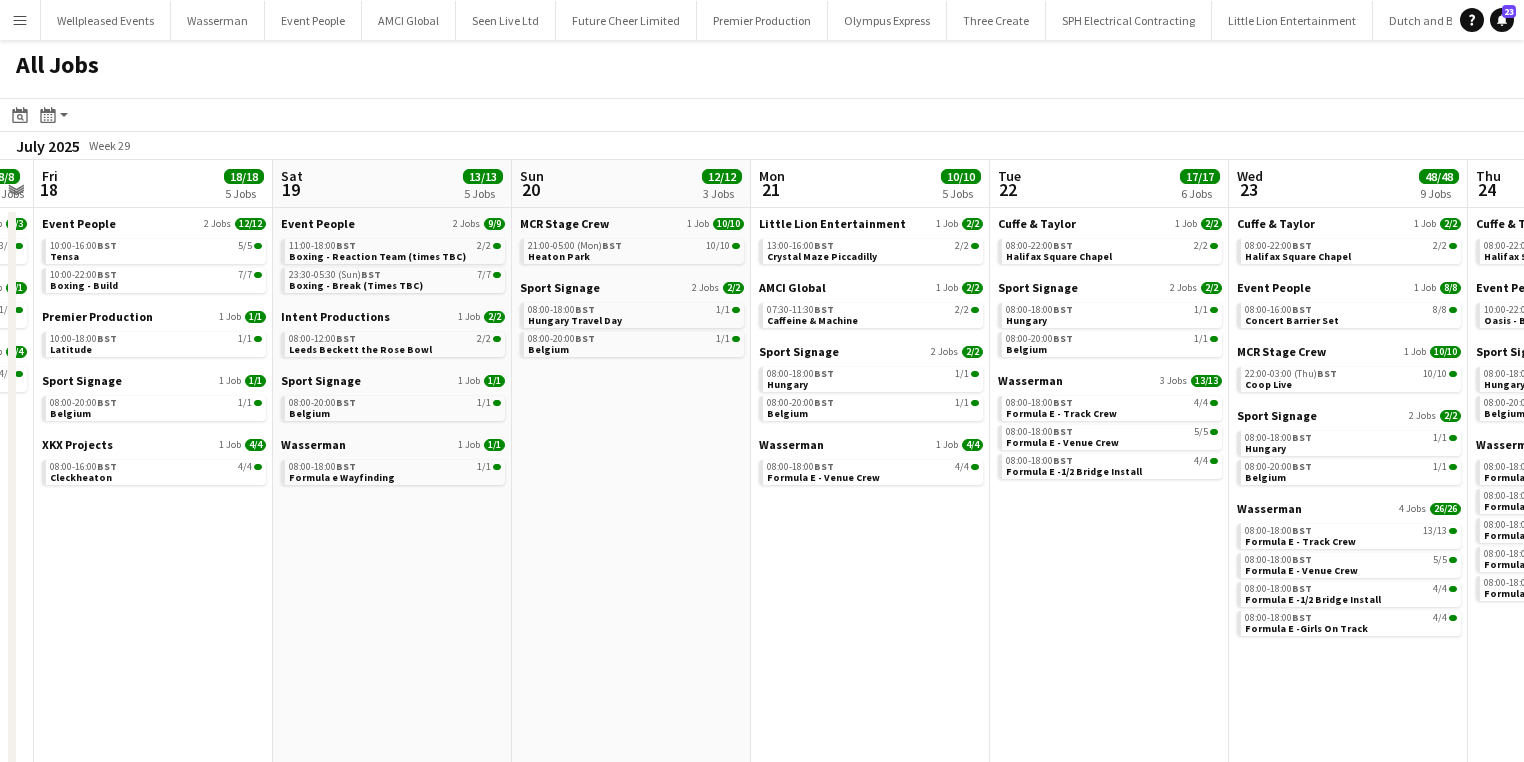 drag, startPoint x: 1148, startPoint y: 541, endPoint x: 1064, endPoint y: 532, distance: 84.48077 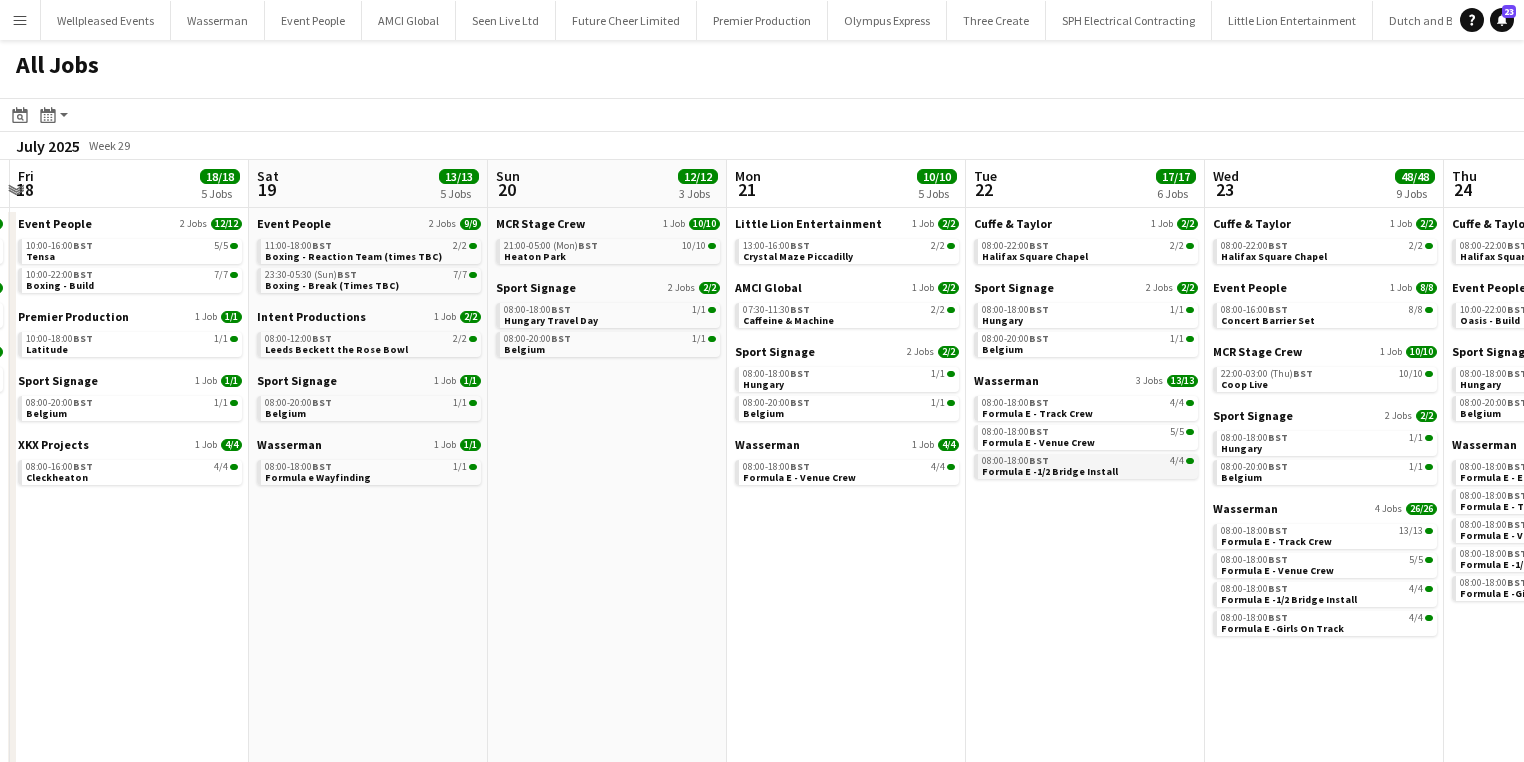 click on "BST" at bounding box center (1039, 460) 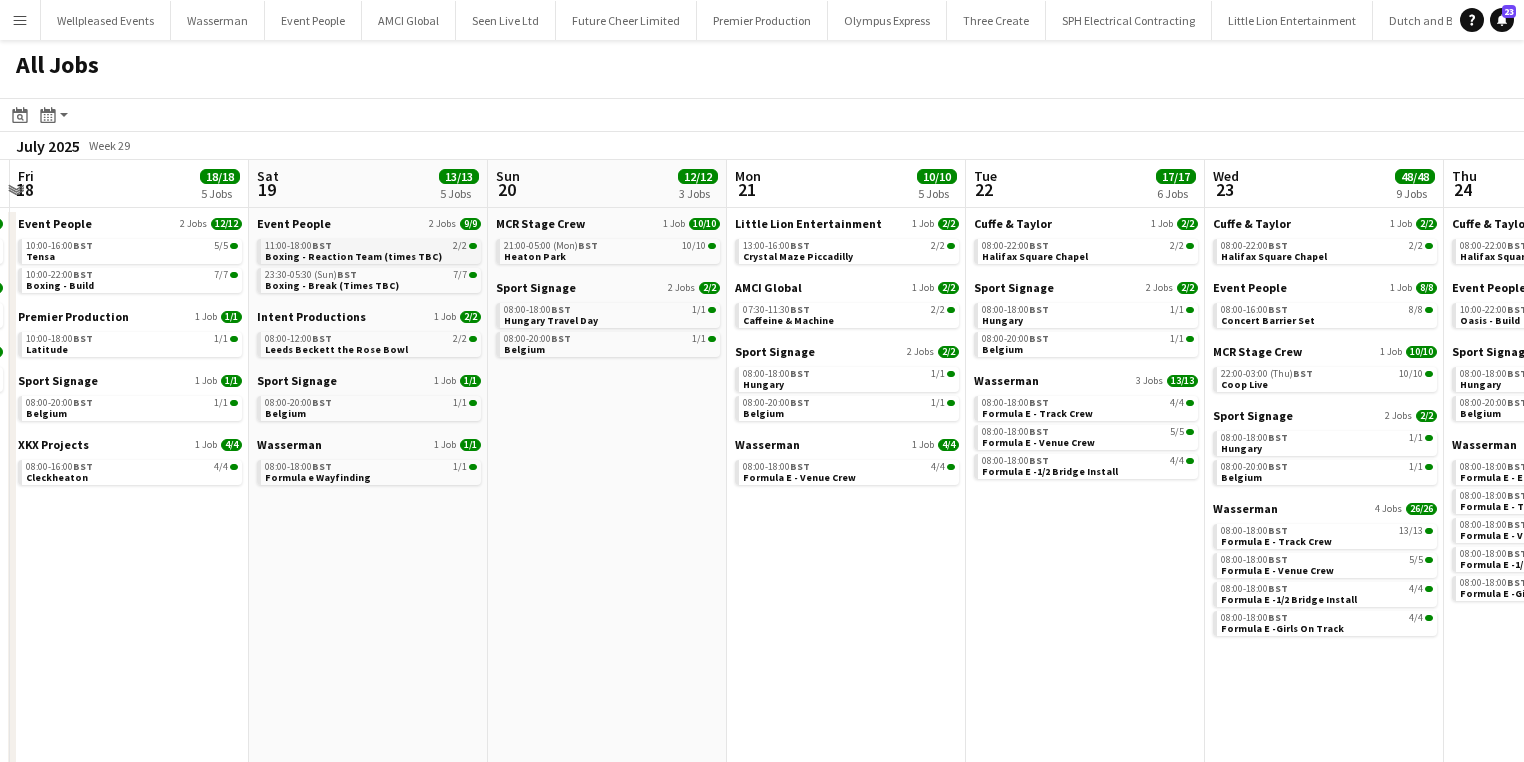 click on "Boxing - Reaction Team (times TBC)" at bounding box center (353, 256) 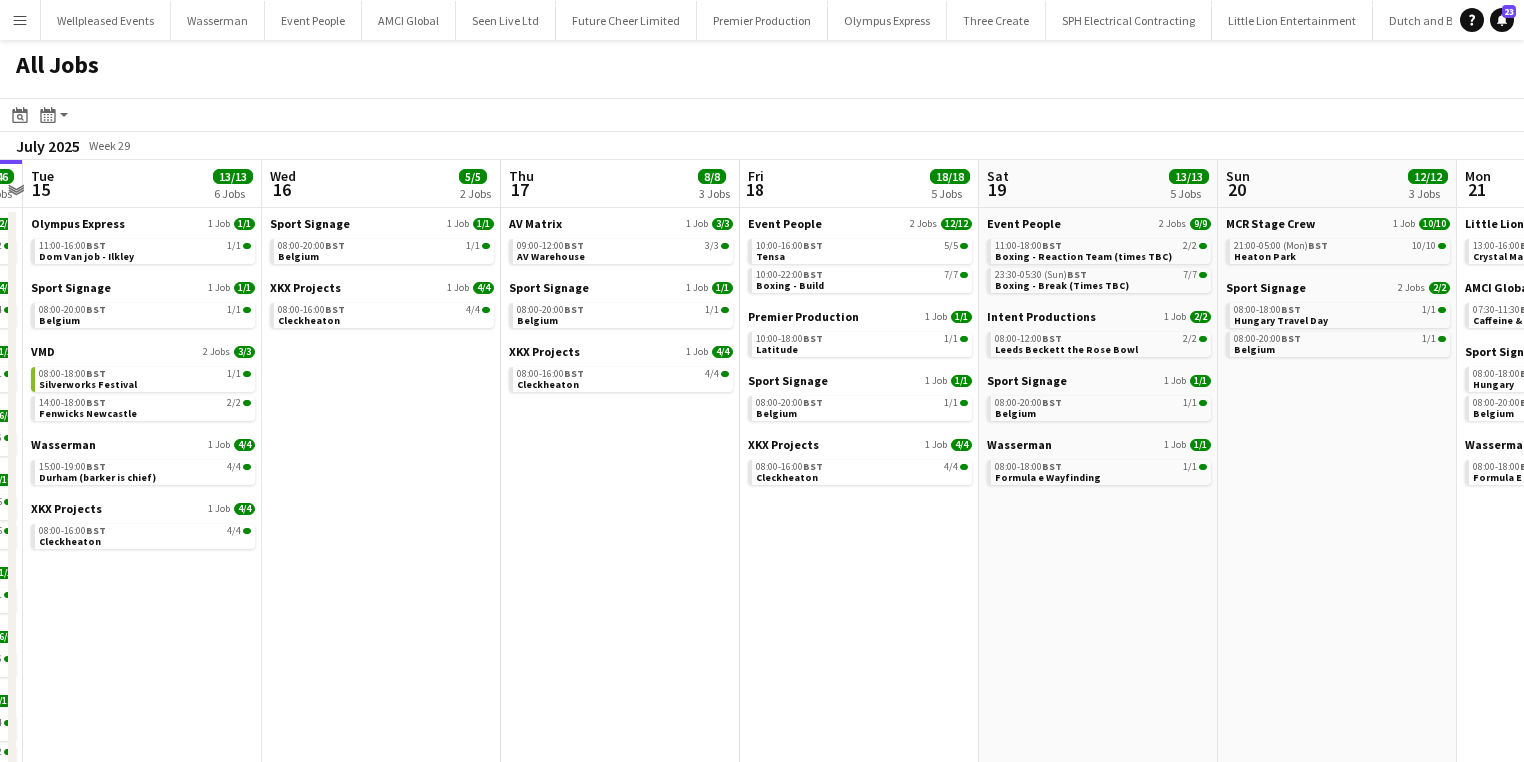 drag, startPoint x: 475, startPoint y: 584, endPoint x: 1257, endPoint y: 543, distance: 783.0741 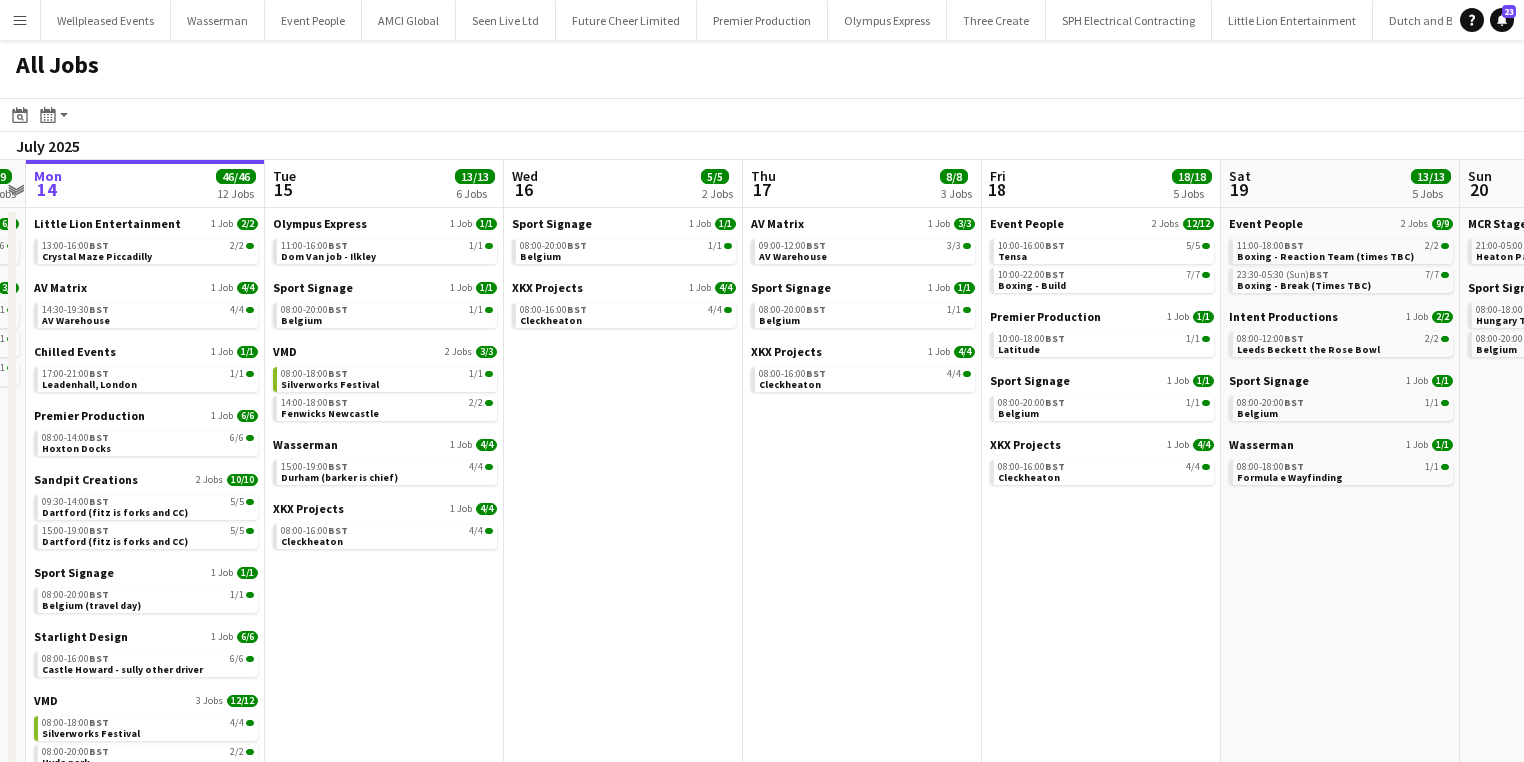 drag, startPoint x: 1059, startPoint y: 615, endPoint x: 1091, endPoint y: 618, distance: 32.140316 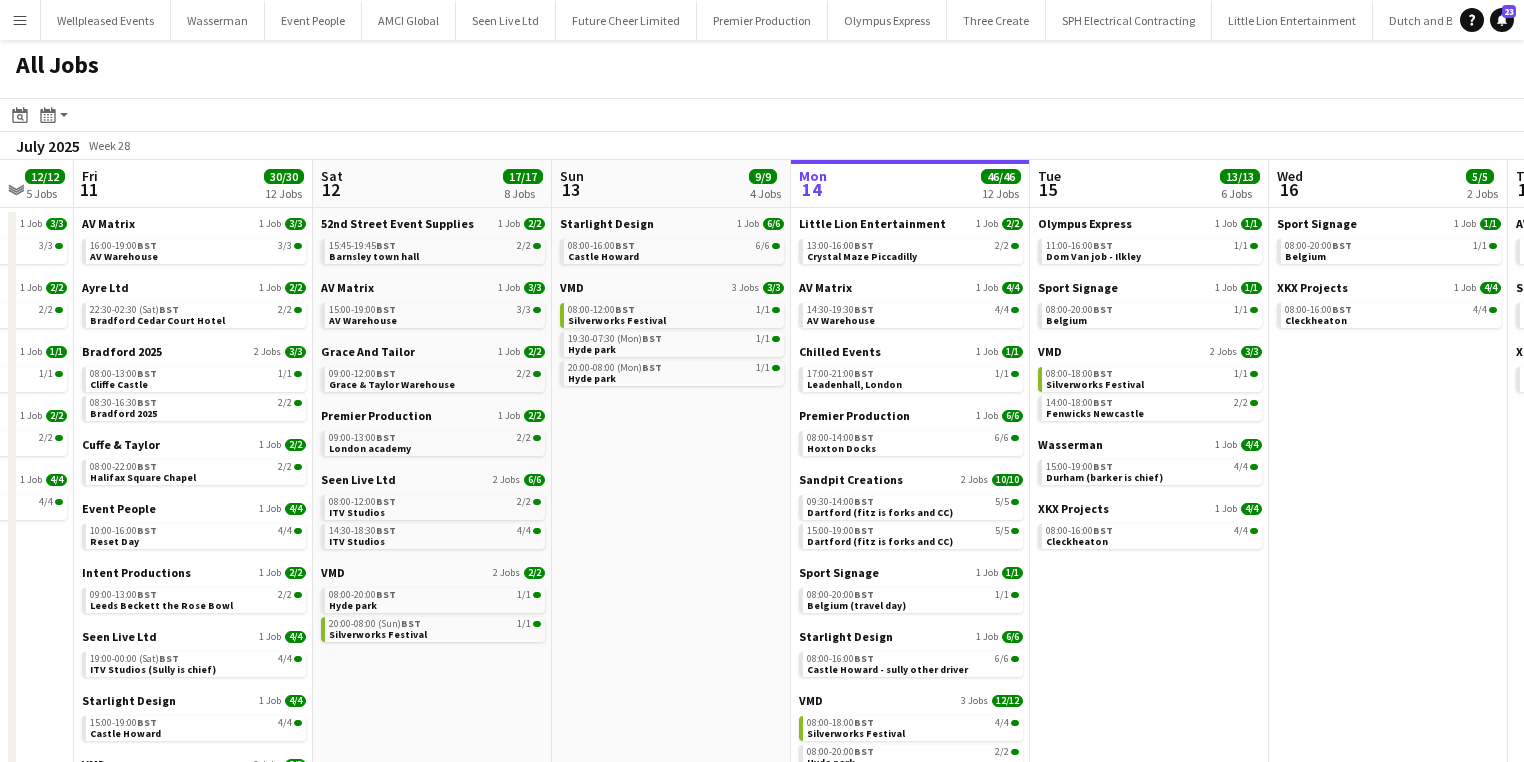 drag, startPoint x: 1044, startPoint y: 621, endPoint x: 1323, endPoint y: 580, distance: 281.99646 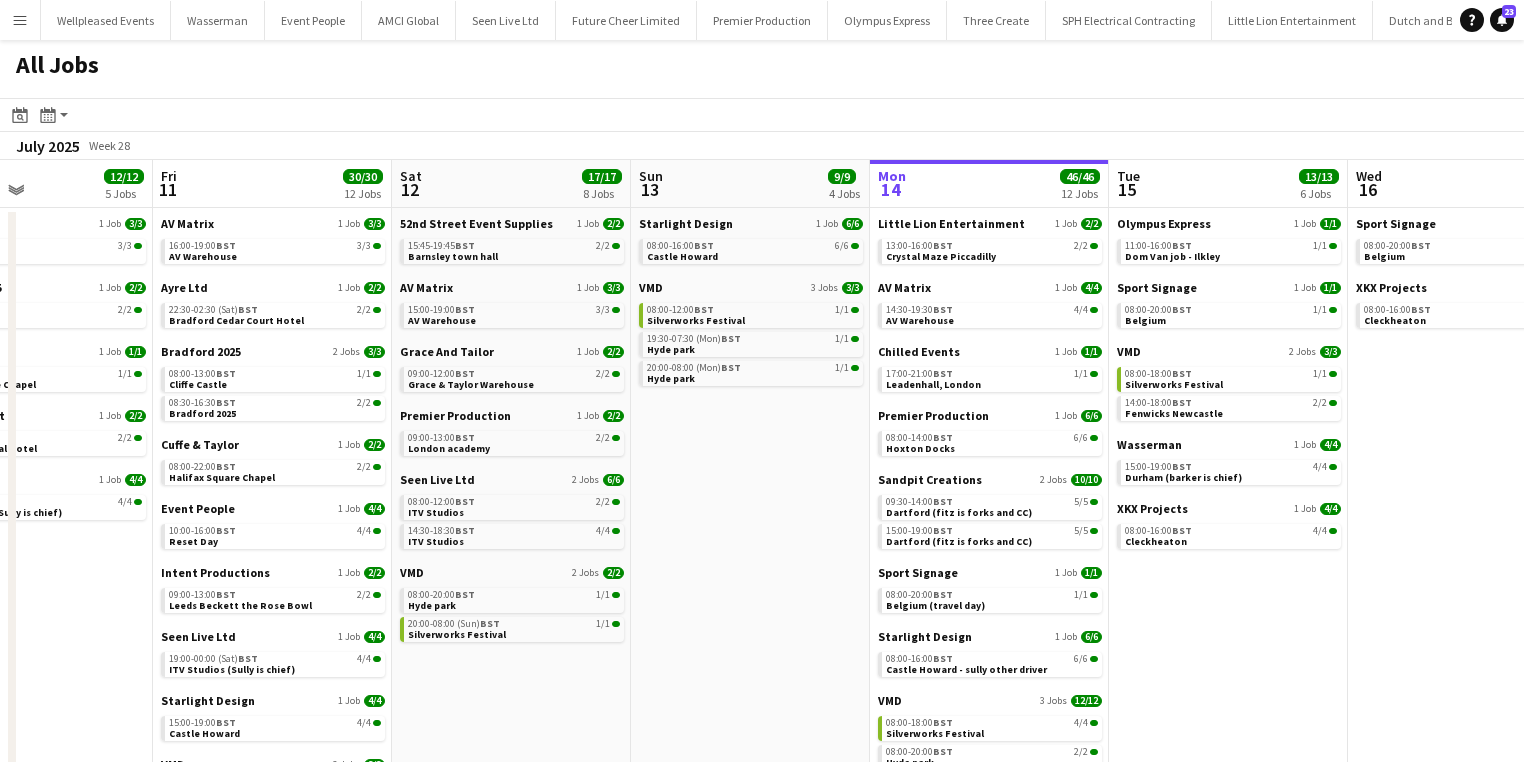 scroll, scrollTop: 0, scrollLeft: 528, axis: horizontal 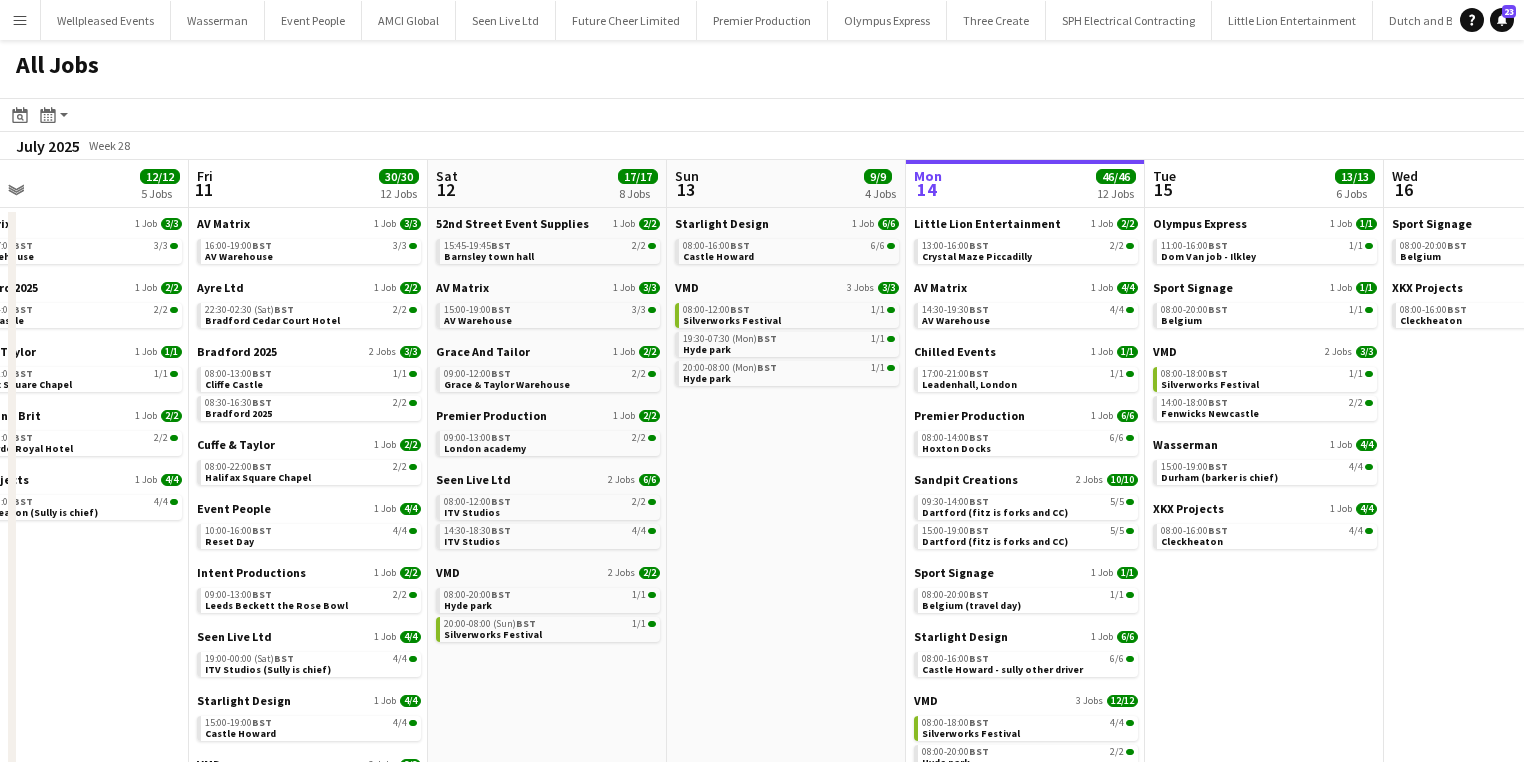 drag, startPoint x: 688, startPoint y: 555, endPoint x: 779, endPoint y: 542, distance: 91.92388 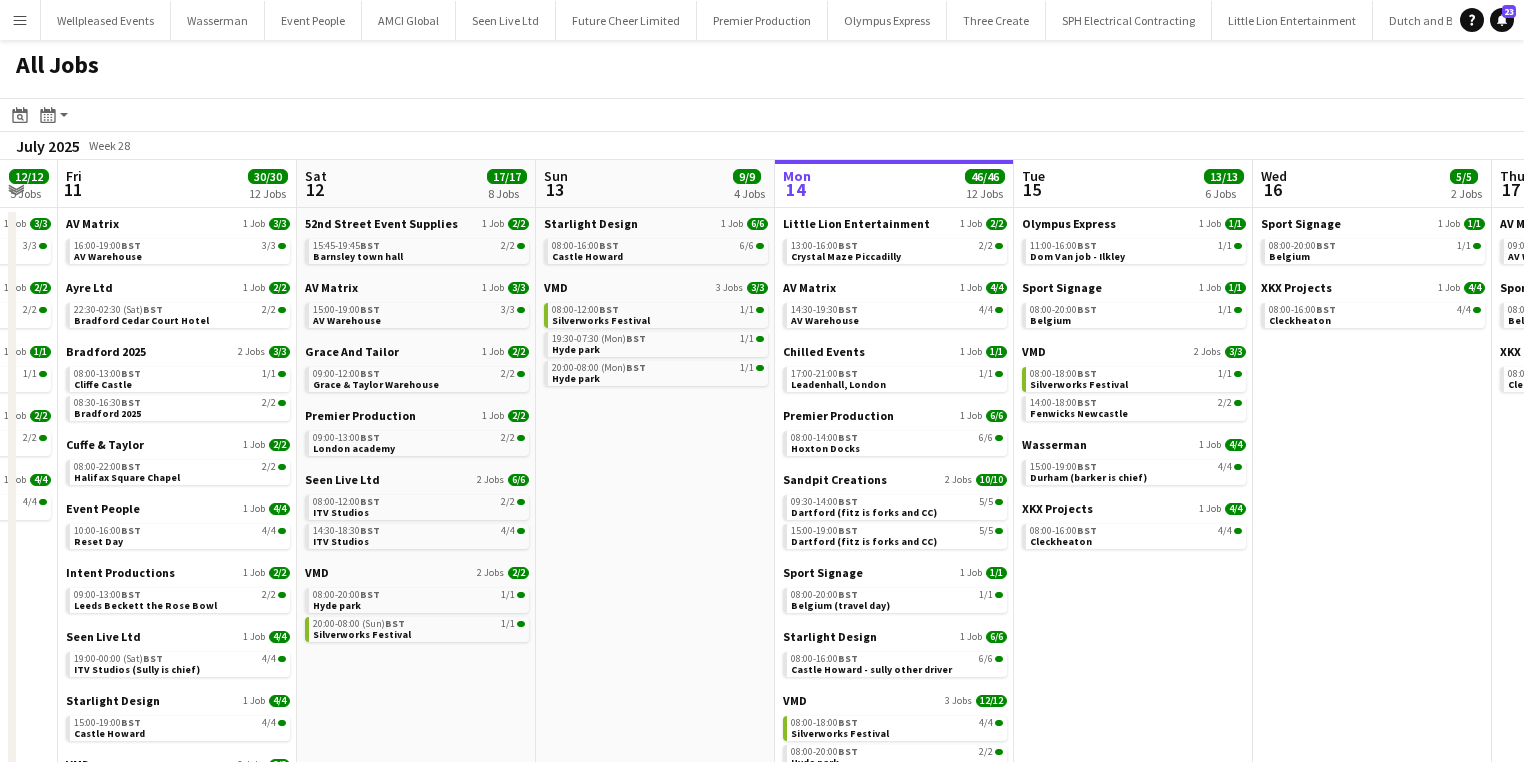 scroll, scrollTop: 0, scrollLeft: 660, axis: horizontal 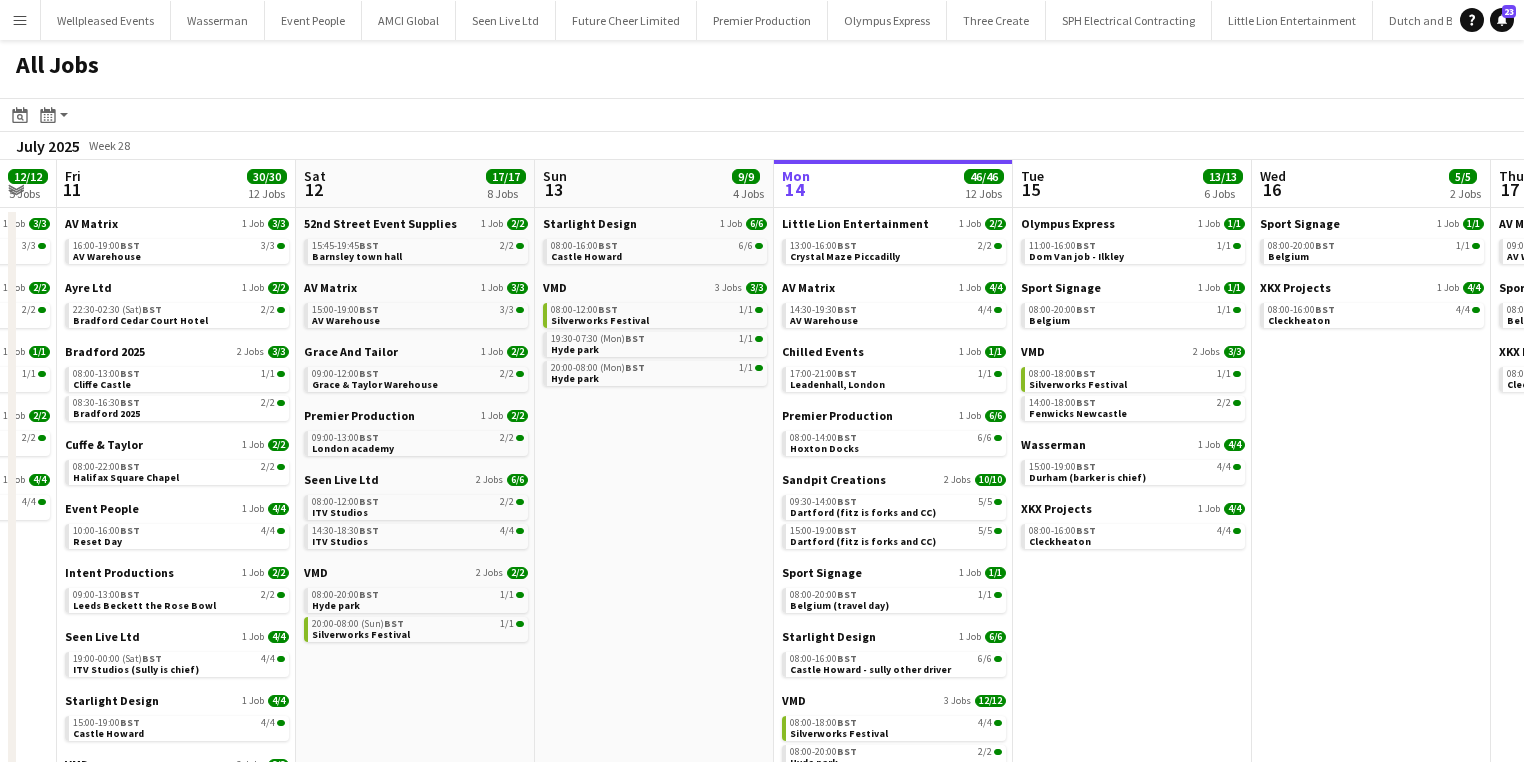 drag, startPoint x: 163, startPoint y: 670, endPoint x: 31, endPoint y: 666, distance: 132.0606 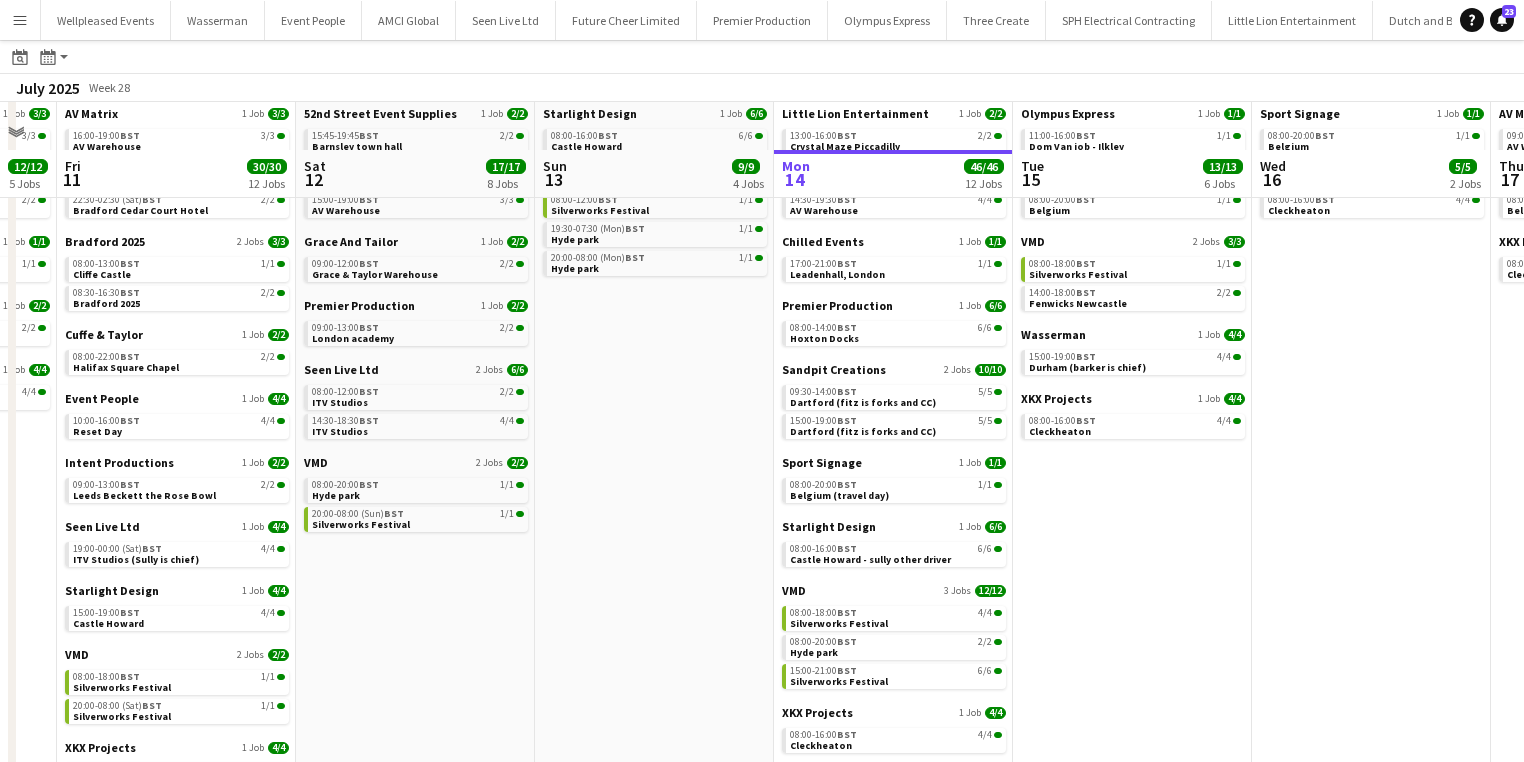 scroll, scrollTop: 160, scrollLeft: 0, axis: vertical 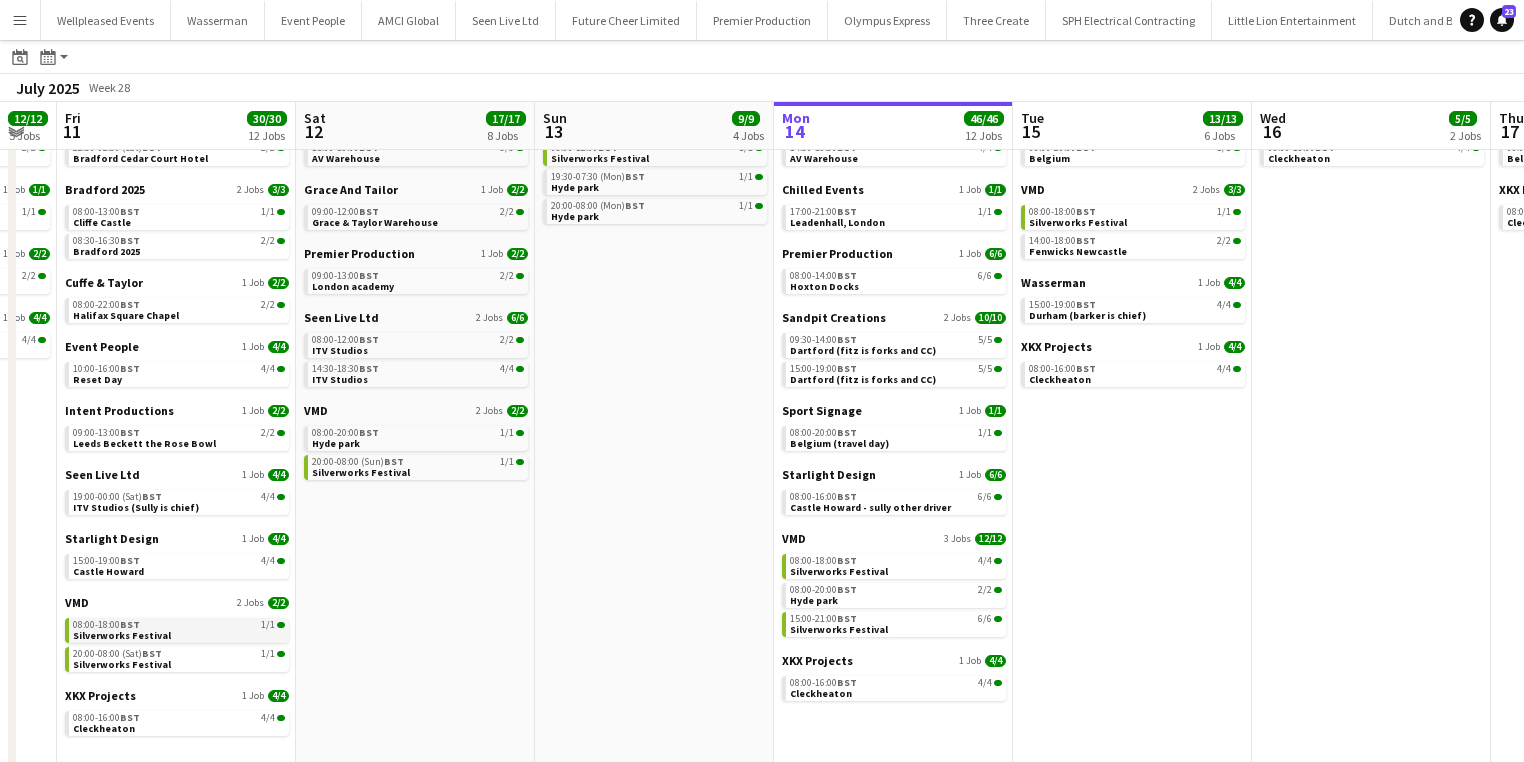 click on "08:00-18:00    BST   1/1" at bounding box center [179, 625] 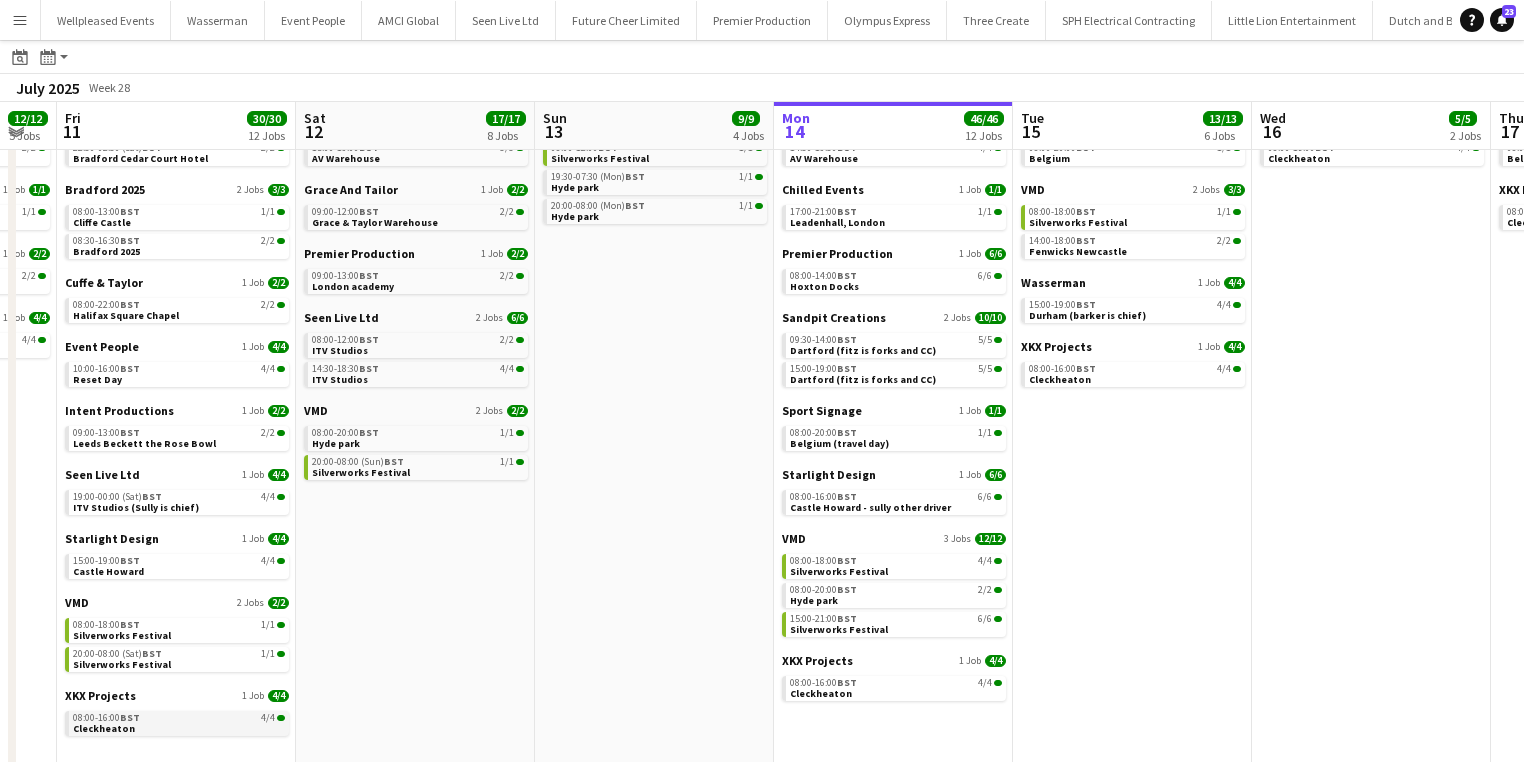 click on "08:00-16:00    BST   4/4   Cleckheaton" at bounding box center (177, 723) 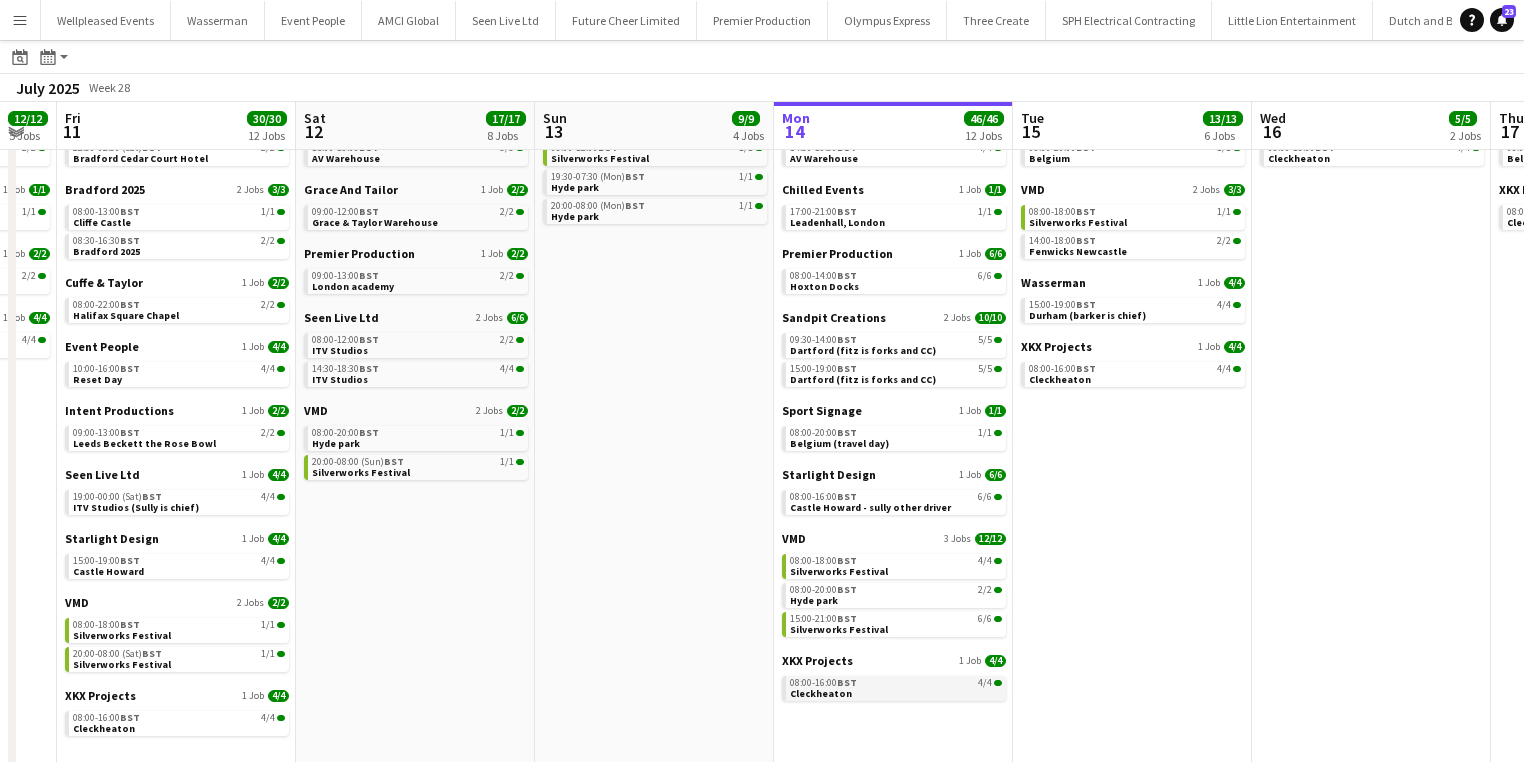 click on "08:00-16:00    BST   4/4   Cleckheaton" at bounding box center (896, 687) 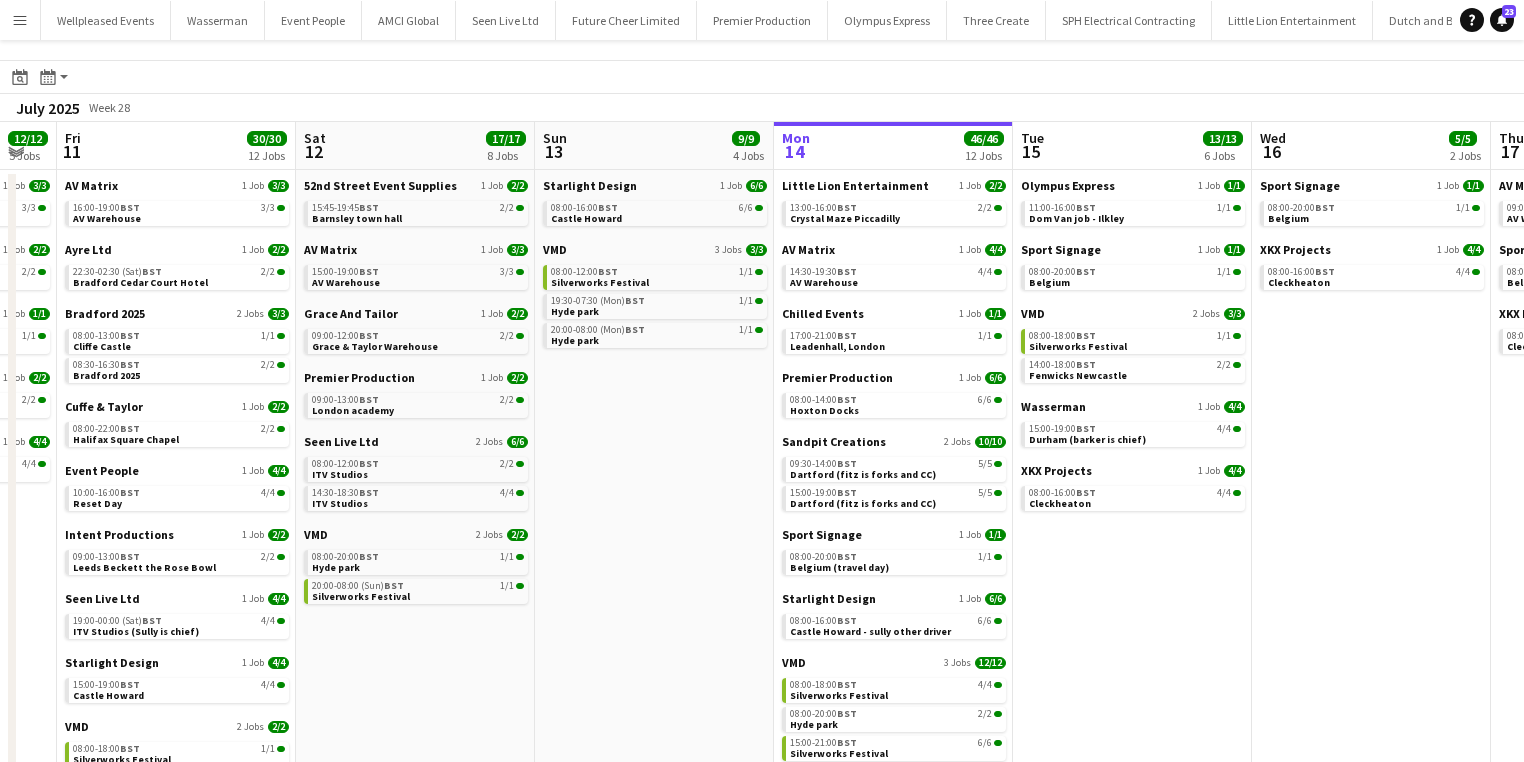 scroll, scrollTop: 0, scrollLeft: 0, axis: both 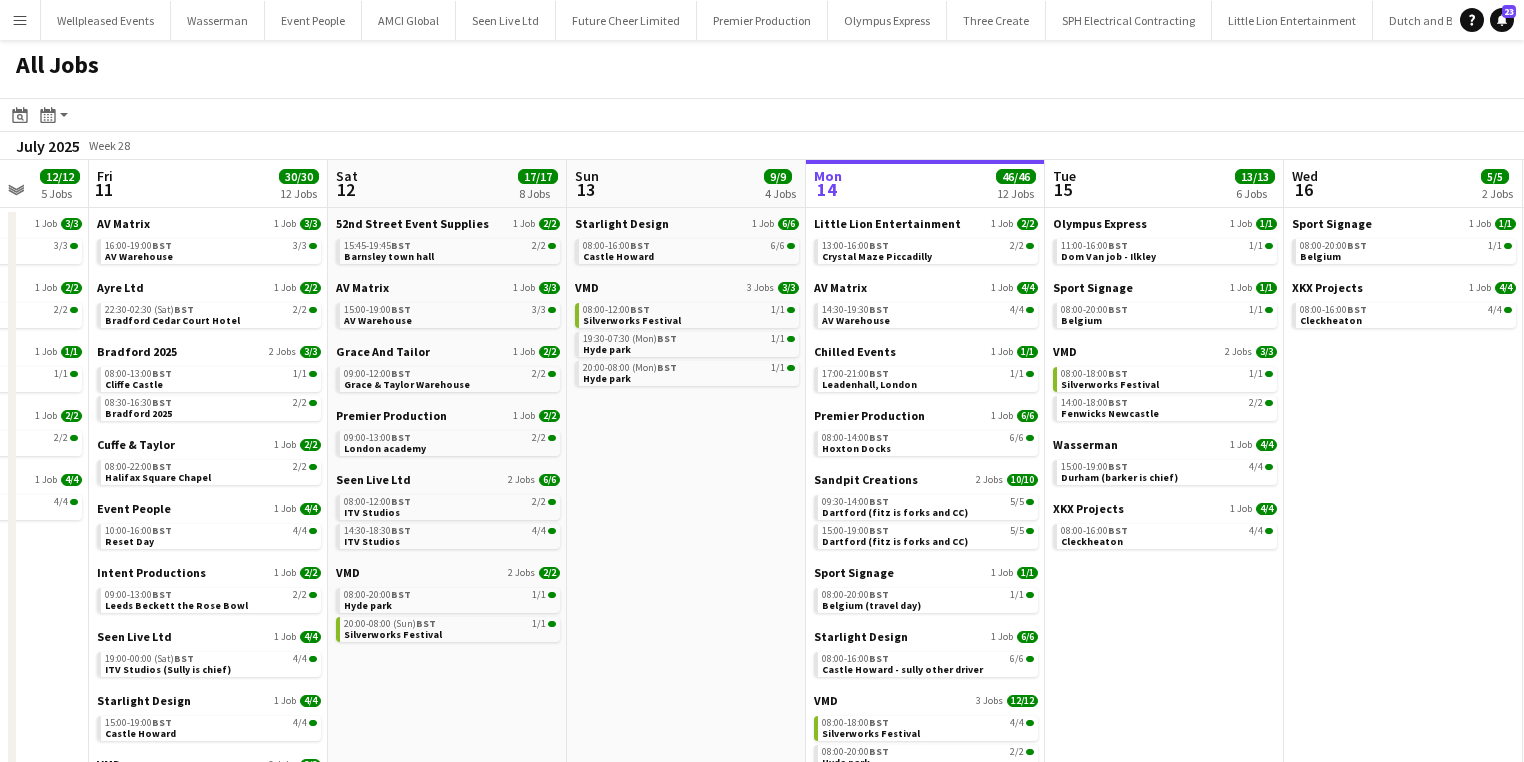 drag, startPoint x: 232, startPoint y: 423, endPoint x: 264, endPoint y: 416, distance: 32.75668 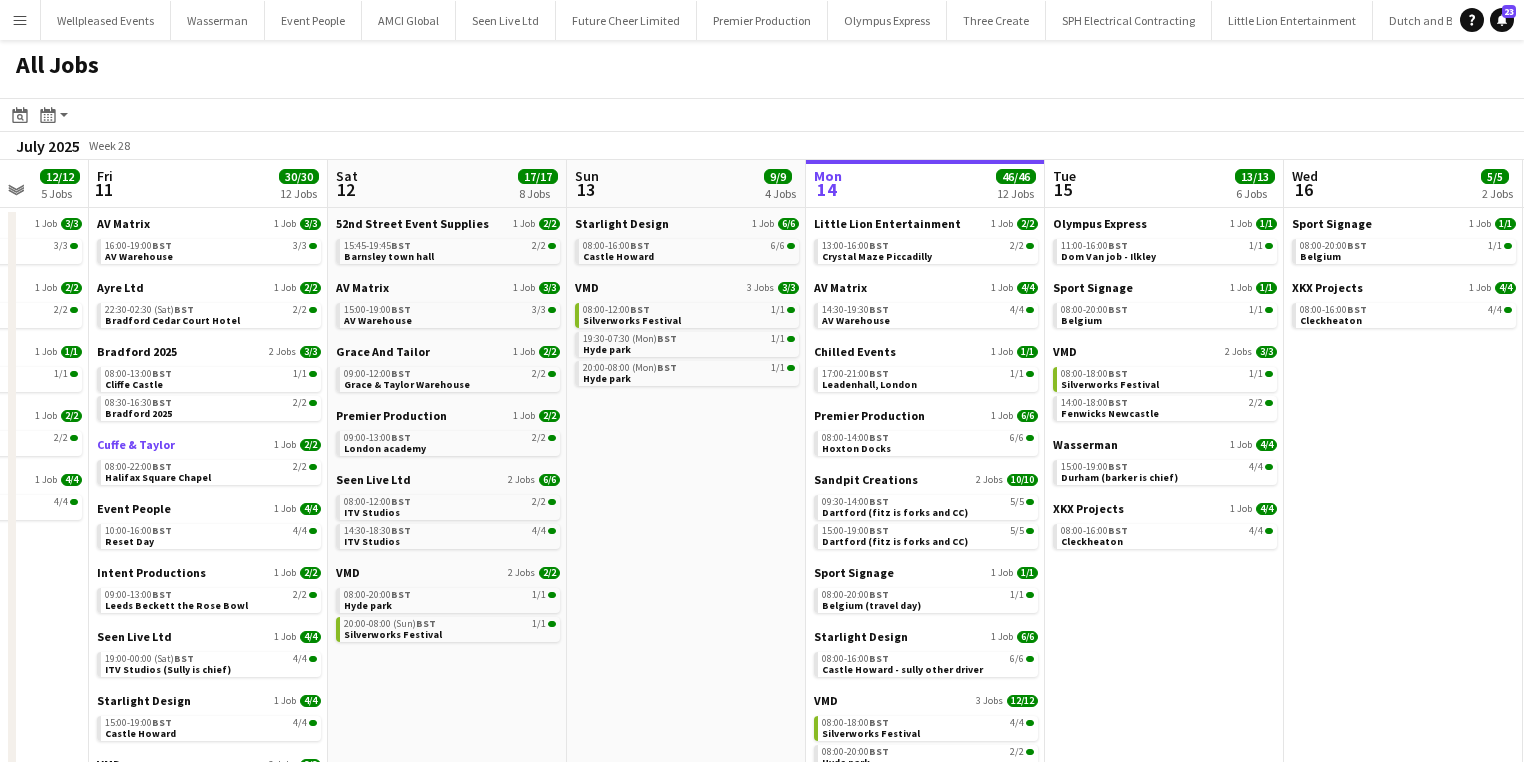 scroll, scrollTop: 0, scrollLeft: 625, axis: horizontal 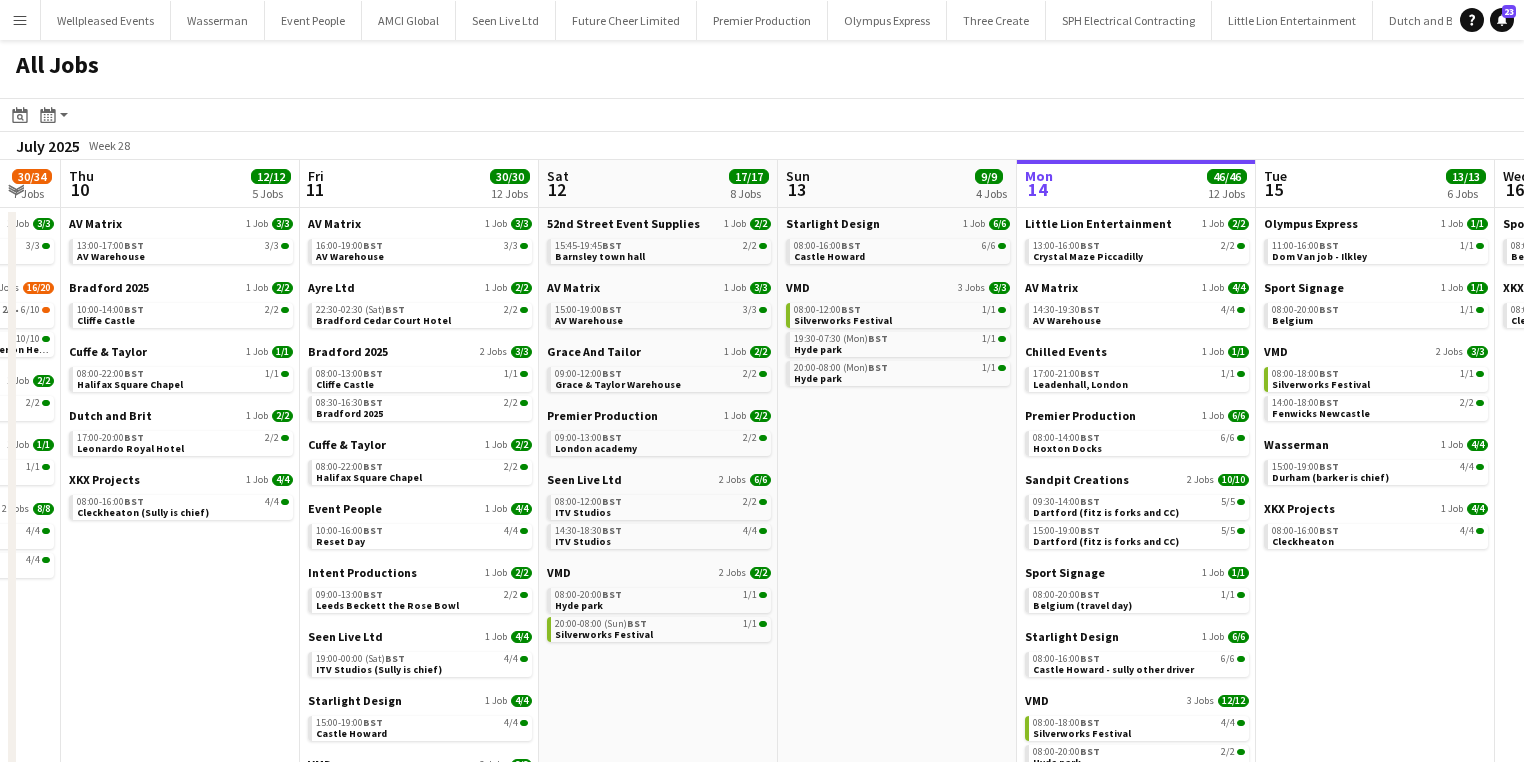 drag, startPoint x: 58, startPoint y: 547, endPoint x: 266, endPoint y: 547, distance: 208 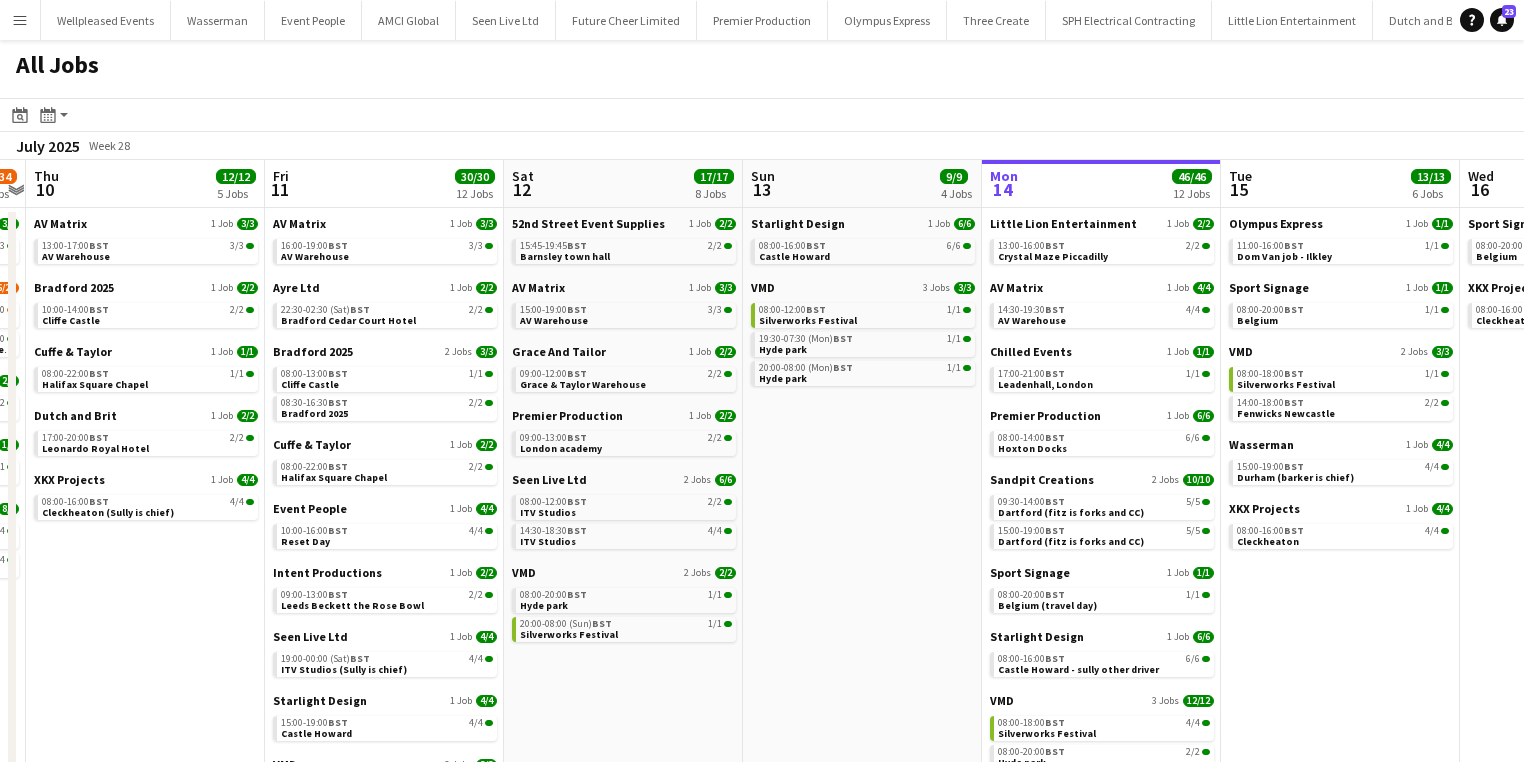 drag, startPoint x: 187, startPoint y: 667, endPoint x: 148, endPoint y: 667, distance: 39 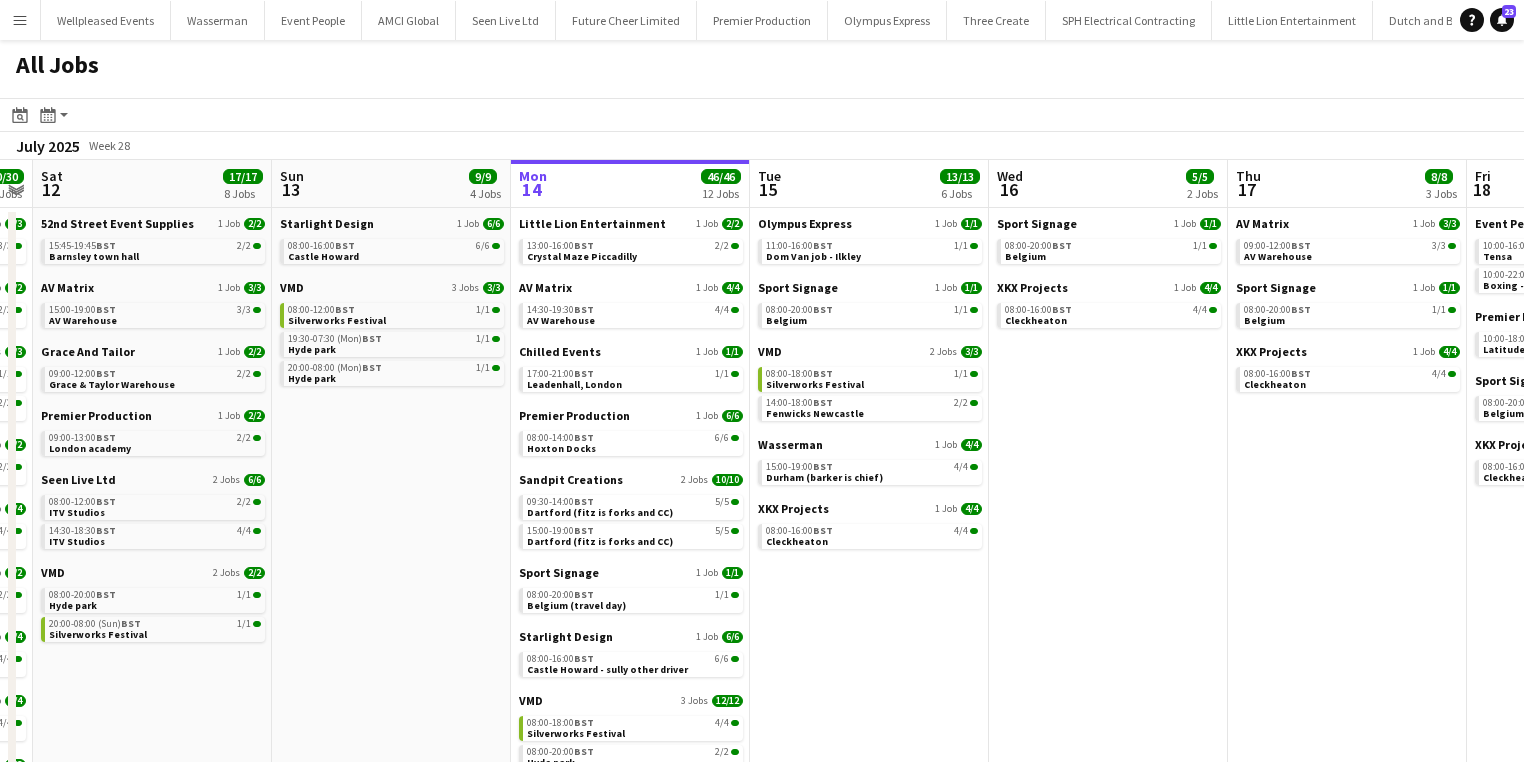 scroll, scrollTop: 0, scrollLeft: 924, axis: horizontal 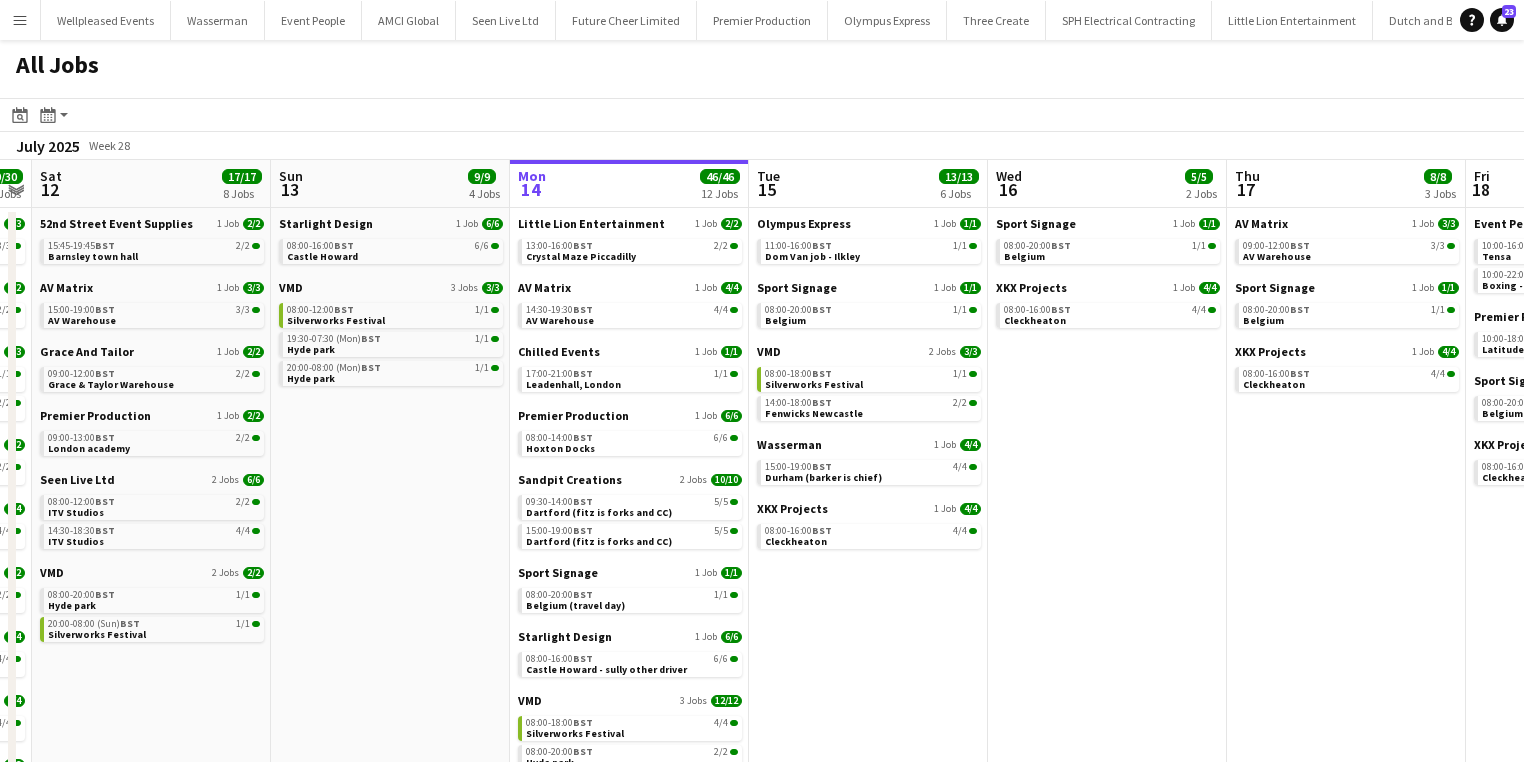 drag, startPoint x: 591, startPoint y: 684, endPoint x: 123, endPoint y: 656, distance: 468.83685 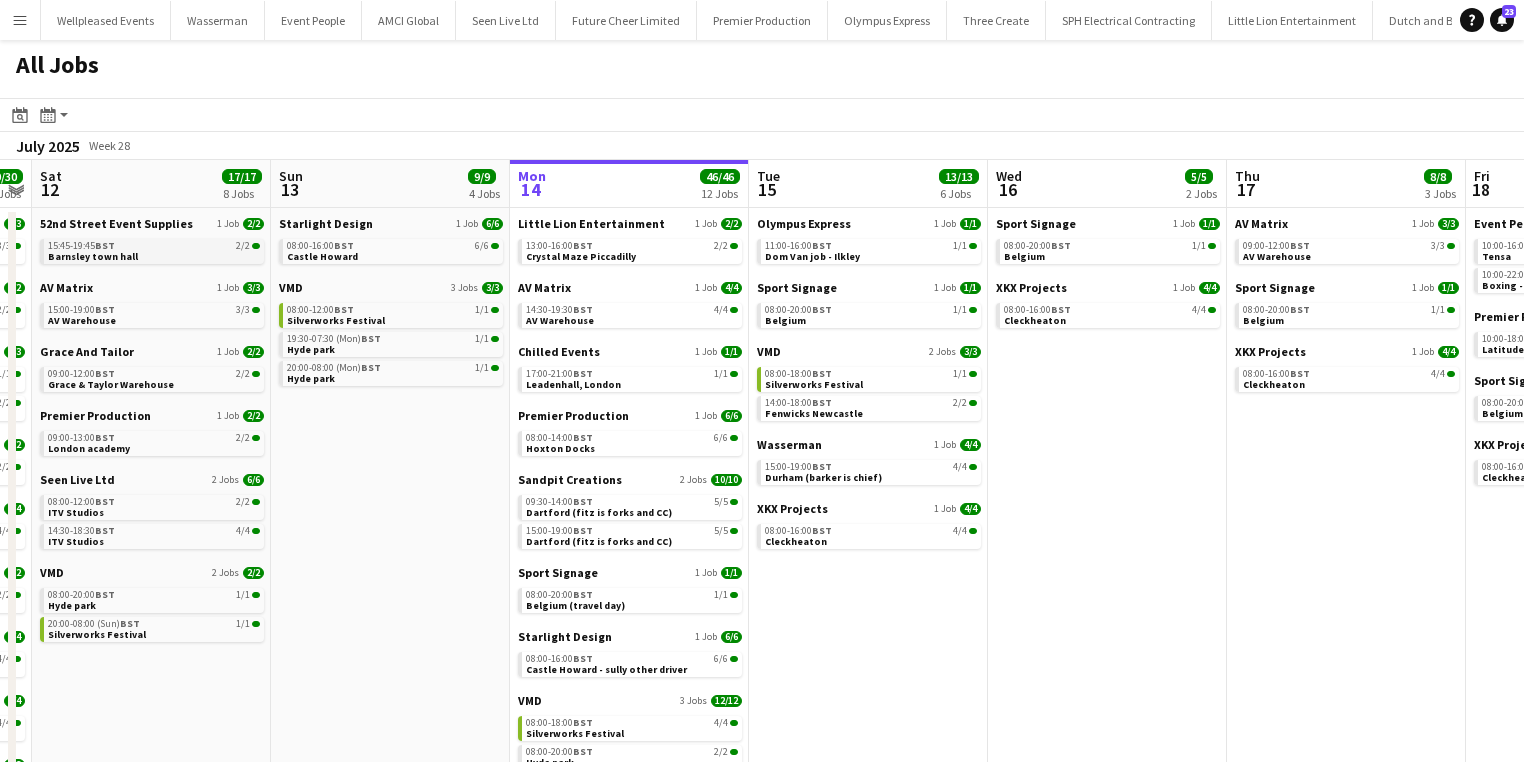 click on "15:45-19:45    BST   2/2   Barnsley town hall" at bounding box center [154, 250] 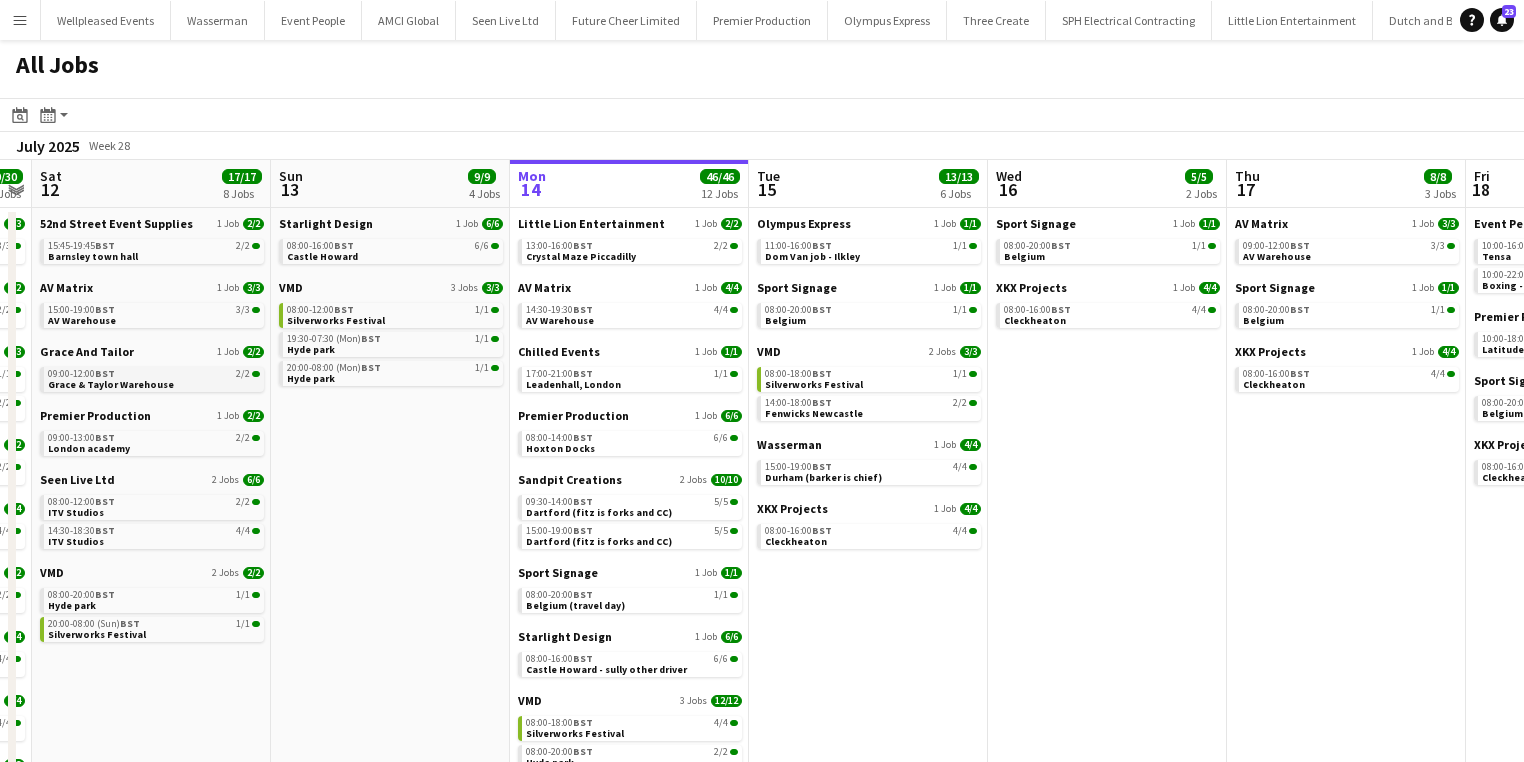 click on "09:00-12:00    BST   2/2" at bounding box center [154, 374] 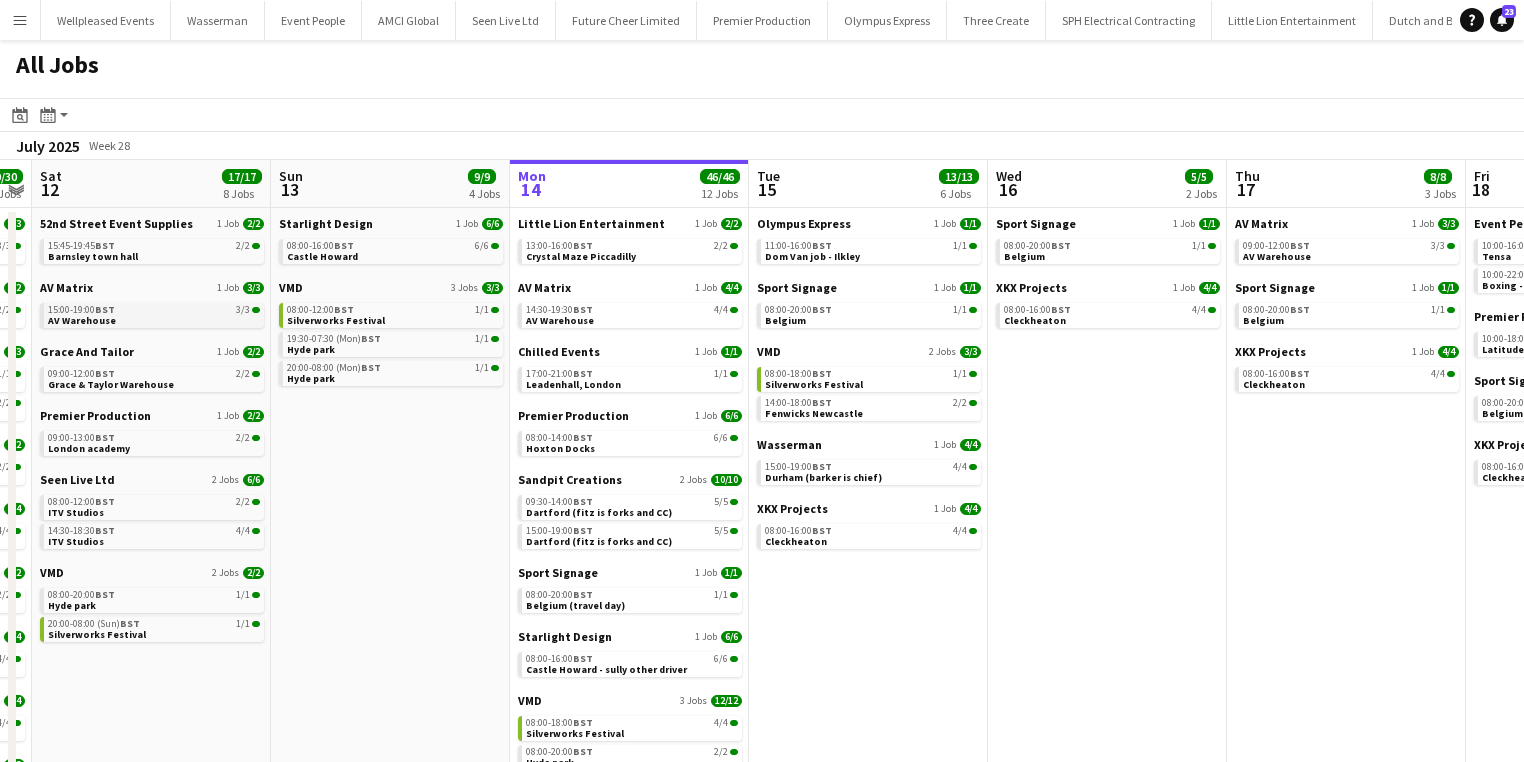 click on "15:00-19:00    BST   3/3   AV Warehouse" at bounding box center (154, 314) 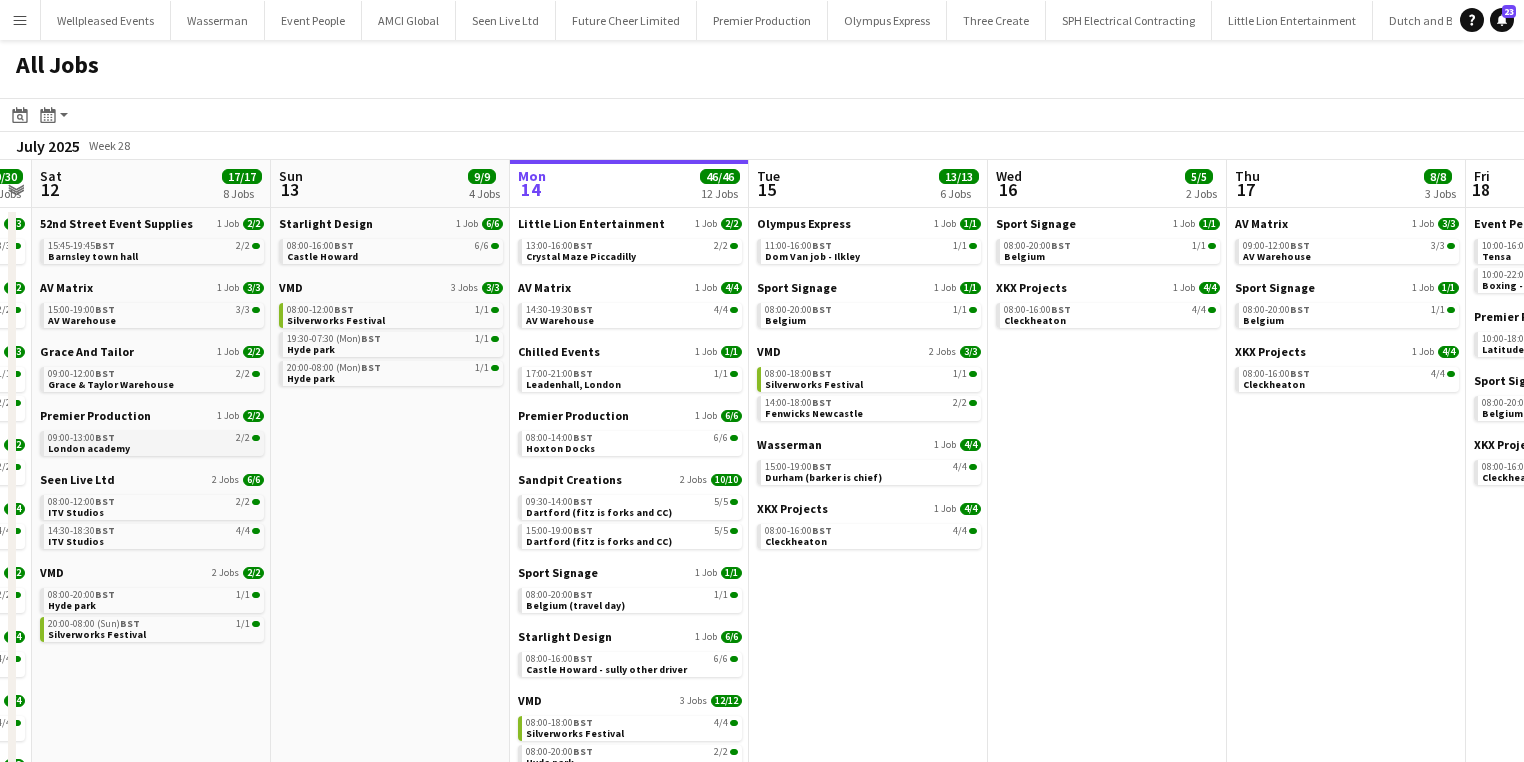 click on "09:00-13:00    BST   2/2" at bounding box center [154, 438] 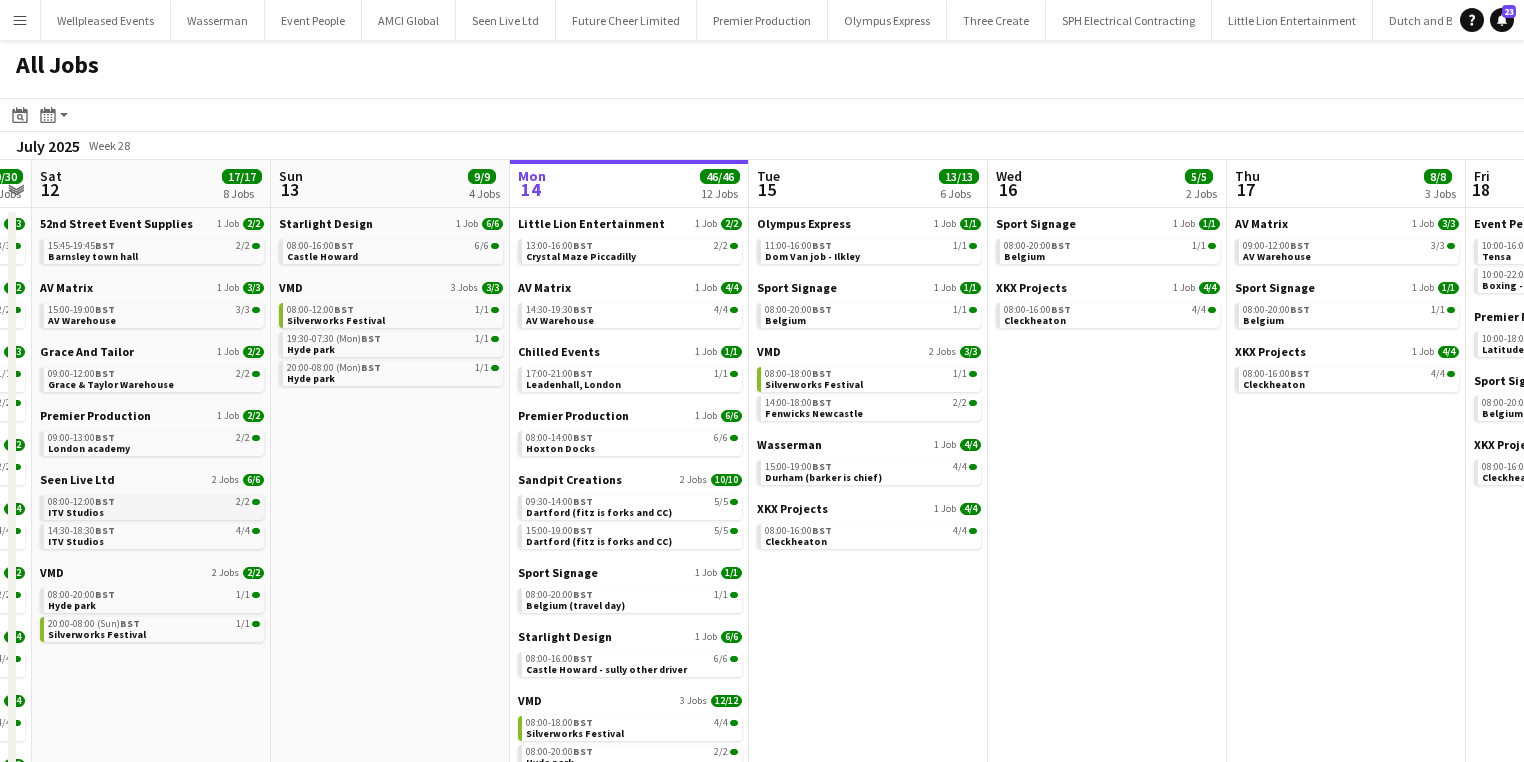 click on "08:00-12:00    BST   2/2" at bounding box center [154, 502] 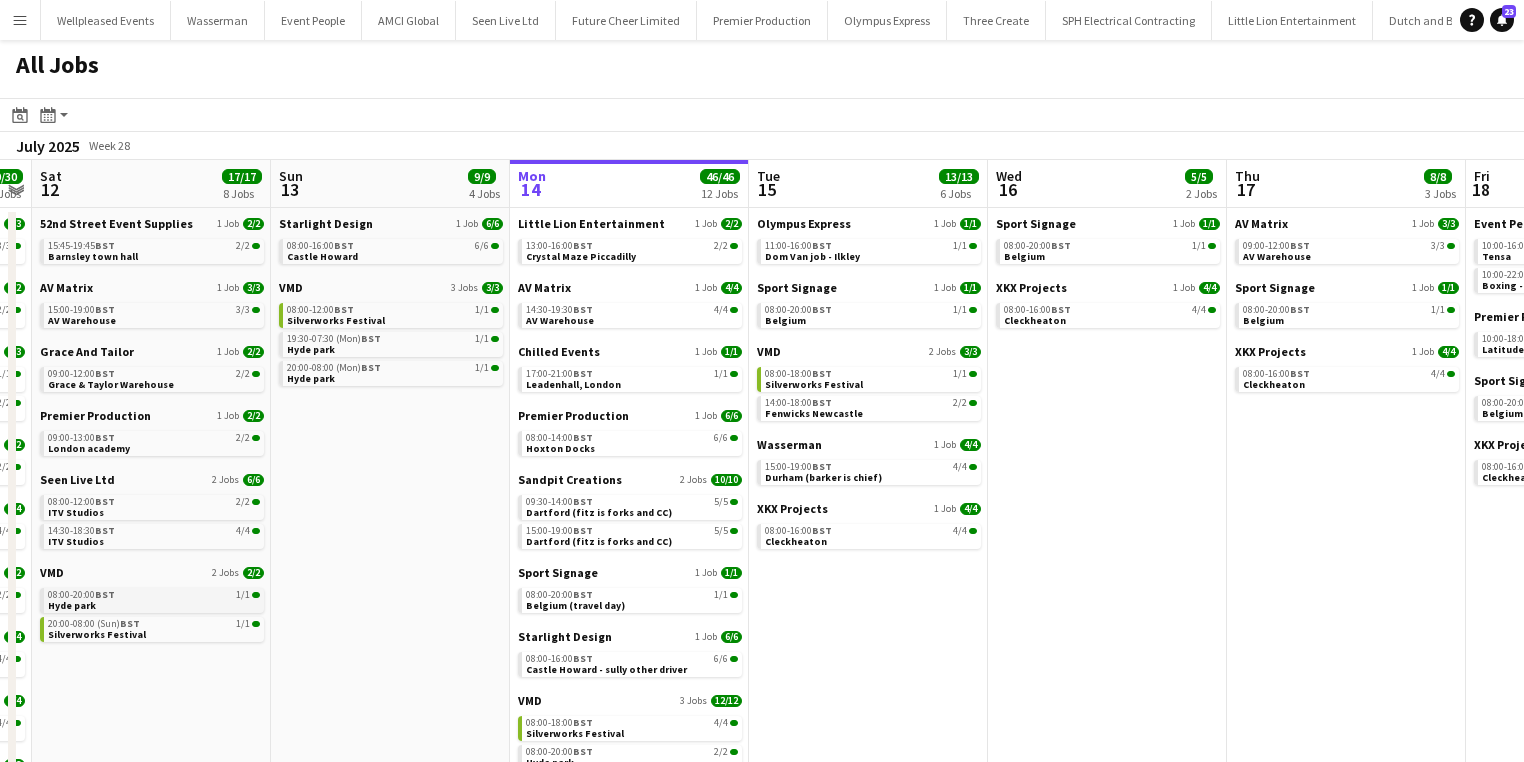 click on "08:00-20:00    BST   1/1   Hyde park" at bounding box center (154, 599) 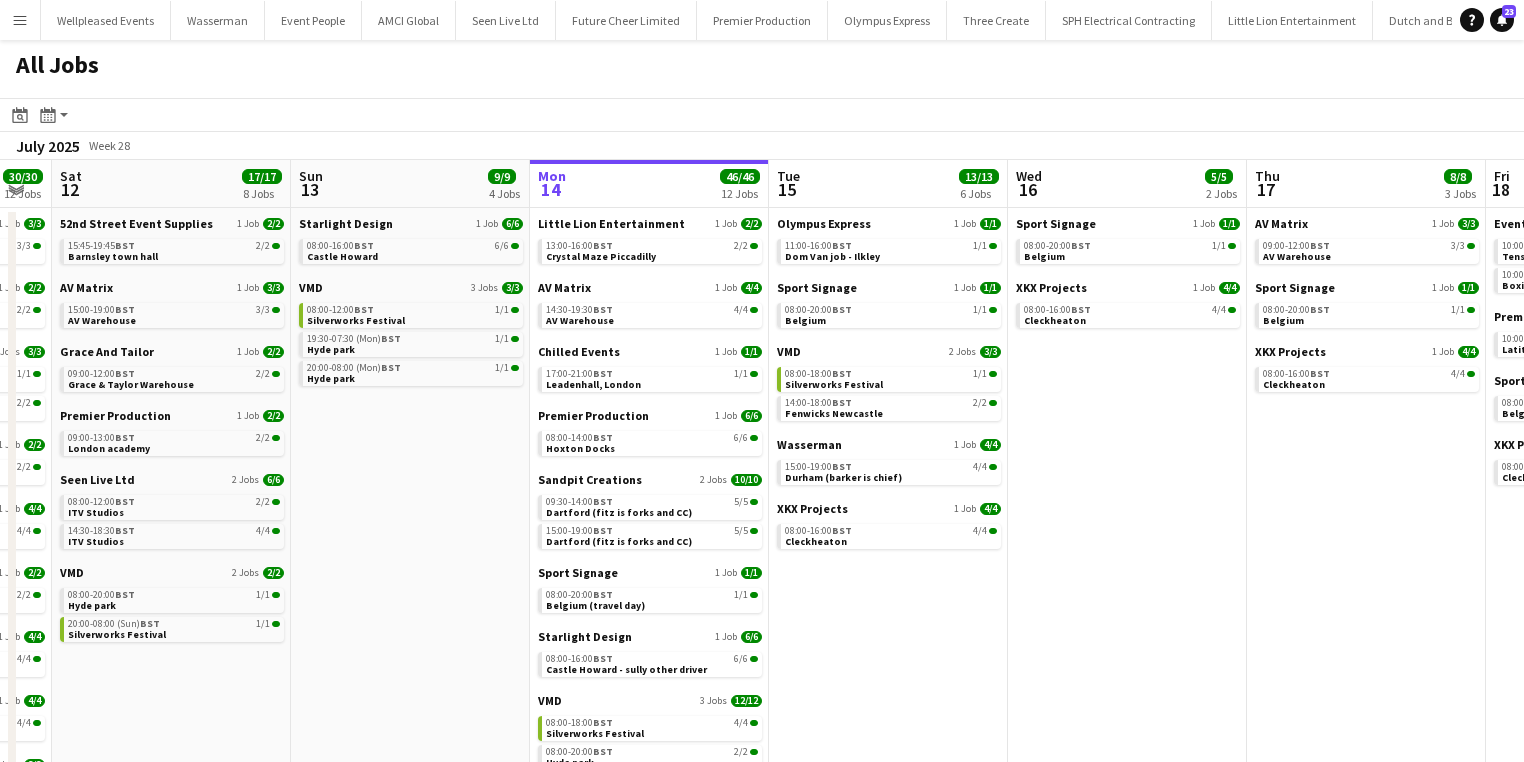 drag, startPoint x: 415, startPoint y: 566, endPoint x: 436, endPoint y: 566, distance: 21 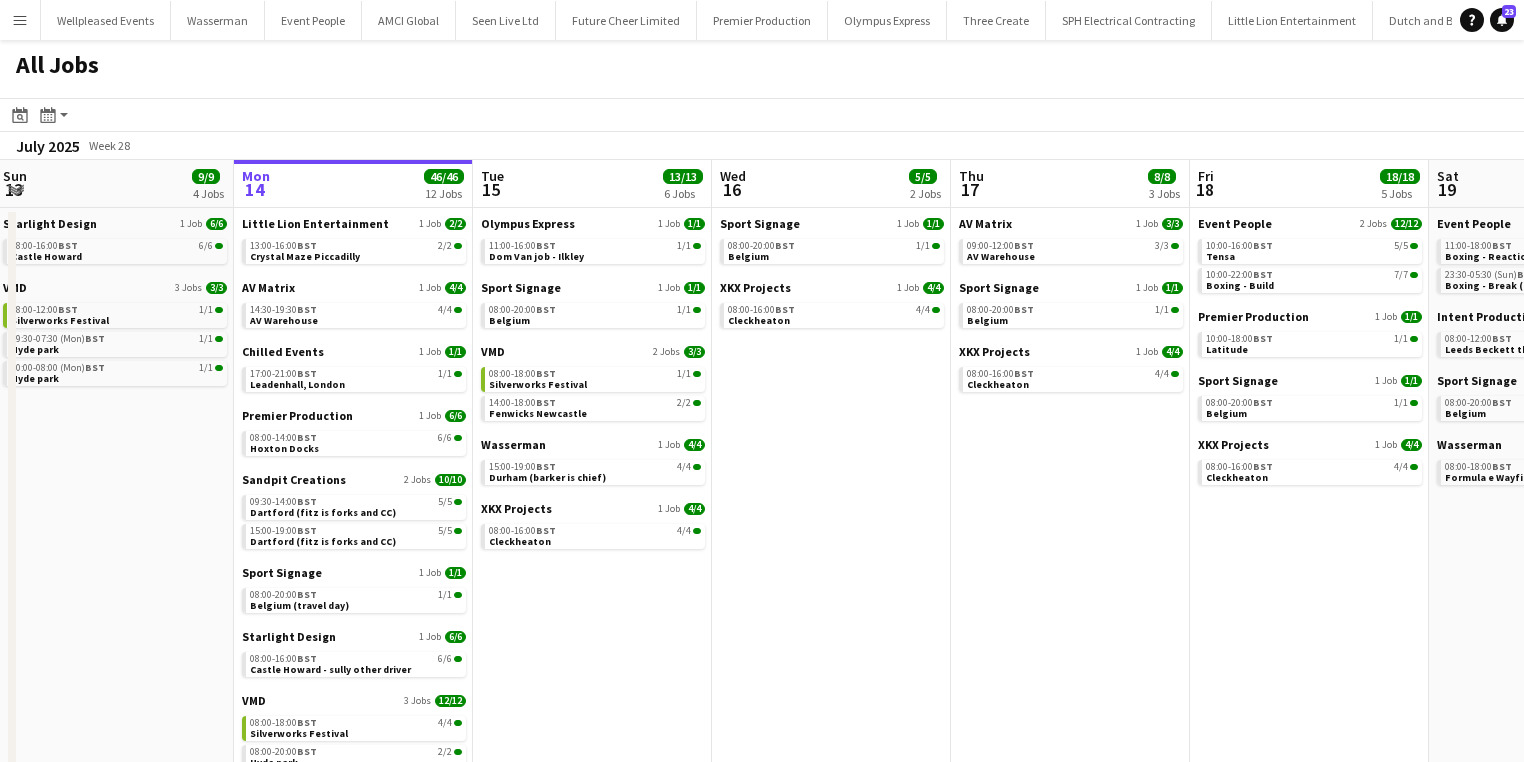drag, startPoint x: 436, startPoint y: 566, endPoint x: 140, endPoint y: 557, distance: 296.13678 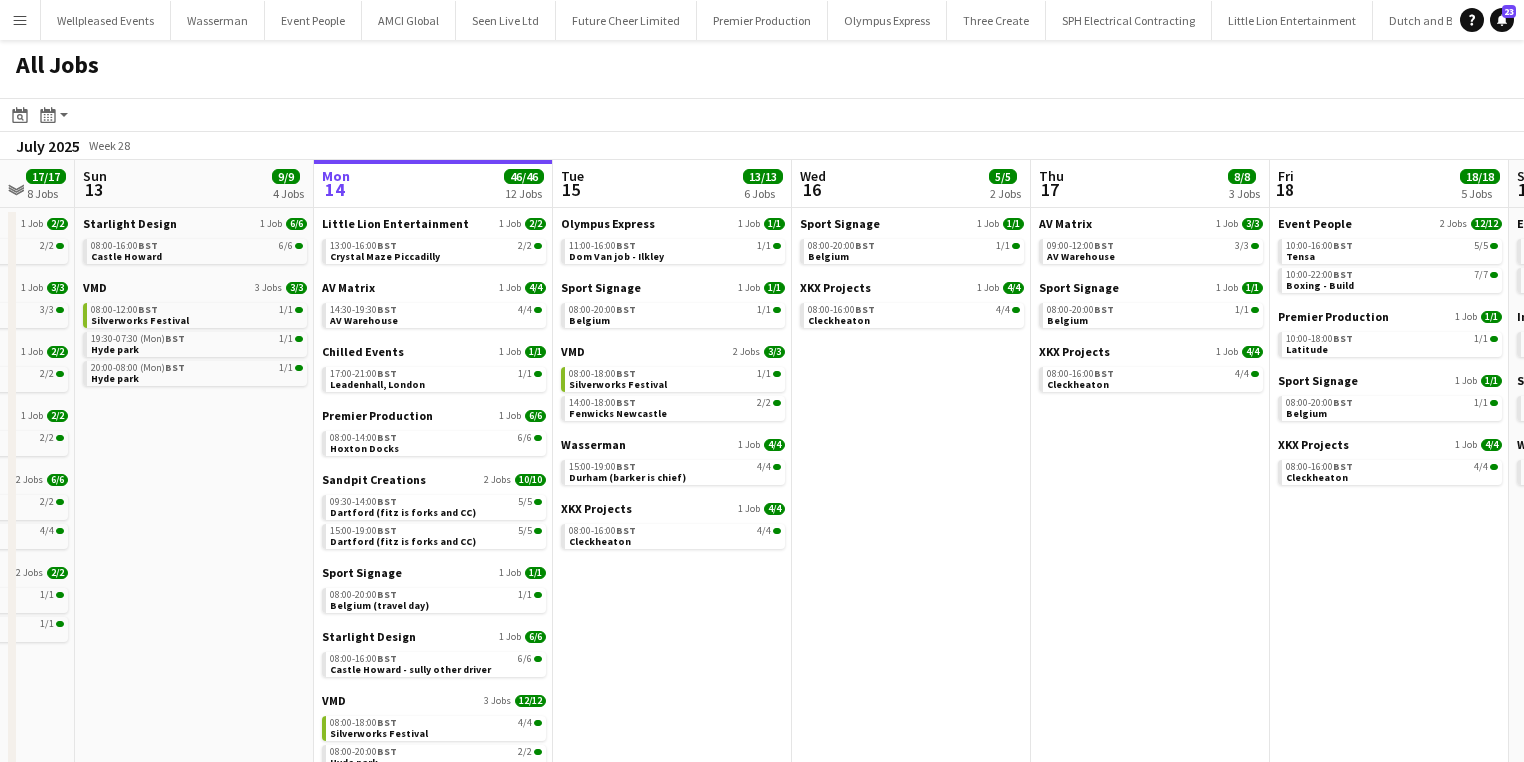 scroll, scrollTop: 0, scrollLeft: 659, axis: horizontal 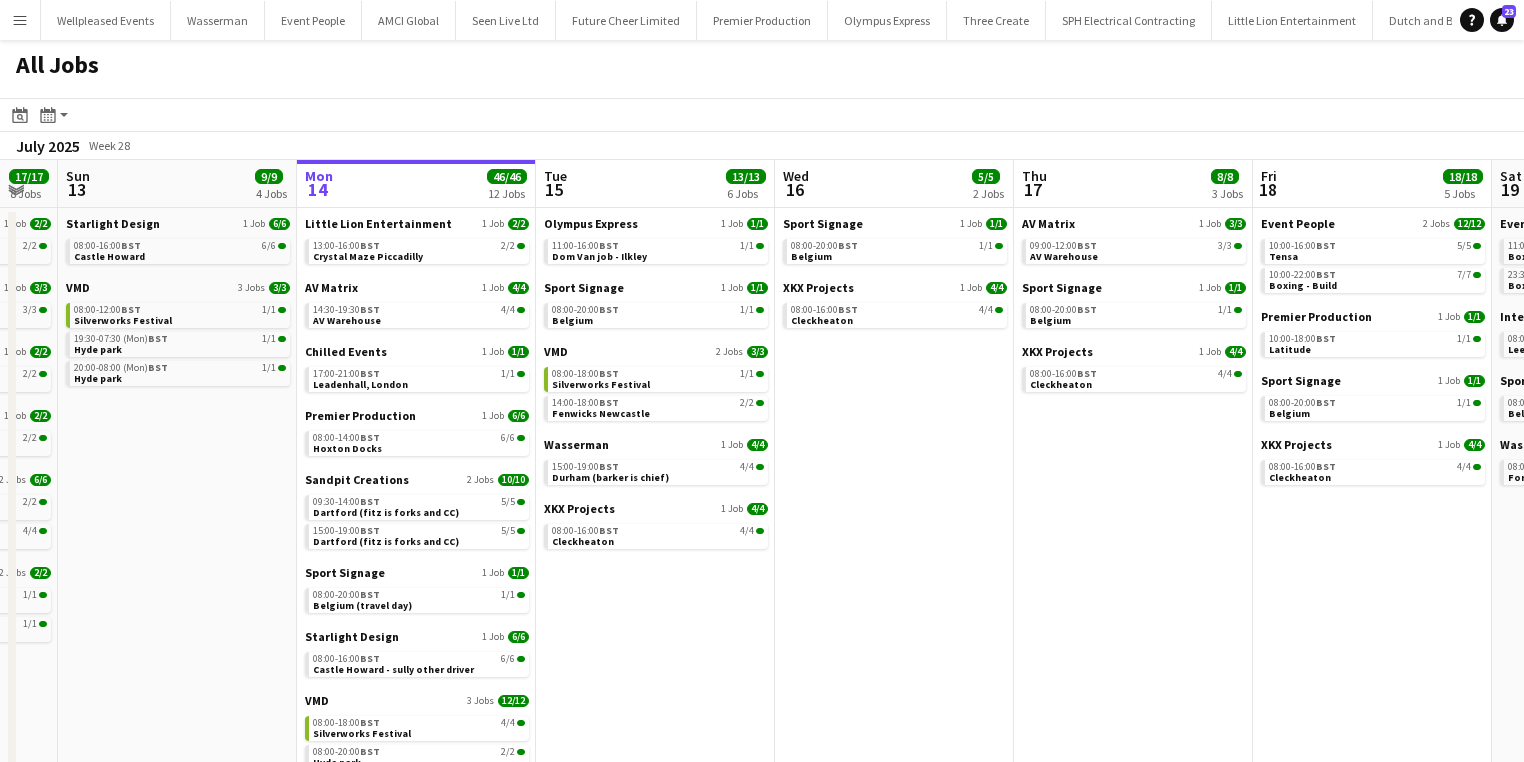 drag, startPoint x: 140, startPoint y: 557, endPoint x: 203, endPoint y: 546, distance: 63.953106 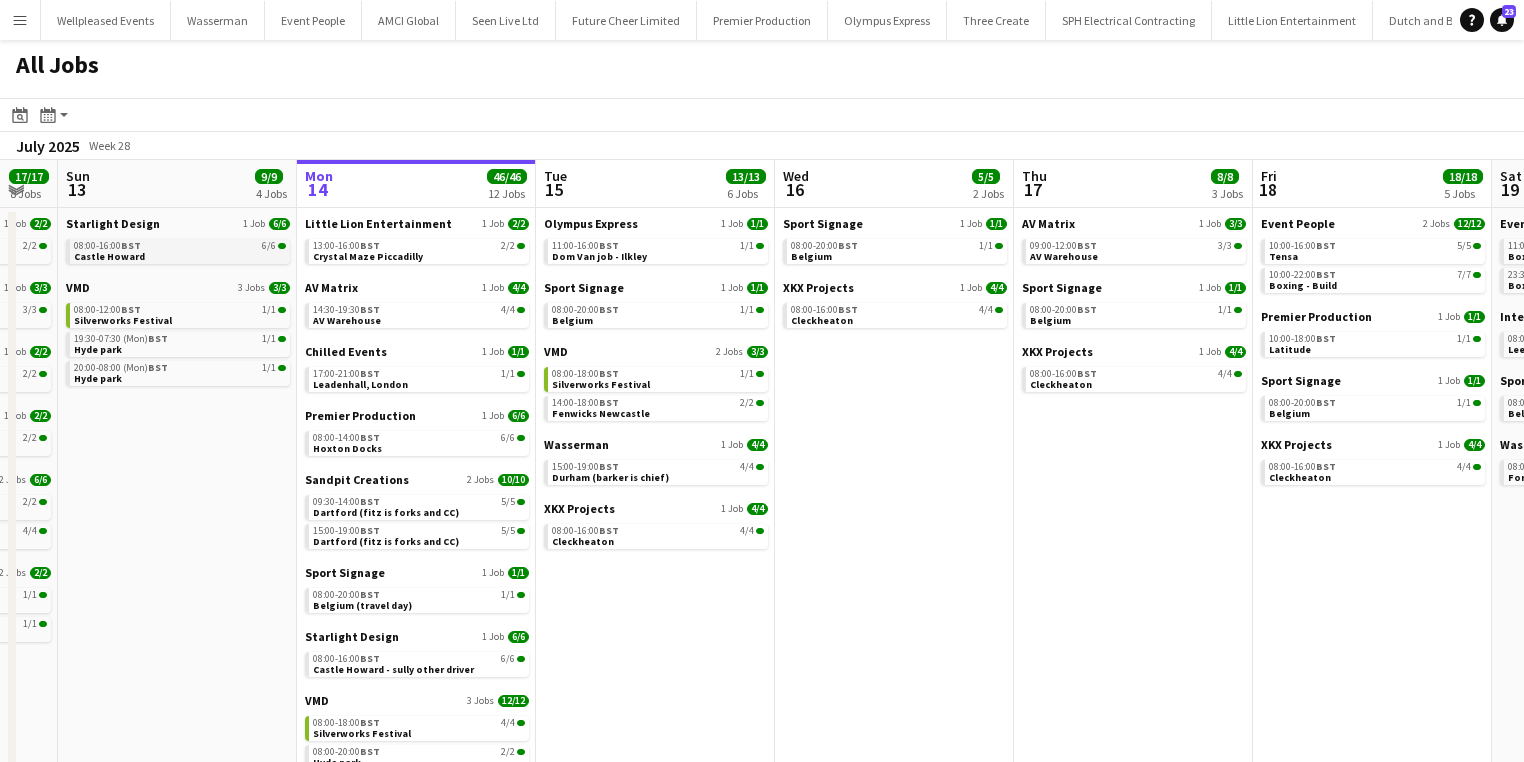 click on "Castle Howard" at bounding box center (109, 256) 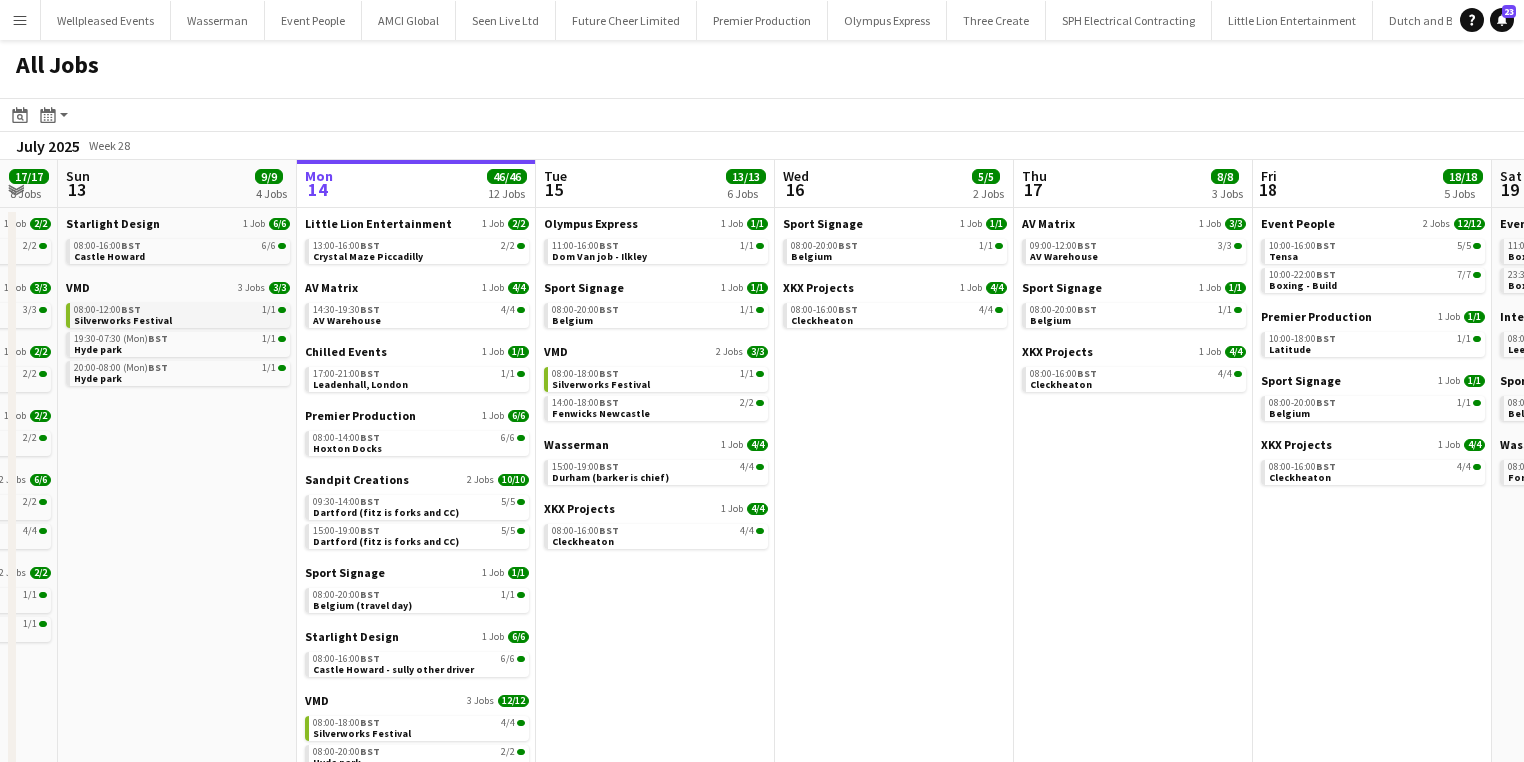 click on "BST" at bounding box center [131, 309] 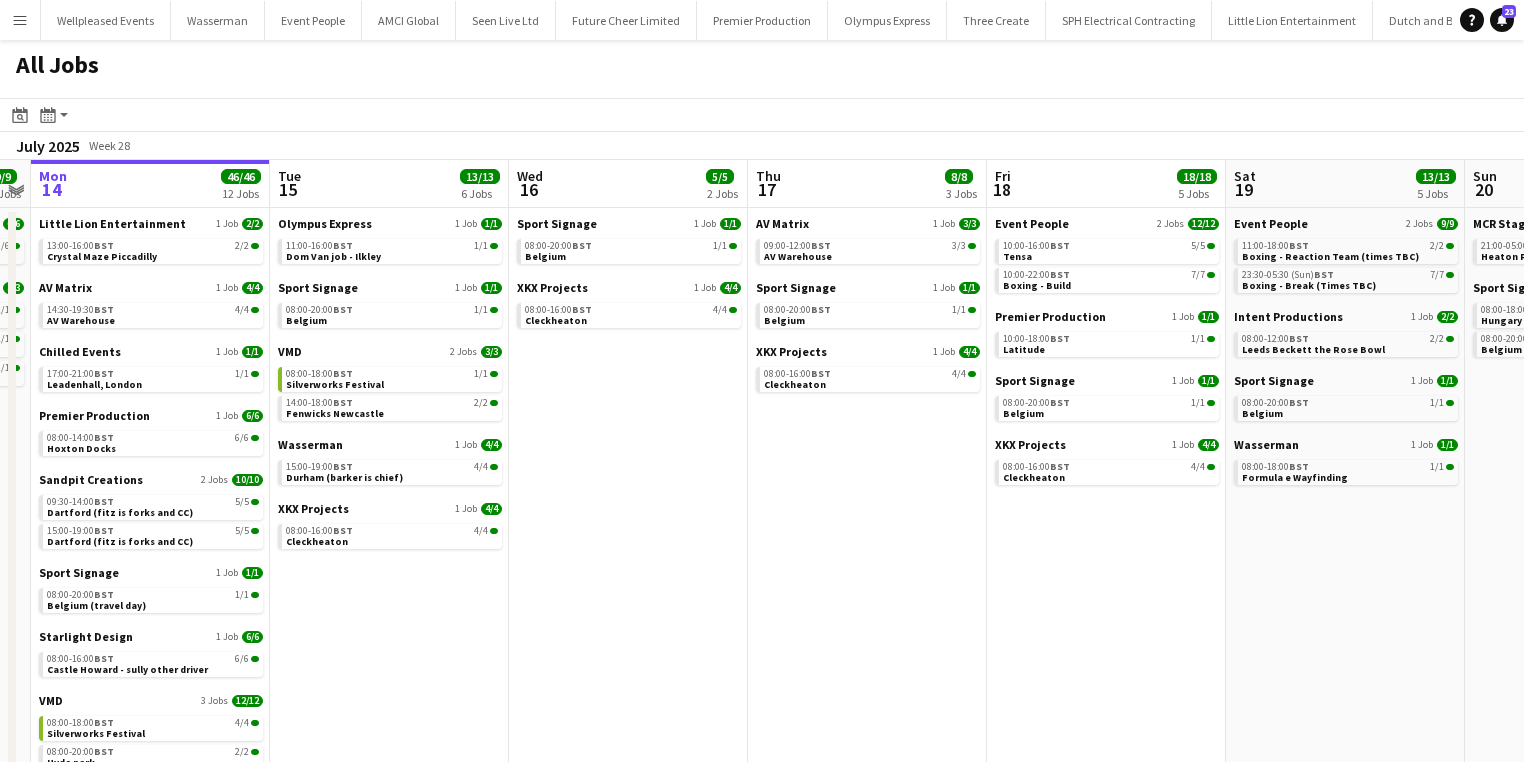 scroll, scrollTop: 0, scrollLeft: 706, axis: horizontal 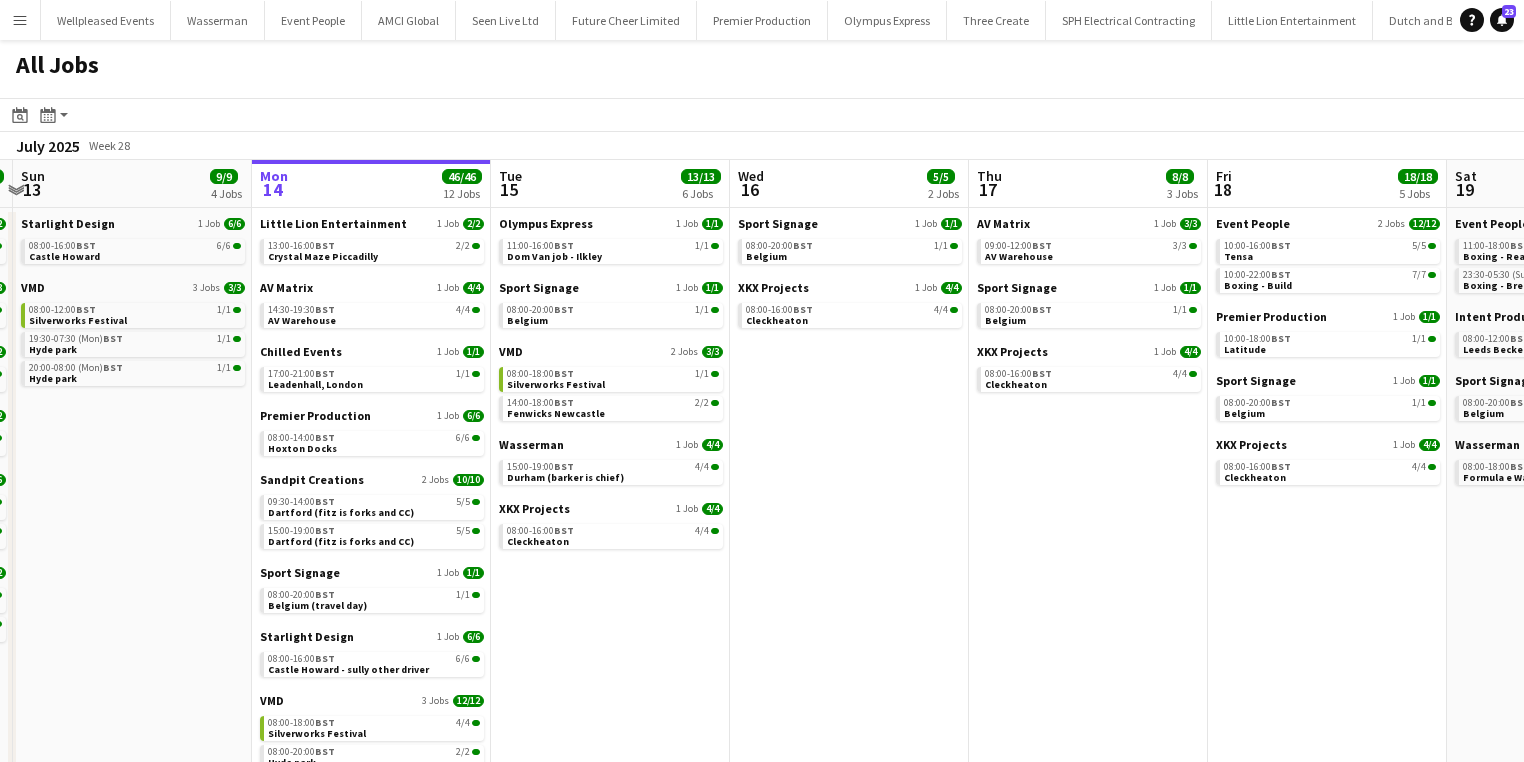 drag, startPoint x: 650, startPoint y: 615, endPoint x: 362, endPoint y: 616, distance: 288.00174 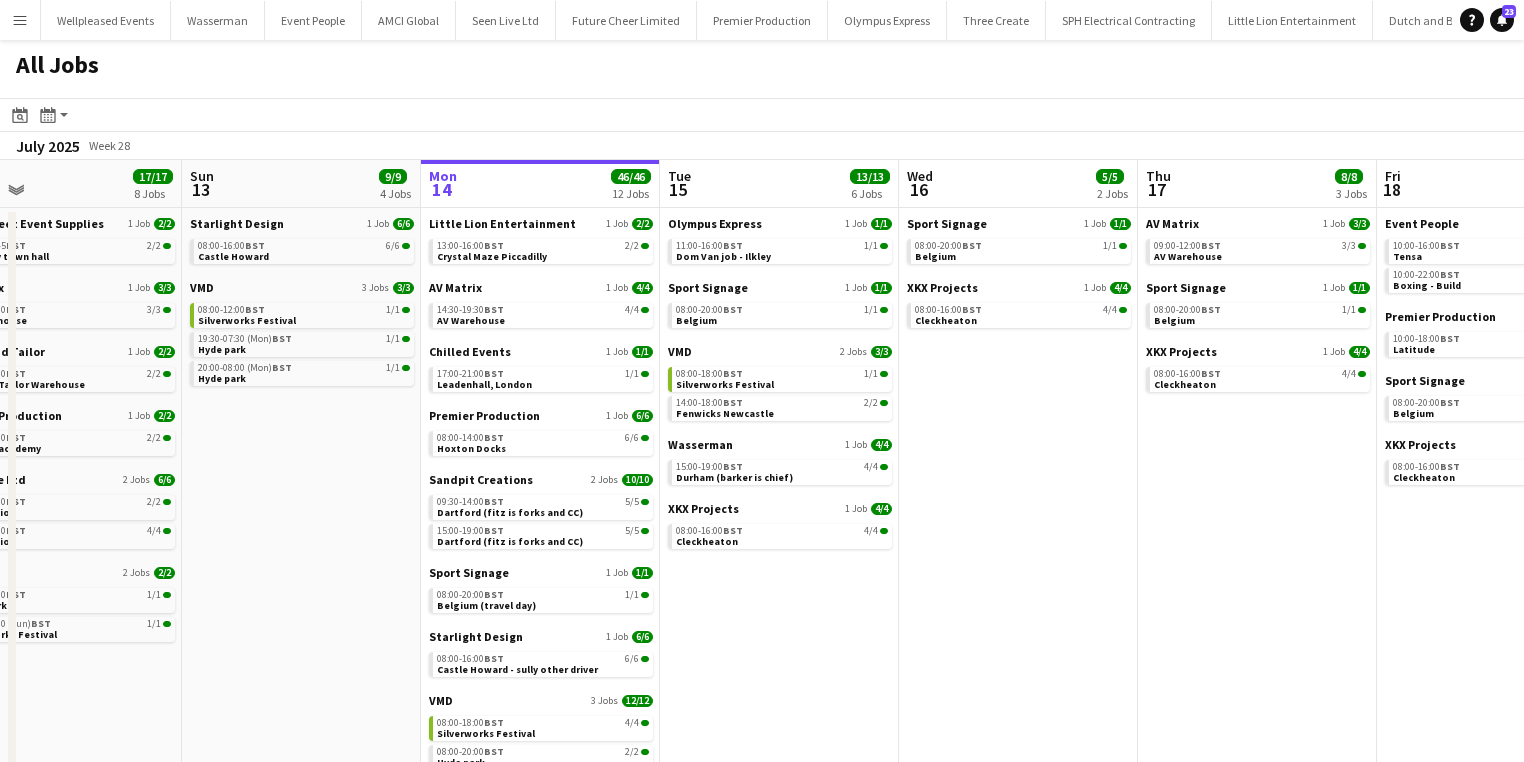 drag, startPoint x: 324, startPoint y: 651, endPoint x: 627, endPoint y: 579, distance: 311.43698 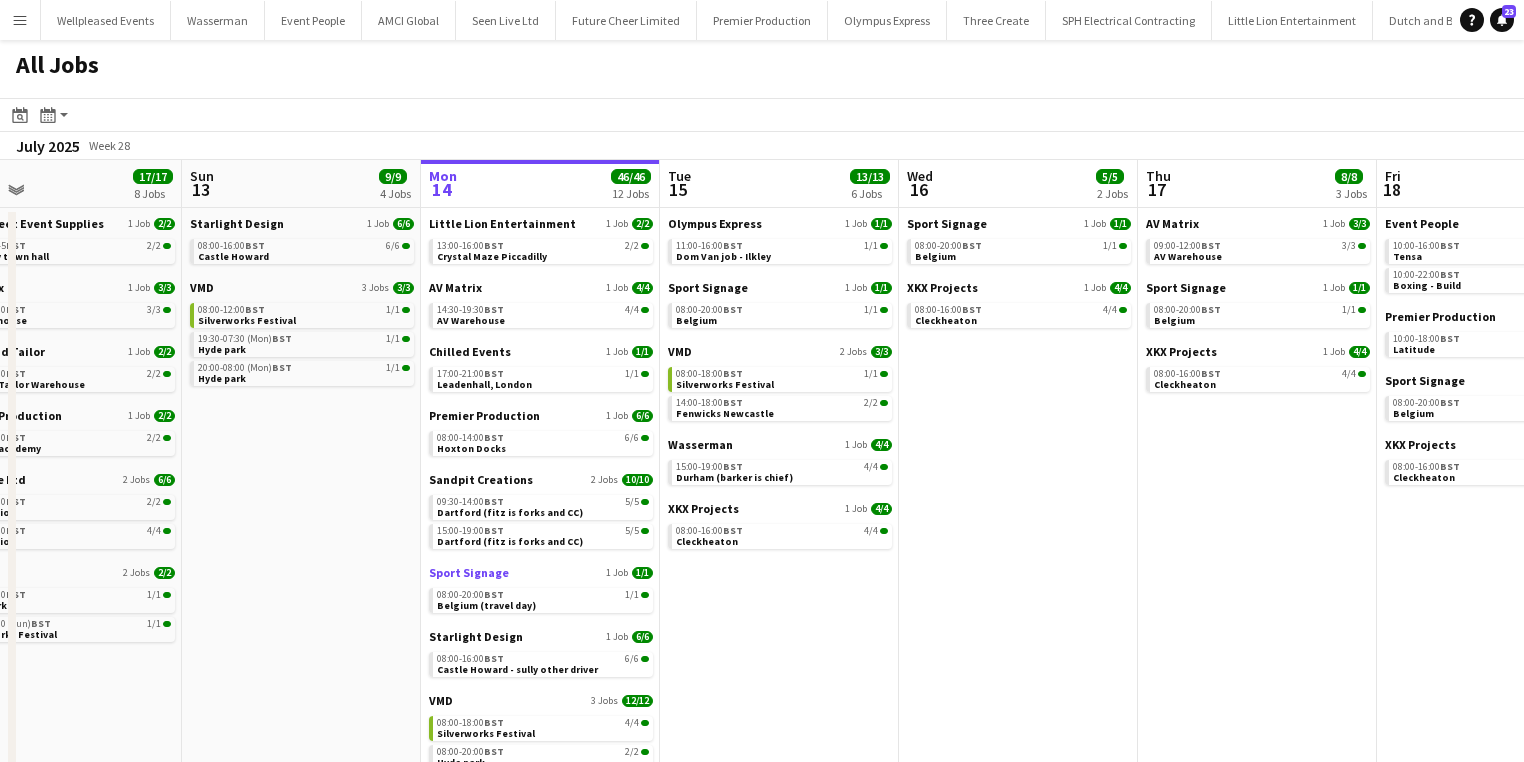 click on "Thu   10   12/12   5 Jobs   Fri   11   30/30   12 Jobs   Sat   12   17/17   8 Jobs   Sun   13   9/9   4 Jobs   Mon   14   46/46   12 Jobs   Tue   15   13/13   6 Jobs   Wed   16   5/5   2 Jobs   Thu   17   8/8   3 Jobs   Fri   18   18/18   5 Jobs   Sat   19   13/13   5 Jobs   Sun   20   12/12   3 Jobs   Mon   21   10/10   5 Jobs   AV Matrix   1 Job   3/3   13:00-17:00    BST   3/3   AV Warehouse     Bradford 2025   1 Job   2/2   10:00-14:00    BST   2/2   Cliffe Castle   Cuffe & Taylor   1 Job   1/1   08:00-22:00    BST   1/1   Halifax Square Chapel   Dutch and Brit   1 Job   2/2   17:00-20:00    BST   2/2   Leonardo Royal Hotel   XKX Projects   1 Job   4/4   08:00-16:00    BST   4/4   Cleckheaton (Sully is chief)   AV Matrix   1 Job   3/3   16:00-19:00    BST   3/3   AV Warehouse     Ayre Ltd   1 Job   2/2   22:30-02:30 (Sat)   BST   2/2   Bradford Cedar Court Hotel   Bradford 2025   2 Jobs   3/3   08:00-13:00    BST   1/1   Cliffe Castle   08:30-16:30    BST   2/2   Bradford 2025   Cuffe & Taylor   1 Job" at bounding box center (762, 566) 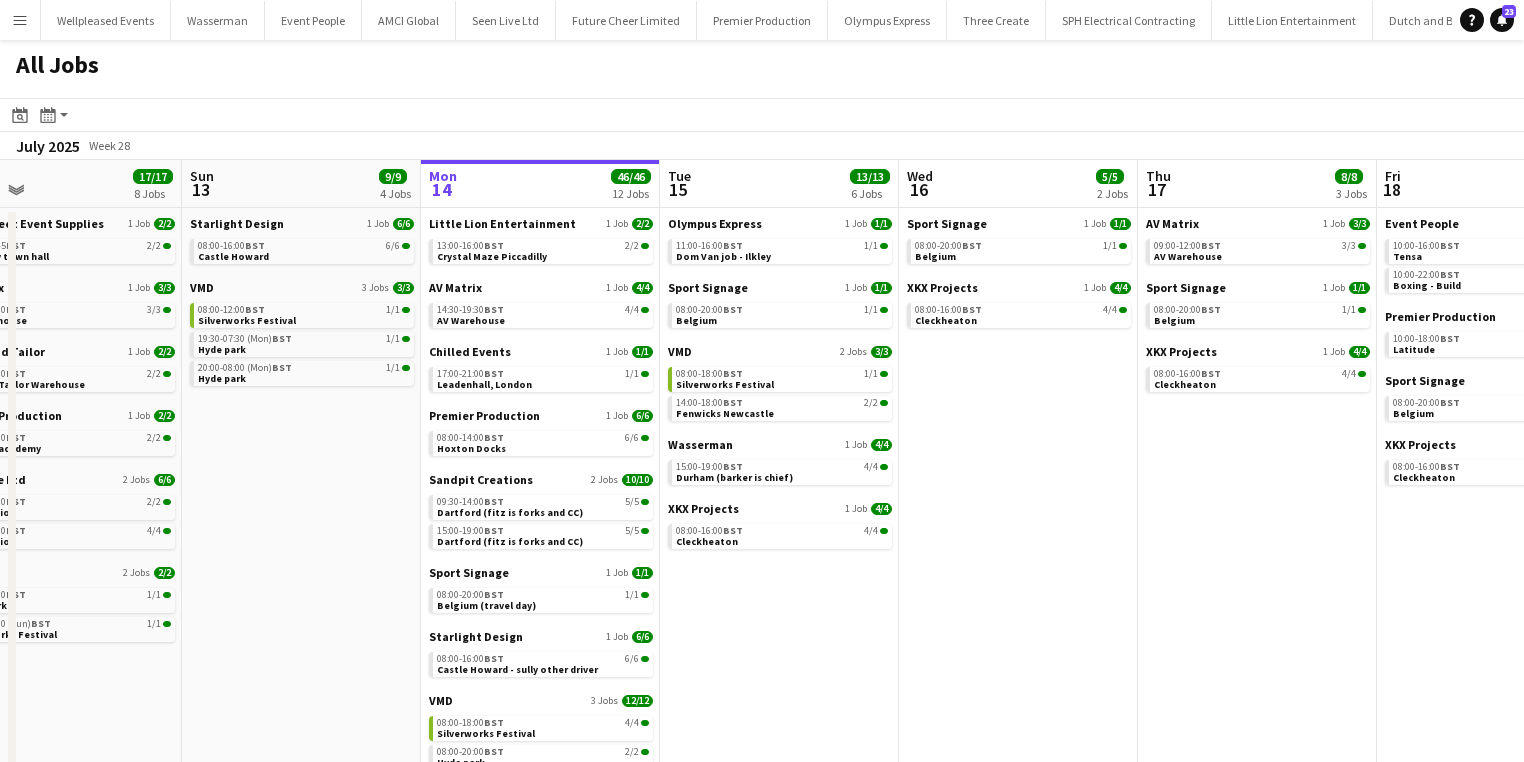 scroll, scrollTop: 0, scrollLeft: 537, axis: horizontal 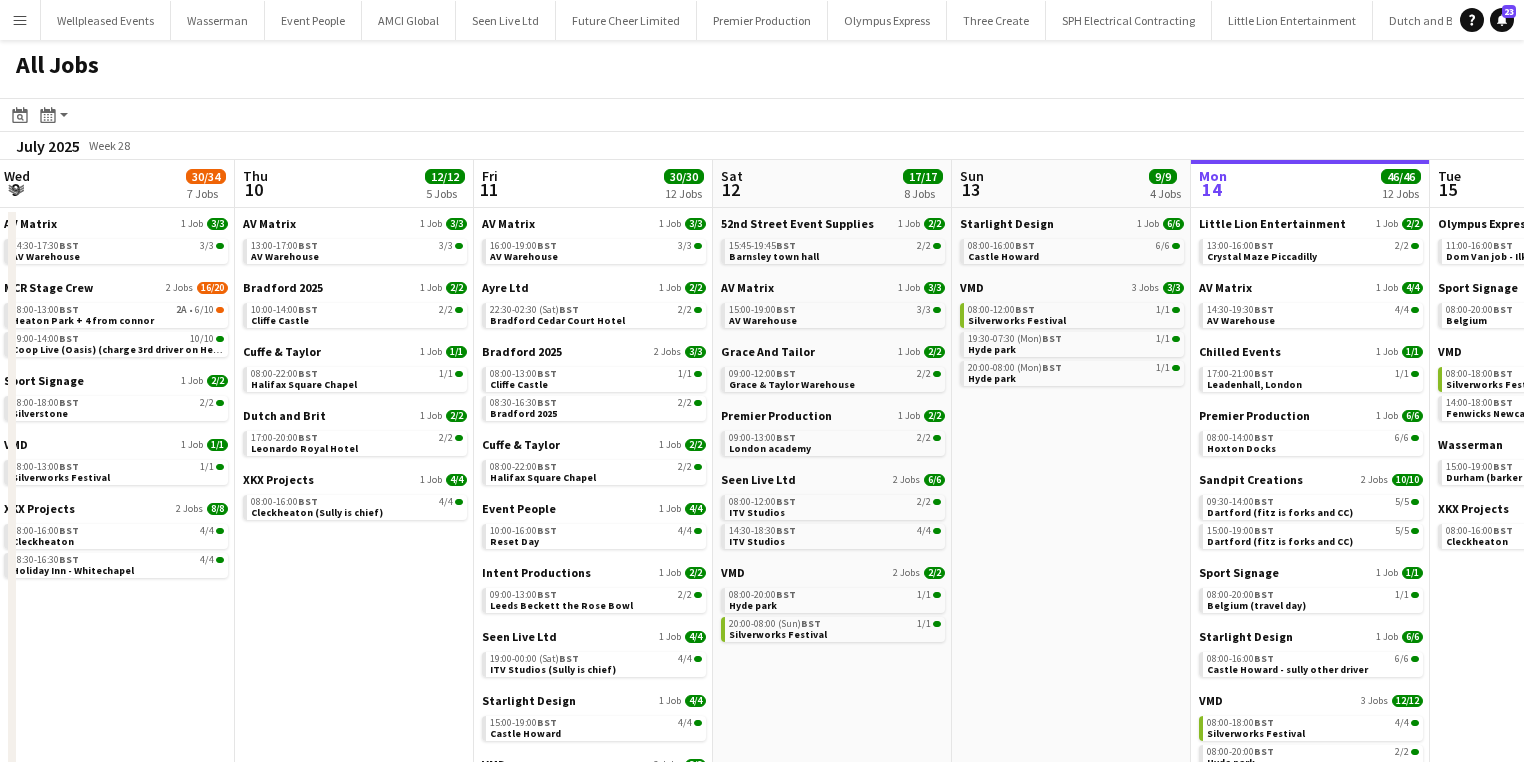 drag, startPoint x: 296, startPoint y: 439, endPoint x: 1068, endPoint y: 439, distance: 772 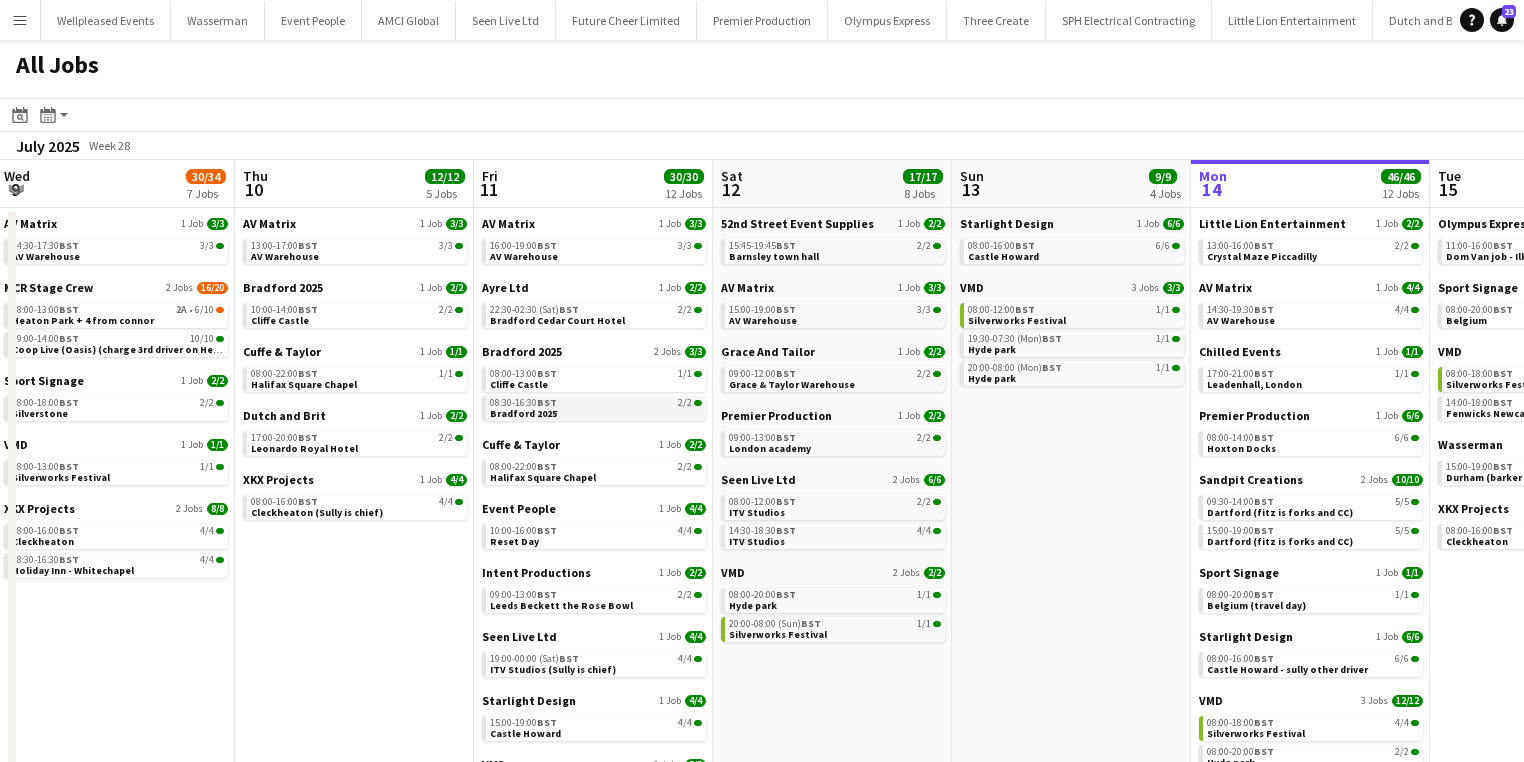 click on "08:30-16:30    BST   2/2   Bradford 2025" at bounding box center [596, 407] 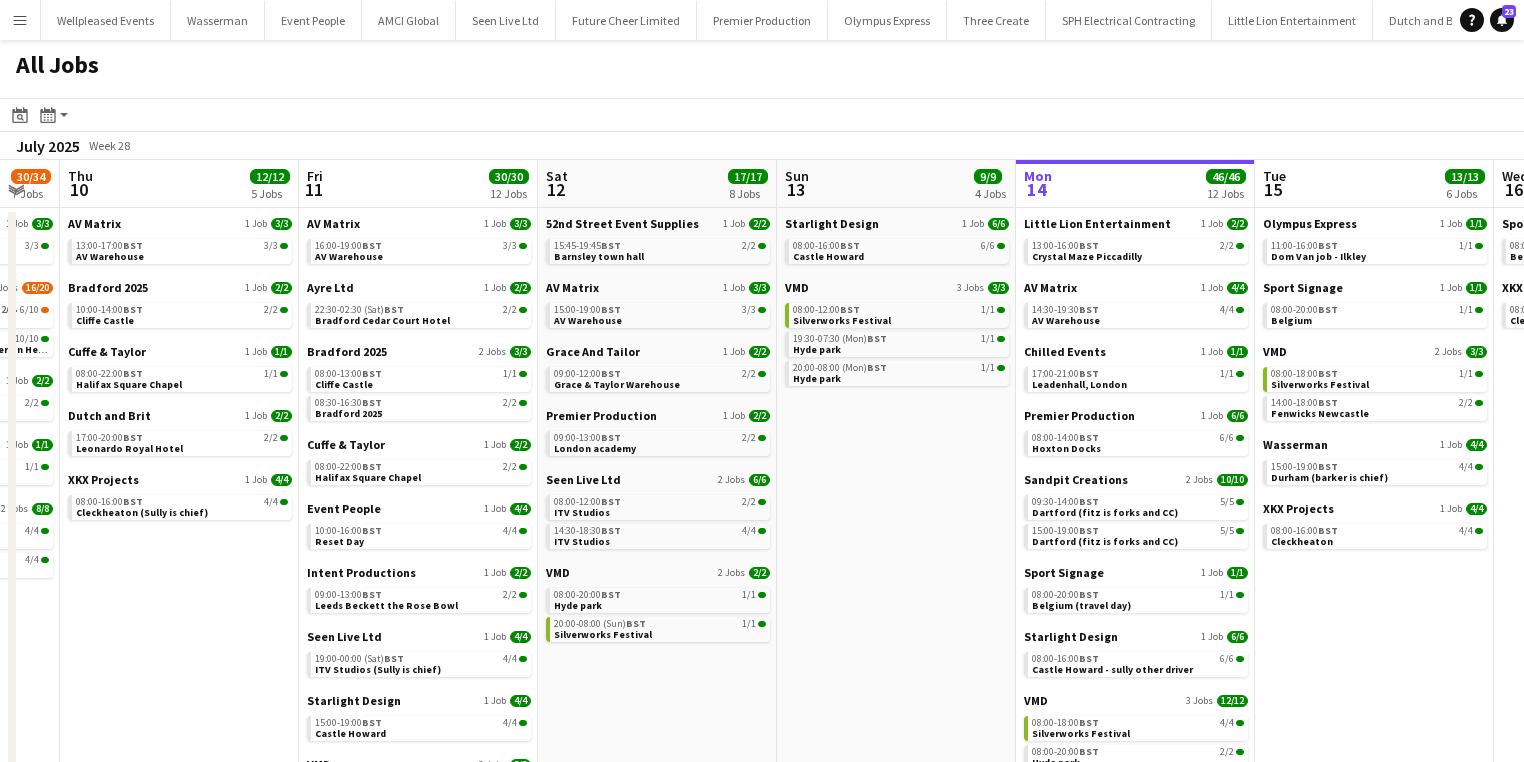 drag, startPoint x: 940, startPoint y: 599, endPoint x: 425, endPoint y: 557, distance: 516.7098 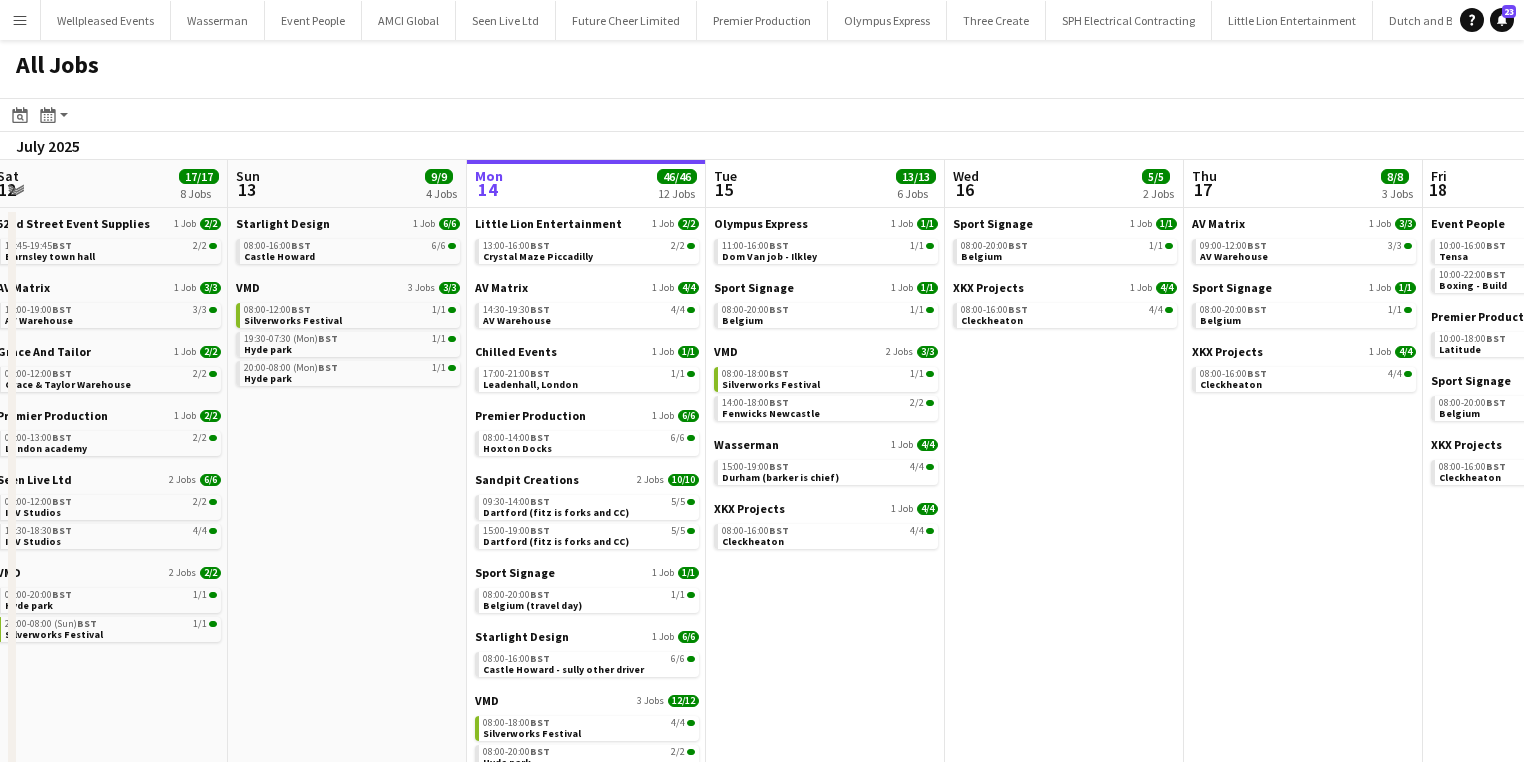 drag, startPoint x: 1260, startPoint y: 591, endPoint x: 247, endPoint y: 524, distance: 1015.21326 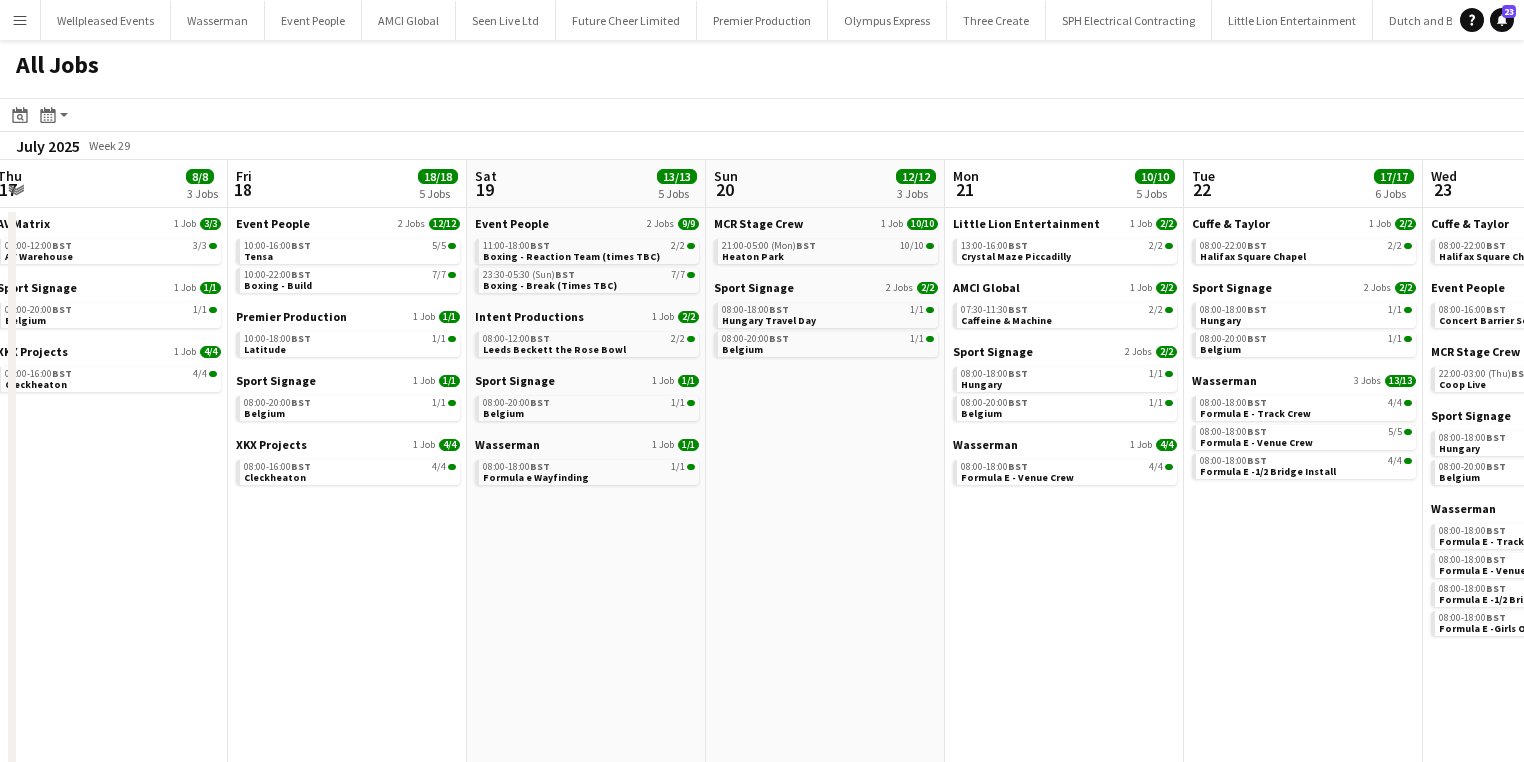 scroll, scrollTop: 0, scrollLeft: 519, axis: horizontal 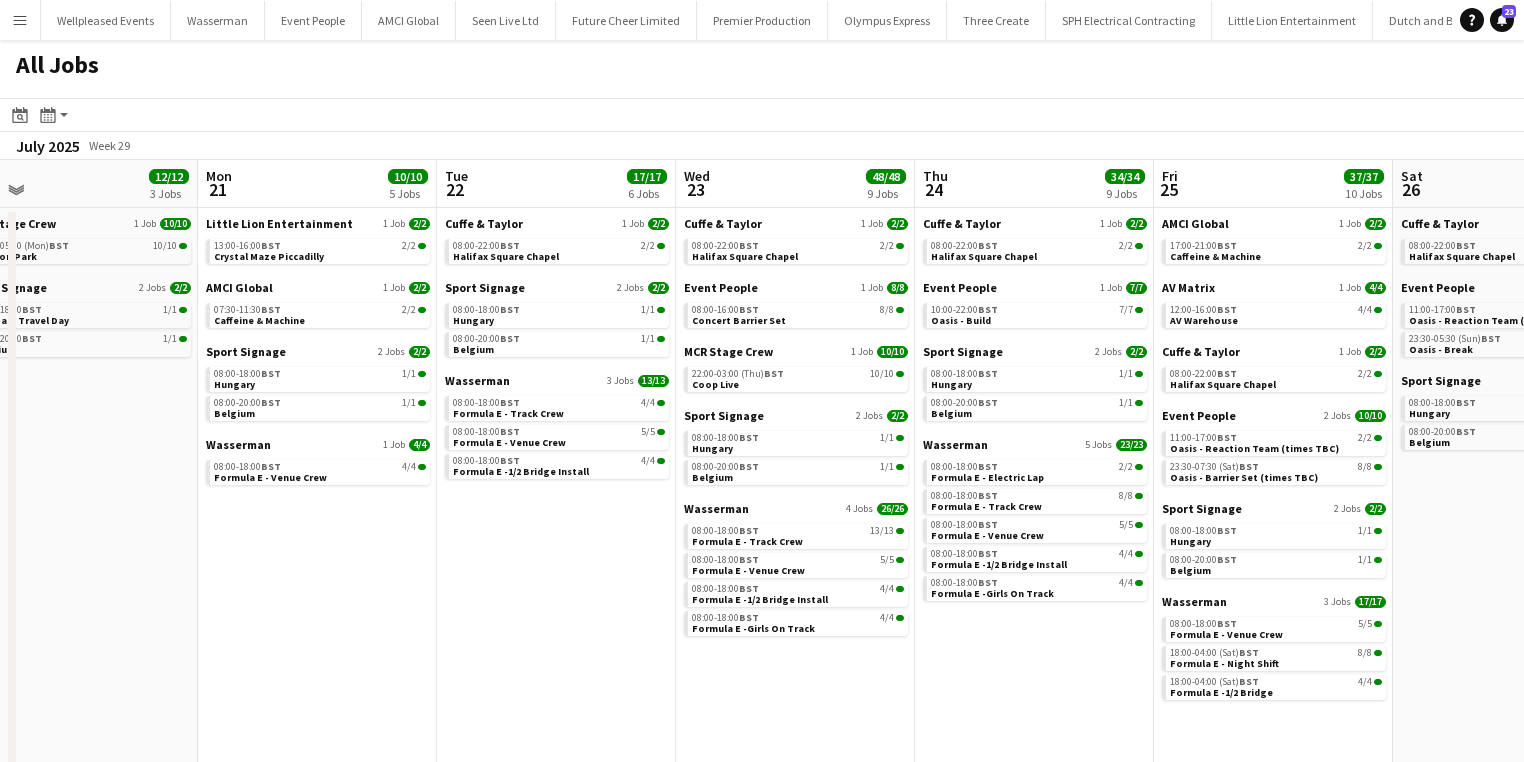 drag, startPoint x: 1068, startPoint y: 585, endPoint x: 159, endPoint y: 493, distance: 913.6438 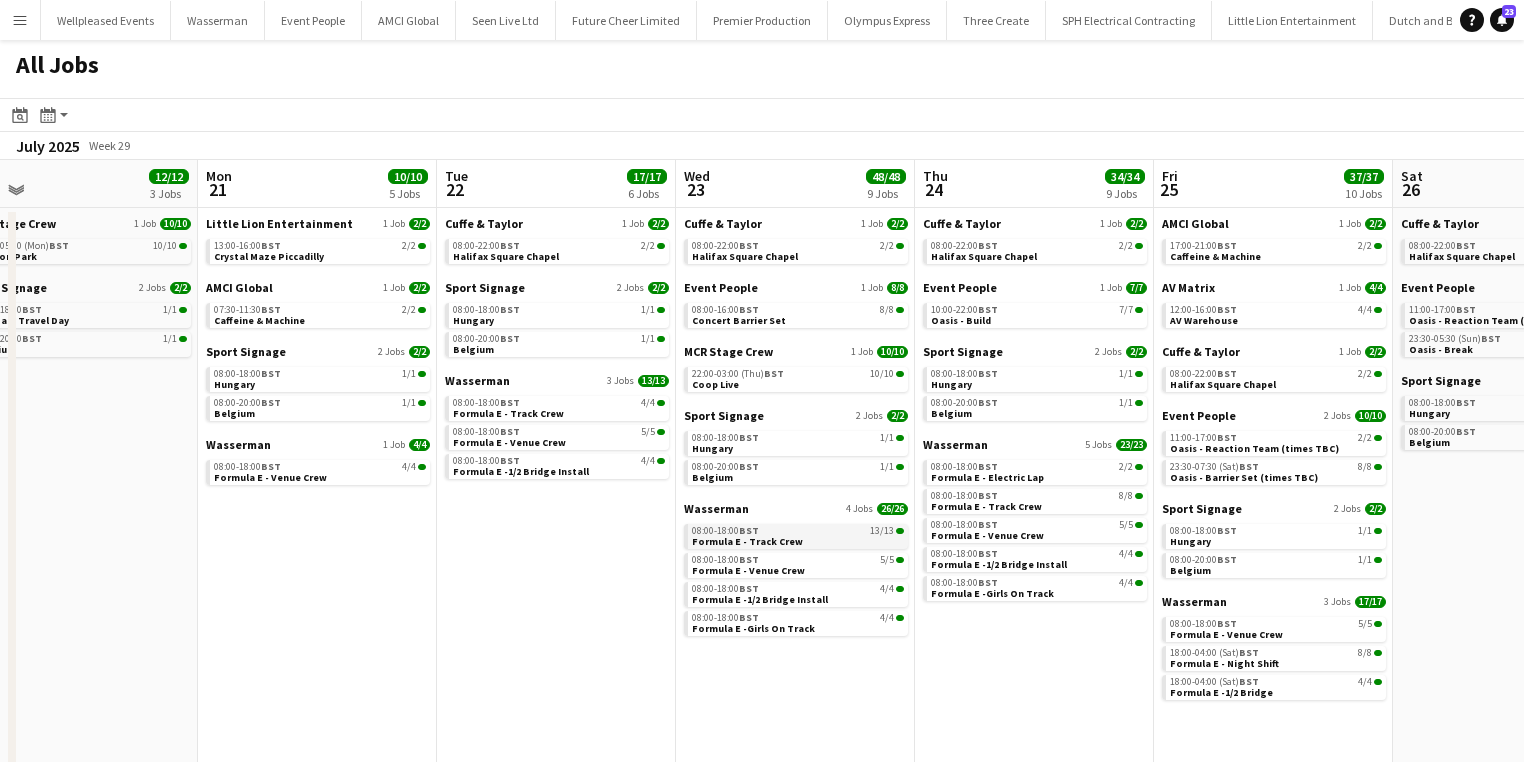 click on "BST" at bounding box center [749, 530] 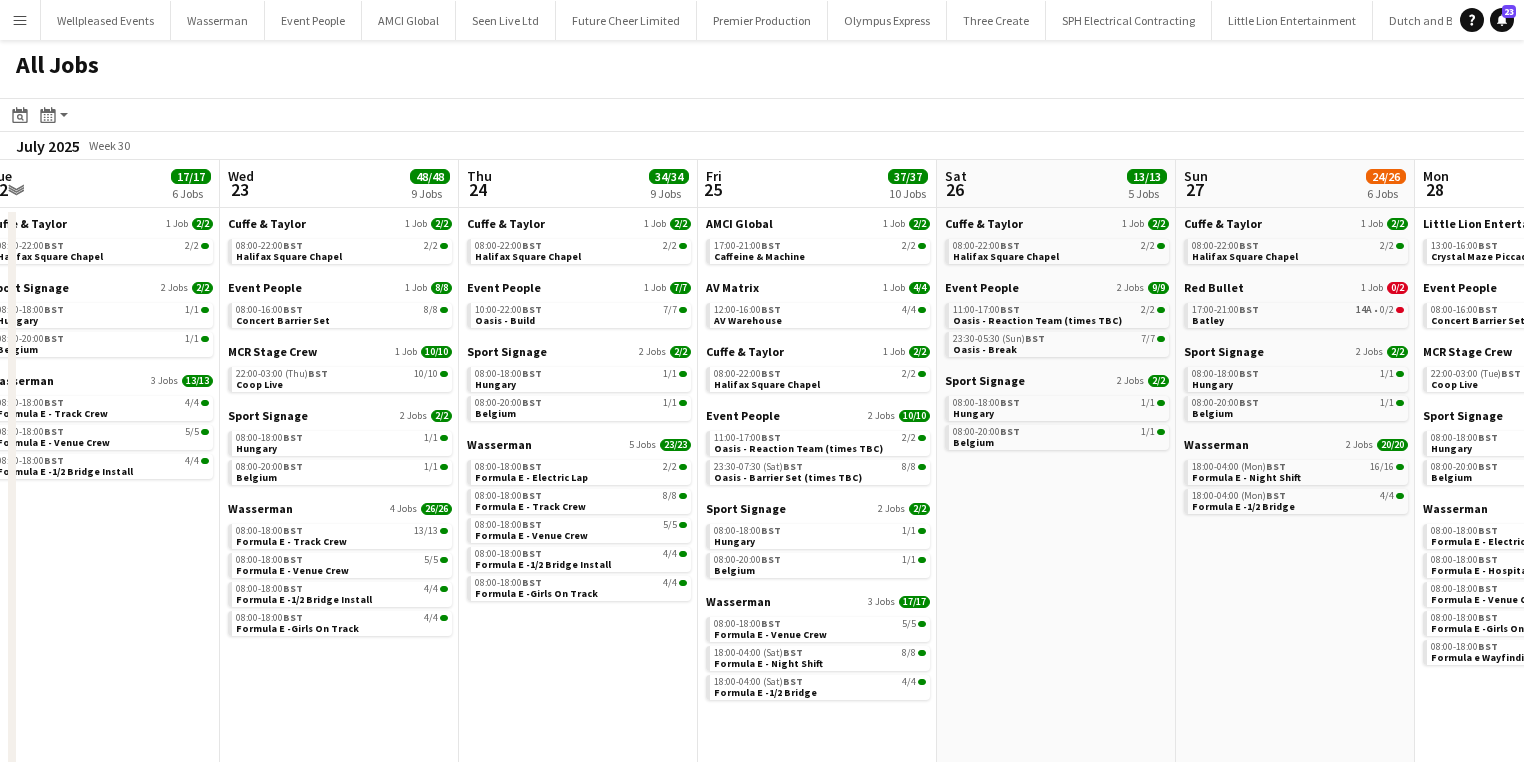 scroll, scrollTop: 0, scrollLeft: 560, axis: horizontal 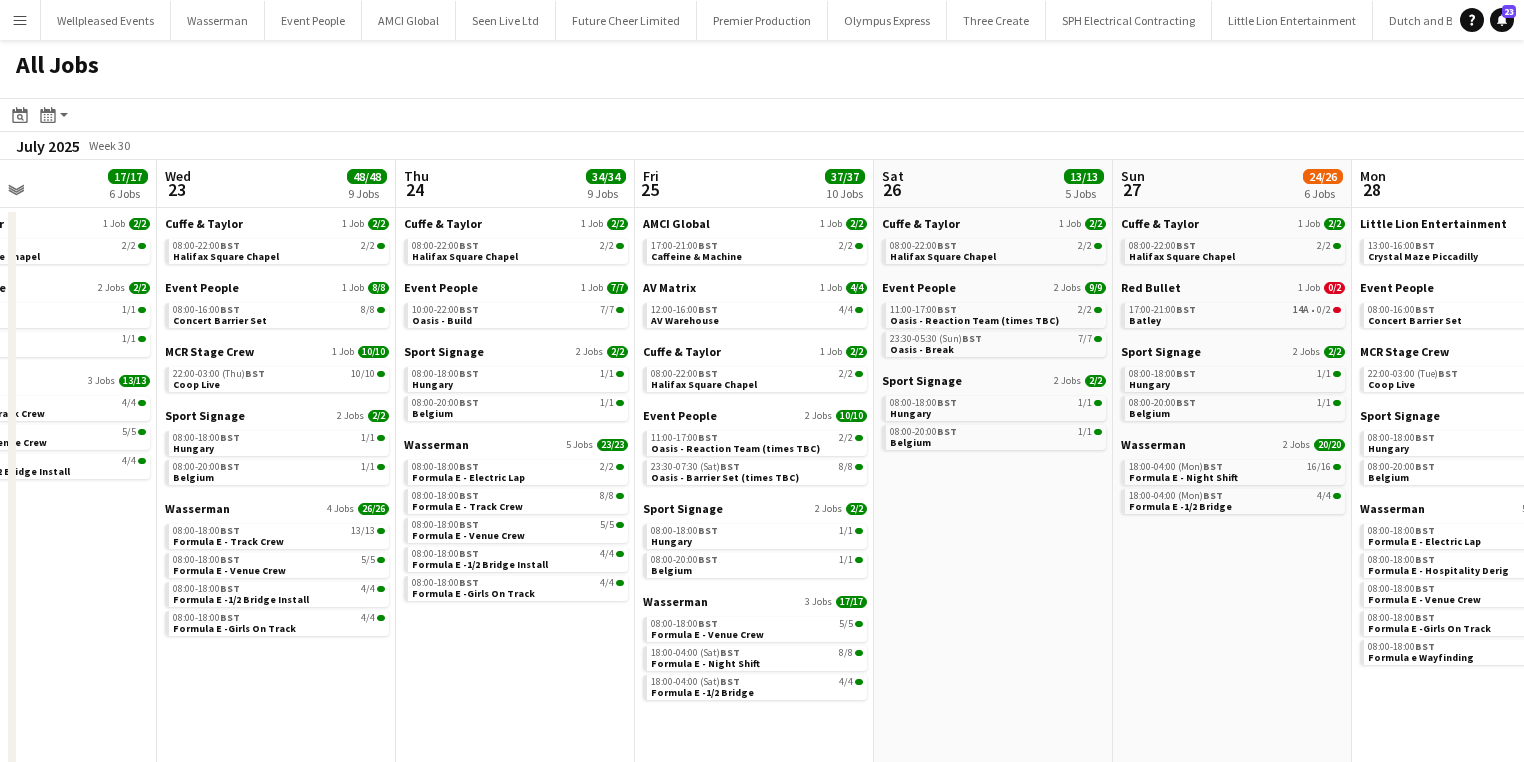 drag, startPoint x: 871, startPoint y: 624, endPoint x: 352, endPoint y: 604, distance: 519.3852 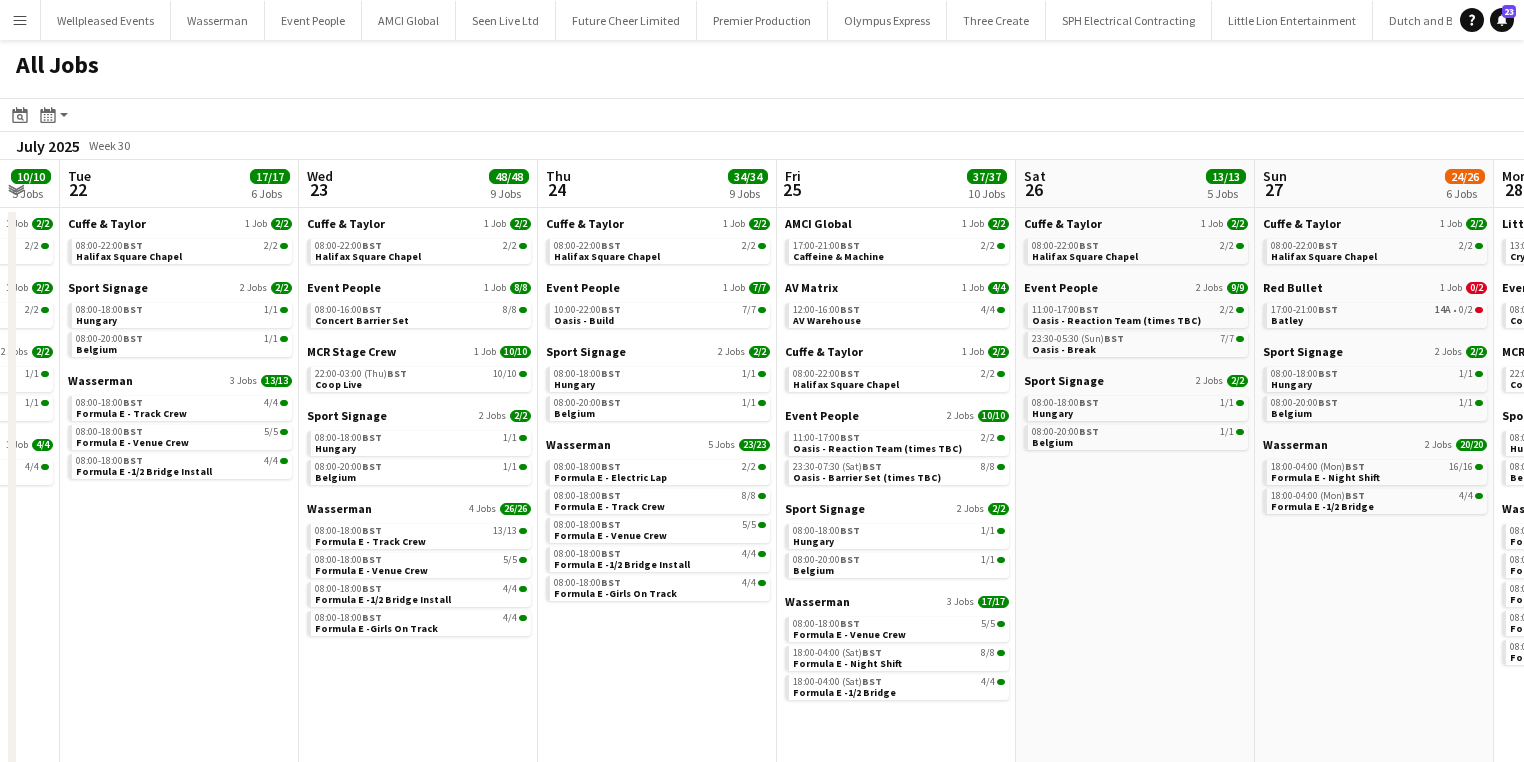 drag, startPoint x: 945, startPoint y: 573, endPoint x: 1058, endPoint y: 582, distance: 113.35784 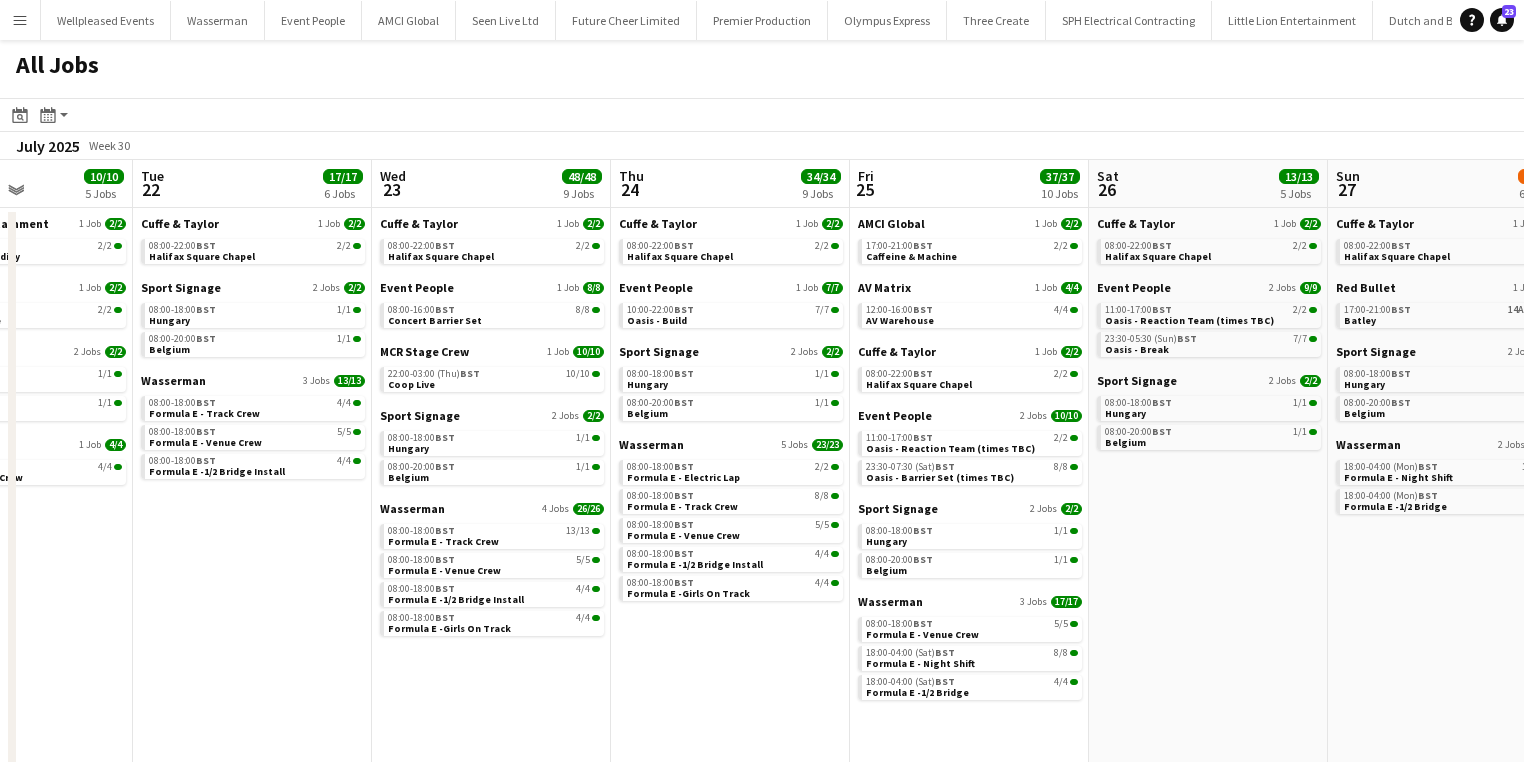 scroll, scrollTop: 0, scrollLeft: 528, axis: horizontal 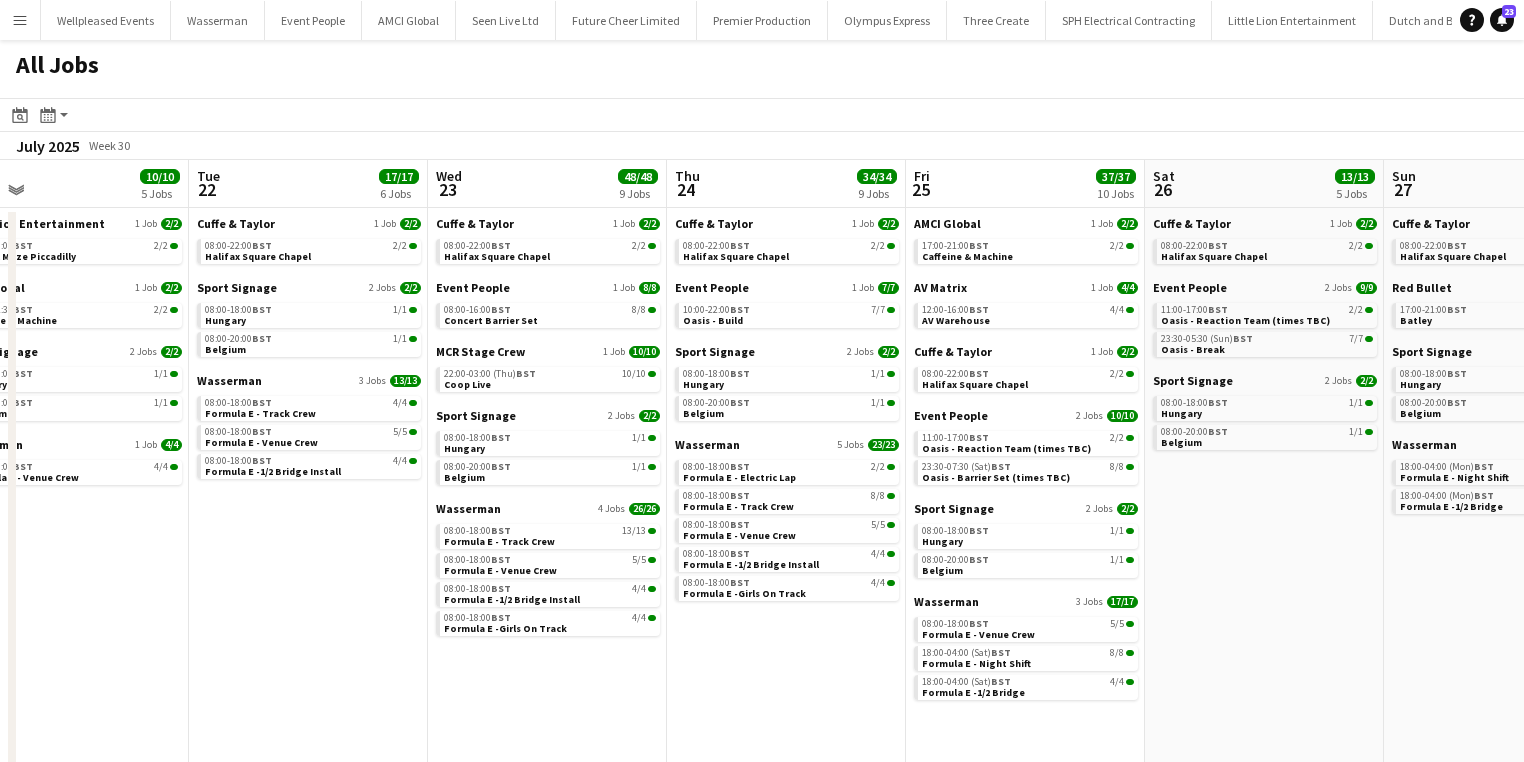 drag, startPoint x: 448, startPoint y: 673, endPoint x: 576, endPoint y: 669, distance: 128.06248 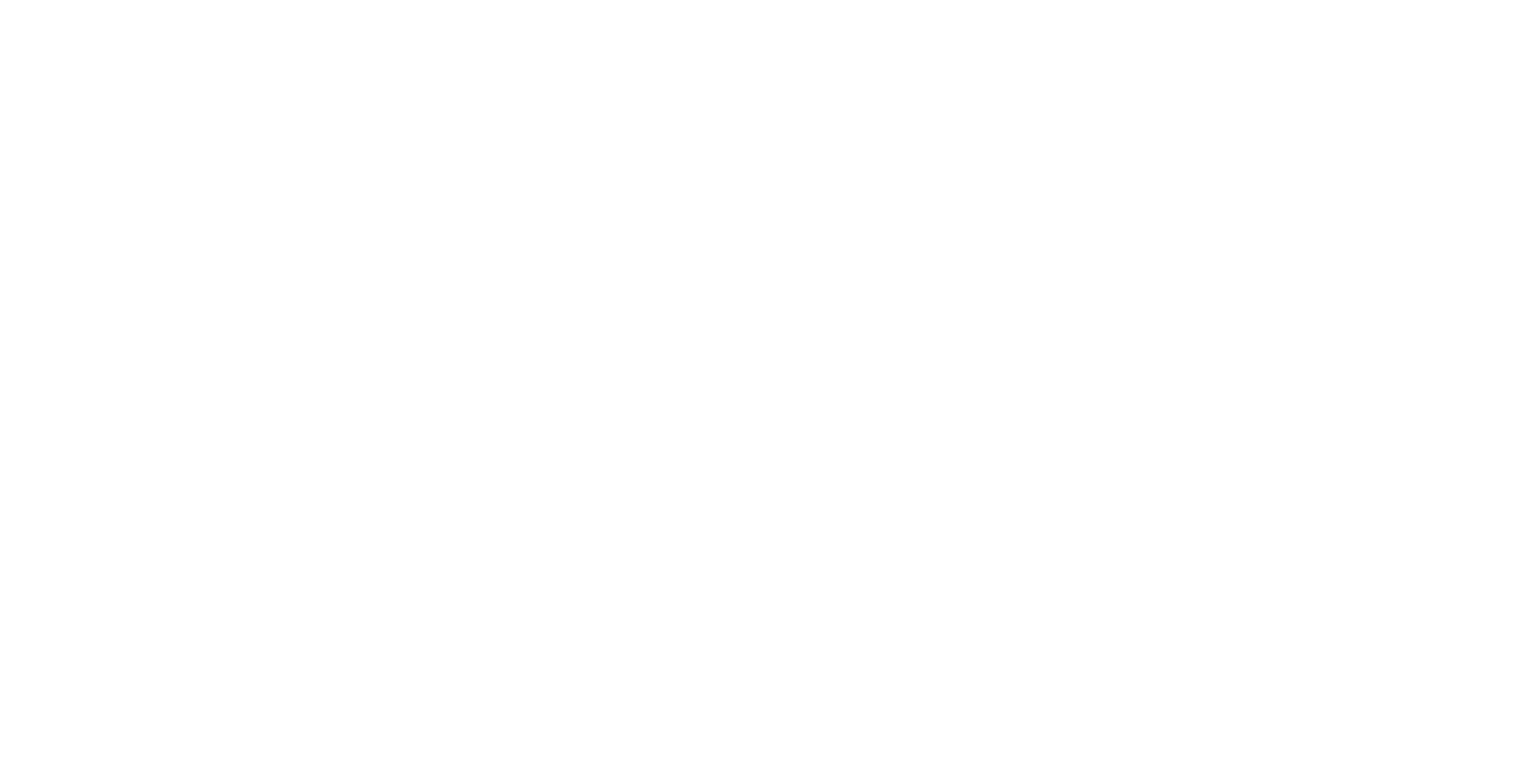 scroll, scrollTop: 0, scrollLeft: 0, axis: both 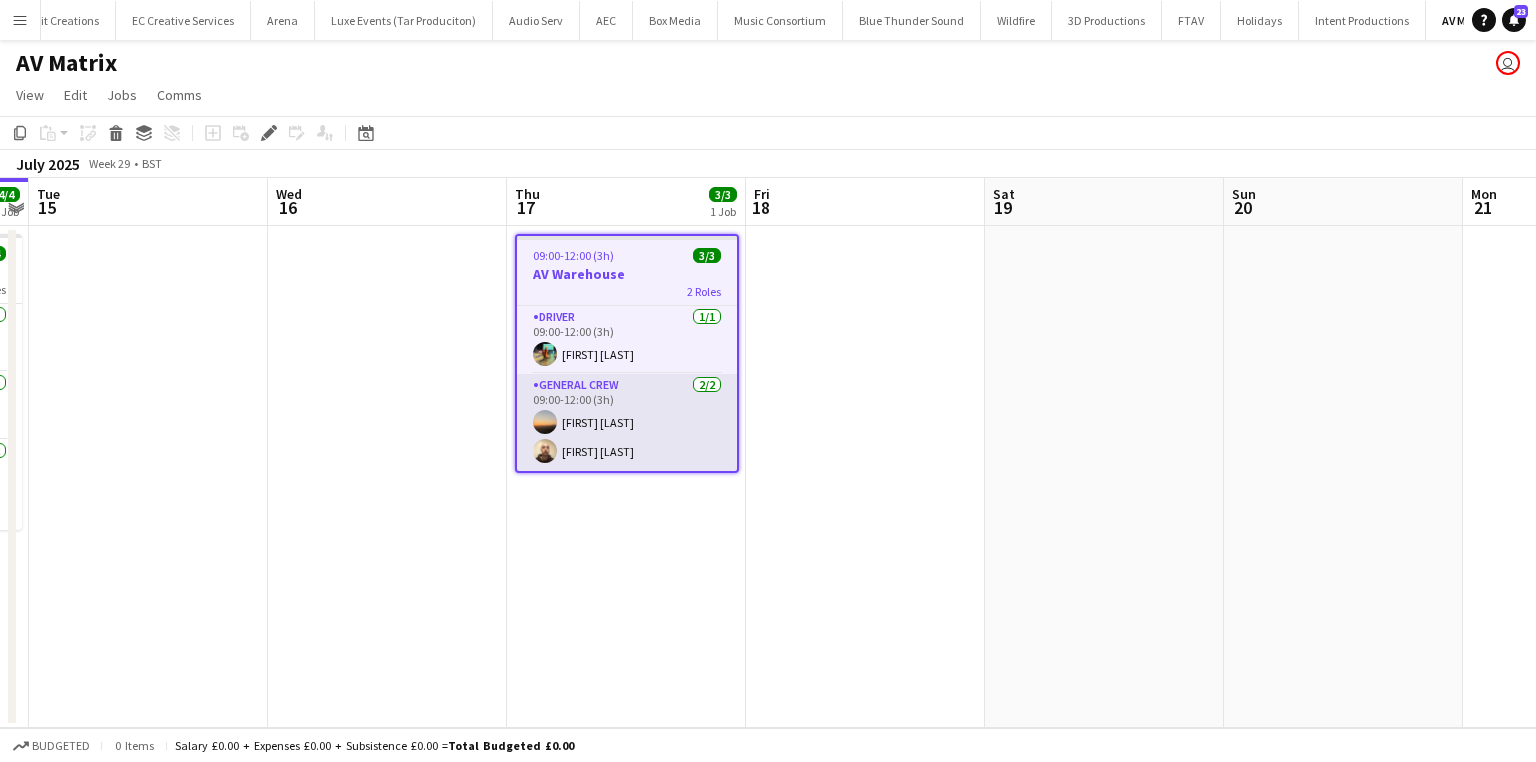 click on "General Crew   2/2   09:00-12:00 (3h)
[FIRST] [LAST] [FIRST] [LAST]" at bounding box center [627, 422] 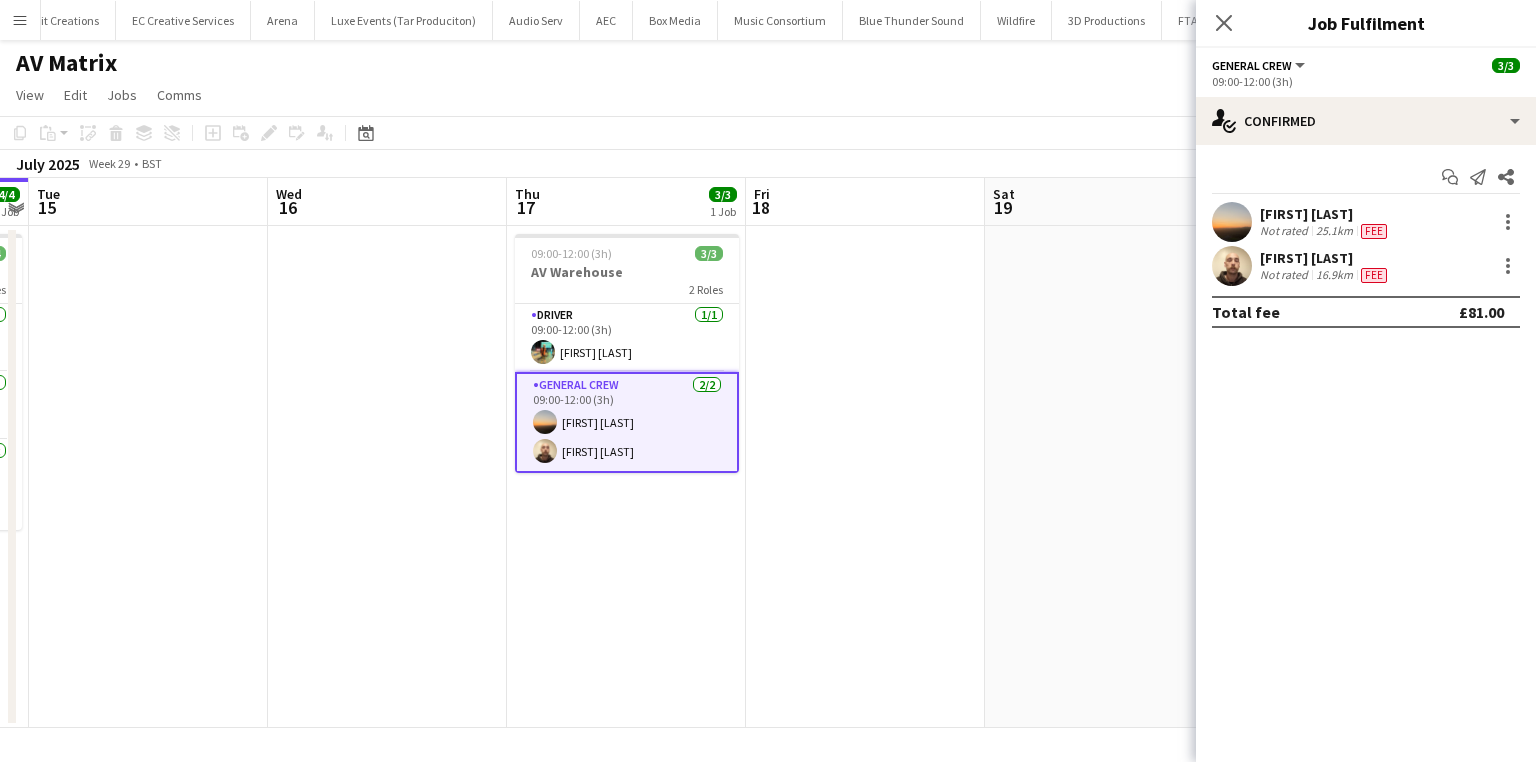 click on "General Crew   Not rated   25.1km   Fee" at bounding box center (1366, 222) 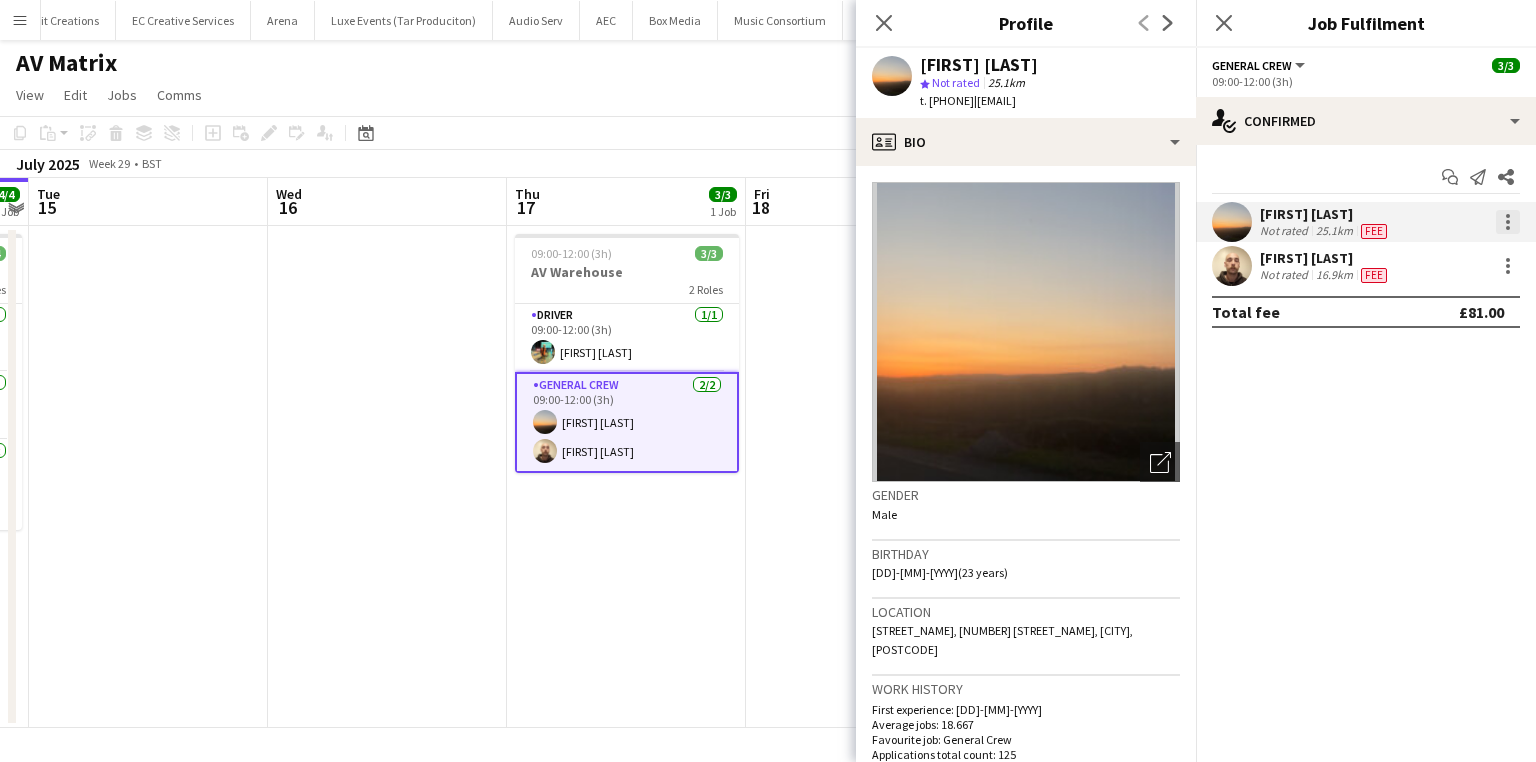 click at bounding box center [1508, 222] 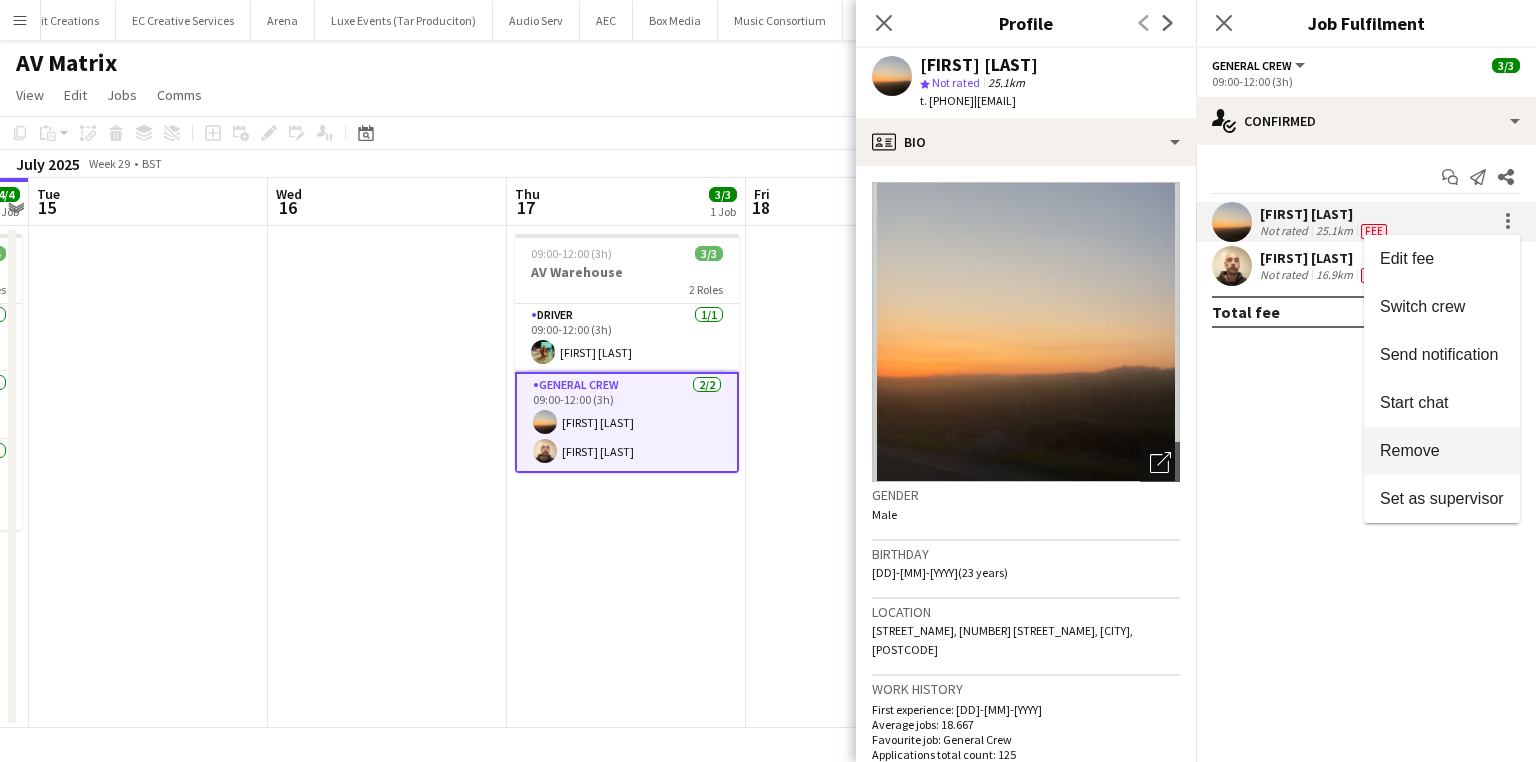 click on "Remove" at bounding box center [1410, 450] 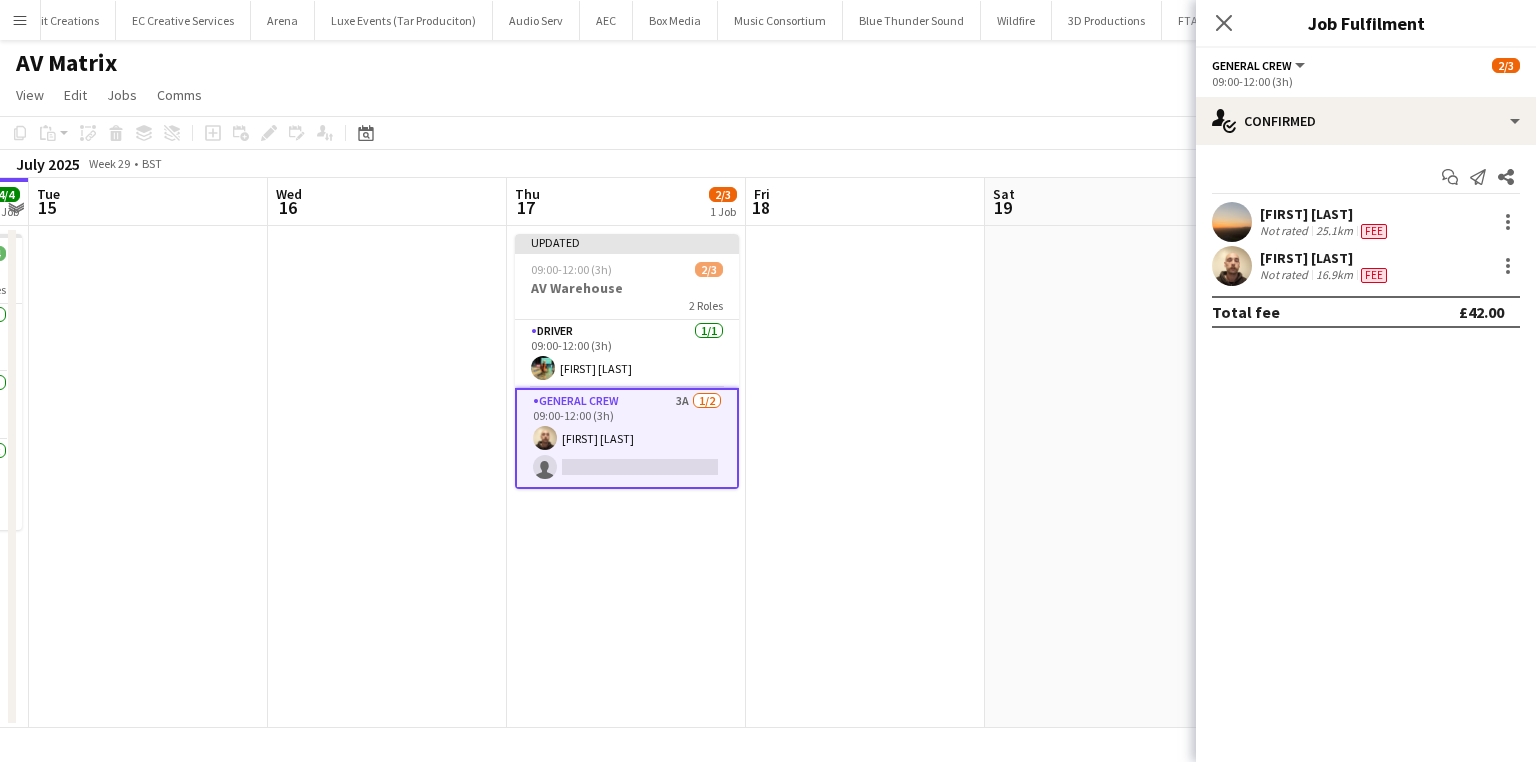 click on "General Crew   3A   1/2   09:00-12:00 (3h)
[FIRST] [LAST]
single-neutral-actions" at bounding box center [627, 438] 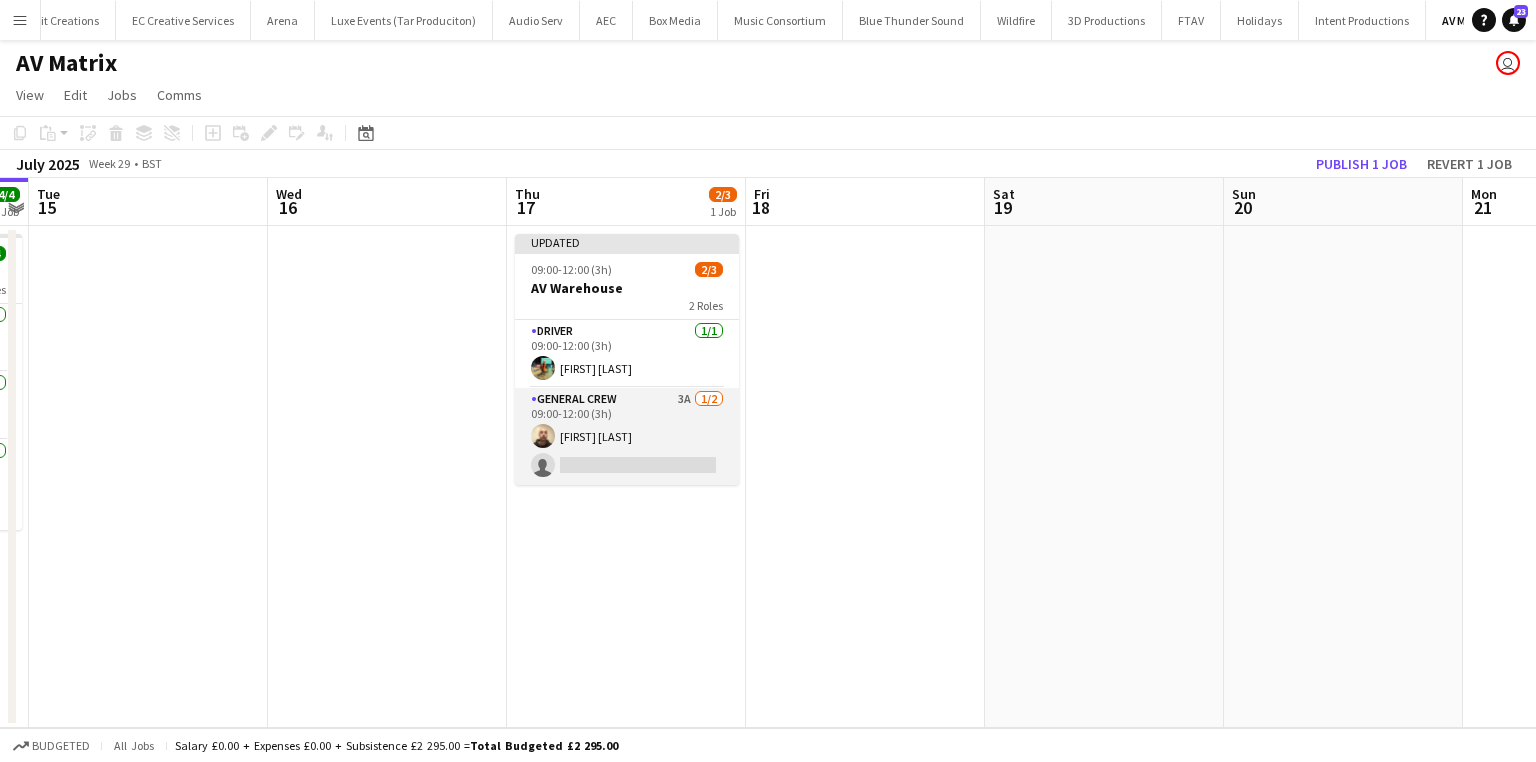 click on "General Crew   3A   1/2   09:00-12:00 (3h)
[FIRST] [LAST]
single-neutral-actions" at bounding box center [627, 436] 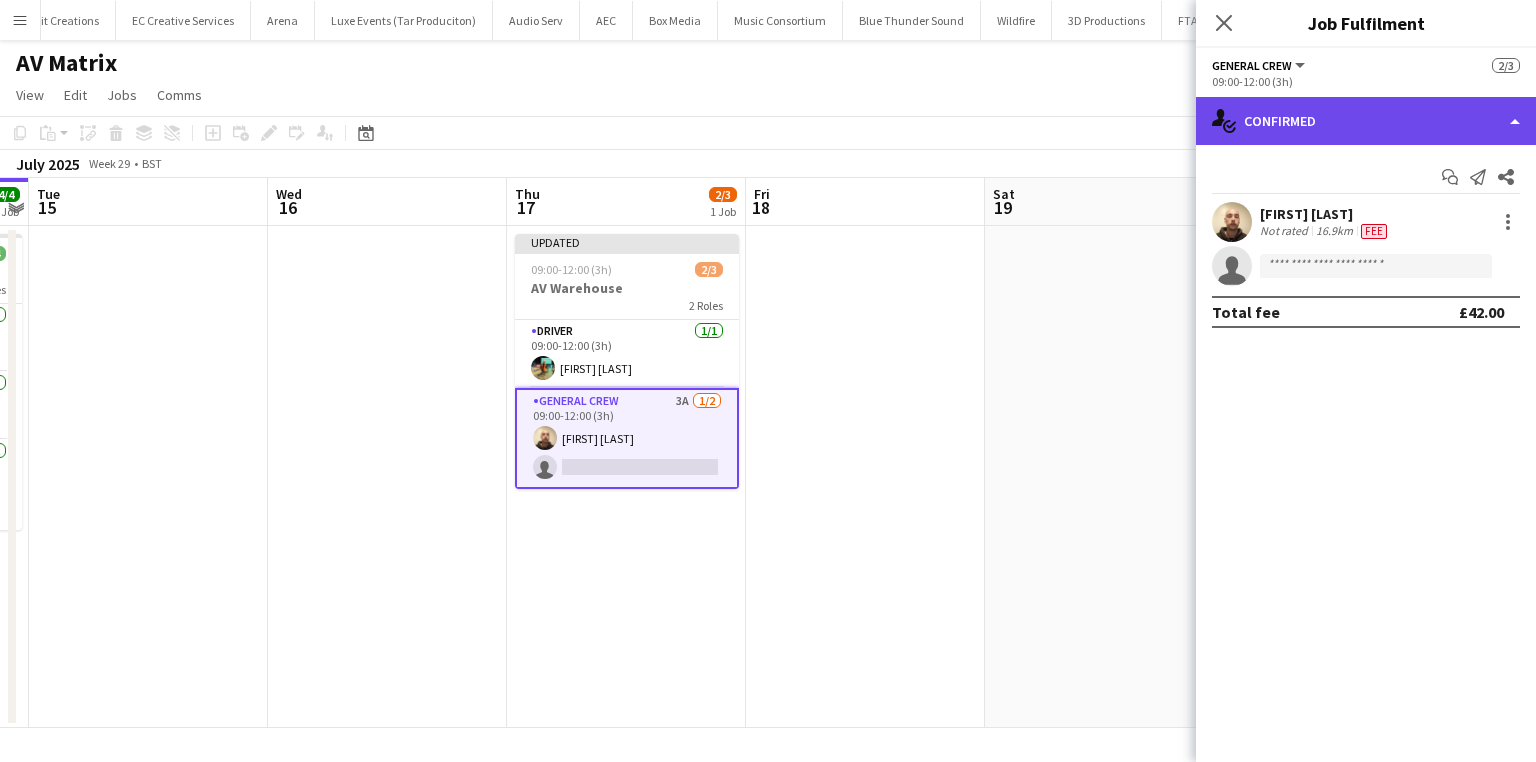 click on "single-neutral-actions-check-2
Confirmed" 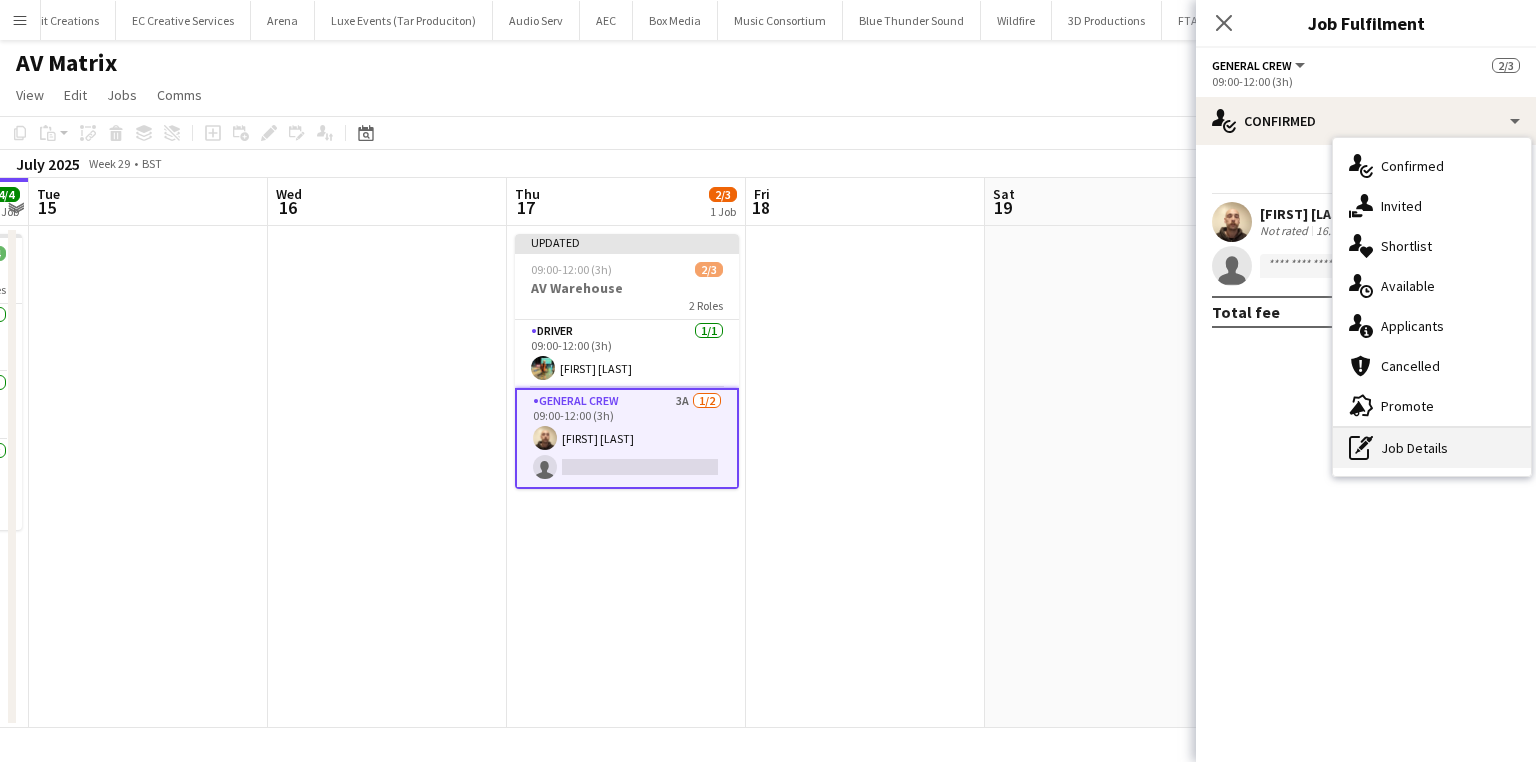 click on "pen-write
Job Details" at bounding box center [1432, 448] 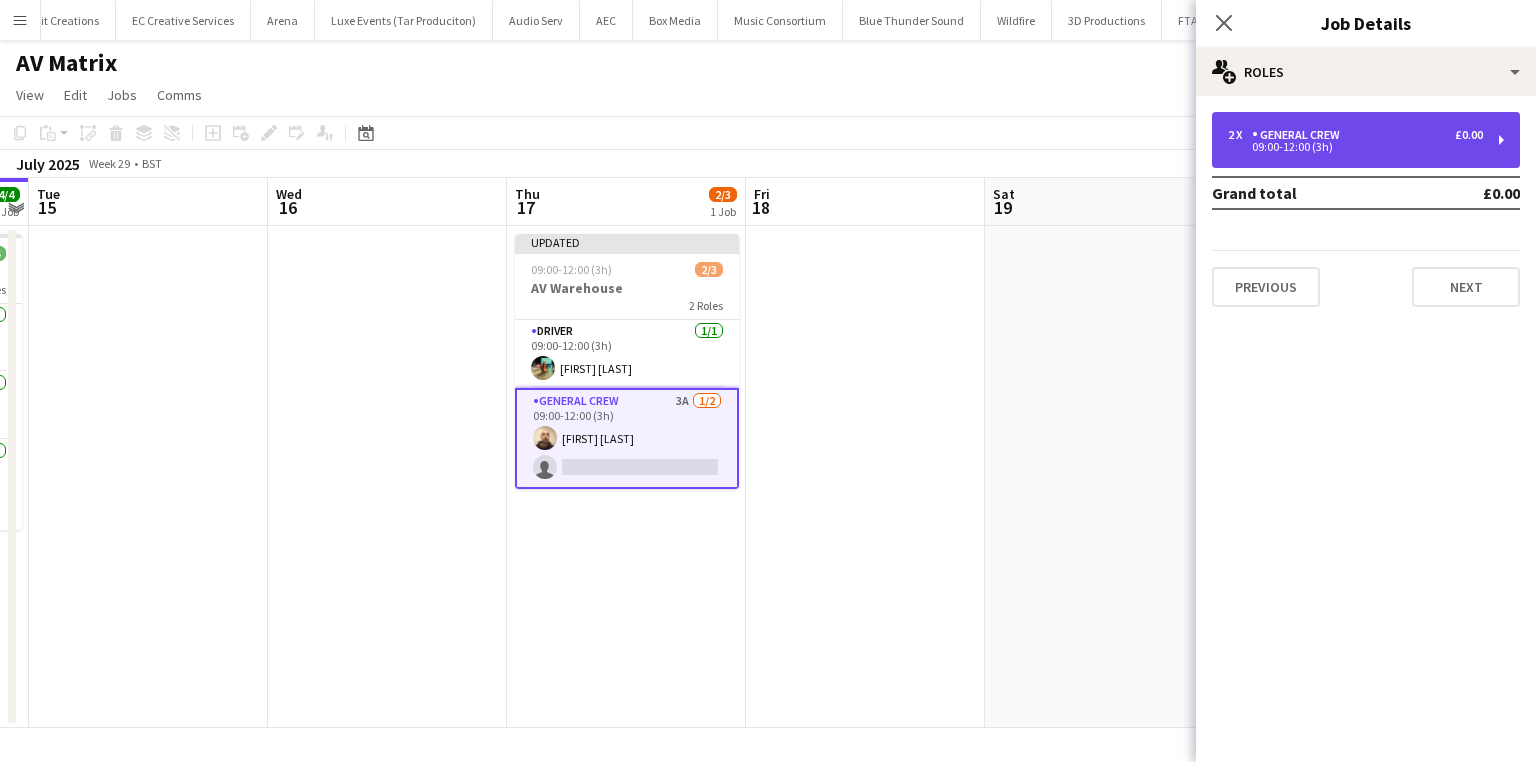 click on "2 x   General Crew   £0.00   09:00-12:00 (3h)" at bounding box center (1366, 140) 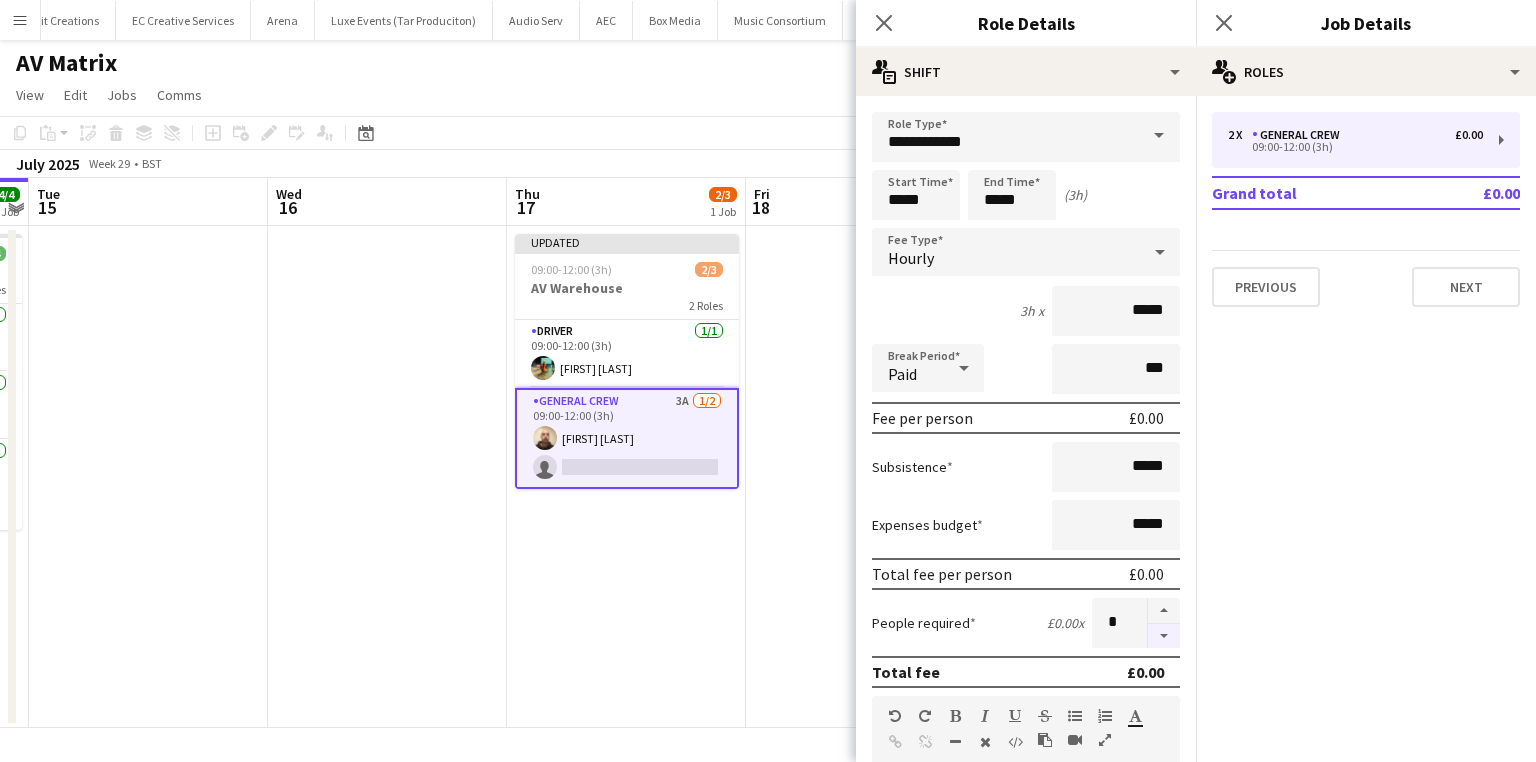 click at bounding box center [1164, 636] 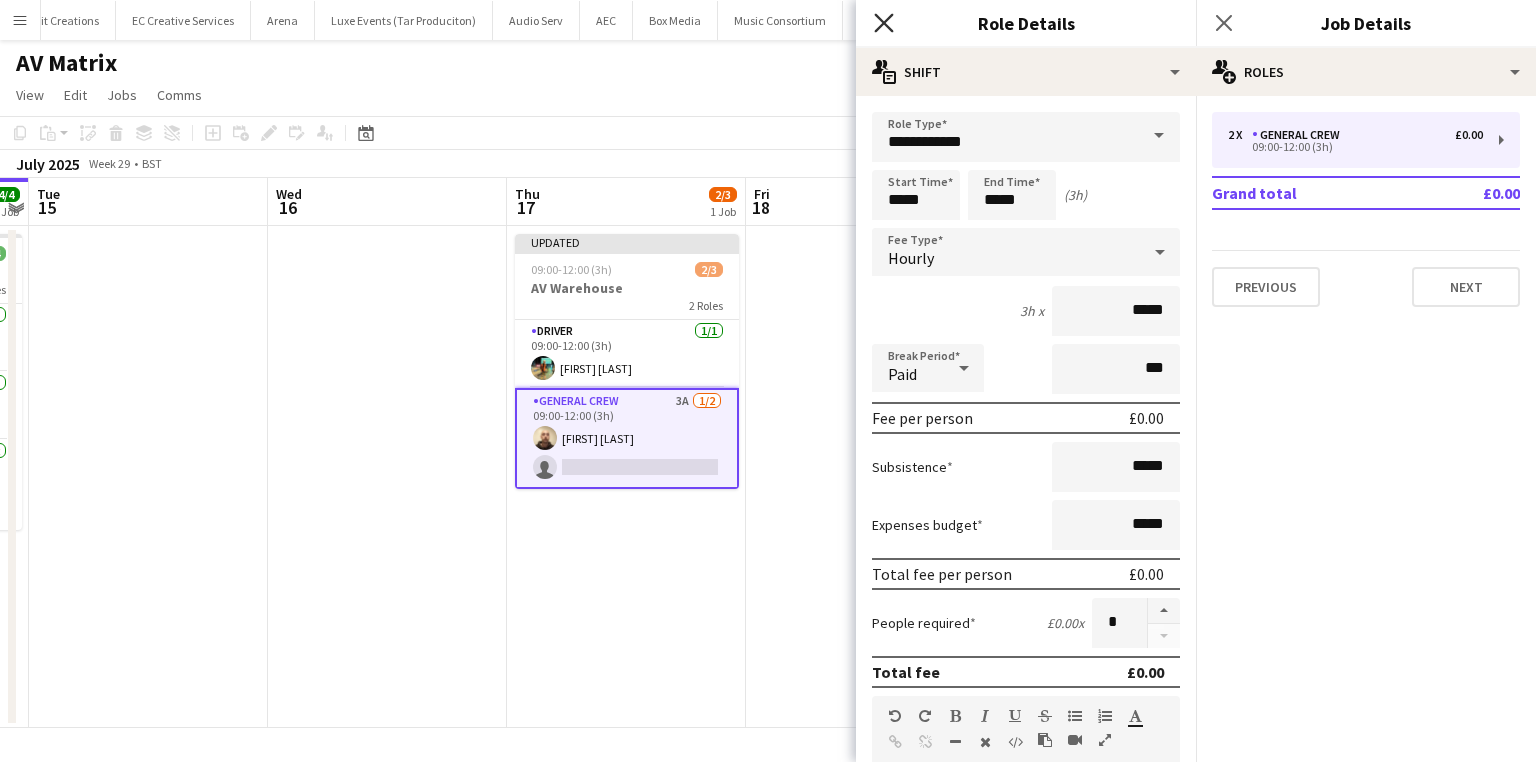click on "Close pop-in" 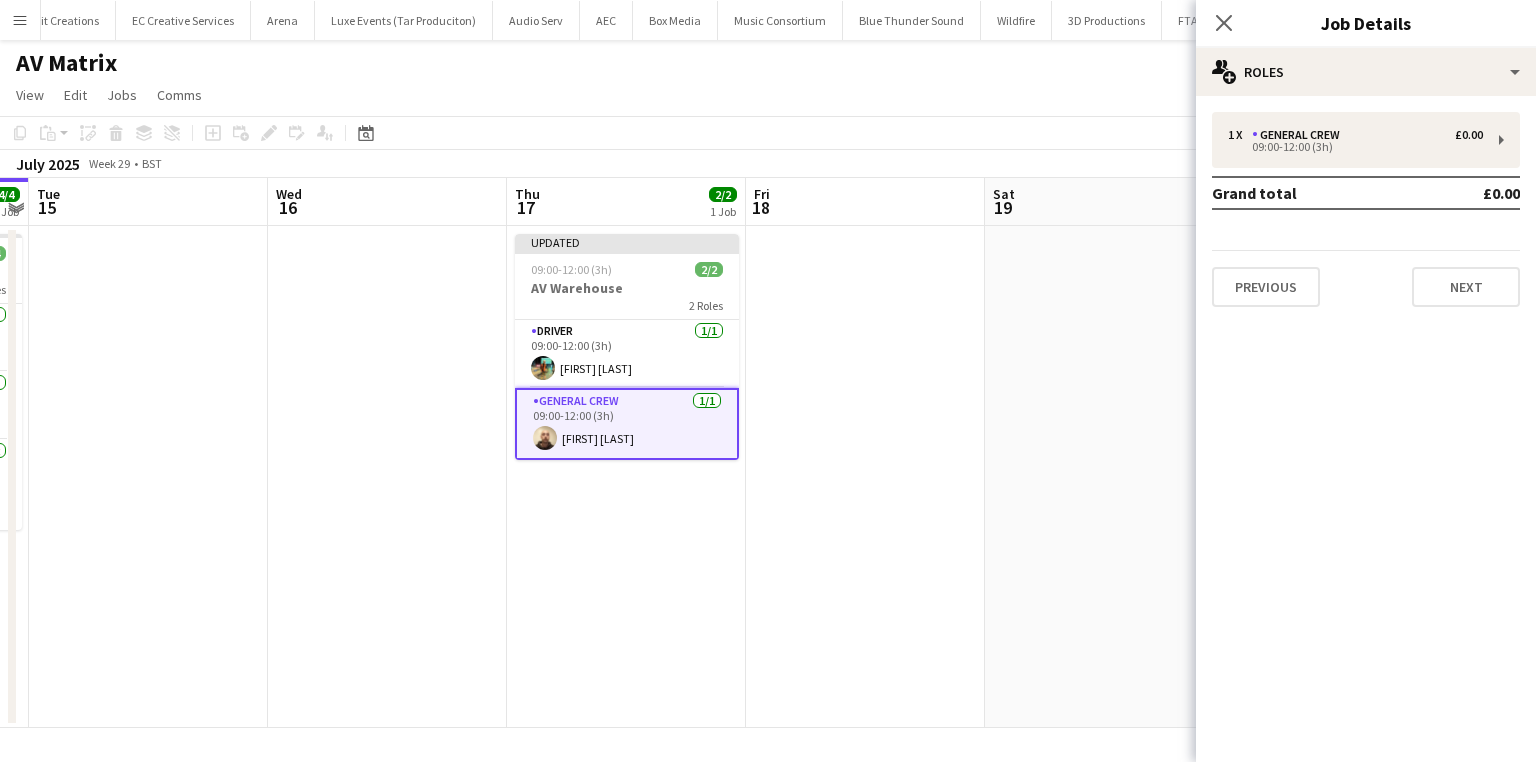 click on "Copy
Paste
Paste   Ctrl+V Paste with crew  Ctrl+Shift+V
Paste linked Job
Delete
Group
Ungroup
Add job
Add linked Job
Edit
Edit linked Job
Applicants
Date picker
JUL 2025 JUL 2025 Monday M Tuesday T Wednesday W Thursday T Friday F Saturday S Sunday S  JUL      1   2   3   4   5   6   7   8   9   10   11   12   13   14   15   16   17   18   19   20   21   22   23   24   25   26   27   28   29   30   31
Comparison range
Comparison range
Today" 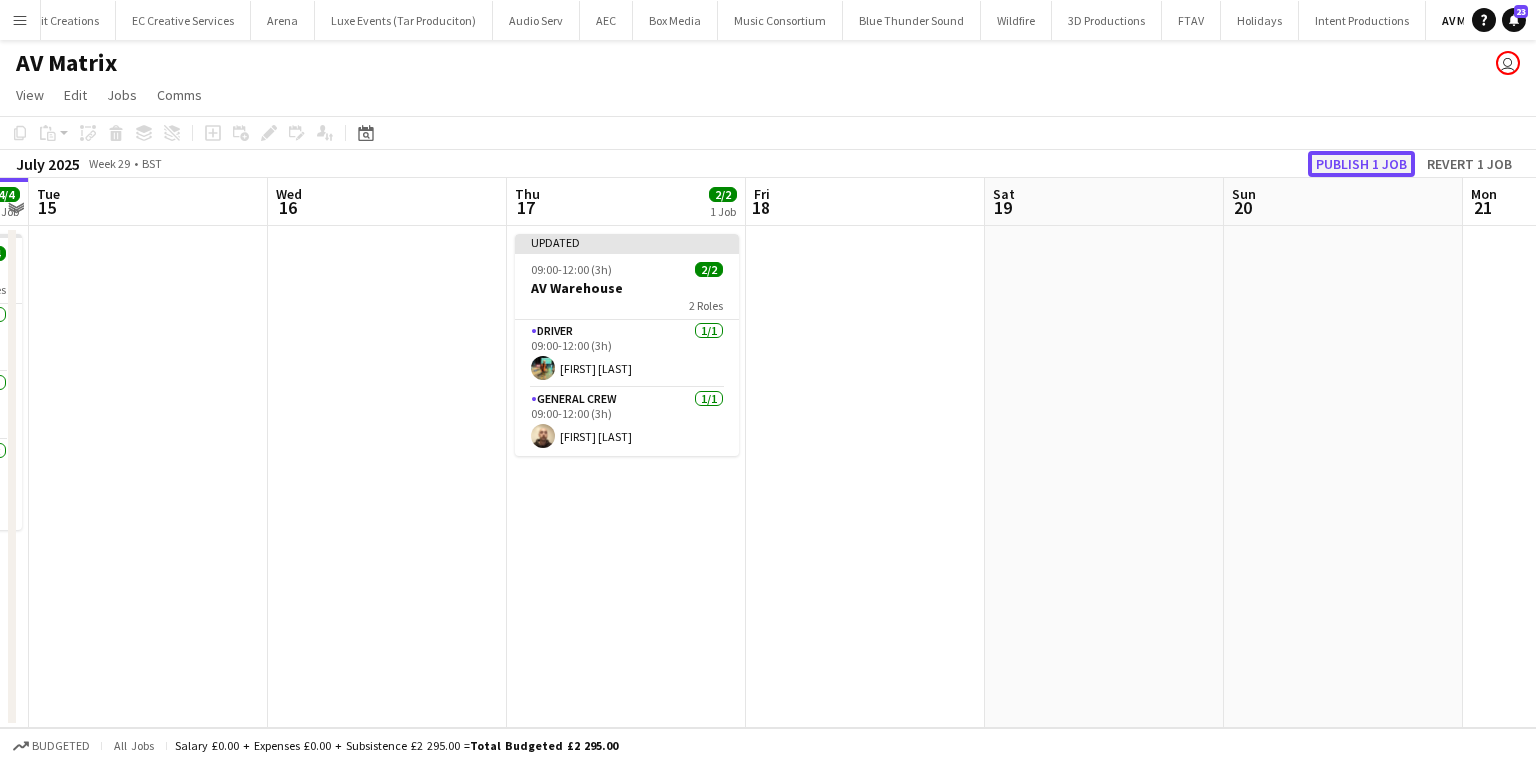 click on "Publish 1 job" 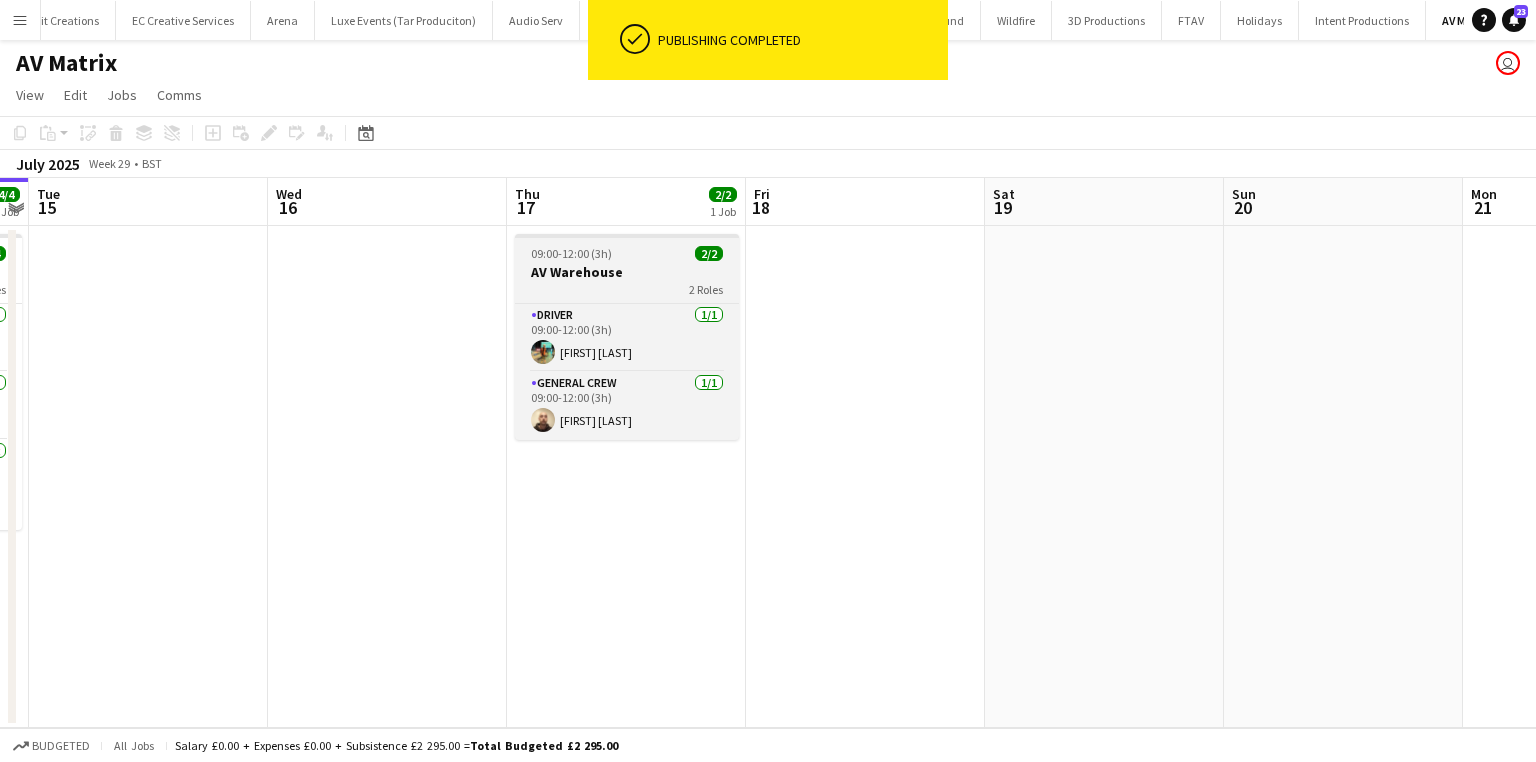 click on "AV Warehouse" at bounding box center (627, 272) 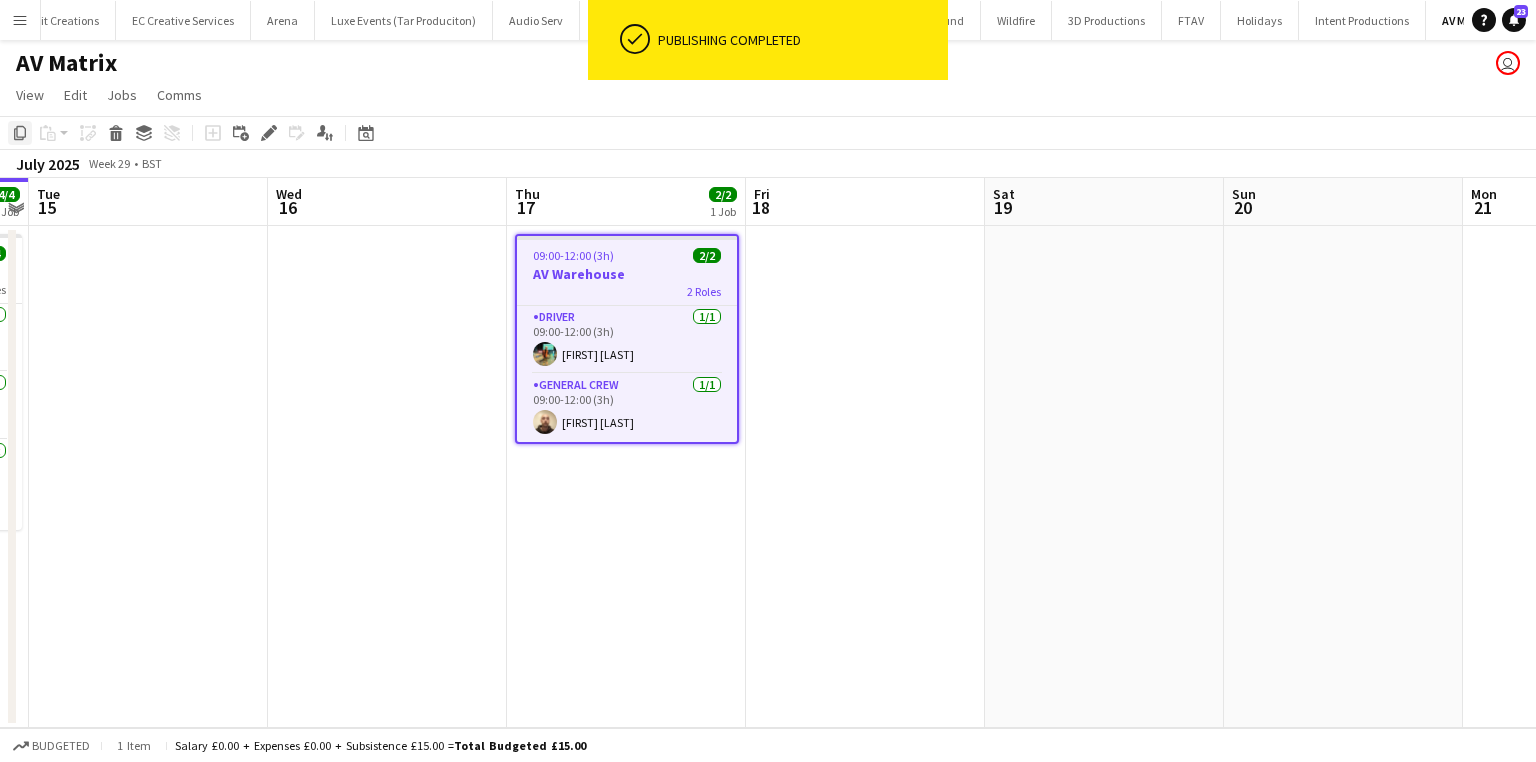 click 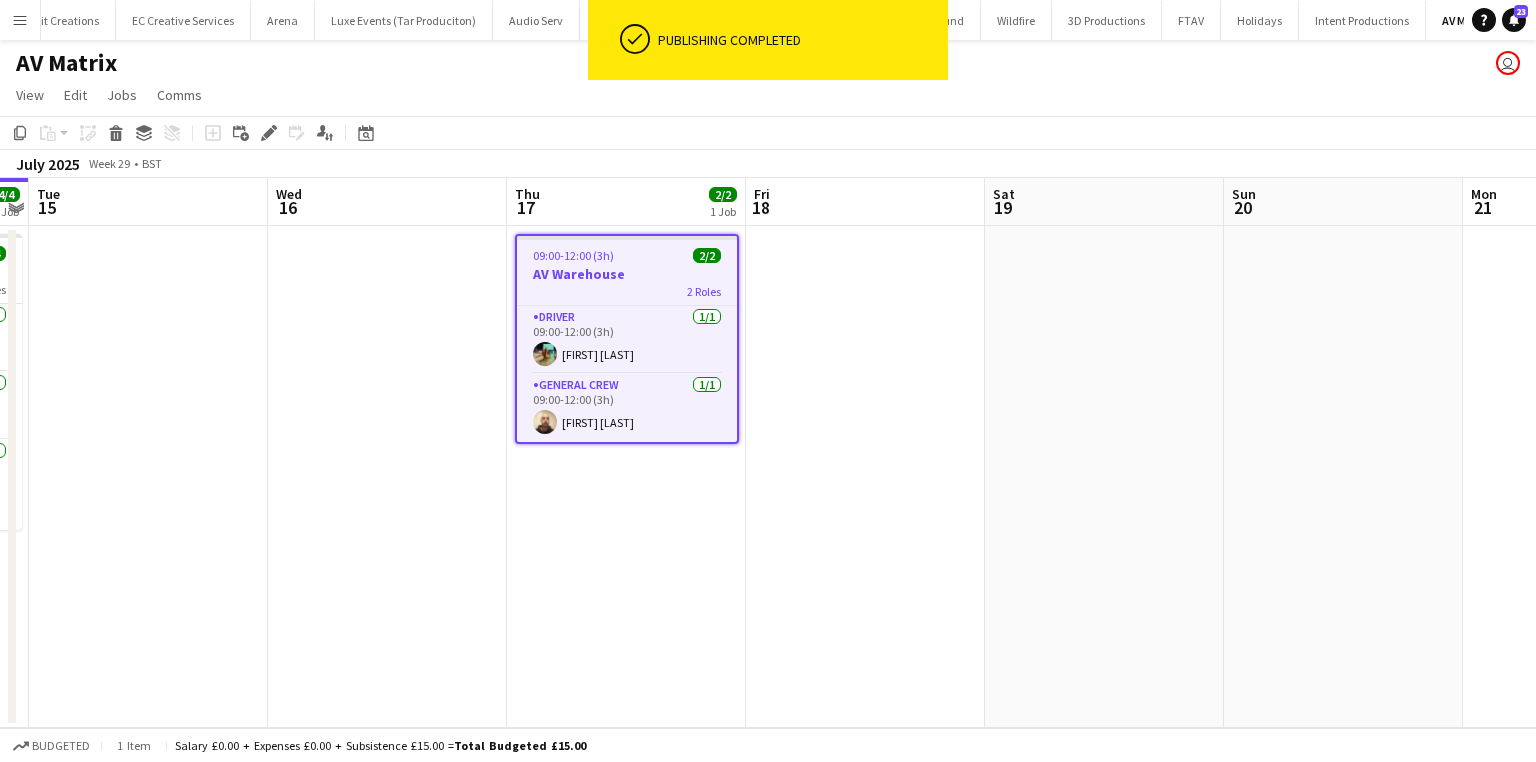 click on "09:00-12:00 (3h)    2/2   AV Warehouse     2 Roles   Driver   1/1   09:00-12:00 (3h)
[FIRST] [LAST]  General Crew   1/1   09:00-12:00 (3h)
[FIRST] [LAST]" at bounding box center (626, 477) 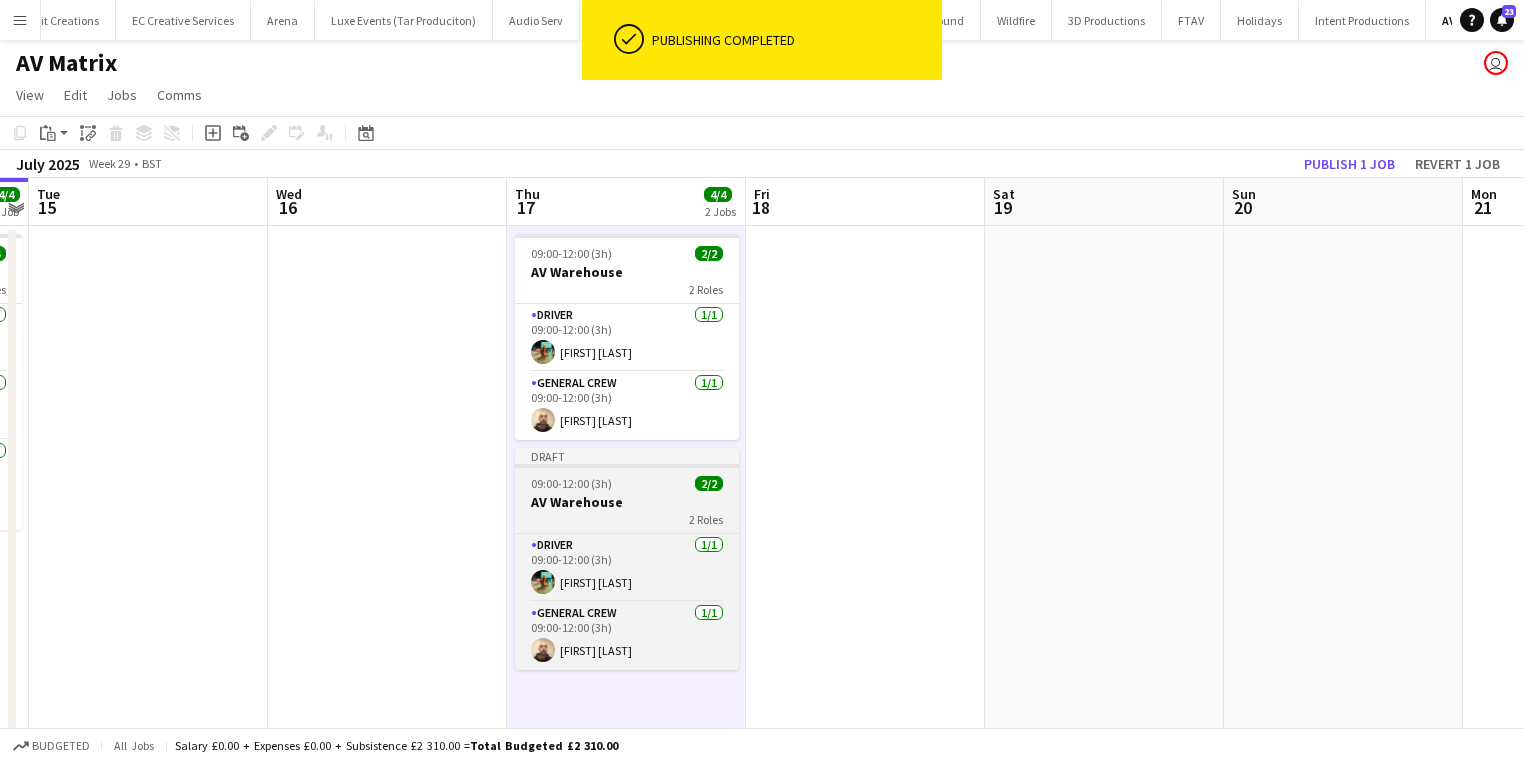 click on "09:00-12:00 (3h)    2/2" at bounding box center [627, 483] 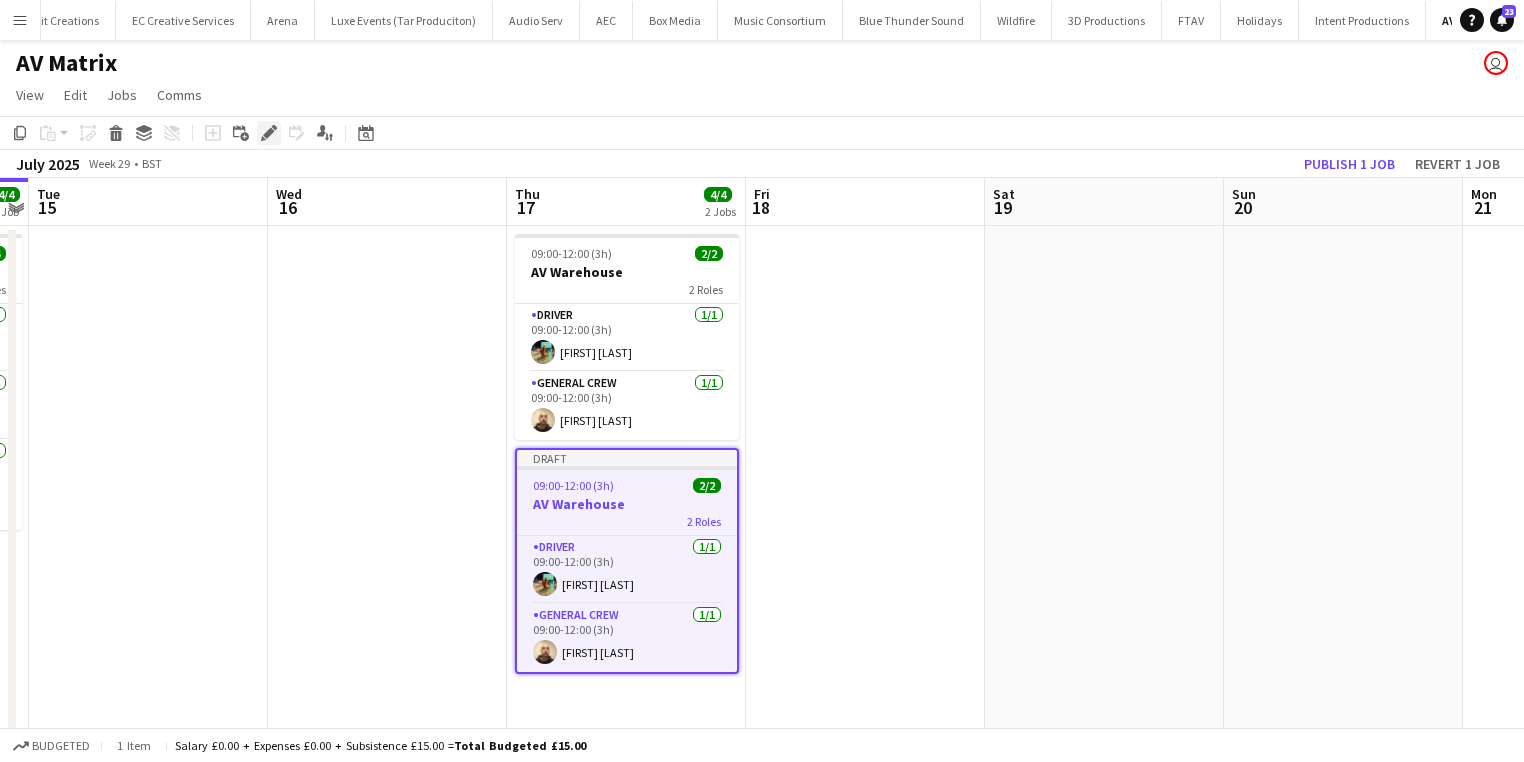 click on "Edit" 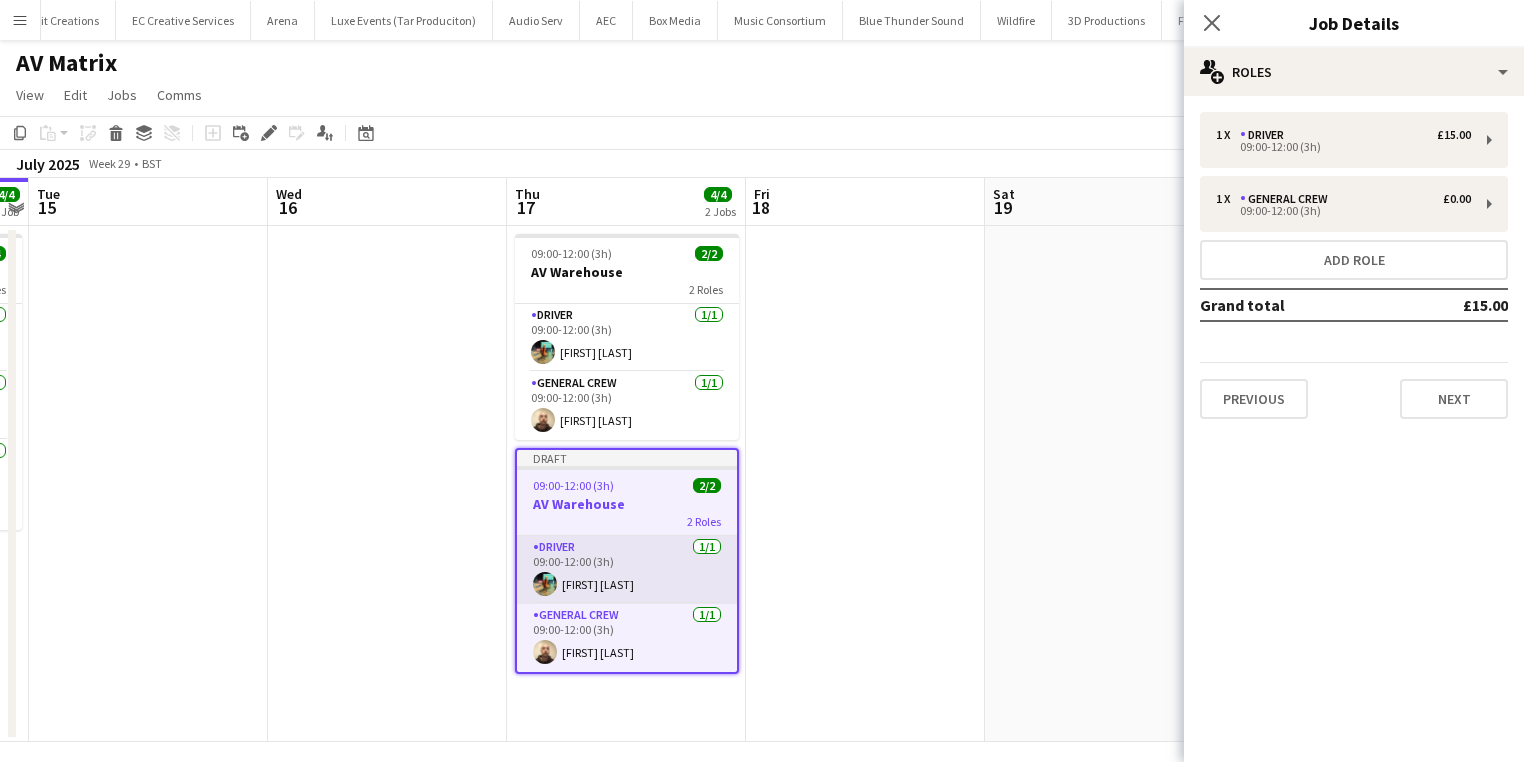 click on "Driver   1/1   09:00-12:00 (3h)
[FIRST] [LAST]" at bounding box center (627, 570) 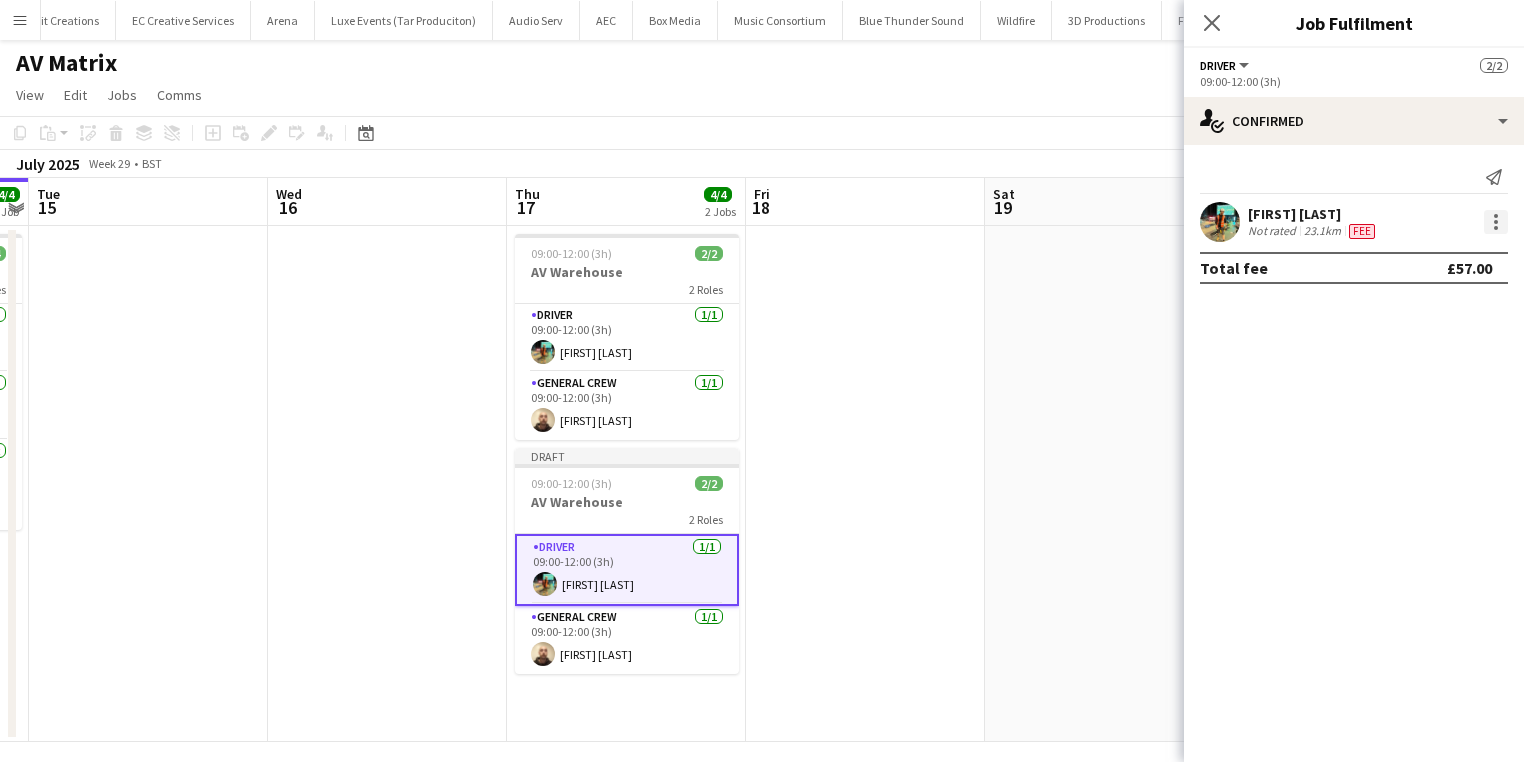 click at bounding box center [1496, 222] 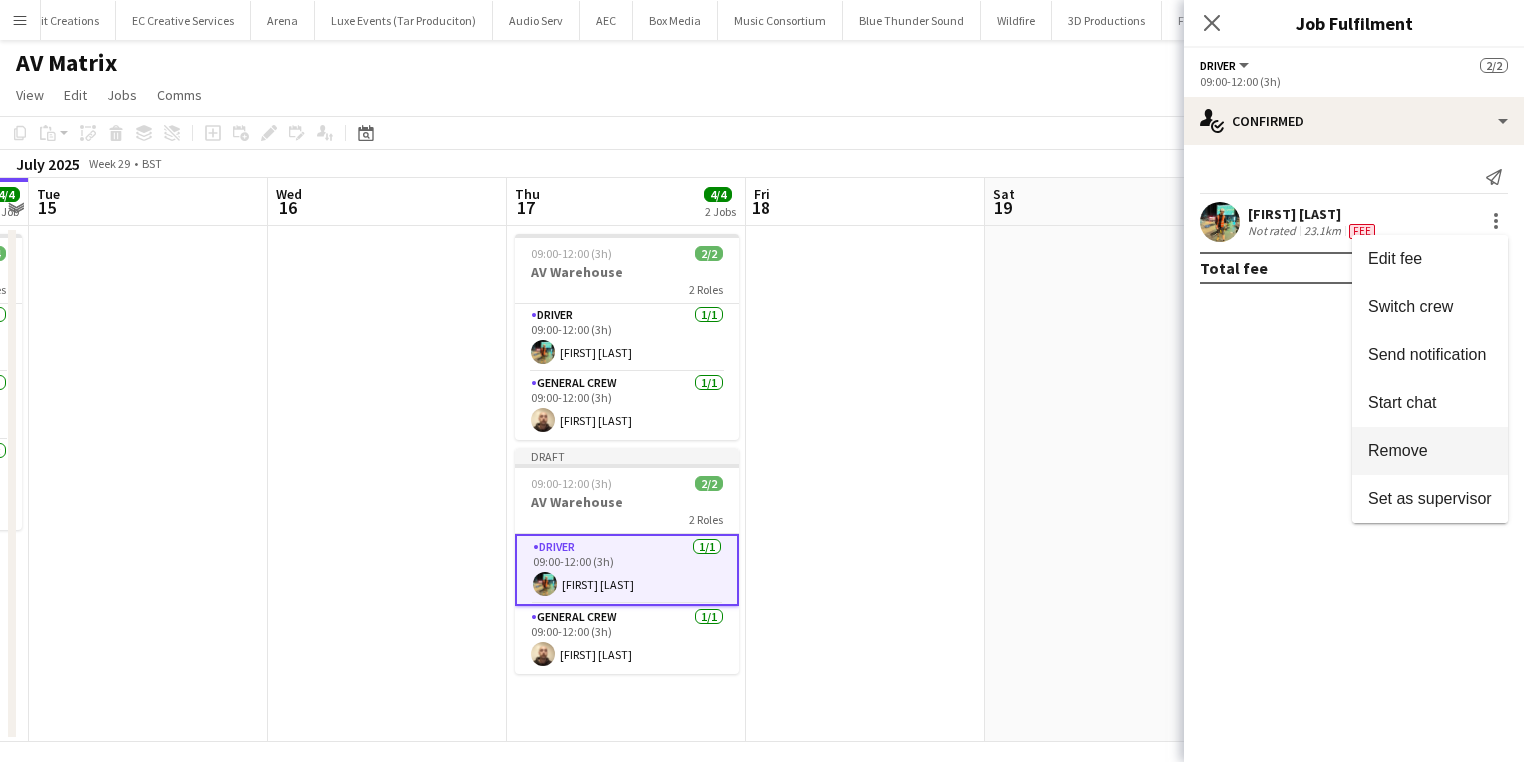 click on "Remove" at bounding box center (1430, 451) 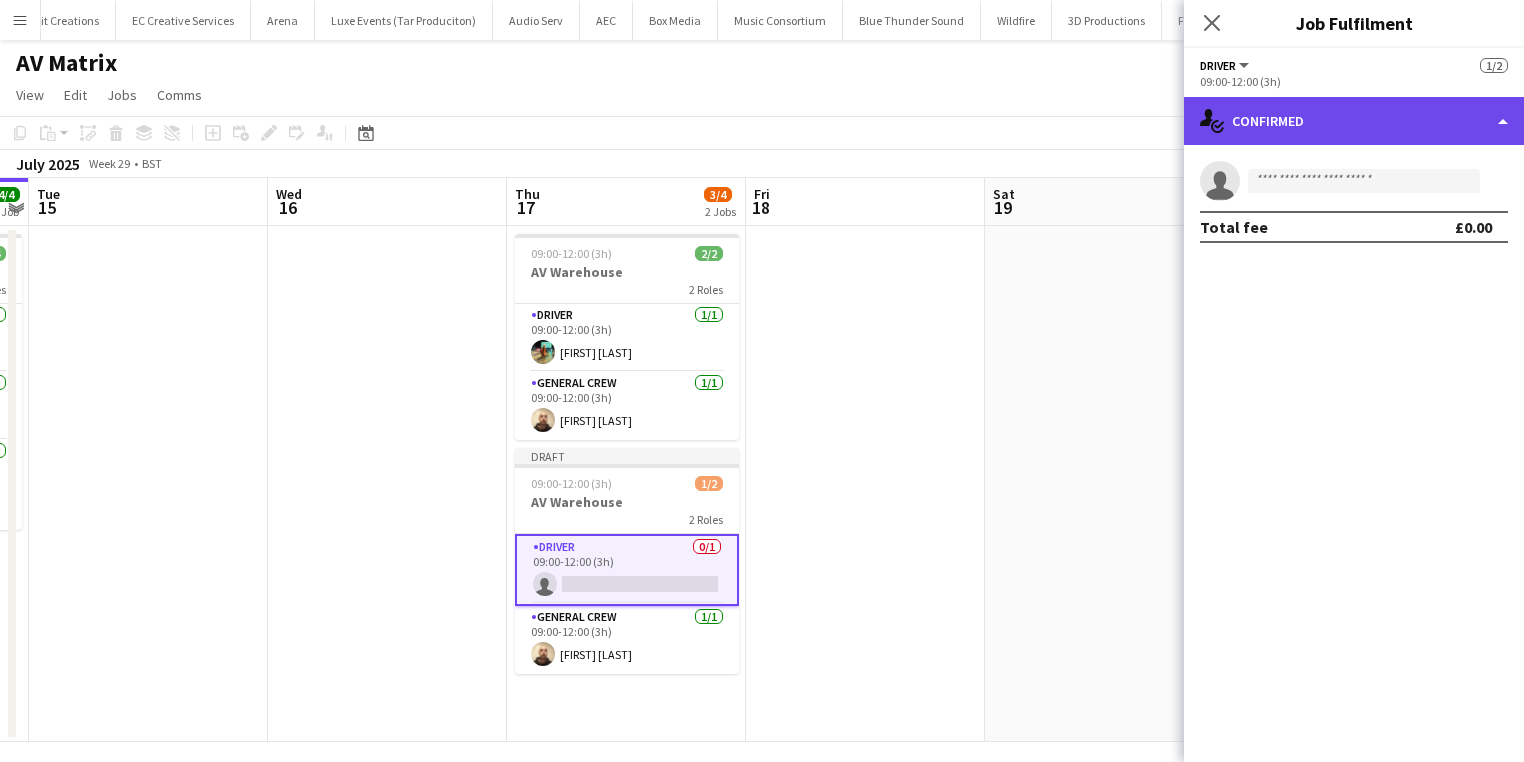 click on "single-neutral-actions-check-2
Confirmed" 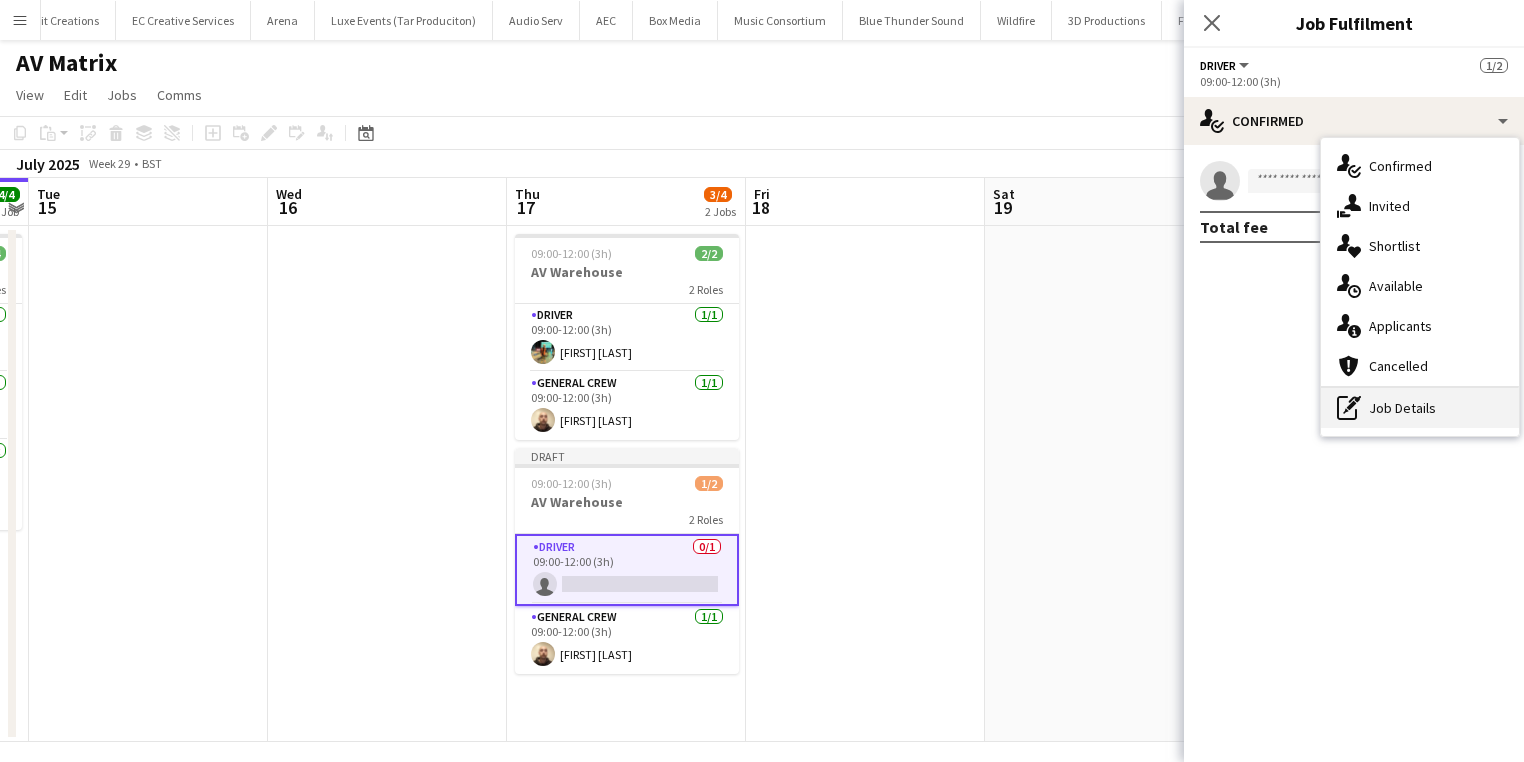 click on "pen-write
Job Details" at bounding box center [1420, 408] 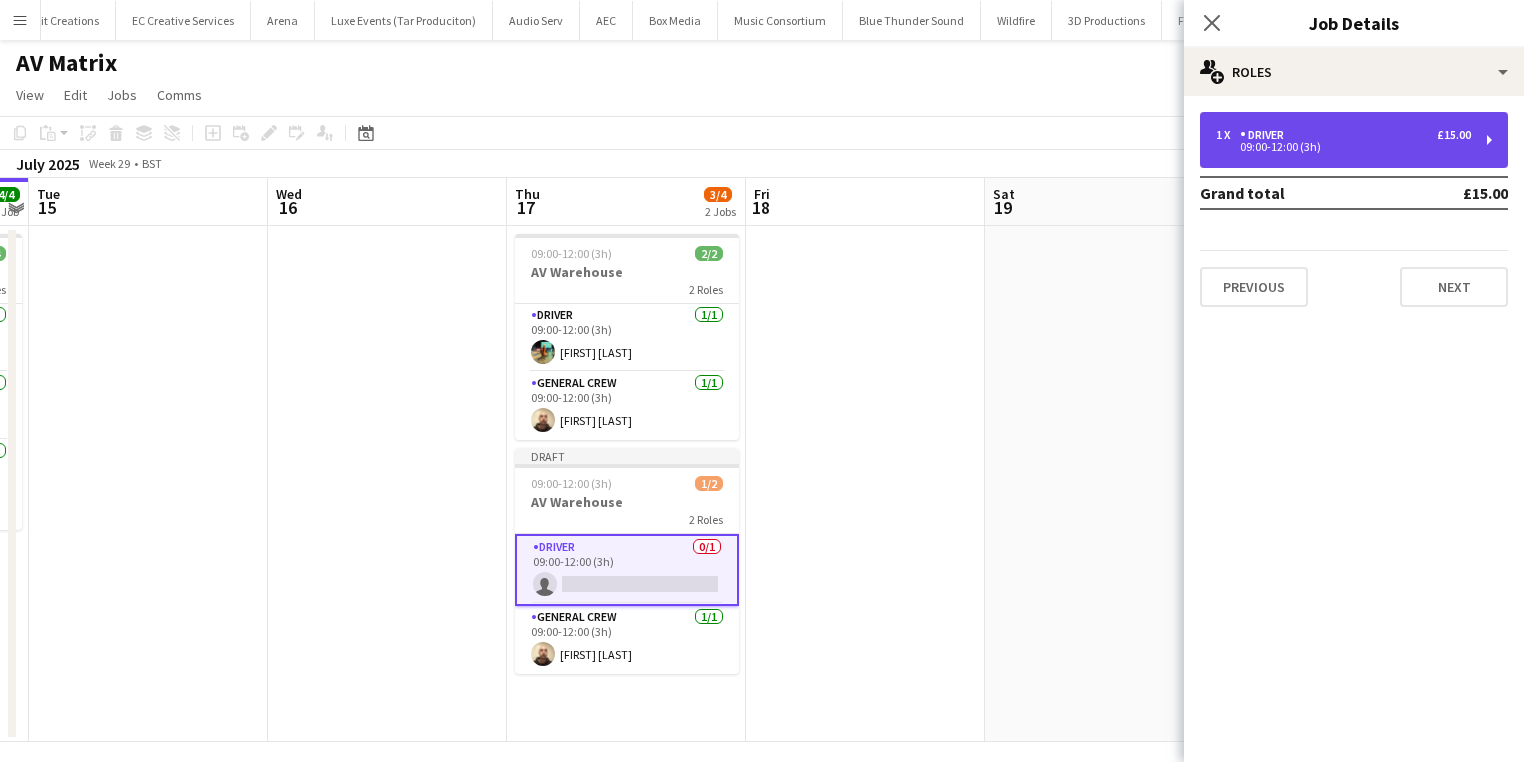 click on "09:00-12:00 (3h)" at bounding box center (1343, 147) 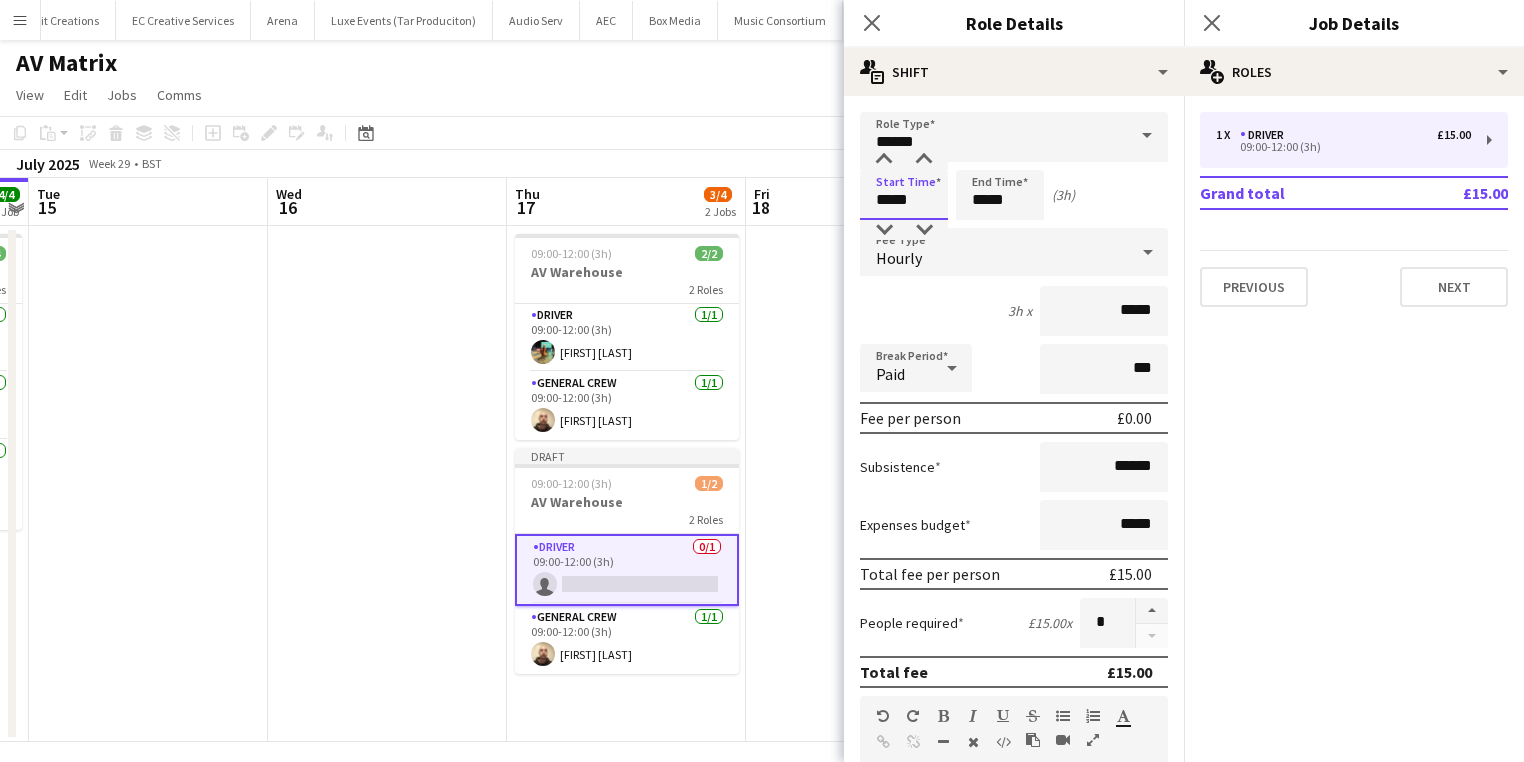 drag, startPoint x: 920, startPoint y: 200, endPoint x: 736, endPoint y: 205, distance: 184.06792 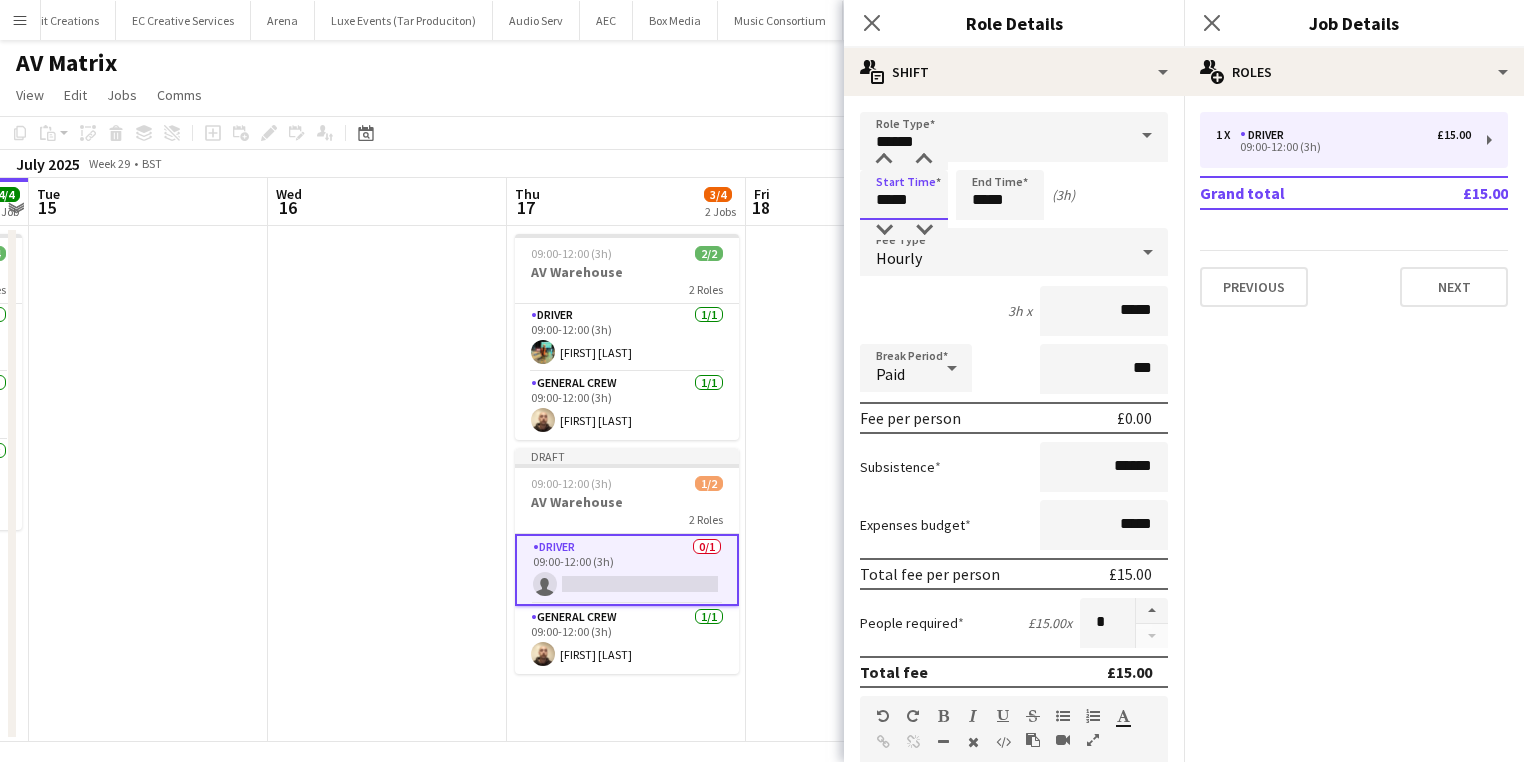 click on "Menu
Boards
Boards   Boards   All jobs   Status
Workforce
Workforce   My Workforce   Recruiting
Comms
Comms
Pay
Pay   Approvals   Payments   Reports
Platform Settings
Platform Settings   App settings   Your settings   Profiles
Training Academy
Training Academy
Knowledge Base
Knowledge Base
Product Updates
Product Updates   Log Out   Privacy   Wellpleased Events
Close
Wasserman
Close
Event People
Close
AMCI Global
Close
Seen Live Ltd
Close
Future Cheer Limited
Close
Premier Production
Close
Olympus Express
Close
Three Create" at bounding box center (762, 388) 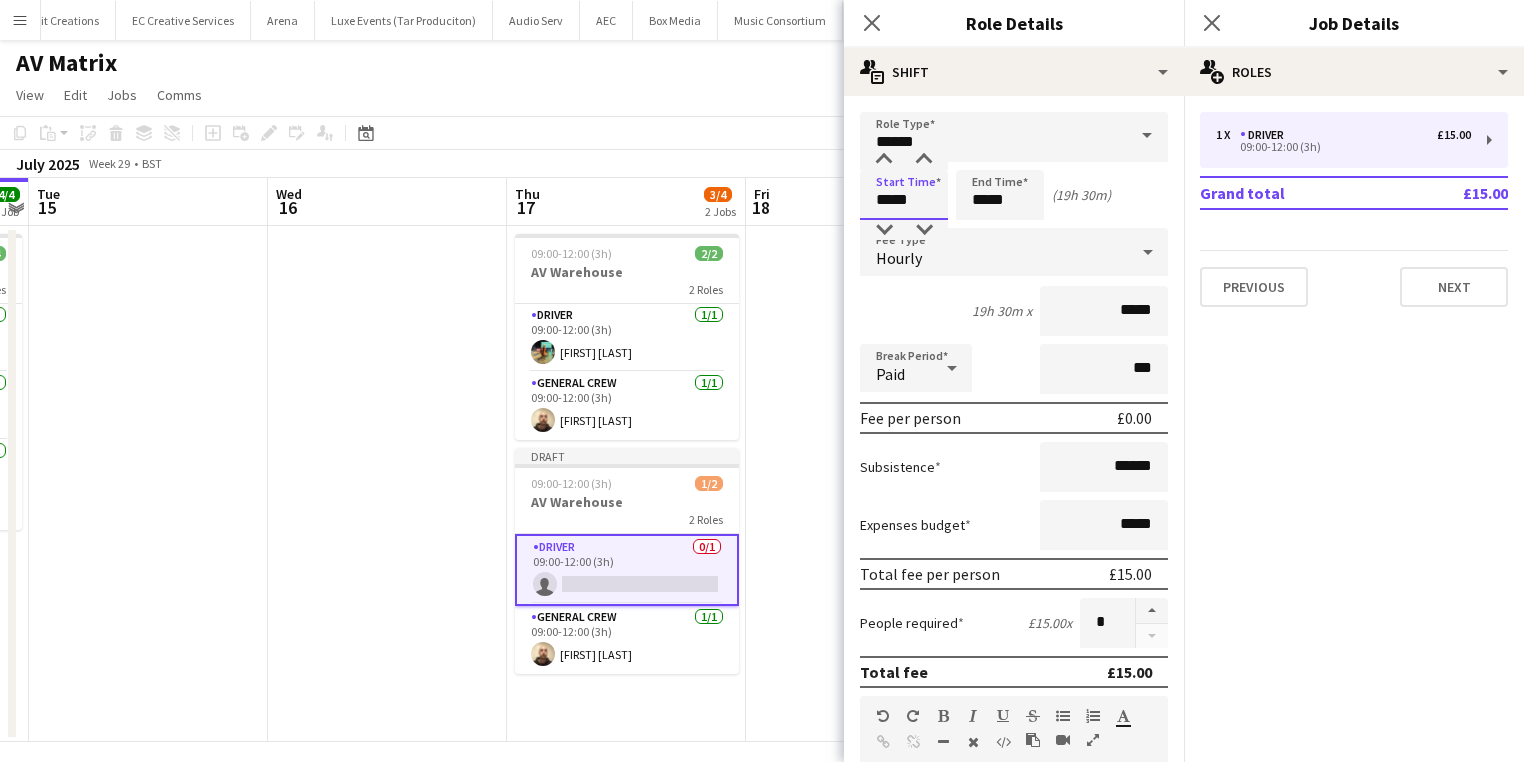 type on "*****" 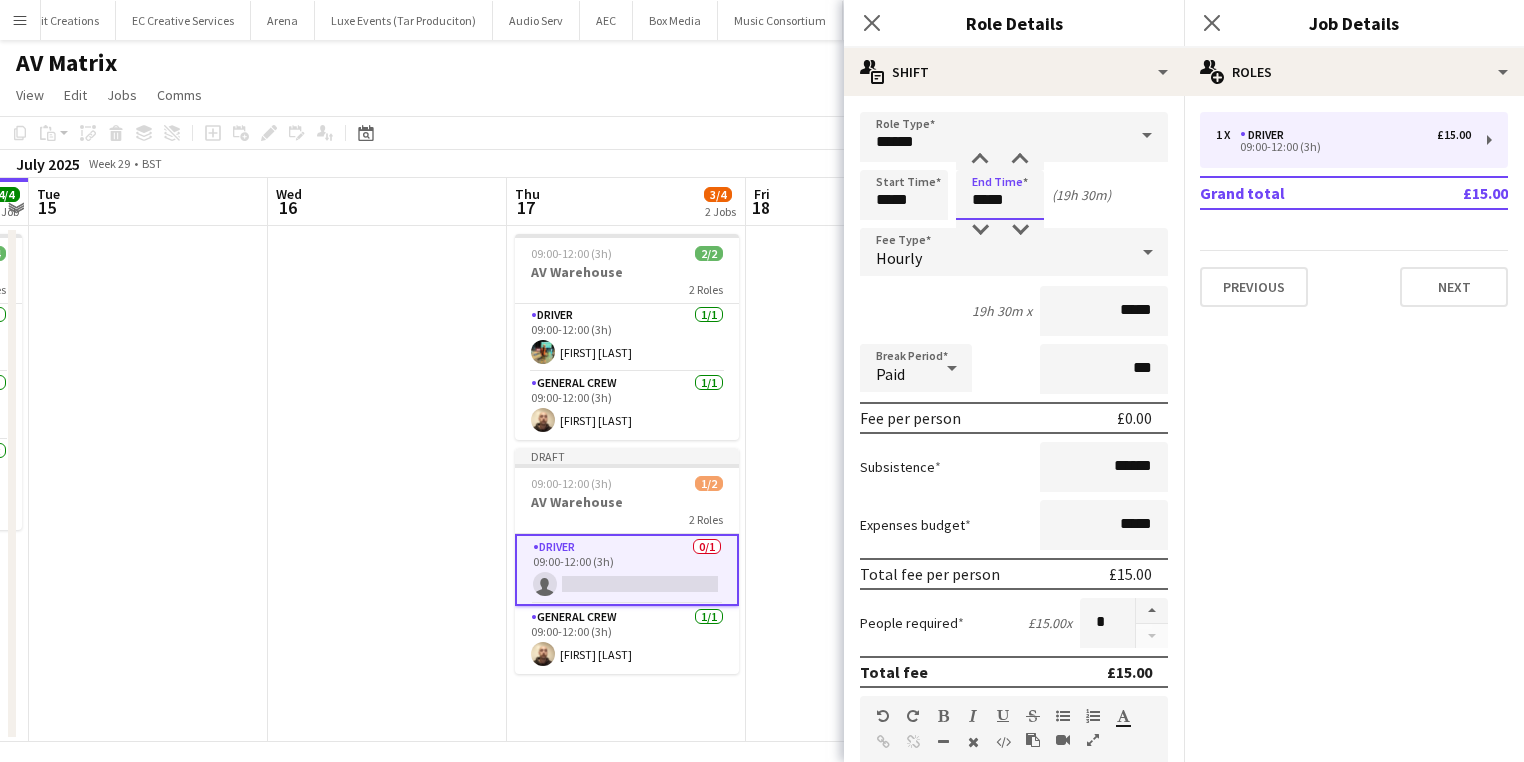 drag, startPoint x: 1018, startPoint y: 195, endPoint x: 863, endPoint y: 208, distance: 155.5442 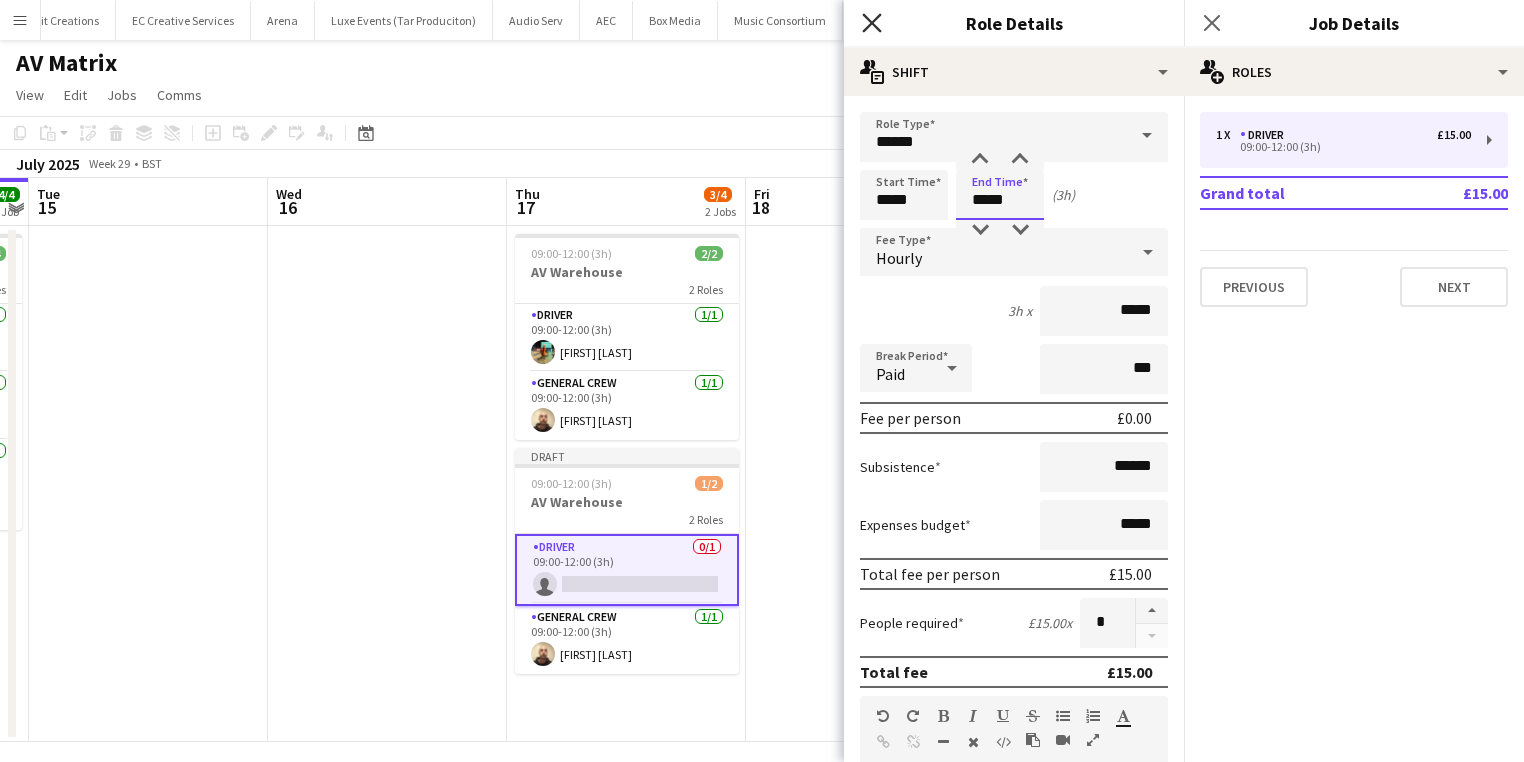 type on "*****" 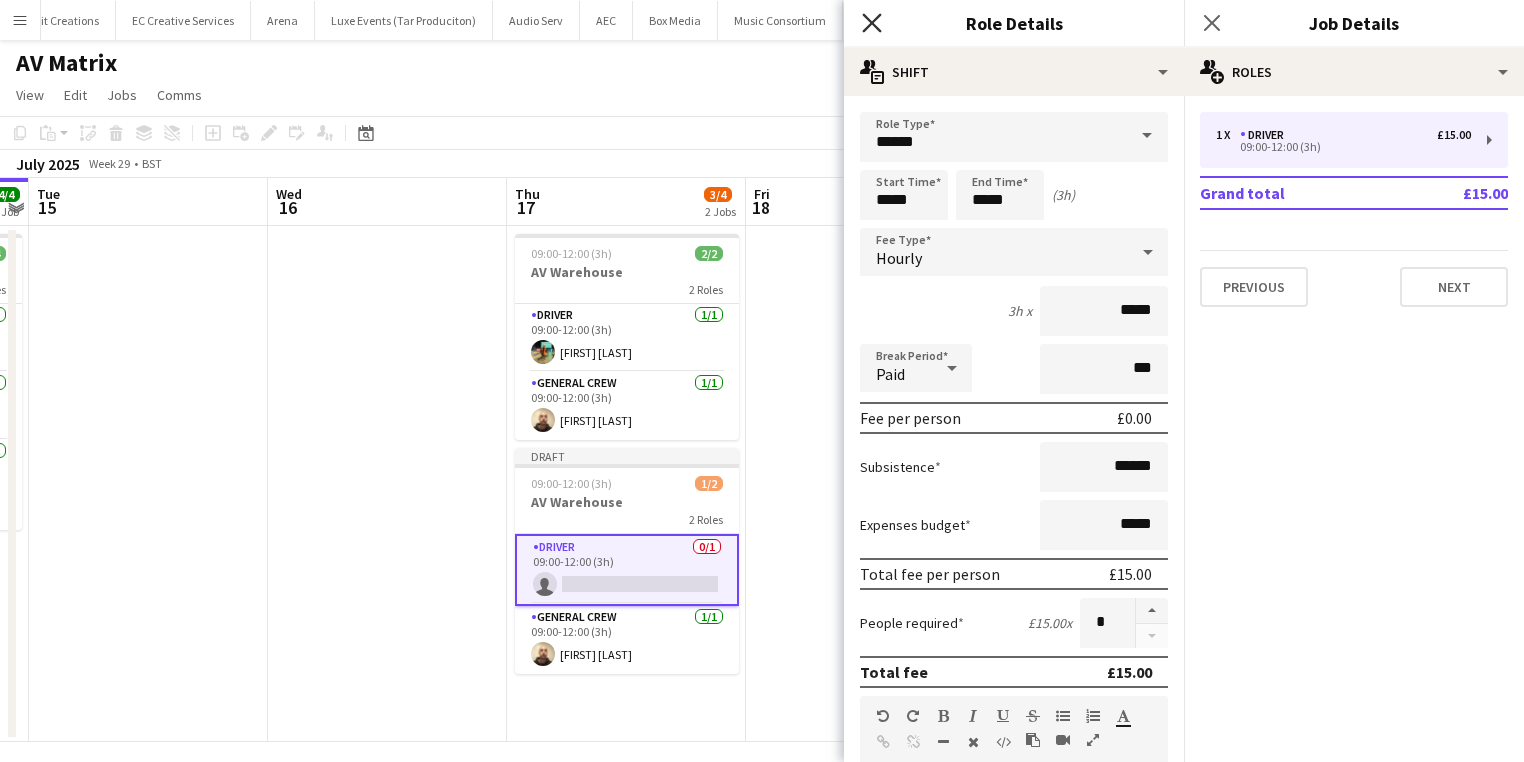 click on "Close pop-in" 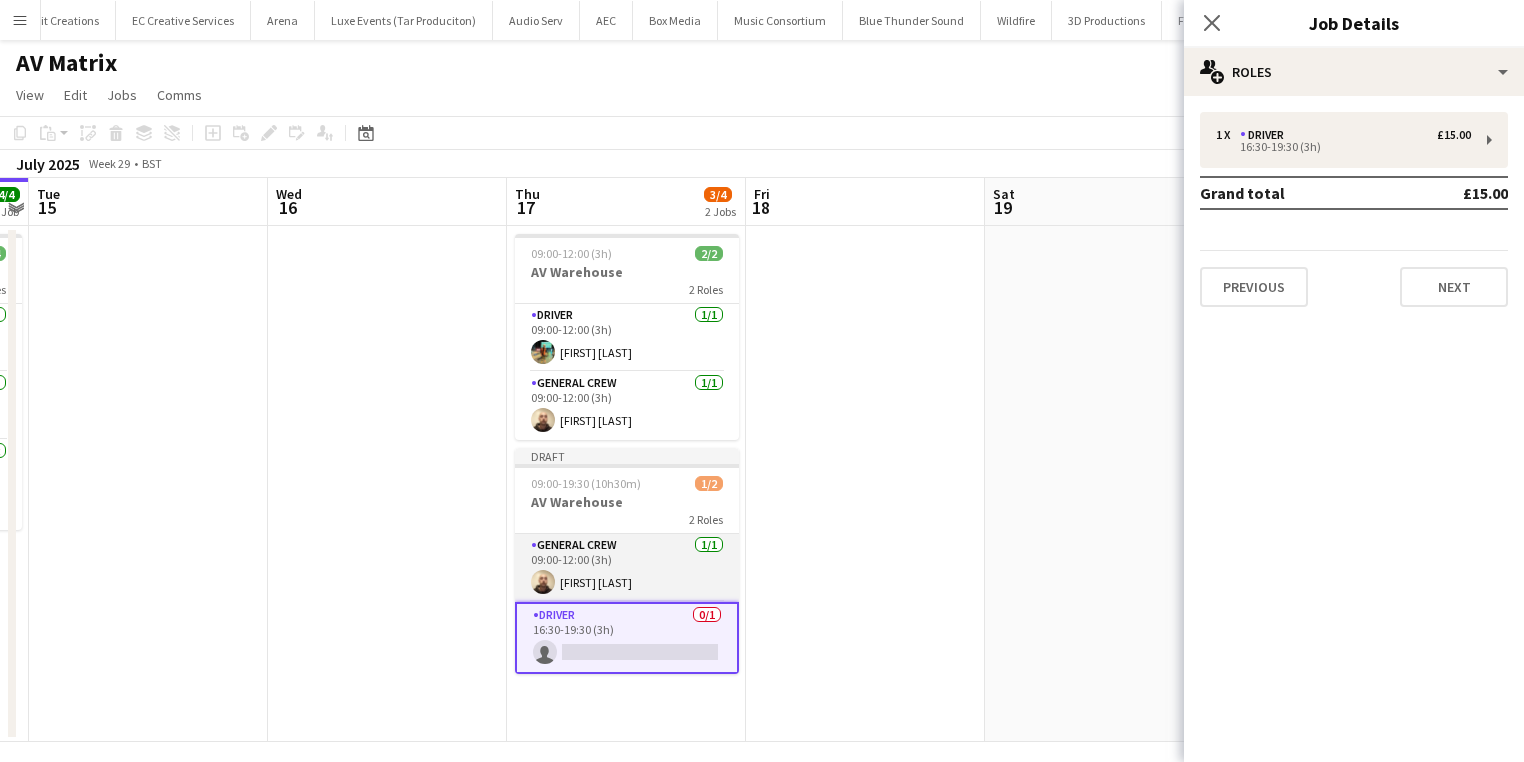 click on "General Crew   1/1   09:00-12:00 (3h)
[FIRST] [LAST]" at bounding box center (627, 568) 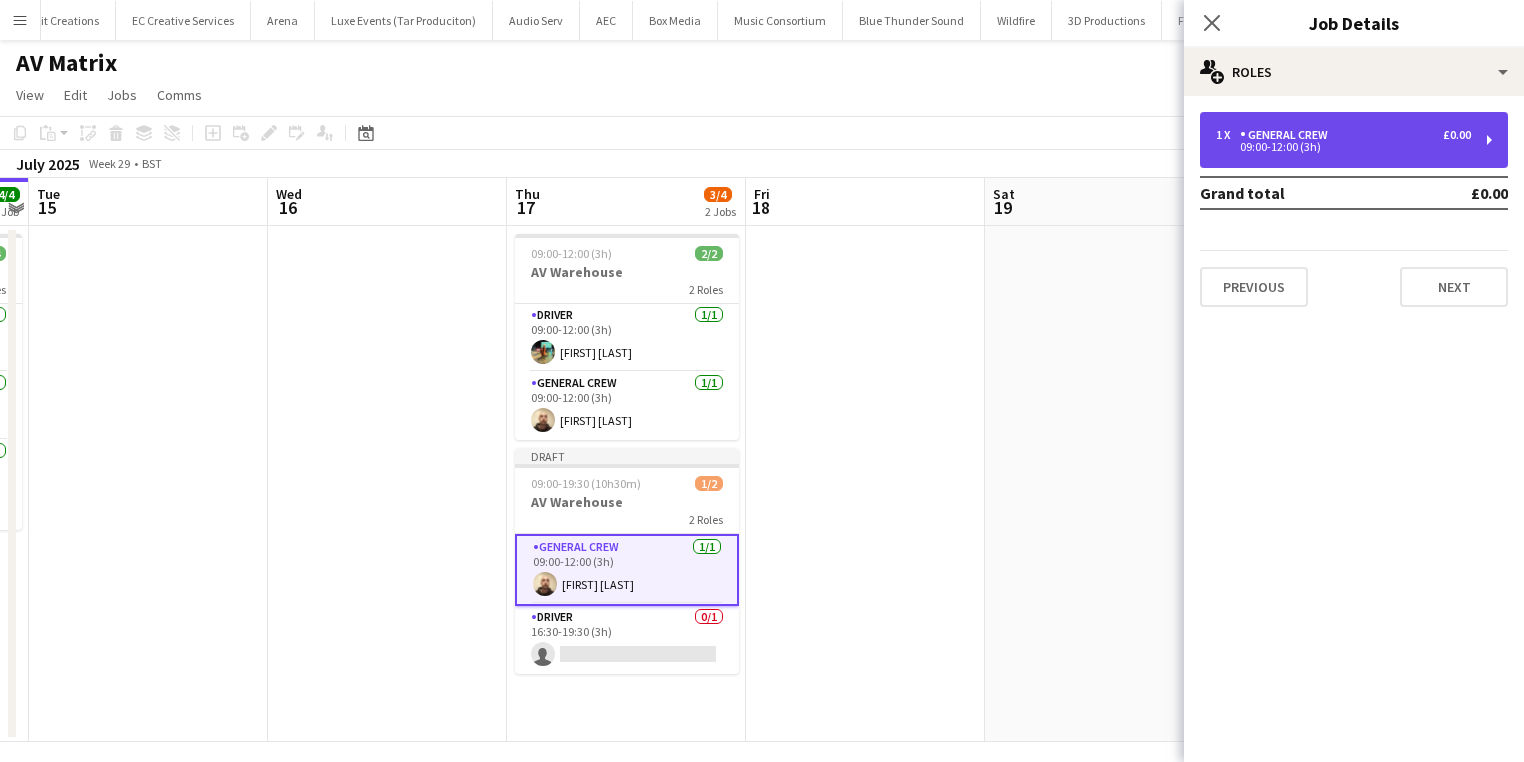 click on "09:00-12:00 (3h)" at bounding box center (1343, 147) 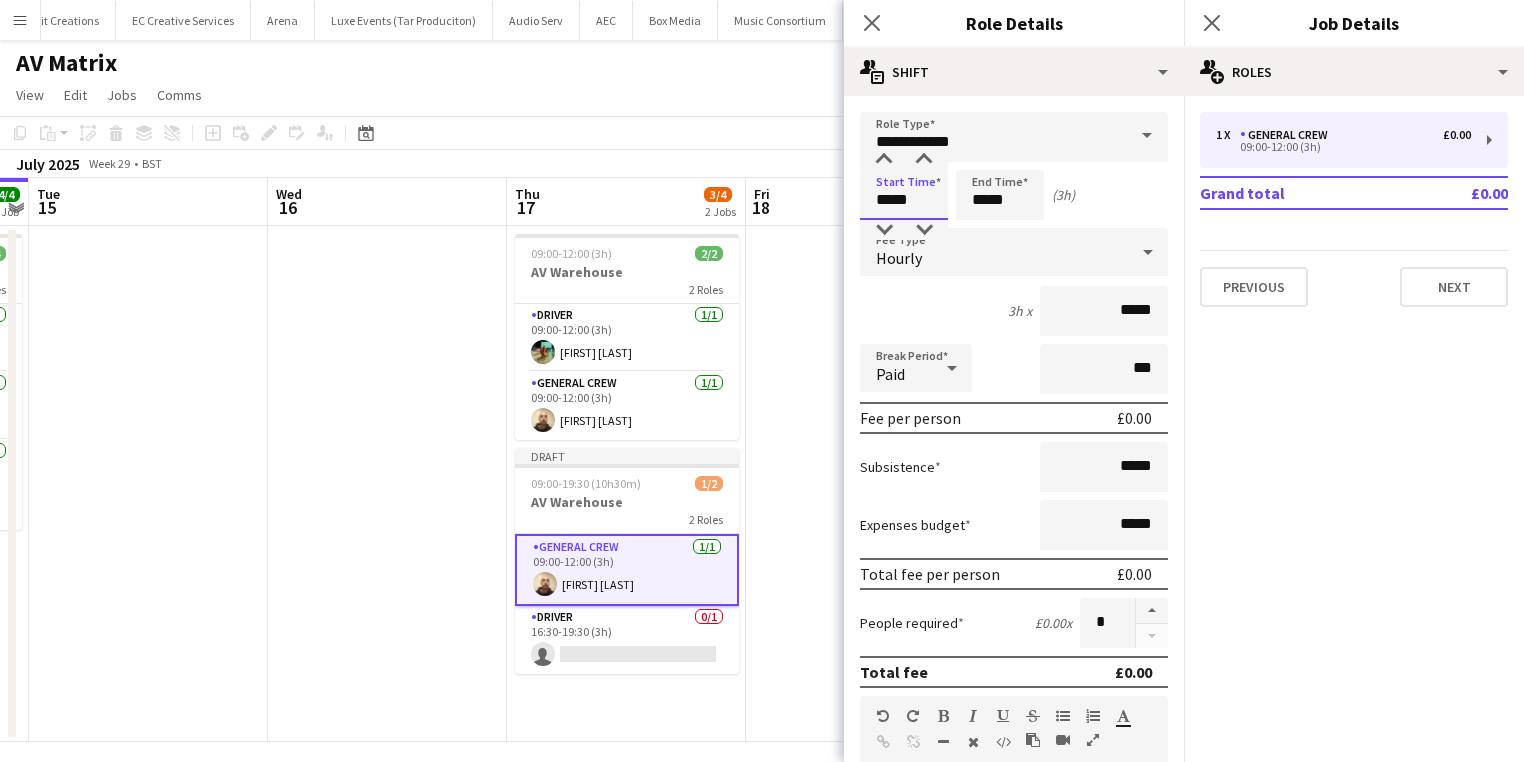 drag, startPoint x: 920, startPoint y: 204, endPoint x: 708, endPoint y: 210, distance: 212.08488 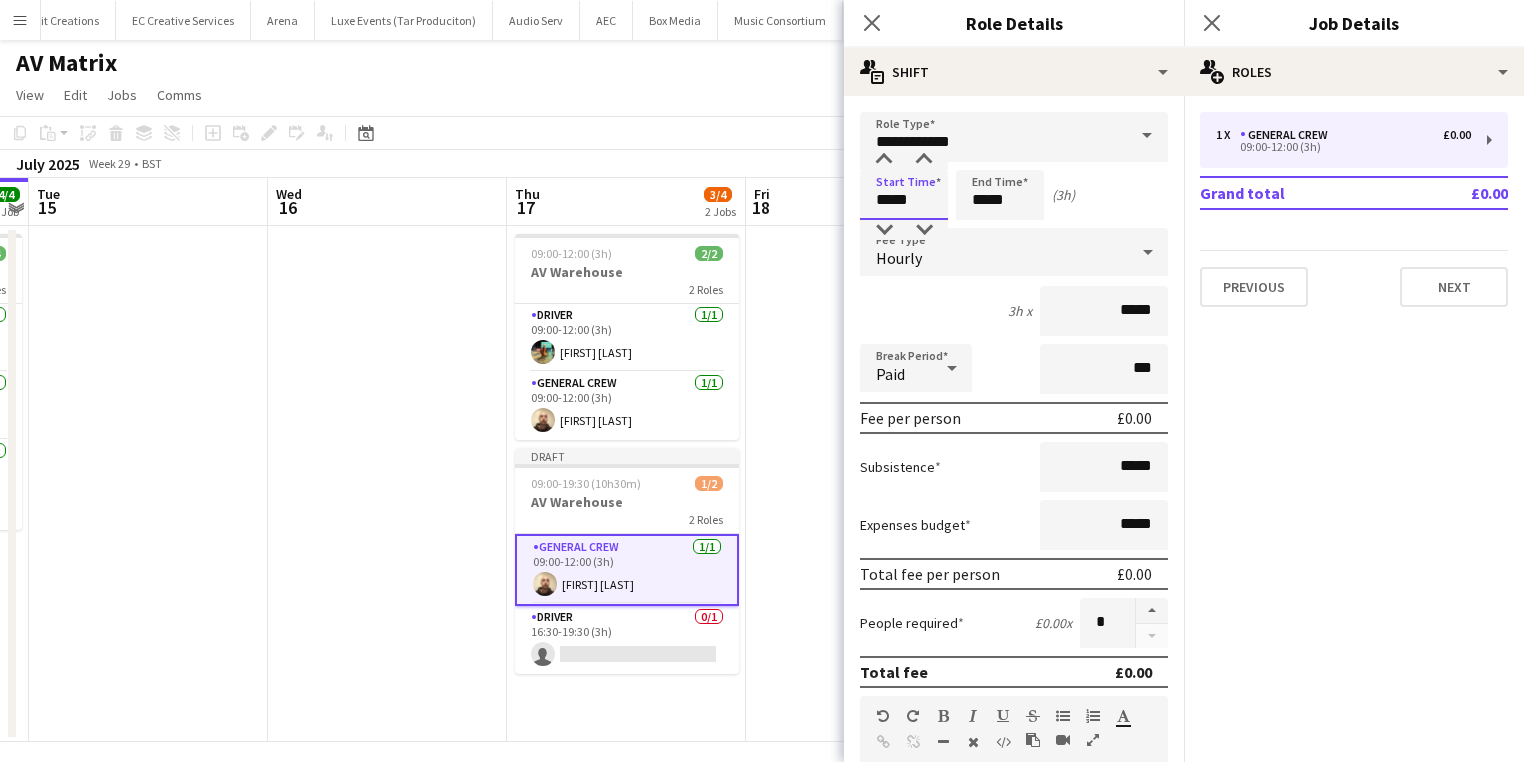 click on "Menu
Boards
Boards   Boards   All jobs   Status
Workforce
Workforce   My Workforce   Recruiting
Comms
Comms
Pay
Pay   Approvals   Payments   Reports
Platform Settings
Platform Settings   App settings   Your settings   Profiles
Training Academy
Training Academy
Knowledge Base
Knowledge Base
Product Updates
Product Updates   Log Out   Privacy   Wellpleased Events
Close
Wasserman
Close
Event People
Close
AMCI Global
Close
Seen Live Ltd
Close
Future Cheer Limited
Close
Premier Production
Close
Olympus Express
Close
Three Create" at bounding box center (762, 388) 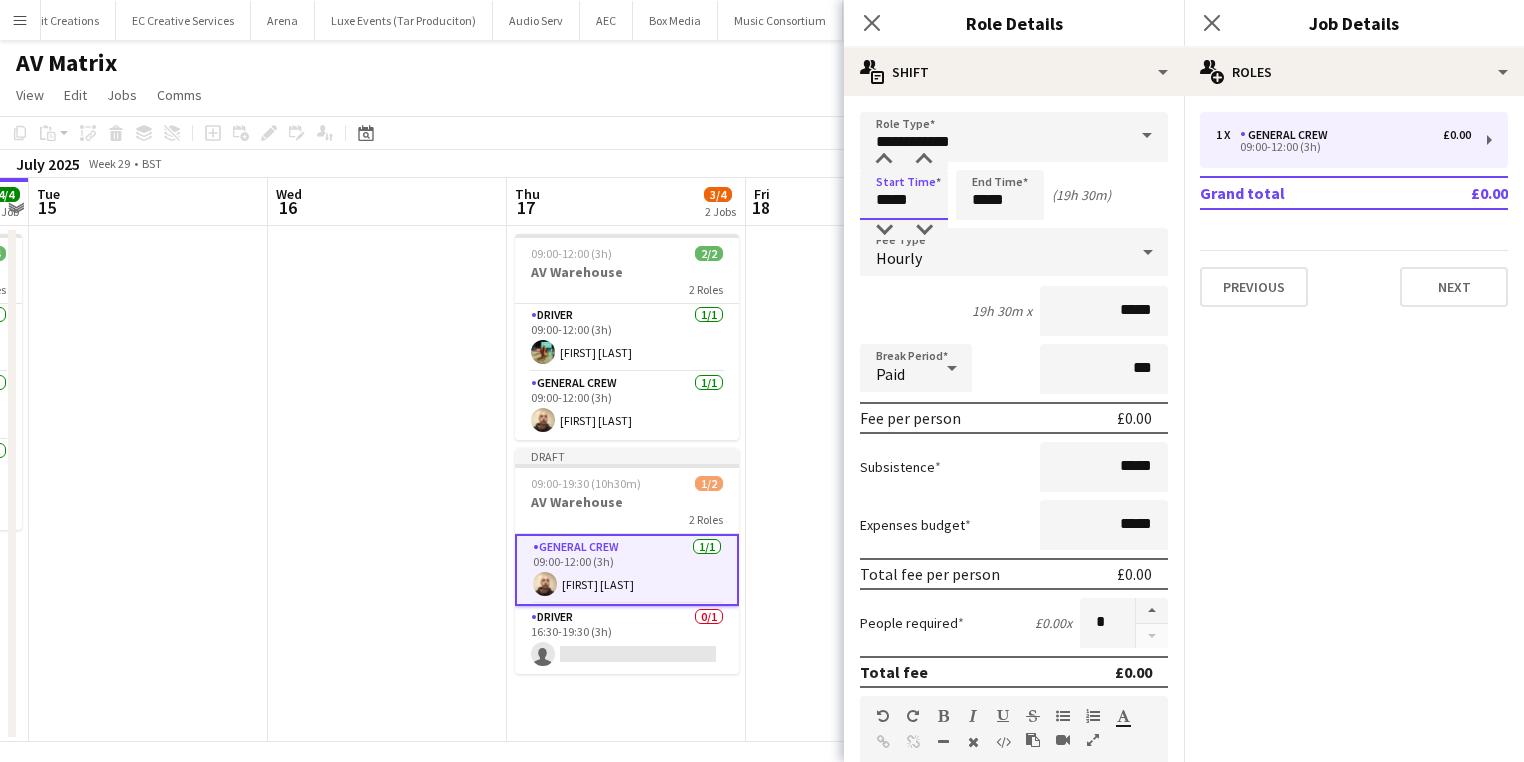 type on "*****" 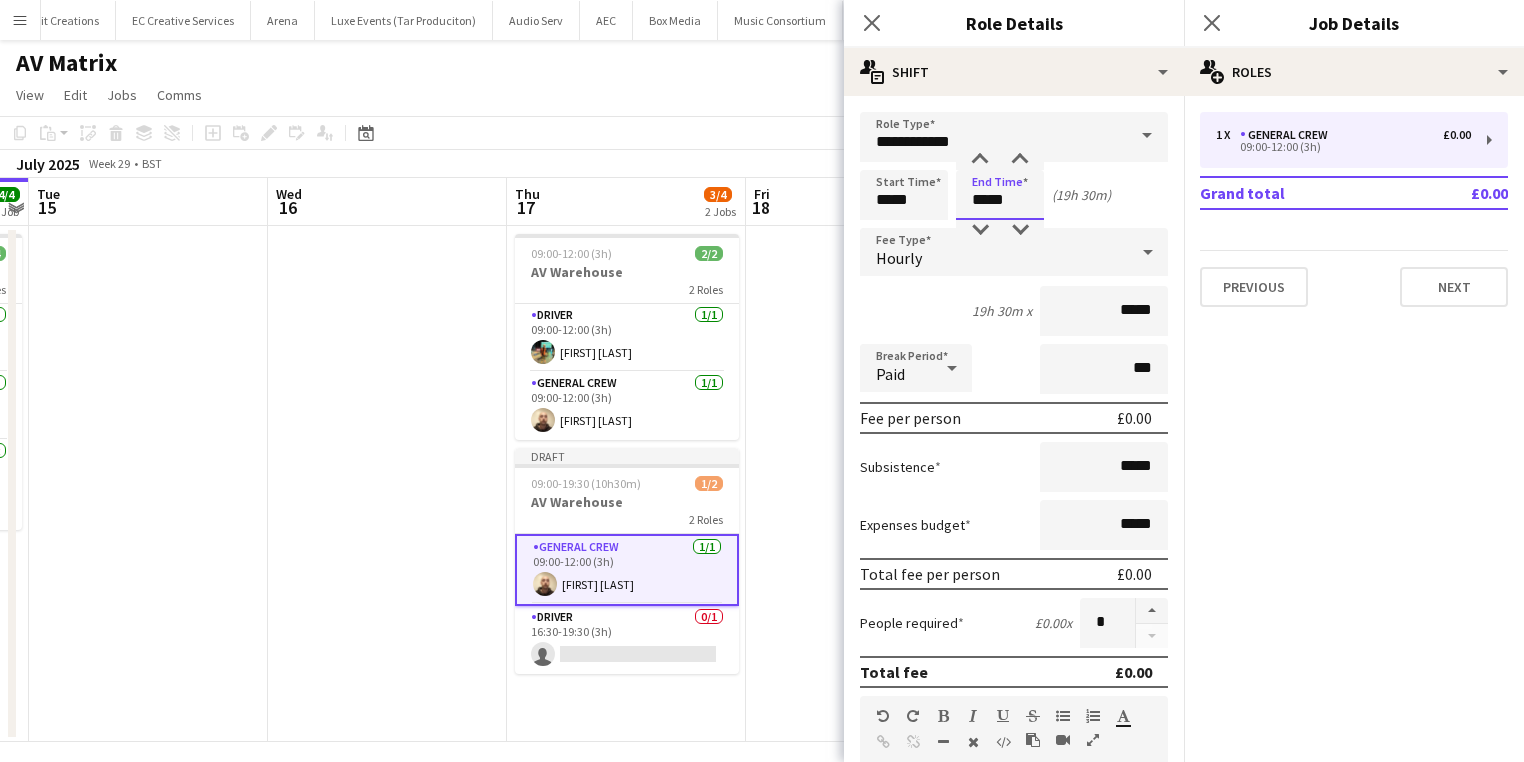 drag, startPoint x: 1022, startPoint y: 186, endPoint x: 893, endPoint y: 204, distance: 130.24976 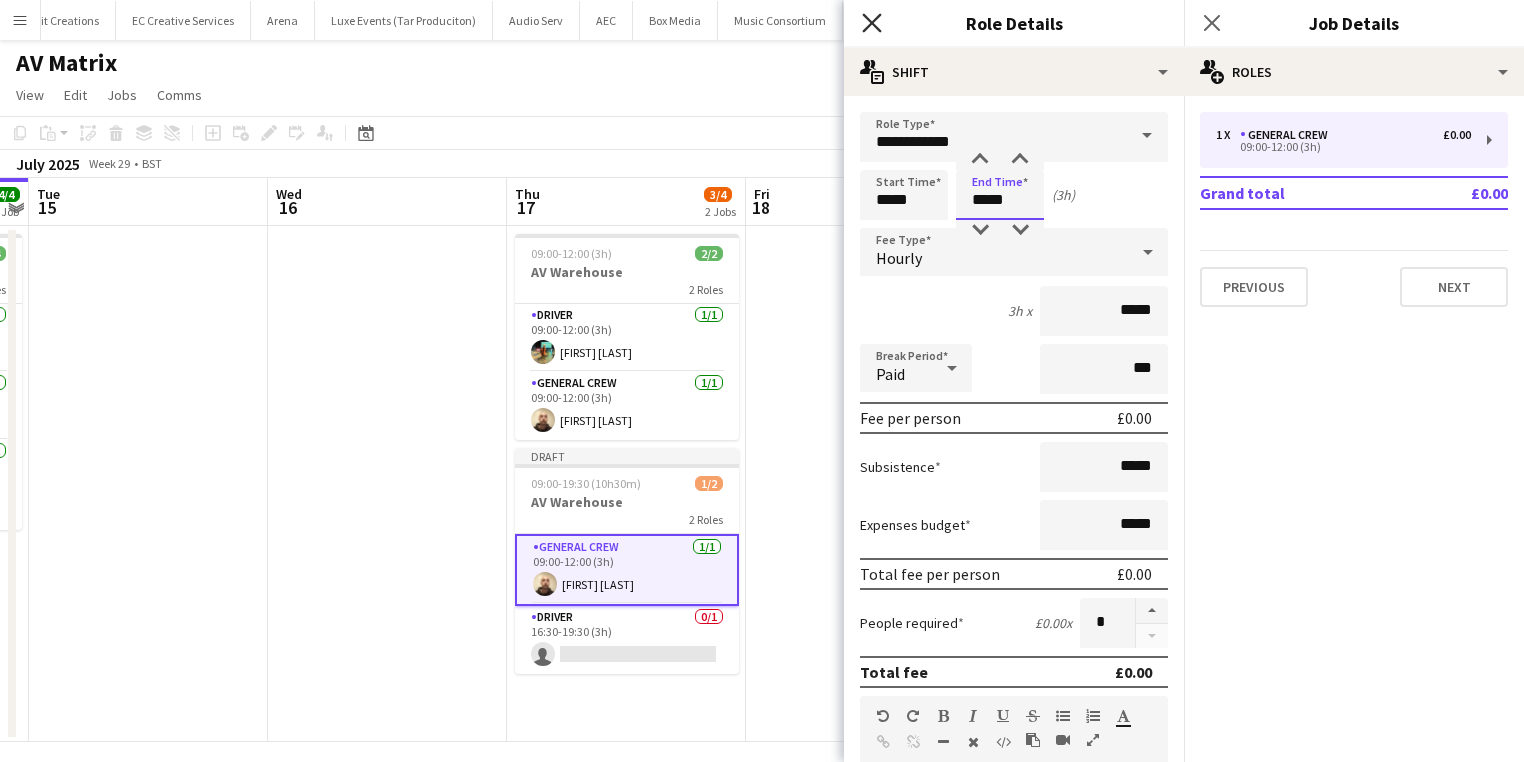 type on "*****" 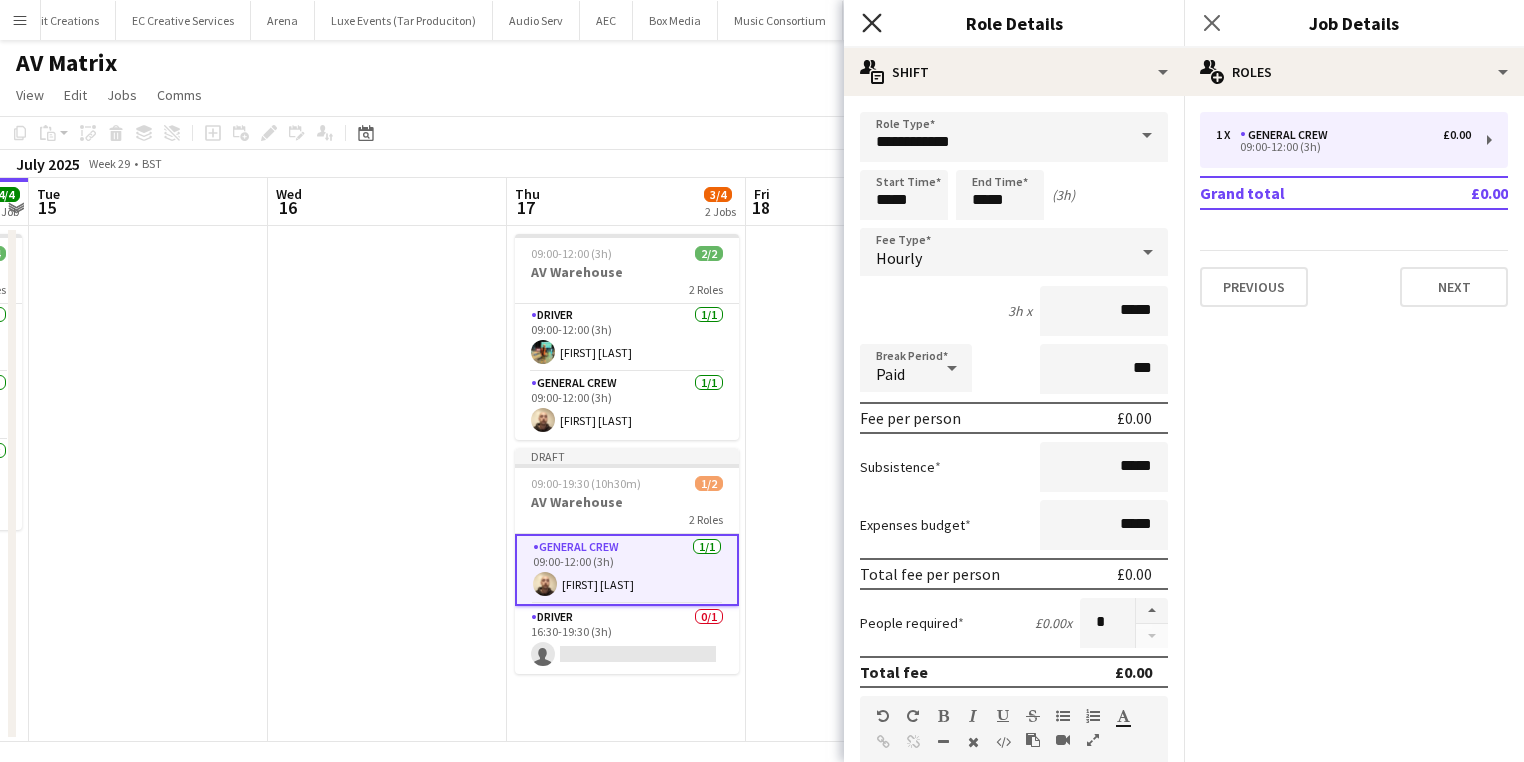 click 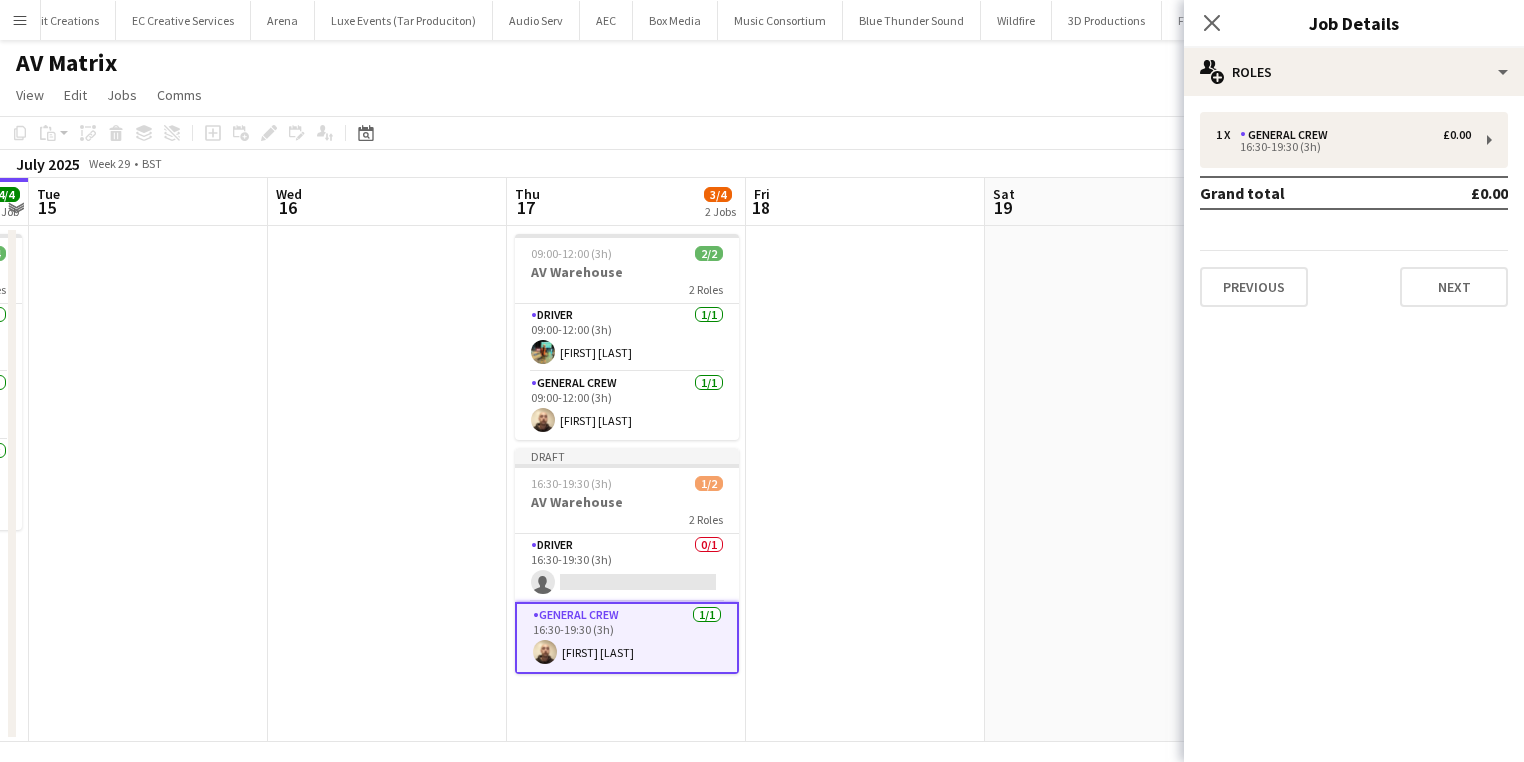 click on "General Crew   1/1   16:30-19:30 (3h)
[FIRST] [LAST]" at bounding box center (627, 638) 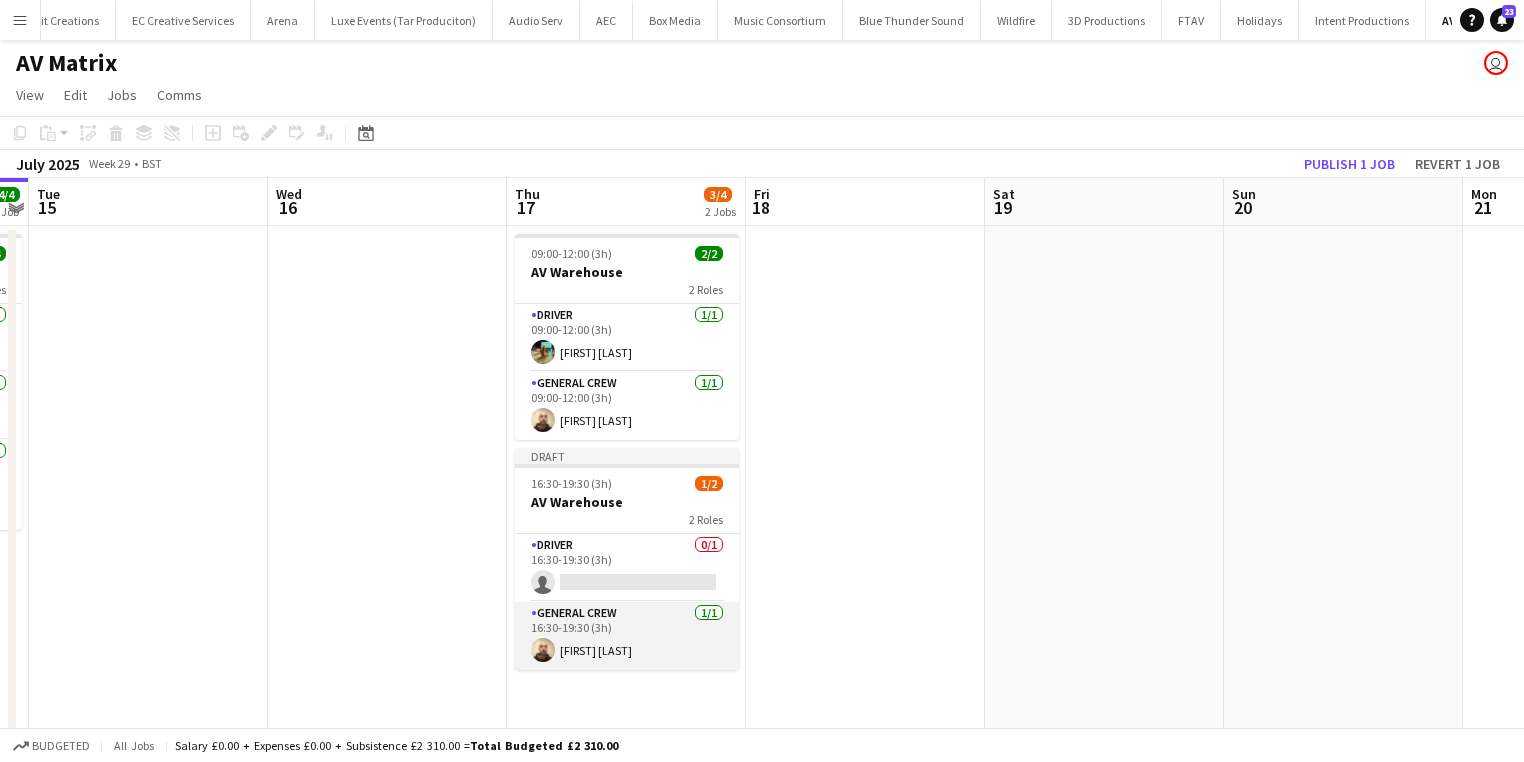 click on "General Crew   1/1   16:30-19:30 (3h)
[FIRST] [LAST]" at bounding box center [627, 636] 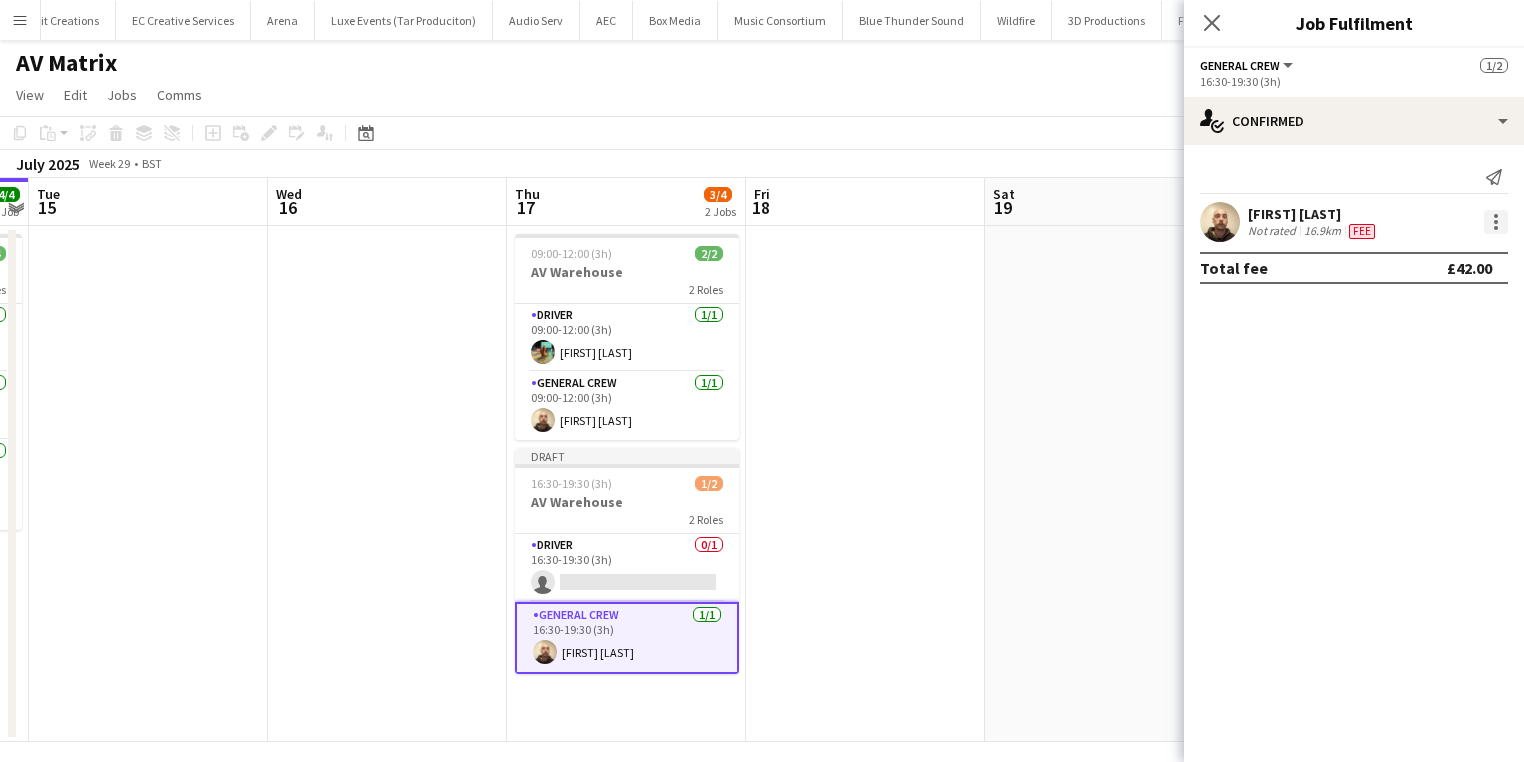 click at bounding box center (1496, 222) 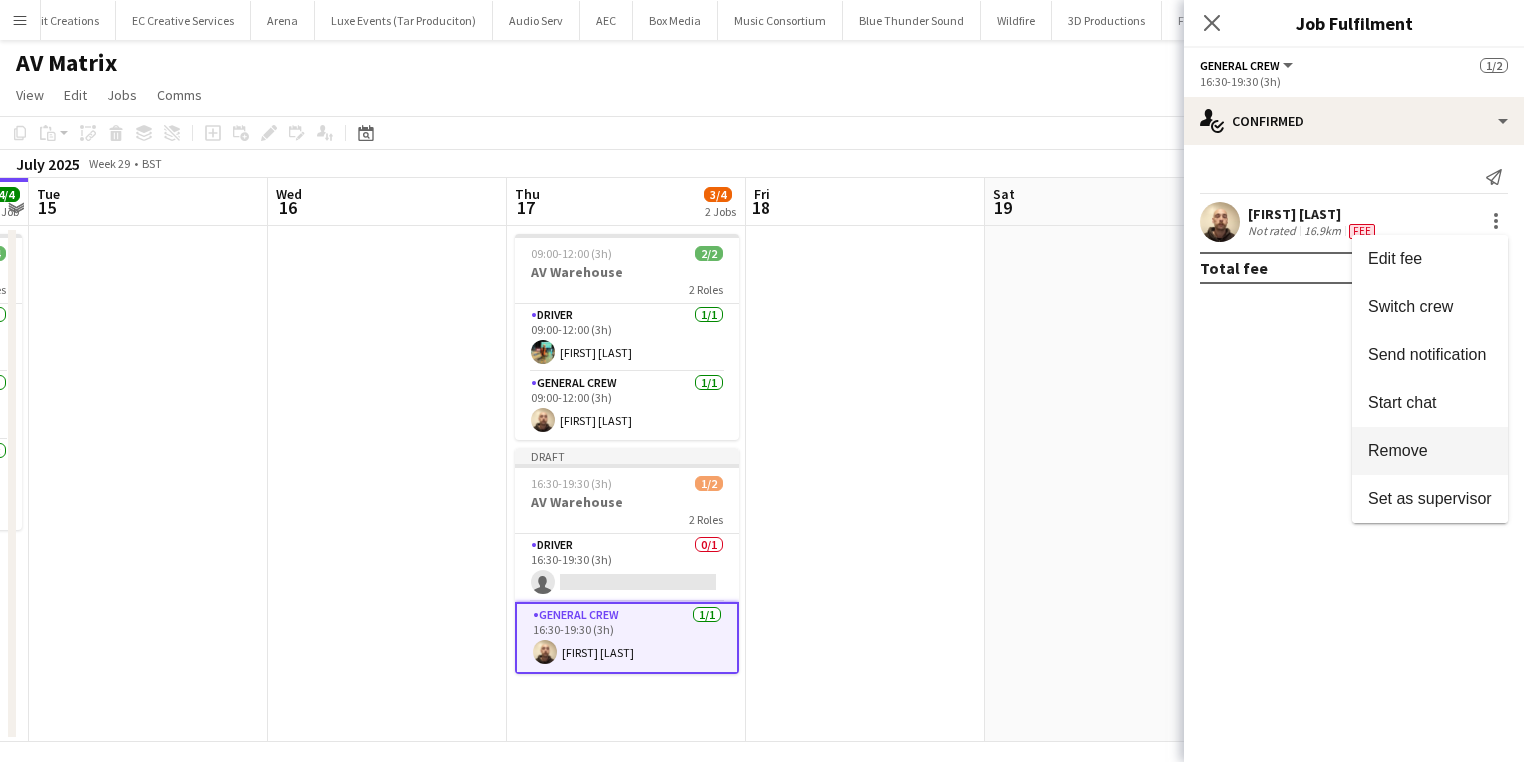 click on "Remove" at bounding box center (1430, 451) 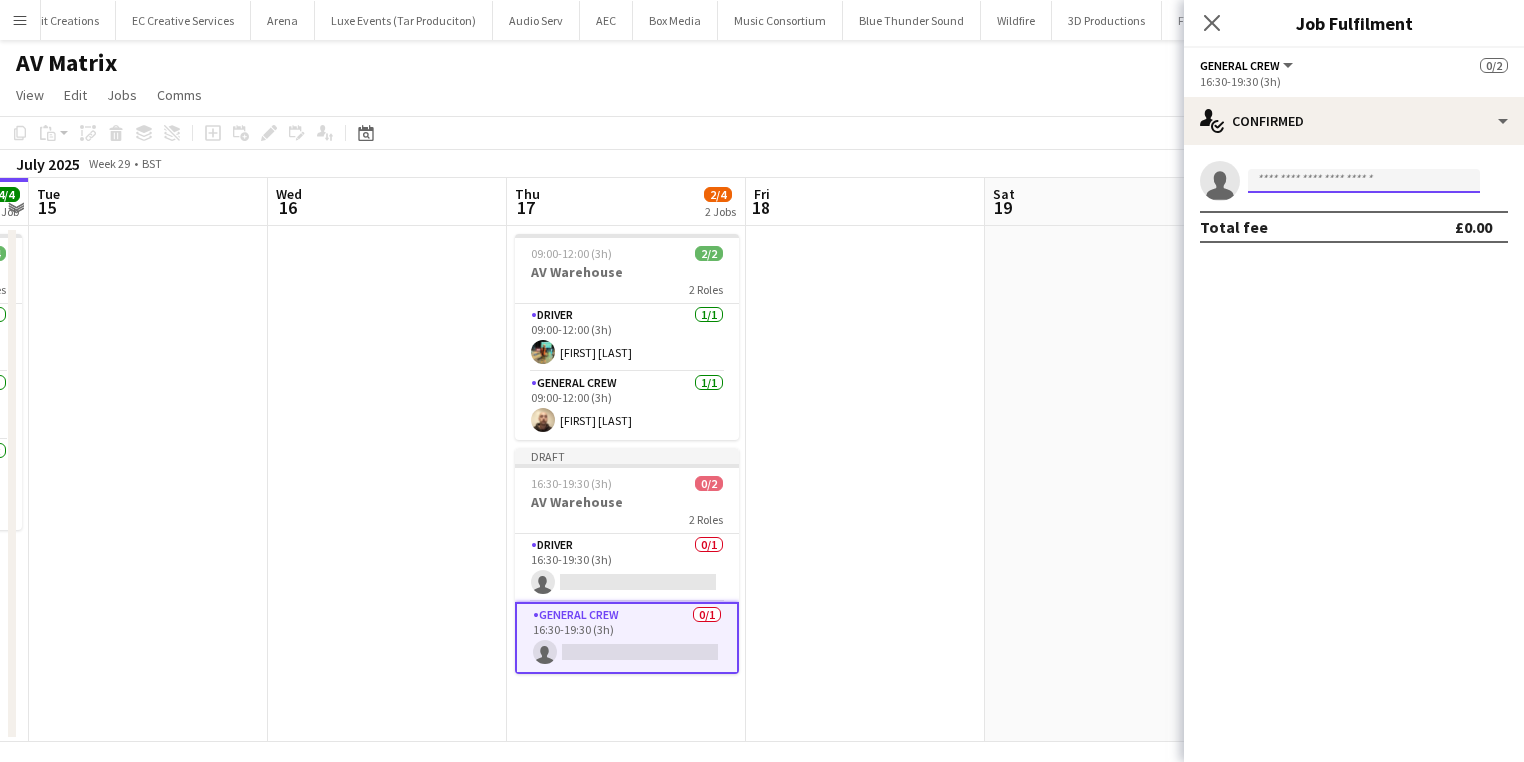 click at bounding box center (1364, 181) 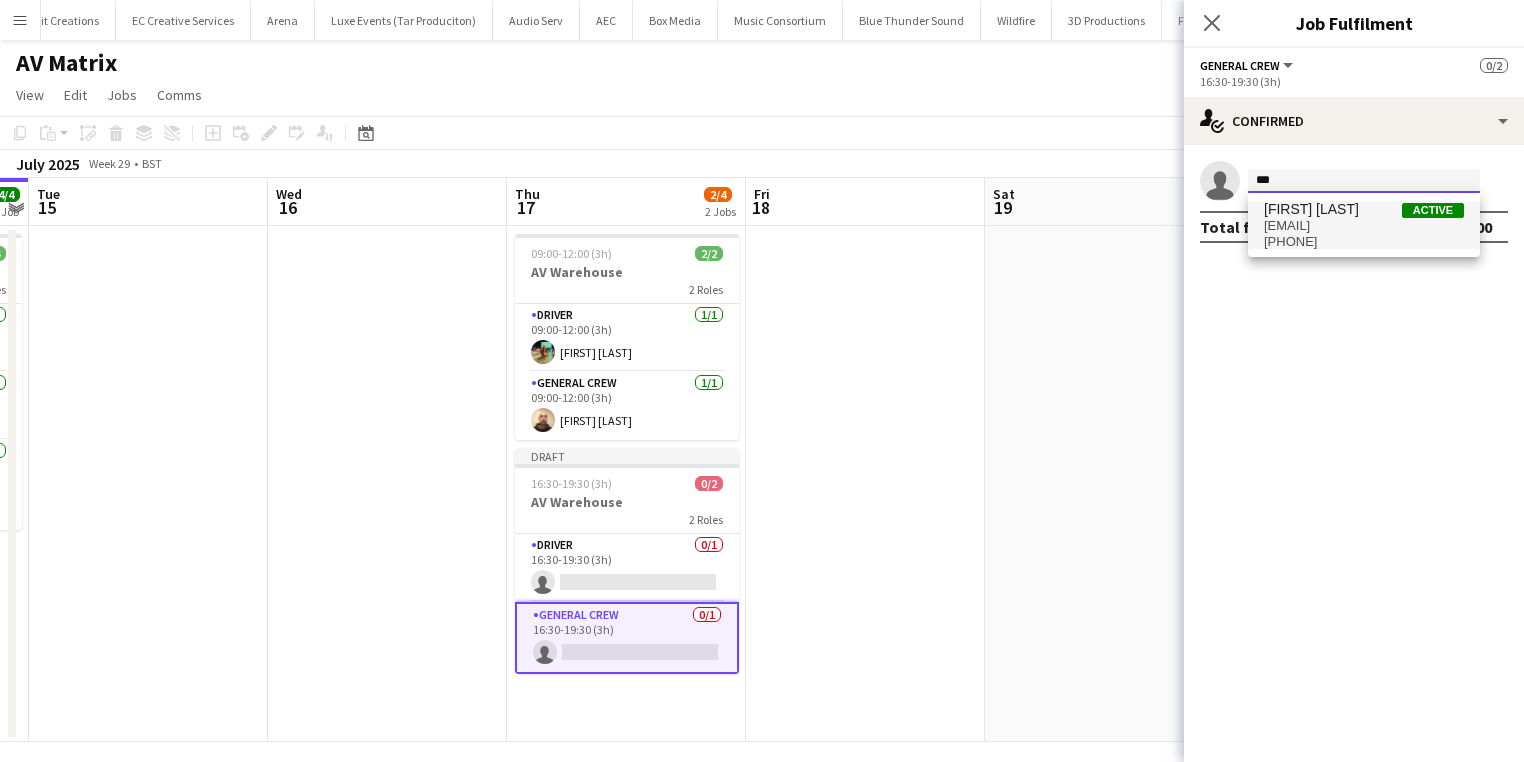 type on "***" 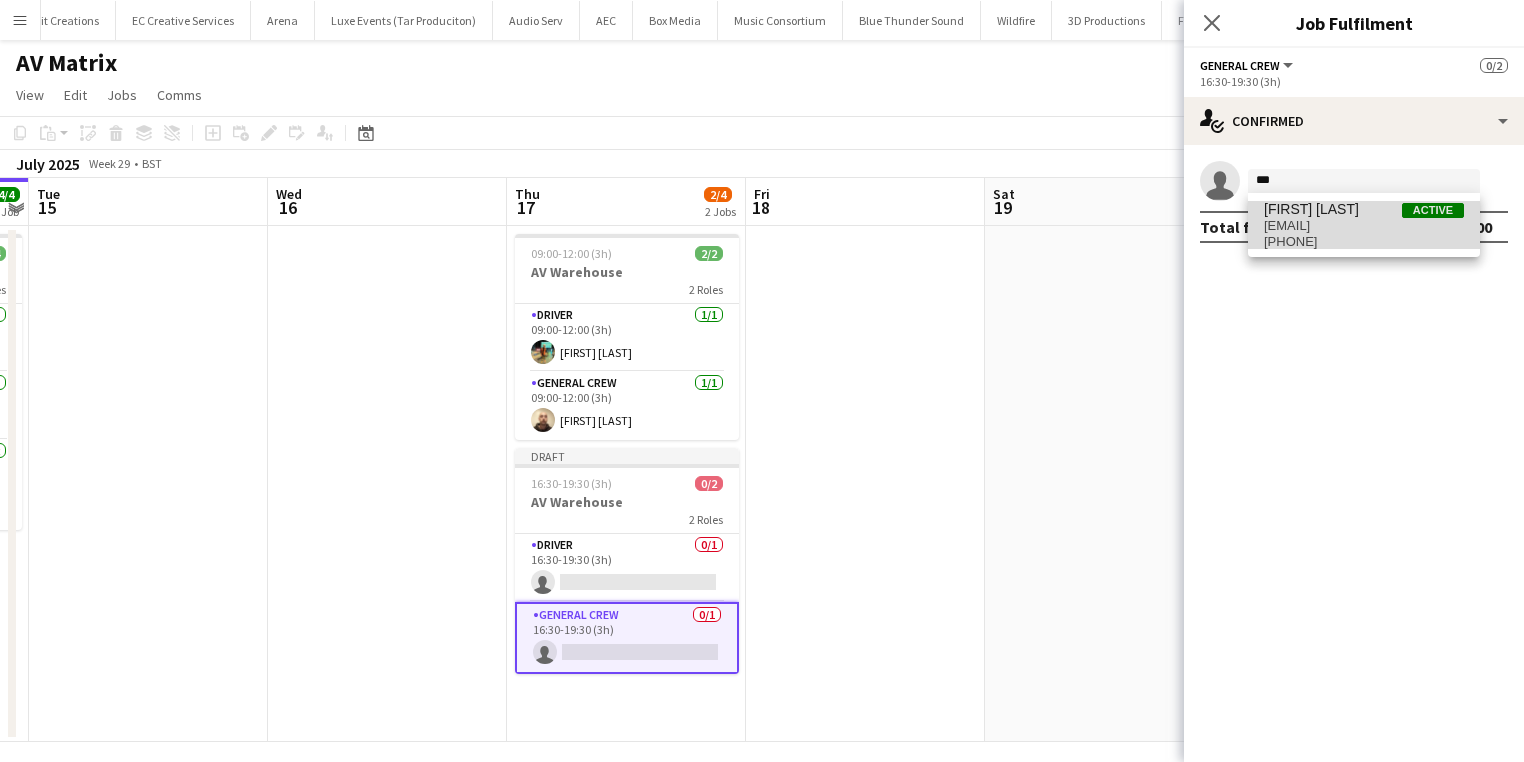 click on "[EMAIL]" at bounding box center (1364, 226) 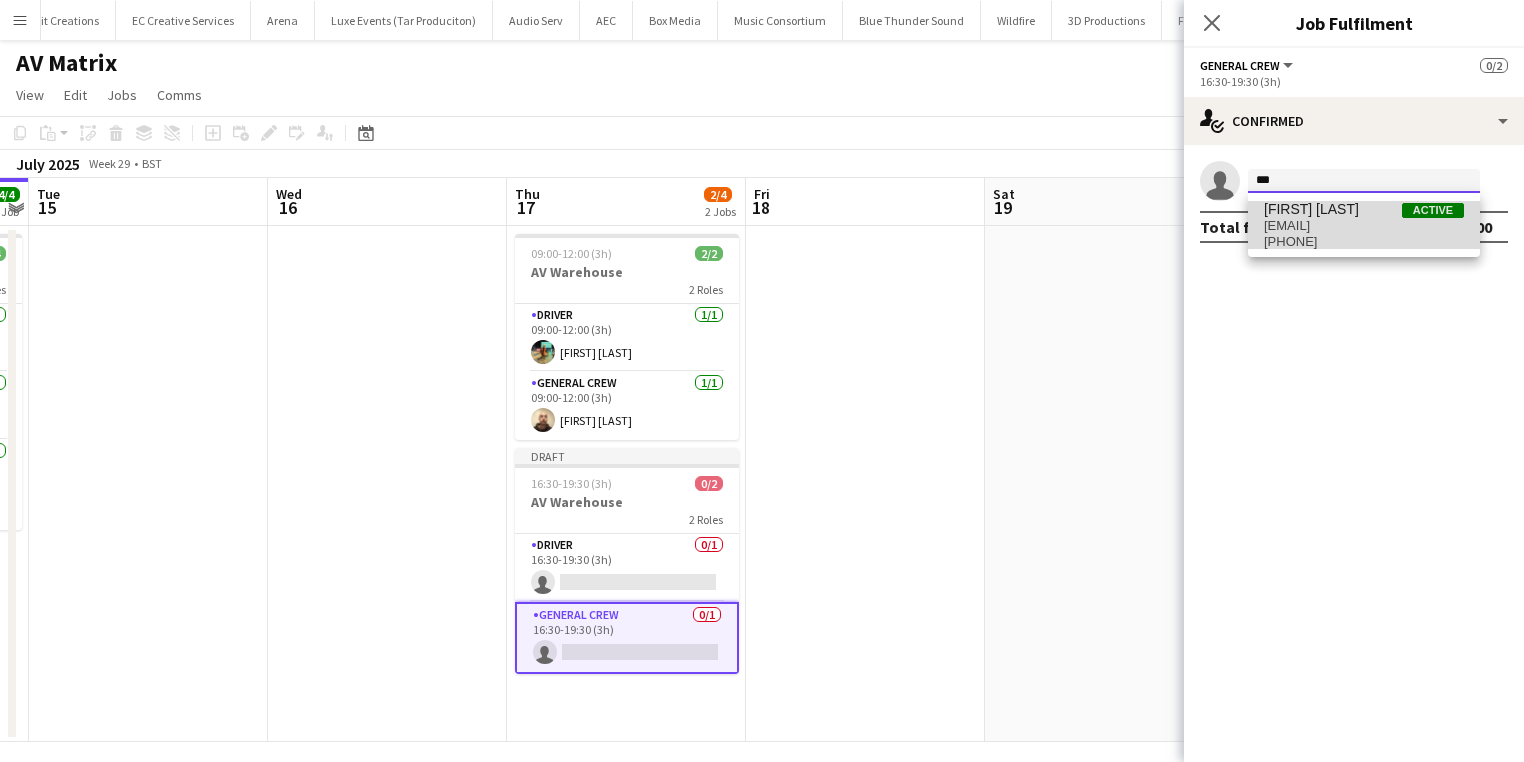 type 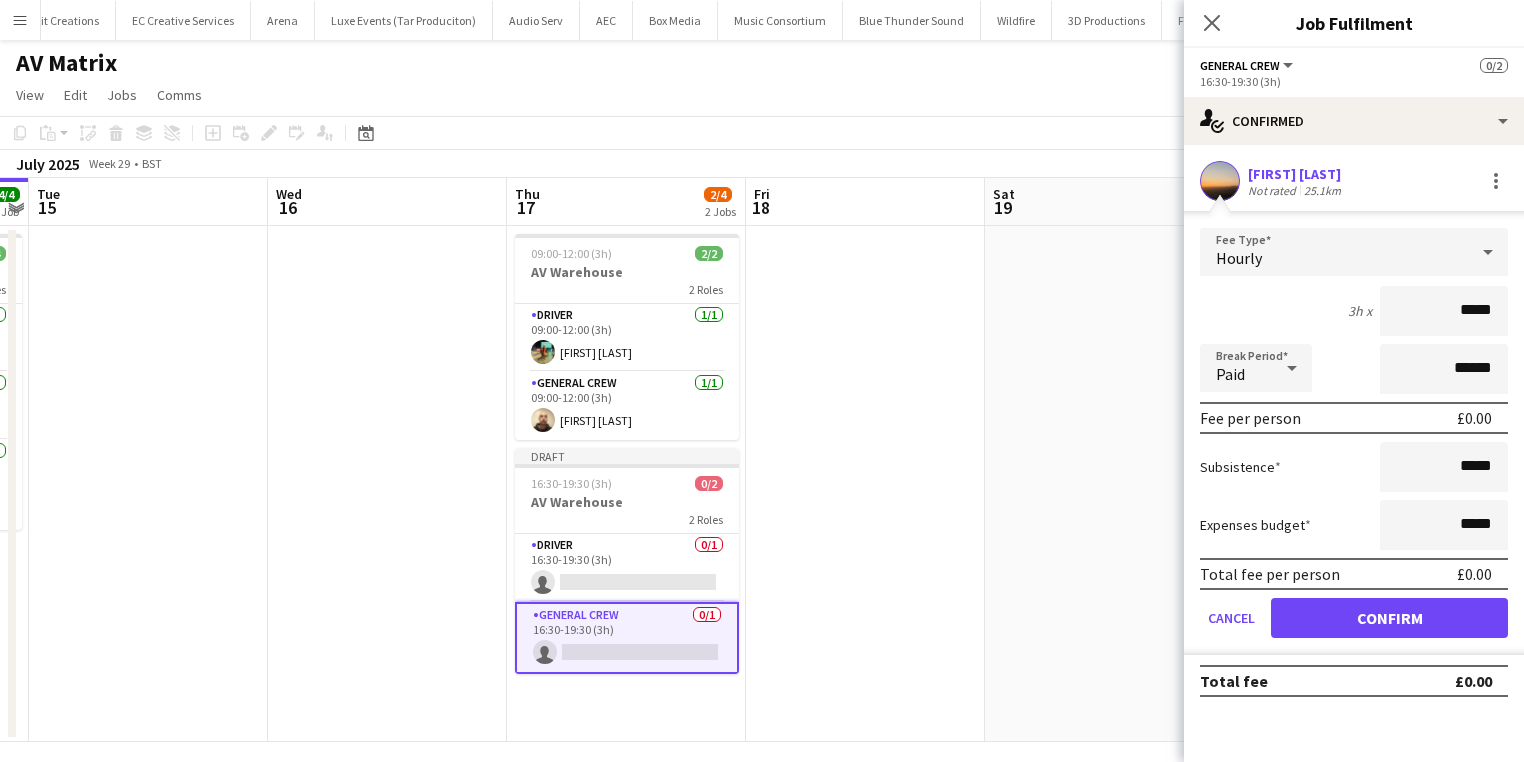 drag, startPoint x: 1434, startPoint y: 321, endPoint x: 1535, endPoint y: 343, distance: 103.36827 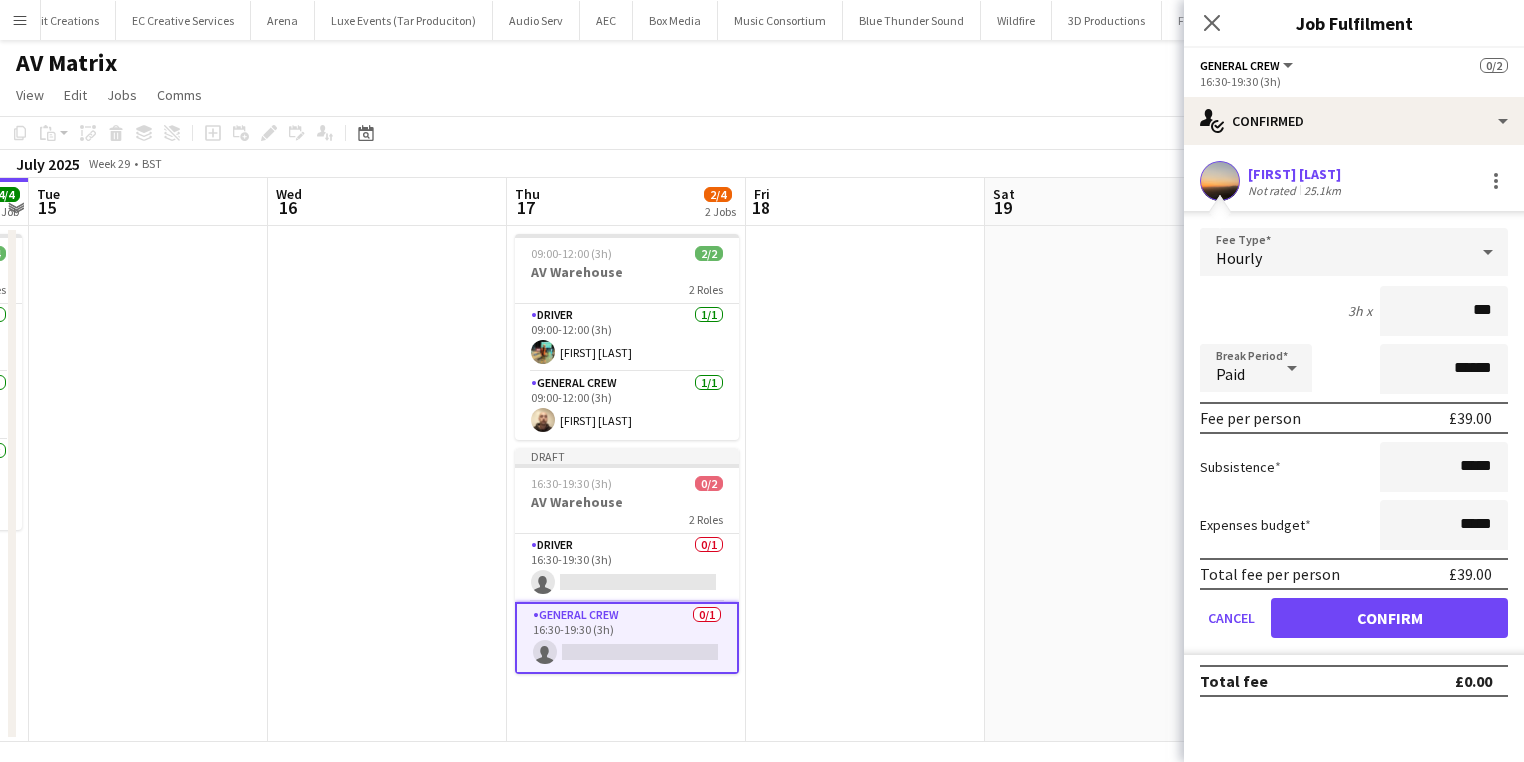type on "***" 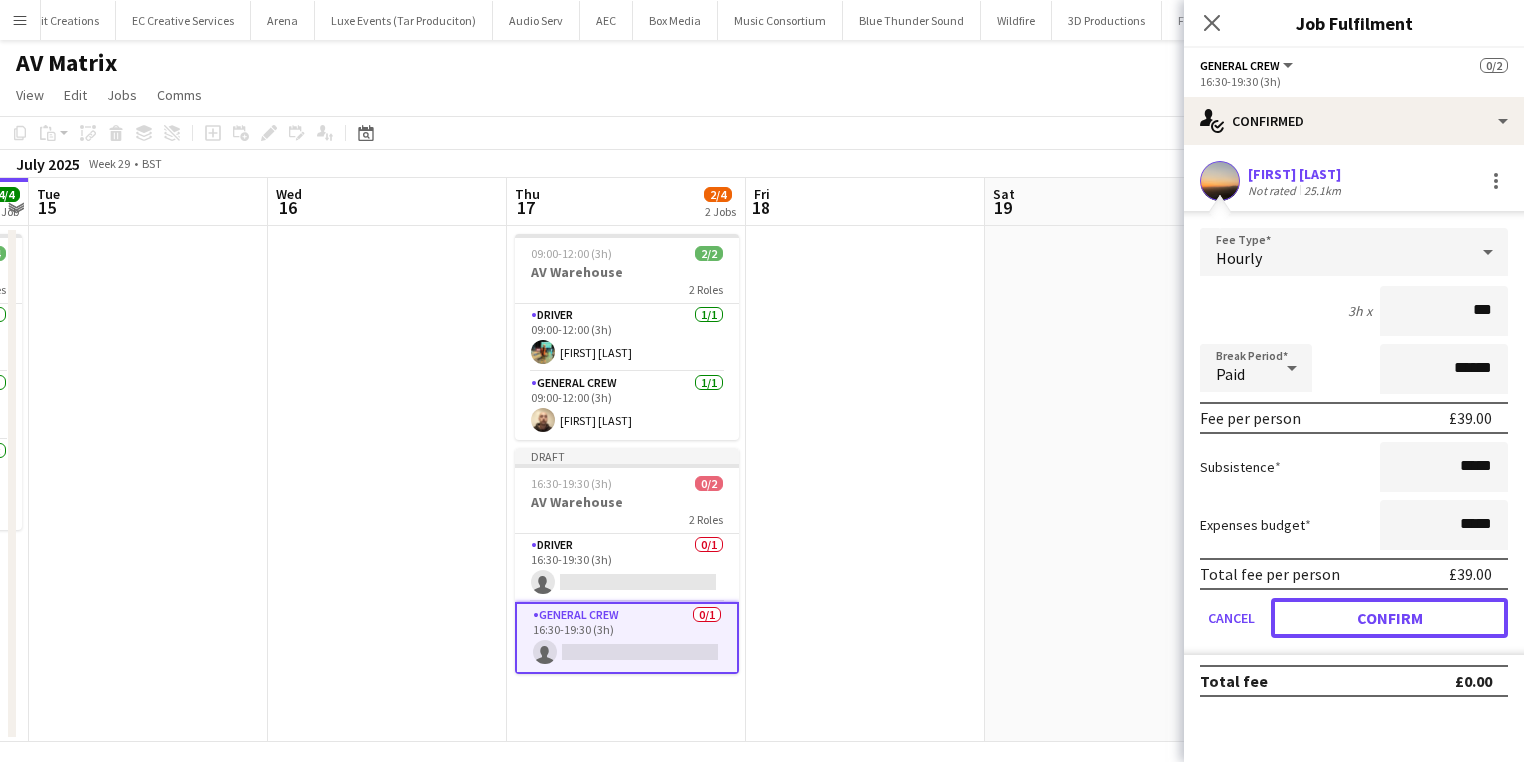 drag, startPoint x: 1378, startPoint y: 610, endPoint x: 1204, endPoint y: 597, distance: 174.48495 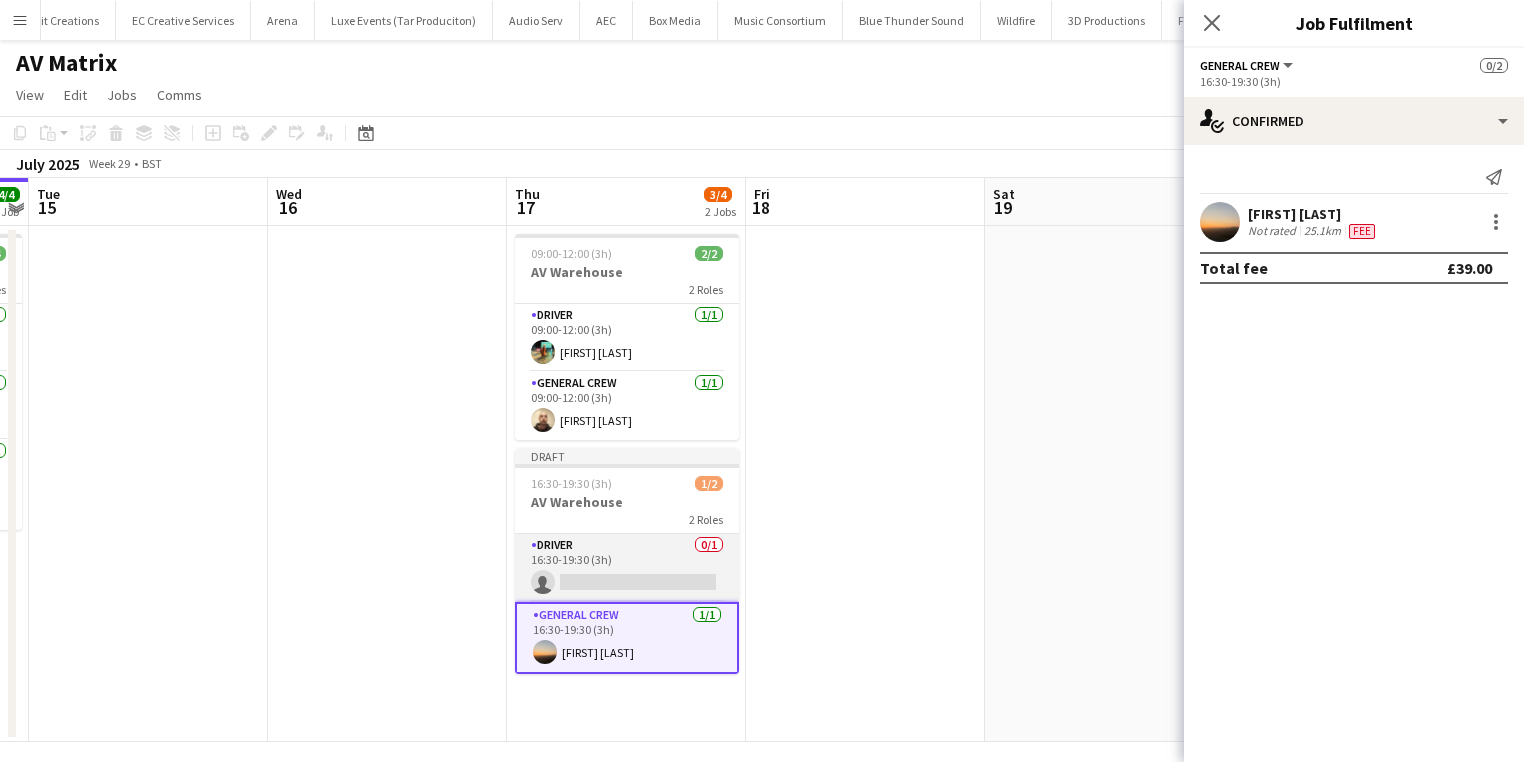 click on "Driver   0/1   16:30-19:30 (3h)
single-neutral-actions" at bounding box center [627, 568] 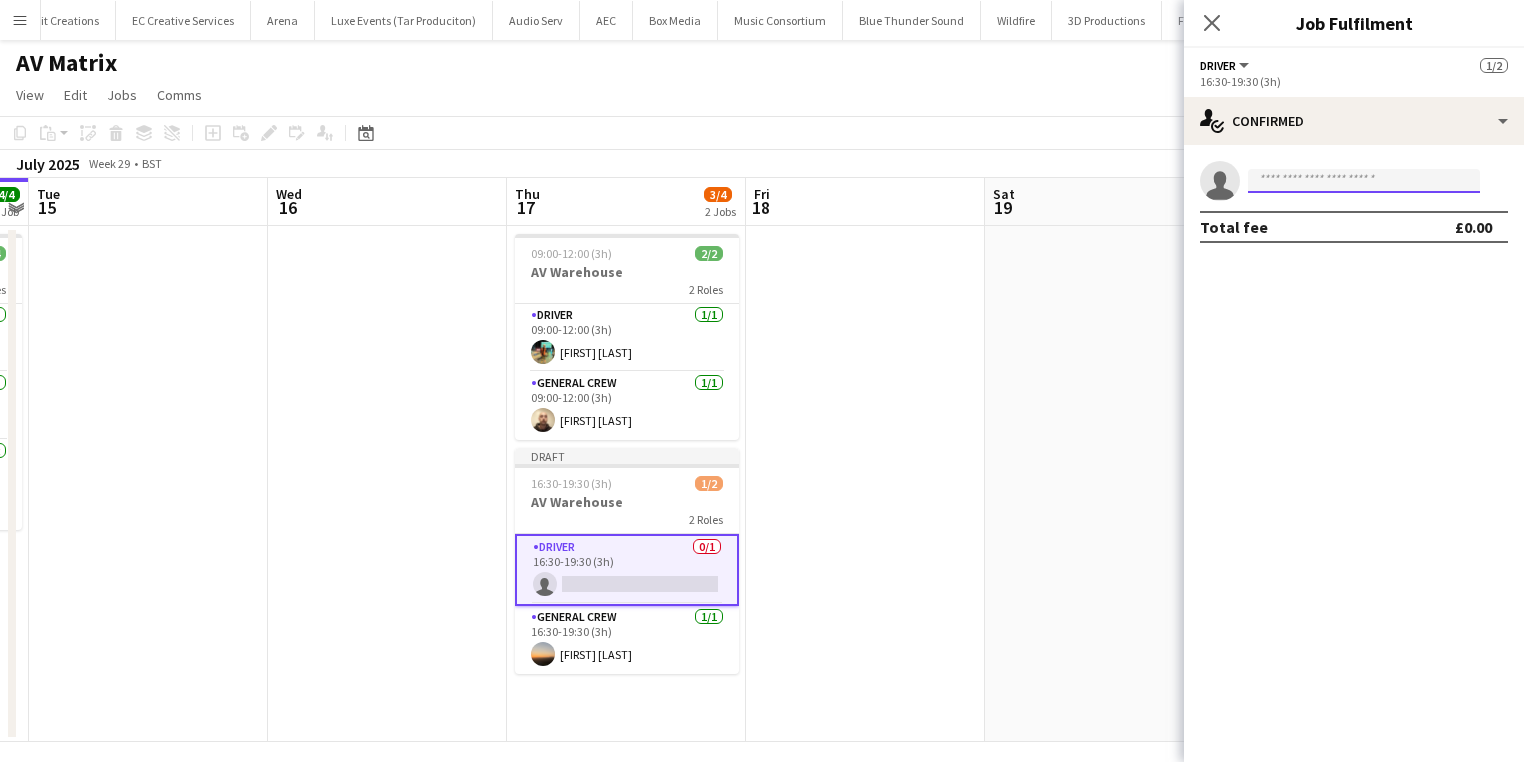click at bounding box center (1364, 181) 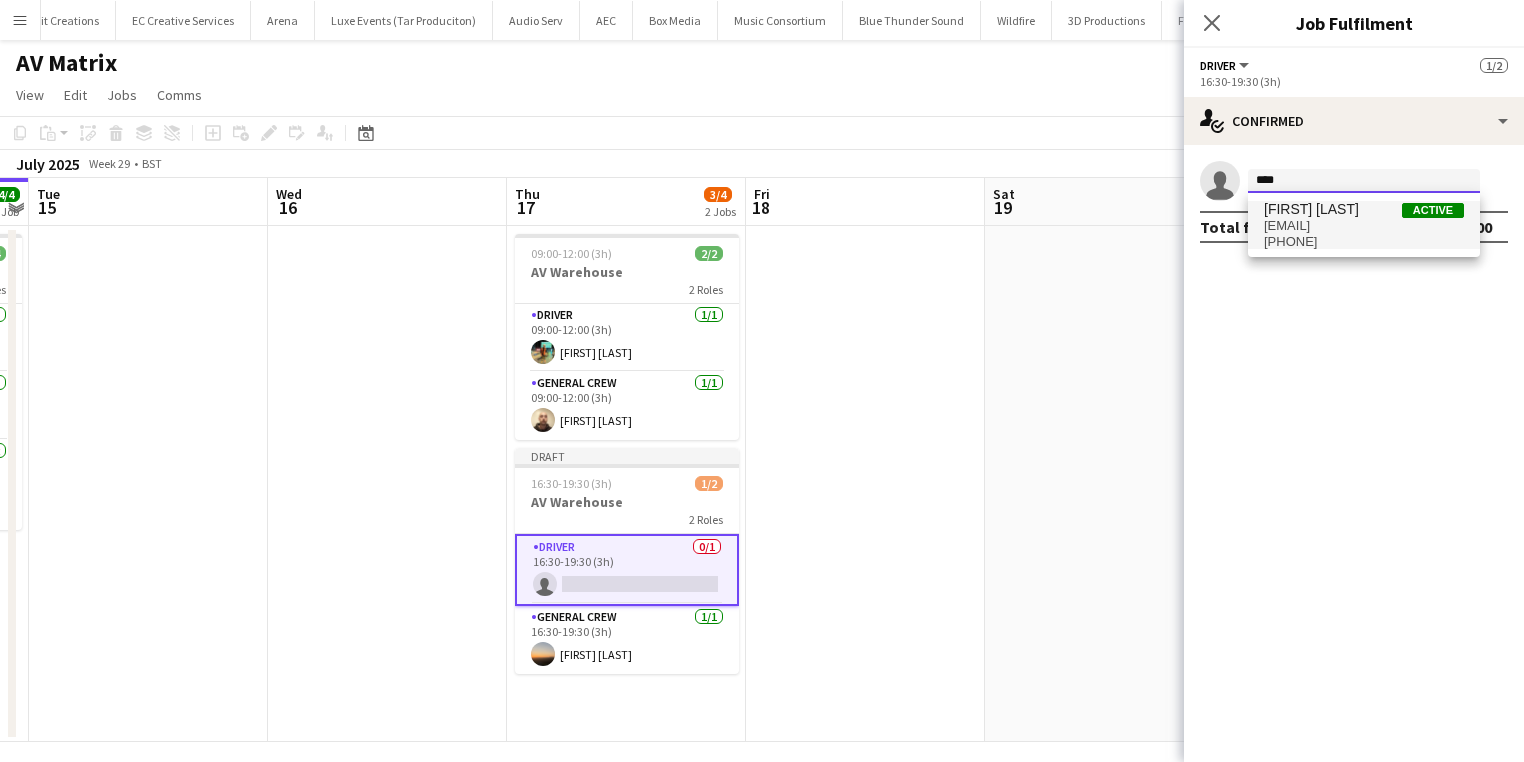 type on "****" 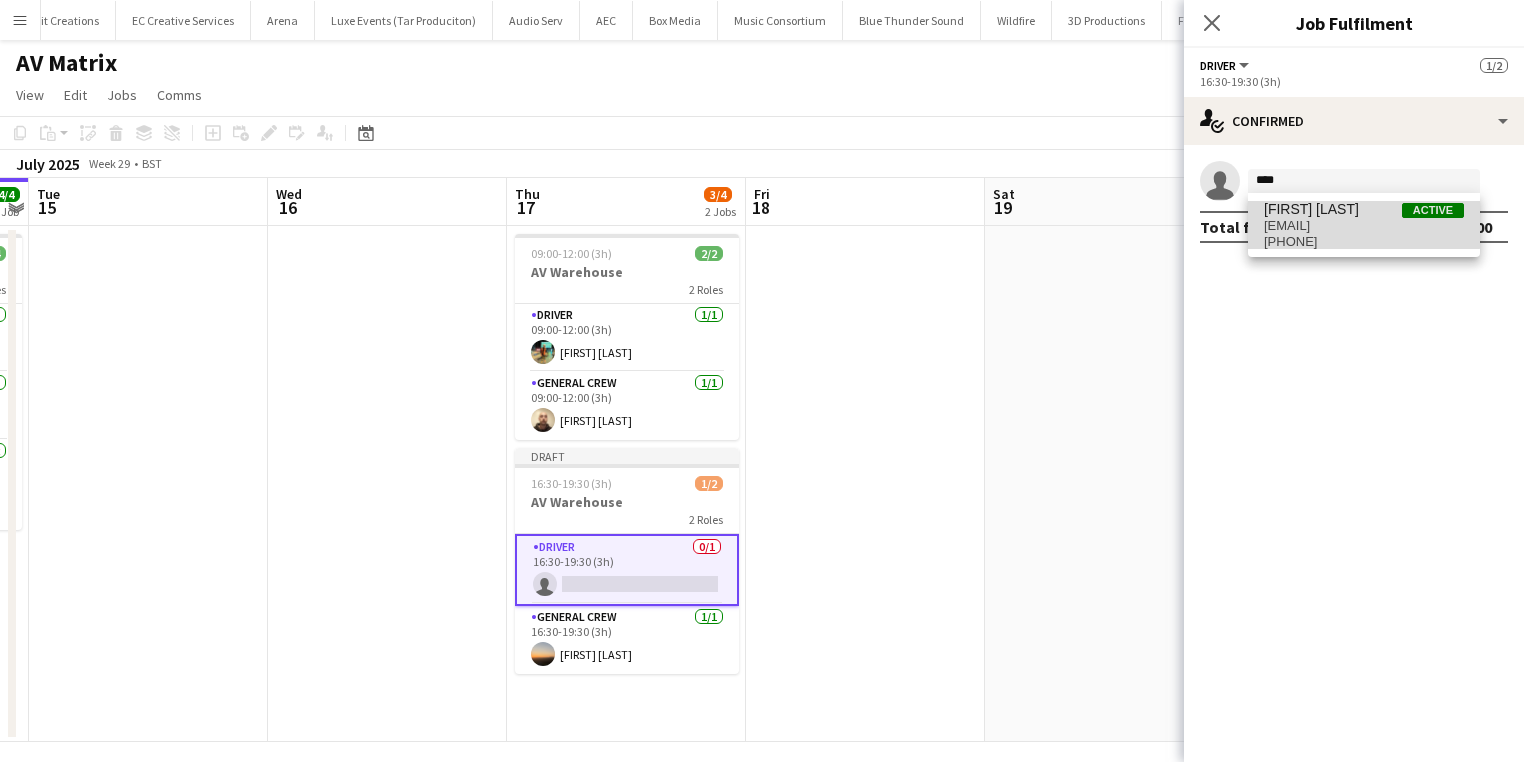 click on "[FIRST] [LAST]" at bounding box center (1311, 209) 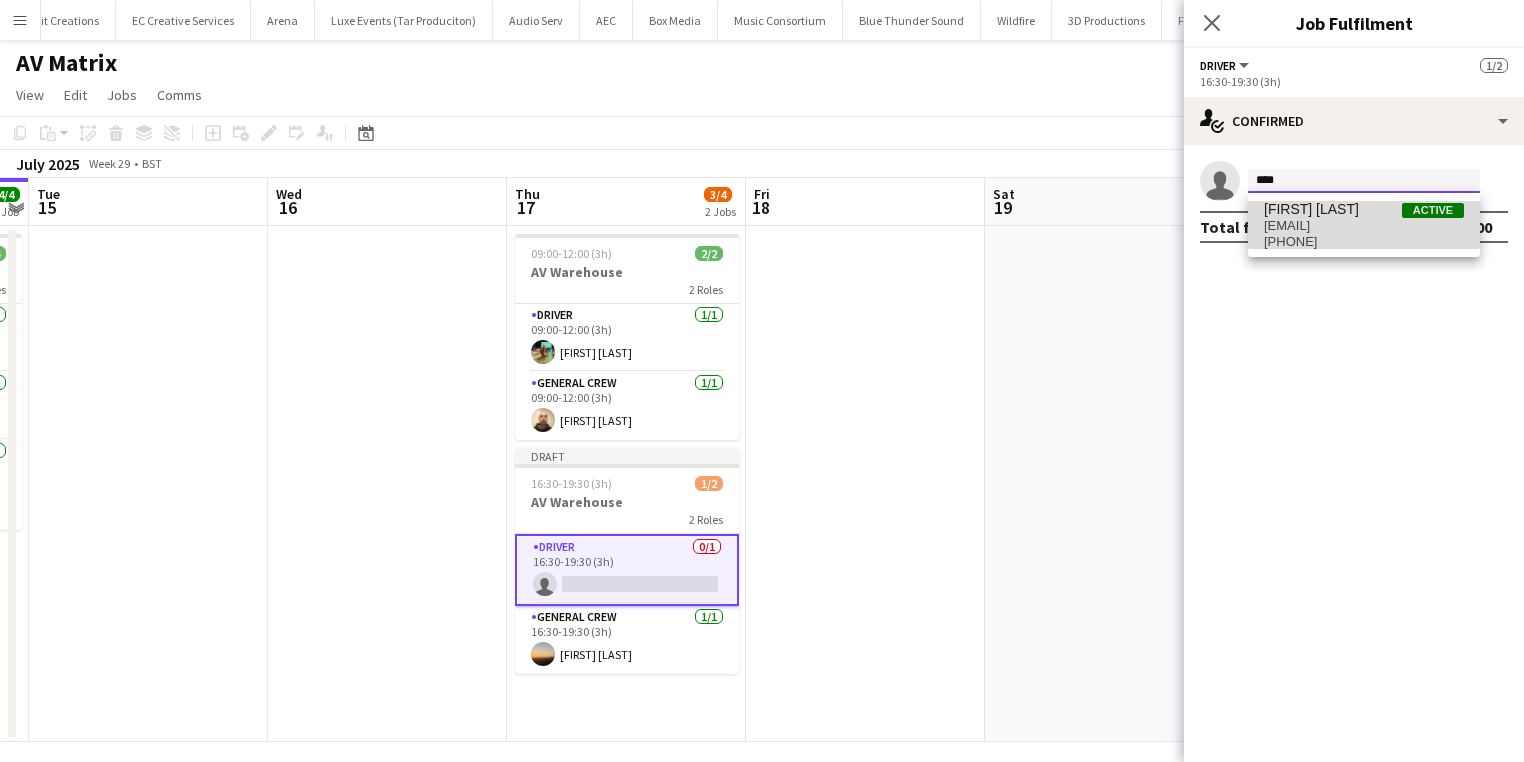 type 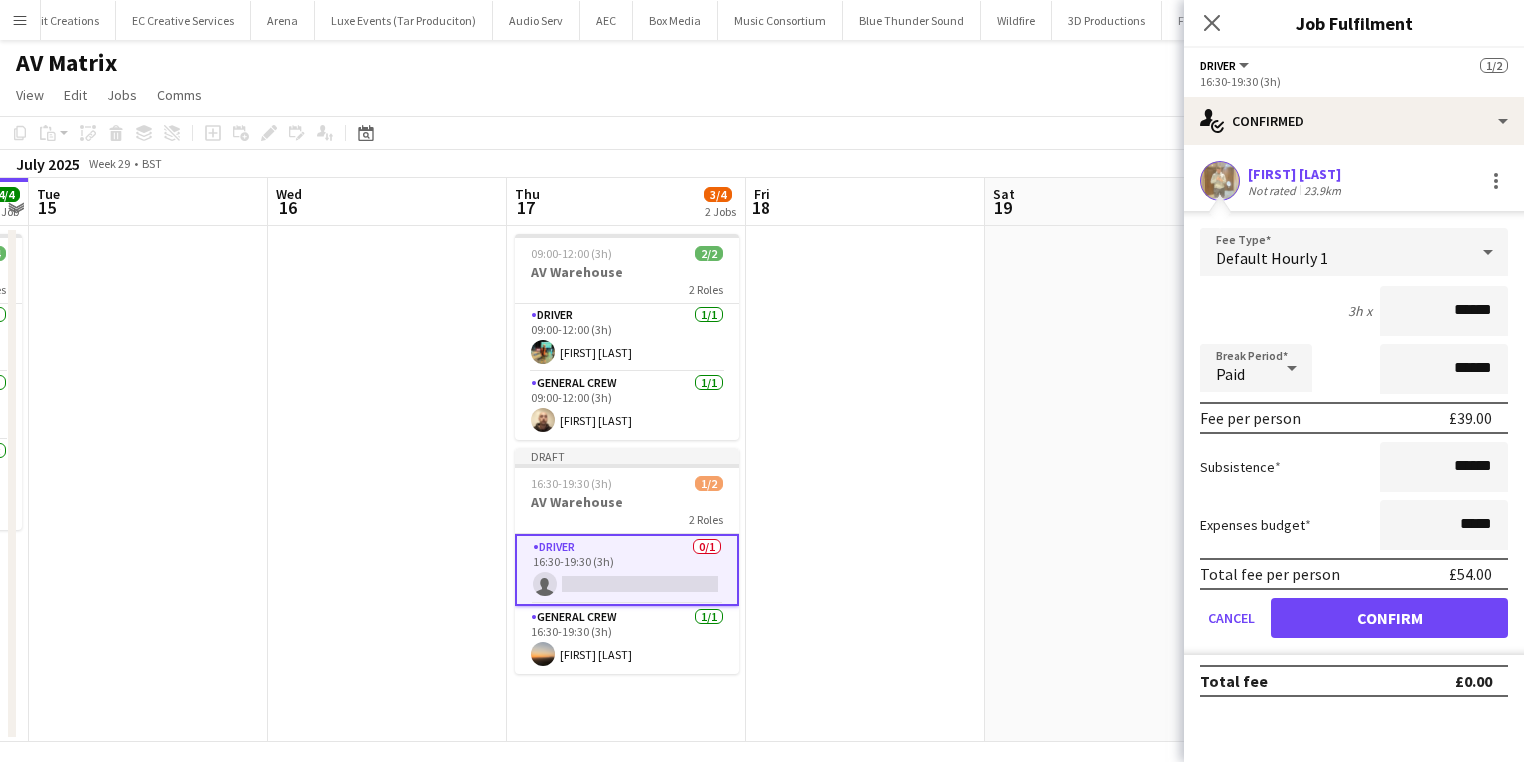 drag, startPoint x: 1403, startPoint y: 309, endPoint x: 1535, endPoint y: 302, distance: 132.18547 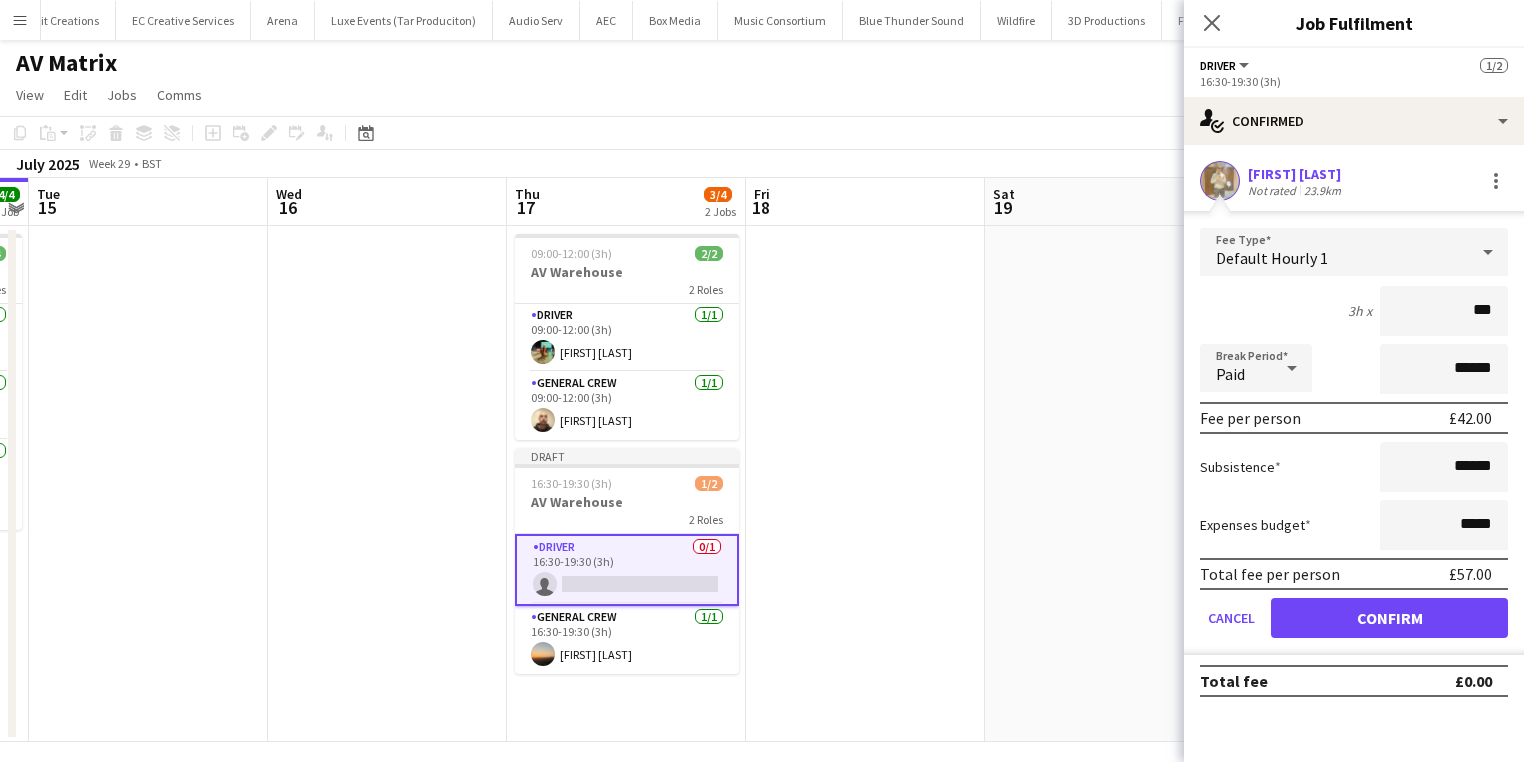 type on "***" 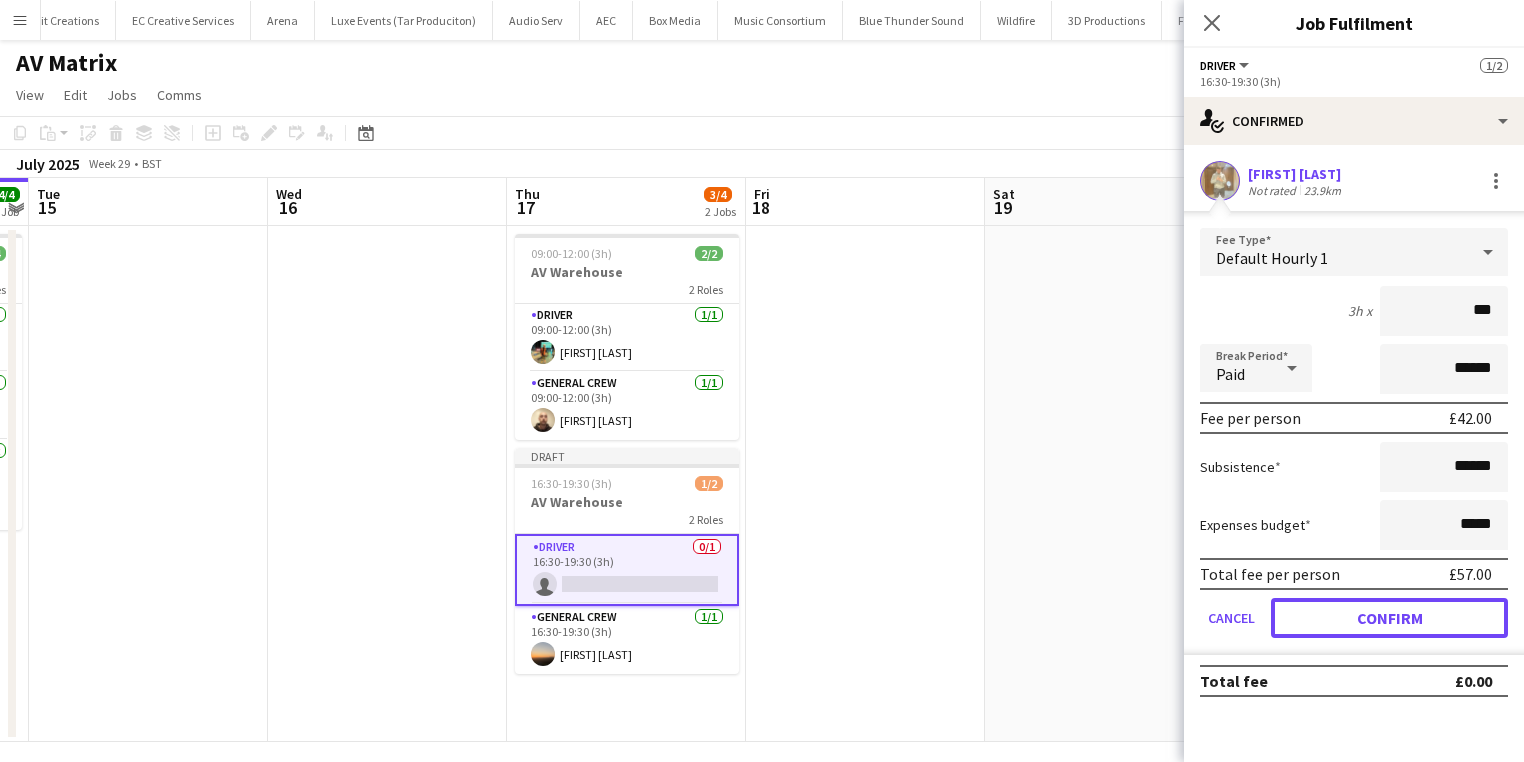 click on "Confirm" at bounding box center (1389, 618) 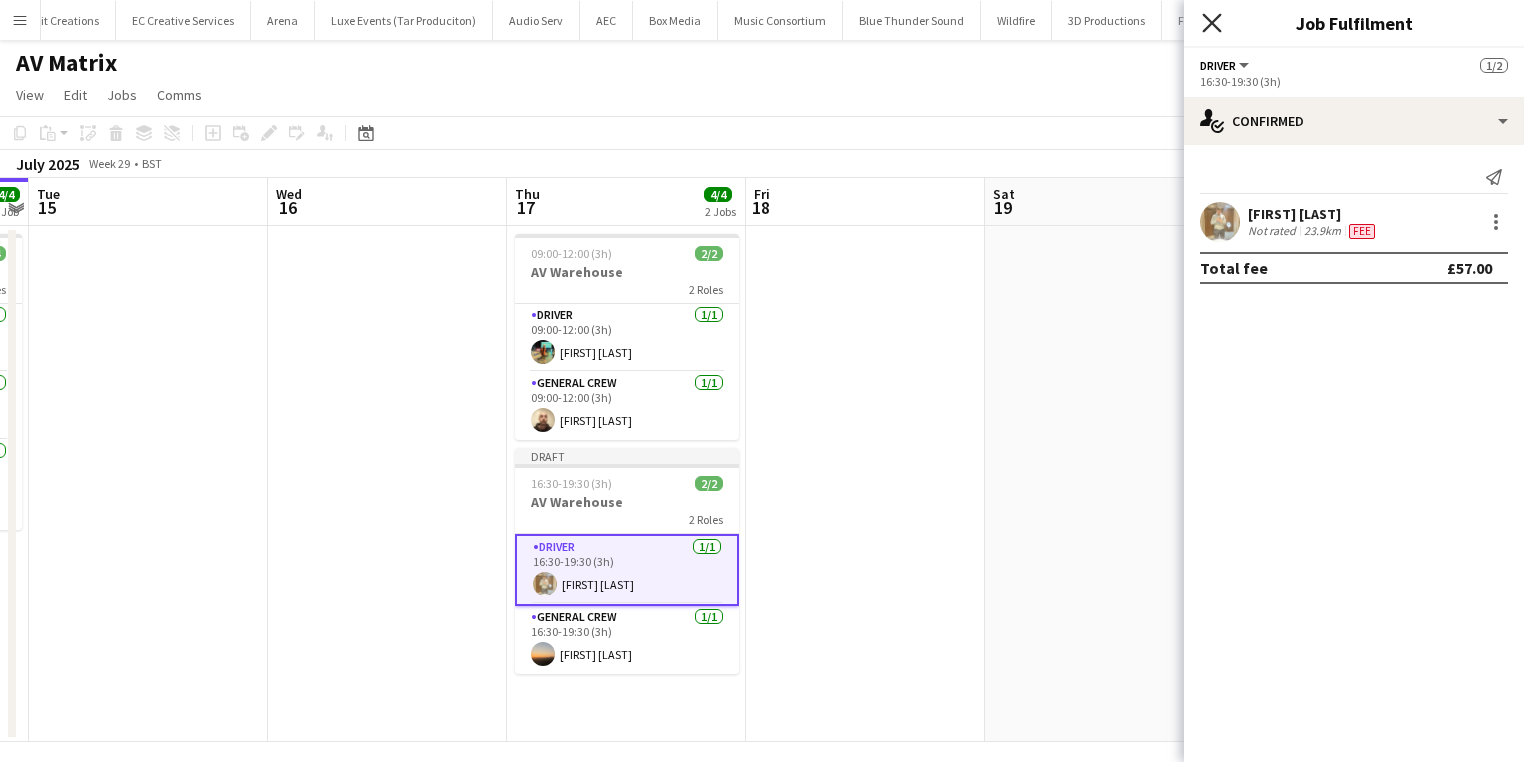 click on "Close pop-in" 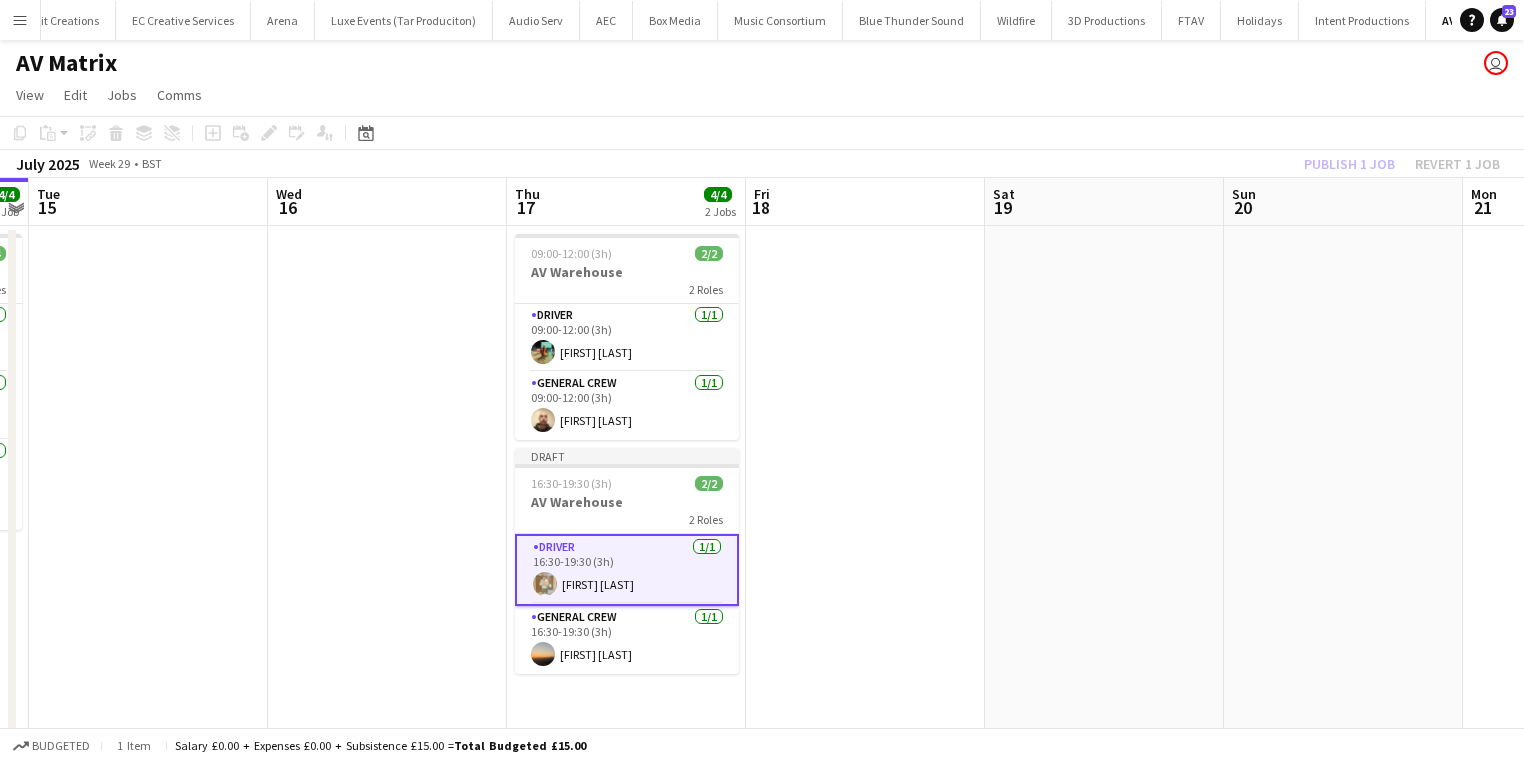 click on "Copy
Paste
Paste   Ctrl+V Paste with crew  Ctrl+Shift+V
Paste linked Job
Delete
Group
Ungroup
Add job
Add linked Job
Edit
Edit linked Job
Applicants
Date picker
JUL 2025 JUL 2025 Monday M Tuesday T Wednesday W Thursday T Friday F Saturday S Sunday S  JUL      1   2   3   4   5   6   7   8   9   10   11   12   13   14   15   16   17   18   19   20   21   22   23   24   25   26   27   28   29   30   31
Comparison range
Comparison range
Today" 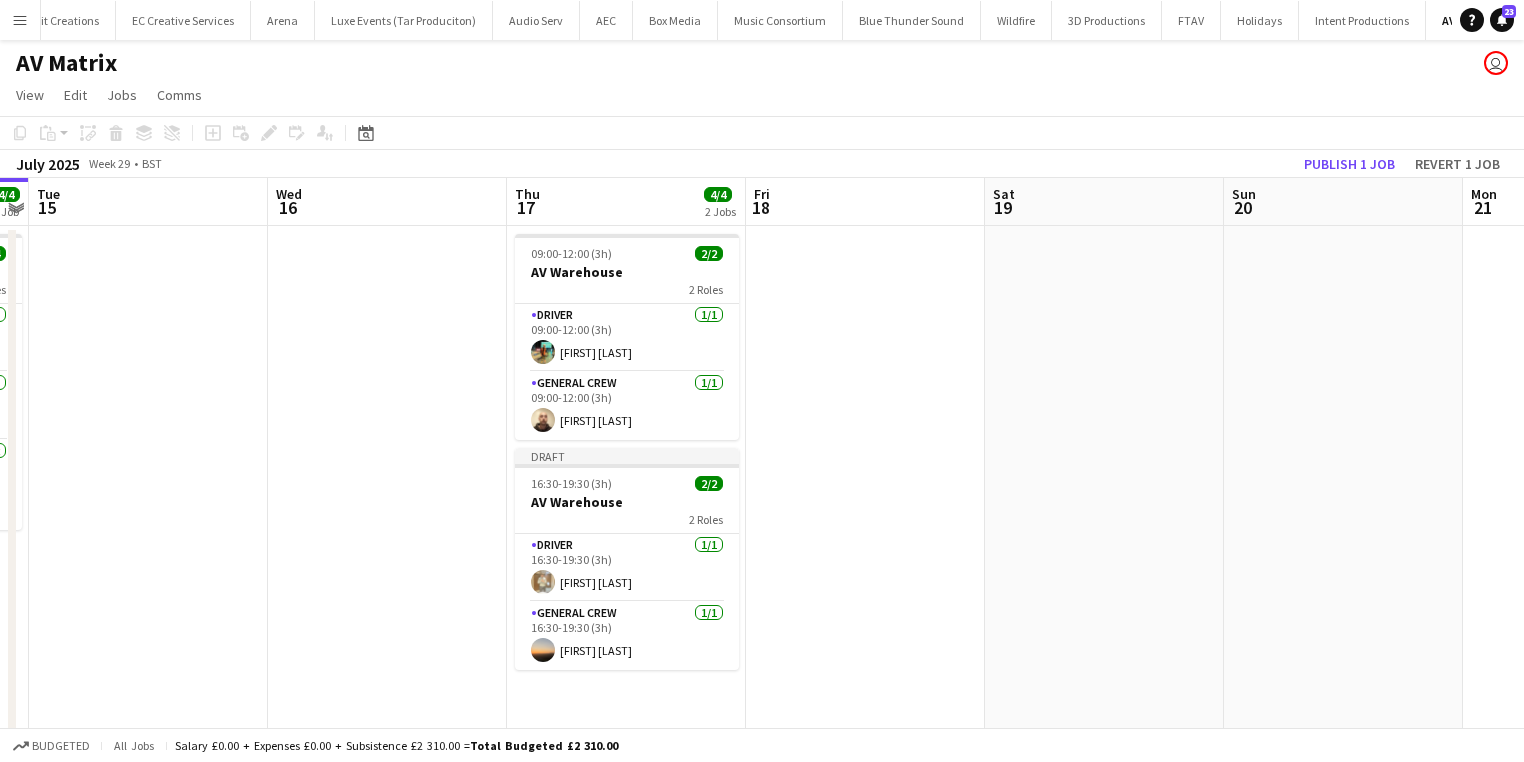 click on "Copy
Paste
Paste   Ctrl+V Paste with crew  Ctrl+Shift+V
Paste linked Job
Delete
Group
Ungroup
Add job
Add linked Job
Edit
Edit linked Job
Applicants
Date picker
JUL 2025 JUL 2025 Monday M Tuesday T Wednesday W Thursday T Friday F Saturday S Sunday S  JUL      1   2   3   4   5   6   7   8   9   10   11   12   13   14   15   16   17   18   19   20   21   22   23   24   25   26   27   28   29   30   31
Comparison range
Comparison range
Today" 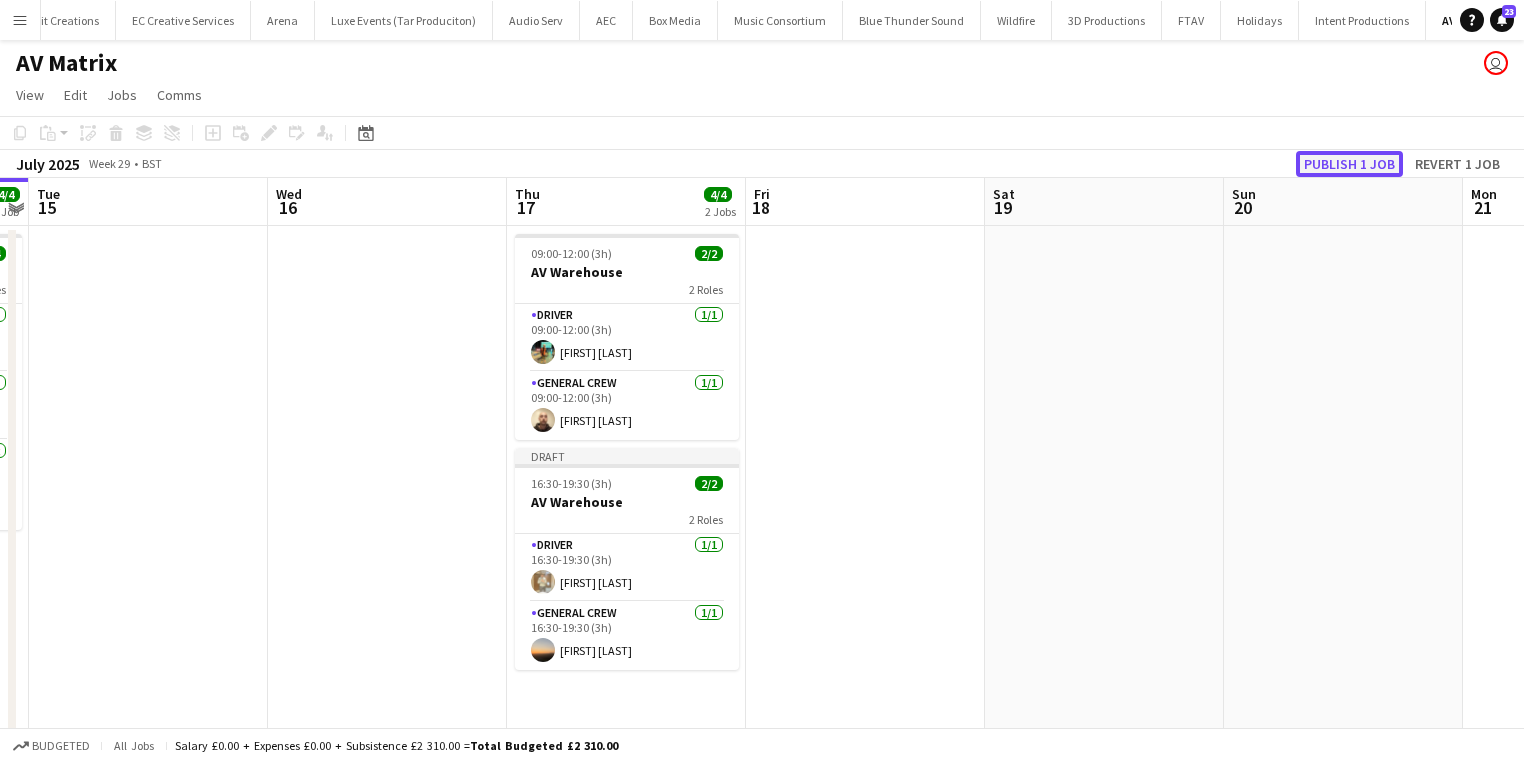 click on "Publish 1 job" 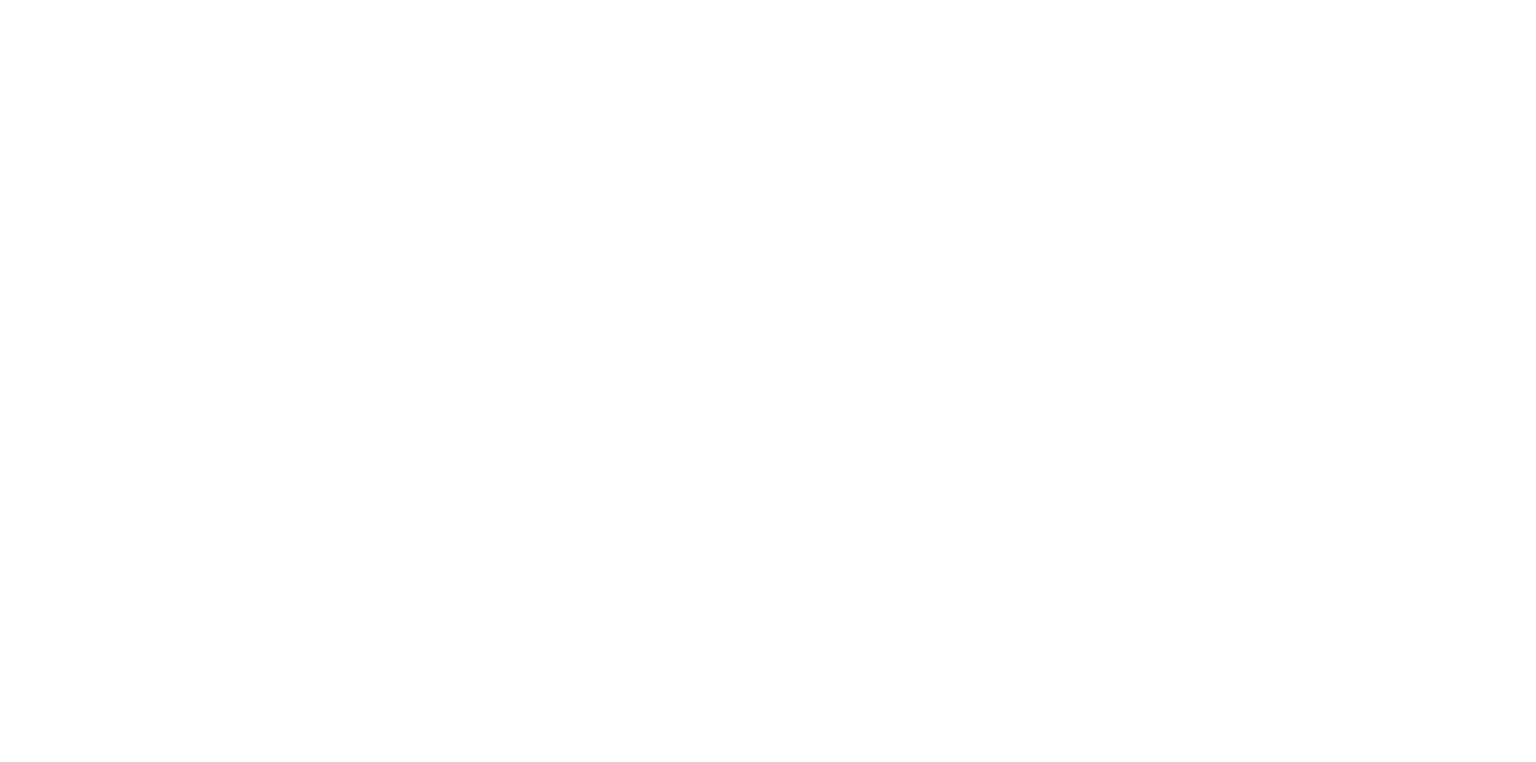 scroll, scrollTop: 0, scrollLeft: 0, axis: both 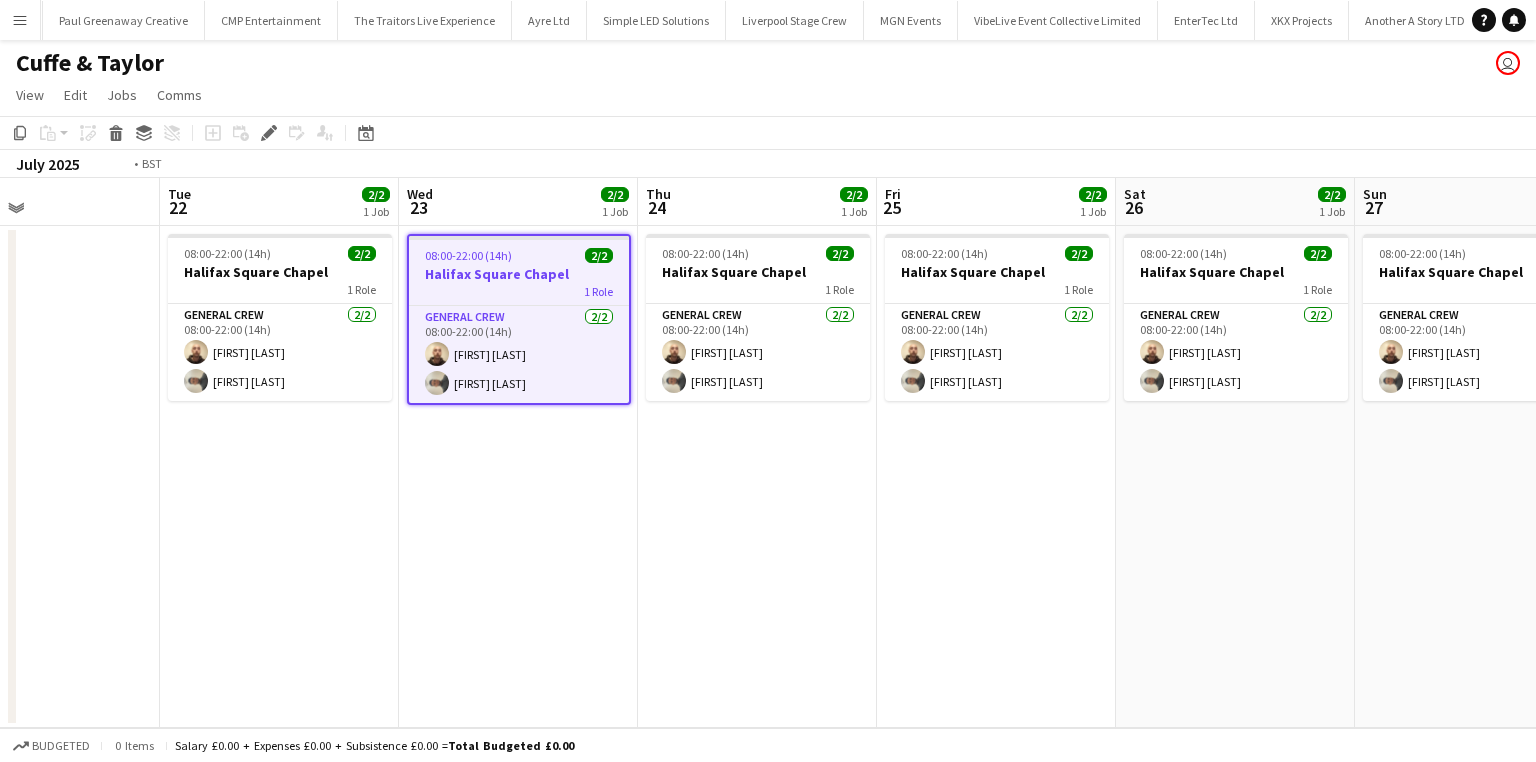 drag, startPoint x: 1223, startPoint y: 503, endPoint x: 383, endPoint y: 578, distance: 843.34155 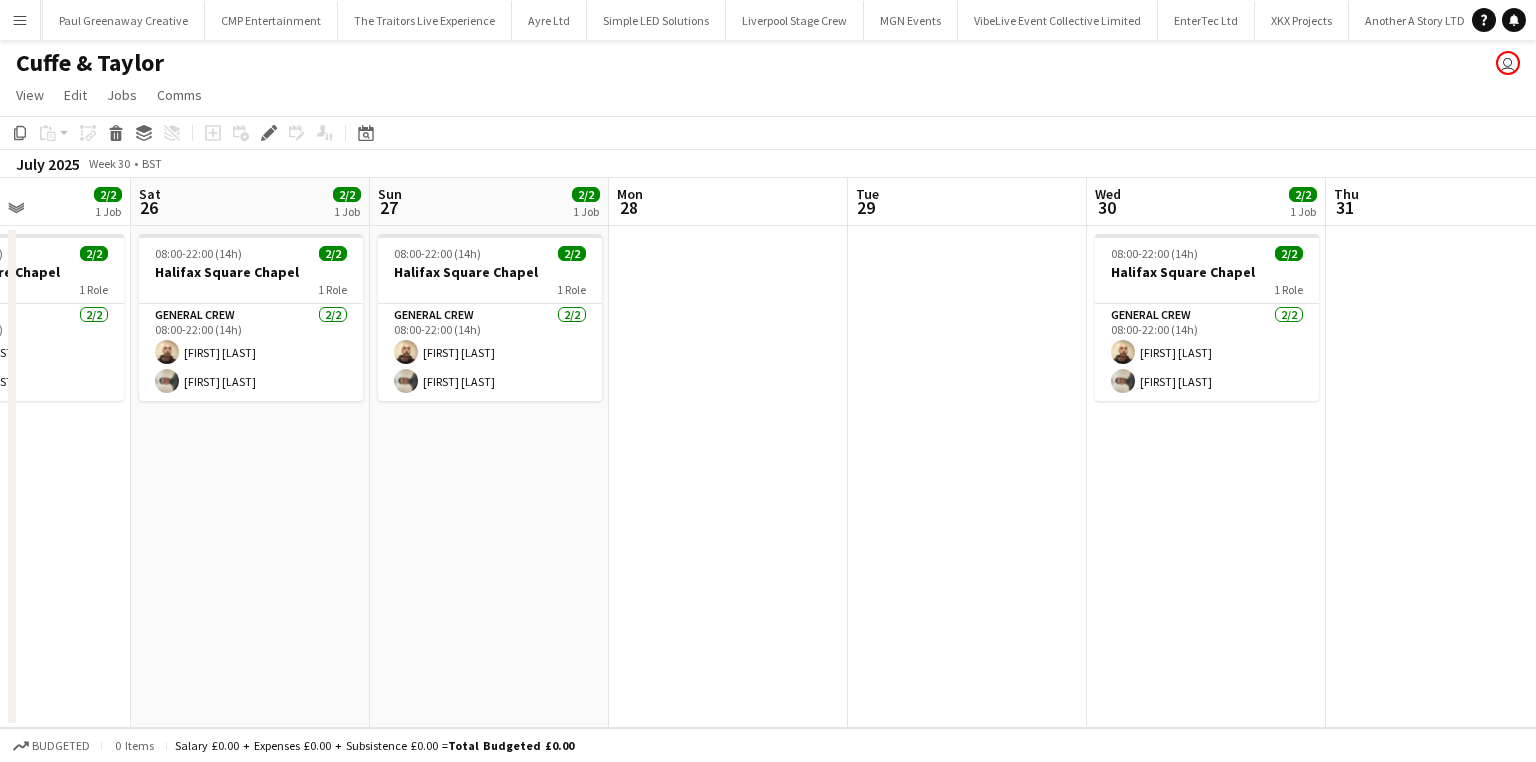 drag, startPoint x: 933, startPoint y: 547, endPoint x: 758, endPoint y: 532, distance: 175.64168 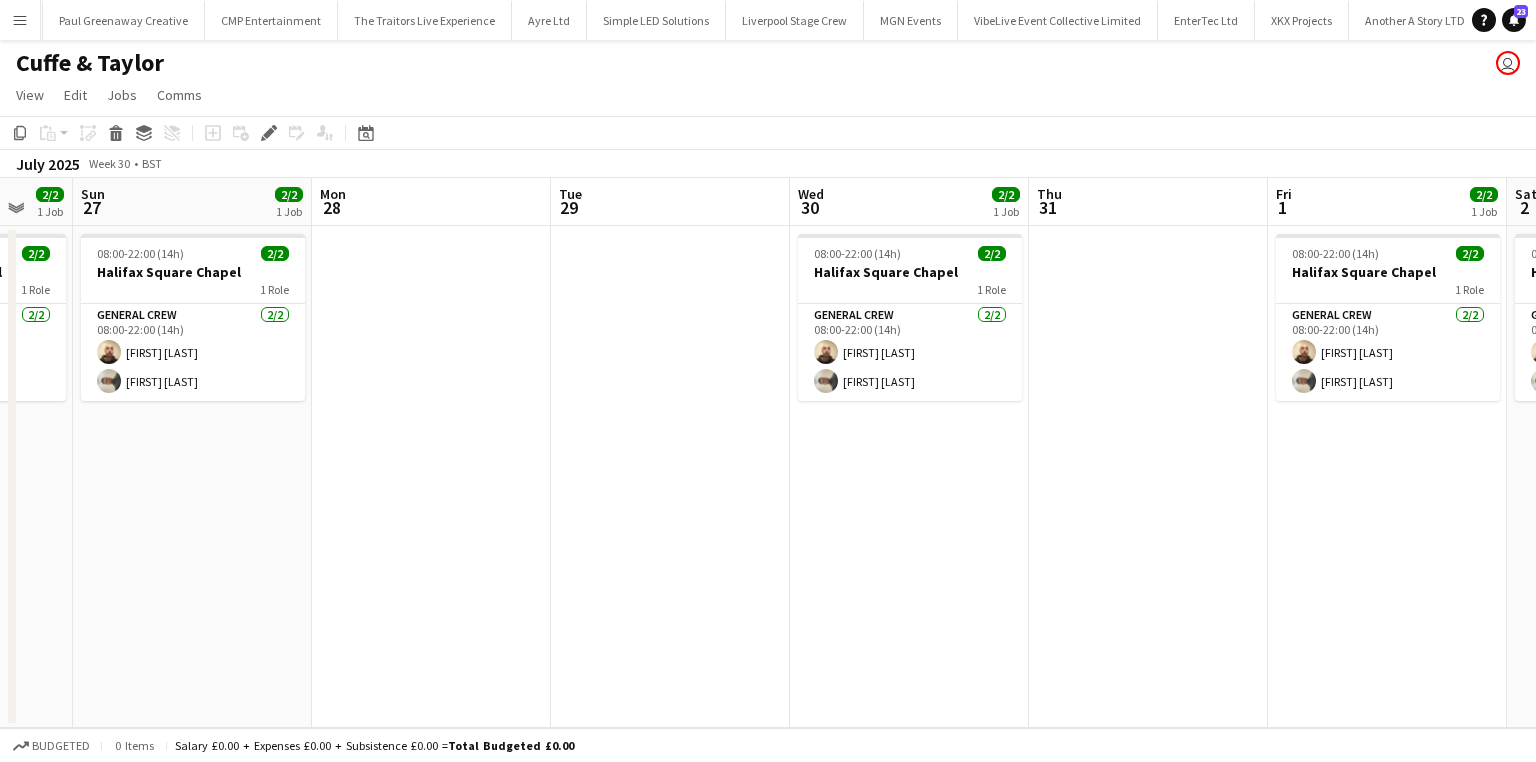 drag, startPoint x: 1173, startPoint y: 512, endPoint x: 943, endPoint y: 512, distance: 230 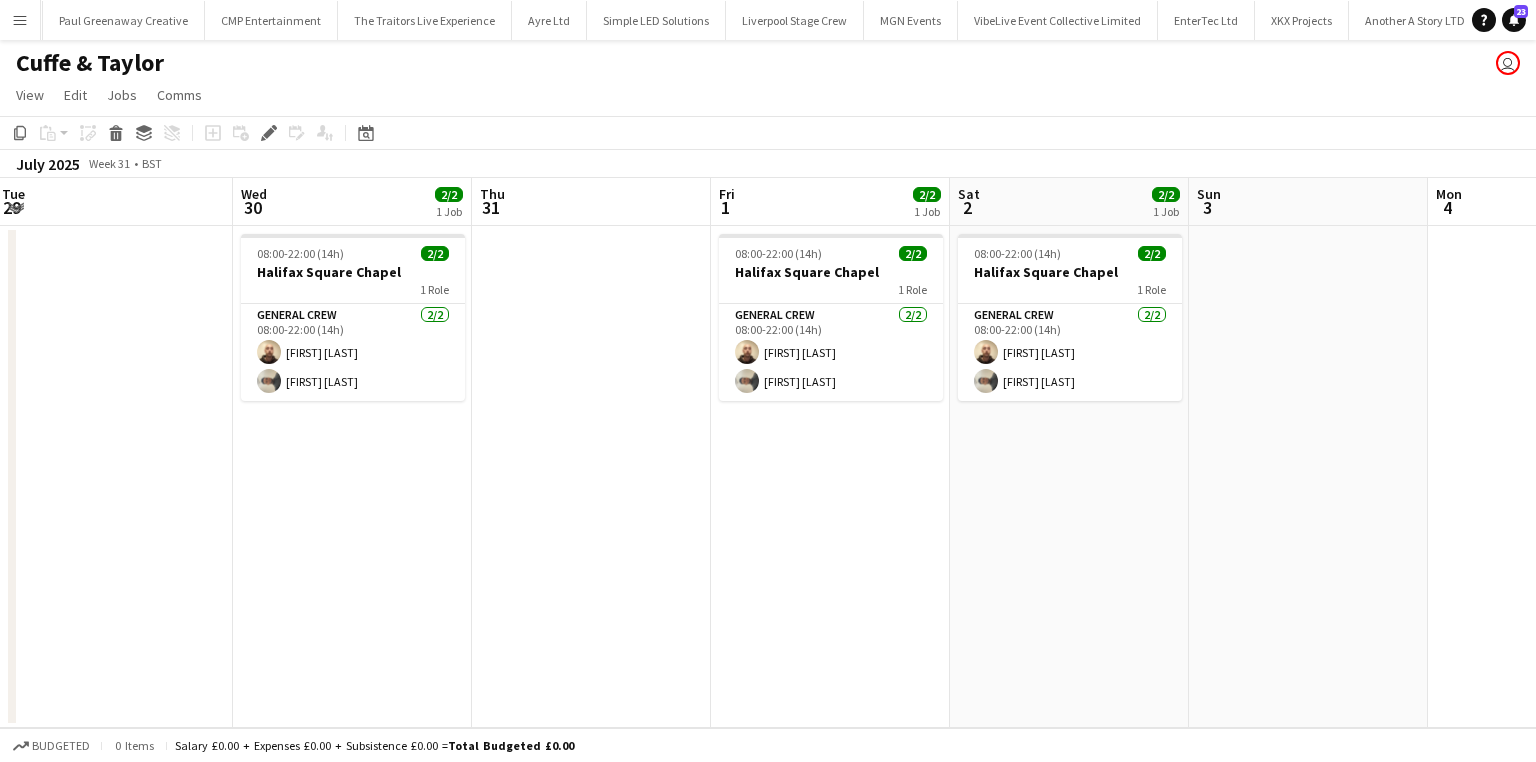drag, startPoint x: 1260, startPoint y: 521, endPoint x: 687, endPoint y: 524, distance: 573.0079 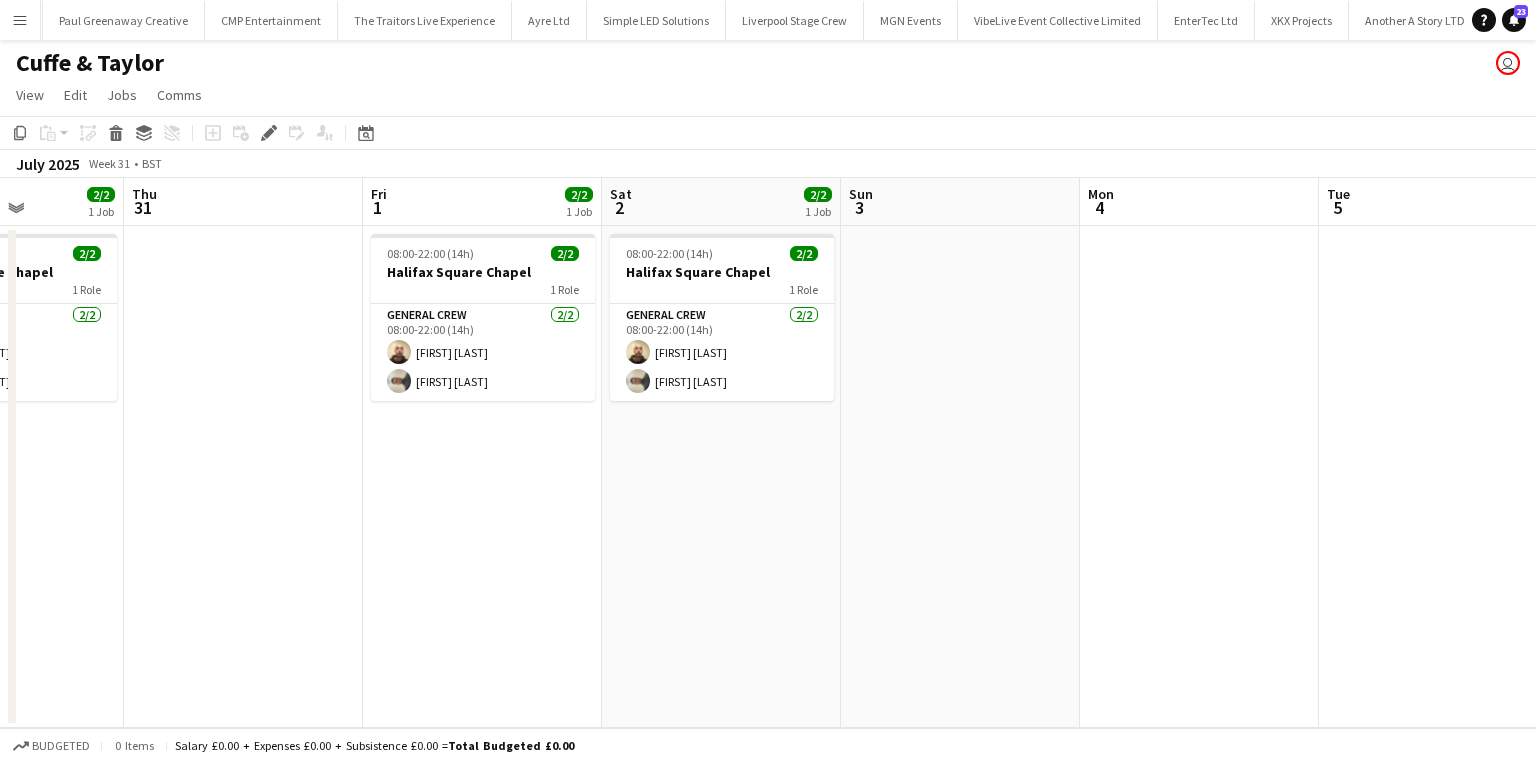 drag, startPoint x: 946, startPoint y: 512, endPoint x: 589, endPoint y: 498, distance: 357.2744 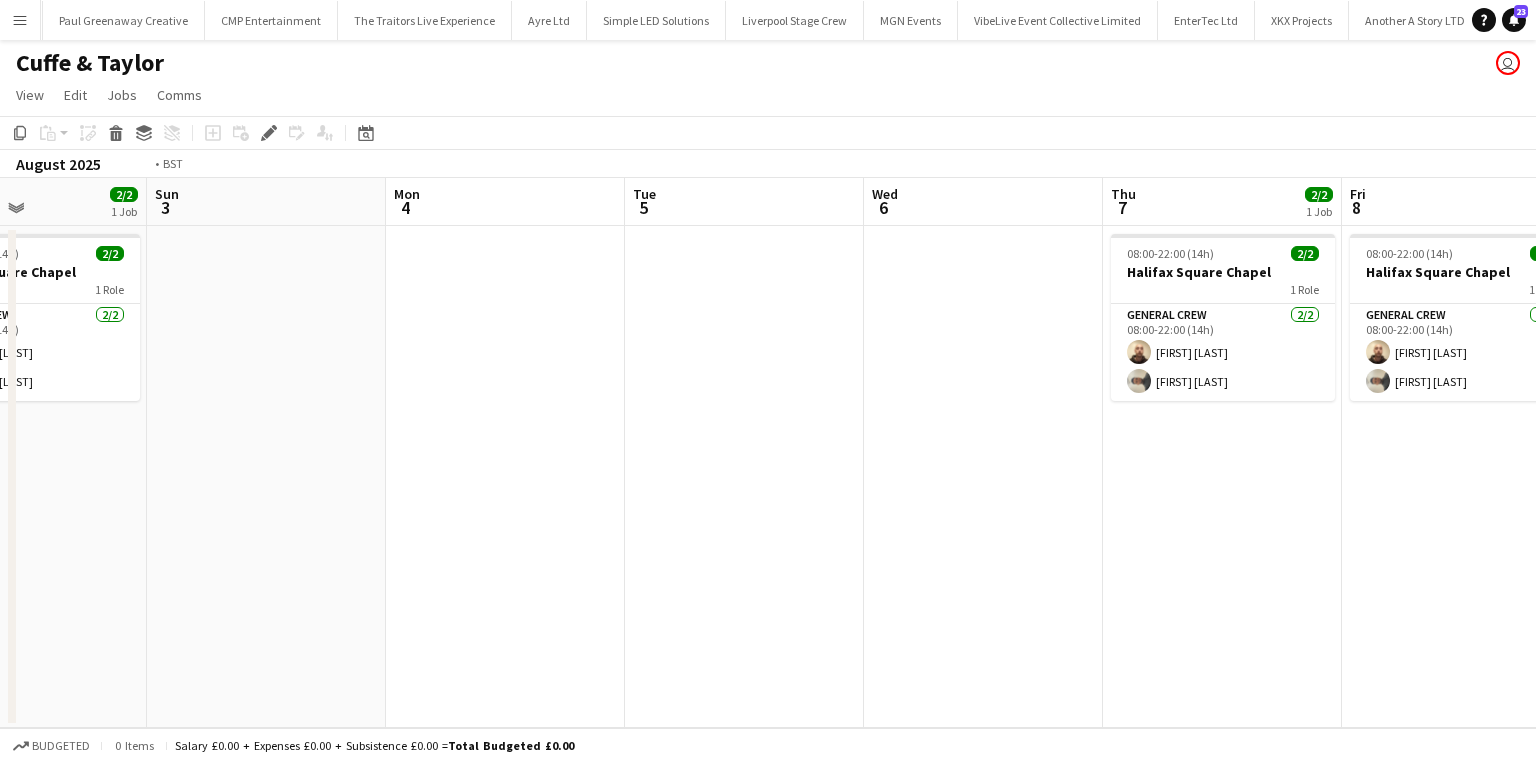 drag, startPoint x: 1086, startPoint y: 512, endPoint x: 522, endPoint y: 509, distance: 564.008 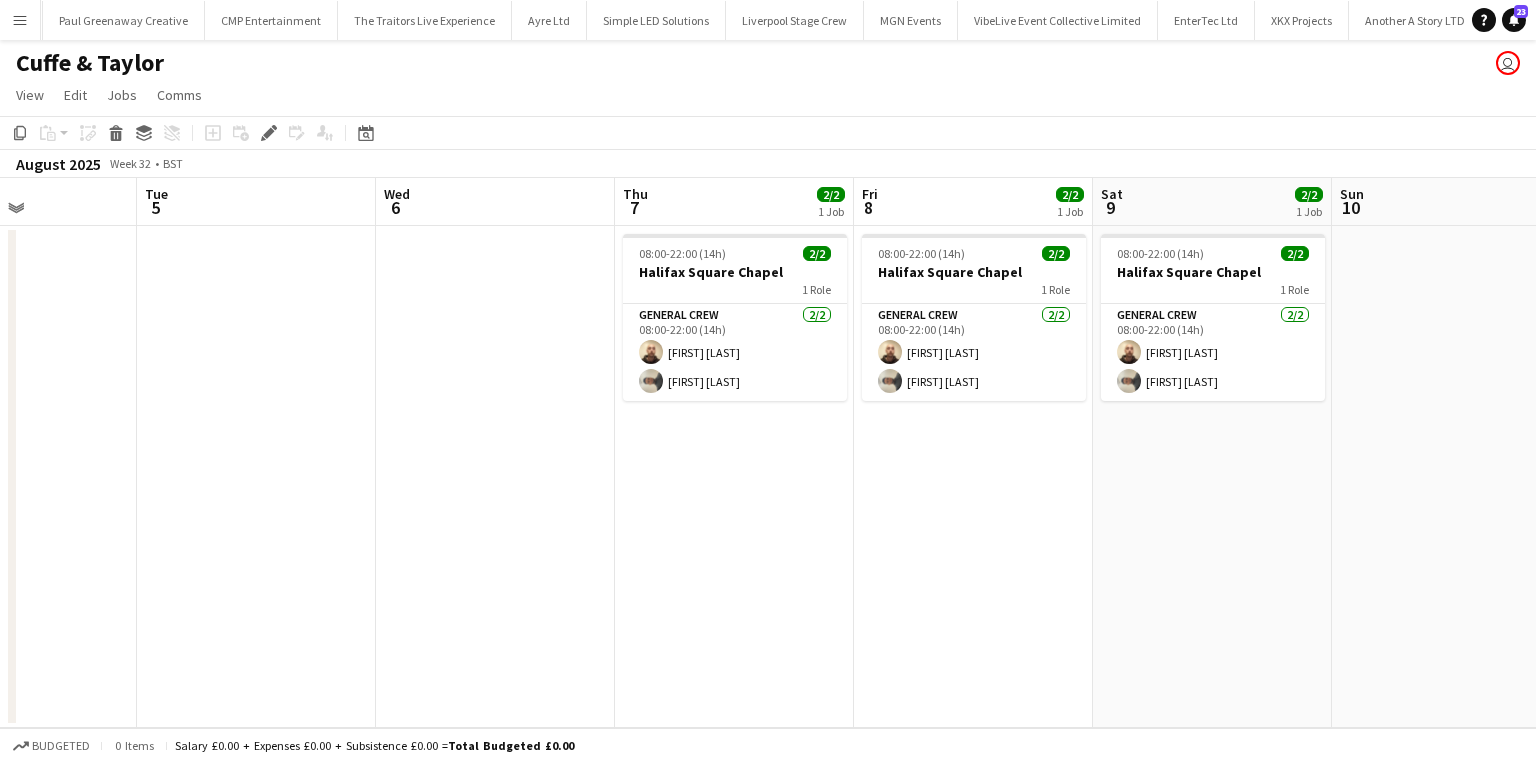 drag, startPoint x: 1191, startPoint y: 531, endPoint x: 396, endPoint y: 517, distance: 795.1233 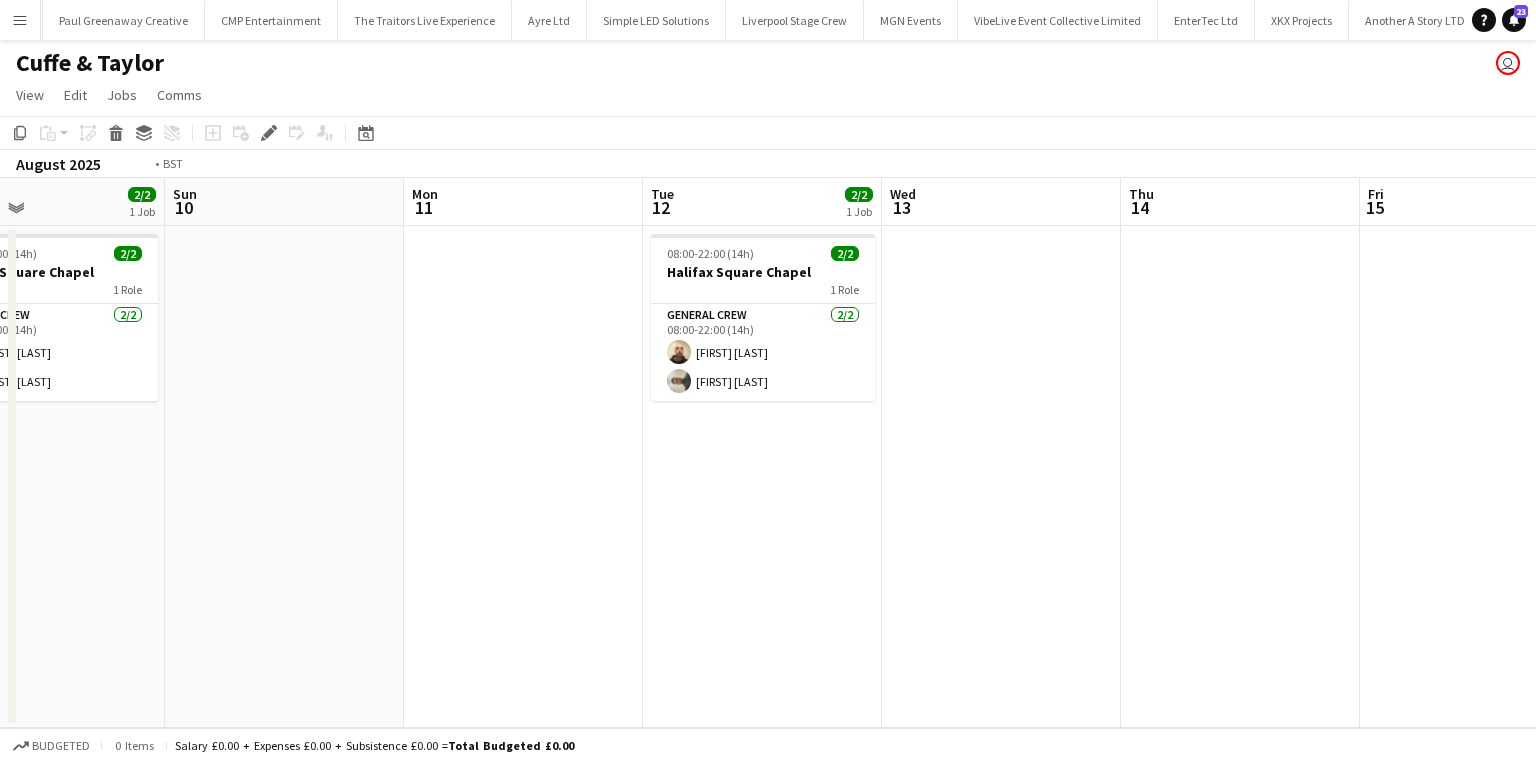 drag, startPoint x: 1157, startPoint y: 500, endPoint x: 372, endPoint y: 465, distance: 785.77985 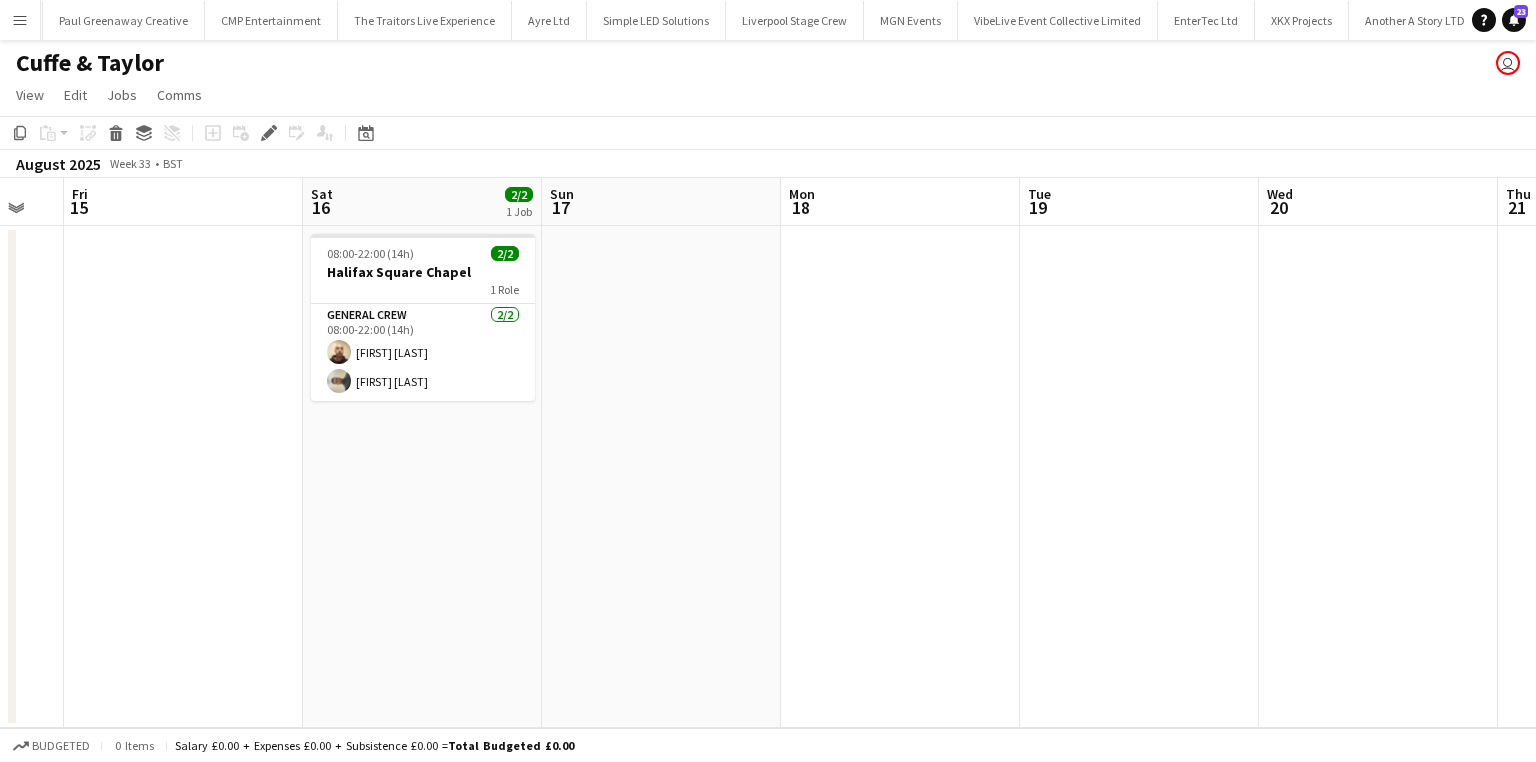 drag, startPoint x: 1137, startPoint y: 497, endPoint x: 292, endPoint y: 495, distance: 845.0024 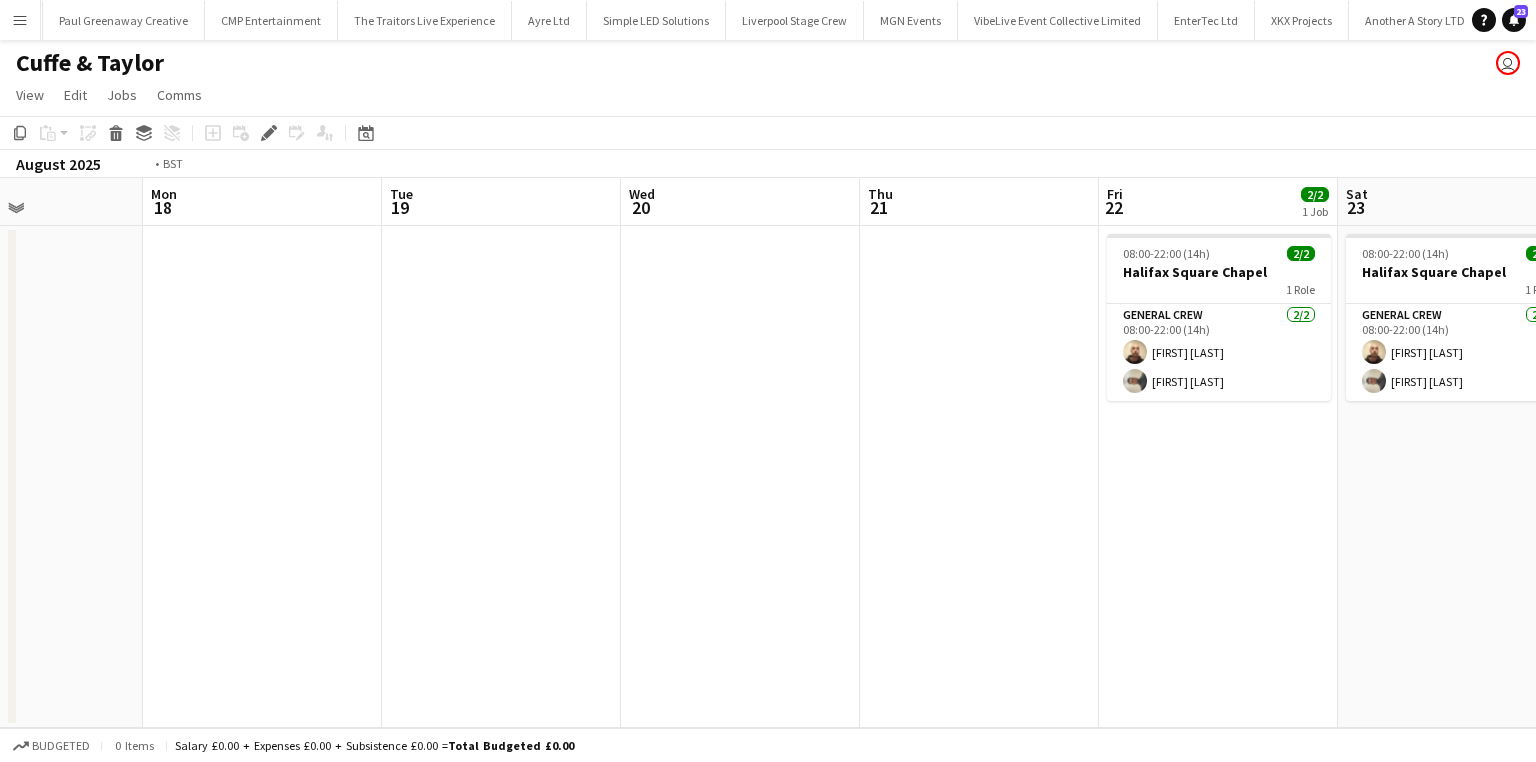 drag, startPoint x: 492, startPoint y: 496, endPoint x: 312, endPoint y: 491, distance: 180.06943 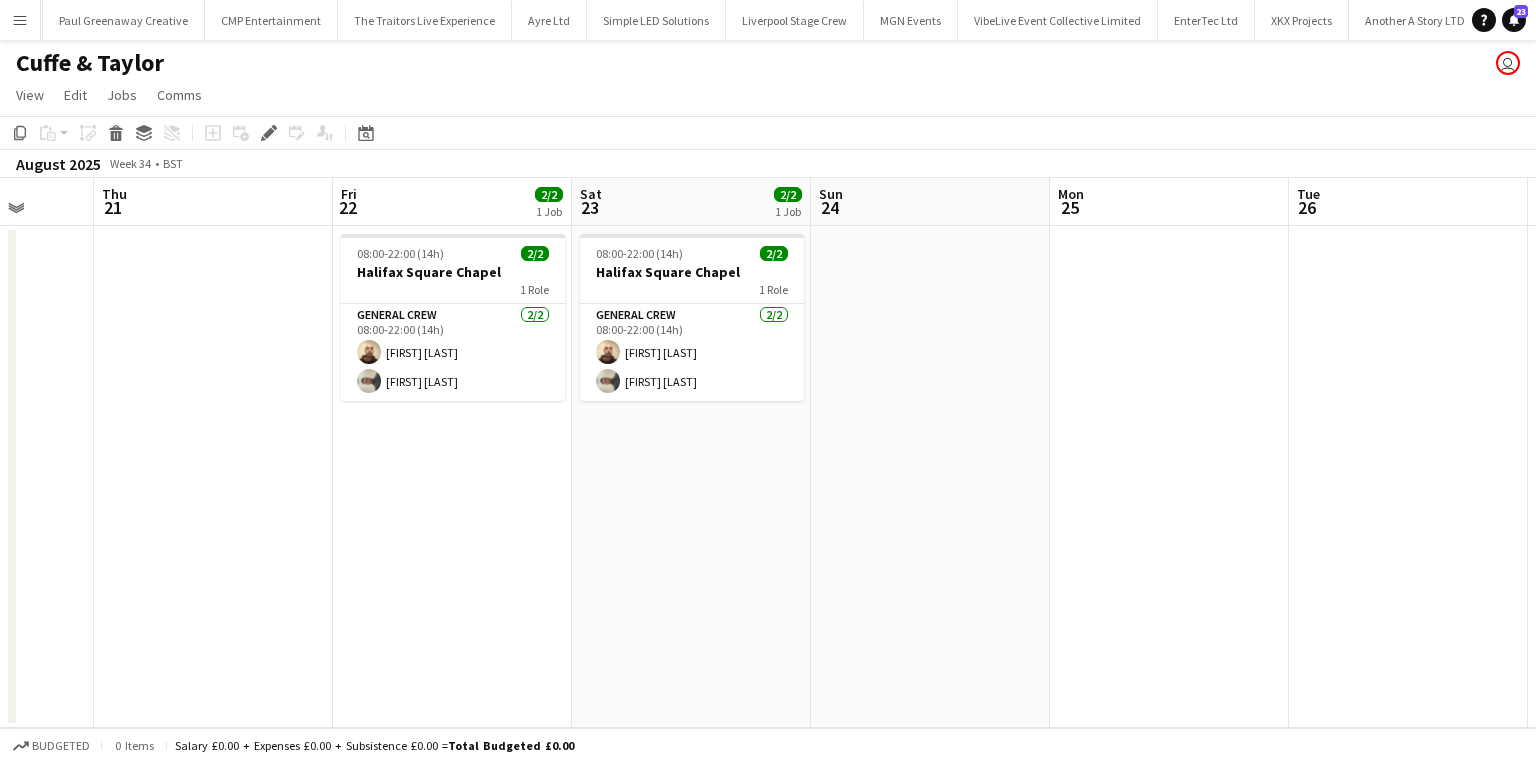 drag, startPoint x: 702, startPoint y: 472, endPoint x: 640, endPoint y: 472, distance: 62 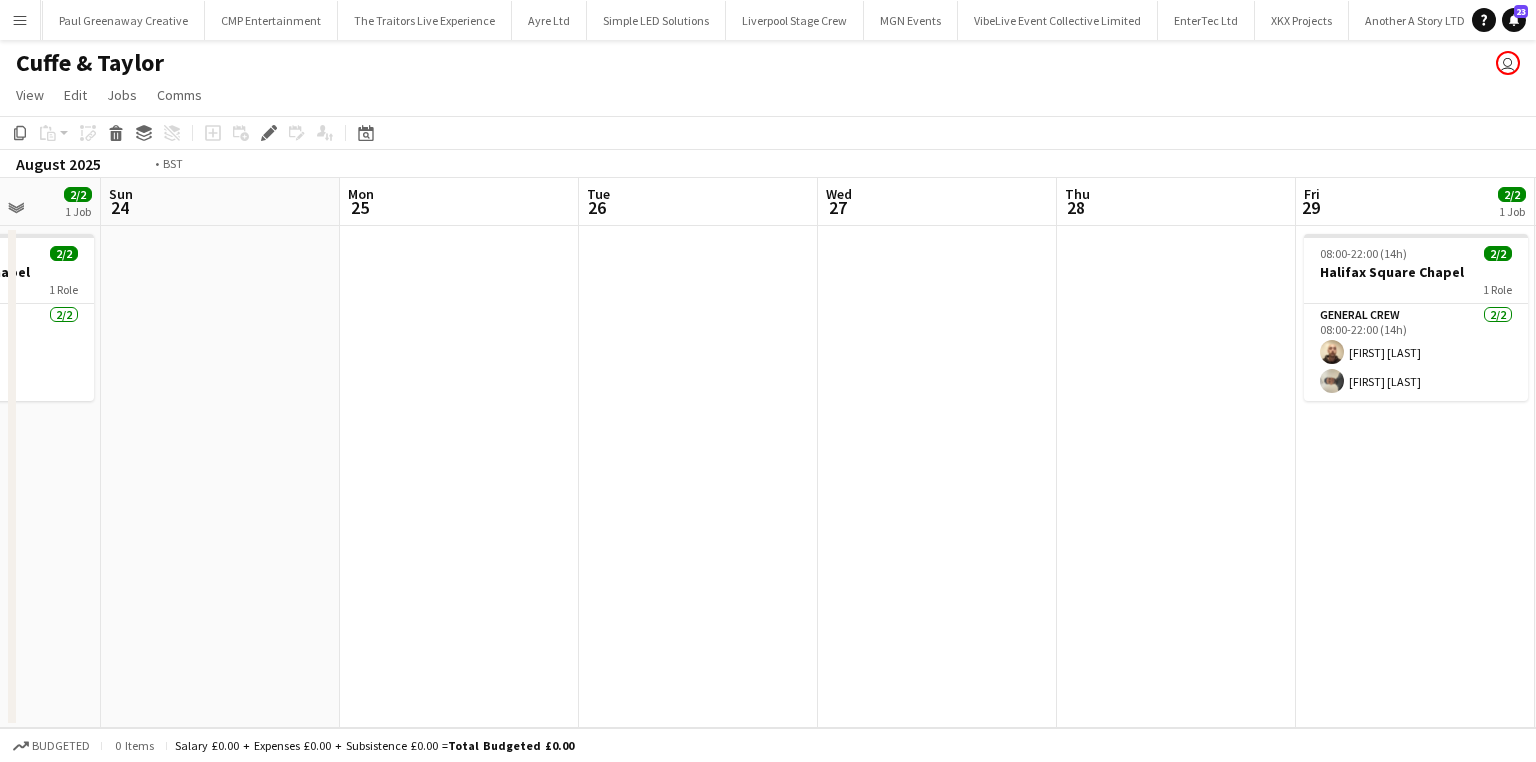 drag, startPoint x: 524, startPoint y: 481, endPoint x: 511, endPoint y: 471, distance: 16.40122 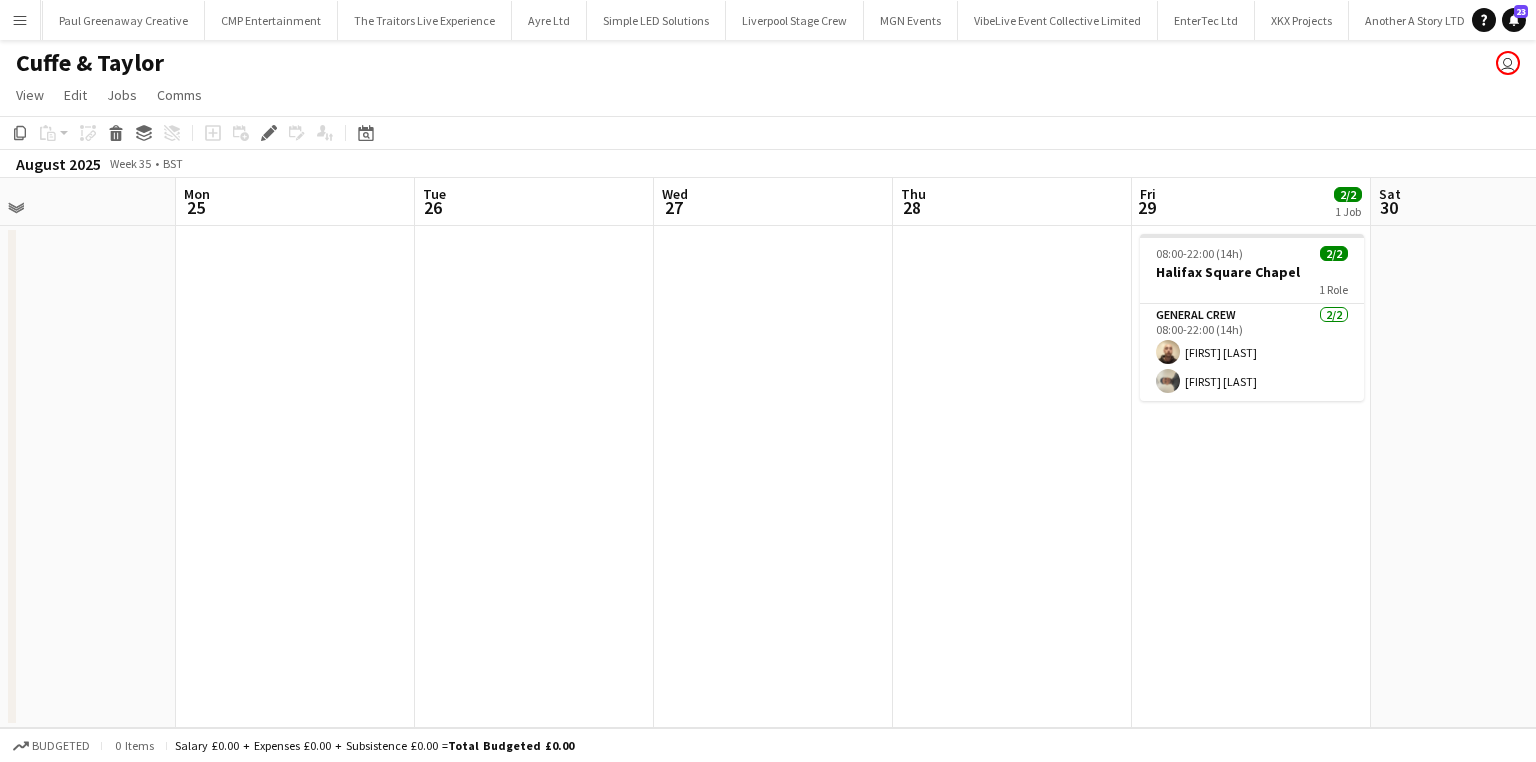drag, startPoint x: 856, startPoint y: 482, endPoint x: 687, endPoint y: 482, distance: 169 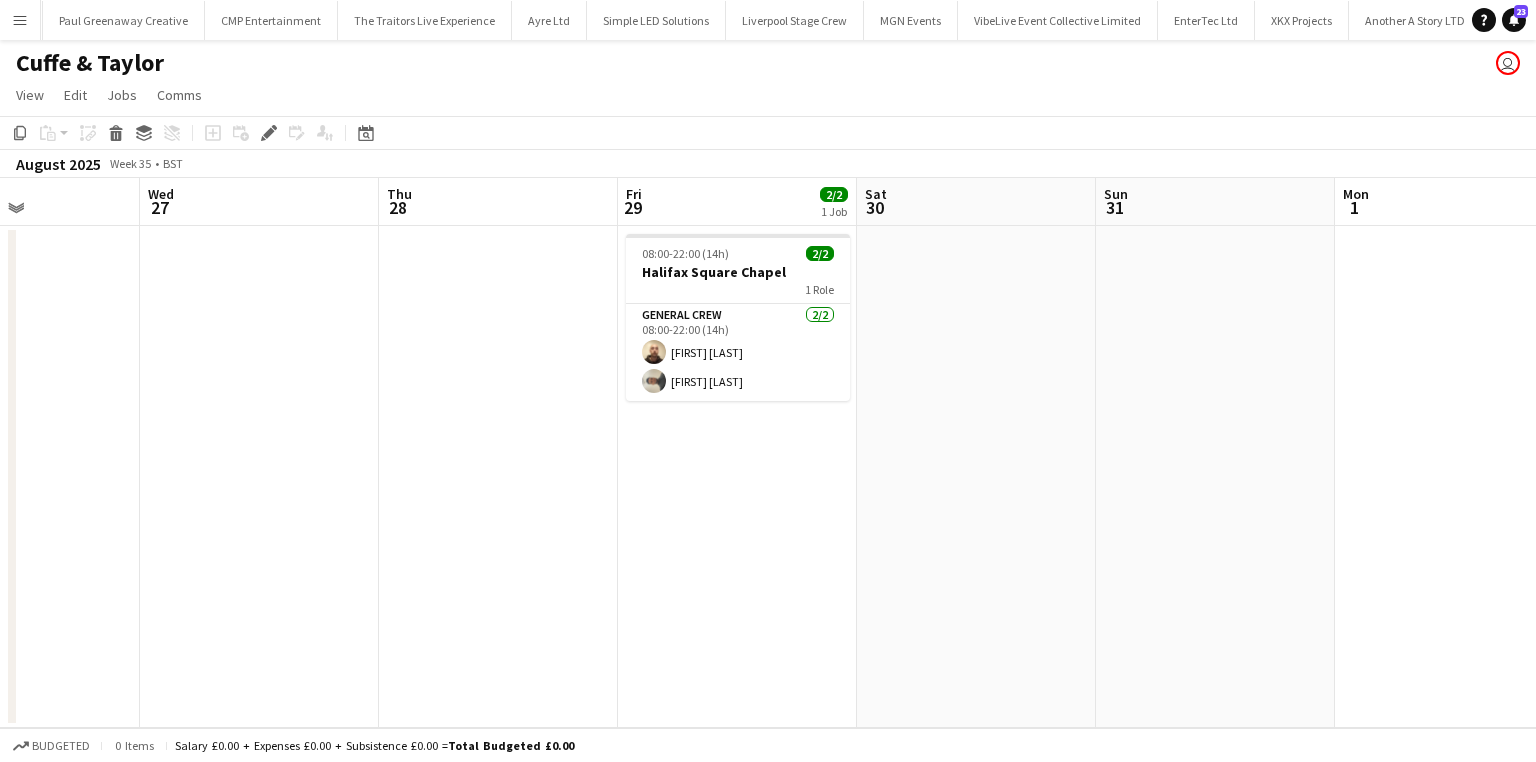 click at bounding box center (976, 477) 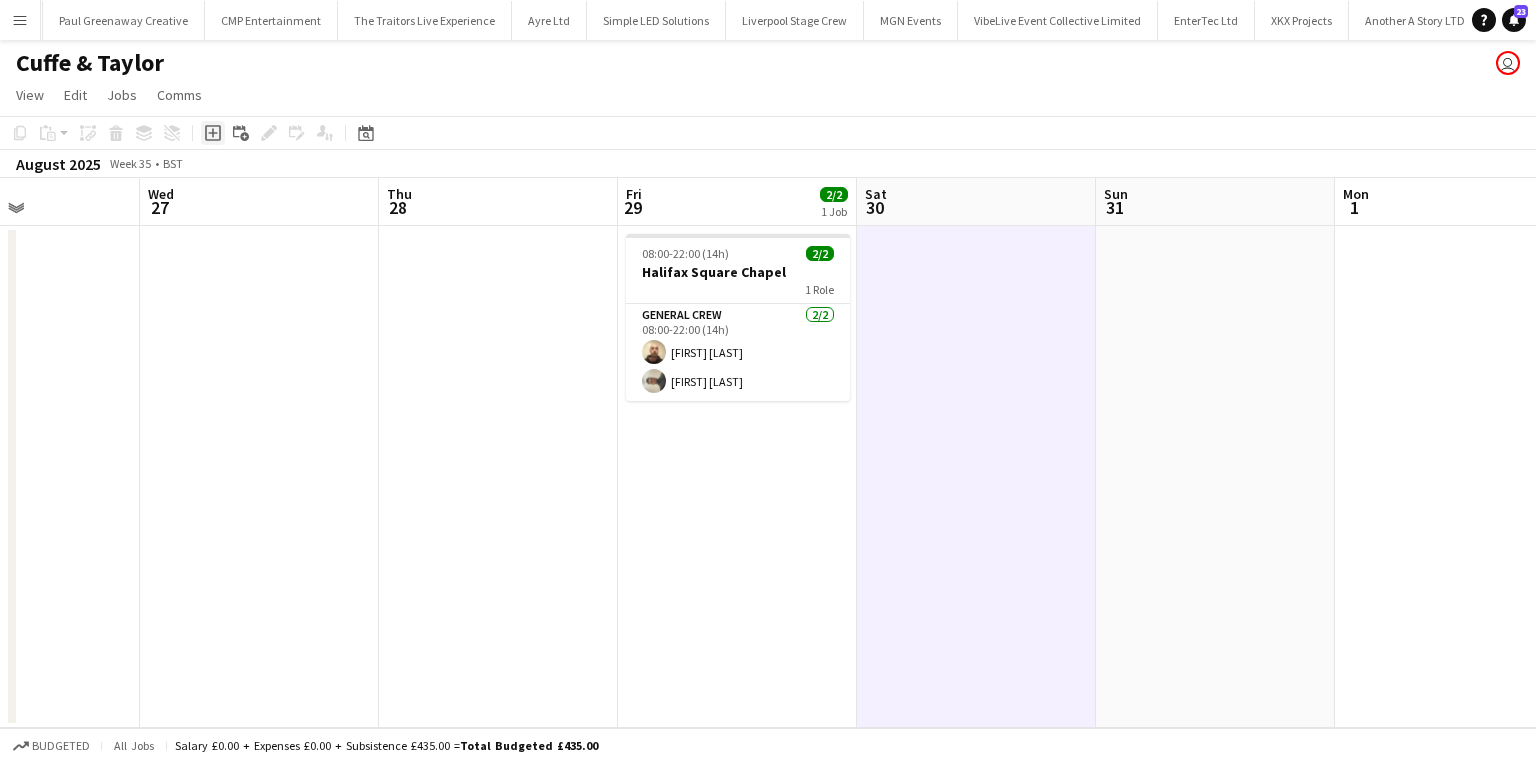click on "Add job" at bounding box center [213, 133] 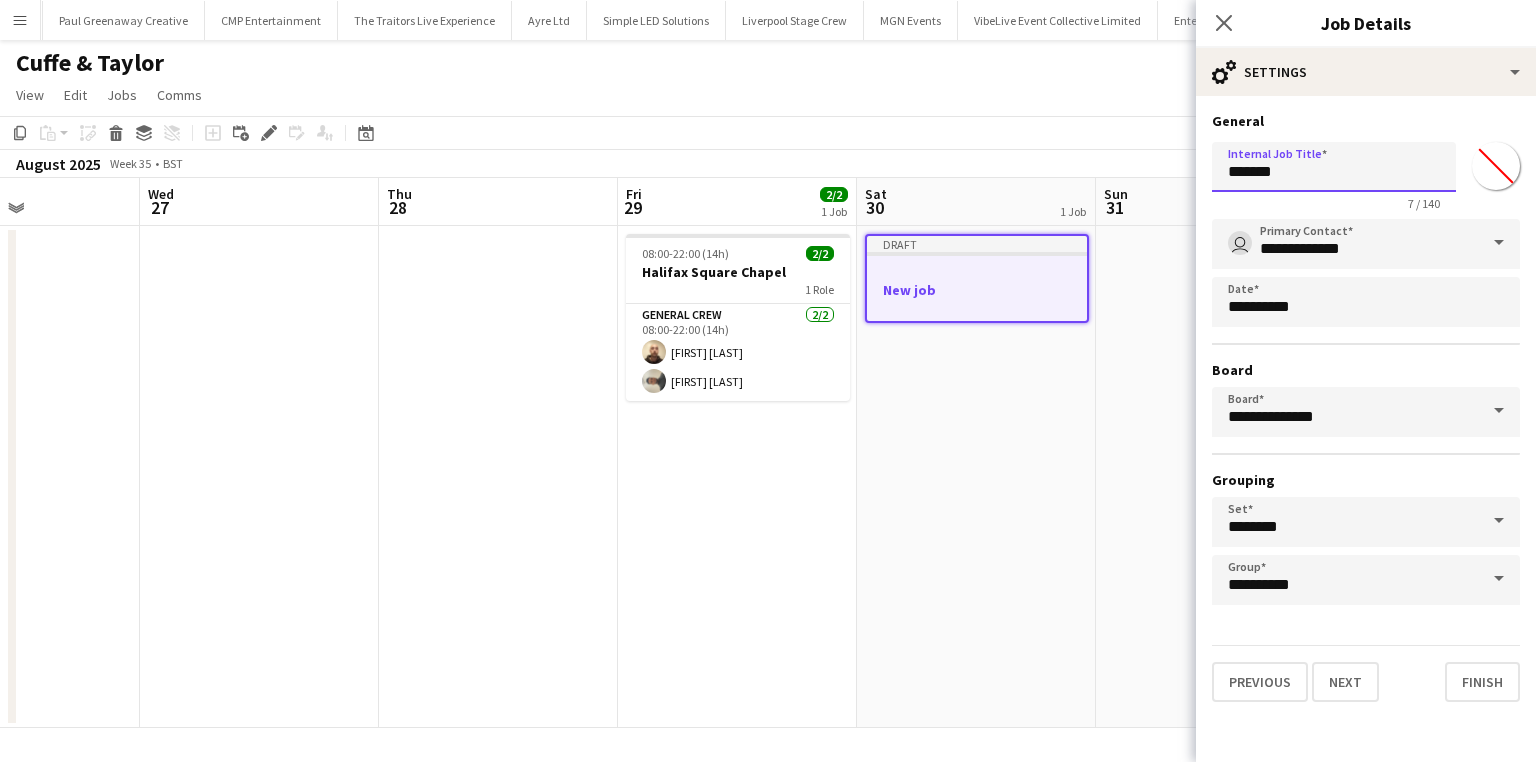 drag, startPoint x: 1267, startPoint y: 181, endPoint x: 1167, endPoint y: 186, distance: 100.12492 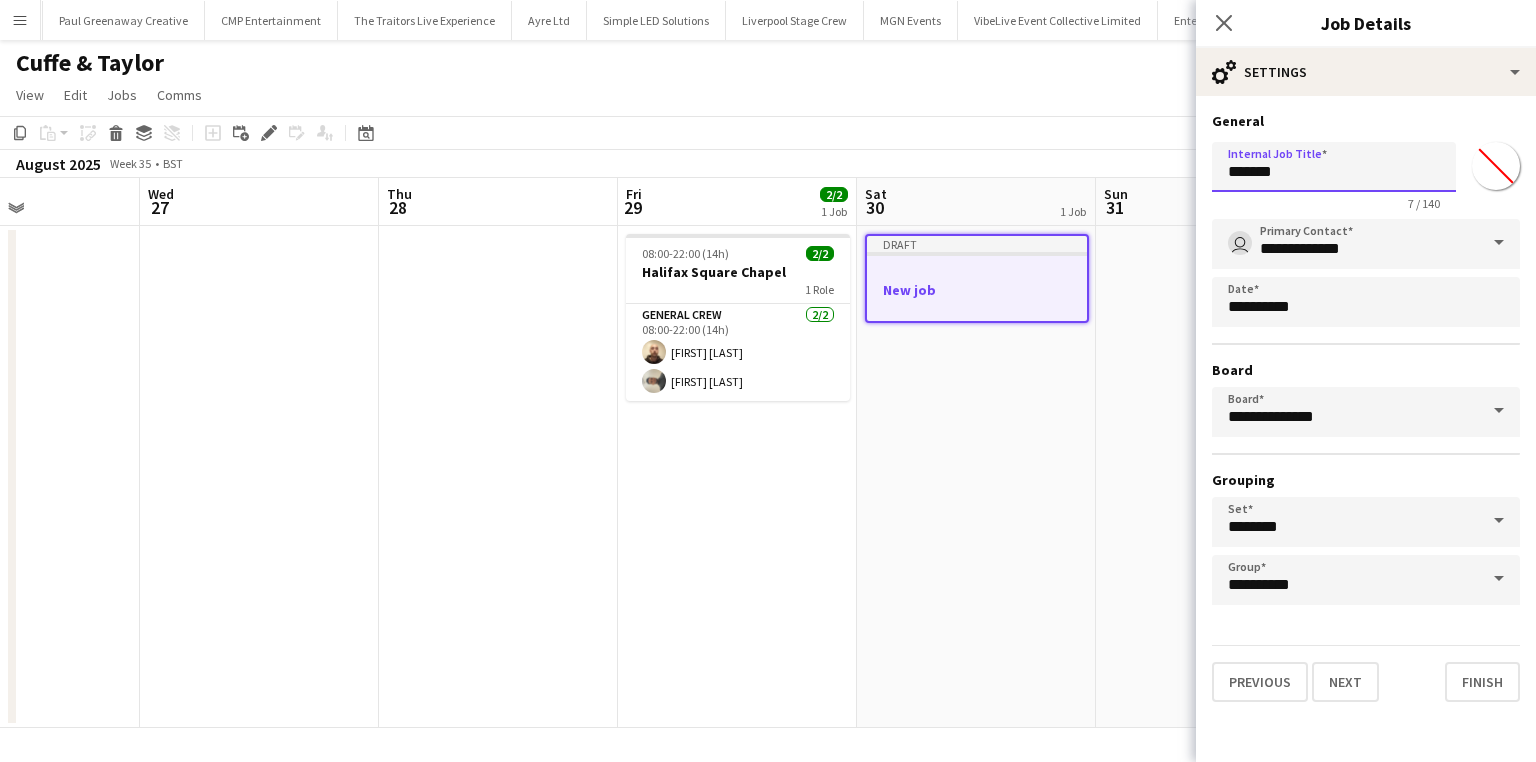 click on "Menu
Boards
Boards   Boards   All jobs   Status
Workforce
Workforce   My Workforce   Recruiting
Comms
Comms
Pay
Pay   Approvals   Payments   Reports
Platform Settings
Platform Settings   App settings   Your settings   Profiles
Training Academy
Training Academy
Knowledge Base
Knowledge Base
Product Updates
Product Updates   Log Out   Privacy   Wellpleased Events
Close
Wasserman
Close
Event People
Close
AMCI Global
Close
Seen Live Ltd
Close
Future Cheer Limited
Close
Premier Production
Close
Olympus Express
Close
Three Create" at bounding box center (768, 381) 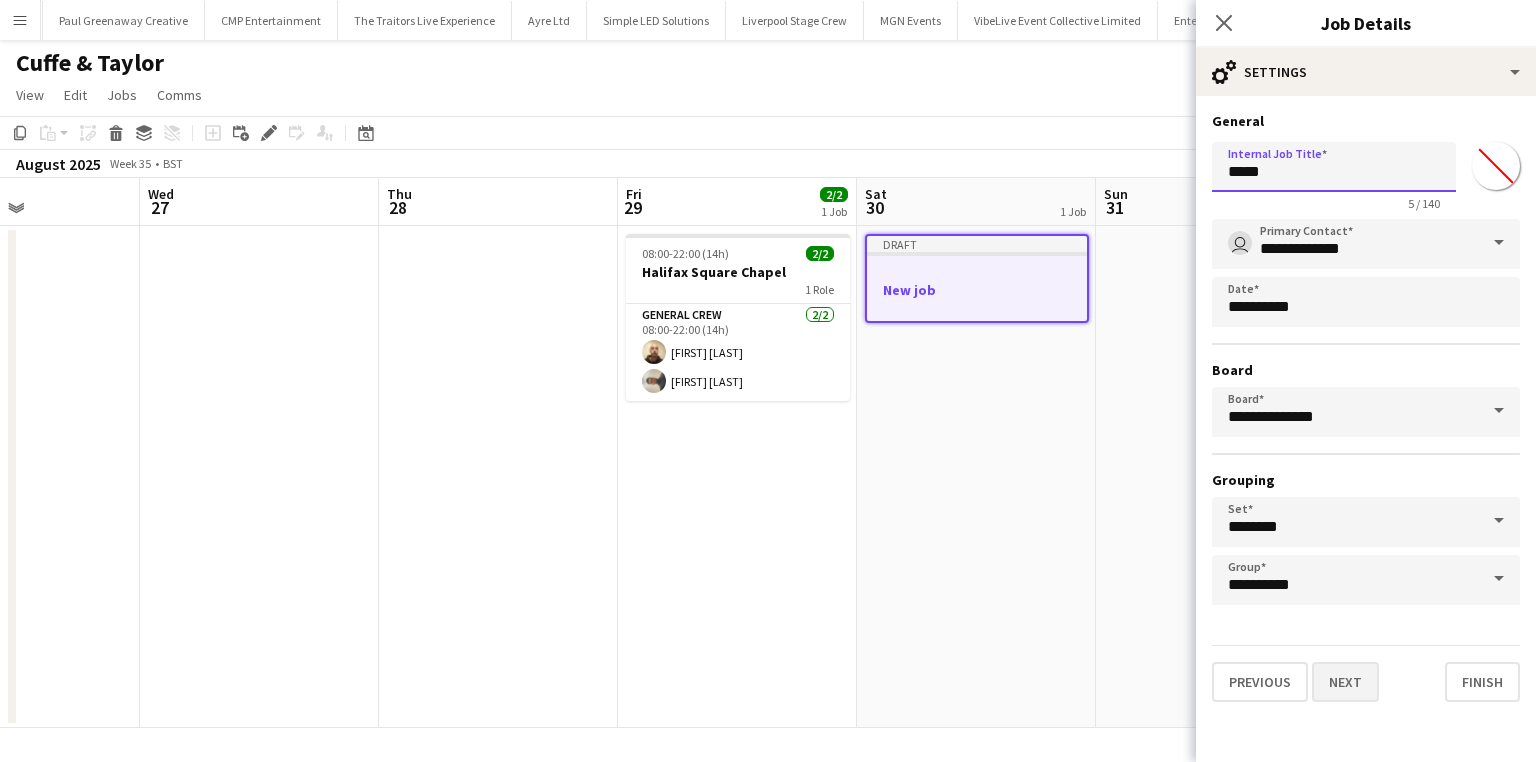 type on "*****" 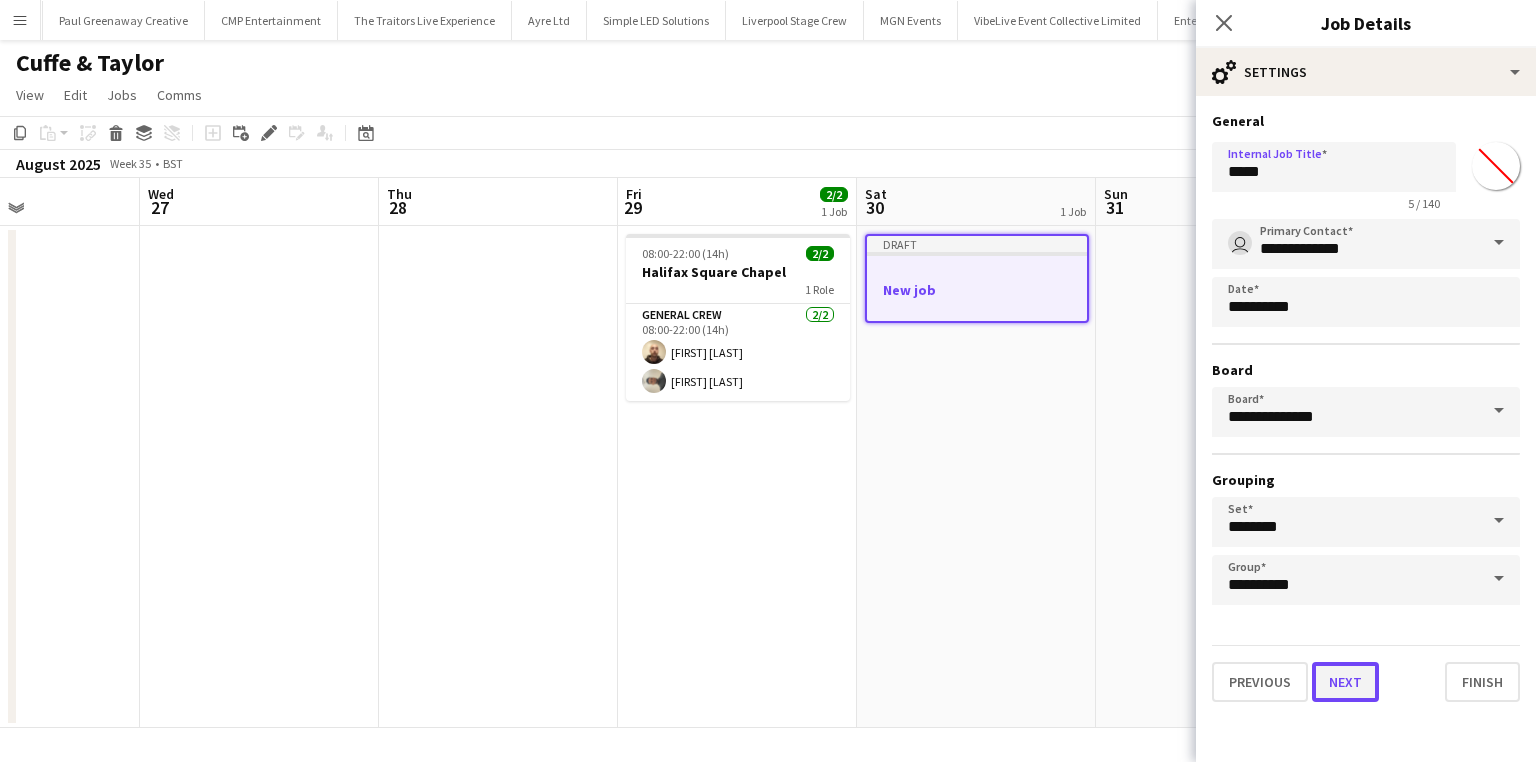 click on "Next" at bounding box center (1345, 682) 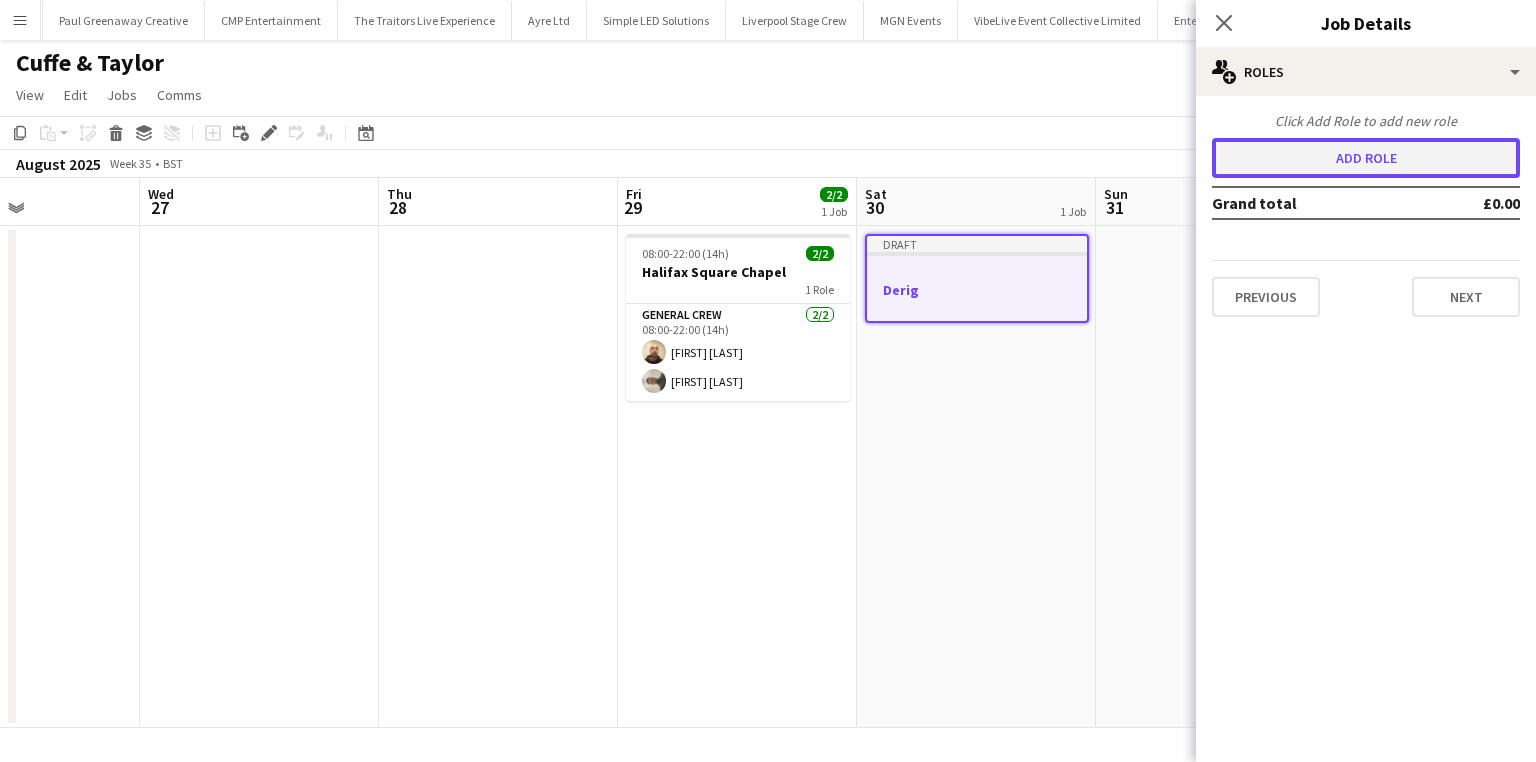 click on "Add role" at bounding box center (1366, 158) 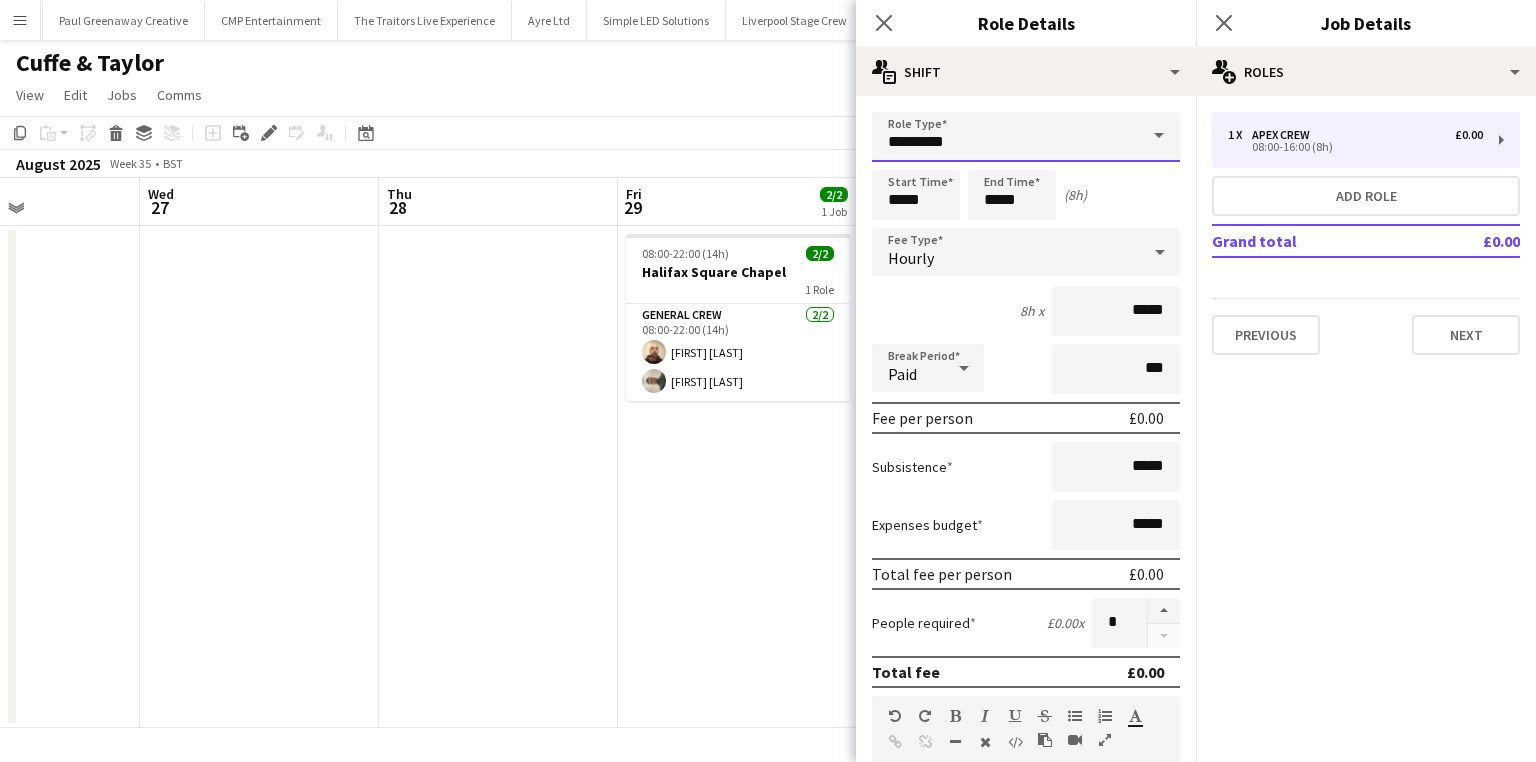 click on "*********" at bounding box center (1026, 137) 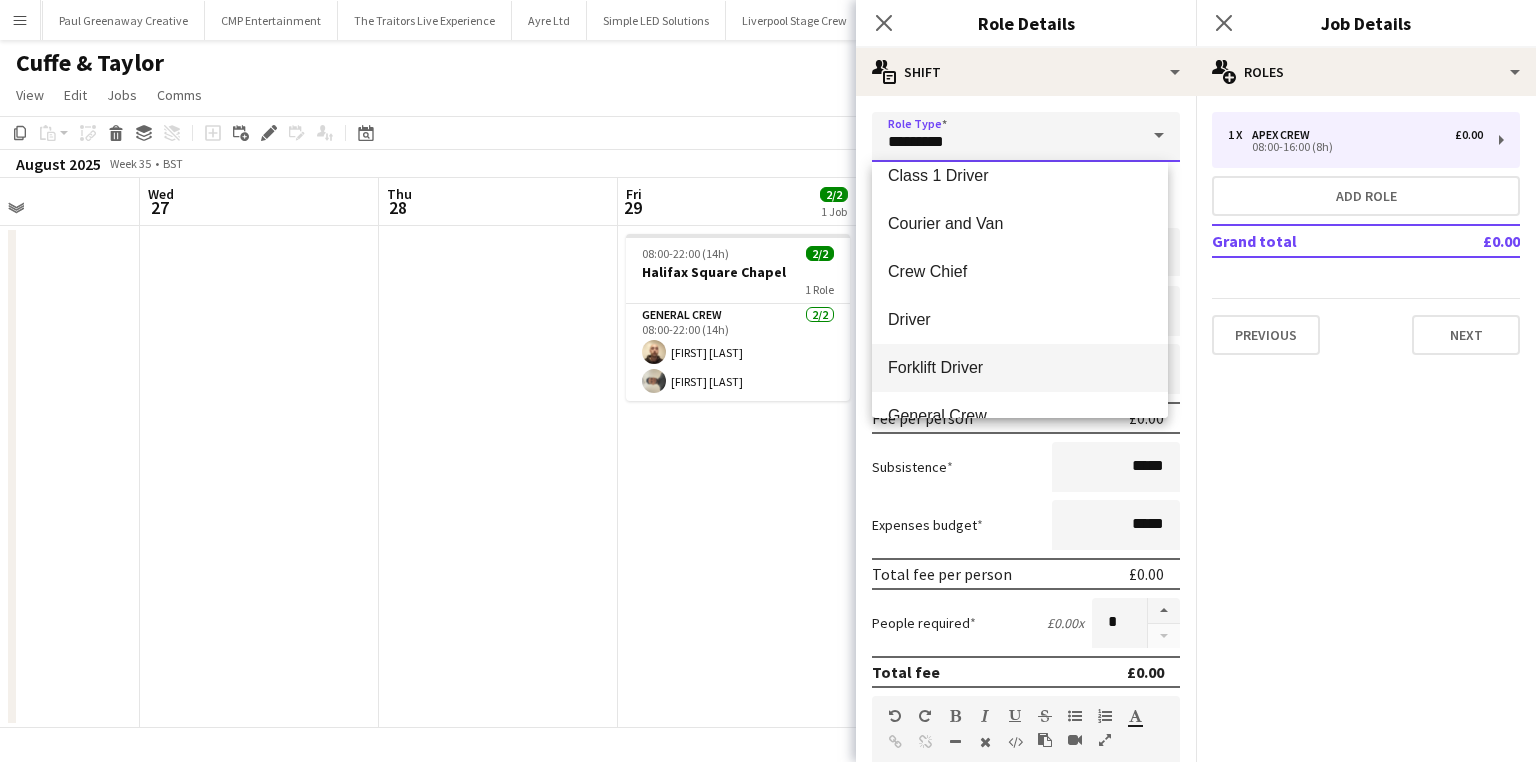 scroll, scrollTop: 160, scrollLeft: 0, axis: vertical 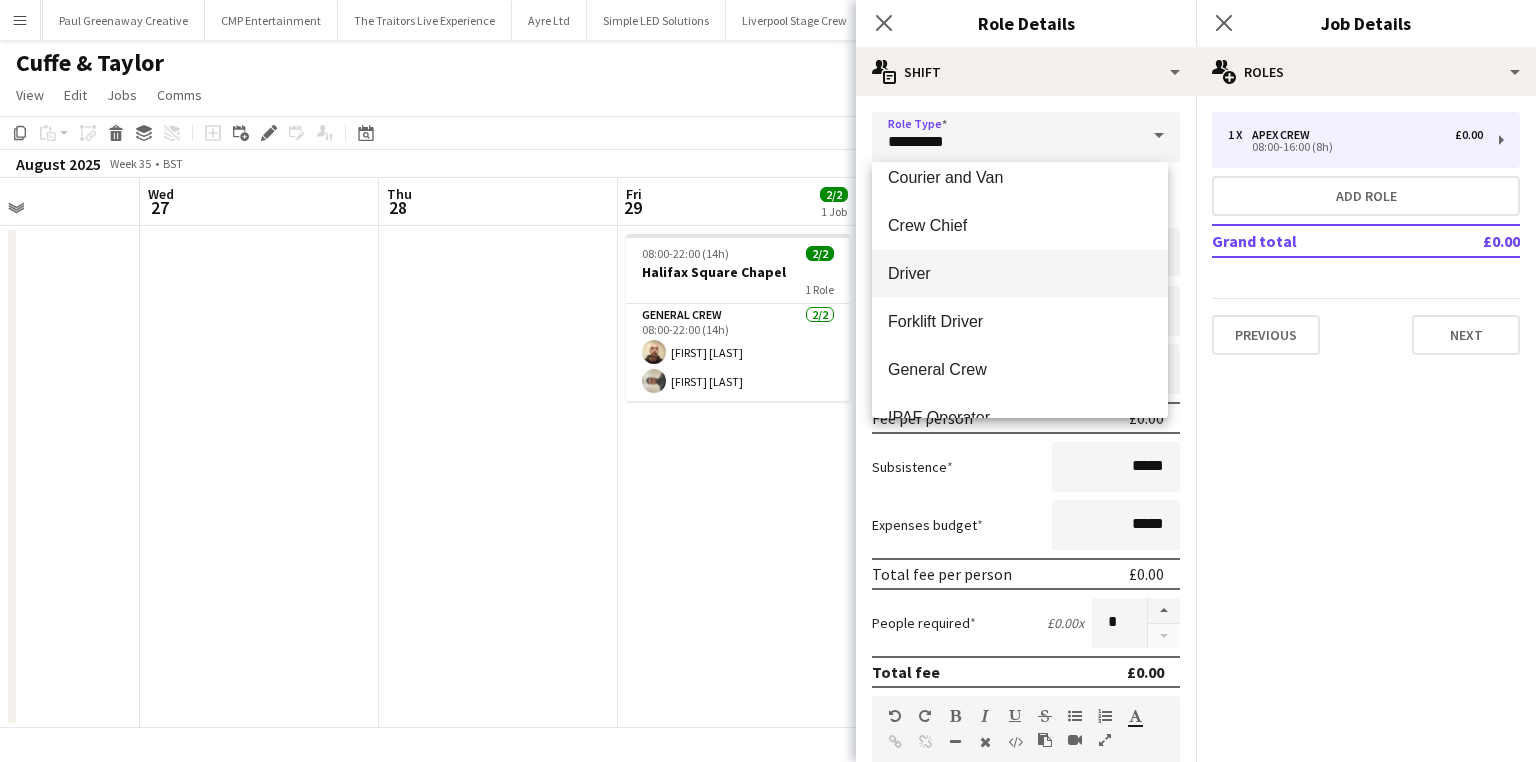 click on "Driver" at bounding box center (1020, 273) 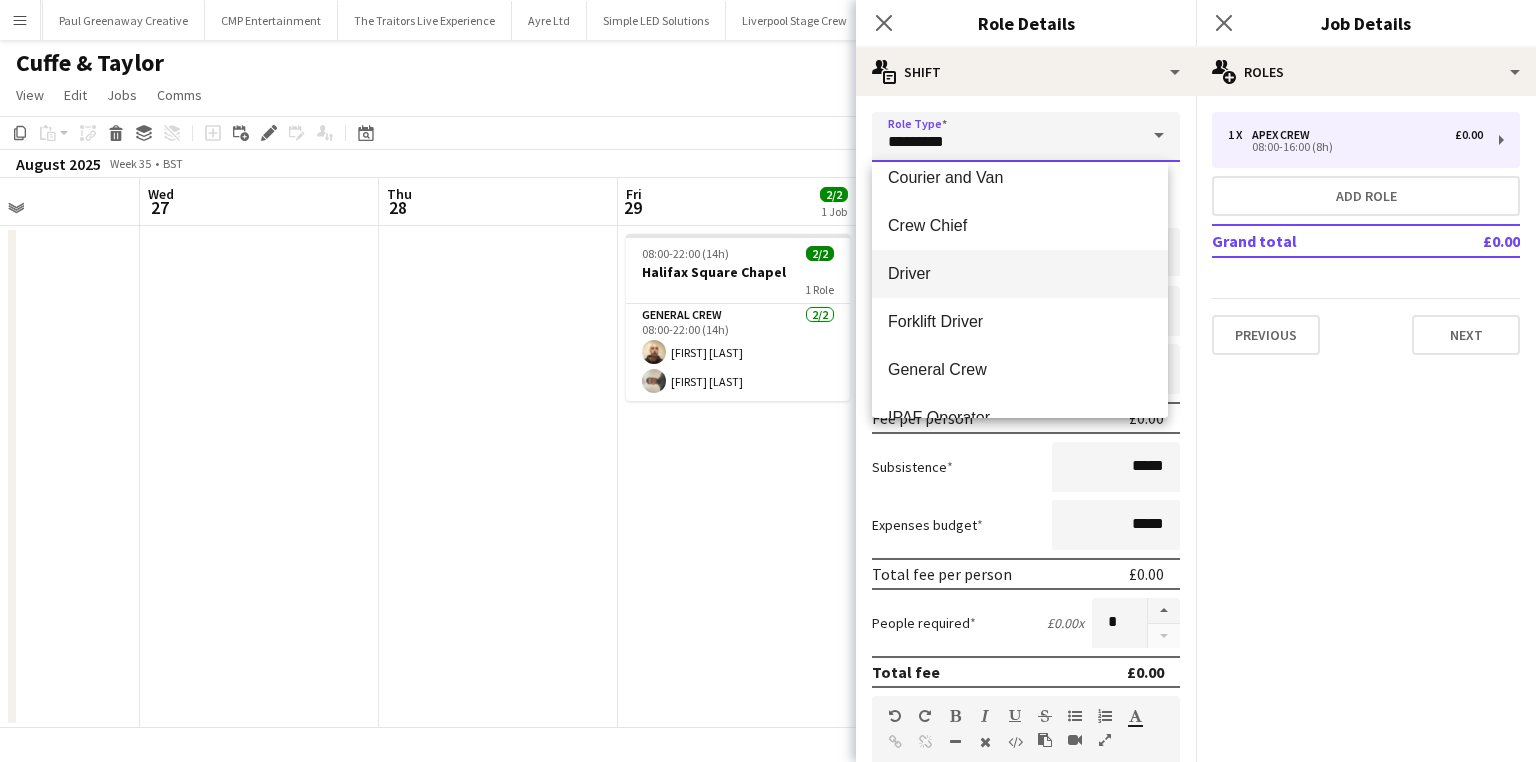 type on "******" 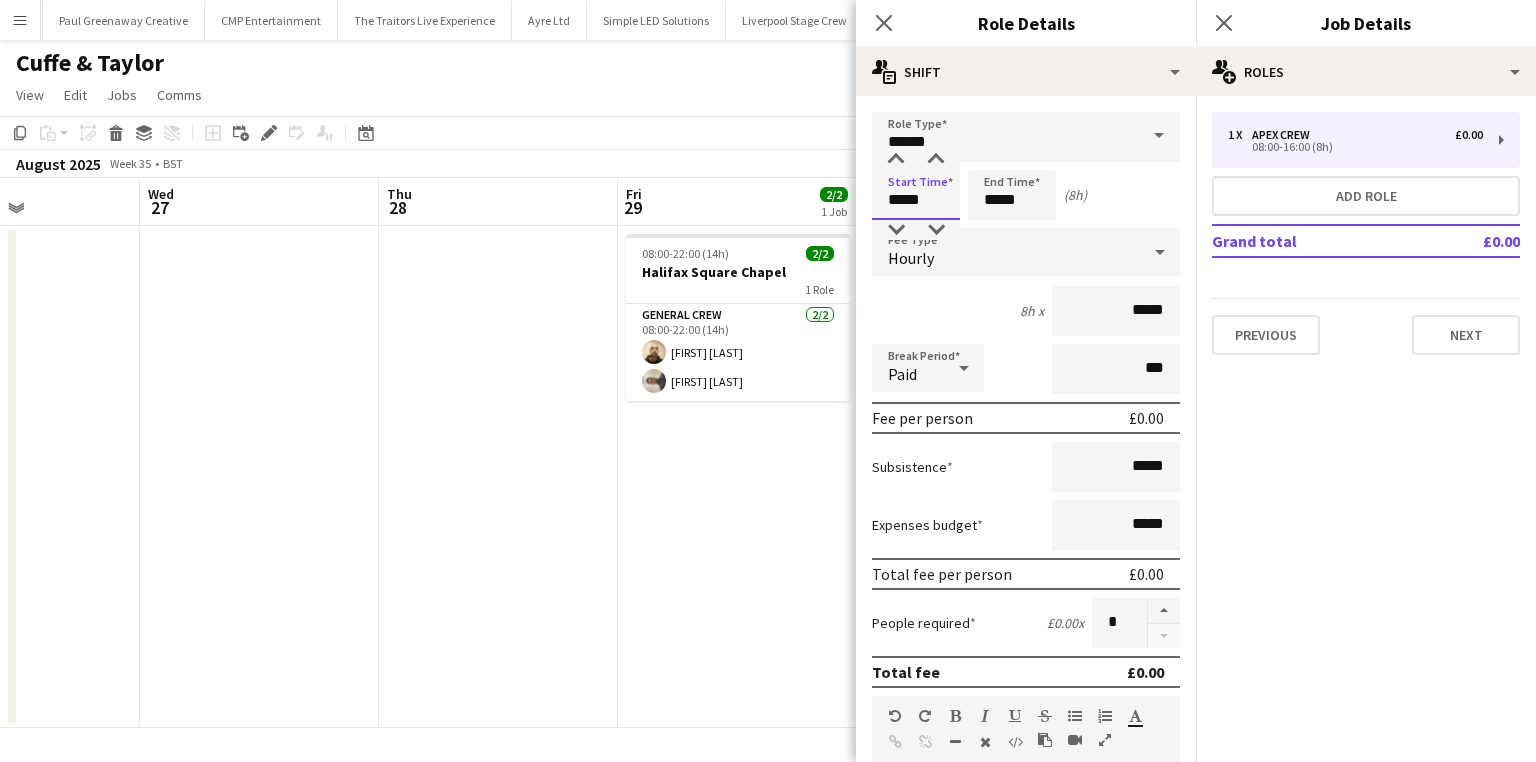 drag, startPoint x: 929, startPoint y: 202, endPoint x: 807, endPoint y: 209, distance: 122.20065 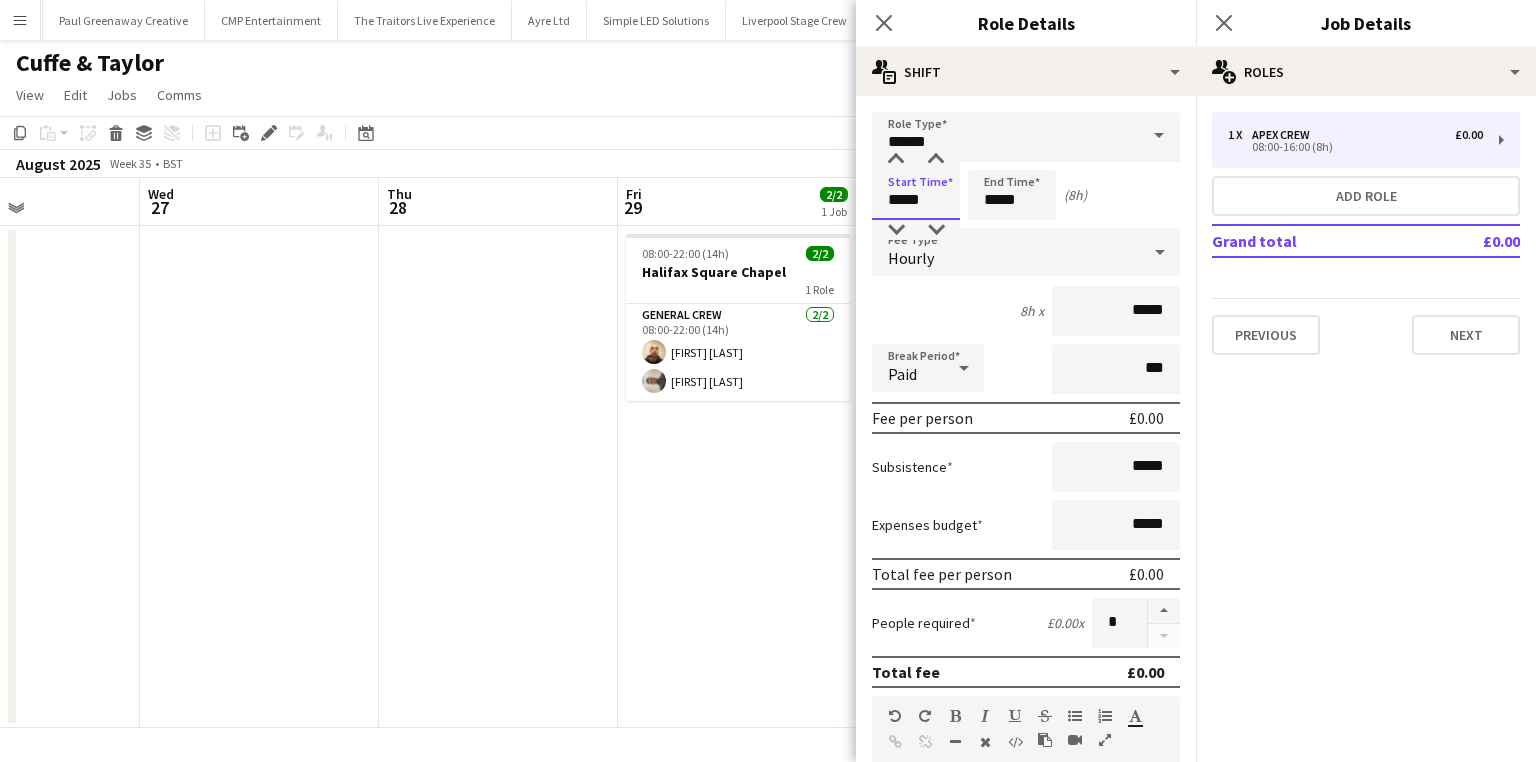 click on "Menu
Boards
Boards   Boards   All jobs   Status
Workforce
Workforce   My Workforce   Recruiting
Comms
Comms
Pay
Pay   Approvals   Payments   Reports
Platform Settings
Platform Settings   App settings   Your settings   Profiles
Training Academy
Training Academy
Knowledge Base
Knowledge Base
Product Updates
Product Updates   Log Out   Privacy   Wellpleased Events
Close
Wasserman
Close
Event People
Close
AMCI Global
Close
Seen Live Ltd
Close
Future Cheer Limited
Close
Premier Production
Close
Olympus Express
Close
Three Create" at bounding box center (768, 381) 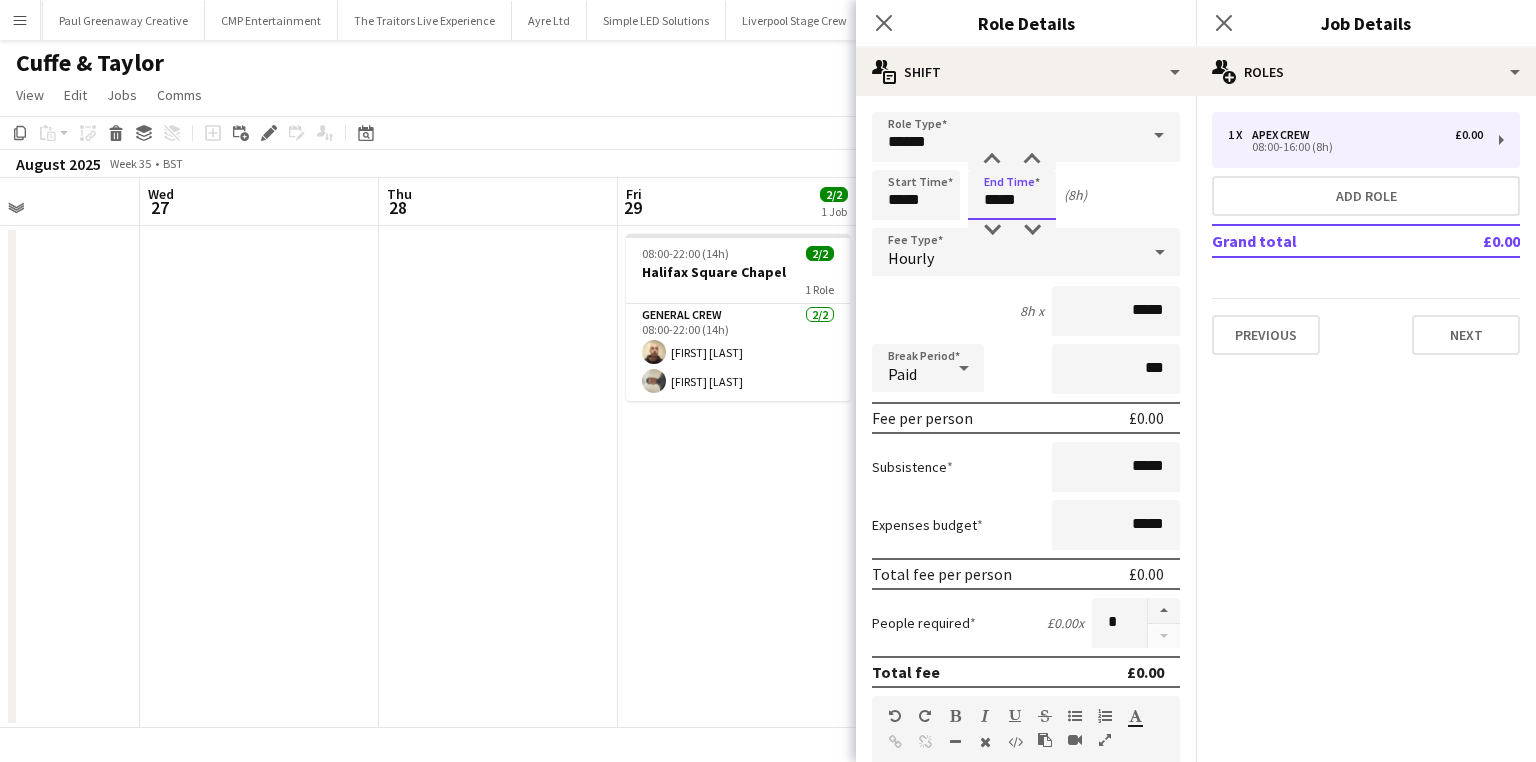 drag, startPoint x: 1024, startPoint y: 191, endPoint x: 907, endPoint y: 199, distance: 117.273186 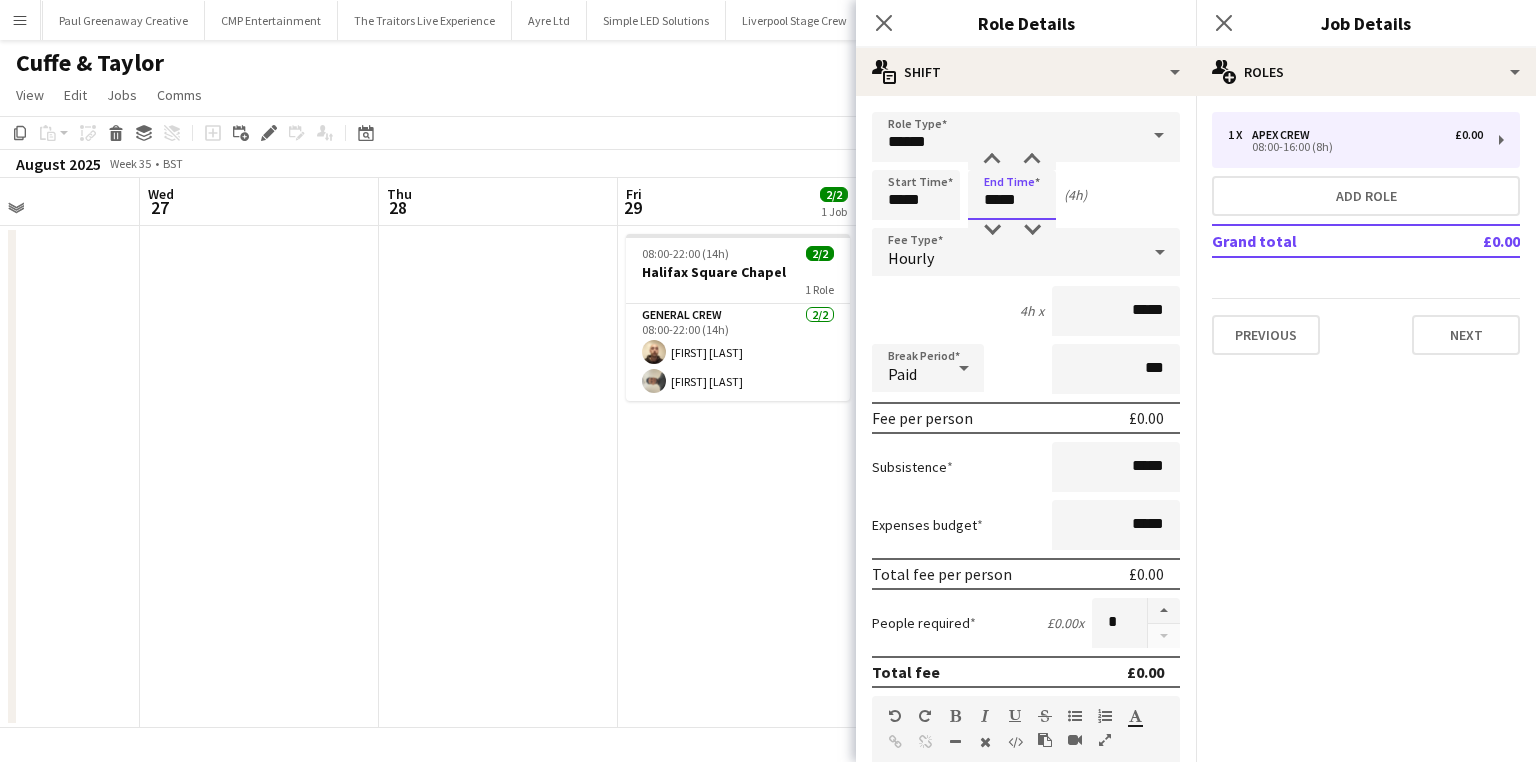 type on "*****" 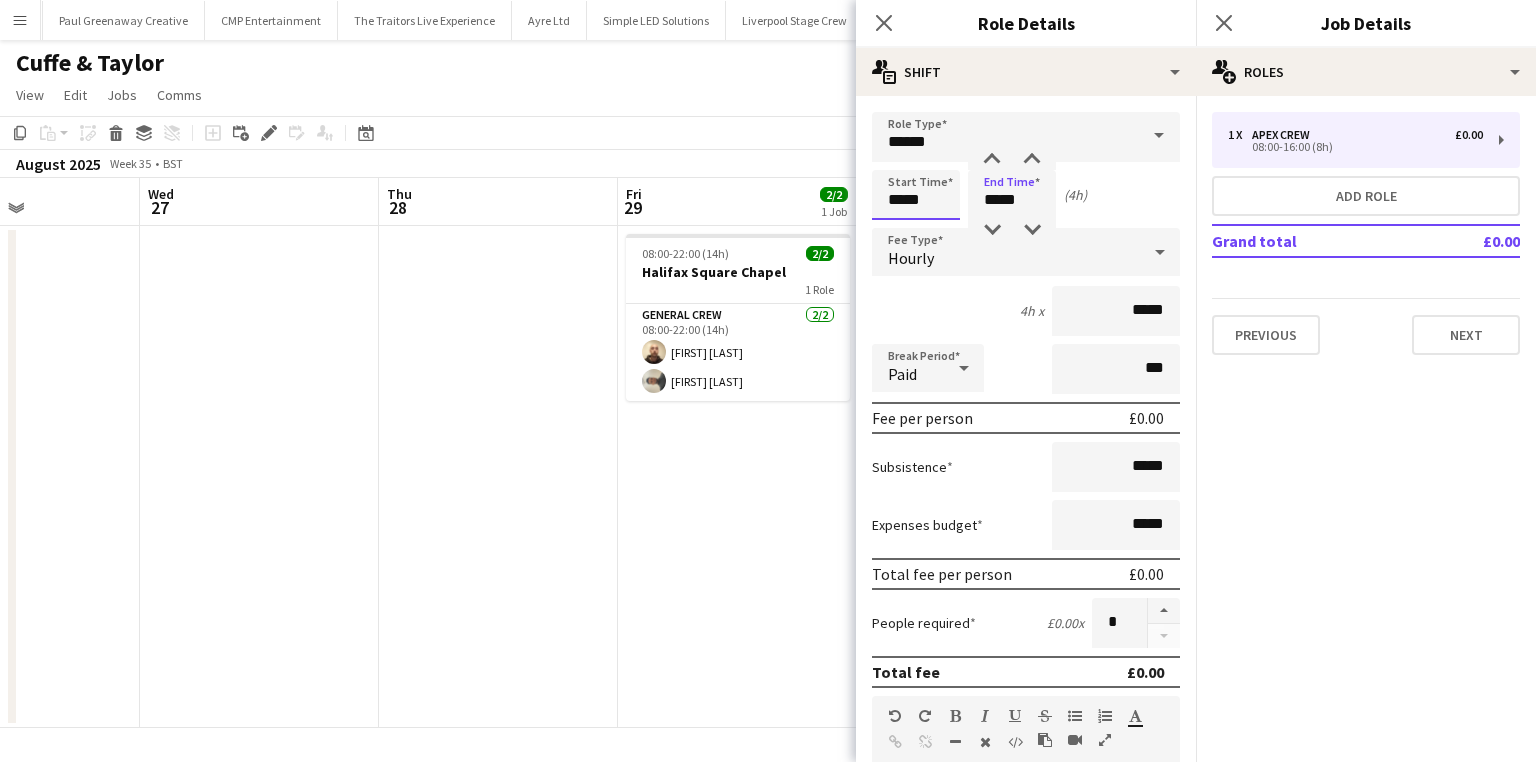 click on "*****" at bounding box center [916, 195] 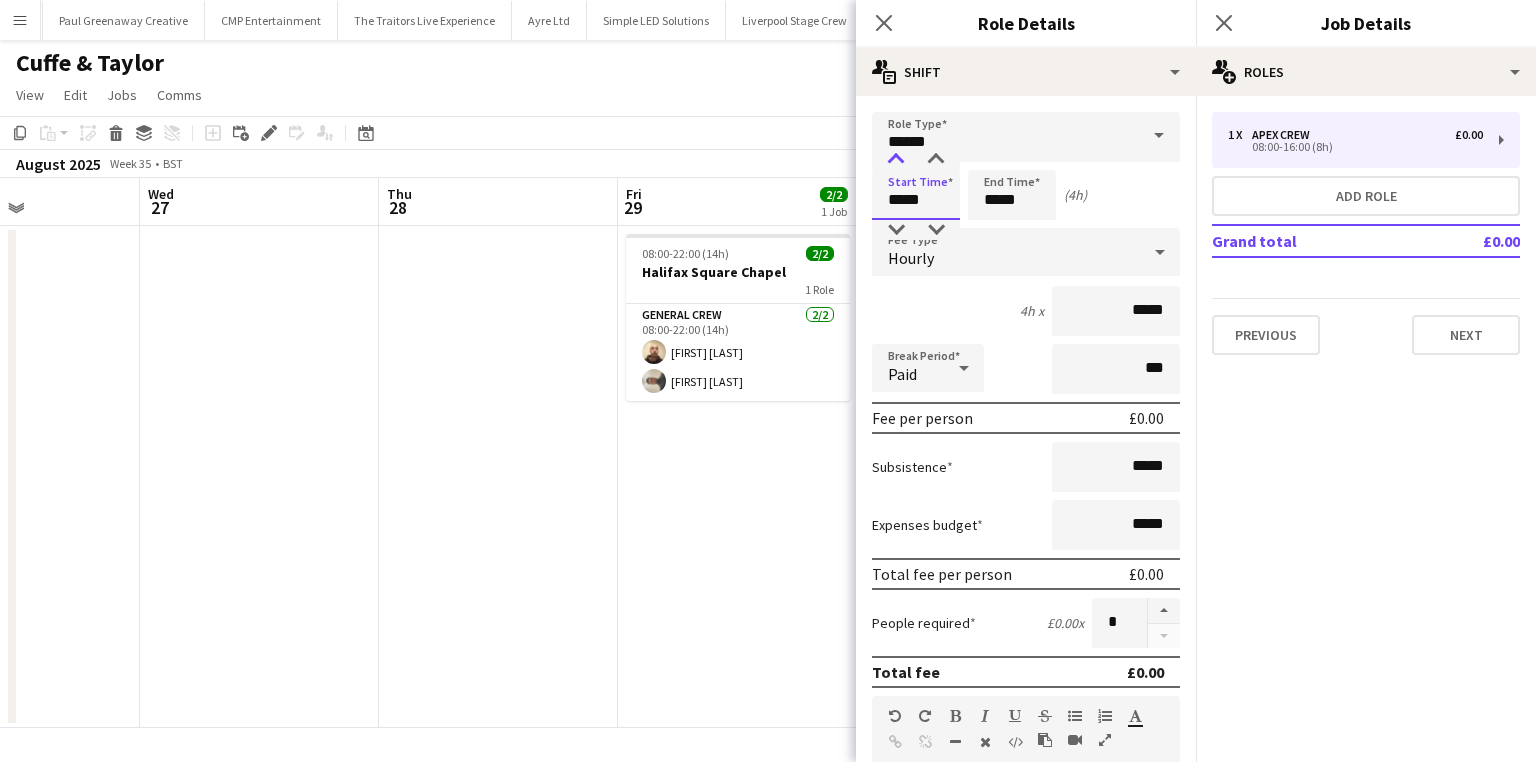 type on "*****" 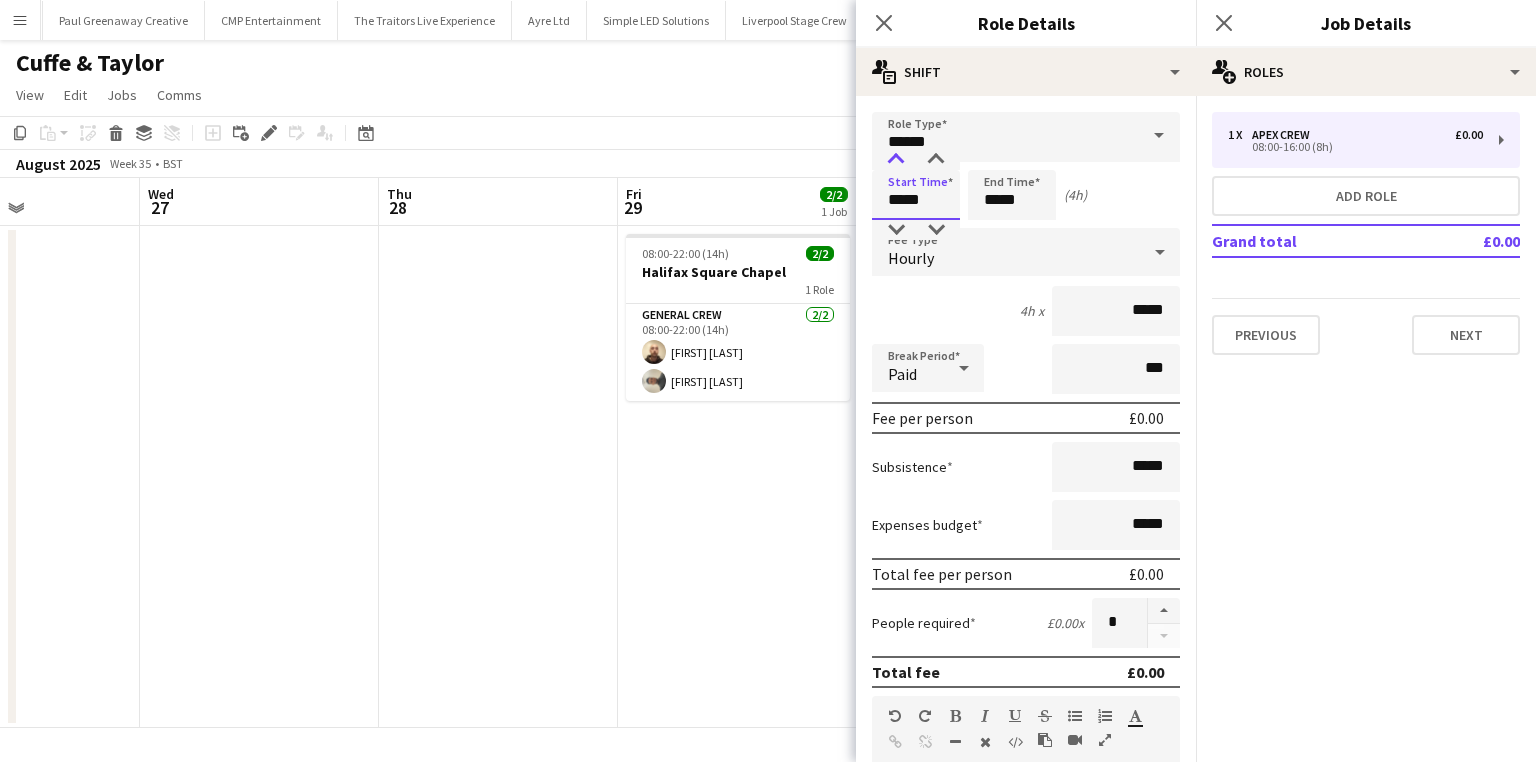 click at bounding box center [896, 160] 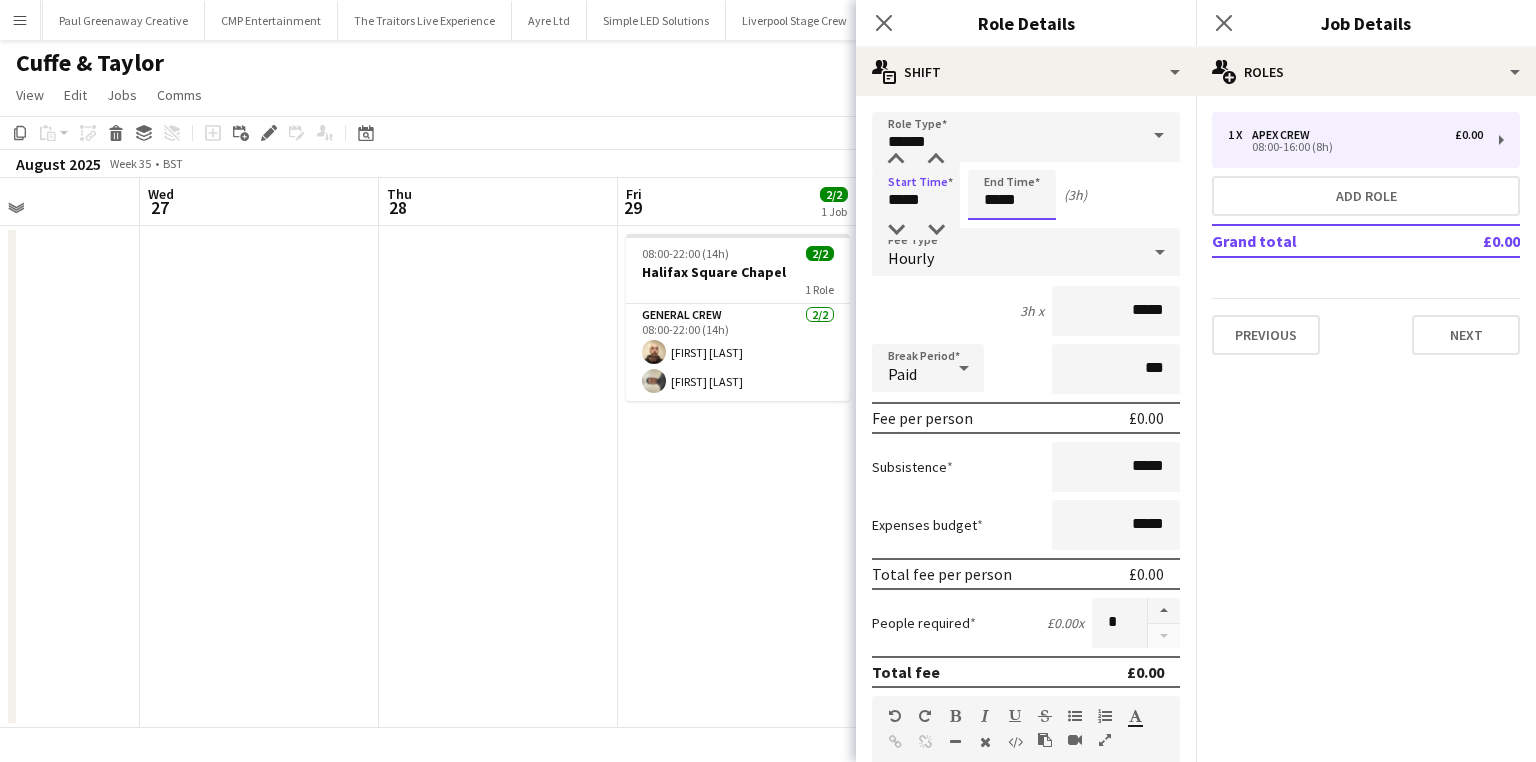 click on "*****" at bounding box center [1012, 195] 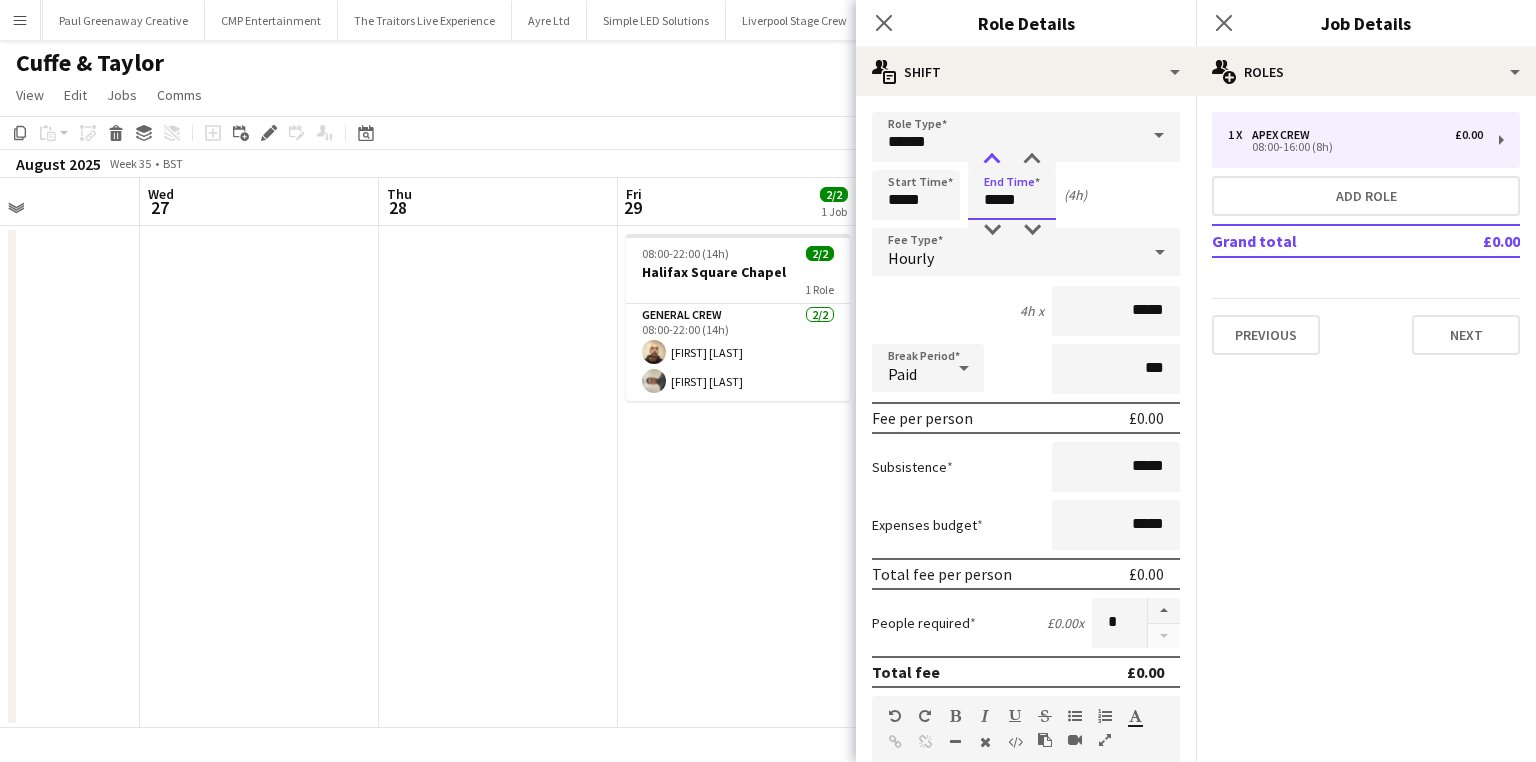 click at bounding box center [992, 160] 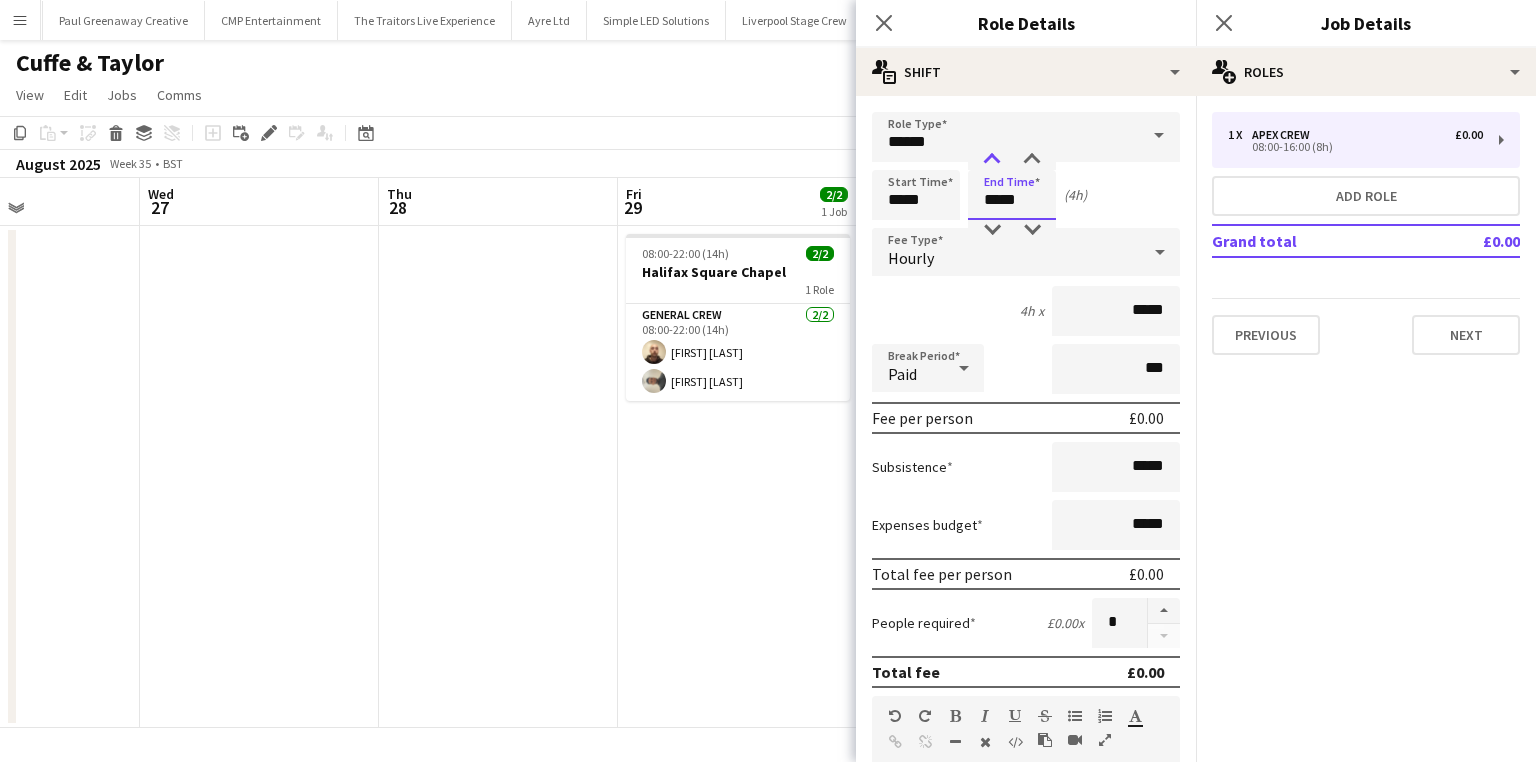 click at bounding box center (992, 160) 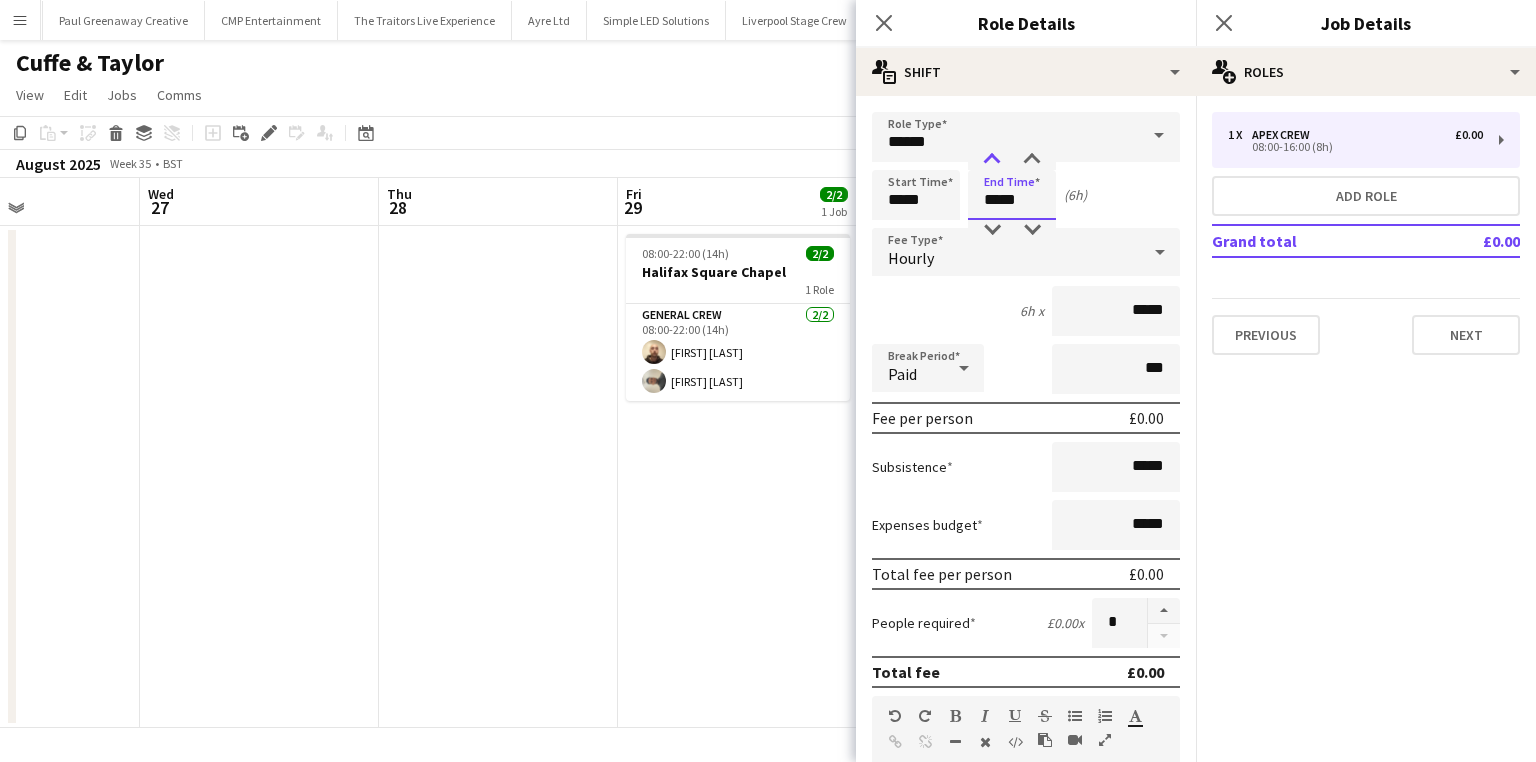 click at bounding box center [992, 160] 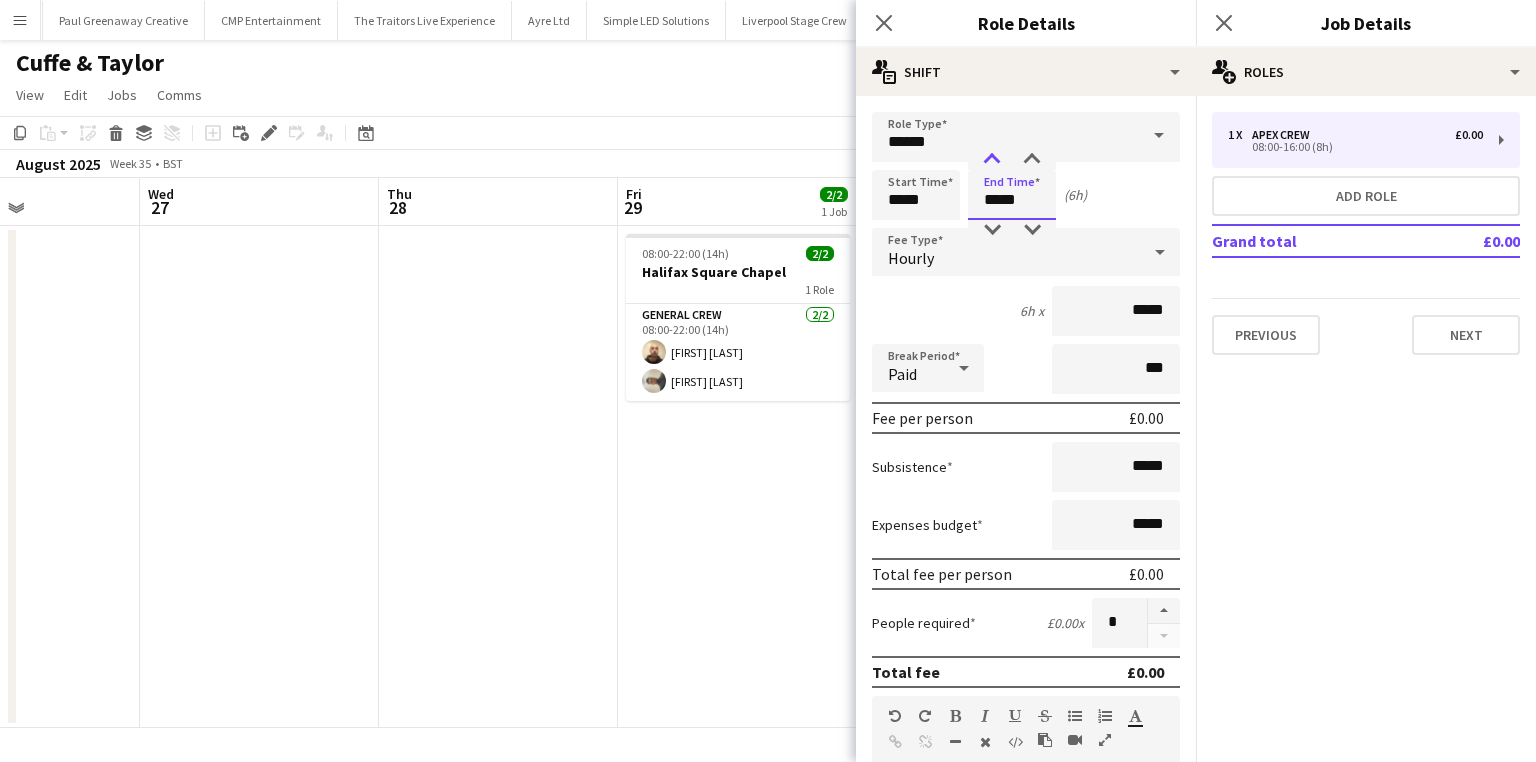 click at bounding box center (992, 160) 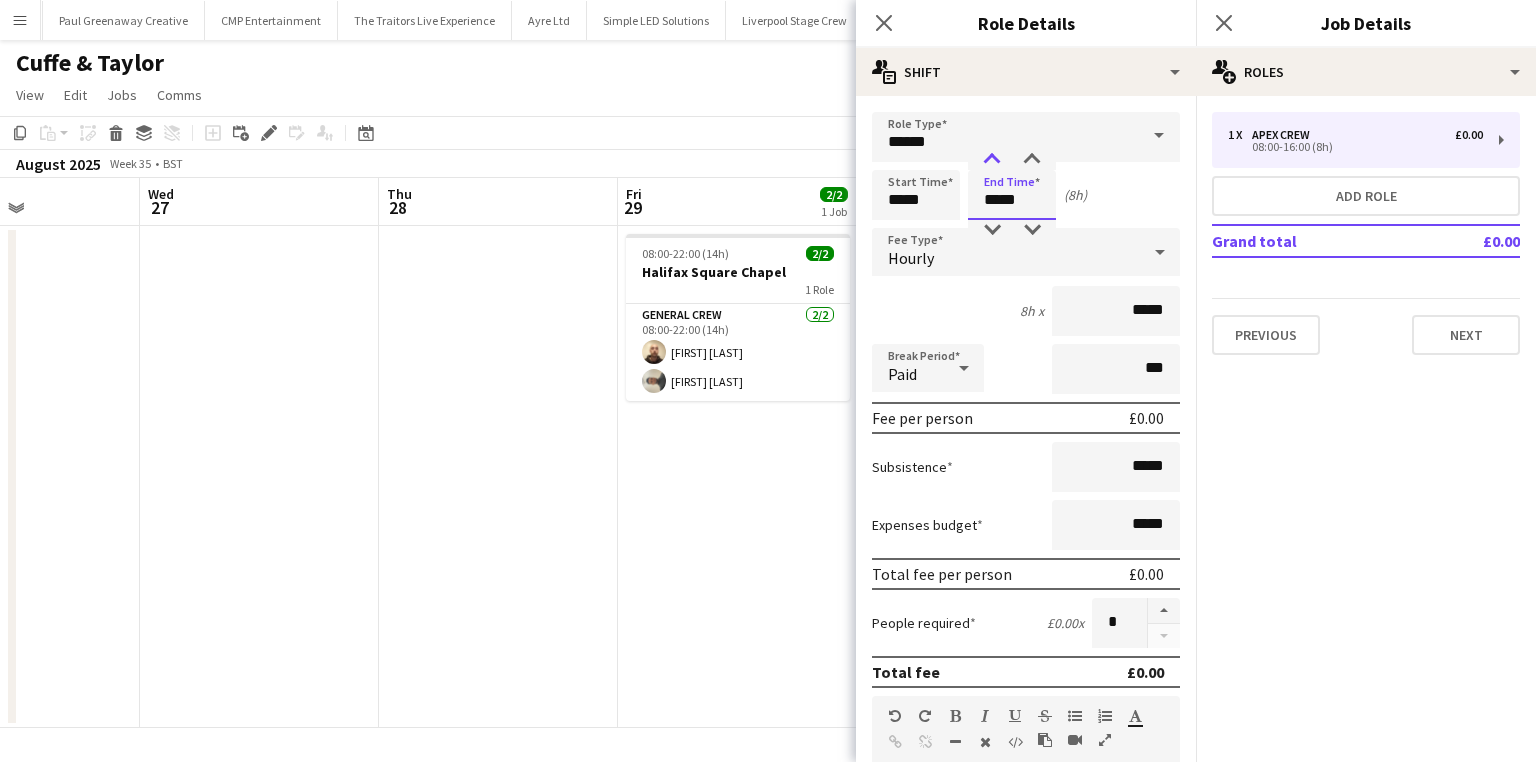 click at bounding box center (992, 160) 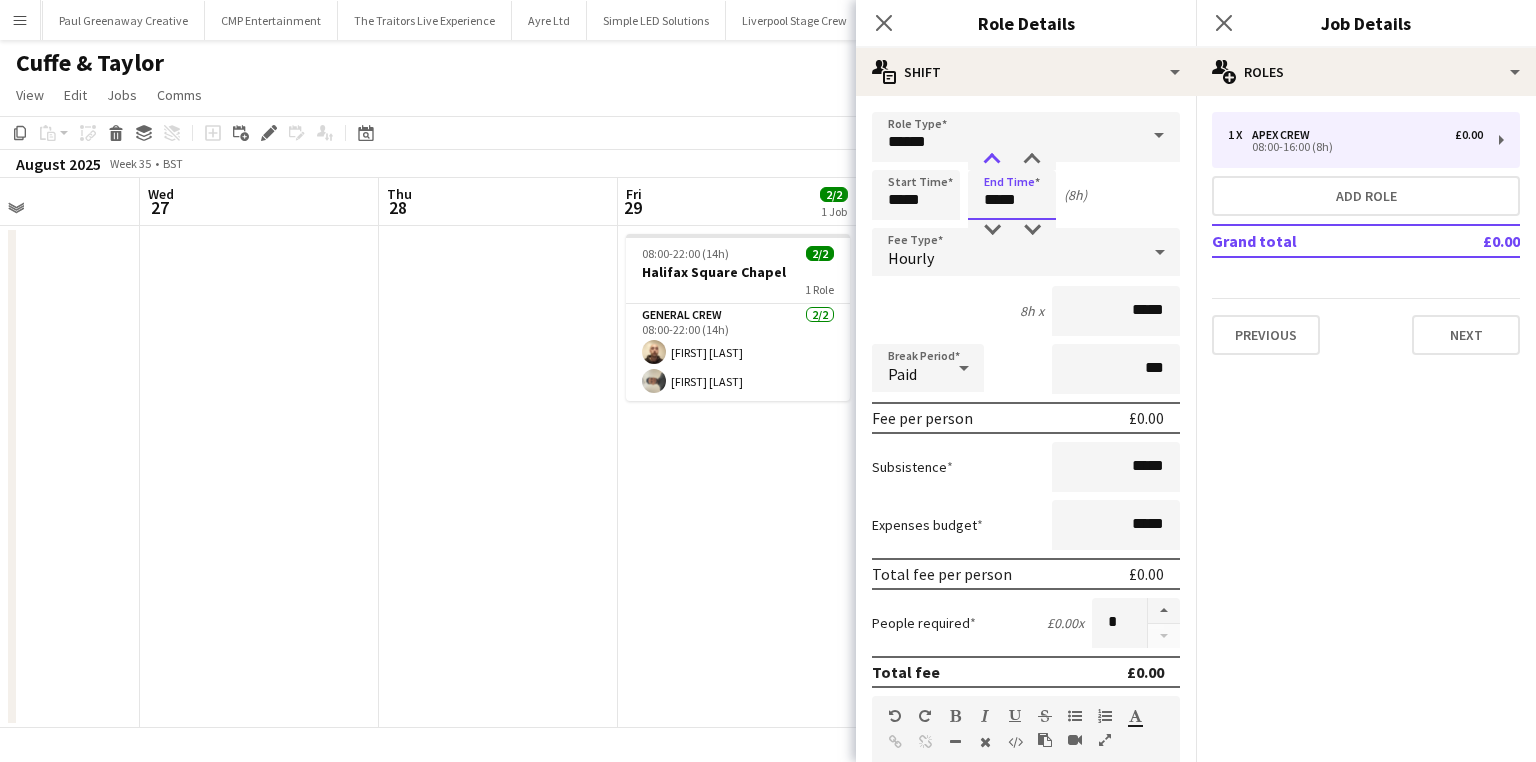 type on "*****" 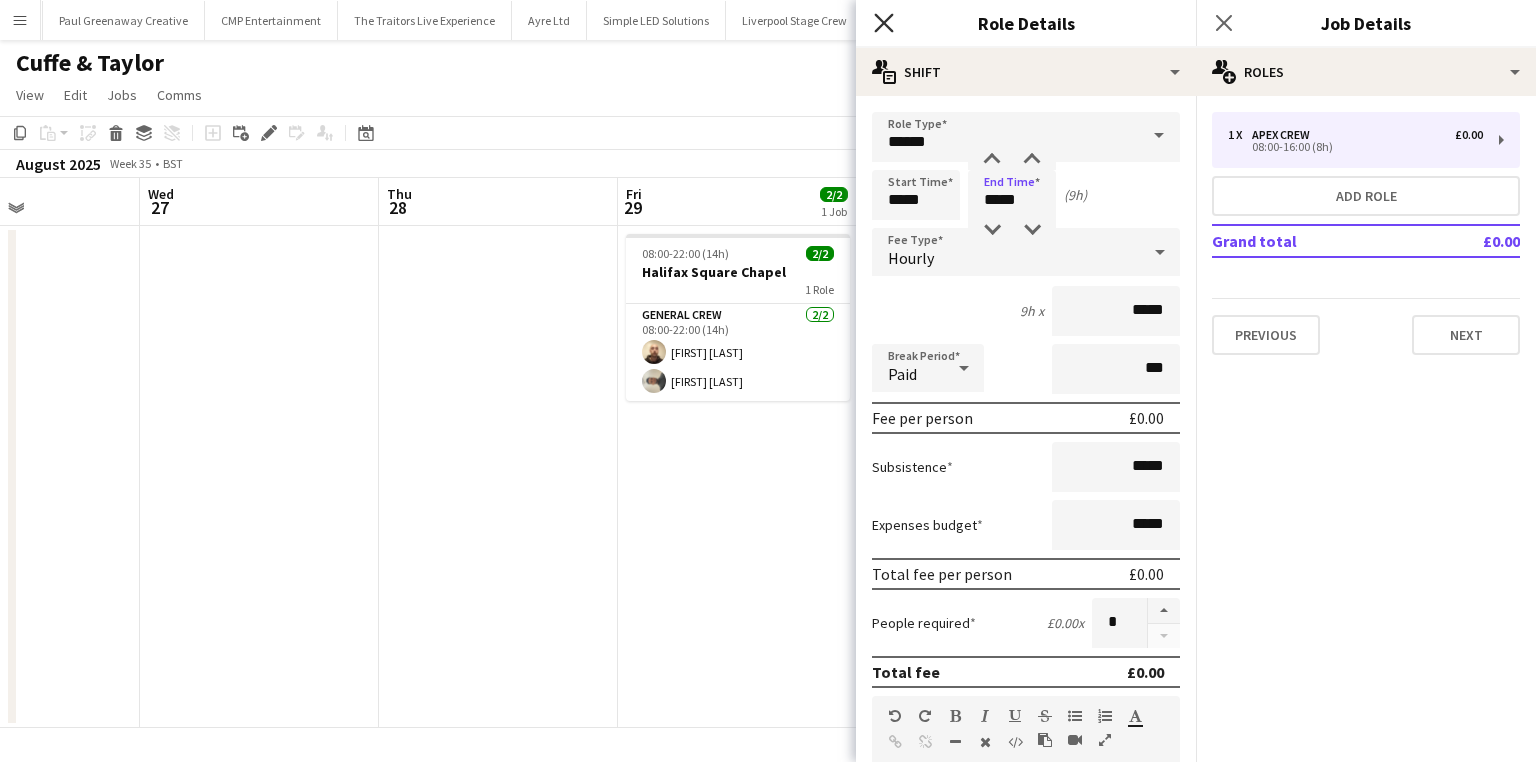 click 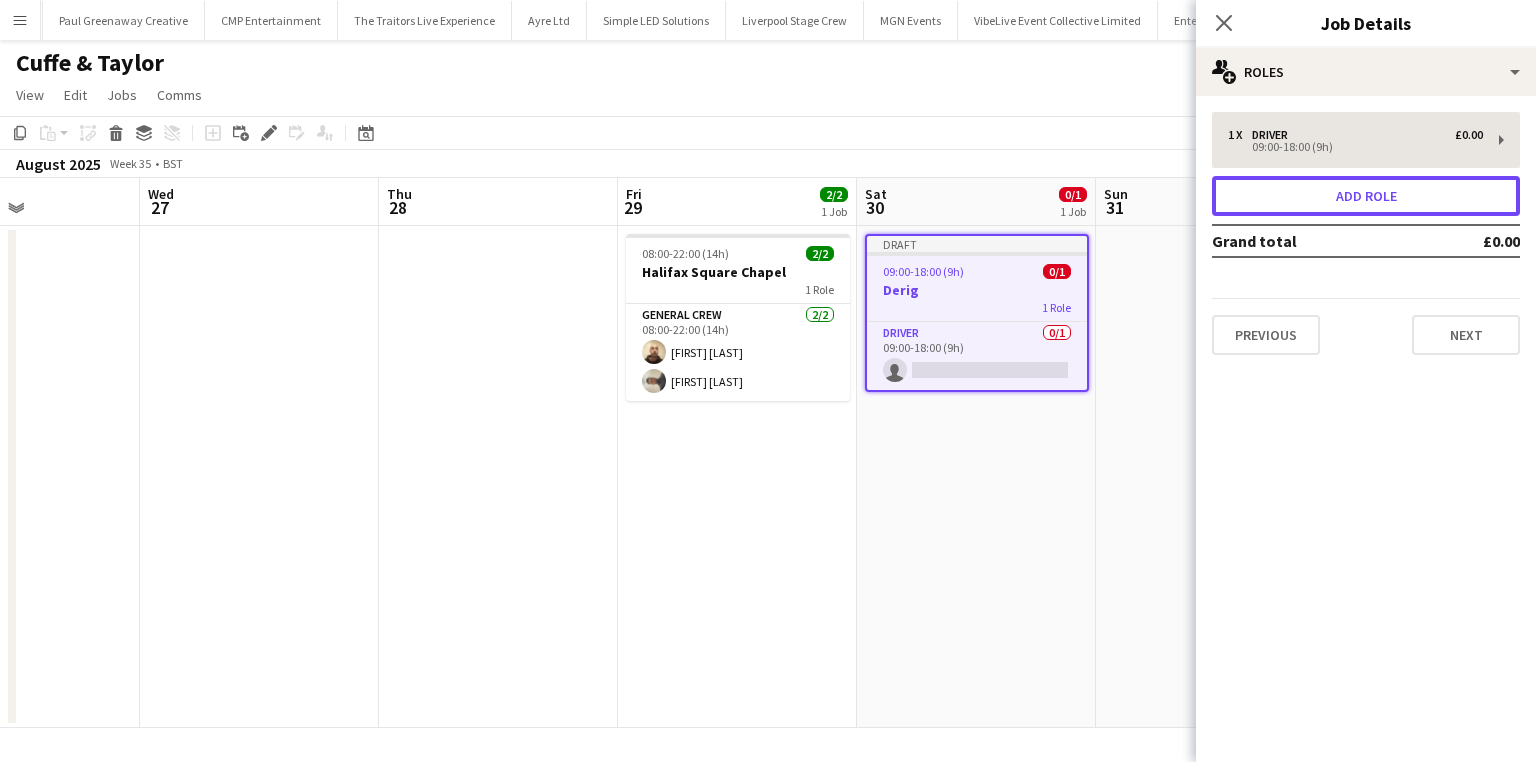 drag, startPoint x: 1312, startPoint y: 205, endPoint x: 1302, endPoint y: 208, distance: 10.440307 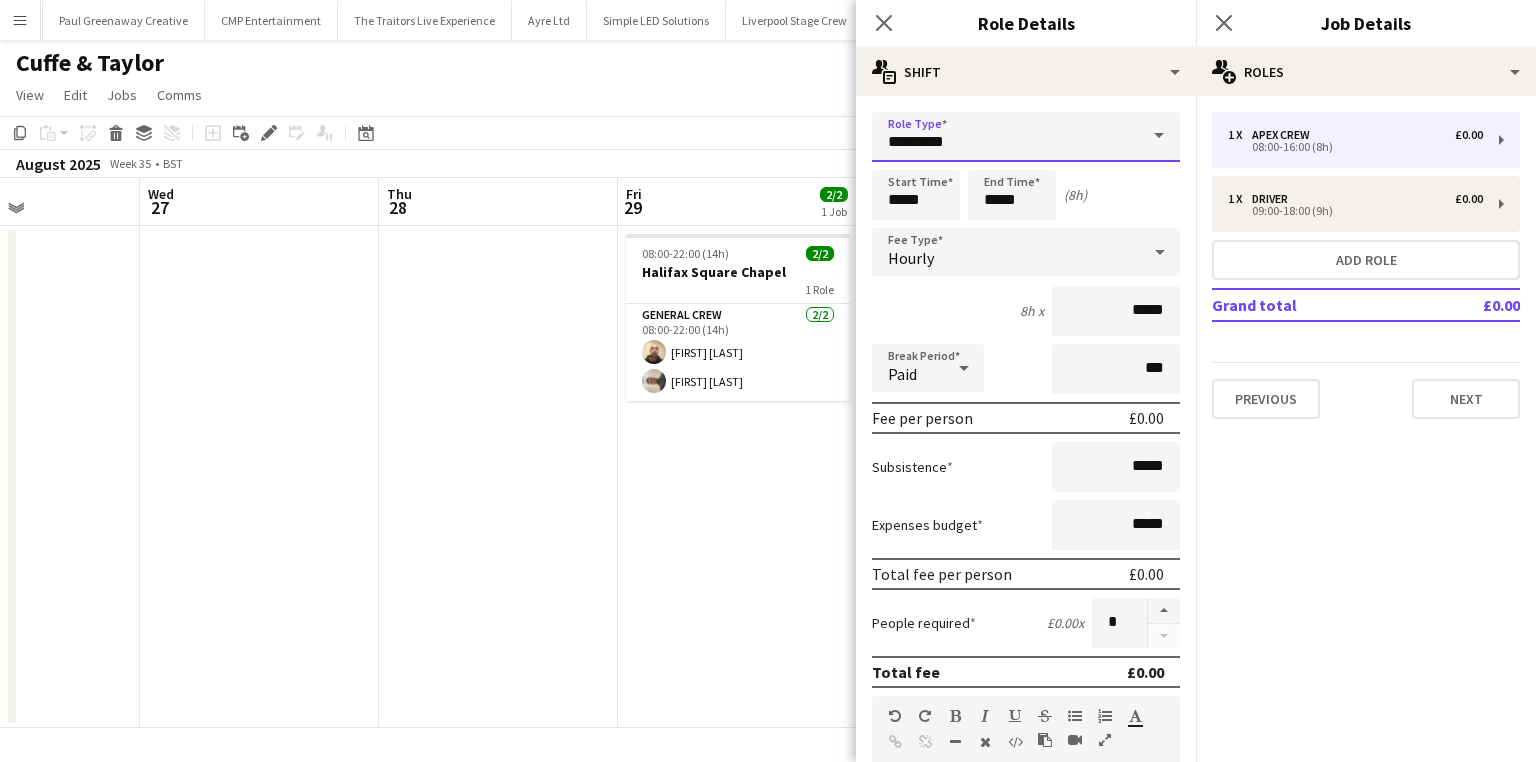 click on "*********" at bounding box center (1026, 137) 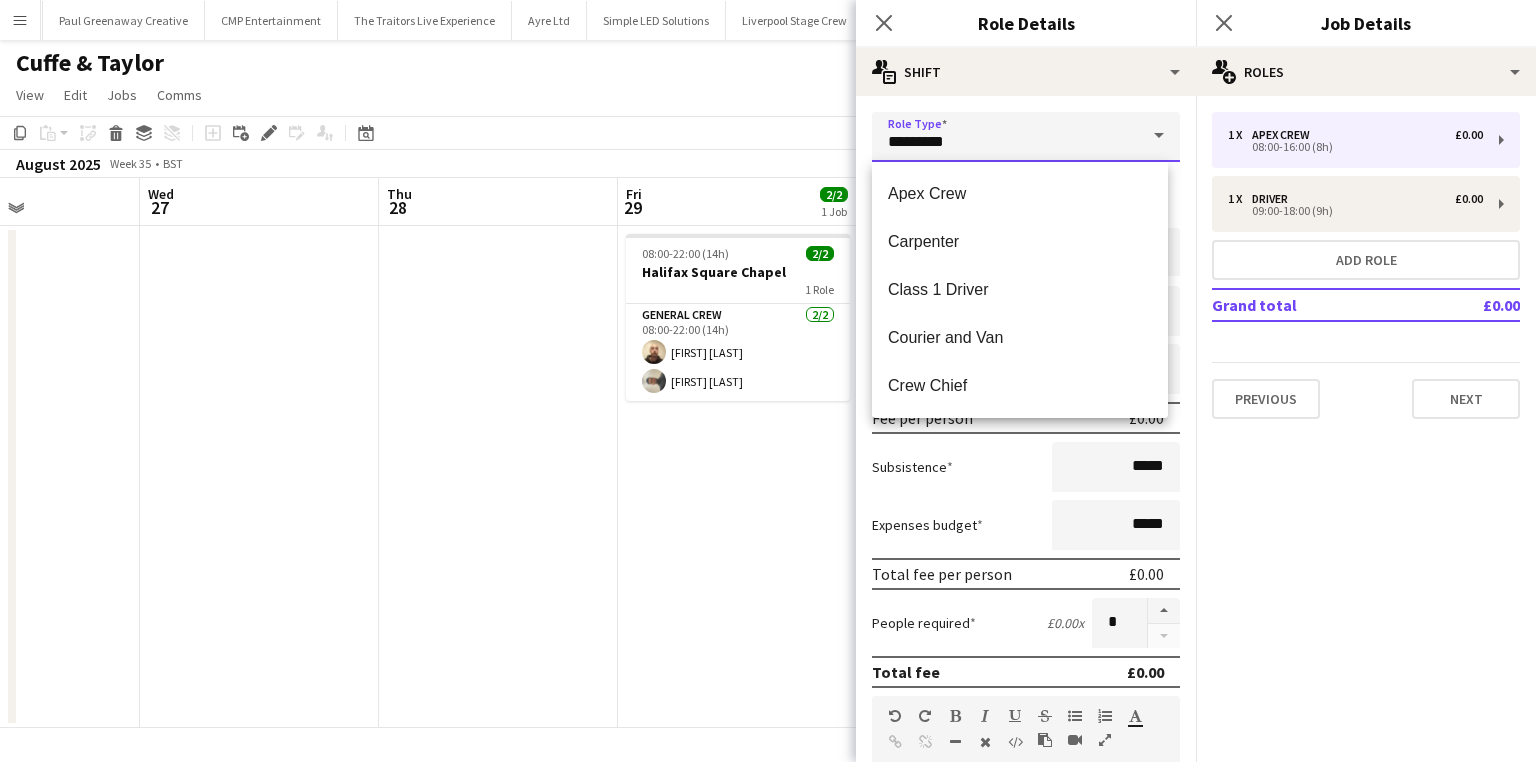 scroll, scrollTop: 160, scrollLeft: 0, axis: vertical 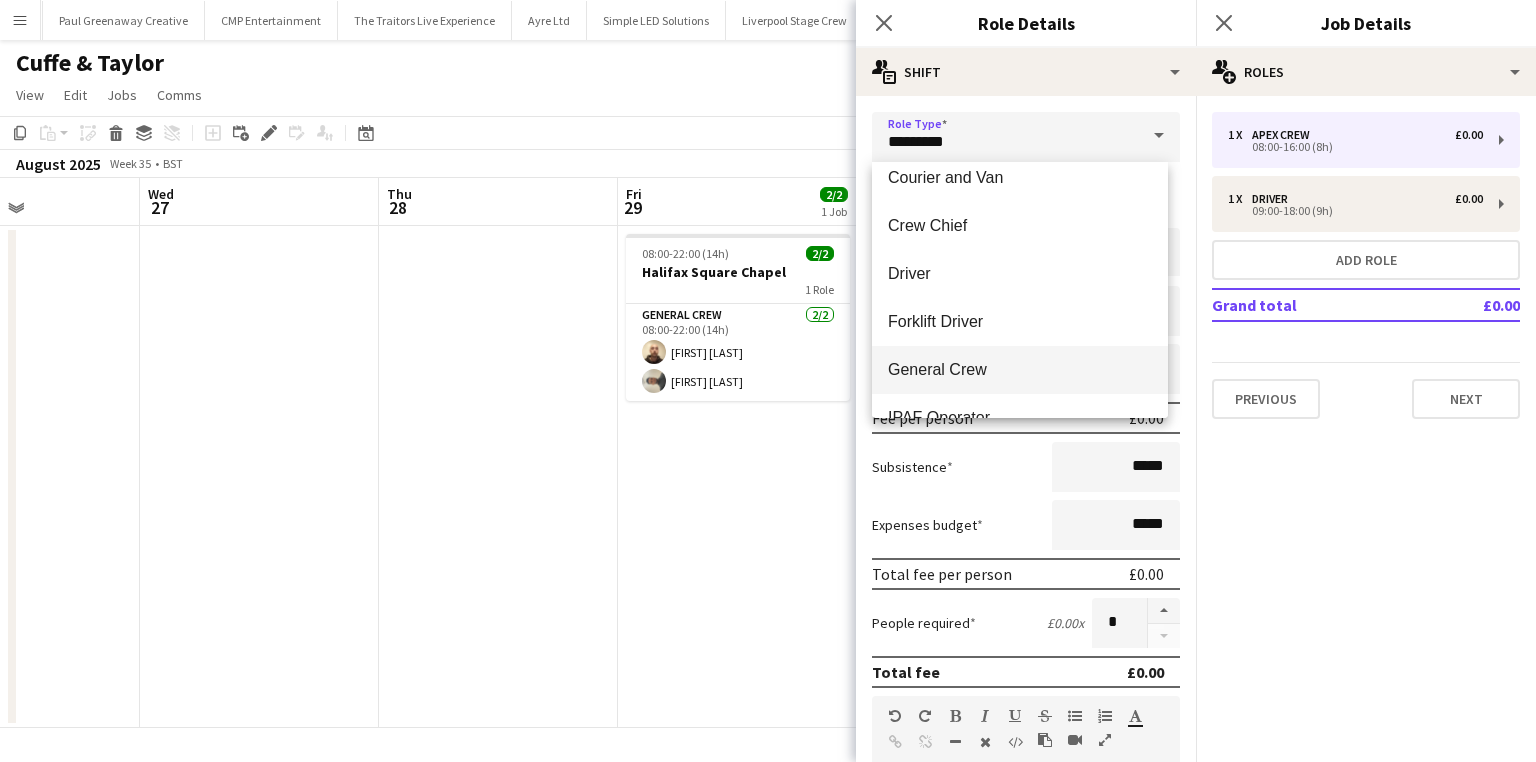 click on "General Crew" at bounding box center (1020, 369) 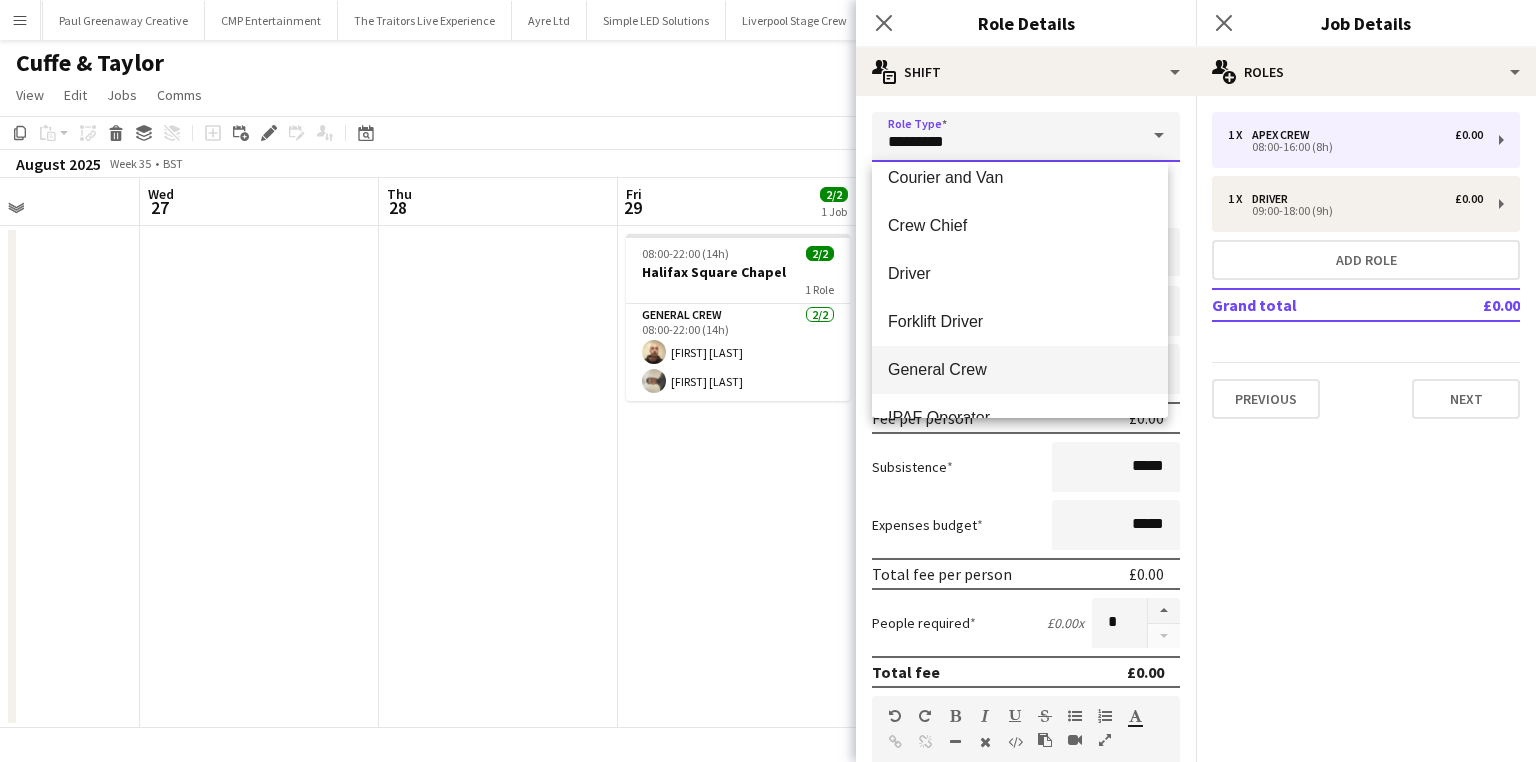 type on "**********" 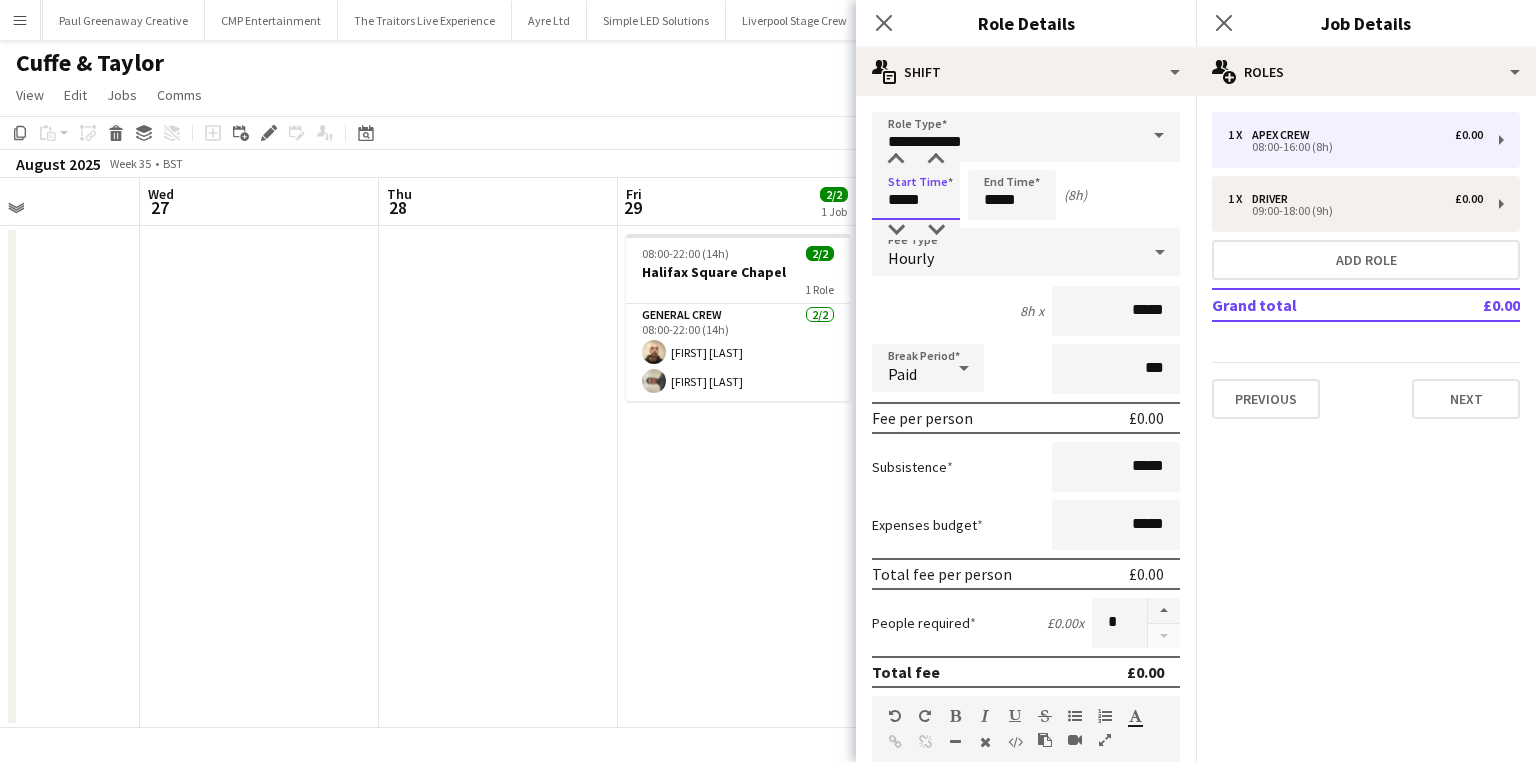 click on "*****" at bounding box center [916, 195] 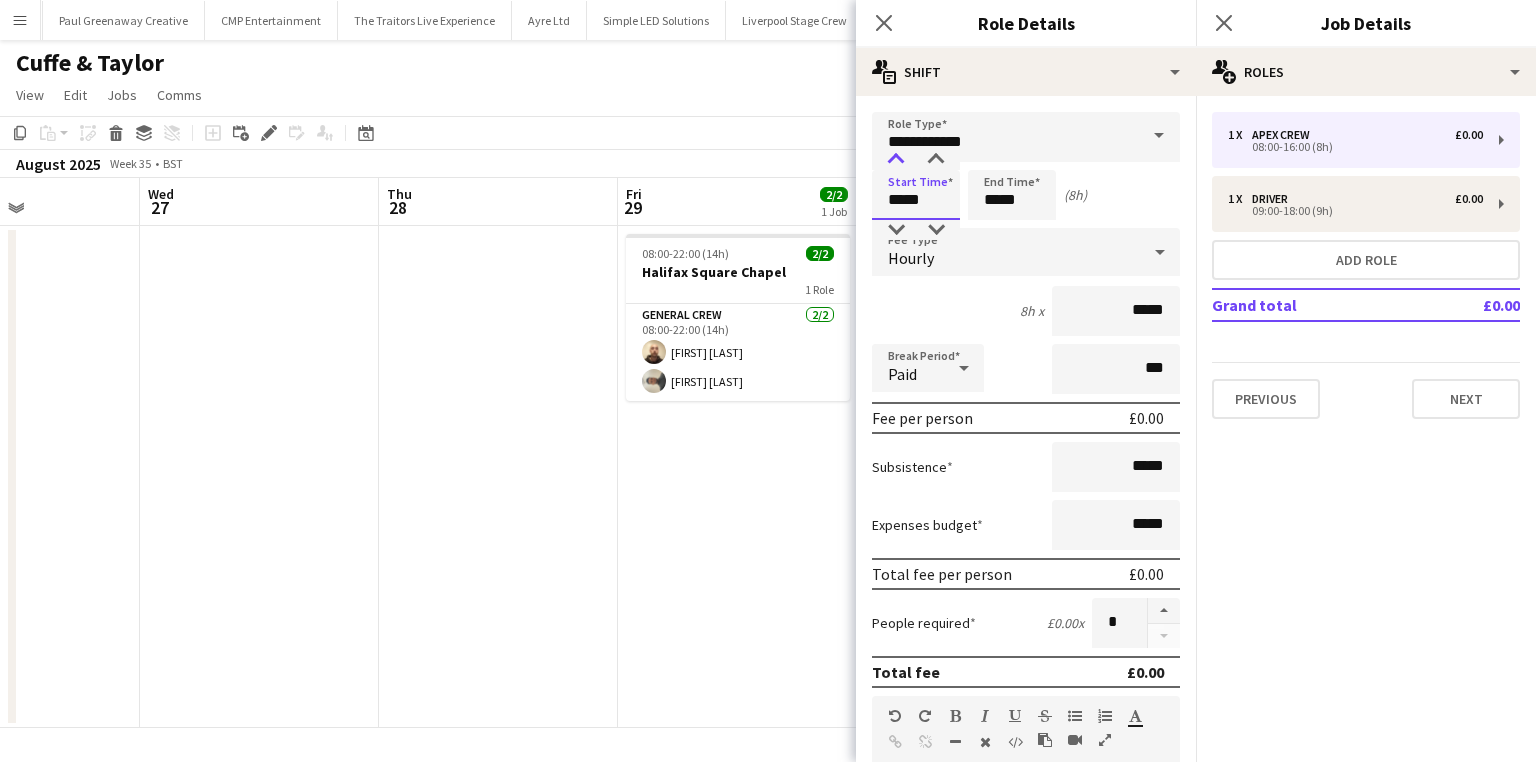 type on "*****" 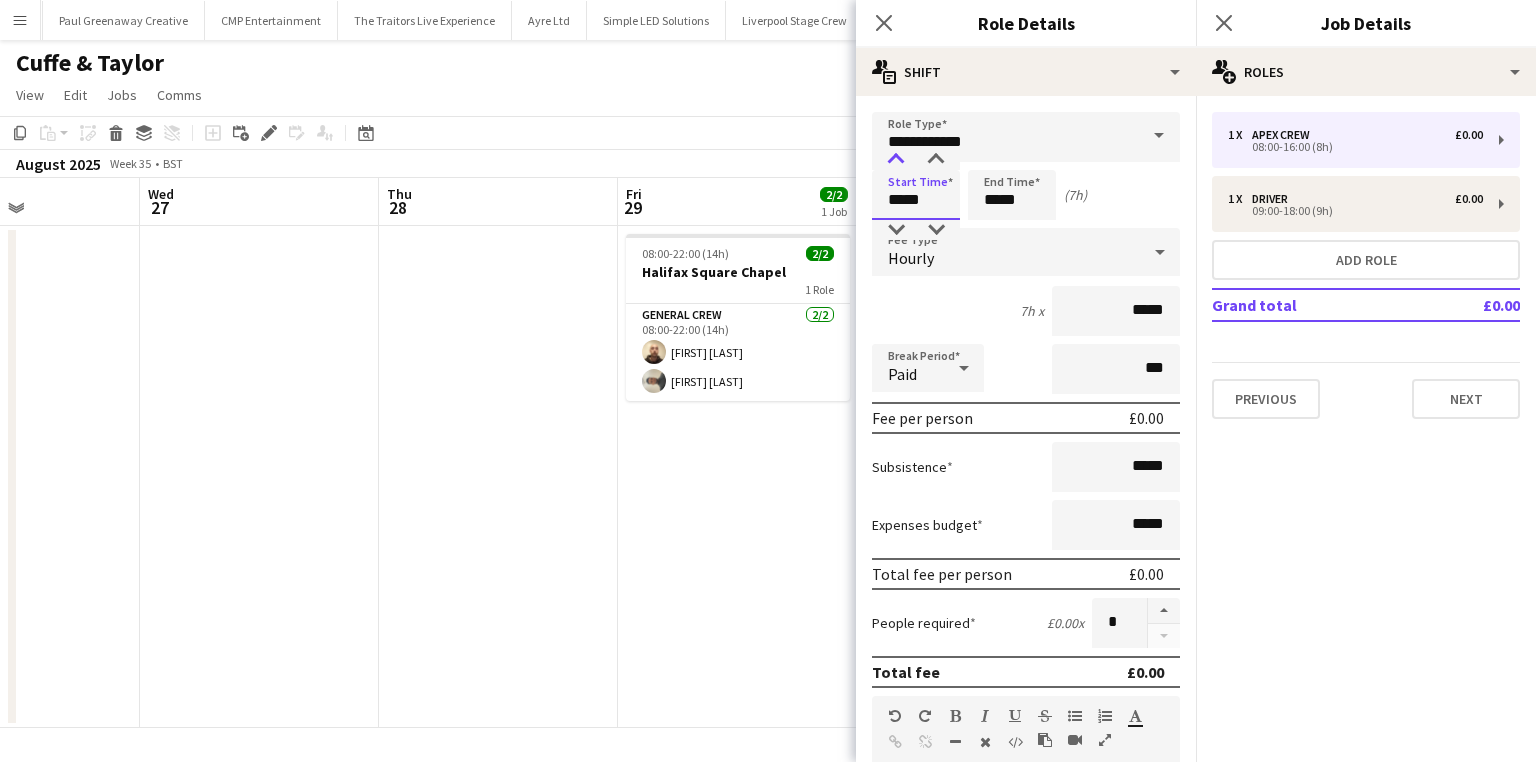 click at bounding box center [896, 160] 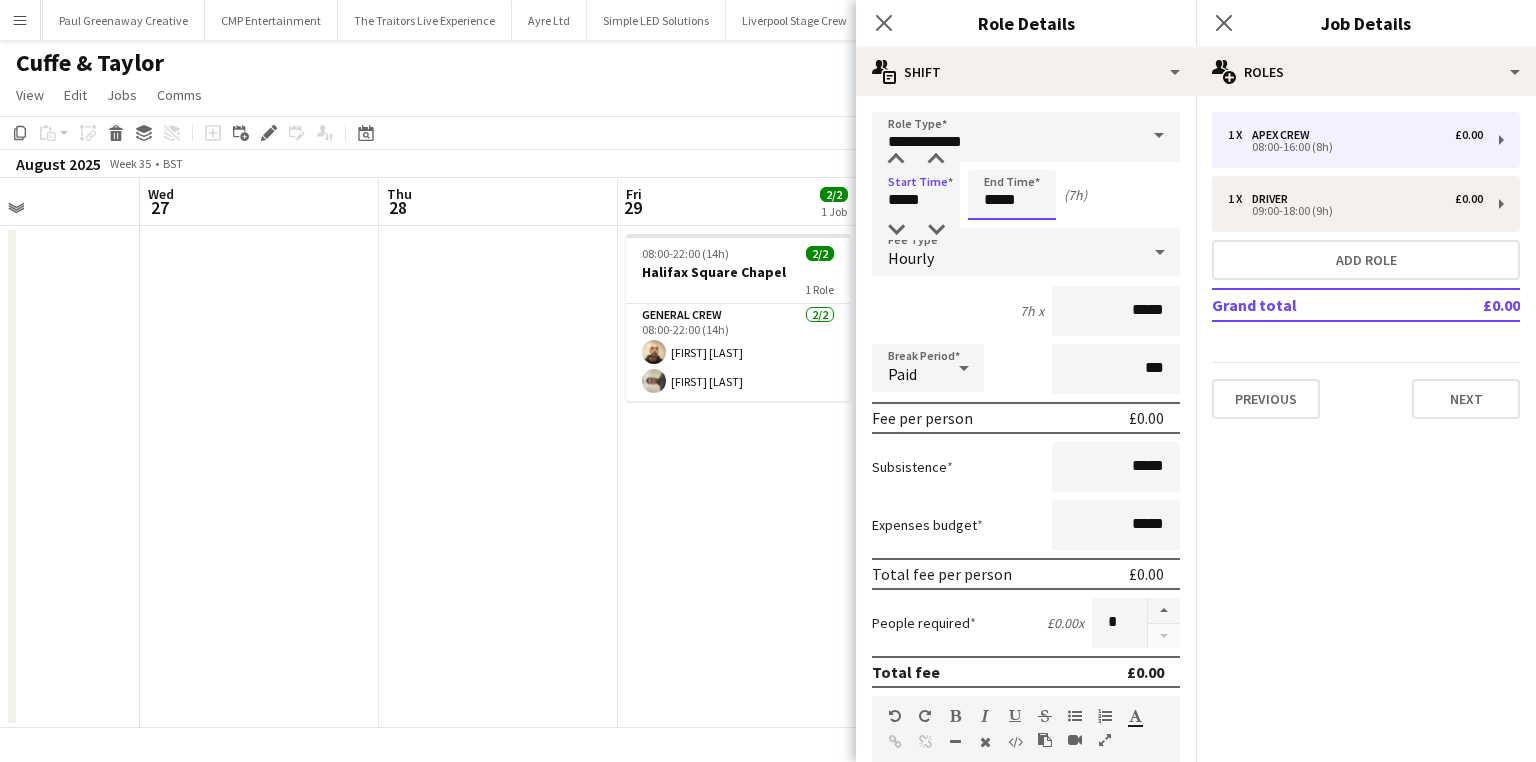click on "*****" at bounding box center (1012, 195) 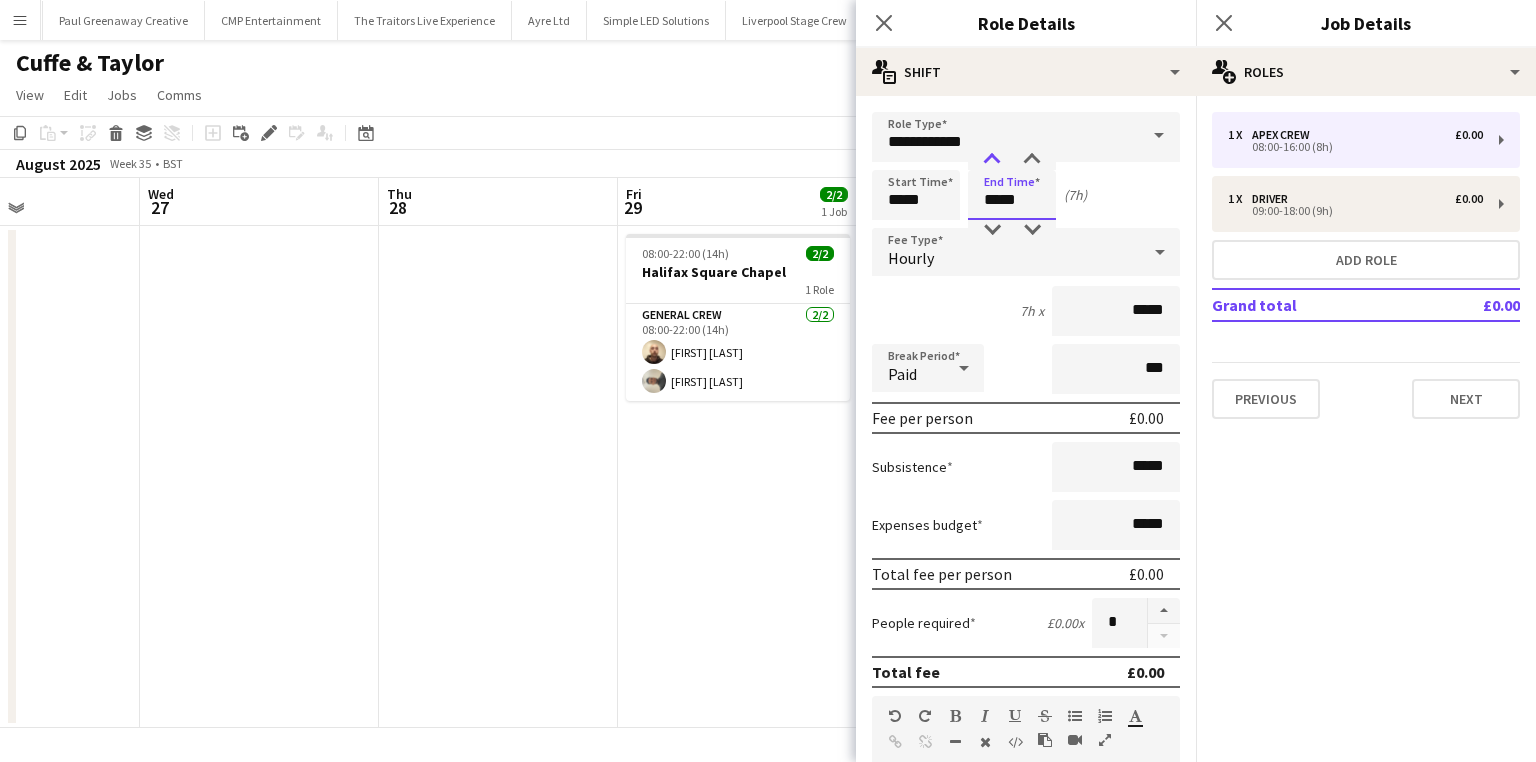click at bounding box center (992, 160) 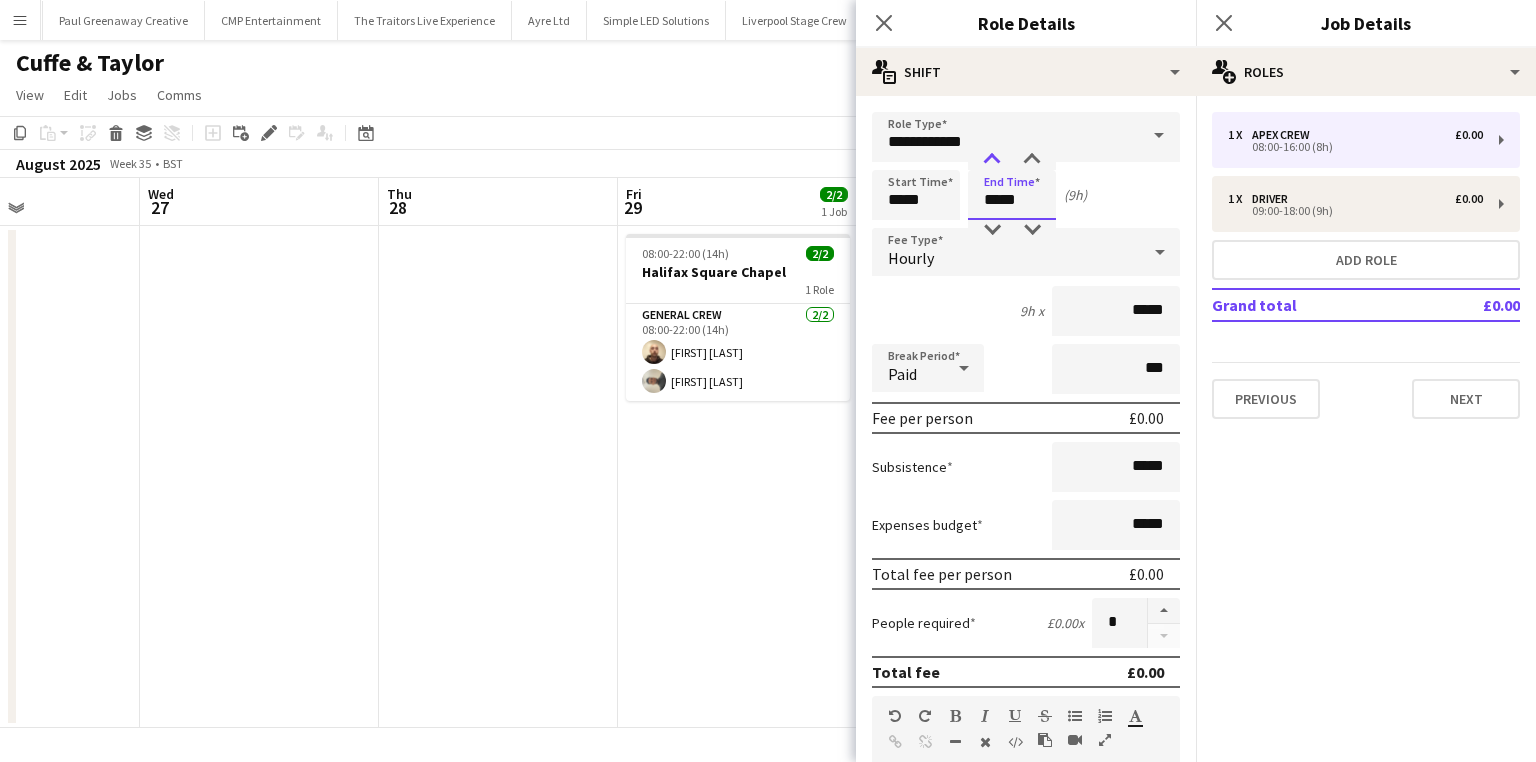 click at bounding box center (992, 160) 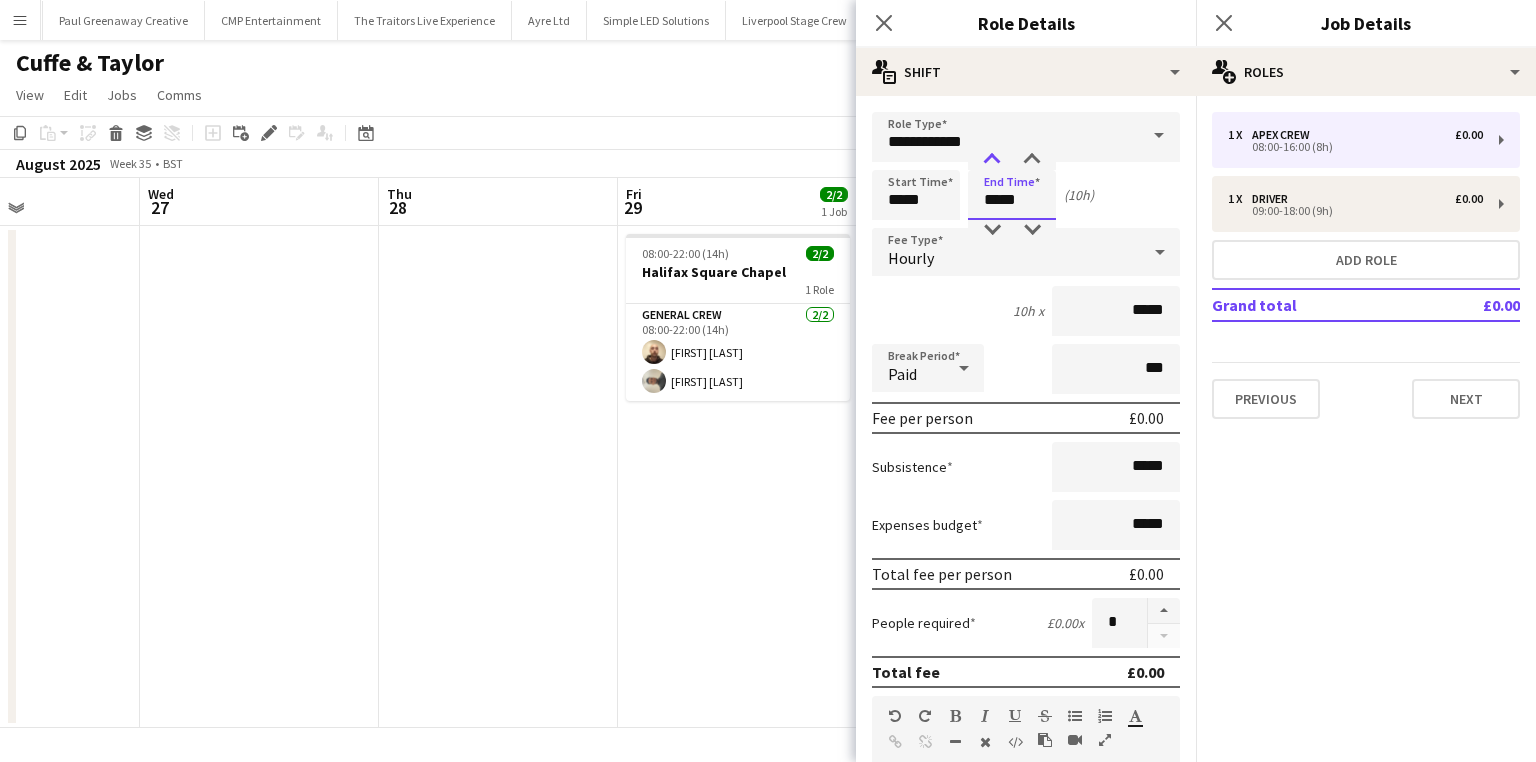 click at bounding box center [992, 160] 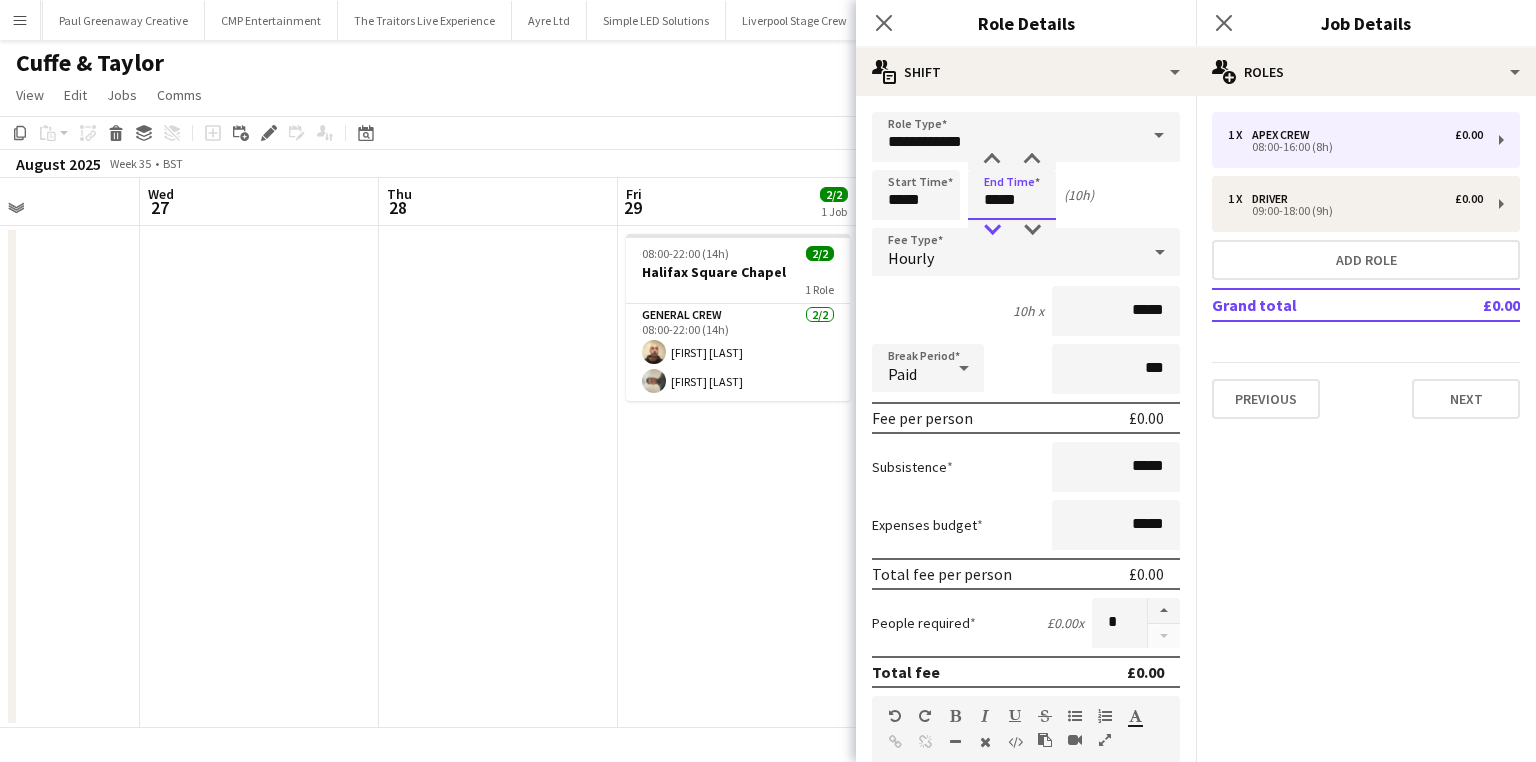 type on "*****" 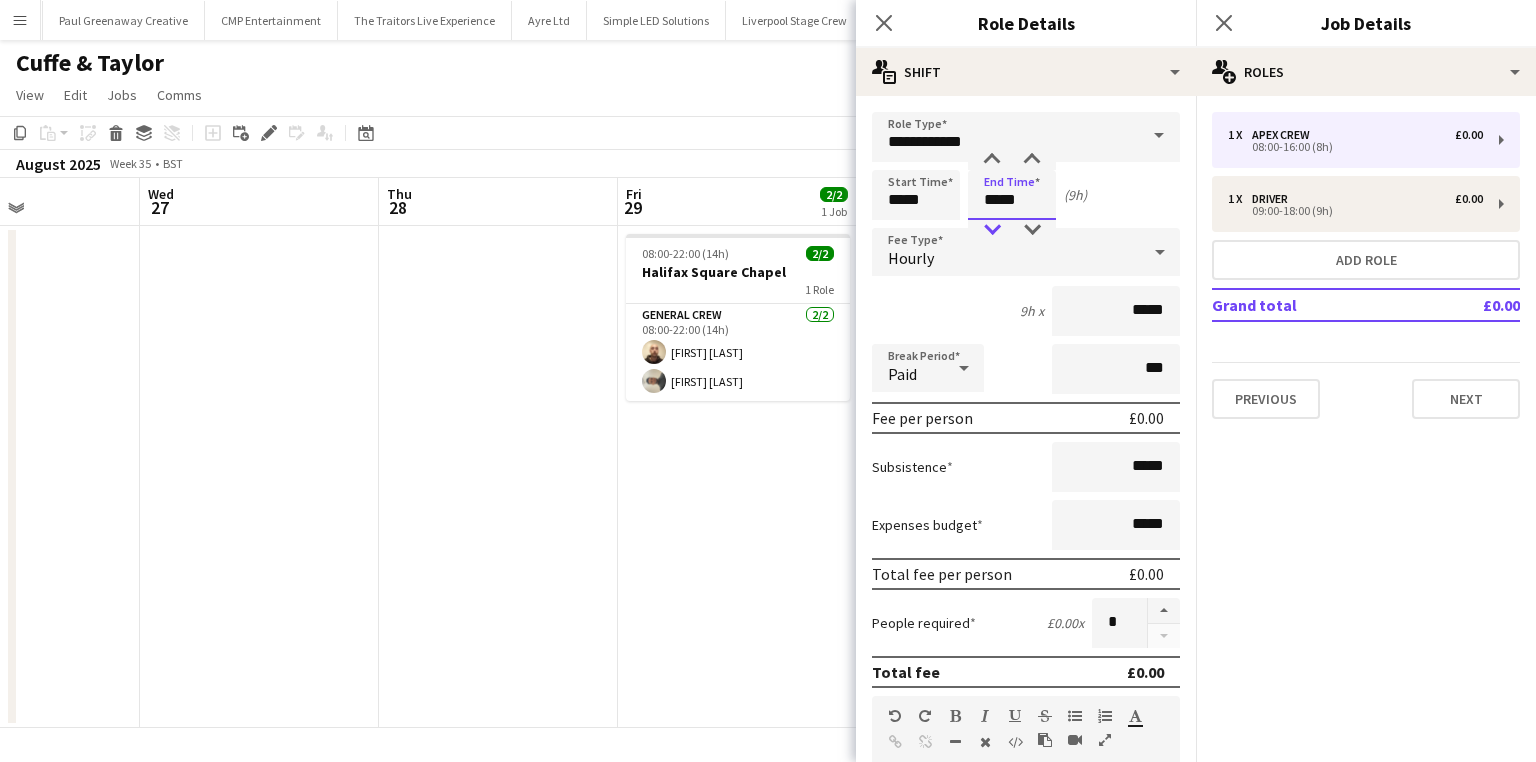 click at bounding box center (992, 230) 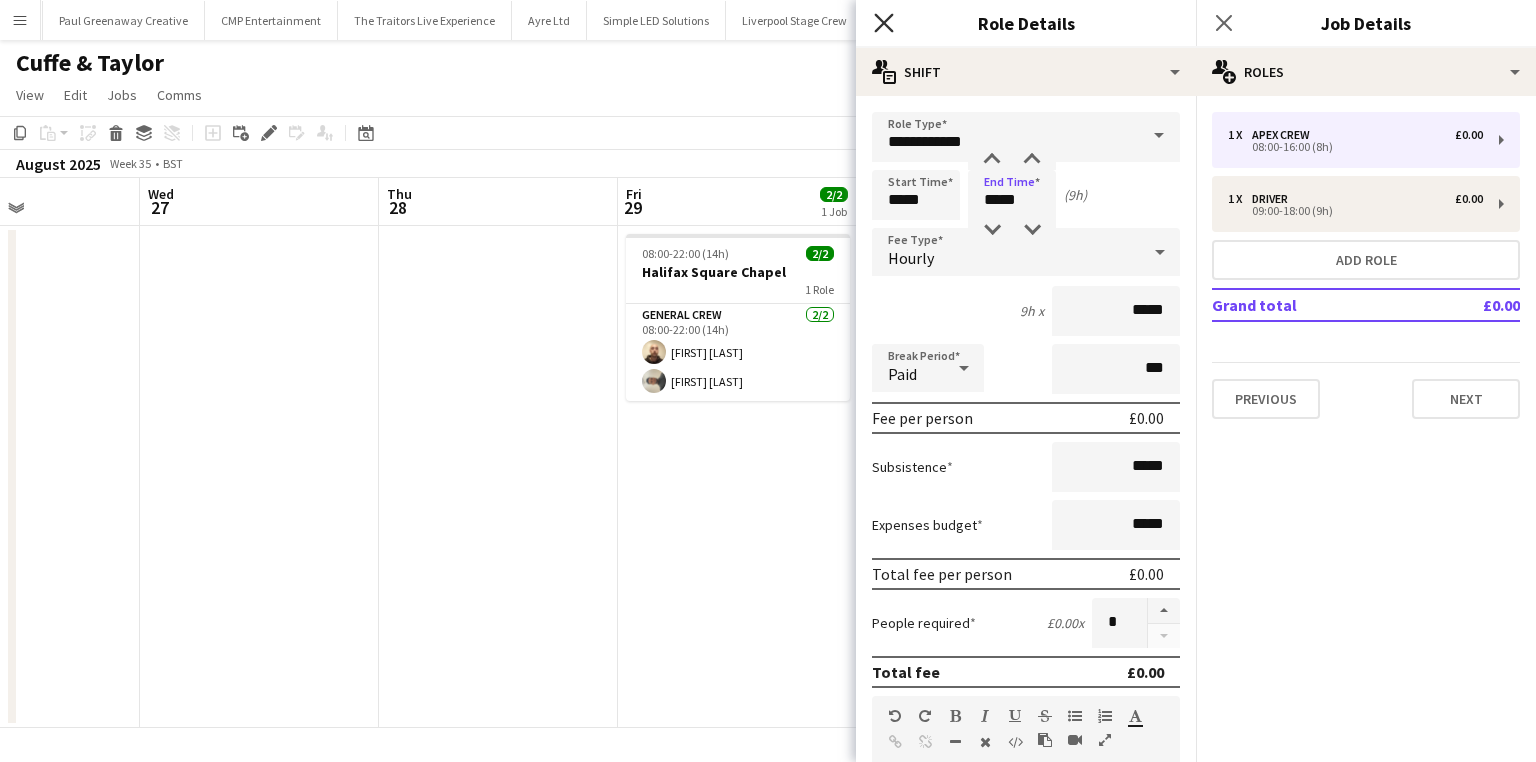 click on "Close pop-in" 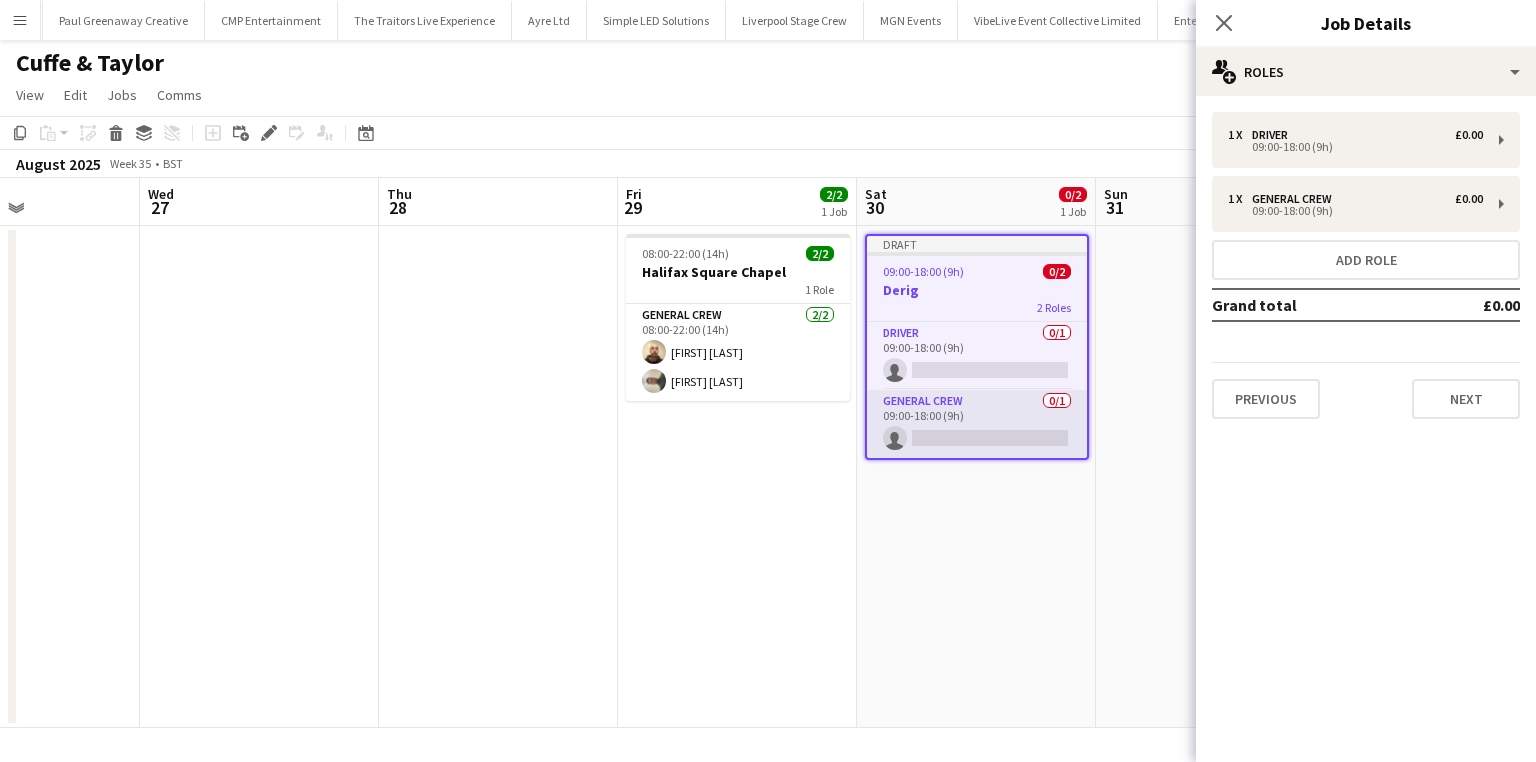 click on "General Crew   0/1   09:00-18:00 (9h)
single-neutral-actions" at bounding box center [977, 424] 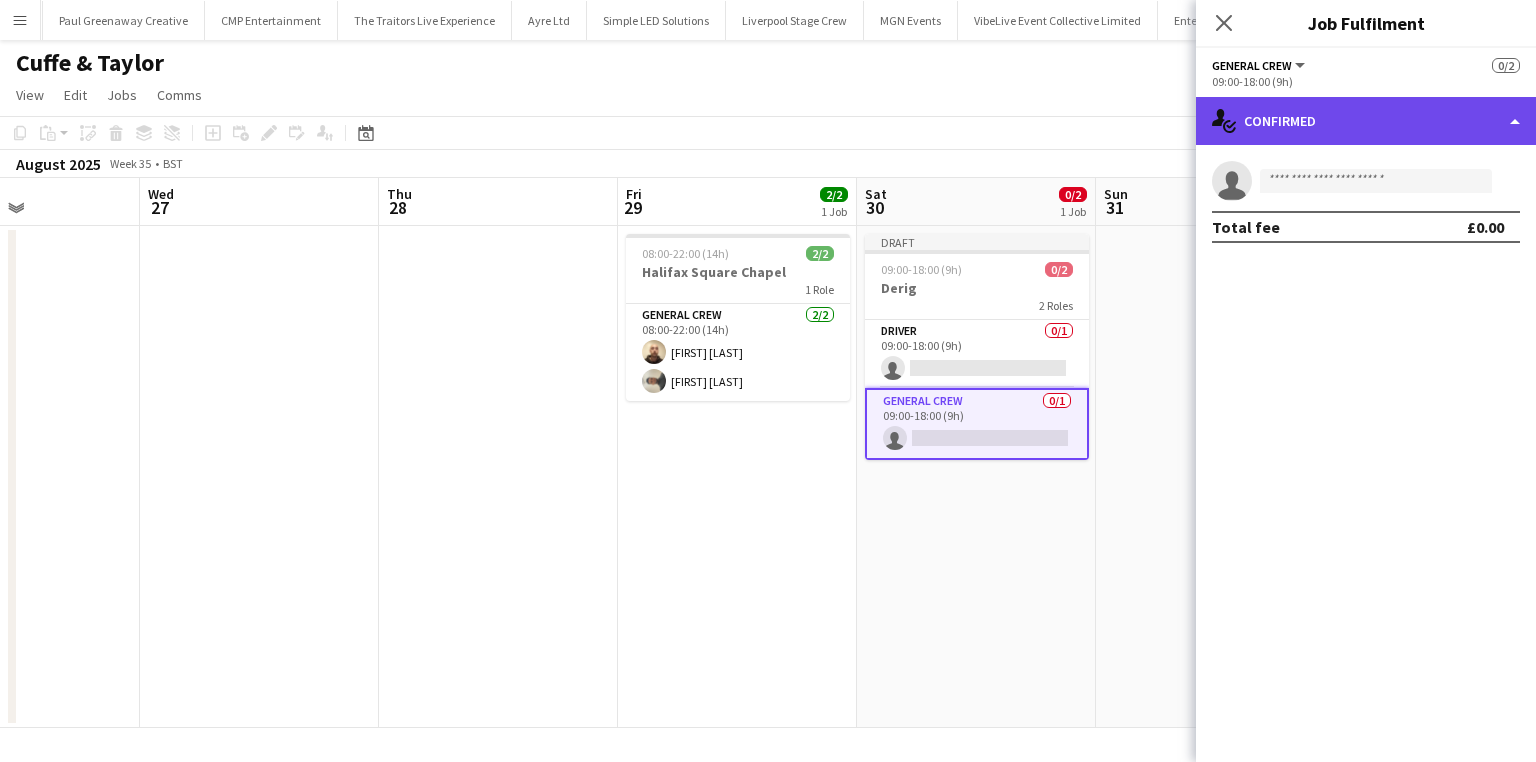 click on "single-neutral-actions-check-2
Confirmed" 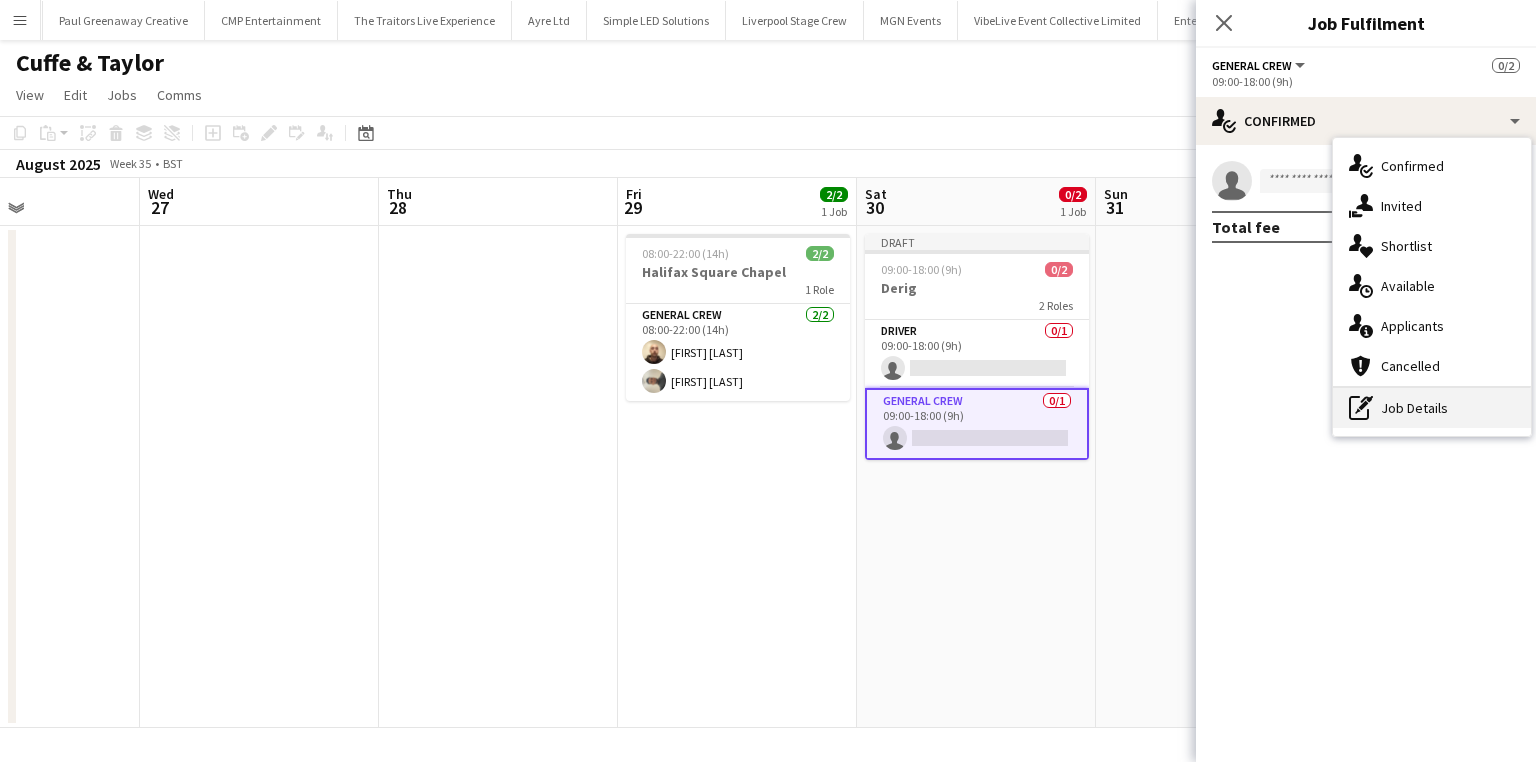 click on "pen-write
Job Details" at bounding box center (1432, 408) 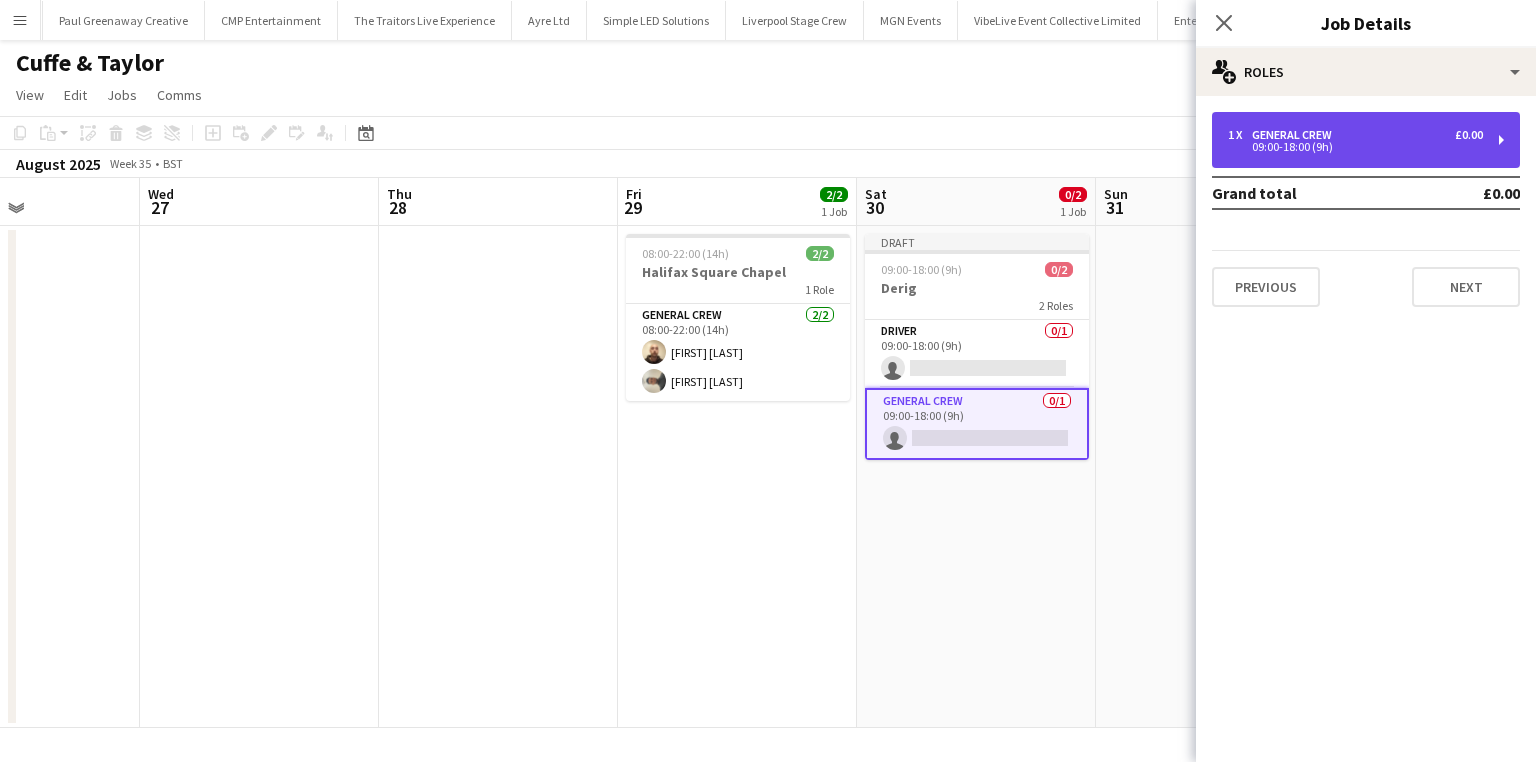 click on "General Crew" at bounding box center (1296, 135) 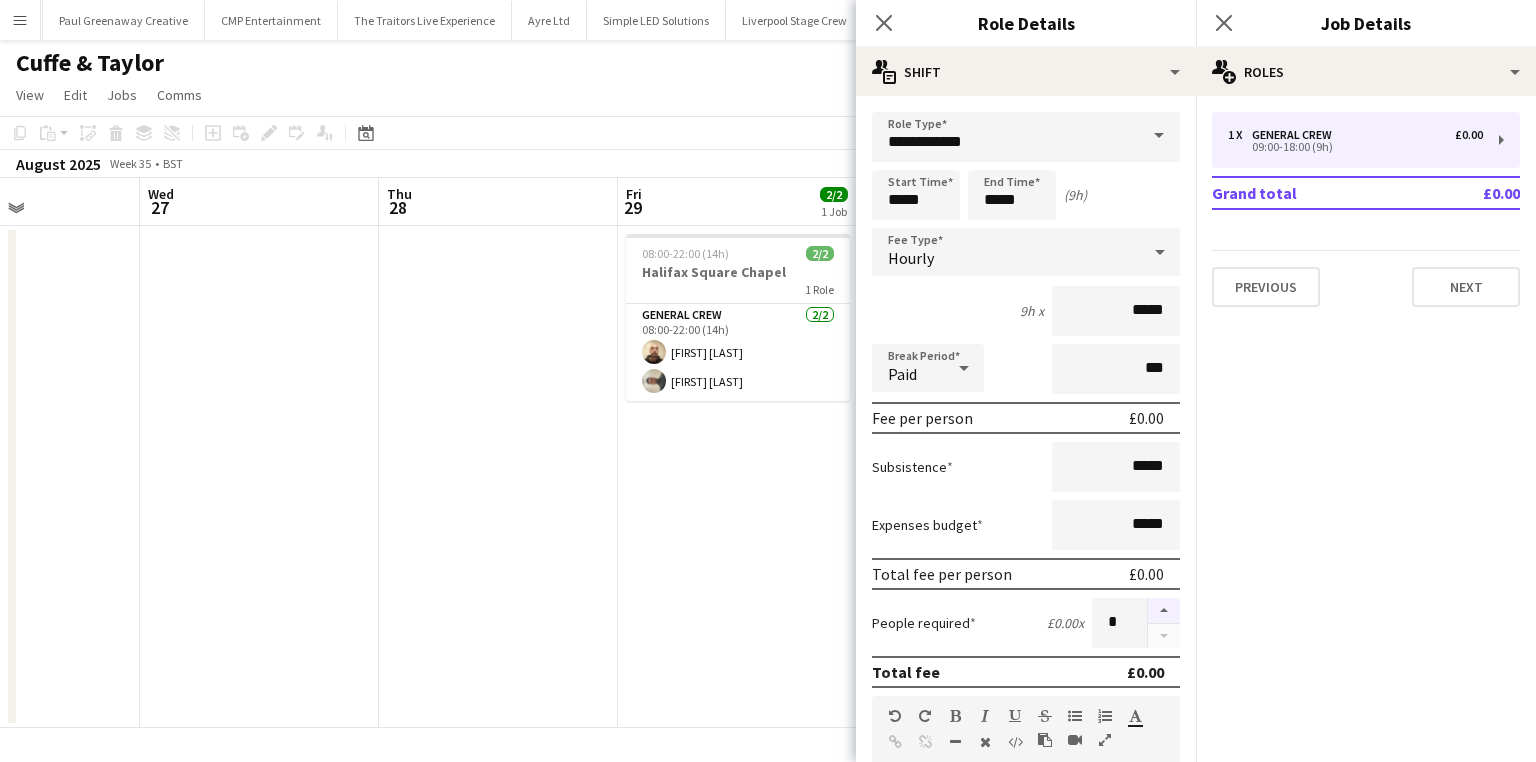 click at bounding box center (1164, 611) 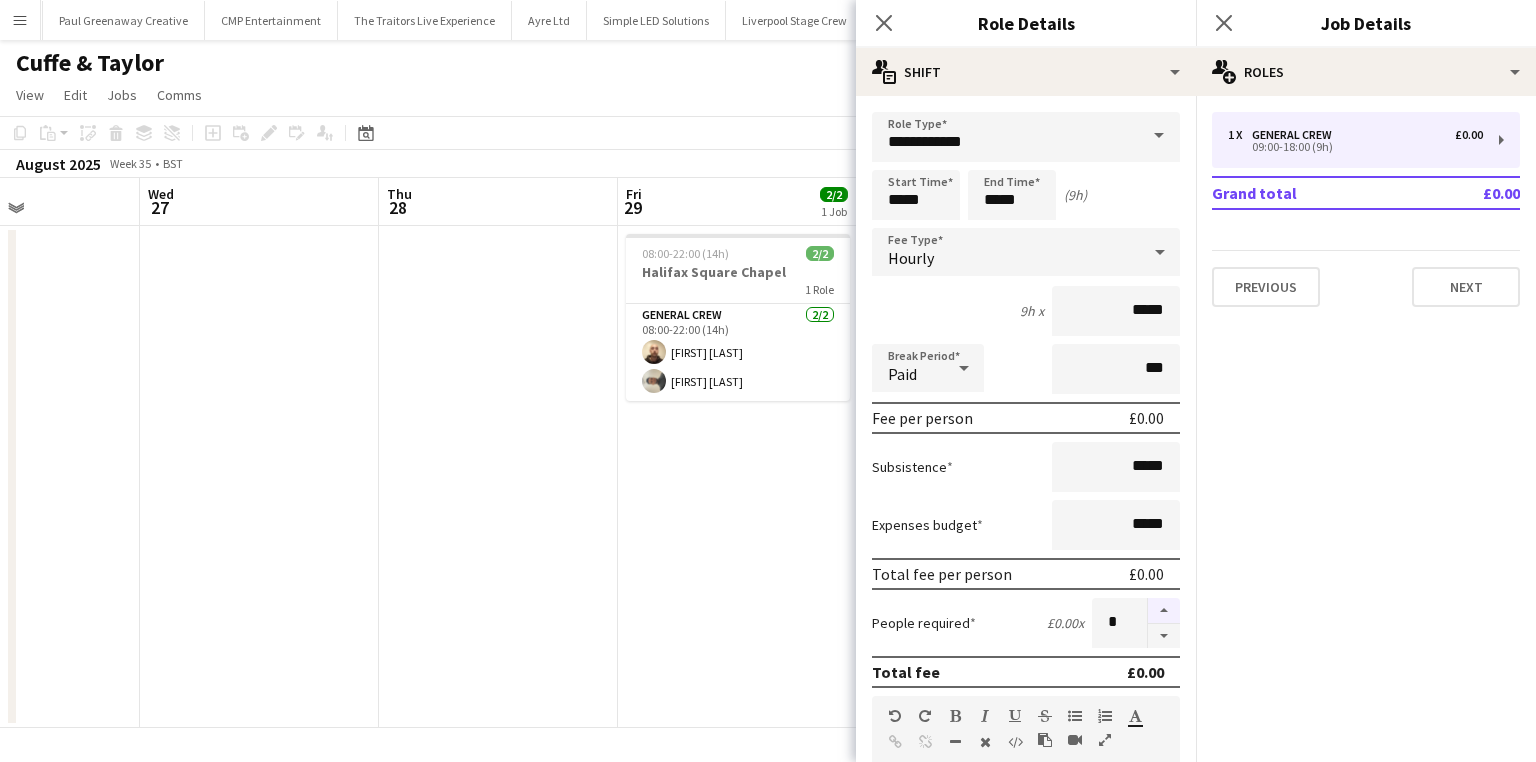 click at bounding box center (1164, 611) 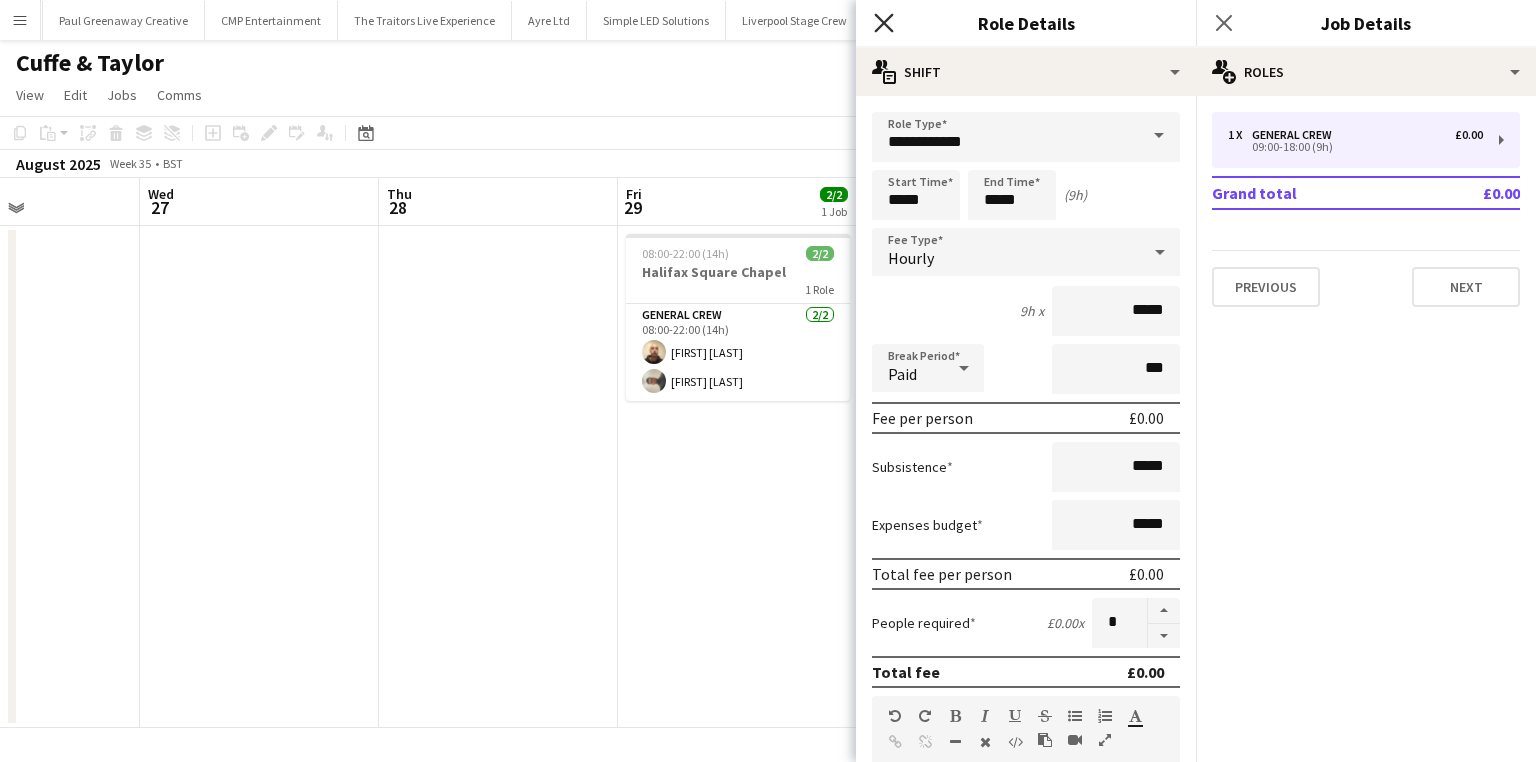 click on "Close pop-in" 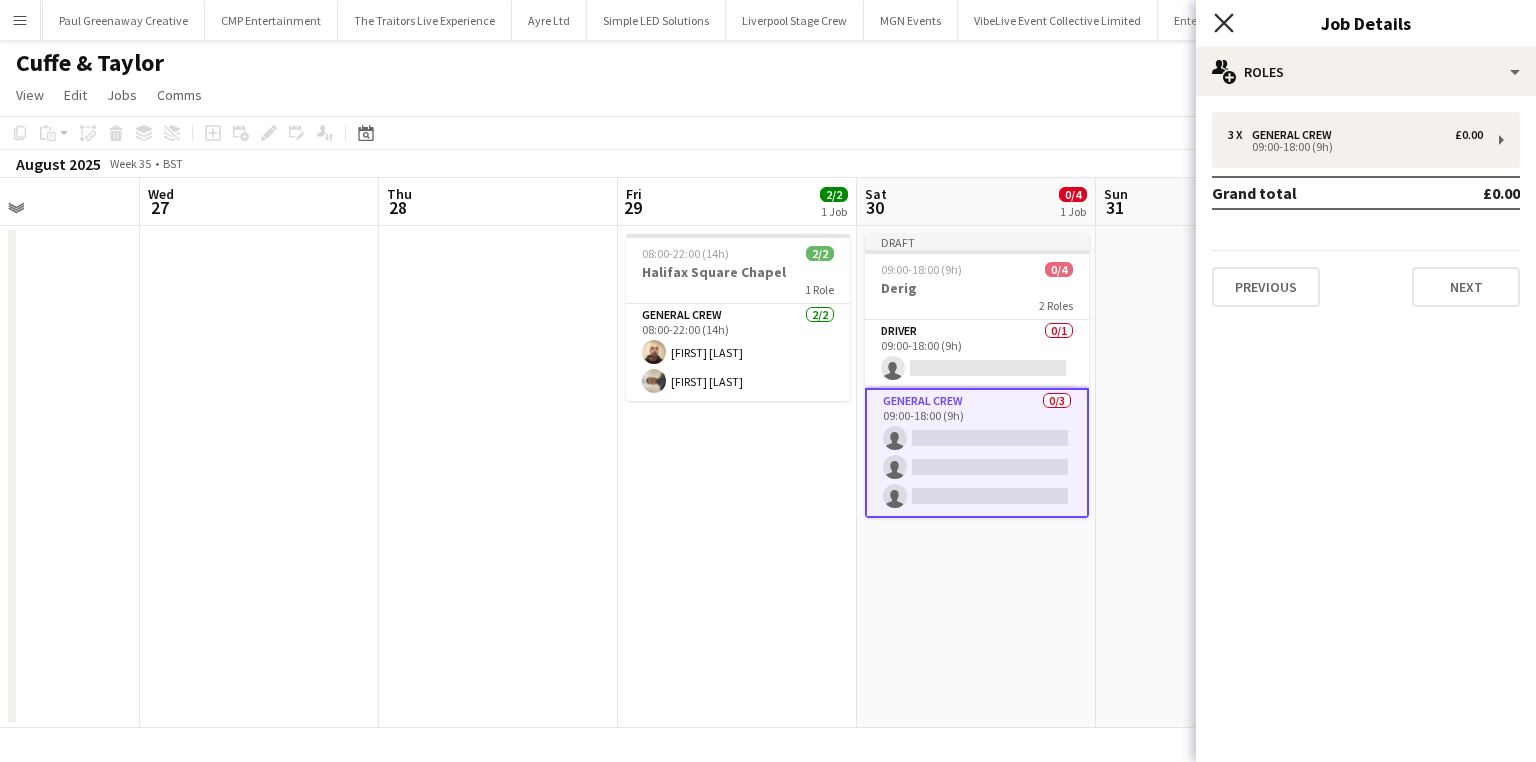 click 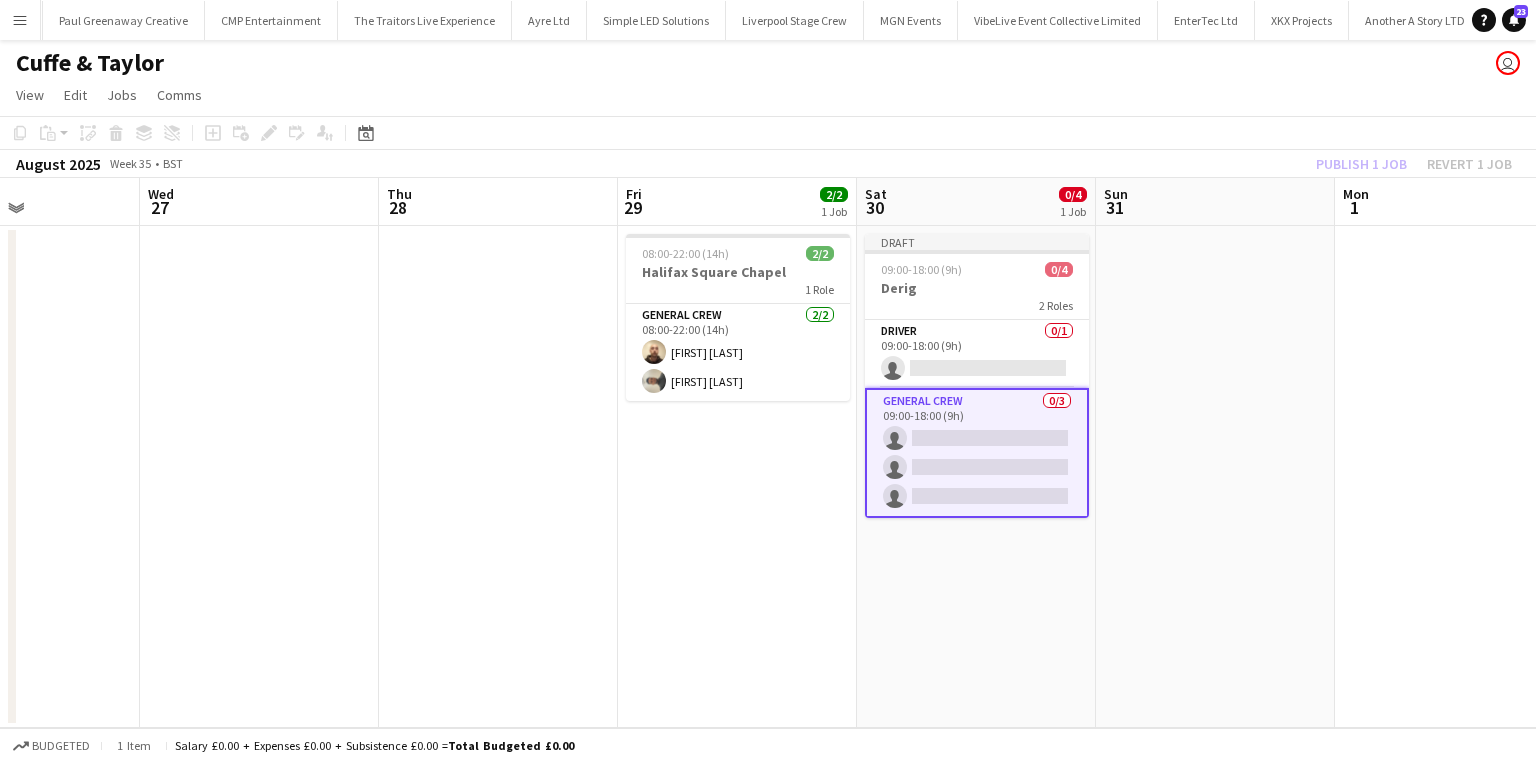 click on "General Crew   0/3   09:00-18:00 (9h)
single-neutral-actions
single-neutral-actions
single-neutral-actions" at bounding box center [977, 453] 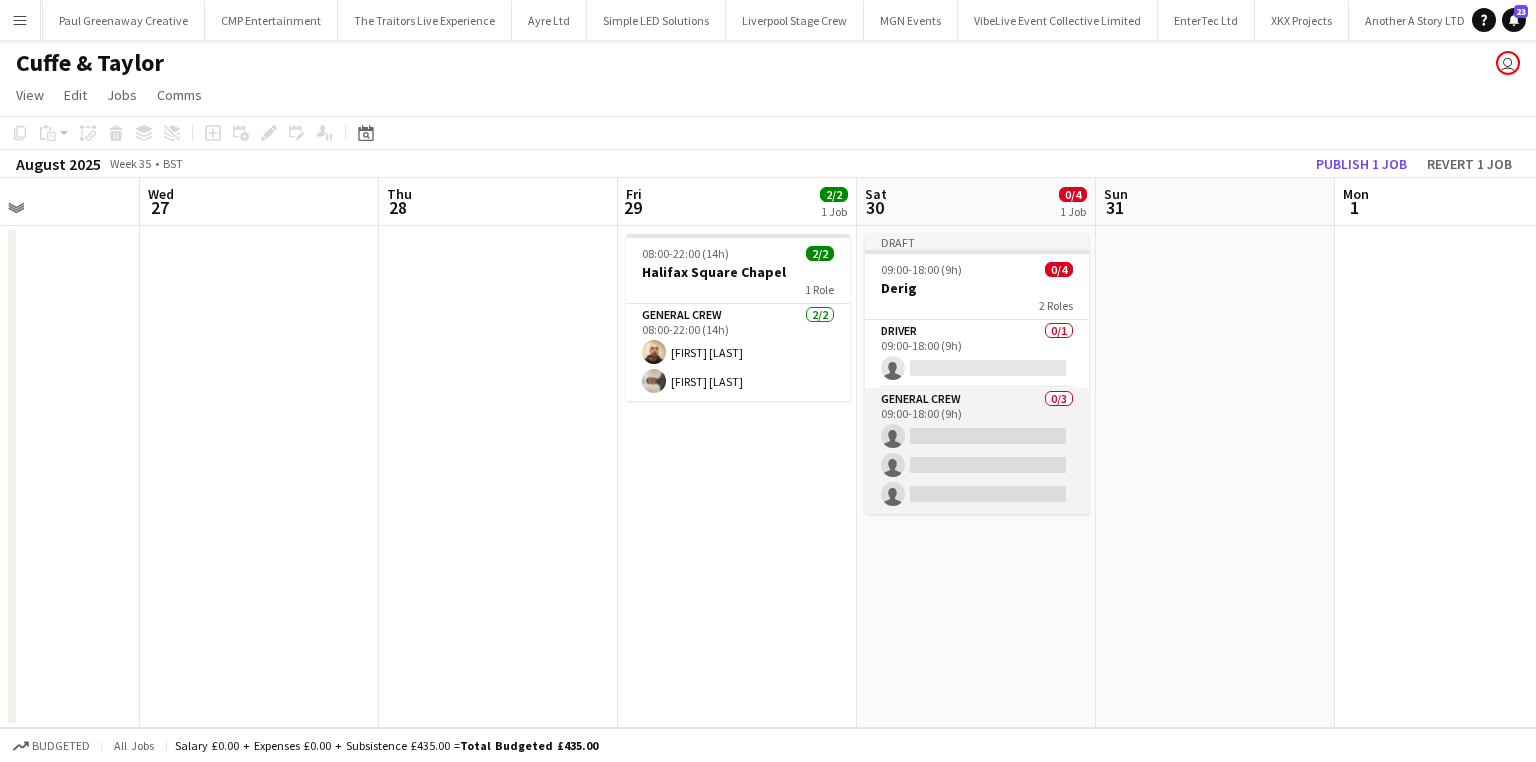 click on "General Crew   0/3   09:00-18:00 (9h)
single-neutral-actions
single-neutral-actions
single-neutral-actions" at bounding box center (977, 451) 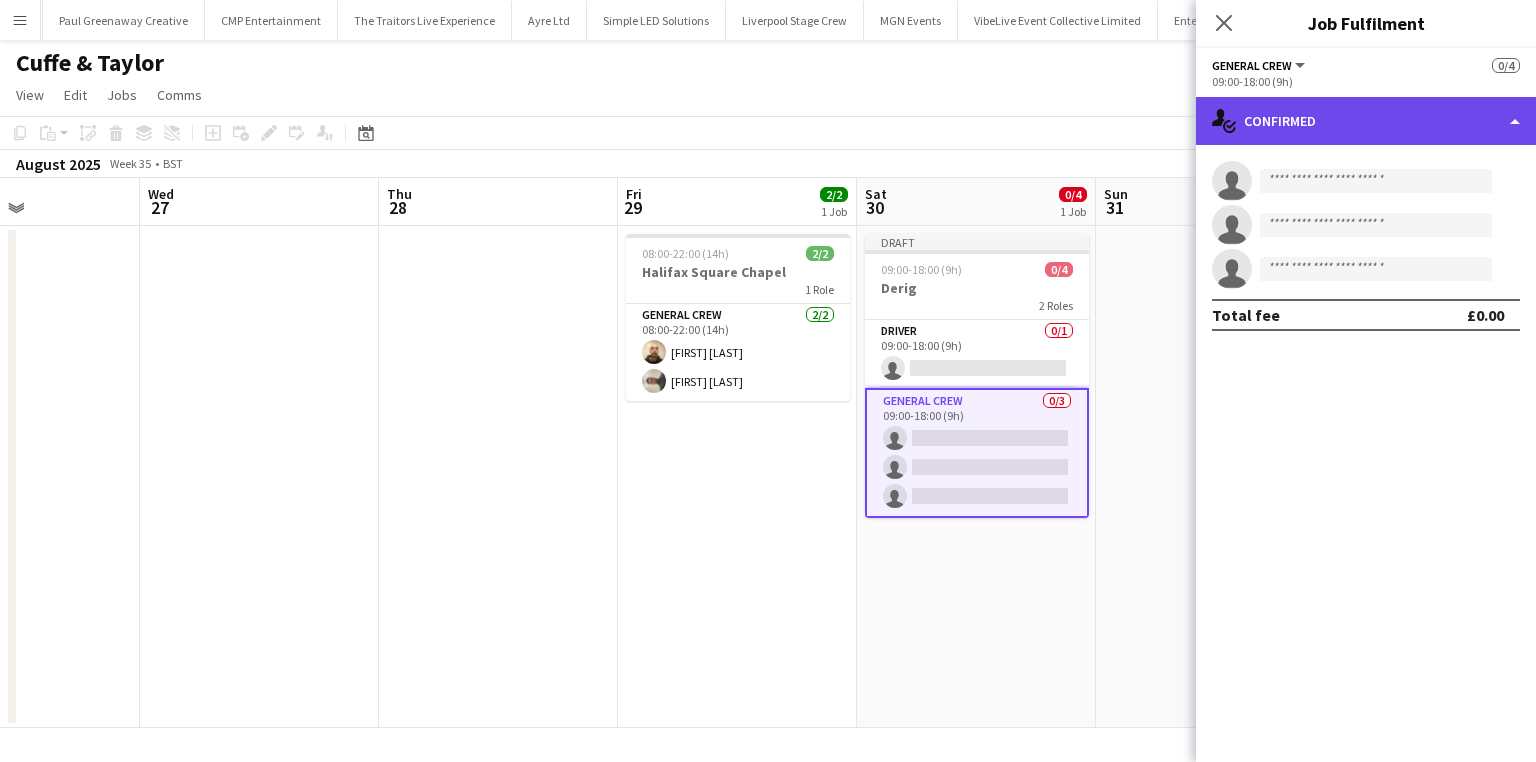 click on "single-neutral-actions-check-2
Confirmed" 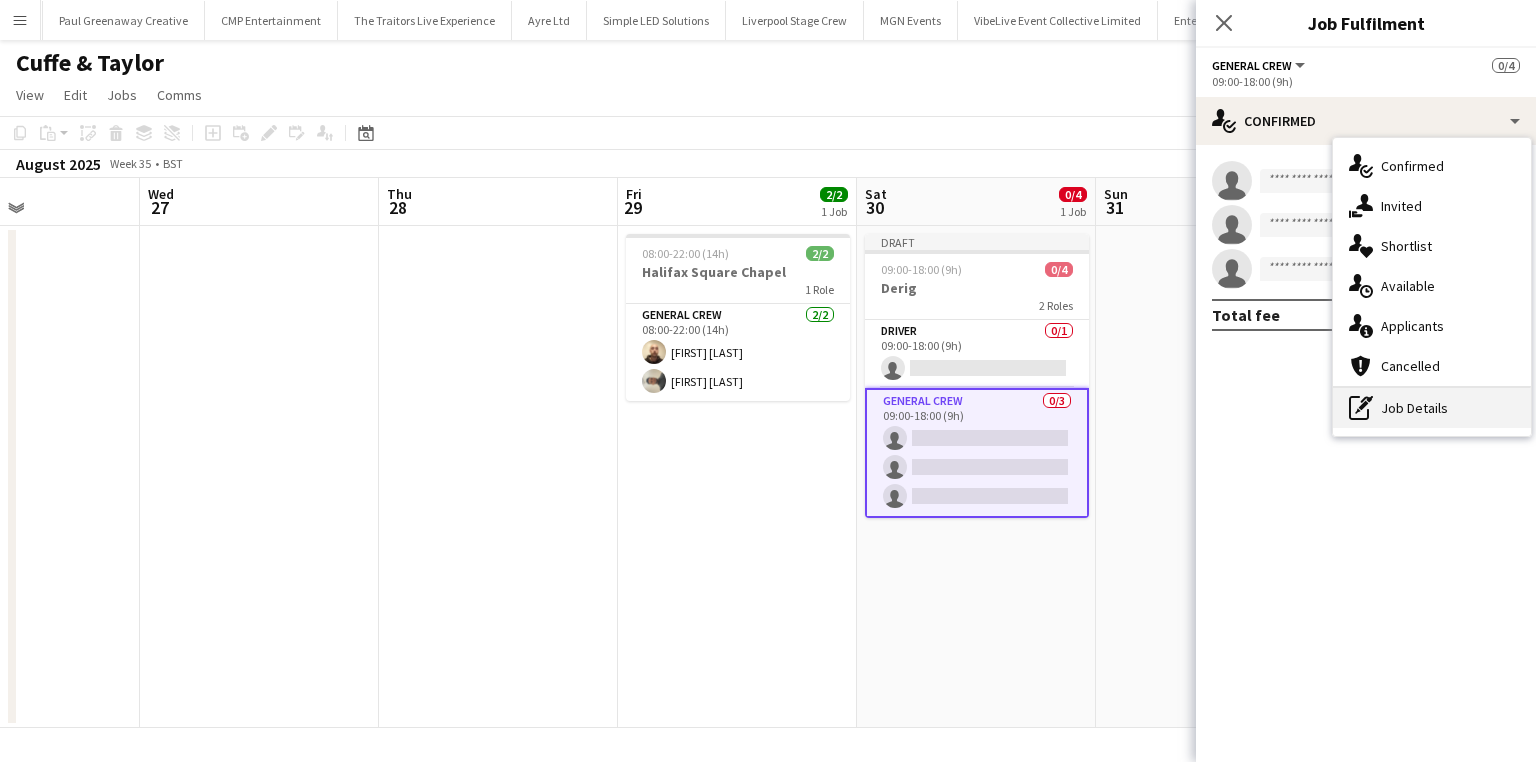 click on "pen-write" 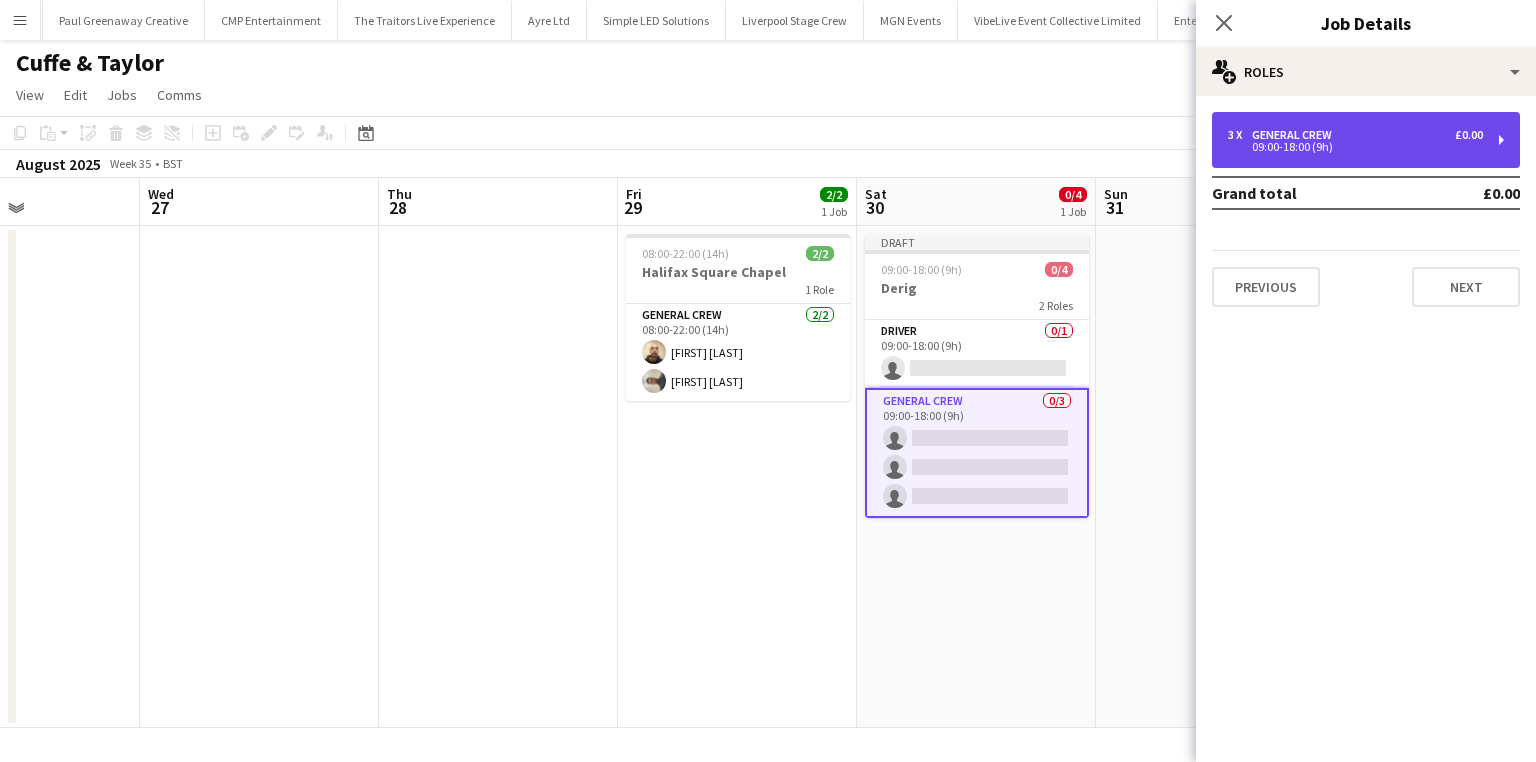 click on "General Crew" at bounding box center [1296, 135] 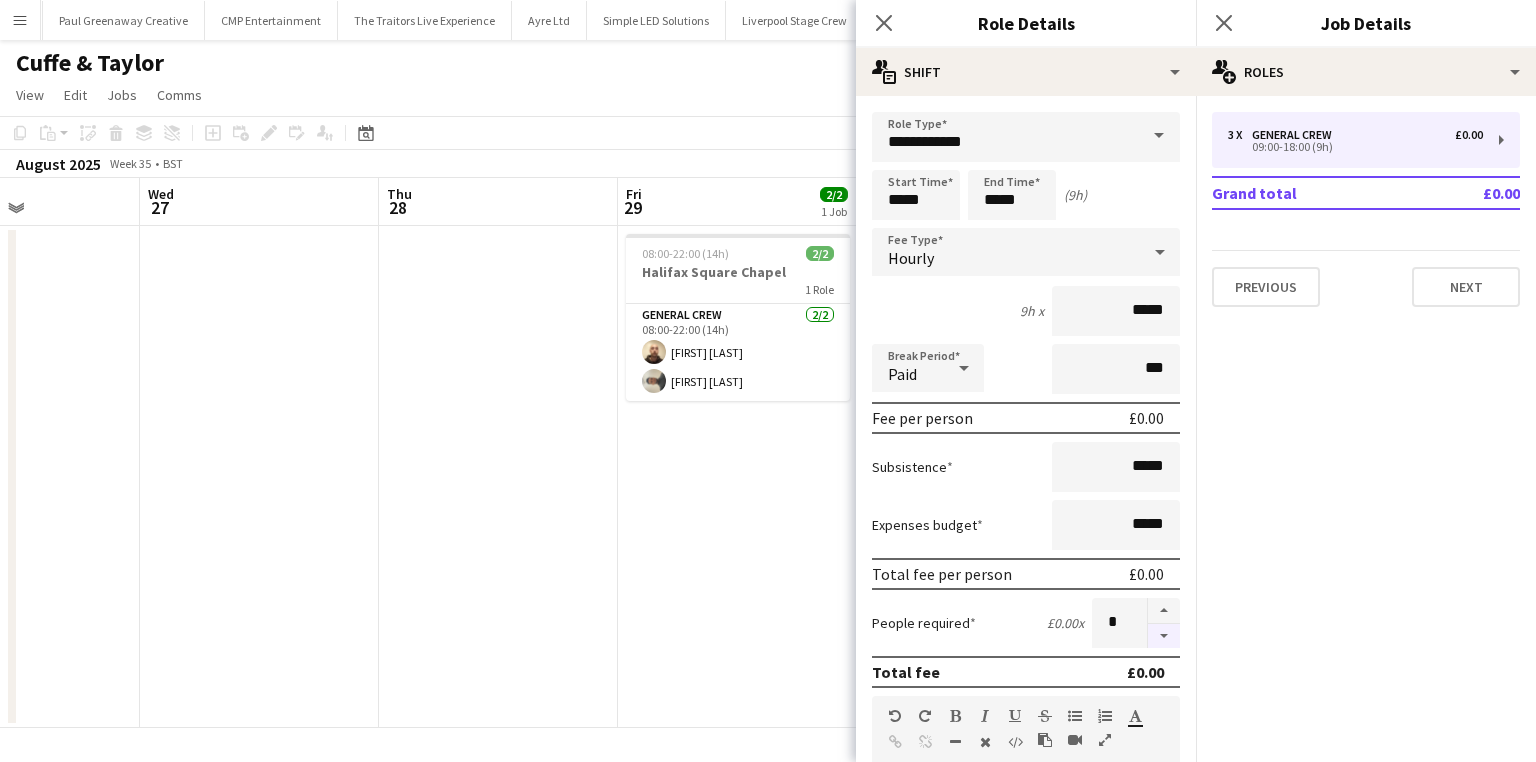 click at bounding box center [1164, 636] 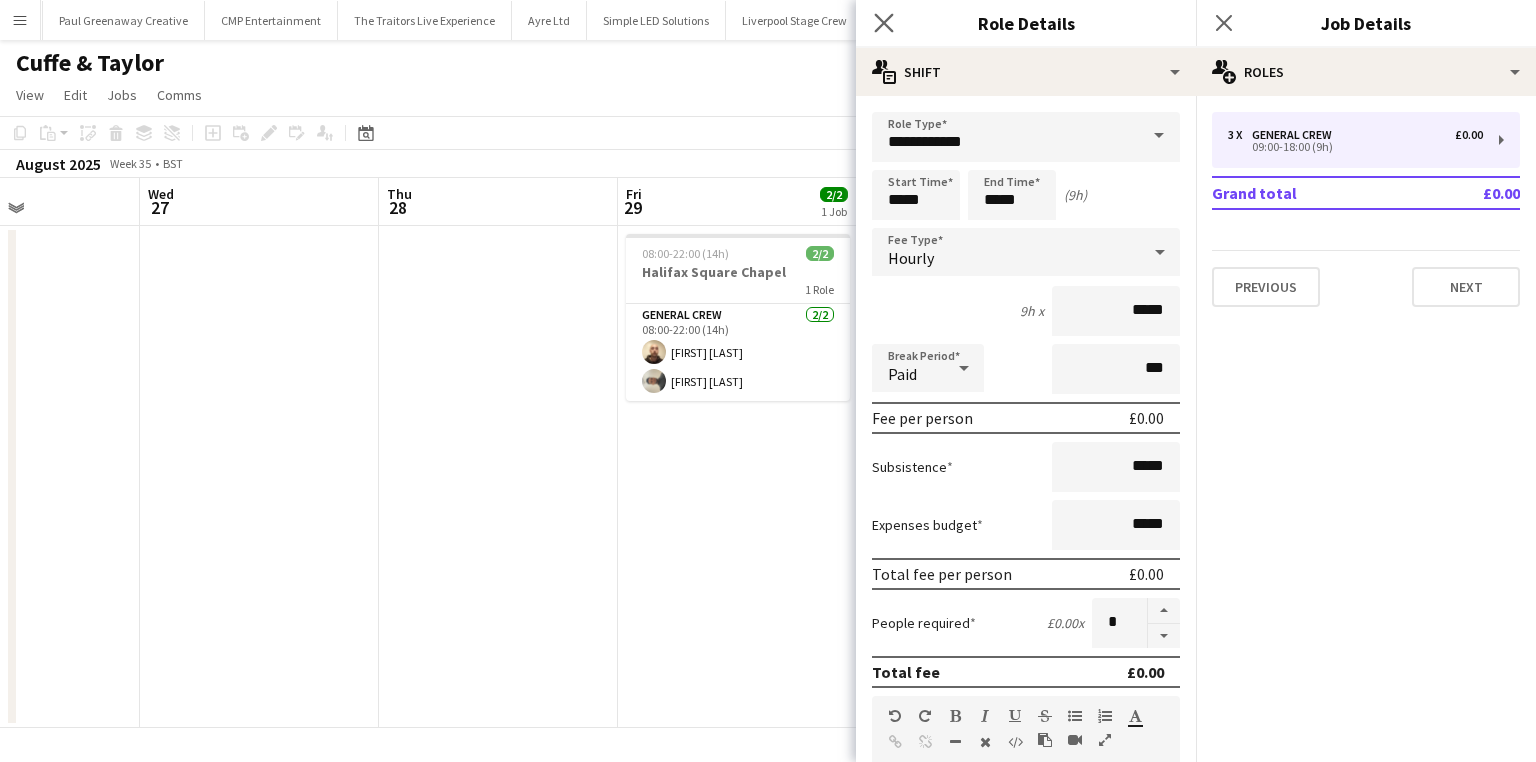 click on "Close pop-in" 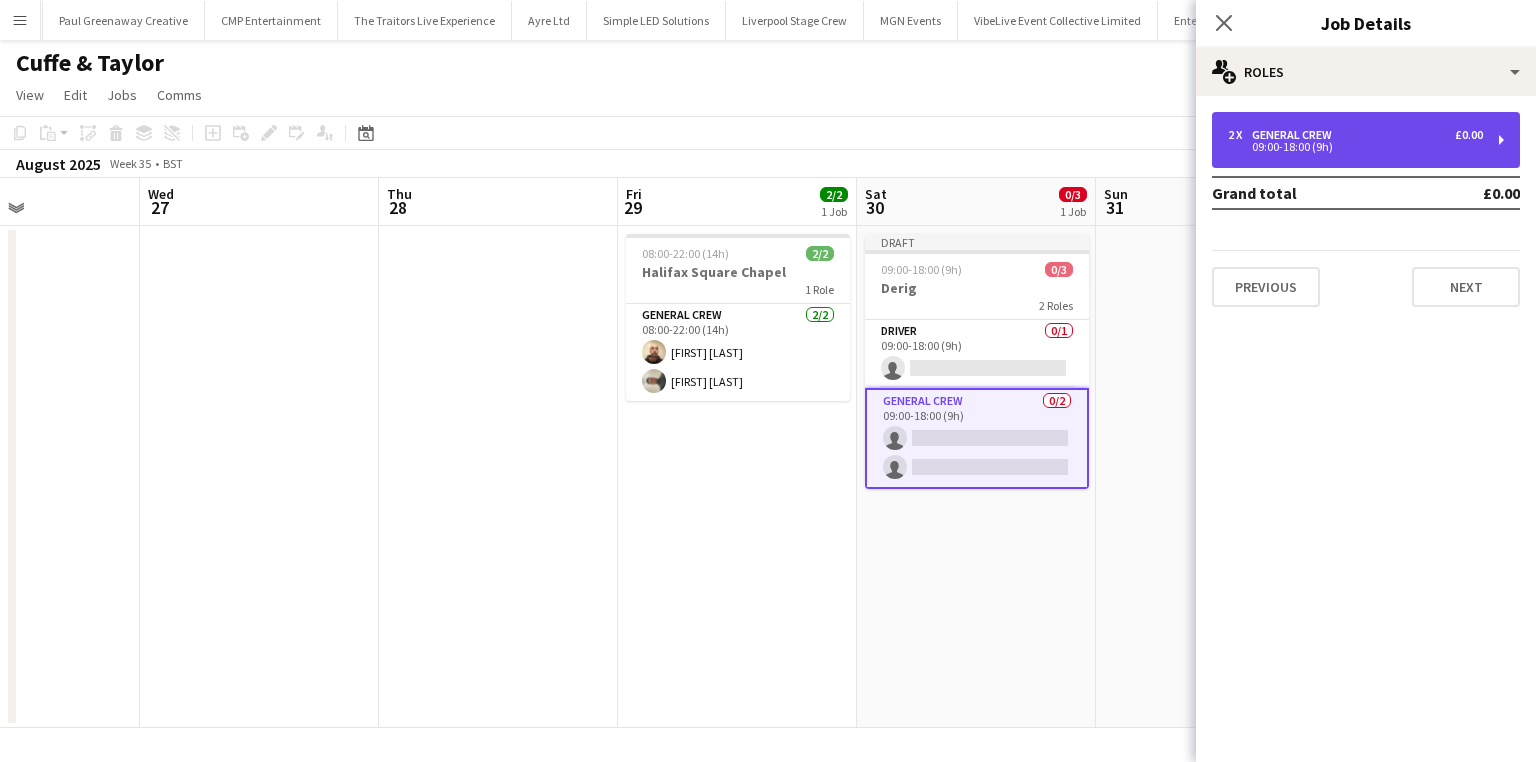 click on "09:00-18:00 (9h)" at bounding box center [1355, 147] 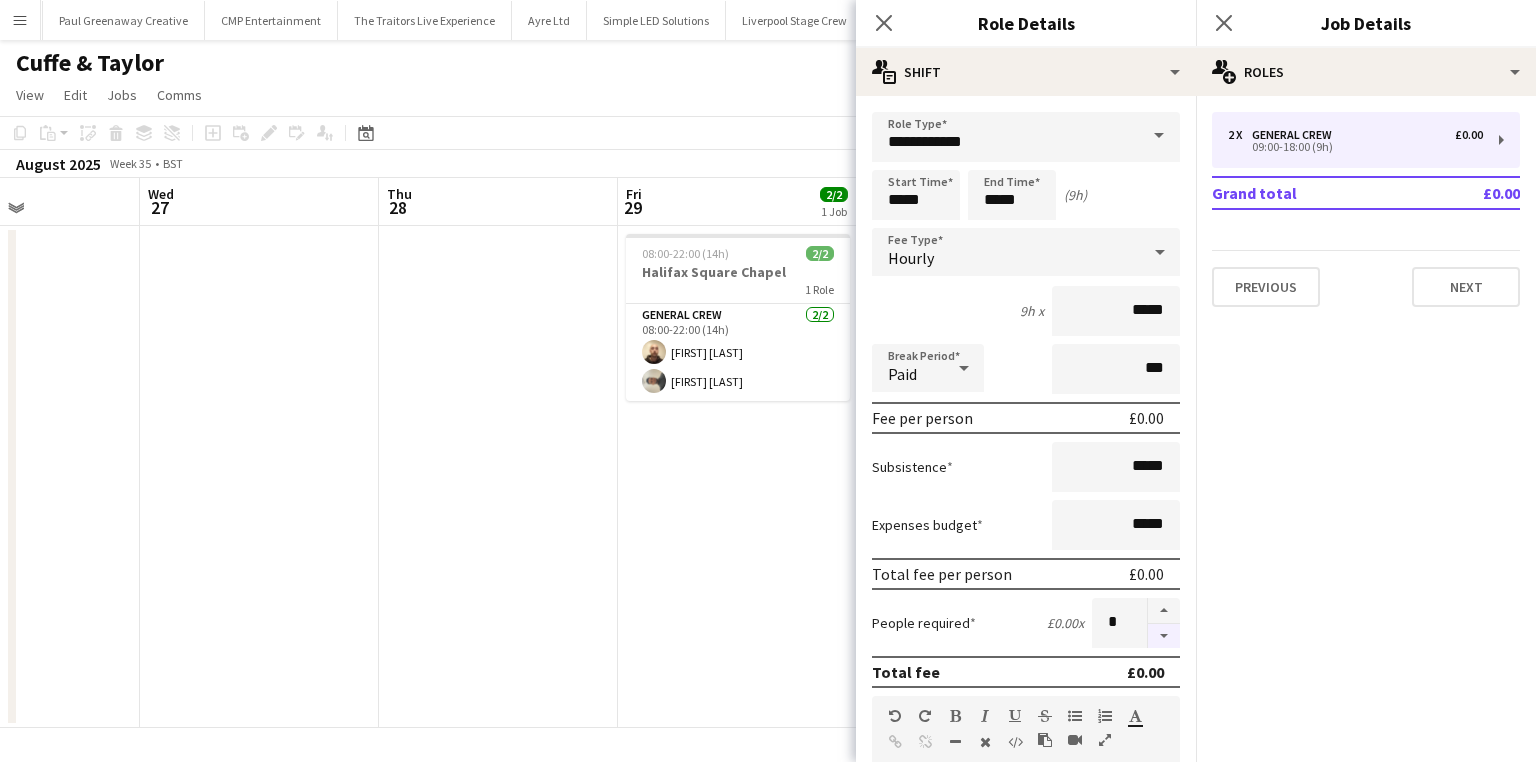 click at bounding box center (1164, 636) 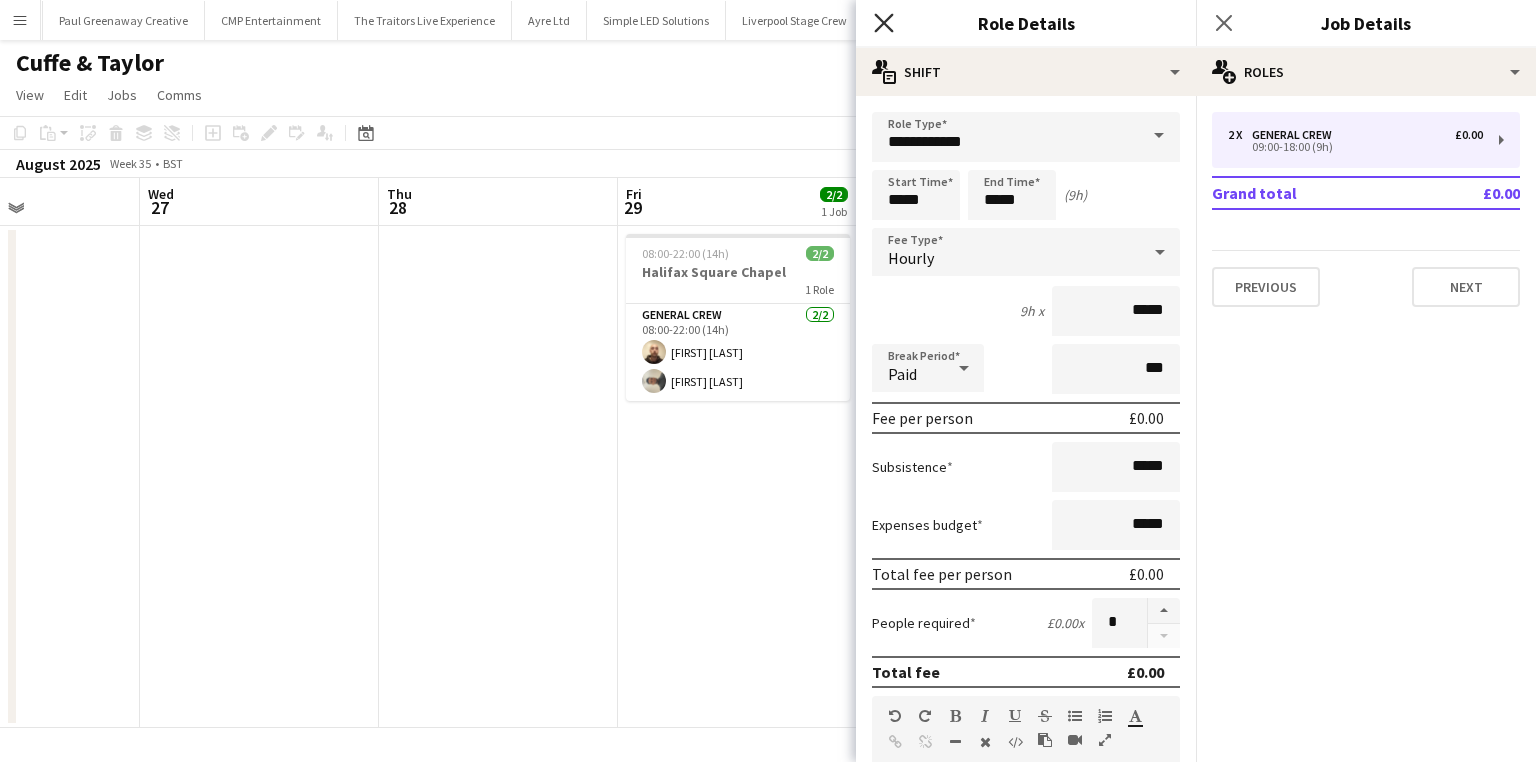 click on "Close pop-in" 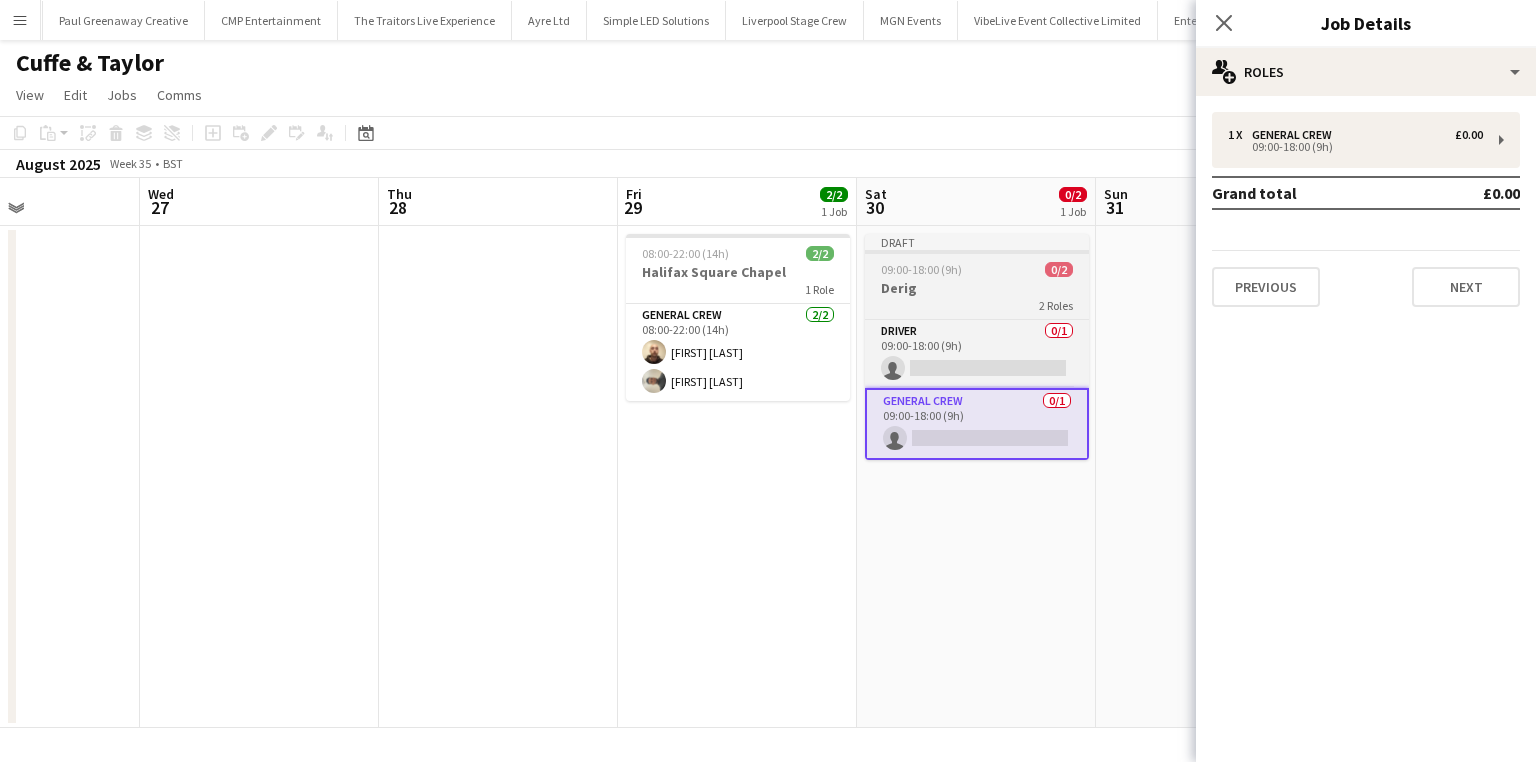 click on "Derig" at bounding box center [977, 288] 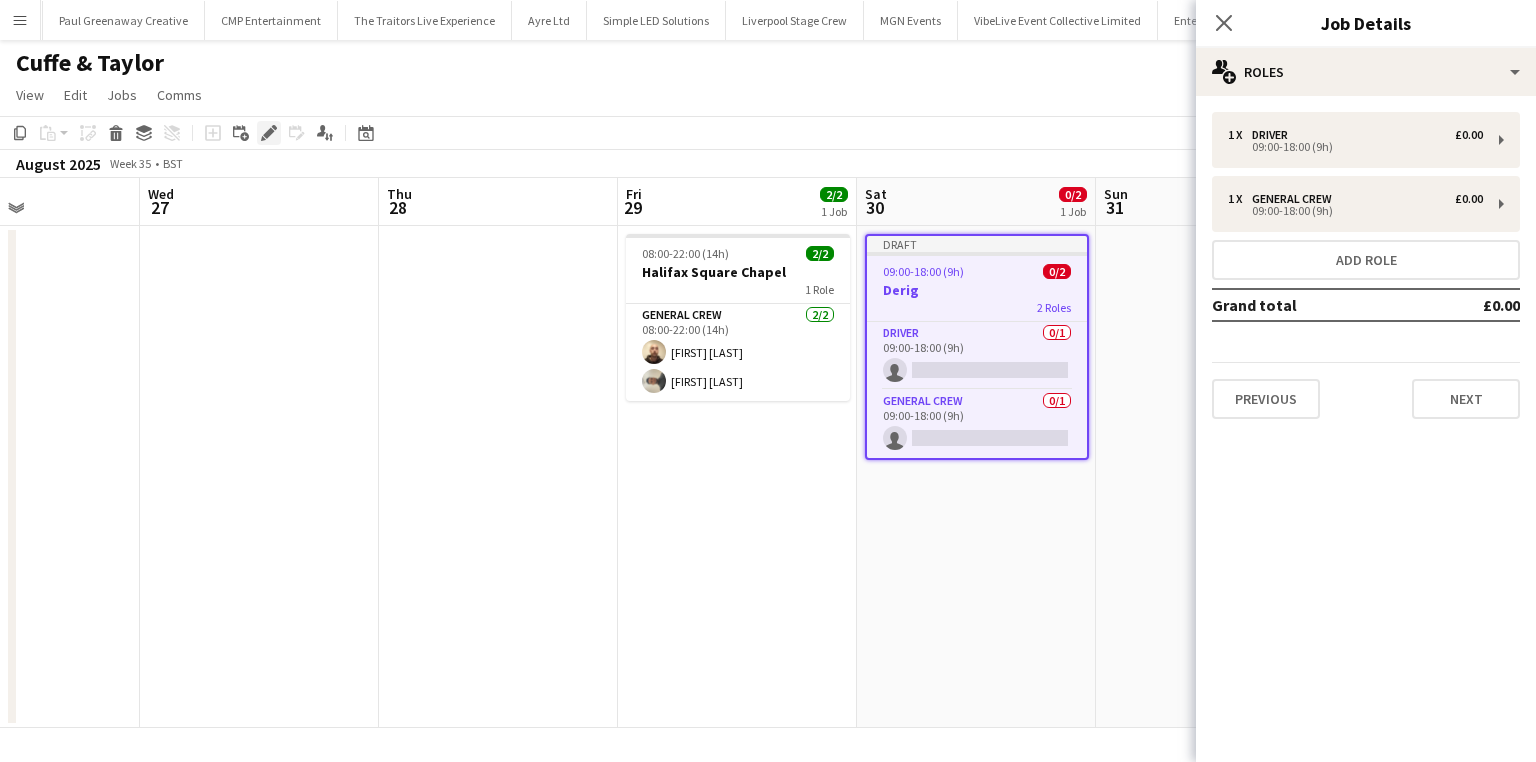 click on "Edit" 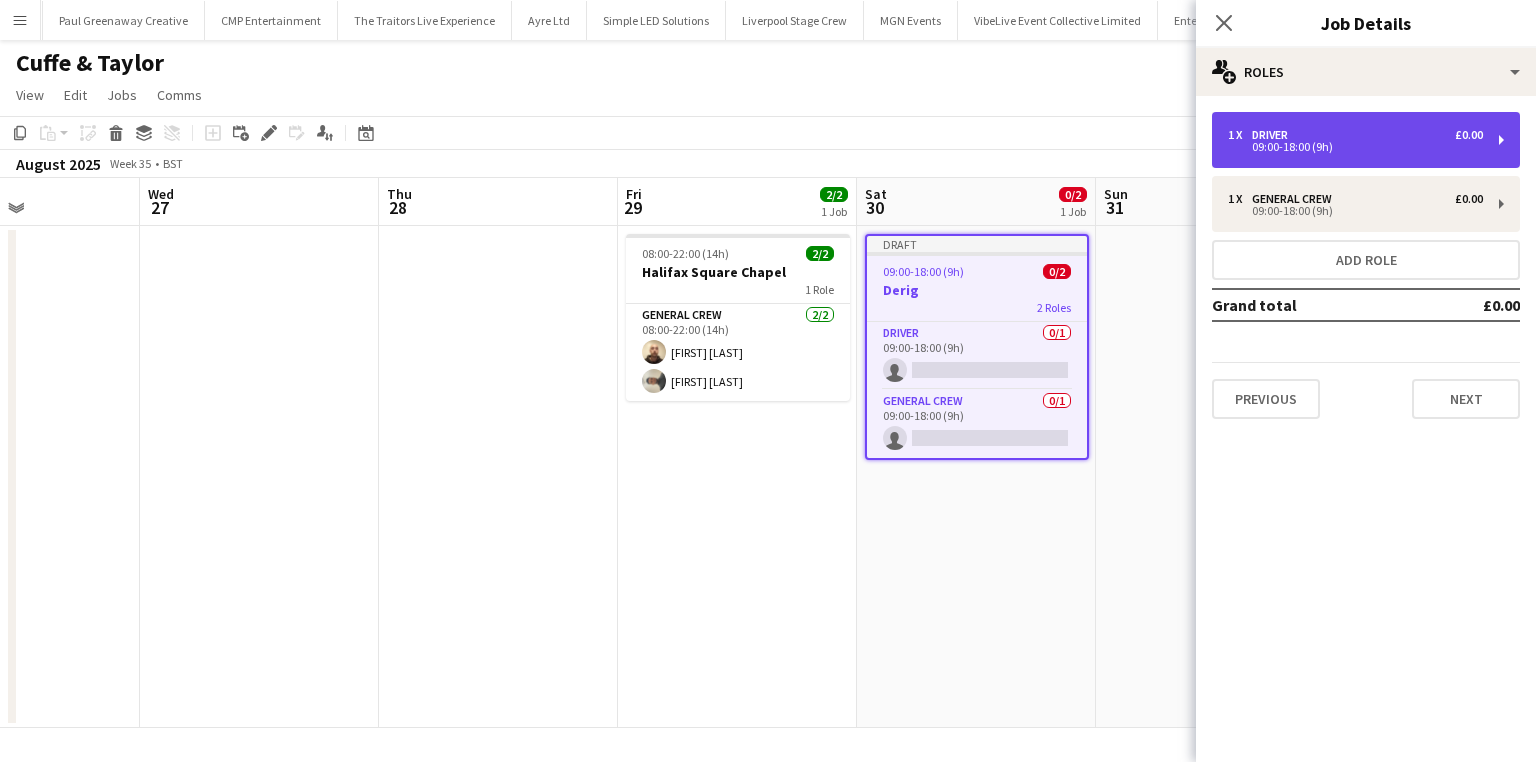 click on "09:00-18:00 (9h)" at bounding box center (1355, 147) 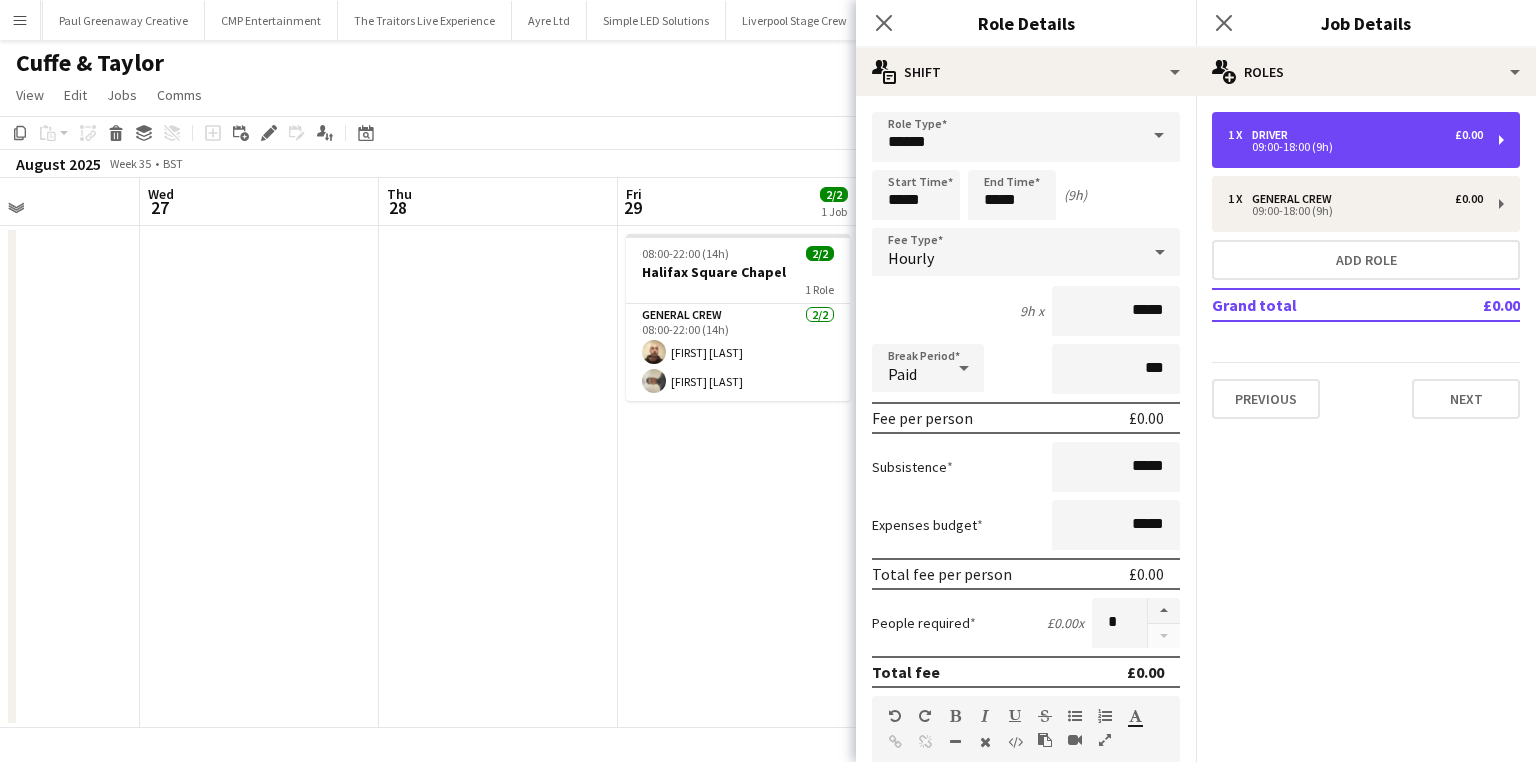scroll, scrollTop: 400, scrollLeft: 0, axis: vertical 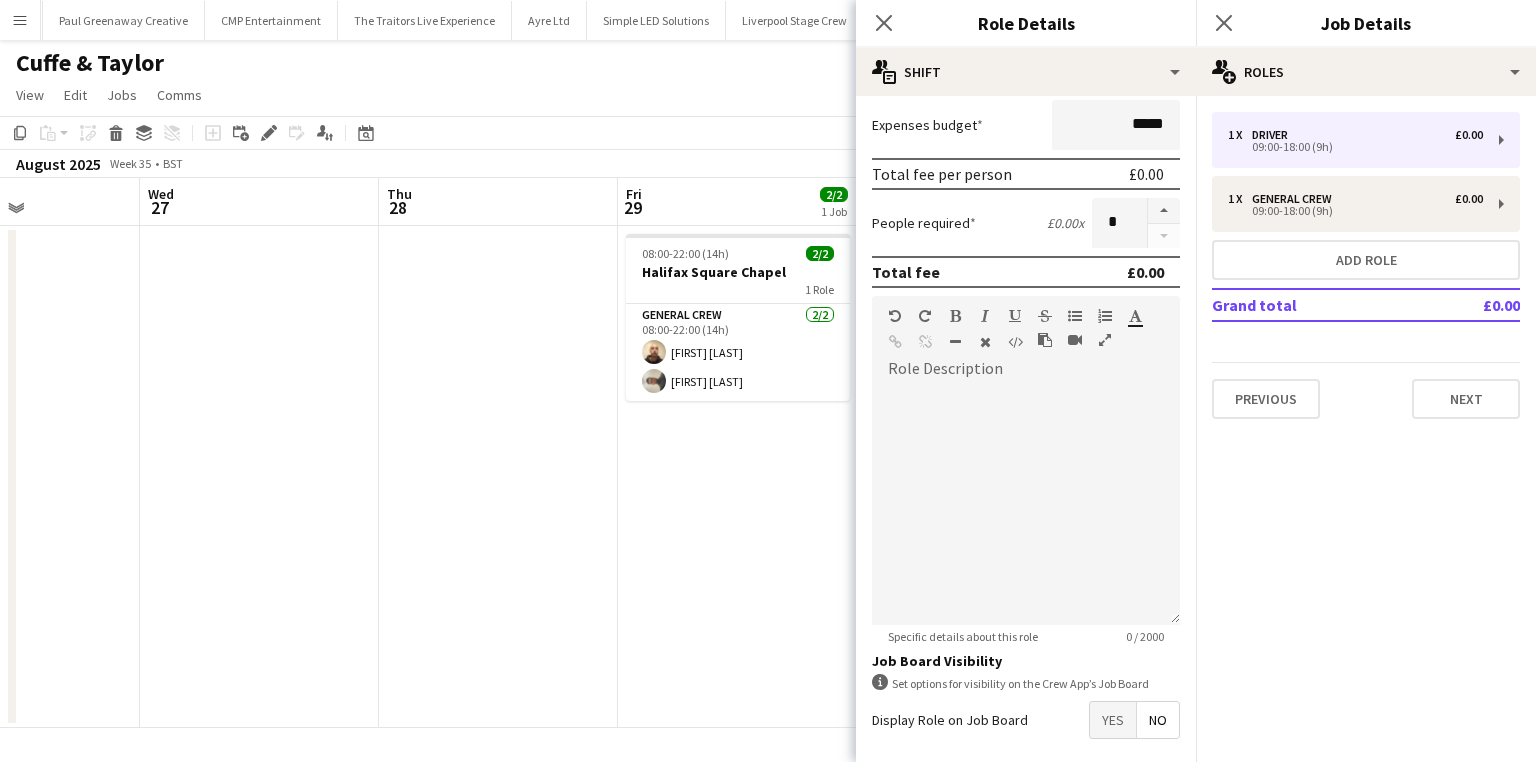 click on "Yes" at bounding box center (1113, 720) 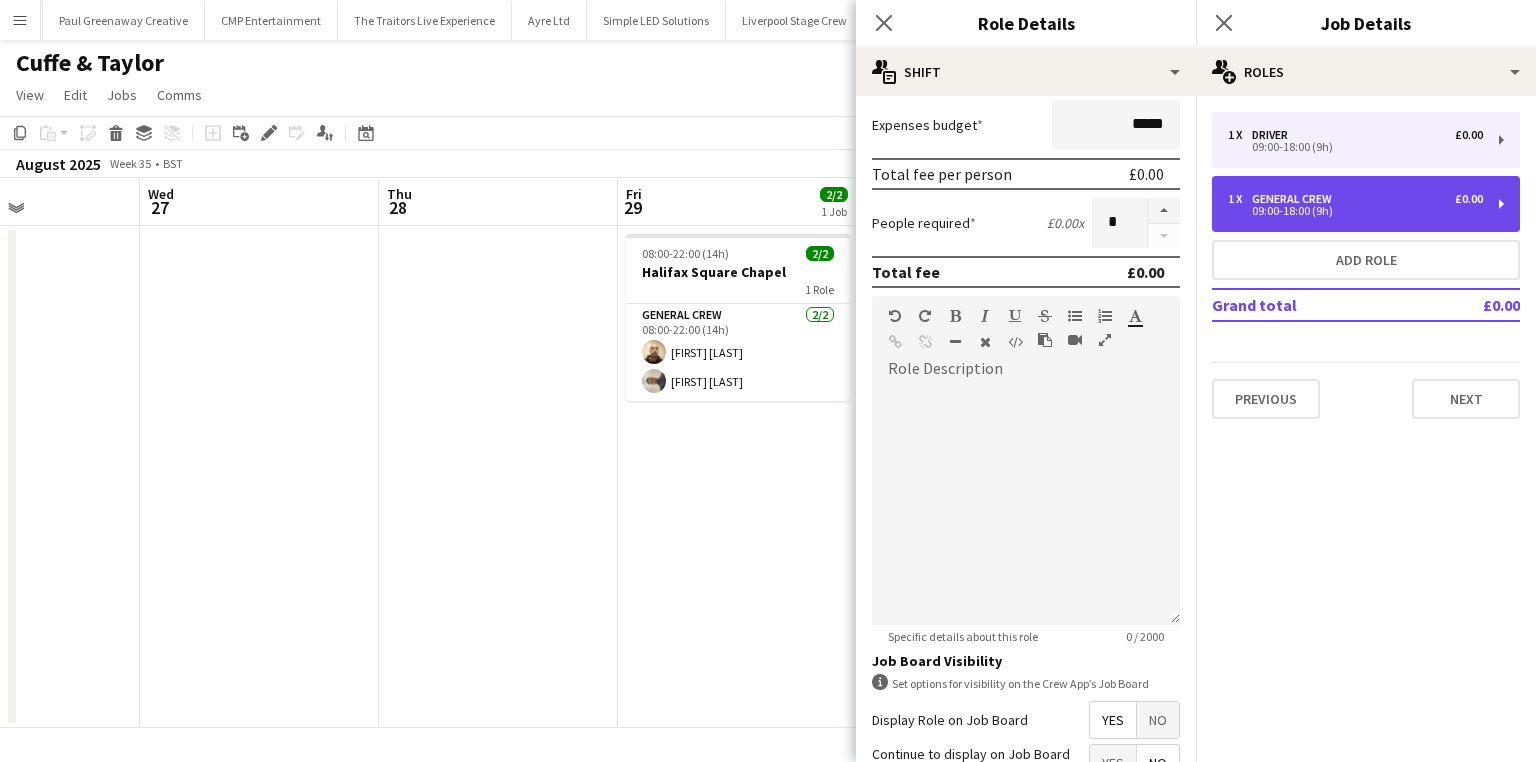 click on "09:00-18:00 (9h)" at bounding box center [1355, 211] 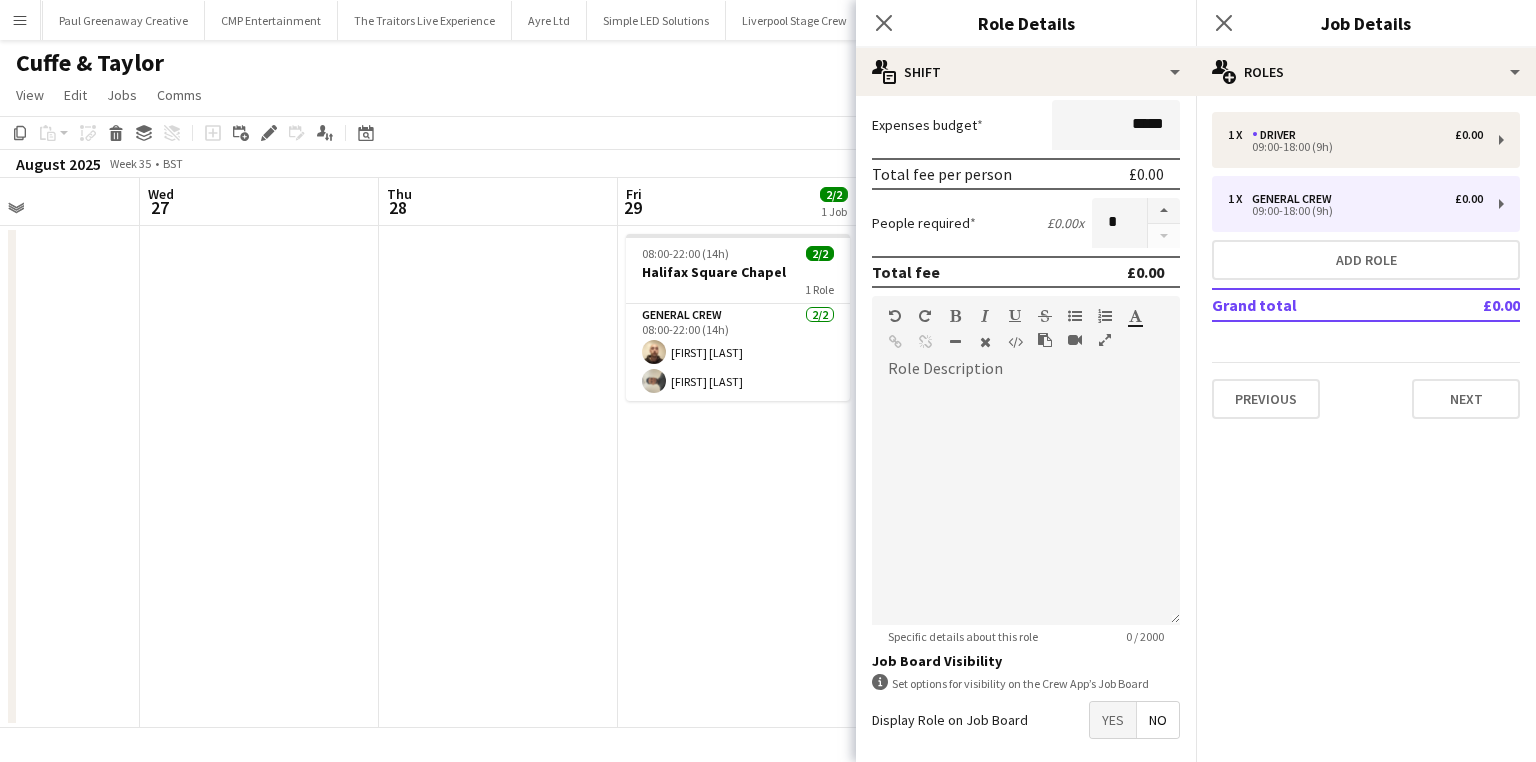 click on "Yes" at bounding box center [1113, 720] 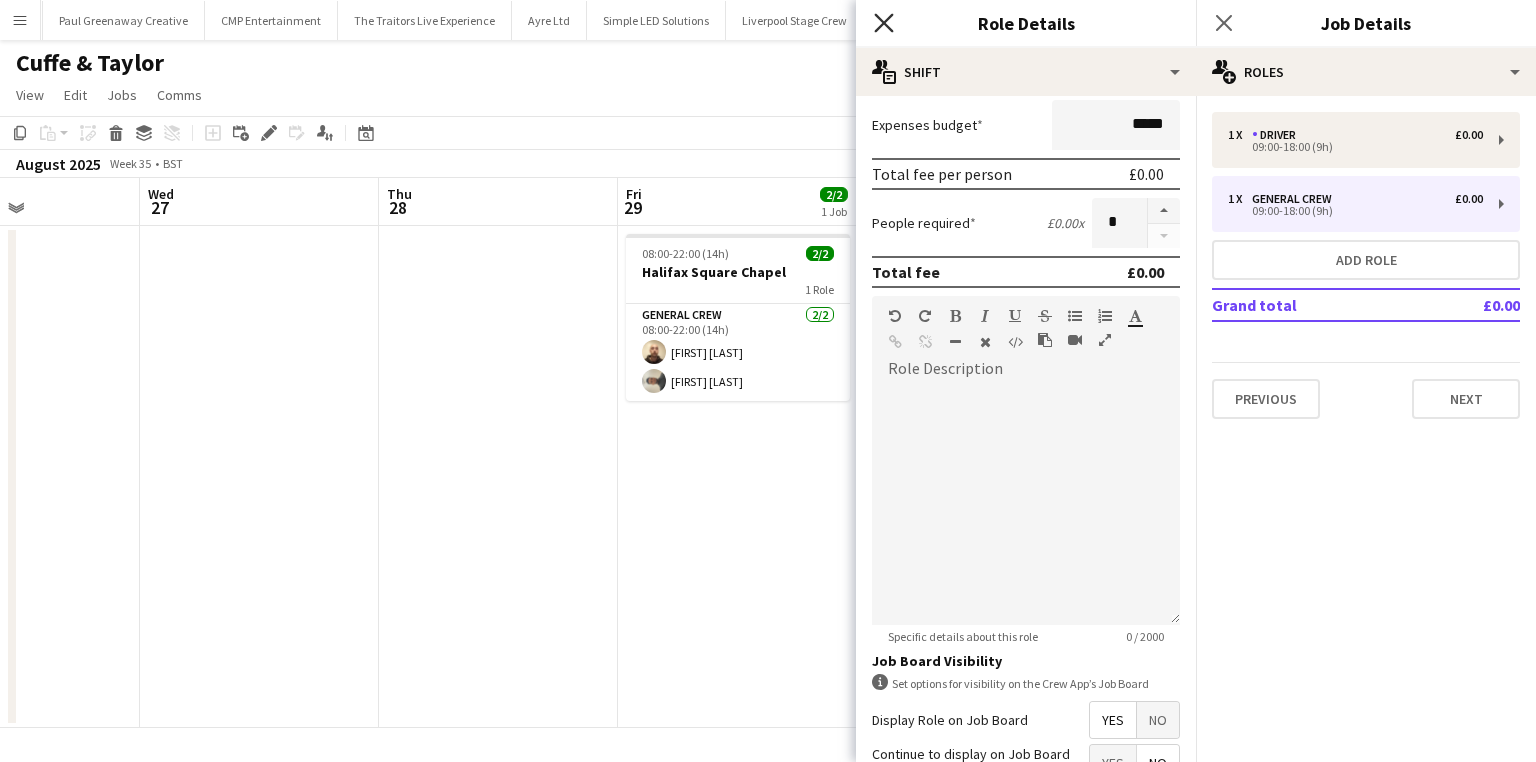 click on "Close pop-in" 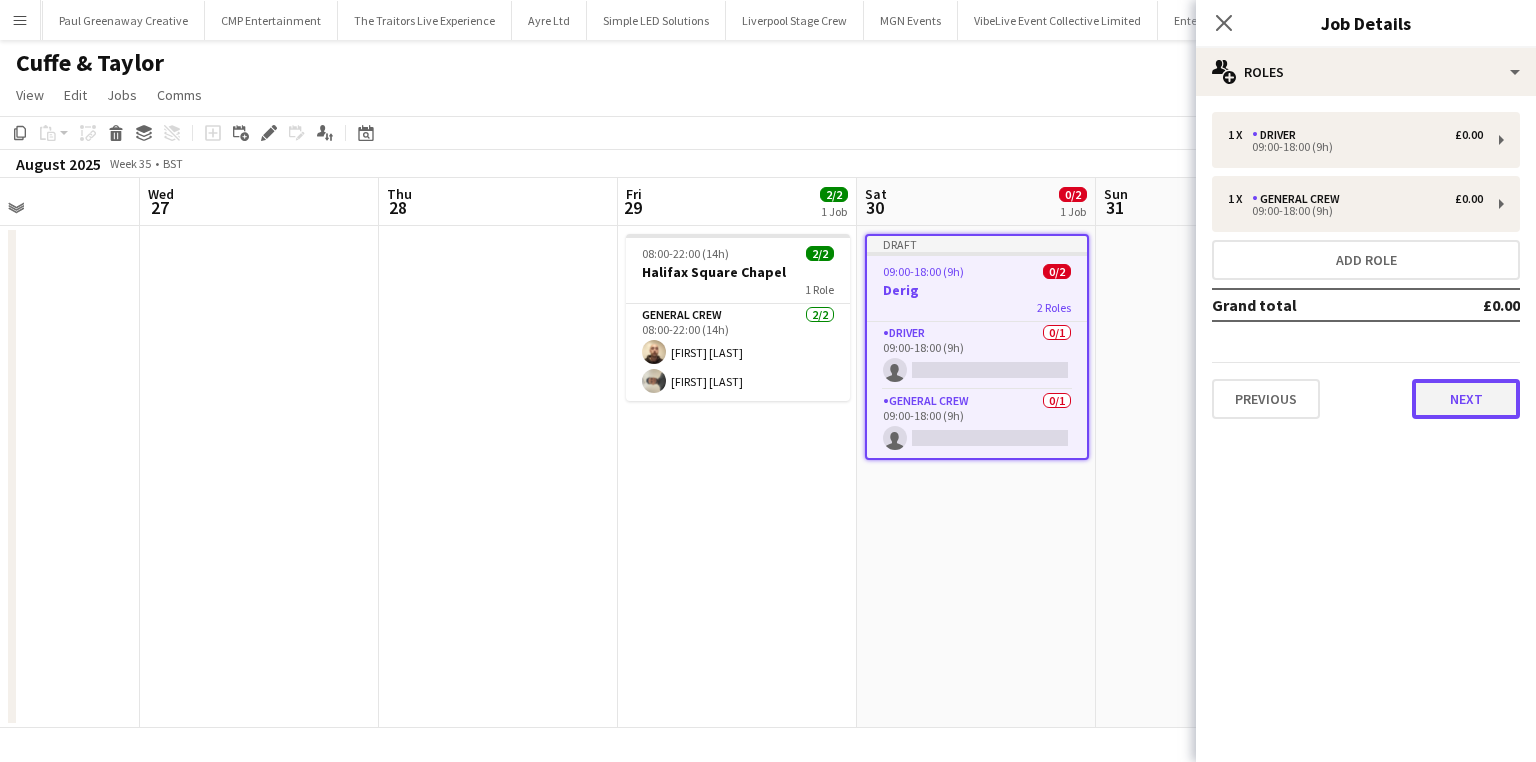 click on "Next" at bounding box center [1466, 399] 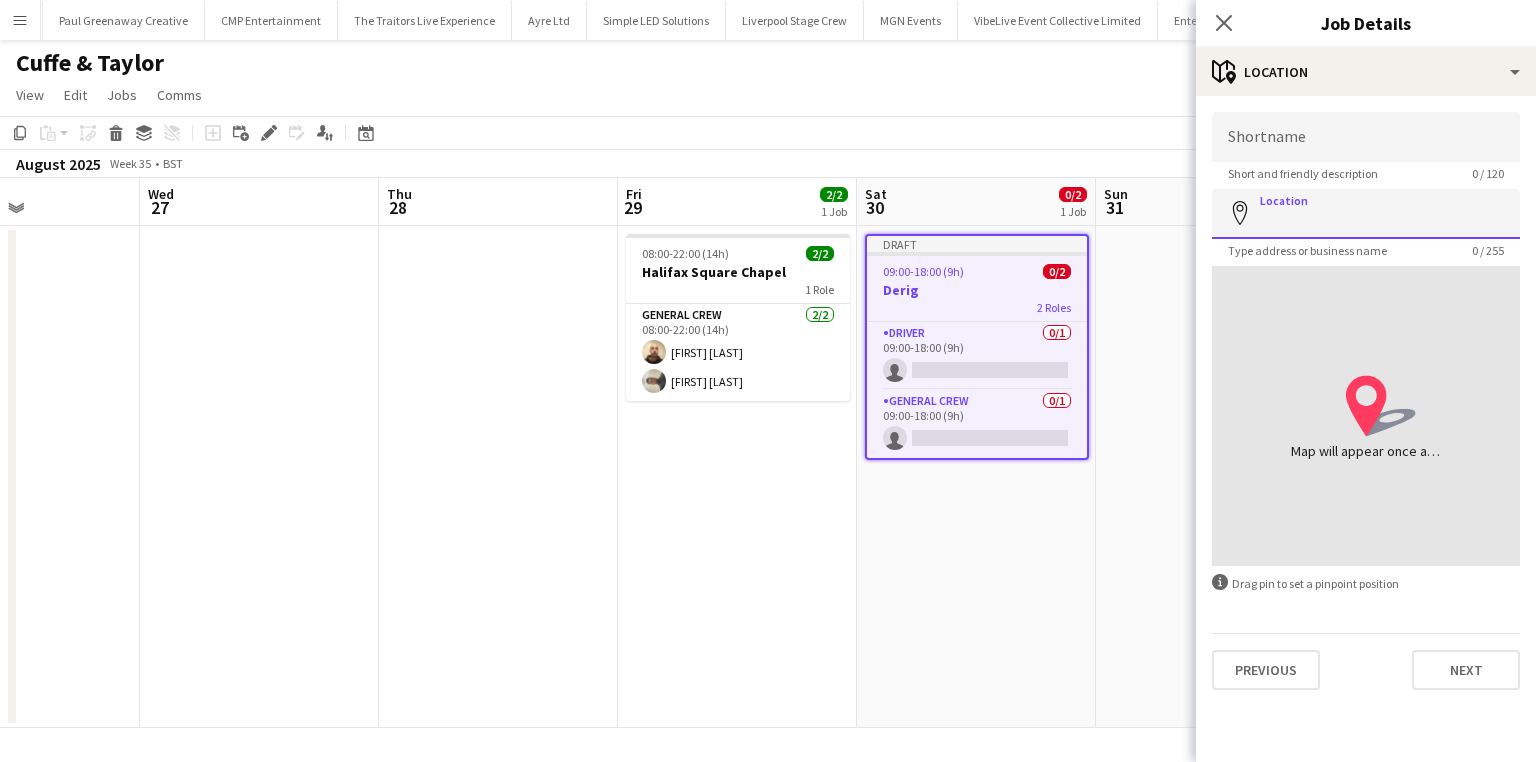 click on "Location" at bounding box center [1366, 214] 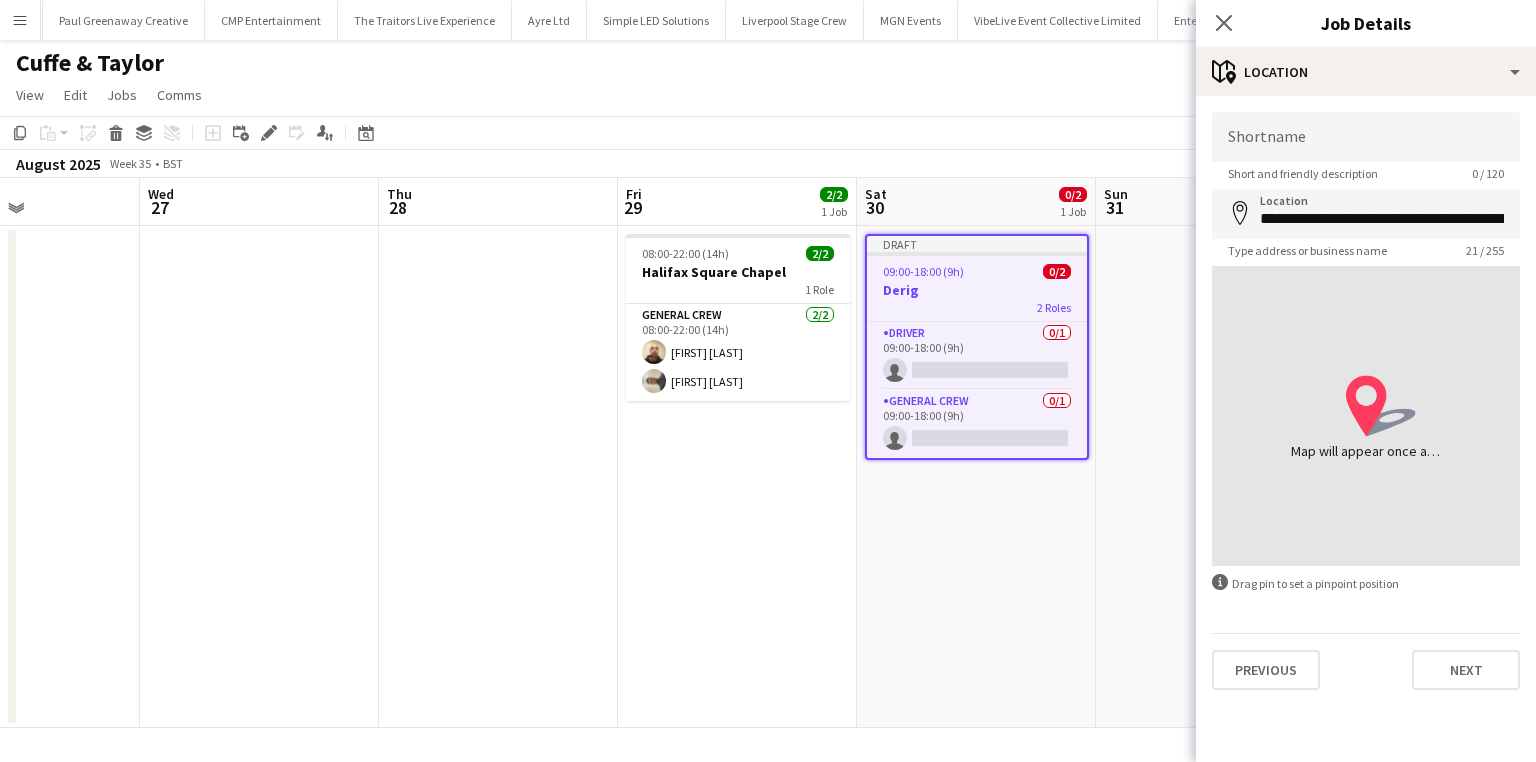 type on "**********" 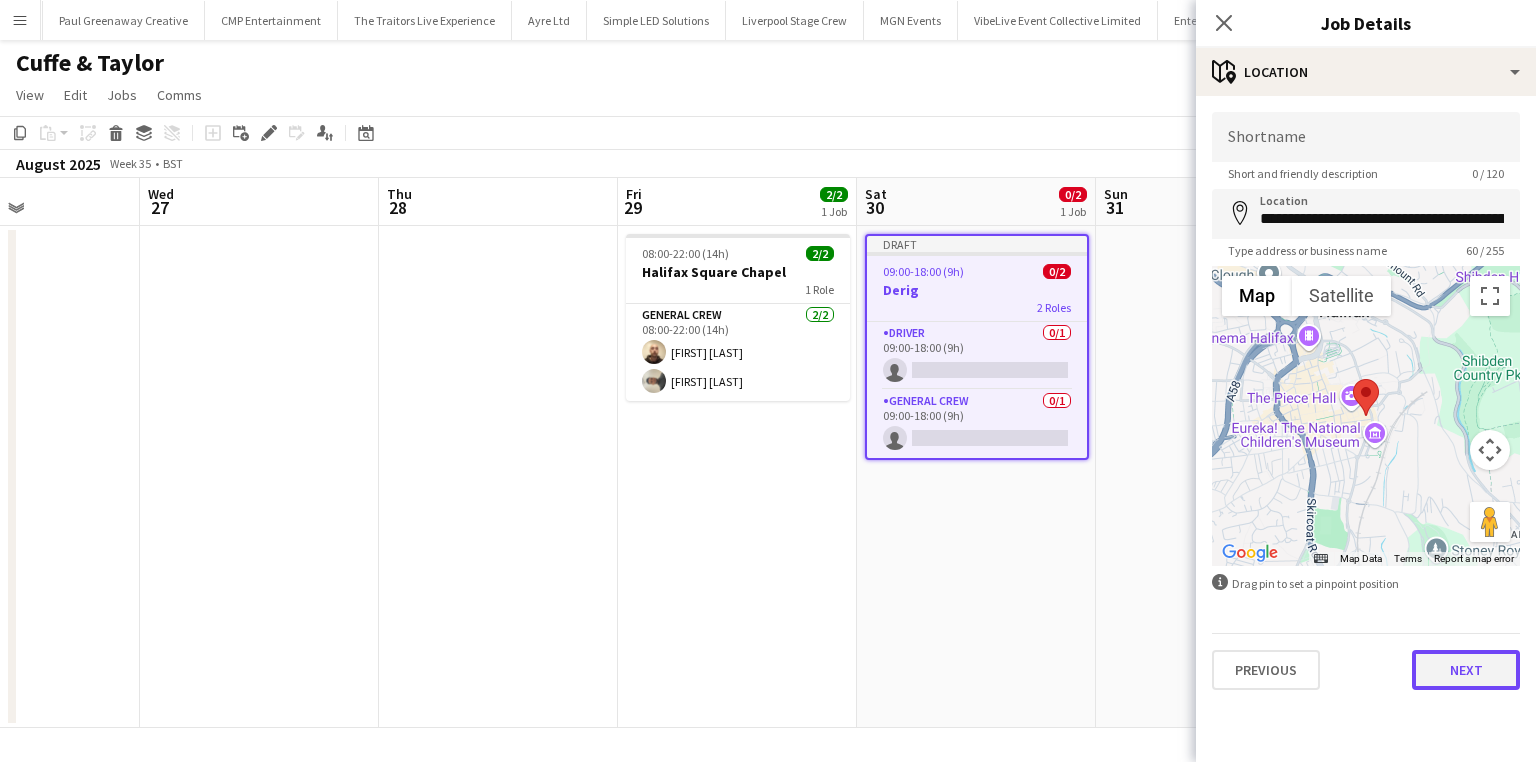 click on "Next" at bounding box center [1466, 670] 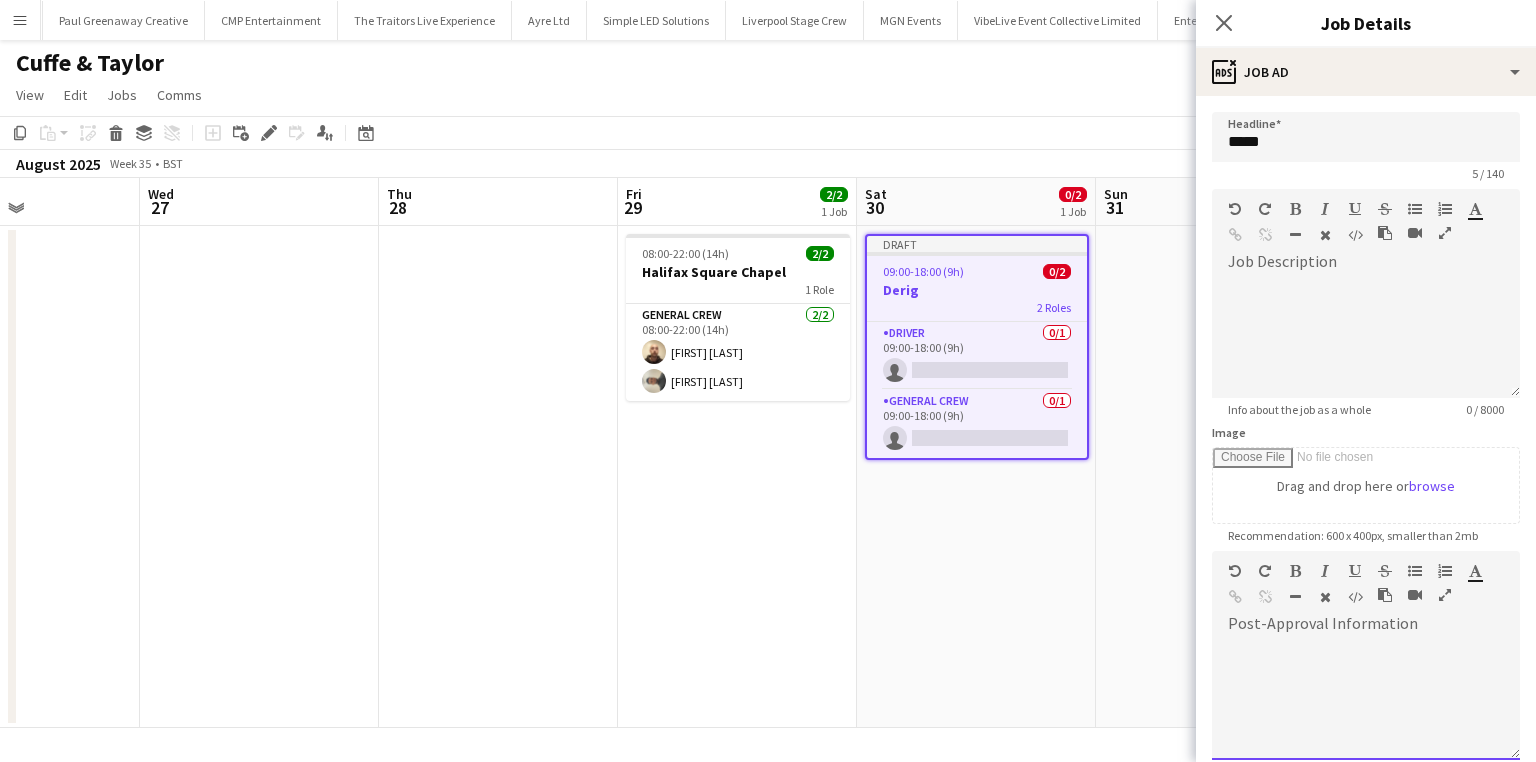 click at bounding box center (1366, 700) 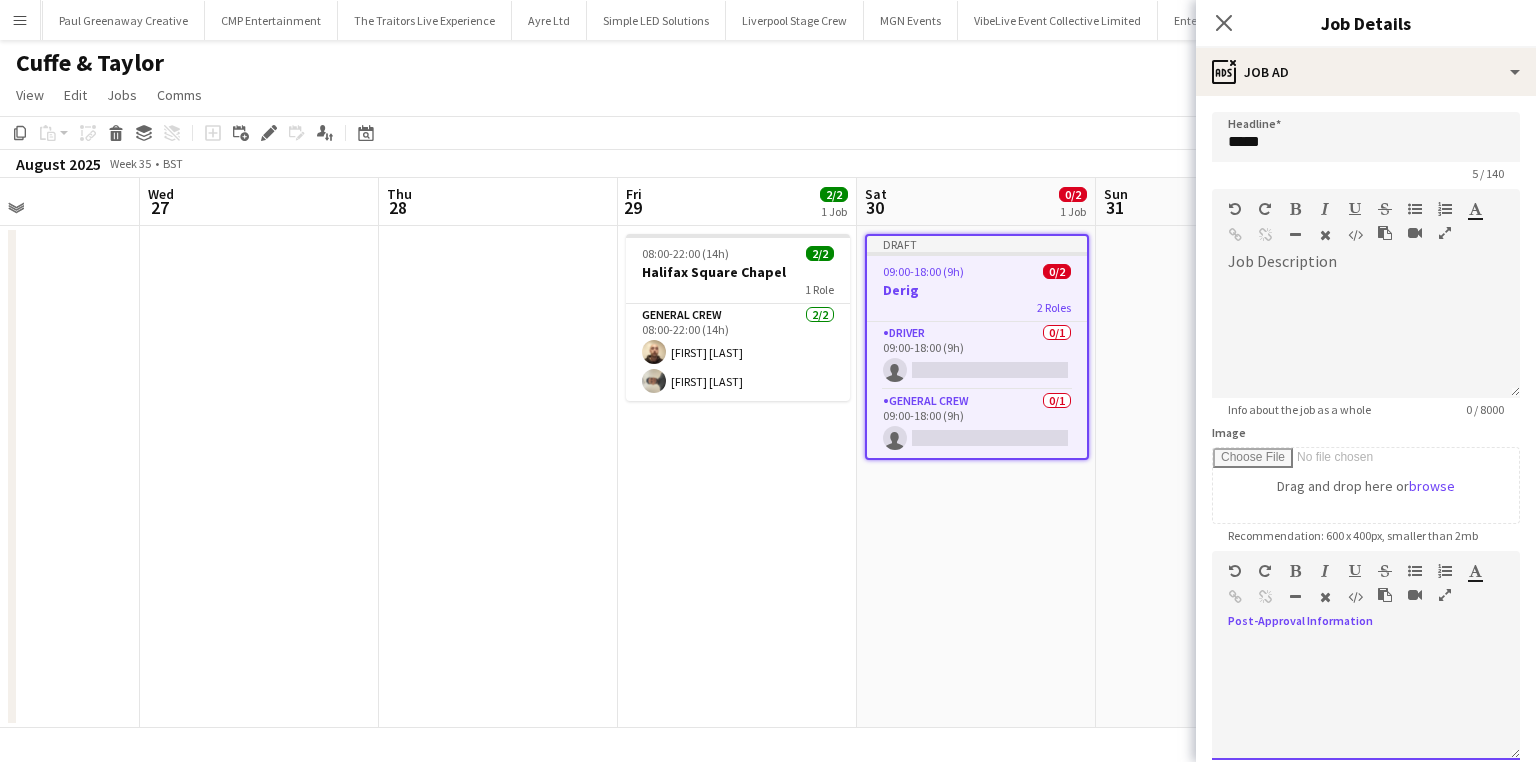 type 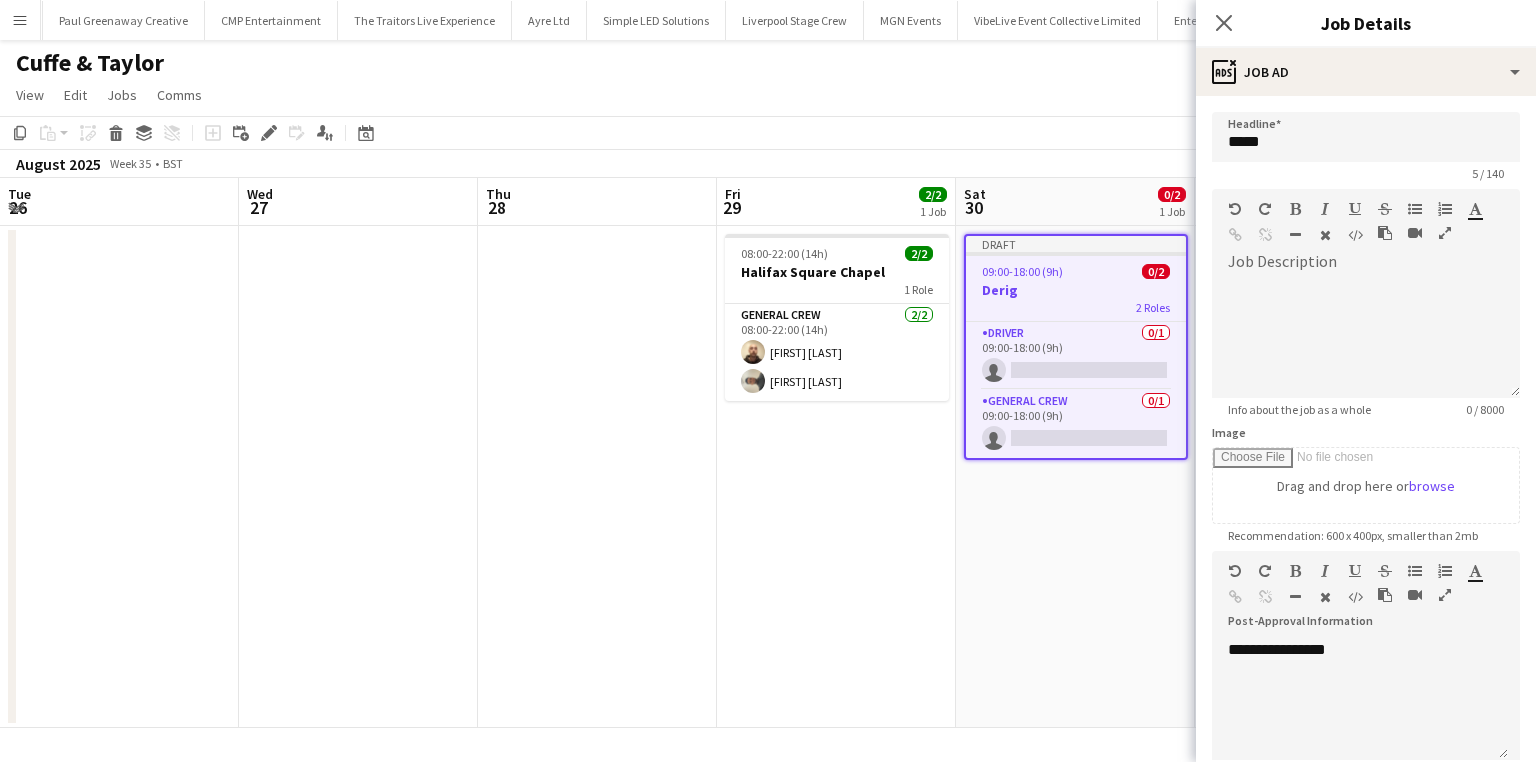 scroll, scrollTop: 0, scrollLeft: 444, axis: horizontal 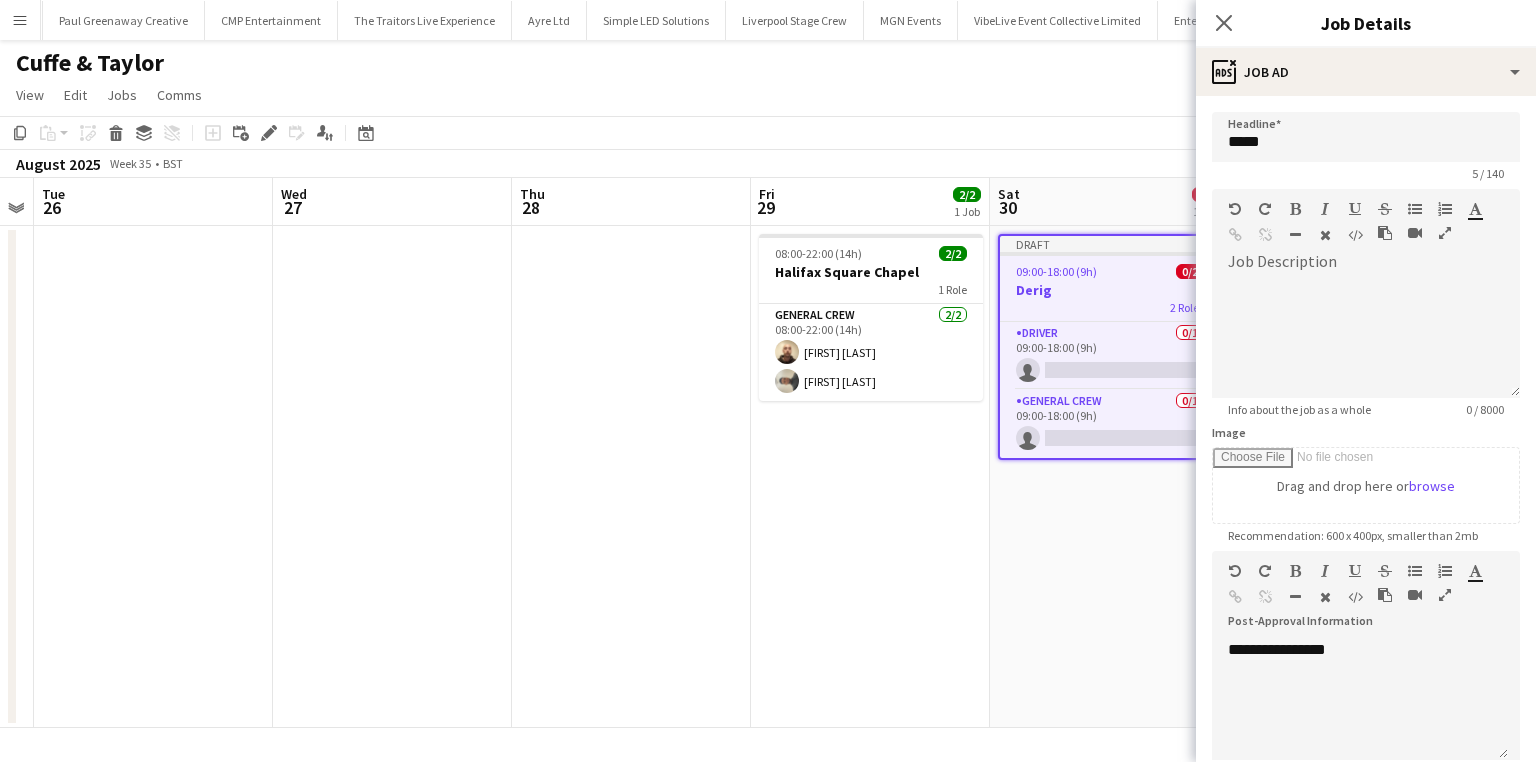 drag, startPoint x: 638, startPoint y: 590, endPoint x: 772, endPoint y: 587, distance: 134.03358 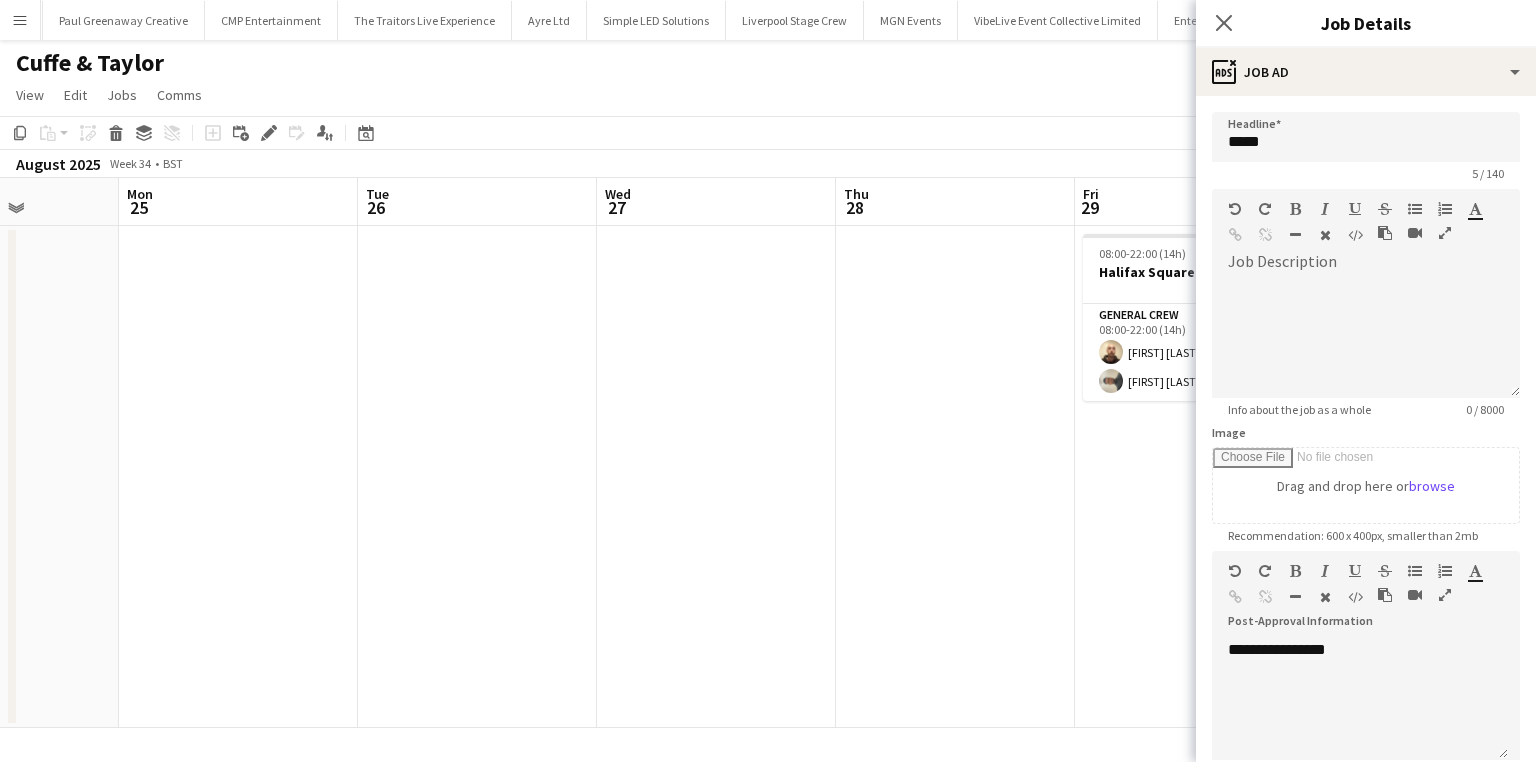 drag, startPoint x: 397, startPoint y: 488, endPoint x: 1003, endPoint y: 416, distance: 610.26227 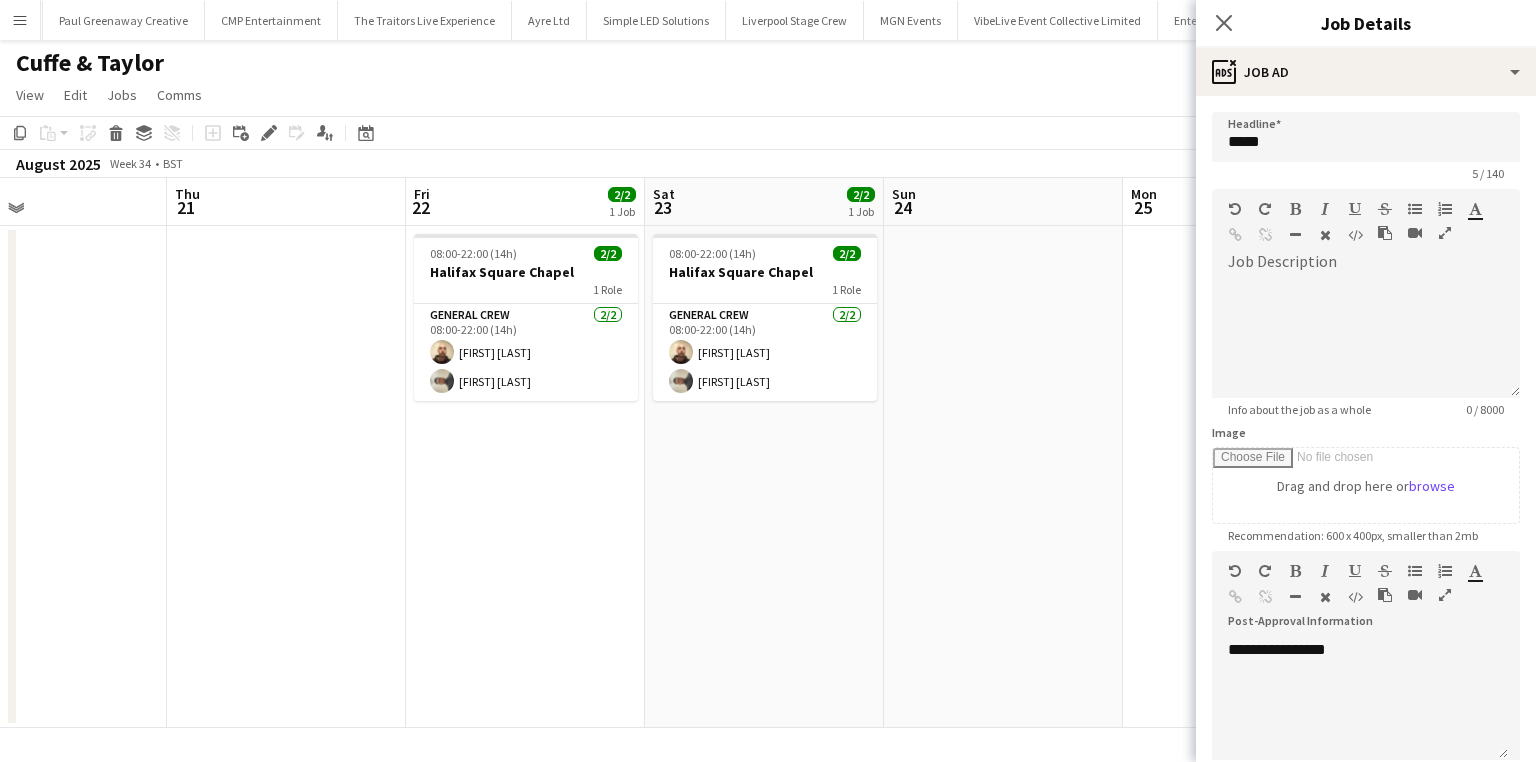drag, startPoint x: 912, startPoint y: 477, endPoint x: 1052, endPoint y: 461, distance: 140.91132 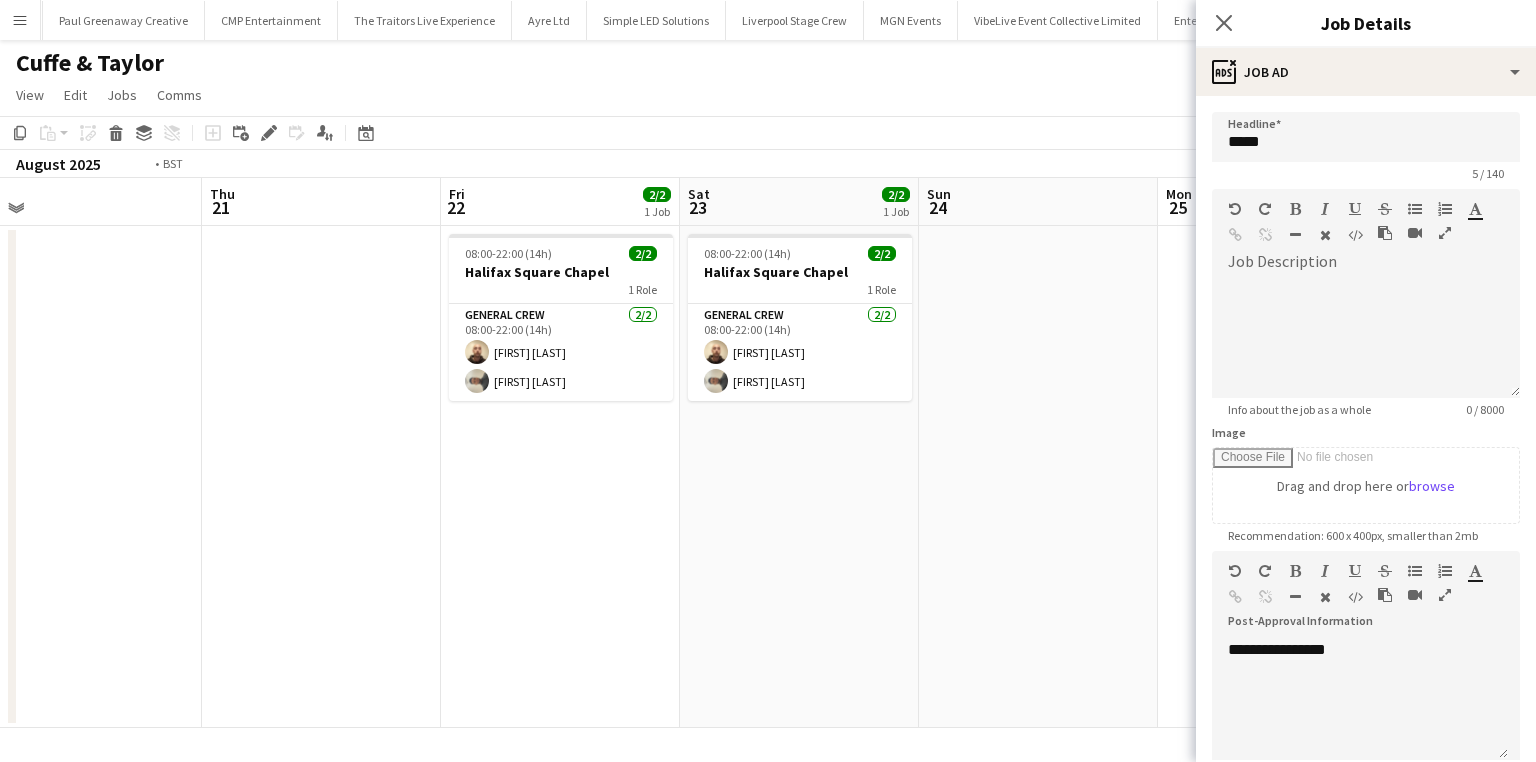 drag, startPoint x: 1083, startPoint y: 565, endPoint x: 950, endPoint y: 608, distance: 139.7784 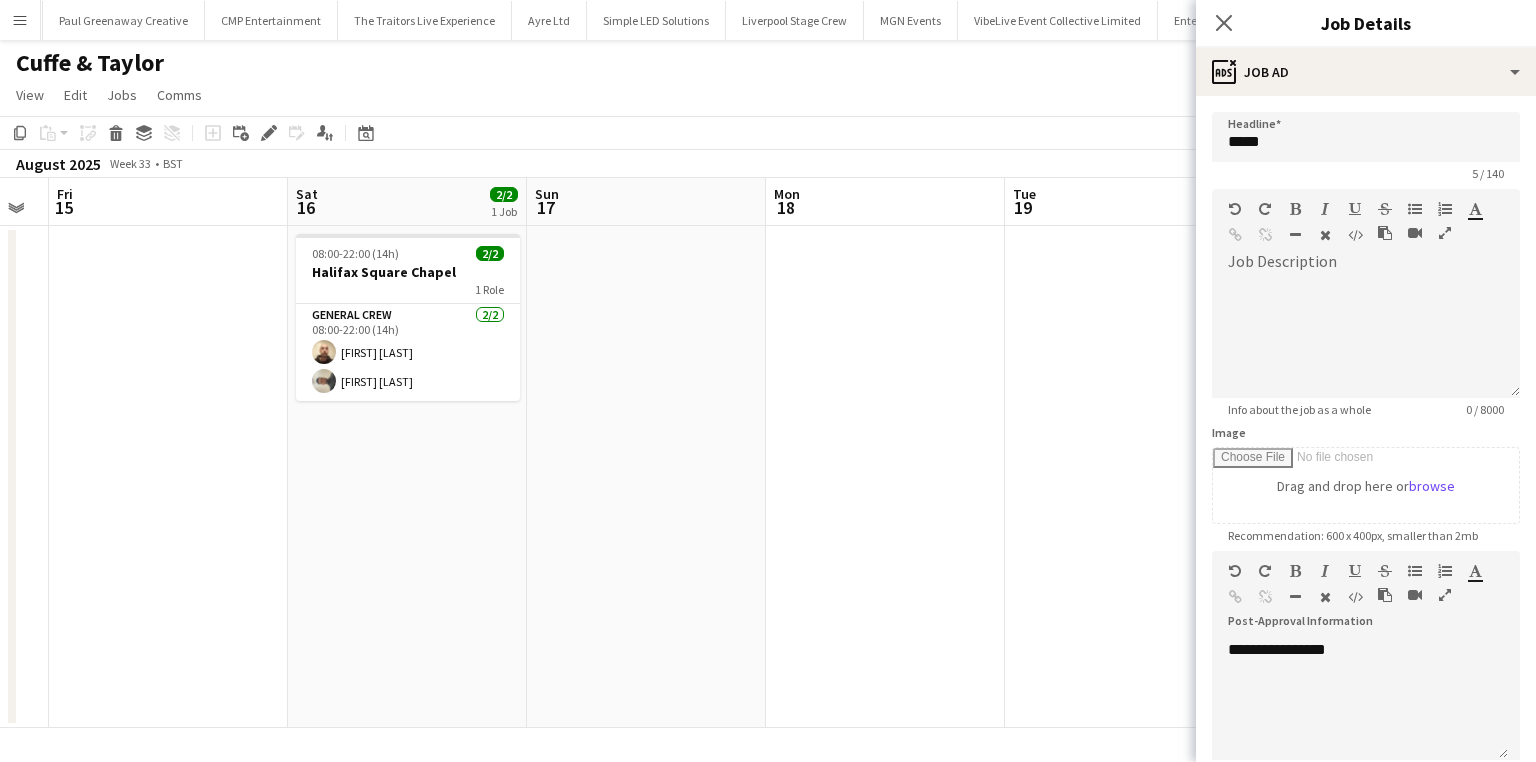 drag, startPoint x: 385, startPoint y: 604, endPoint x: 854, endPoint y: 568, distance: 470.37964 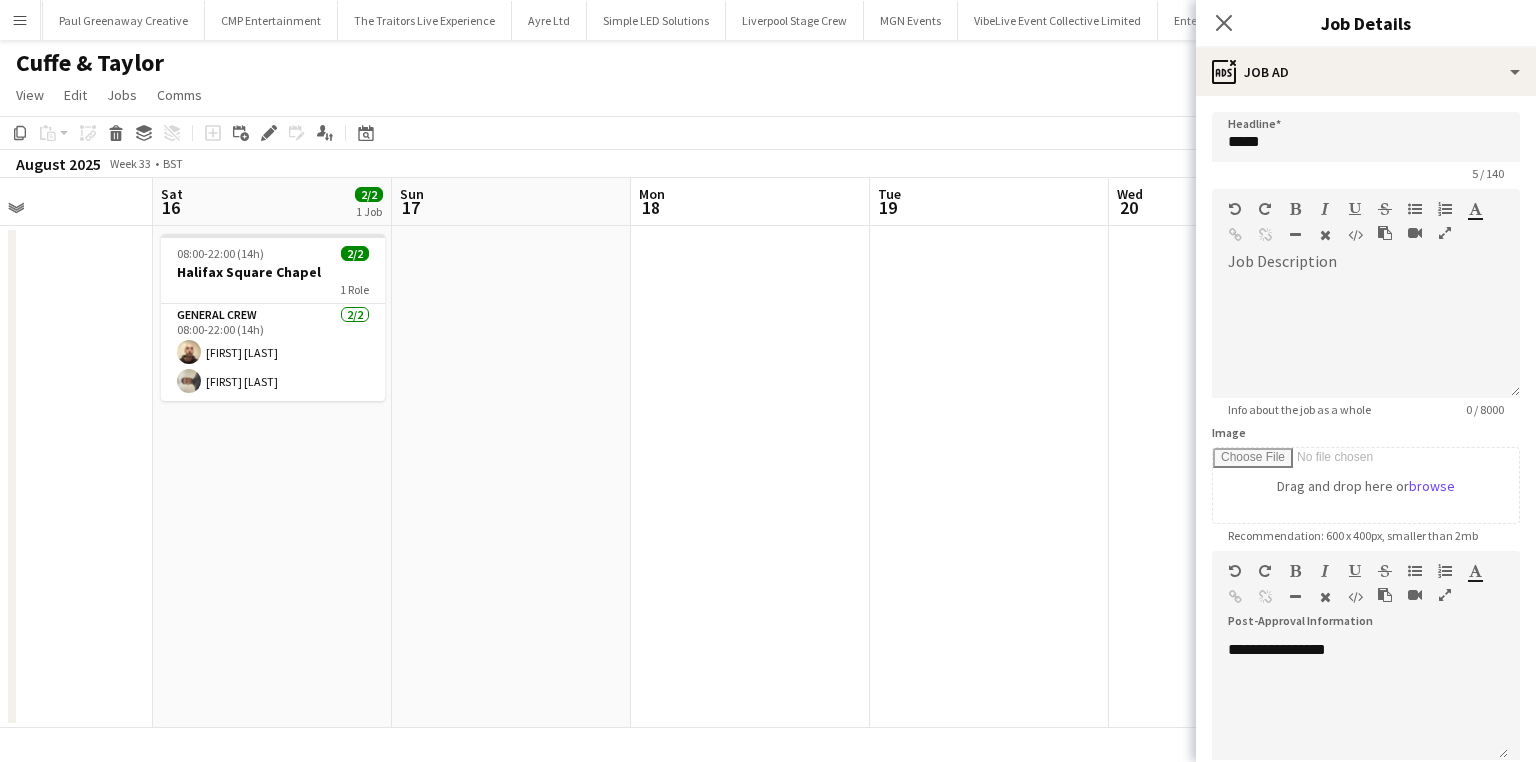 click on "Wed   13   Thu   14   Fri   15   Sat   16   2/2   1 Job   Sun   17   Mon   18   Tue   19   Wed   20   Thu   21   Fri   22   2/2   1 Job   Sat   23   2/2   1 Job   Sun   24      08:00-22:00 (14h)    2/2   Halifax Square Chapel   1 Role   General Crew   2/2   08:00-22:00 (14h)
Jason Mawer Stefano rowe     08:00-22:00 (14h)    2/2   Halifax Square Chapel   1 Role   General Crew   2/2   08:00-22:00 (14h)
Jason Mawer Stefano rowe     08:00-22:00 (14h)    2/2   Halifax Square Chapel   1 Role   General Crew   2/2   08:00-22:00 (14h)
Jason Mawer Stefano rowe" at bounding box center [768, 453] 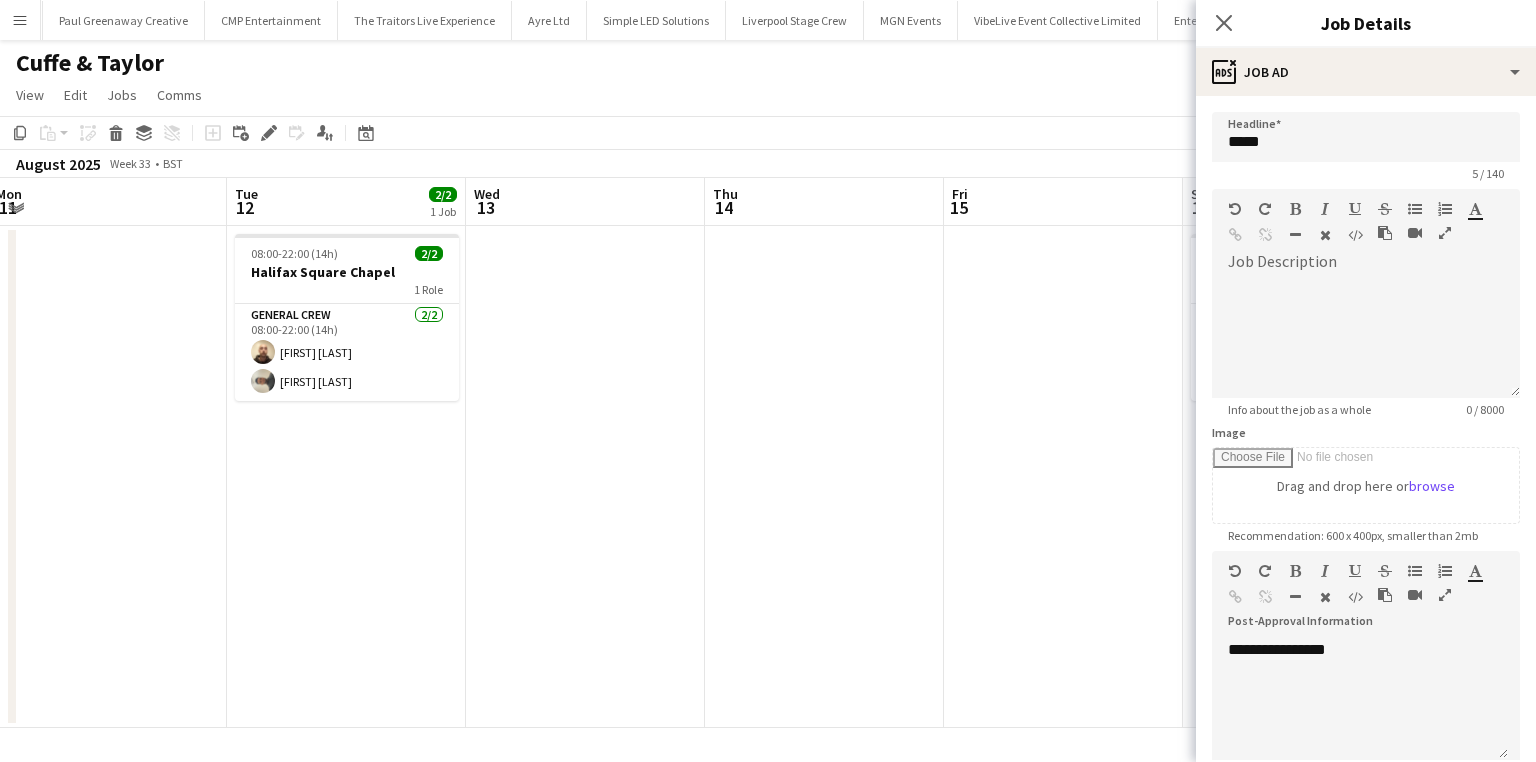 drag, startPoint x: 776, startPoint y: 577, endPoint x: 852, endPoint y: 577, distance: 76 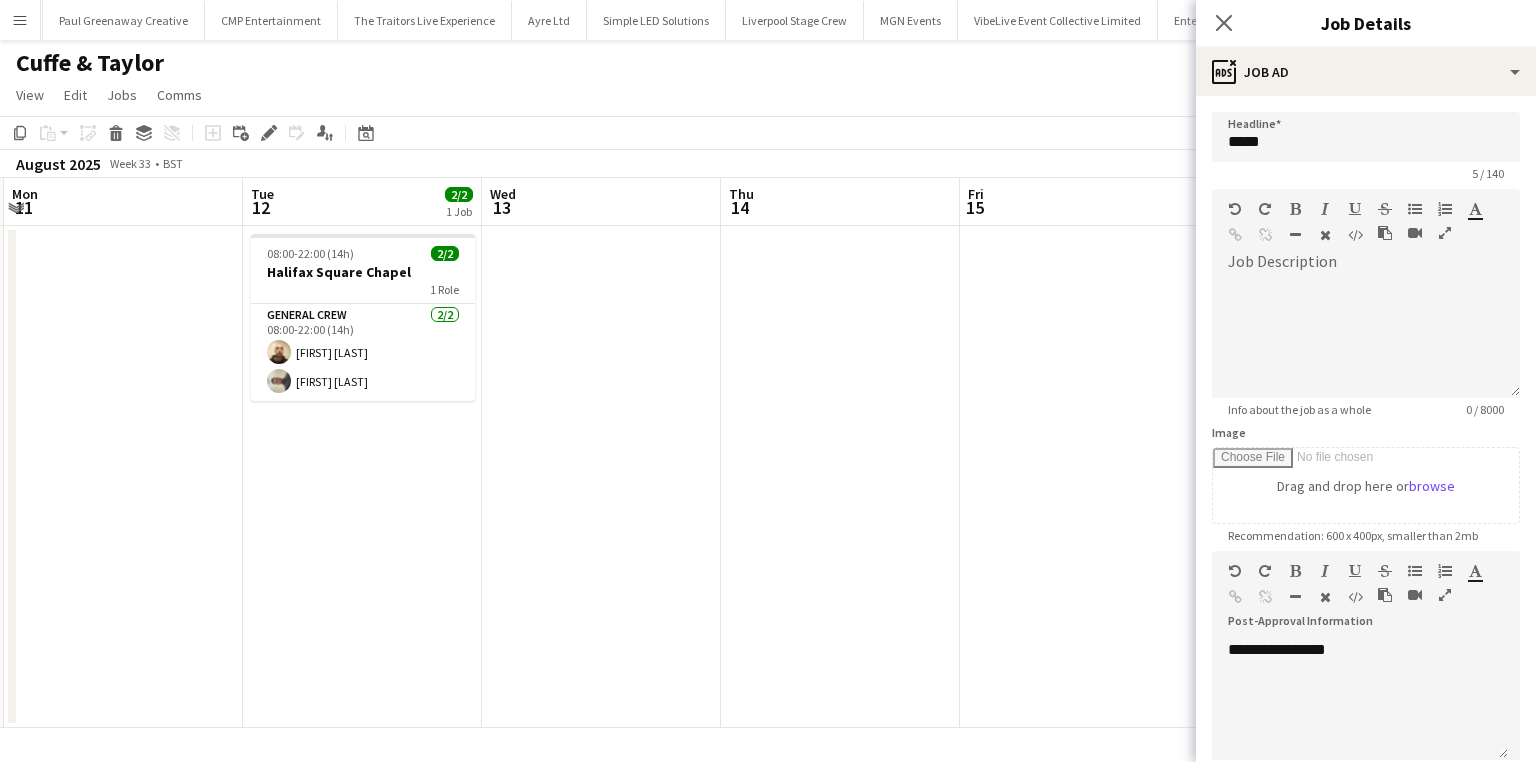 drag, startPoint x: 421, startPoint y: 568, endPoint x: 805, endPoint y: 564, distance: 384.02084 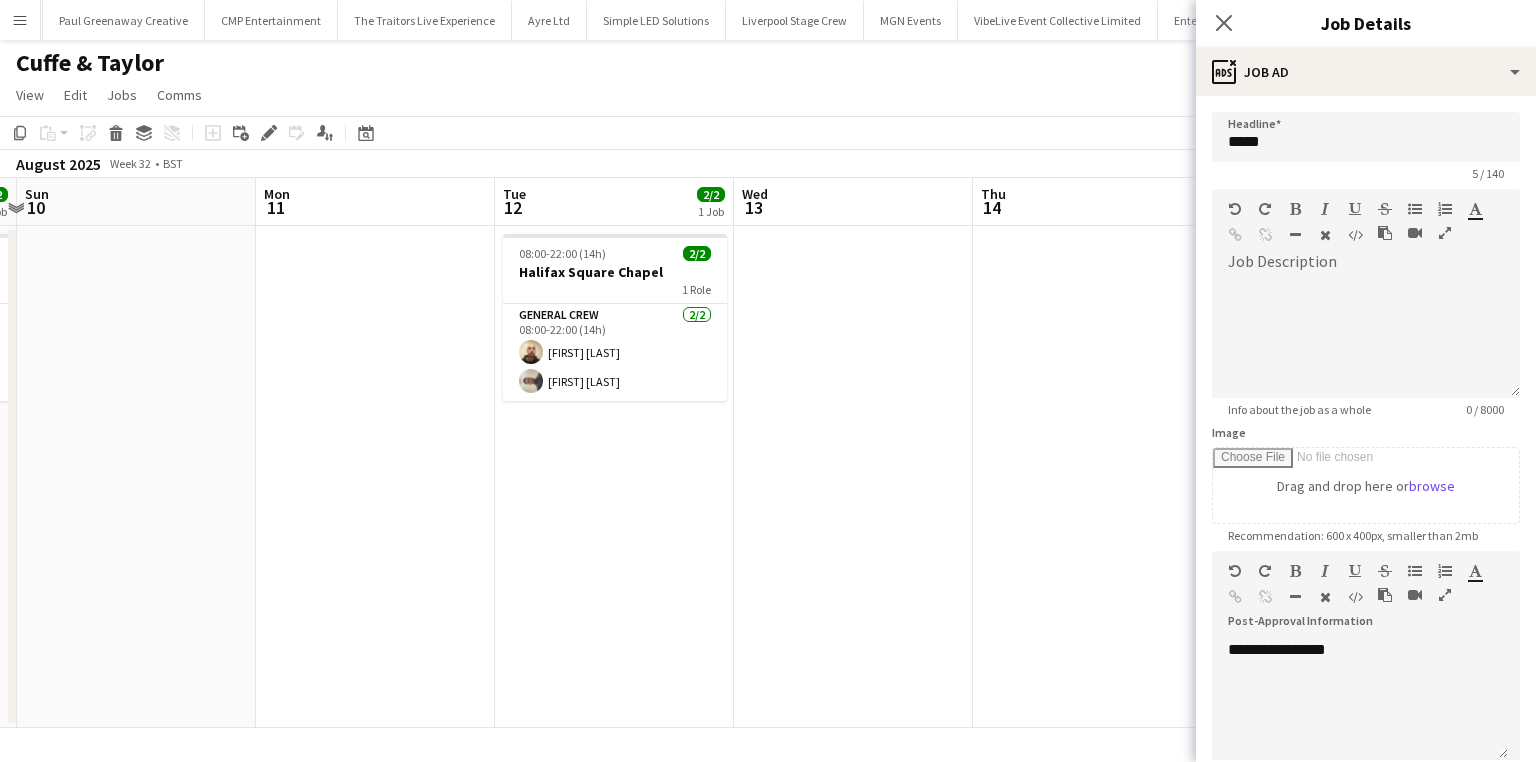 drag, startPoint x: 321, startPoint y: 574, endPoint x: 826, endPoint y: 561, distance: 505.1673 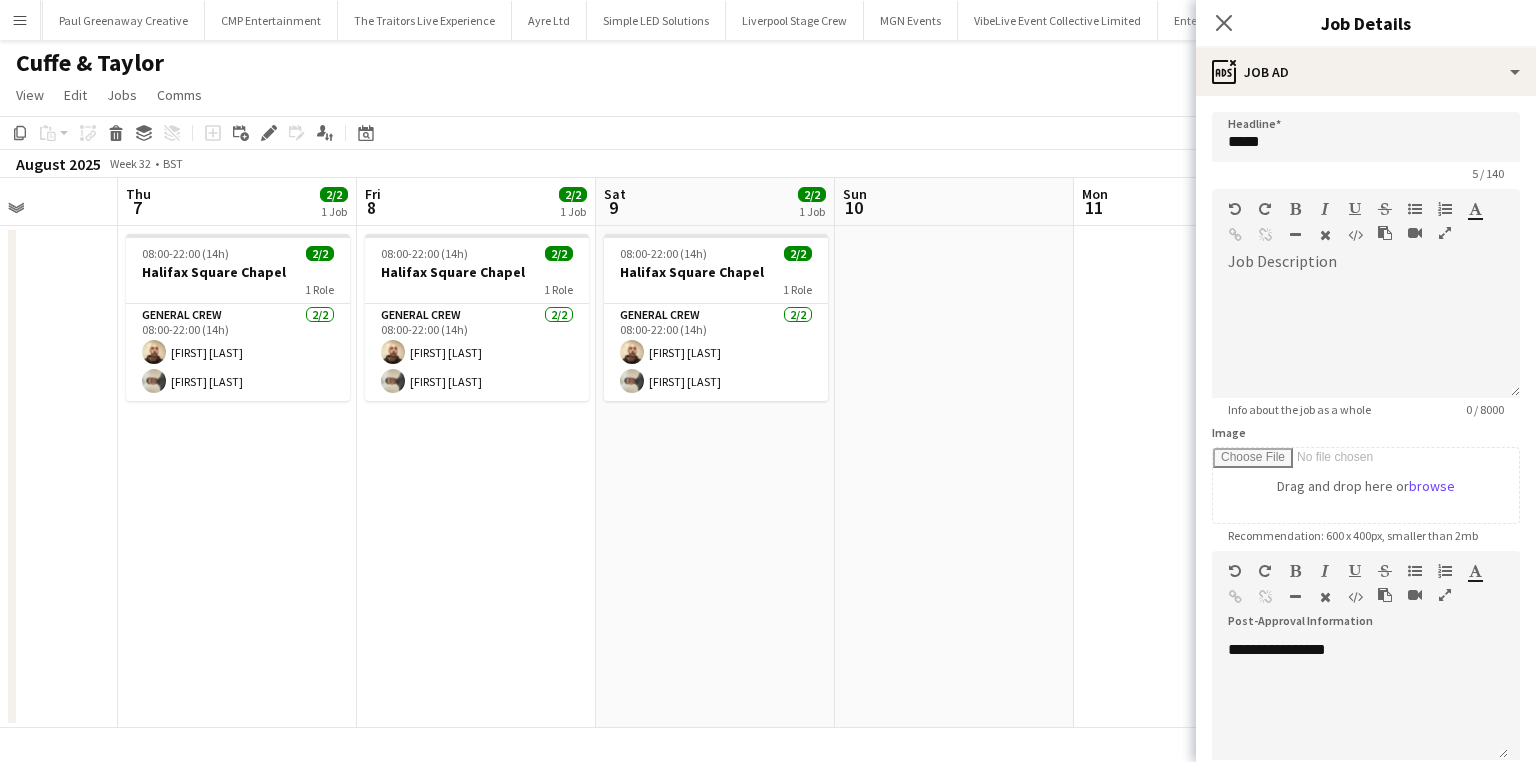drag, startPoint x: 388, startPoint y: 571, endPoint x: 852, endPoint y: 575, distance: 464.01724 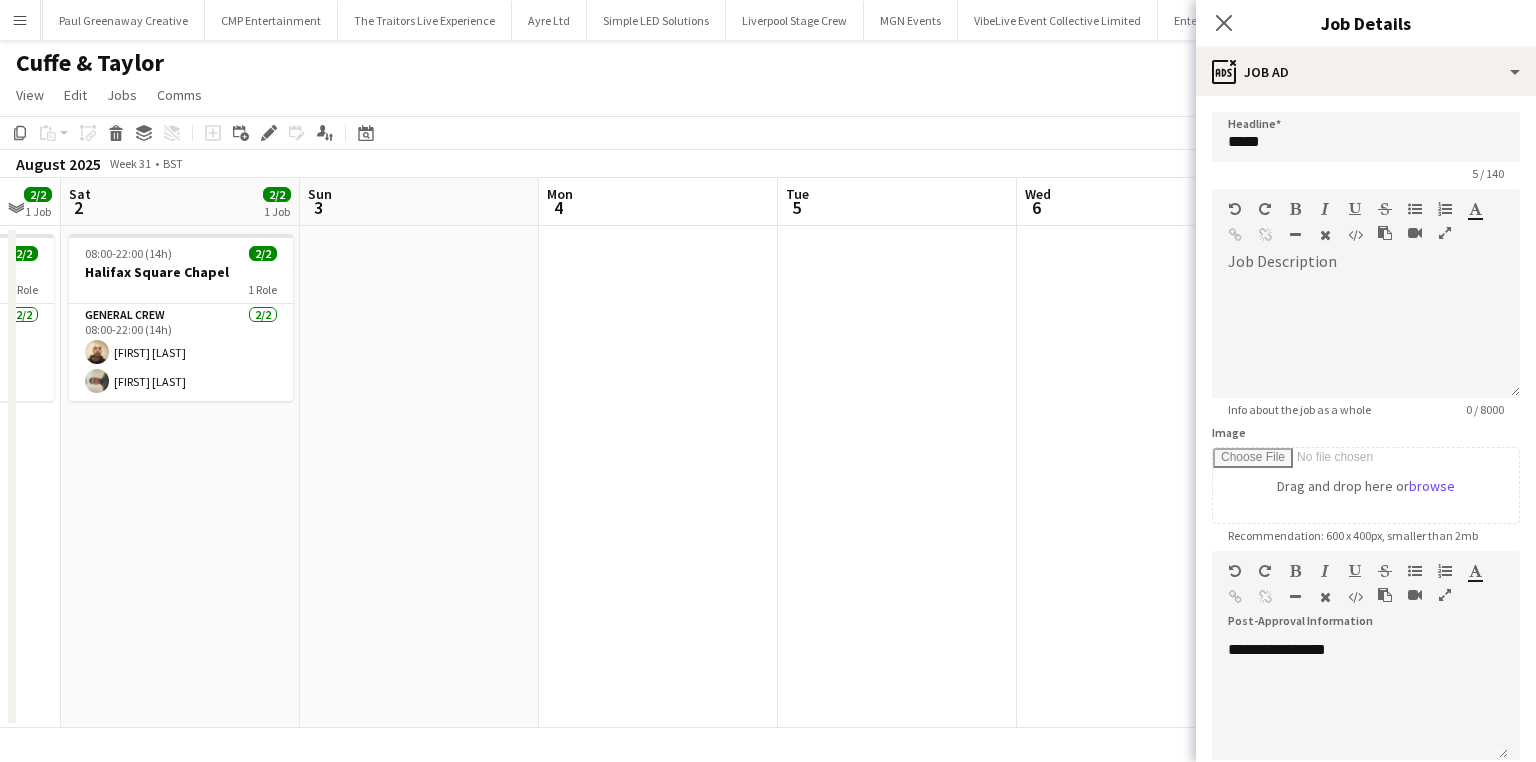 drag, startPoint x: 464, startPoint y: 567, endPoint x: 949, endPoint y: 584, distance: 485.29785 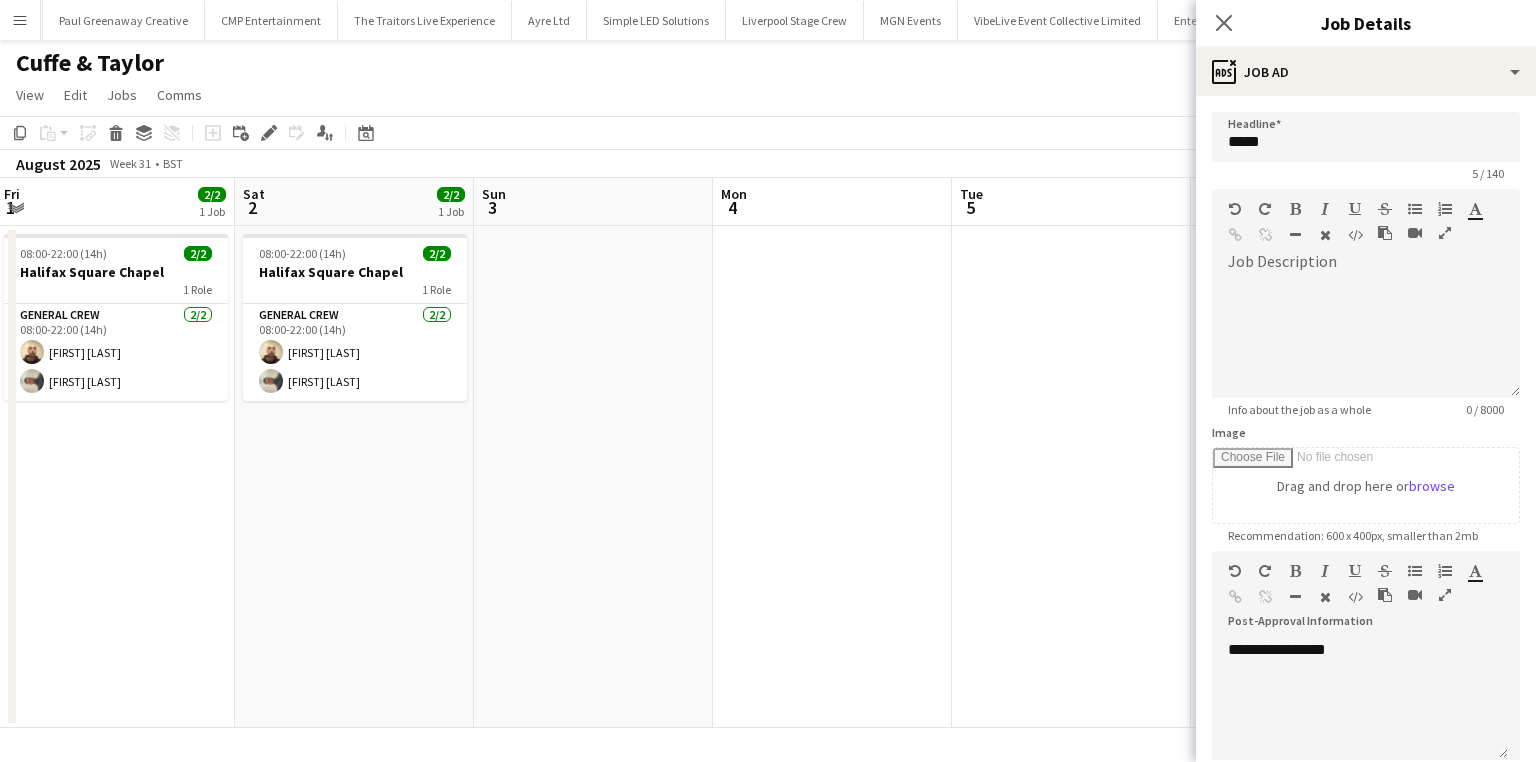 drag, startPoint x: 464, startPoint y: 585, endPoint x: 916, endPoint y: 548, distance: 453.51184 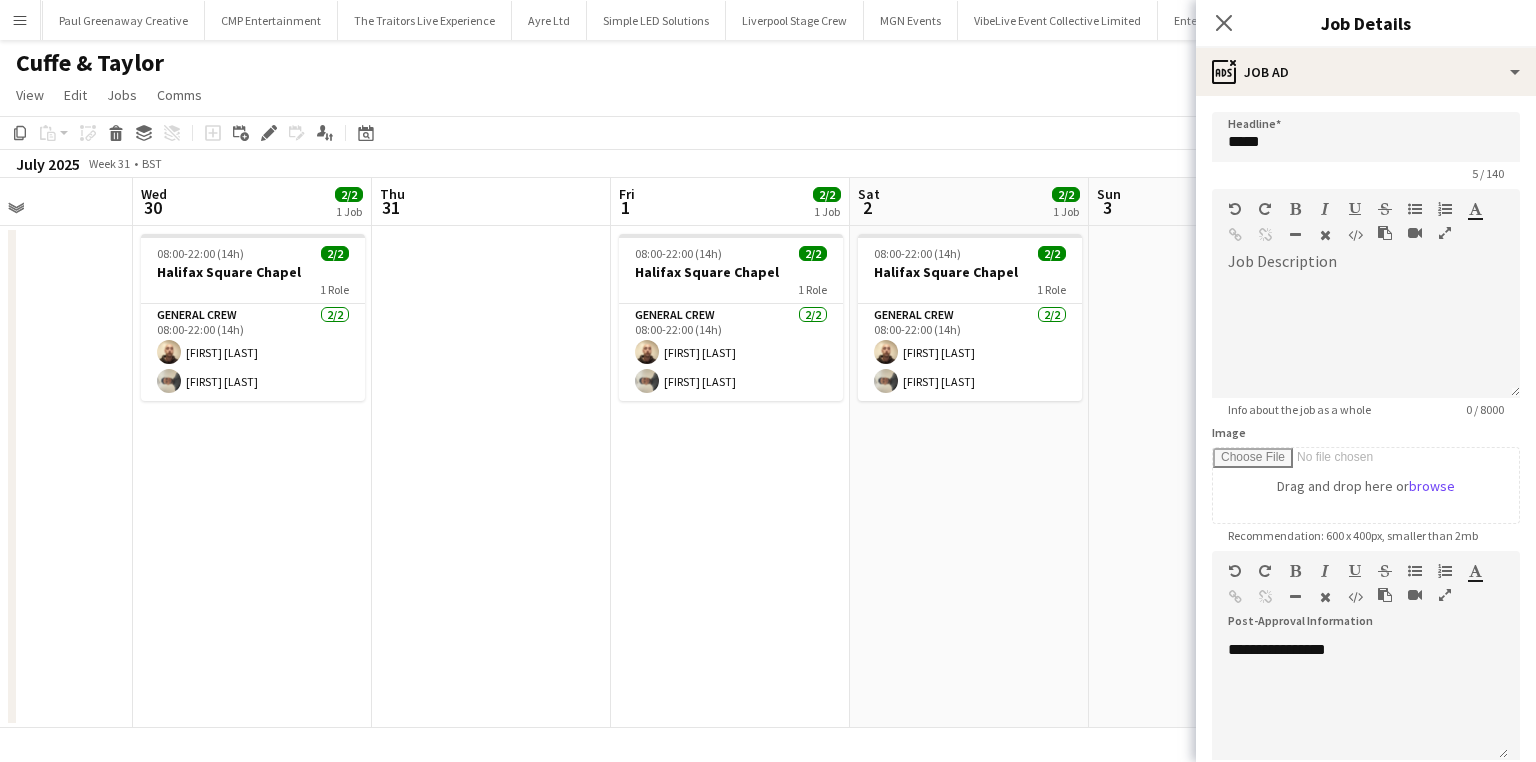 drag, startPoint x: 768, startPoint y: 535, endPoint x: 418, endPoint y: 588, distance: 353.9901 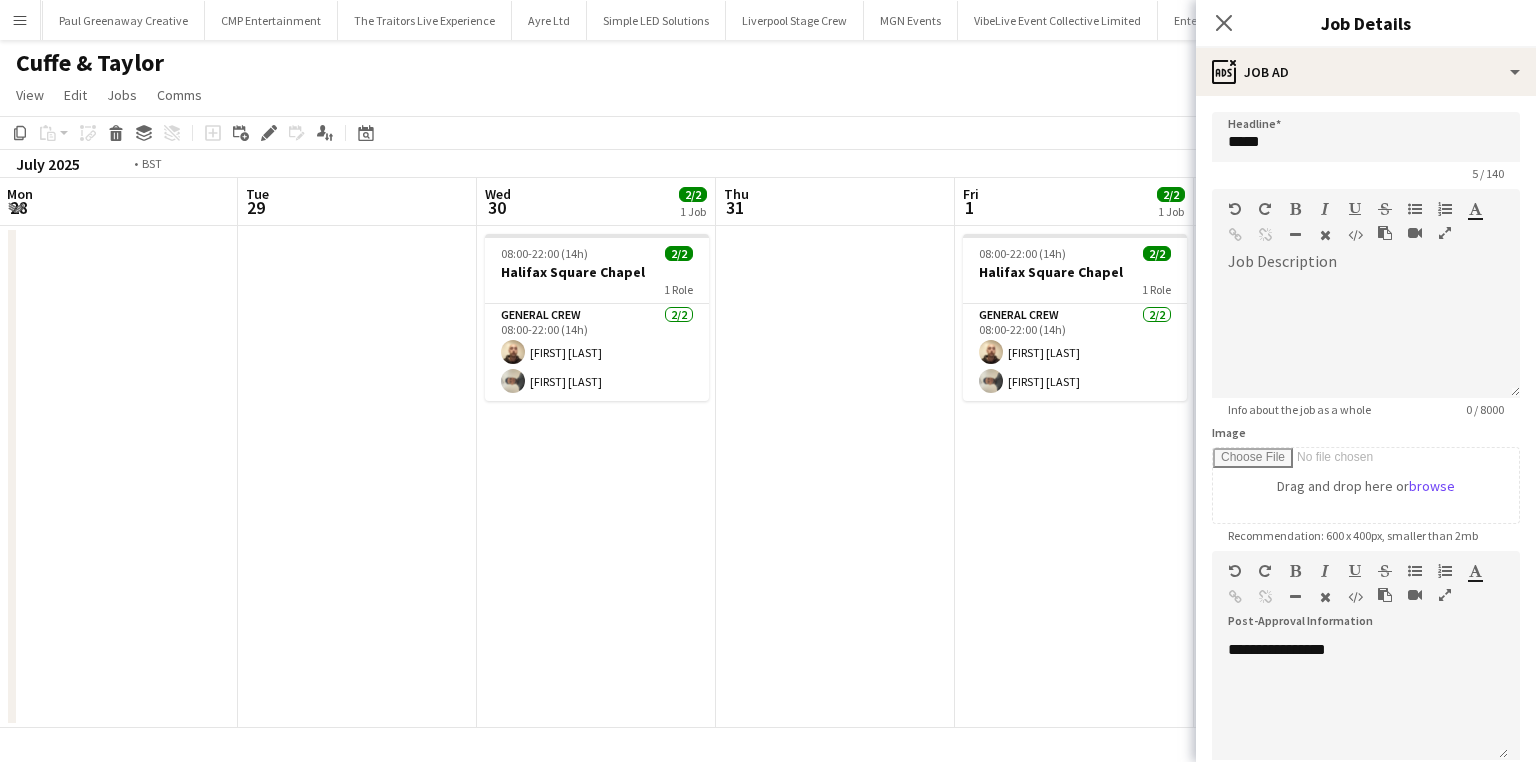 drag, startPoint x: 256, startPoint y: 572, endPoint x: 736, endPoint y: 539, distance: 481.13303 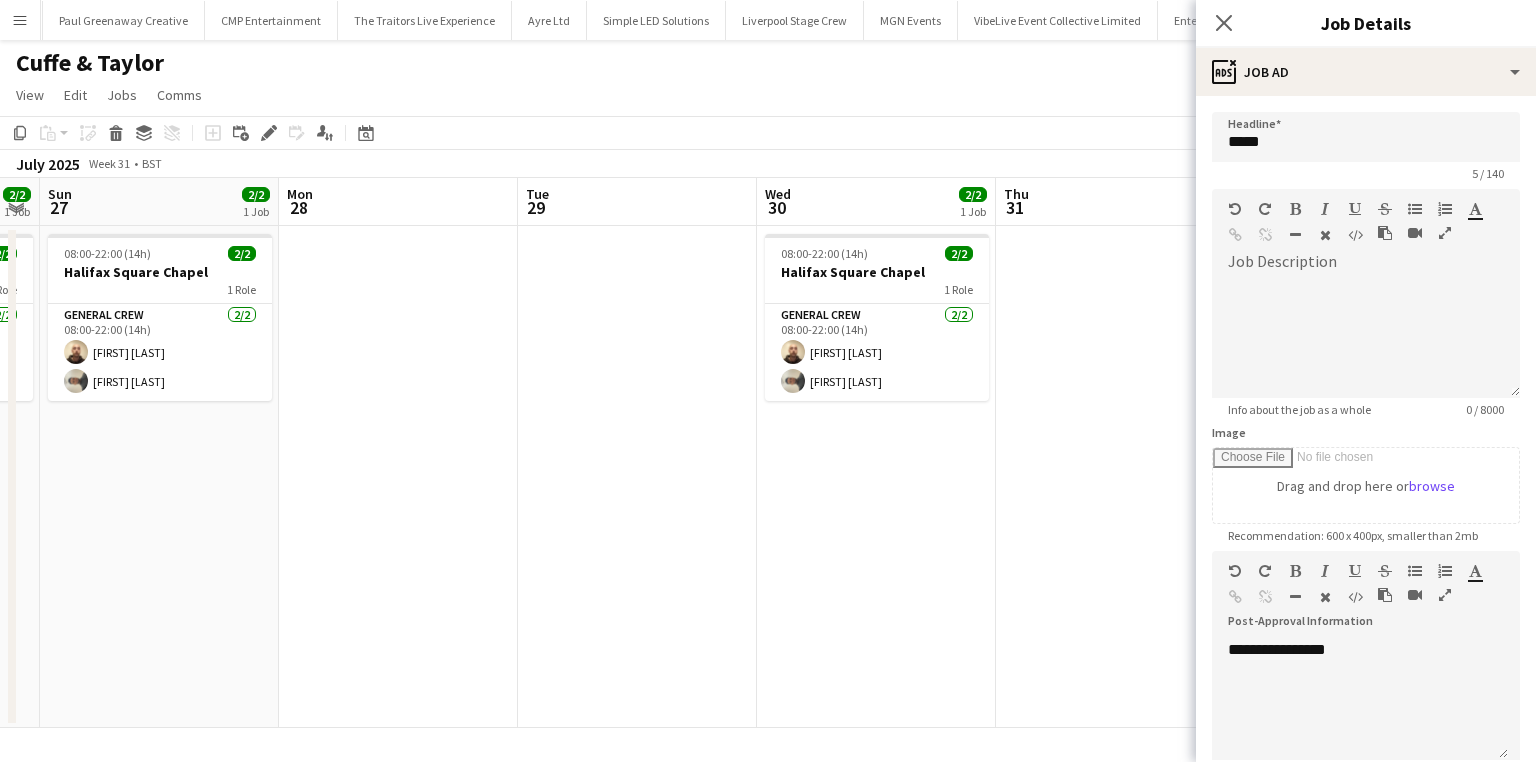 drag, startPoint x: 273, startPoint y: 556, endPoint x: 966, endPoint y: 529, distance: 693.52576 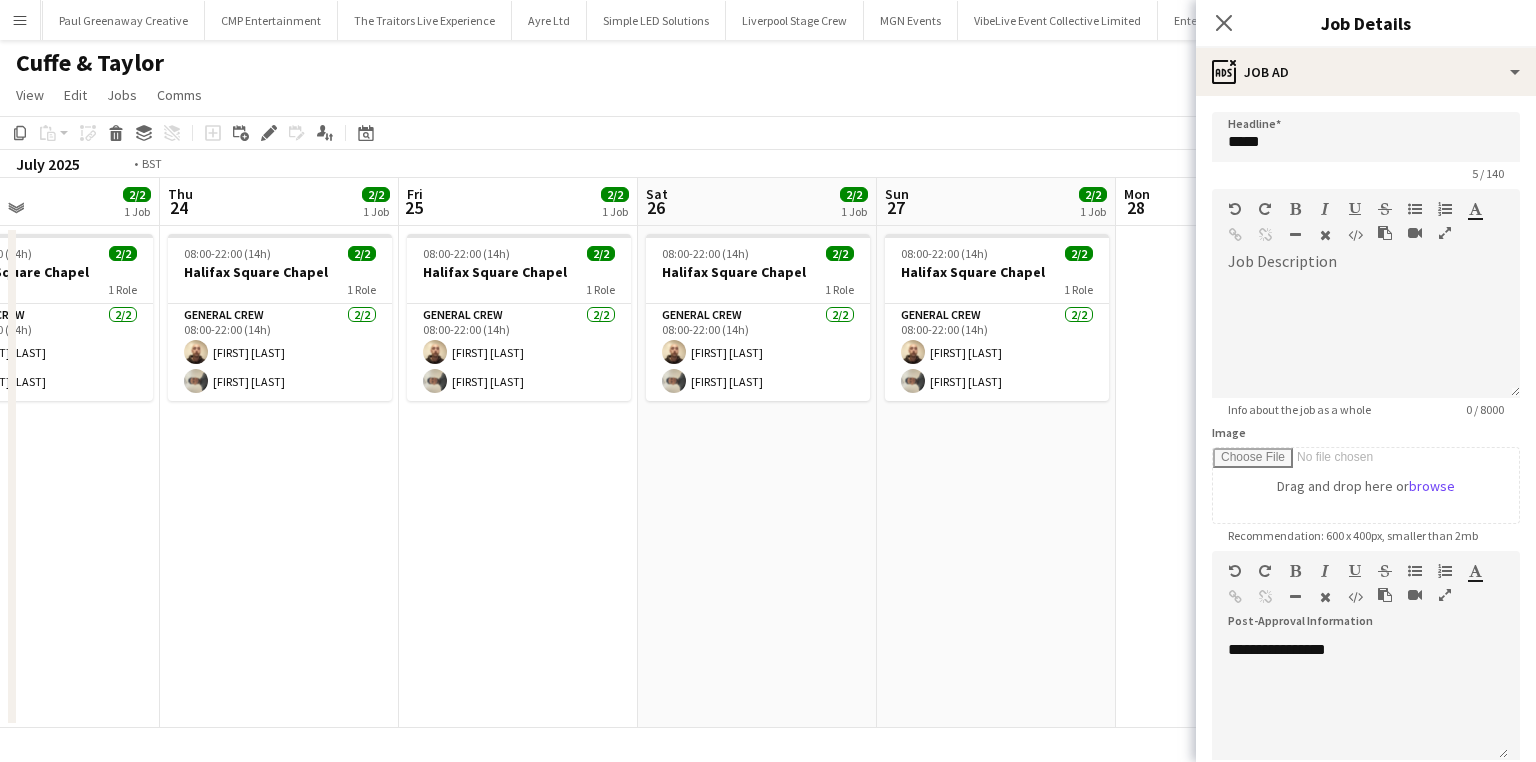 drag, startPoint x: 885, startPoint y: 556, endPoint x: 622, endPoint y: 579, distance: 264.00378 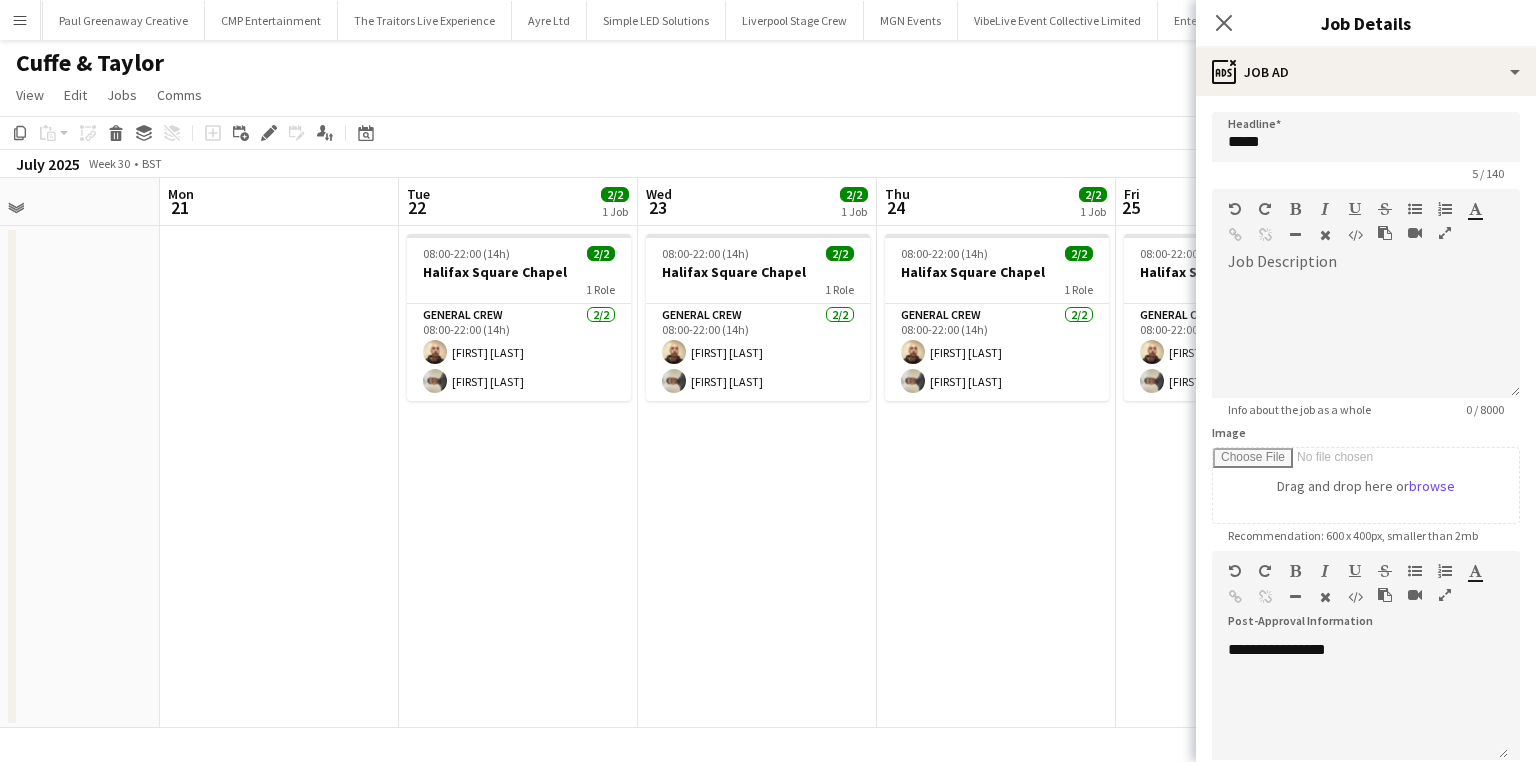 drag, startPoint x: 303, startPoint y: 569, endPoint x: 910, endPoint y: 550, distance: 607.2973 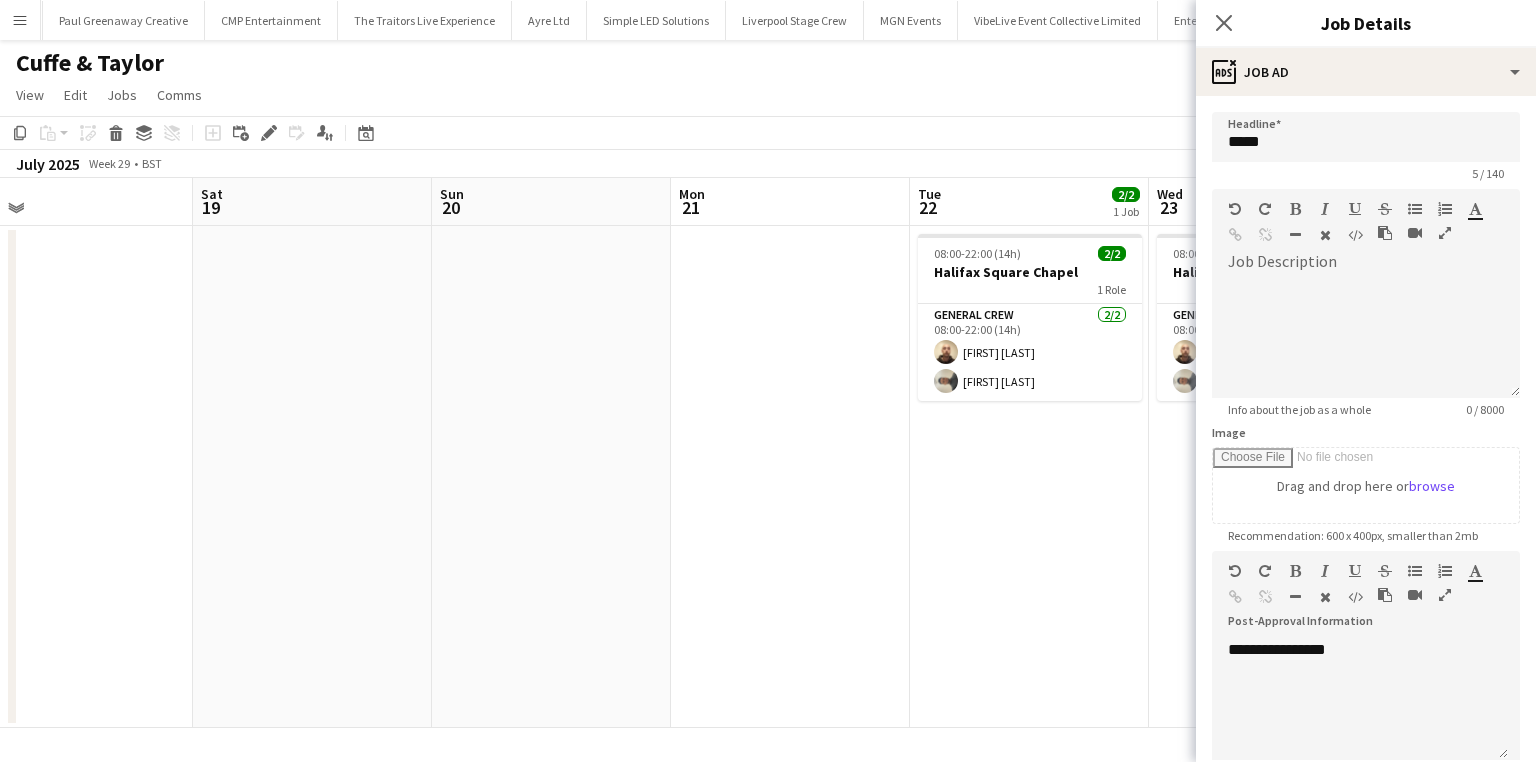 drag, startPoint x: 402, startPoint y: 568, endPoint x: 965, endPoint y: 539, distance: 563.7464 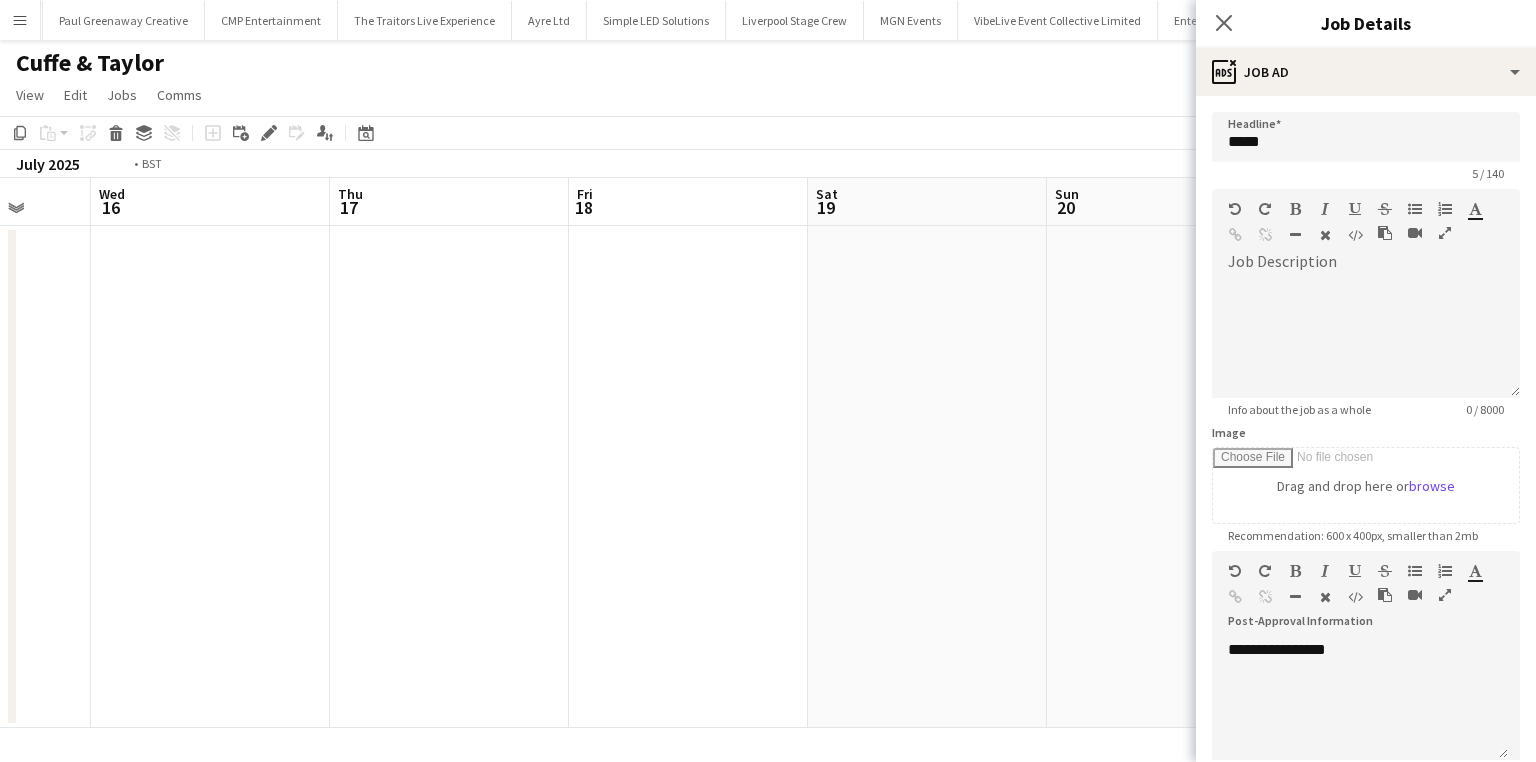drag, startPoint x: 879, startPoint y: 516, endPoint x: 978, endPoint y: 524, distance: 99.32271 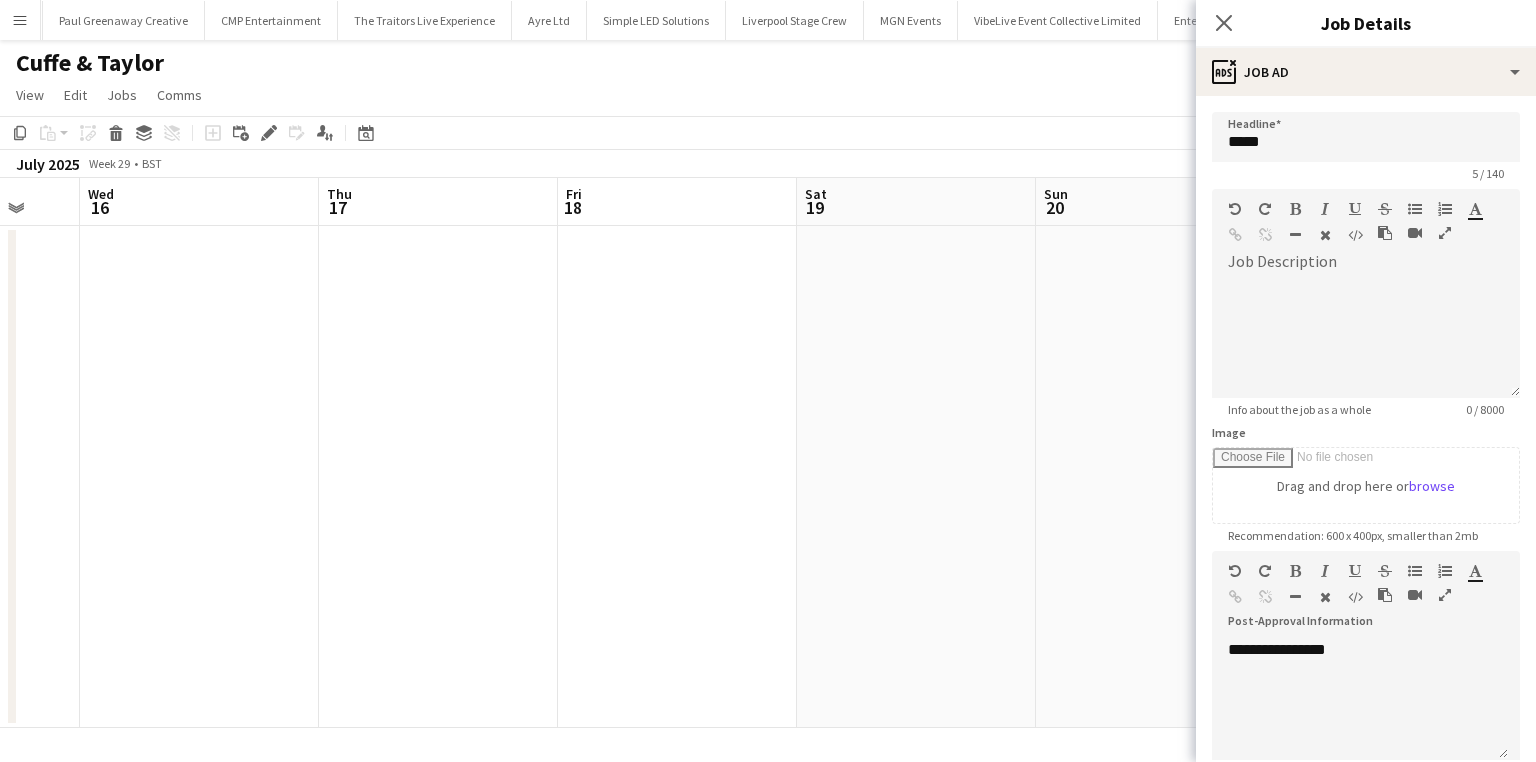 drag, startPoint x: 396, startPoint y: 519, endPoint x: 535, endPoint y: 532, distance: 139.60658 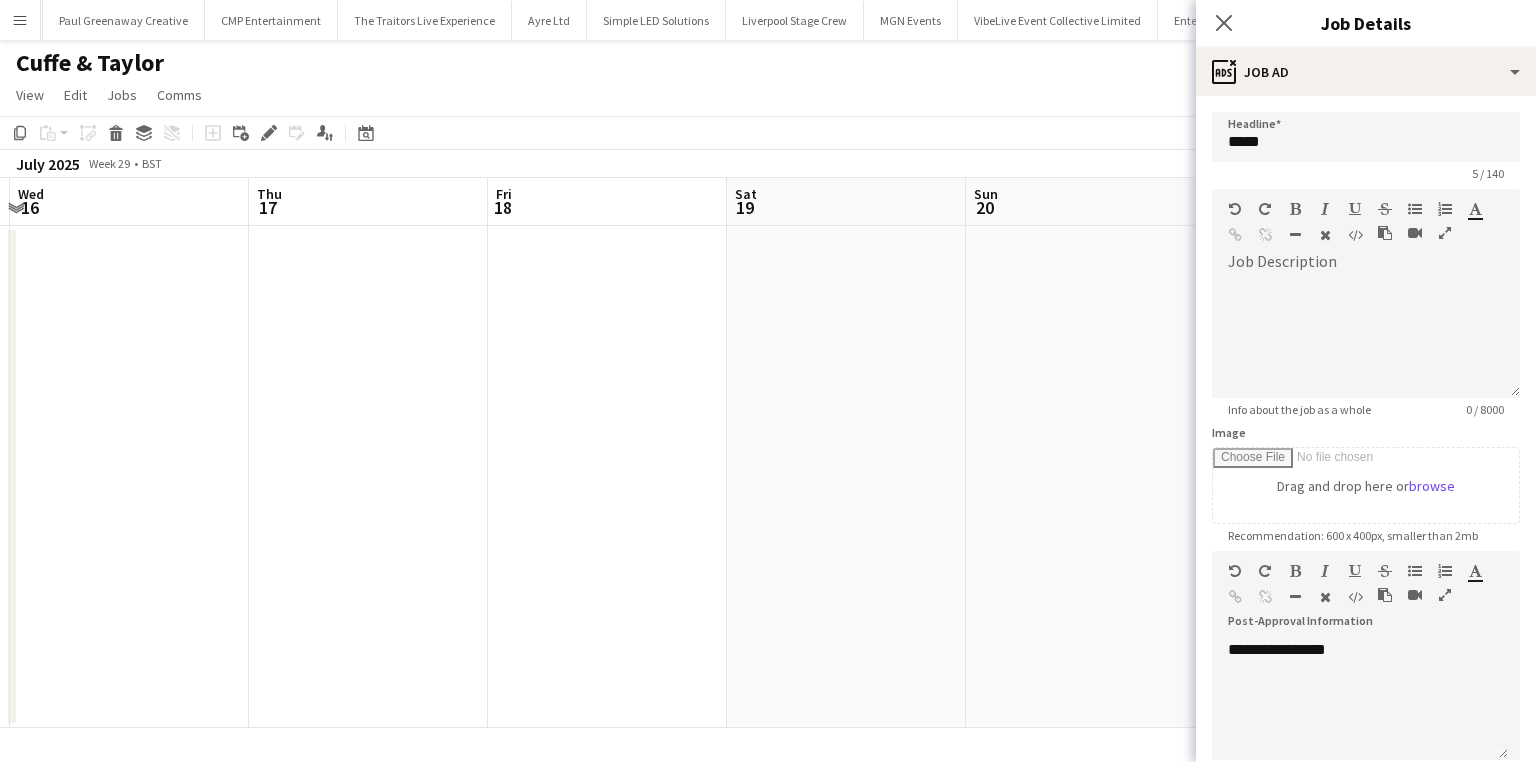 drag, startPoint x: 905, startPoint y: 552, endPoint x: 365, endPoint y: 540, distance: 540.1333 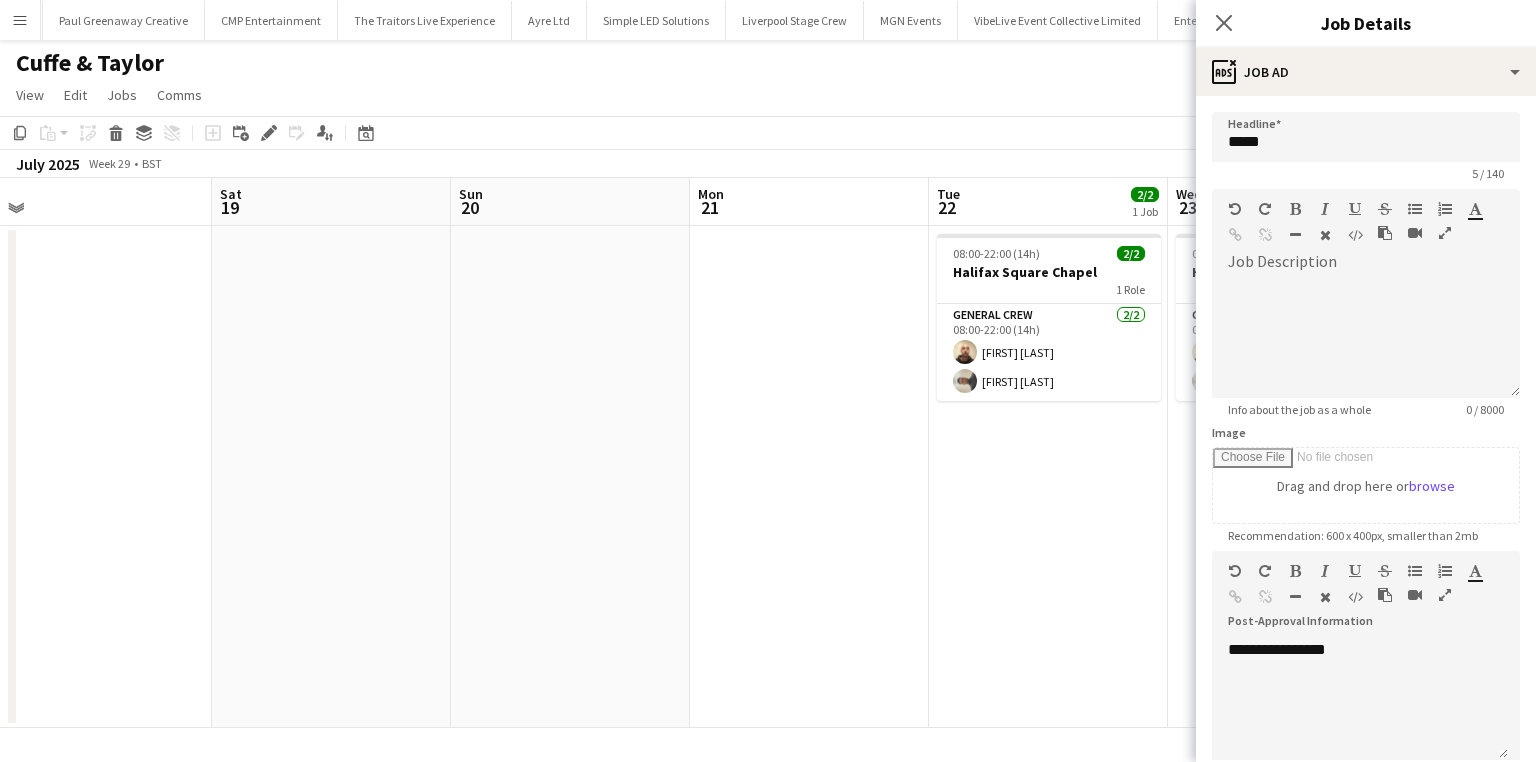 drag, startPoint x: 569, startPoint y: 552, endPoint x: 696, endPoint y: 552, distance: 127 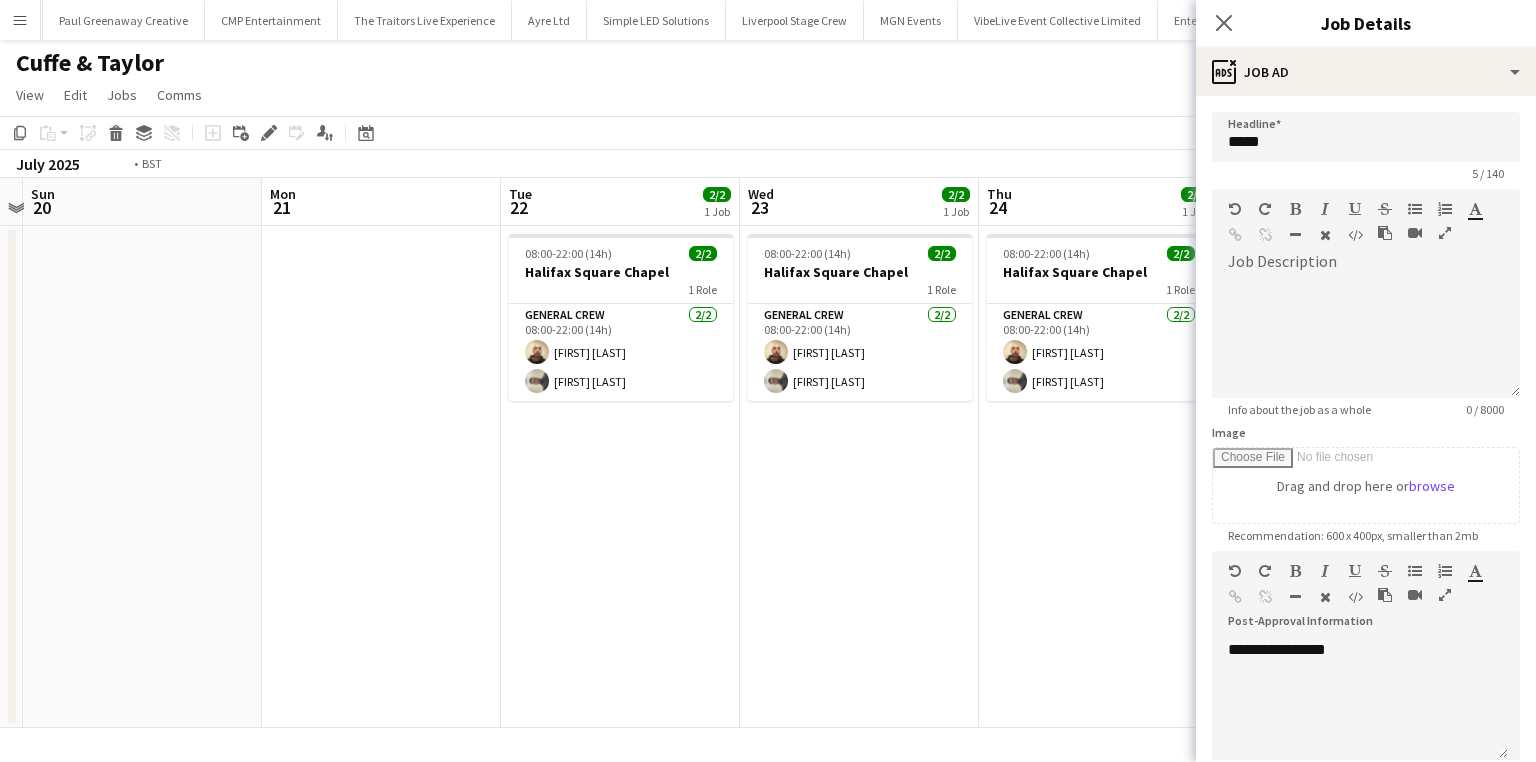 drag, startPoint x: 474, startPoint y: 544, endPoint x: 368, endPoint y: 539, distance: 106.11786 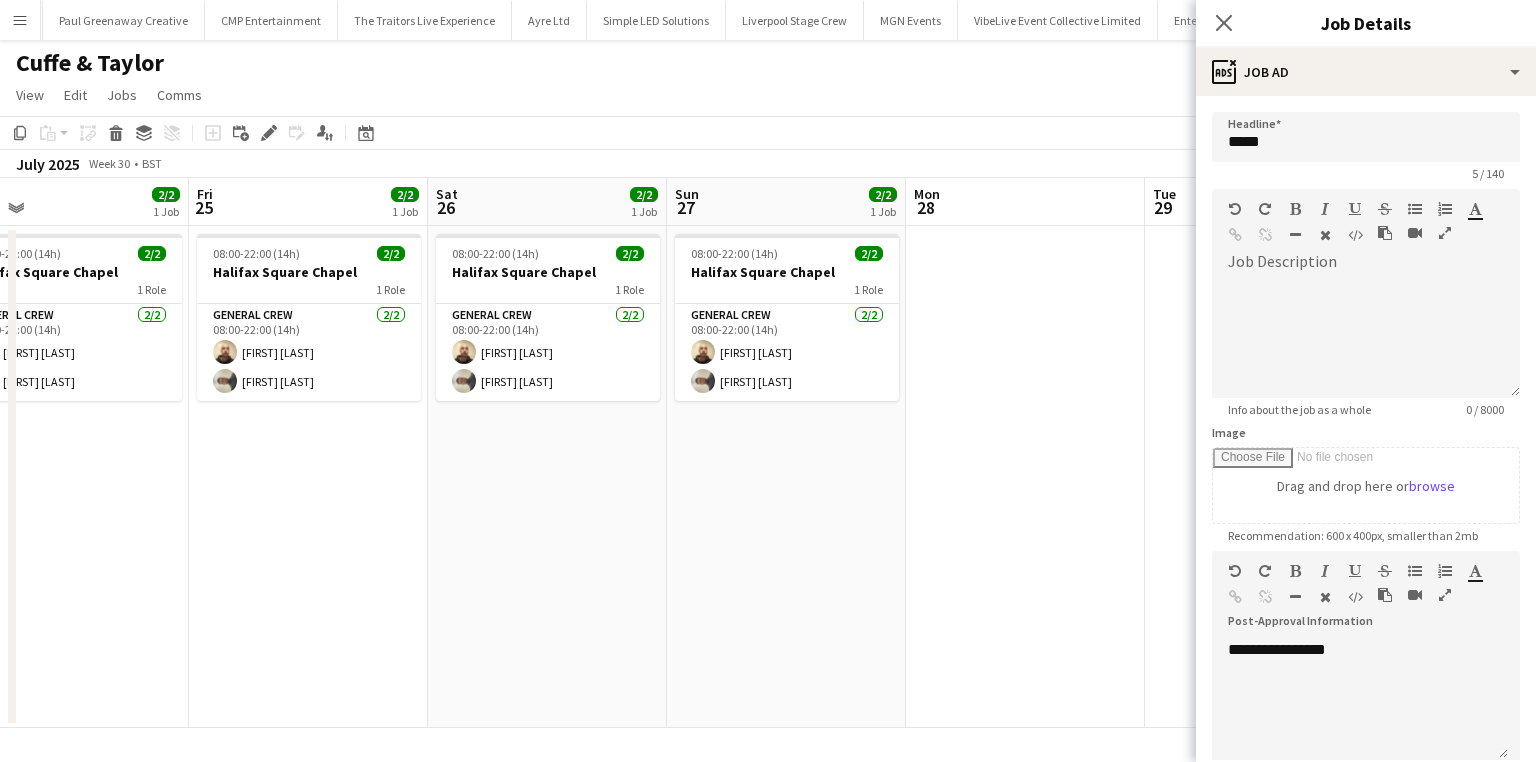 drag, startPoint x: 823, startPoint y: 530, endPoint x: 296, endPoint y: 513, distance: 527.2741 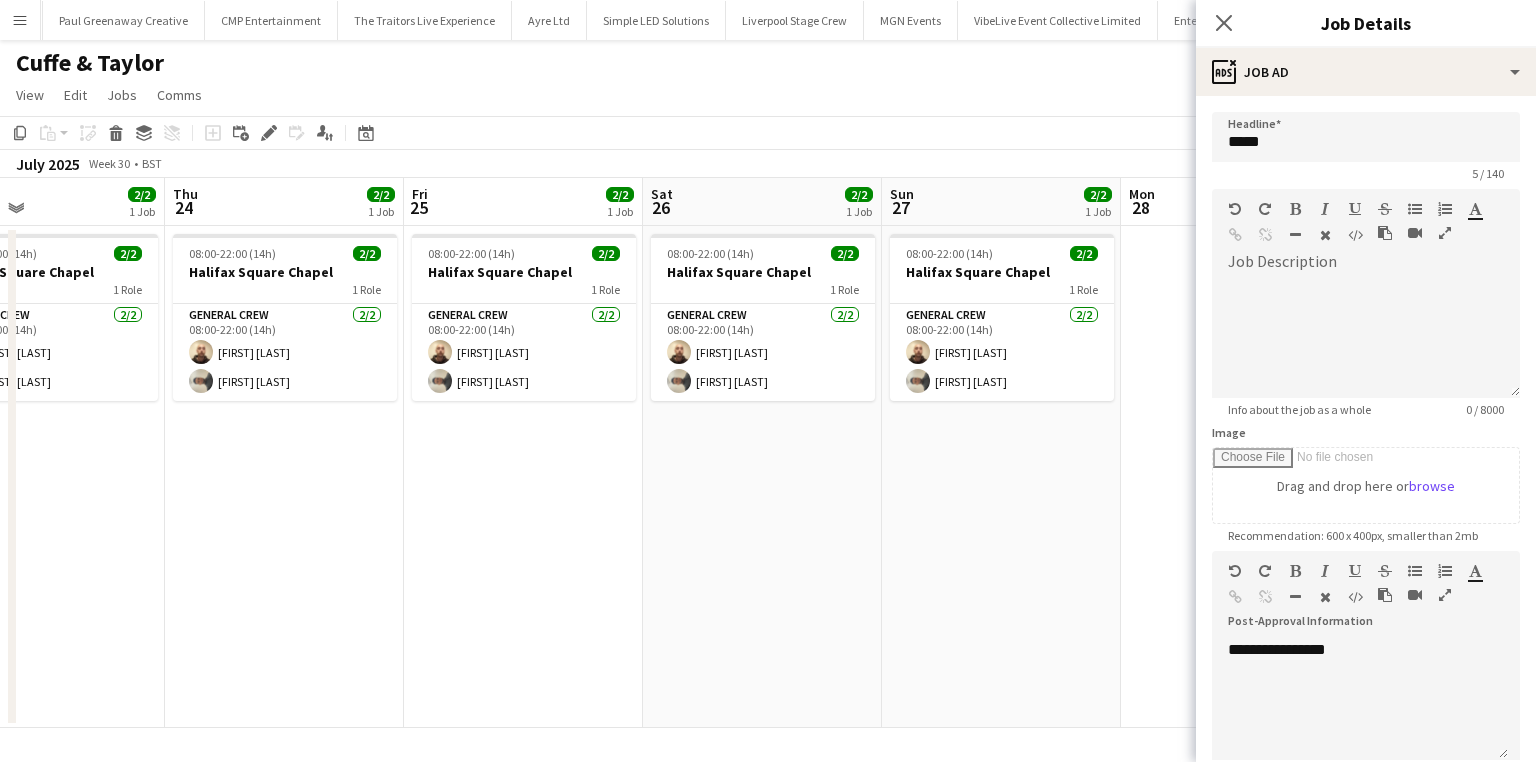 drag, startPoint x: 390, startPoint y: 519, endPoint x: 287, endPoint y: 516, distance: 103.04368 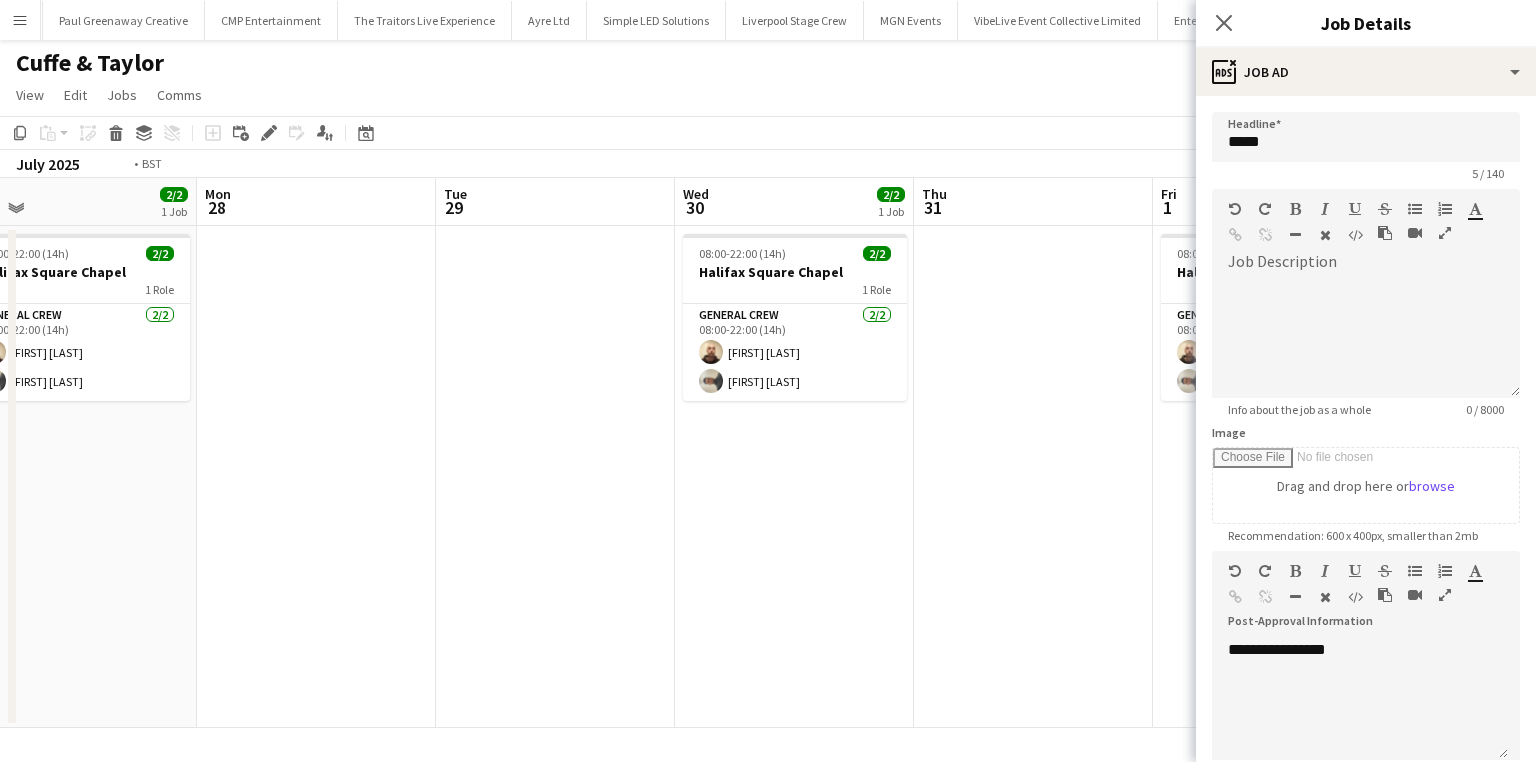 drag, startPoint x: 864, startPoint y: 500, endPoint x: 445, endPoint y: 500, distance: 419 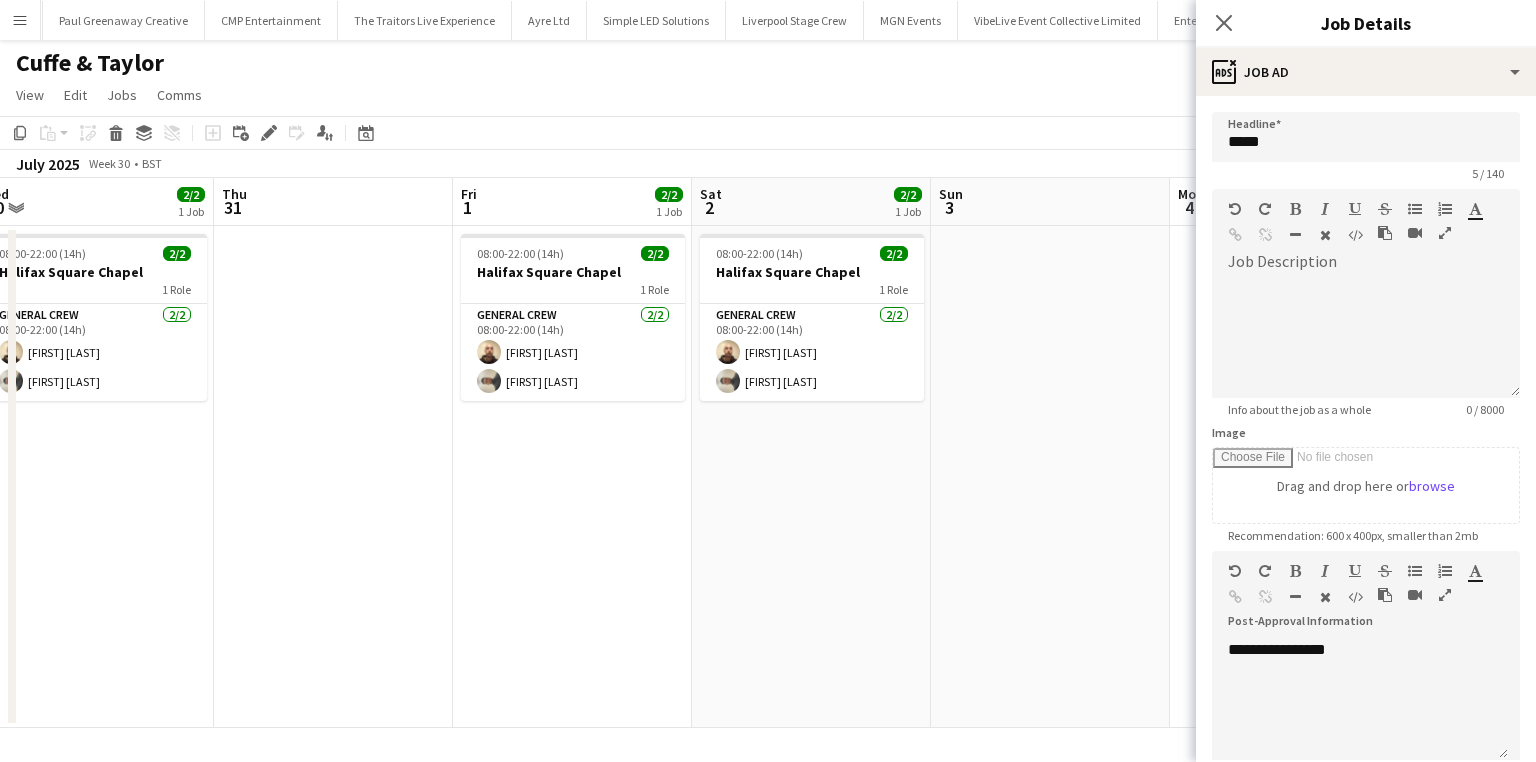 click on "Sun   27   2/2   1 Job   Mon   28   Tue   29   Wed   30   2/2   1 Job   Thu   31   Fri   1   2/2   1 Job   Sat   2   2/2   1 Job   Sun   3   Mon   4   Tue   5   Wed   6   Thu   7   2/2   1 Job      08:00-22:00 (14h)    2/2   Halifax Square Chapel   1 Role   General Crew   2/2   08:00-22:00 (14h)
Jason Mawer Stefano rowe     08:00-22:00 (14h)    2/2   Halifax Square Chapel   1 Role   General Crew   2/2   08:00-22:00 (14h)
Jason Mawer Stefano rowe     08:00-22:00 (14h)    2/2   Halifax Square Chapel   1 Role   General Crew   2/2   08:00-22:00 (14h)
Jason Mawer Stefano rowe     08:00-22:00 (14h)    2/2   Halifax Square Chapel   1 Role   General Crew   2/2   08:00-22:00 (14h)
Jason Mawer Stefano rowe     08:00-22:00 (14h)    2/2   Halifax Square Chapel   1 Role   General Crew   2/2   08:00-22:00 (14h)
Jason Mawer Stefano rowe" at bounding box center [768, 453] 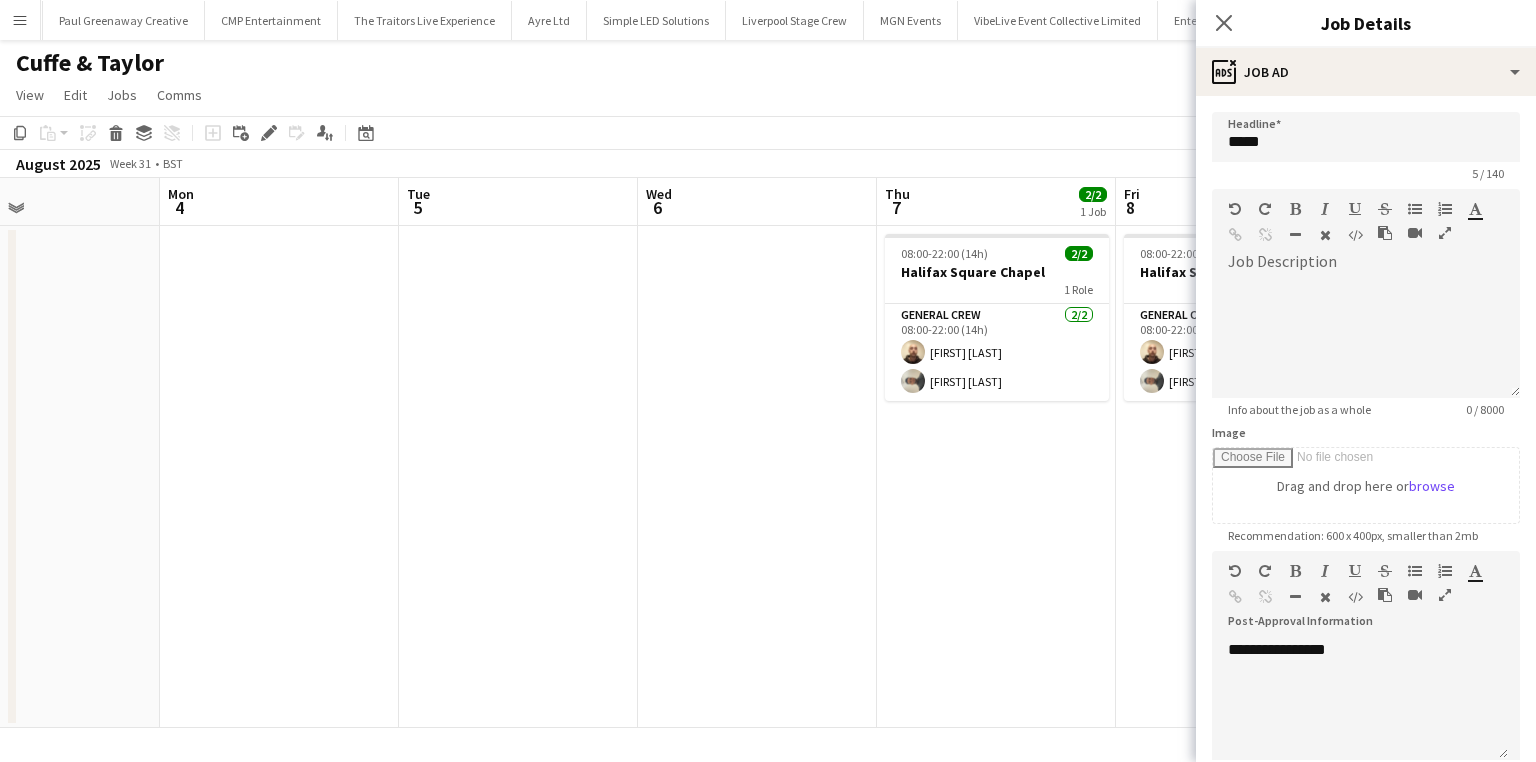drag, startPoint x: 641, startPoint y: 522, endPoint x: 466, endPoint y: 517, distance: 175.07141 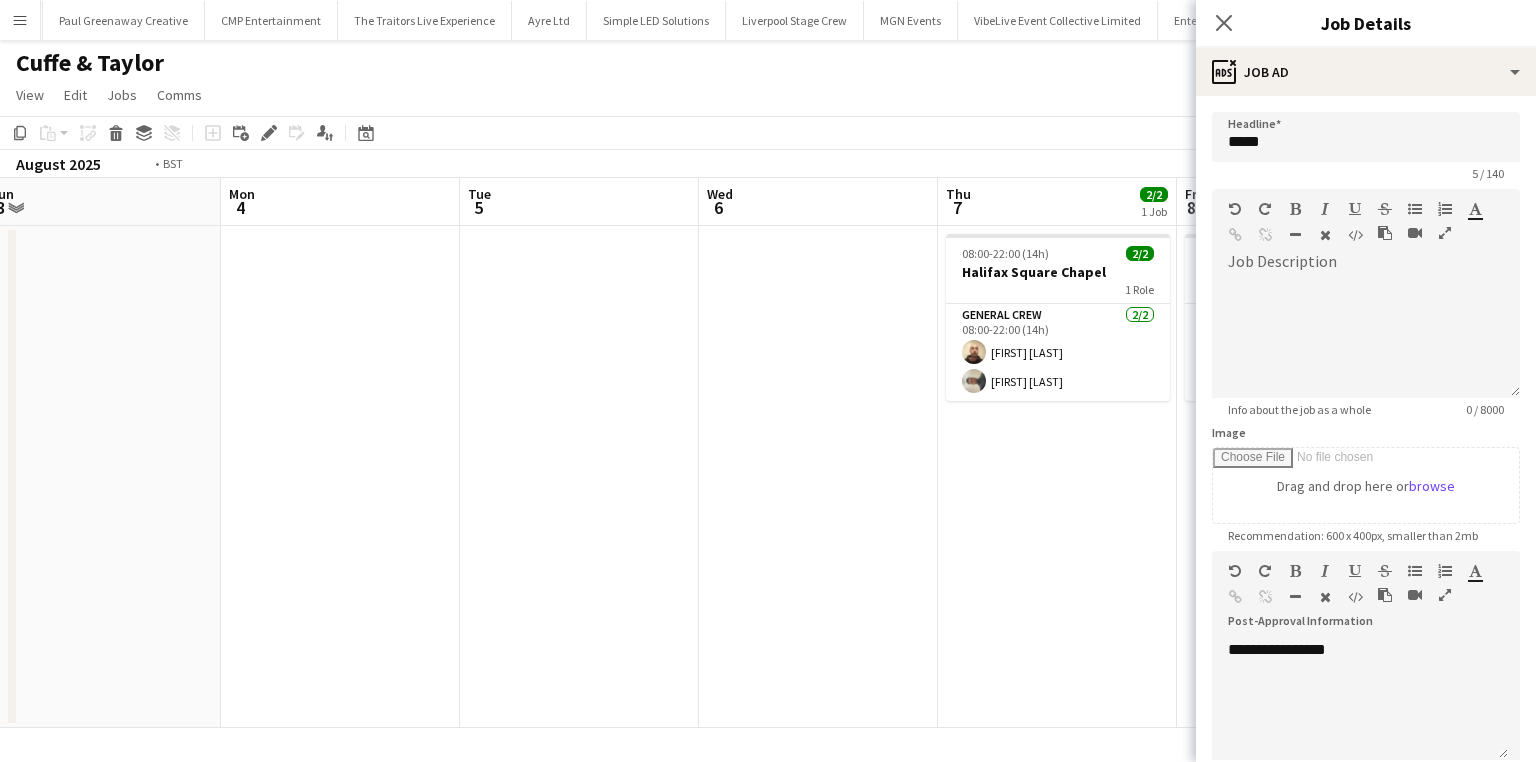 drag, startPoint x: 816, startPoint y: 536, endPoint x: 528, endPoint y: 537, distance: 288.00174 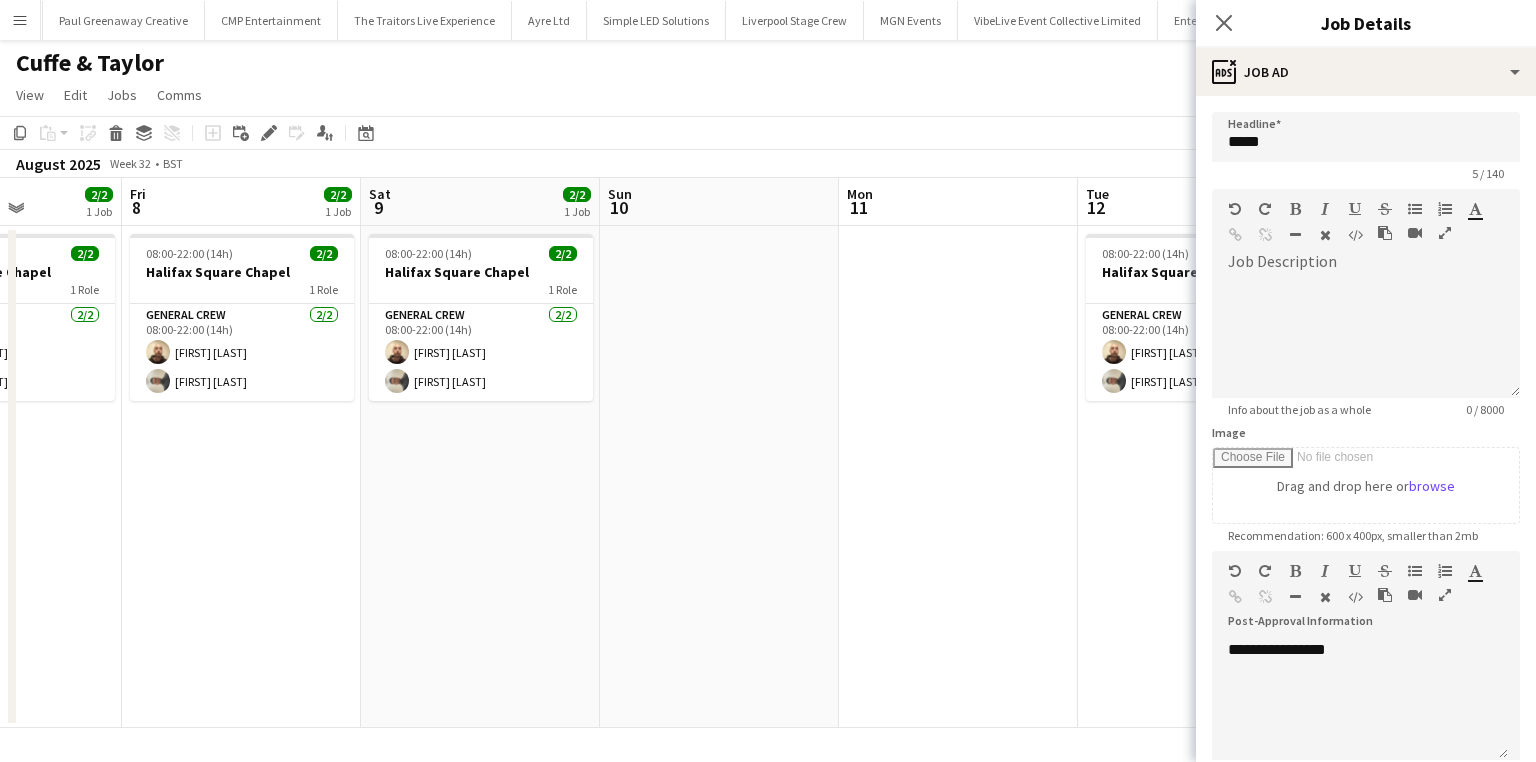 drag, startPoint x: 493, startPoint y: 540, endPoint x: 440, endPoint y: 539, distance: 53.009434 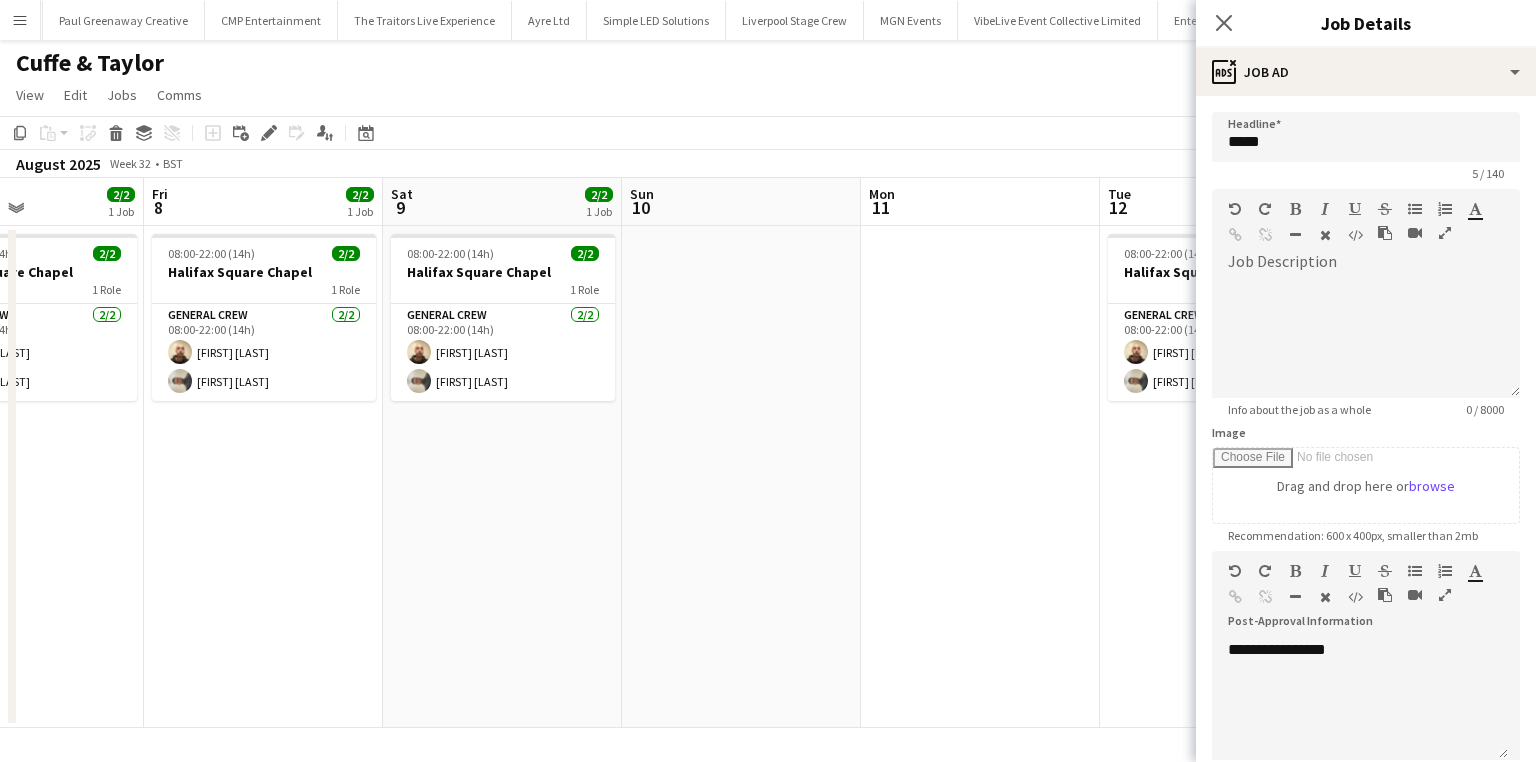 drag, startPoint x: 299, startPoint y: 554, endPoint x: 380, endPoint y: 556, distance: 81.02469 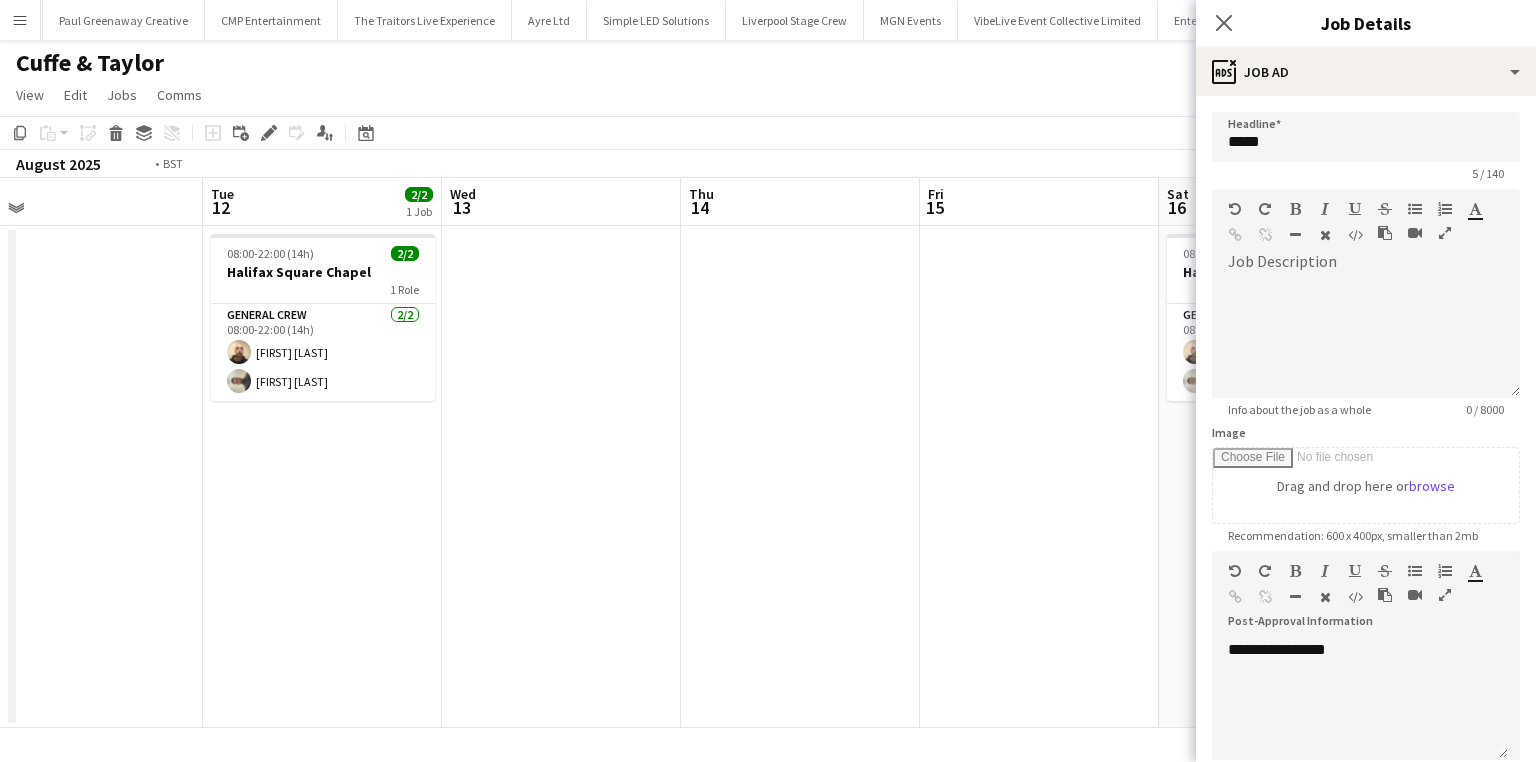 drag, startPoint x: 650, startPoint y: 586, endPoint x: 251, endPoint y: 559, distance: 399.91248 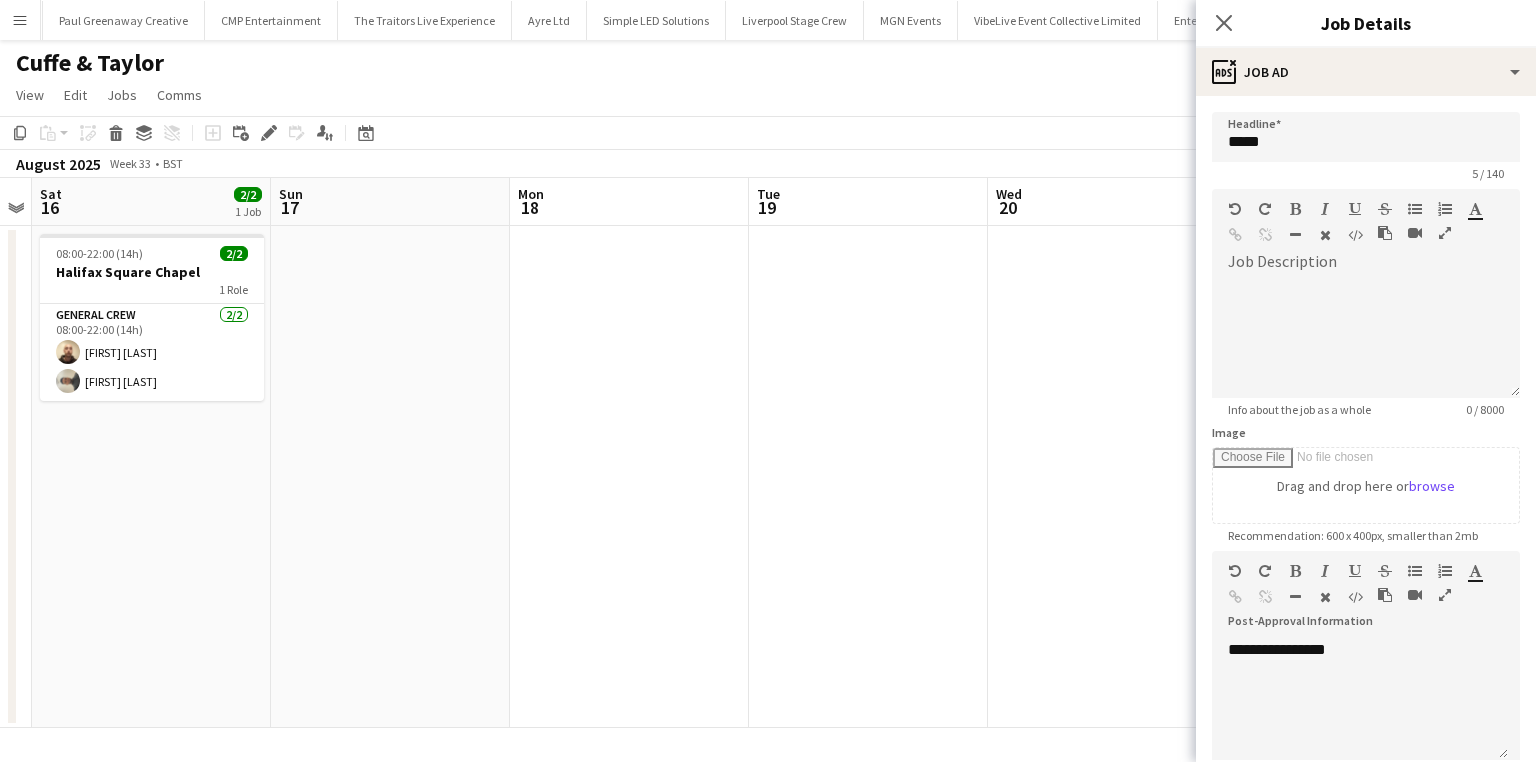 drag 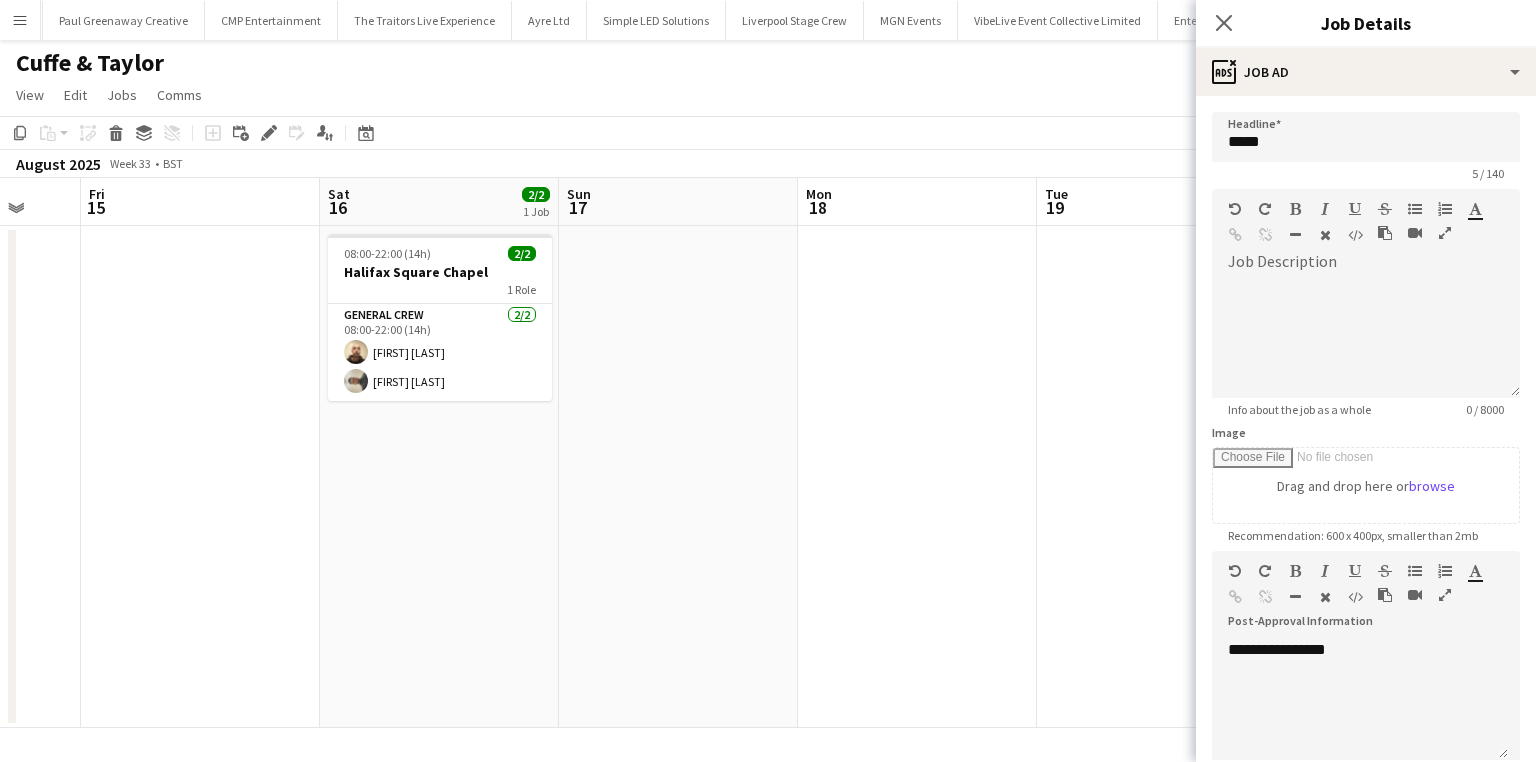 click on "Tue   12   2/2   1 Job   Wed   13   Thu   14   Fri   15   Sat   16   2/2   1 Job   Sun   17   Mon   18   Tue   19   Wed   20   Thu   21   Fri   22   2/2   1 Job   Sat   23   2/2   1 Job      08:00-22:00 (14h)    2/2   Halifax Square Chapel   1 Role   General Crew   2/2   08:00-22:00 (14h)
Jason Mawer Stefano rowe     08:00-22:00 (14h)    2/2   Halifax Square Chapel   1 Role   General Crew   2/2   08:00-22:00 (14h)
Jason Mawer Stefano rowe     08:00-22:00 (14h)    2/2   Halifax Square Chapel   1 Role   General Crew   2/2   08:00-22:00 (14h)
Jason Mawer Stefano rowe     08:00-22:00 (14h)    2/2   Halifax Square Chapel   1 Role   General Crew   2/2   08:00-22:00 (14h)
Jason Mawer Stefano rowe" at bounding box center [768, 453] 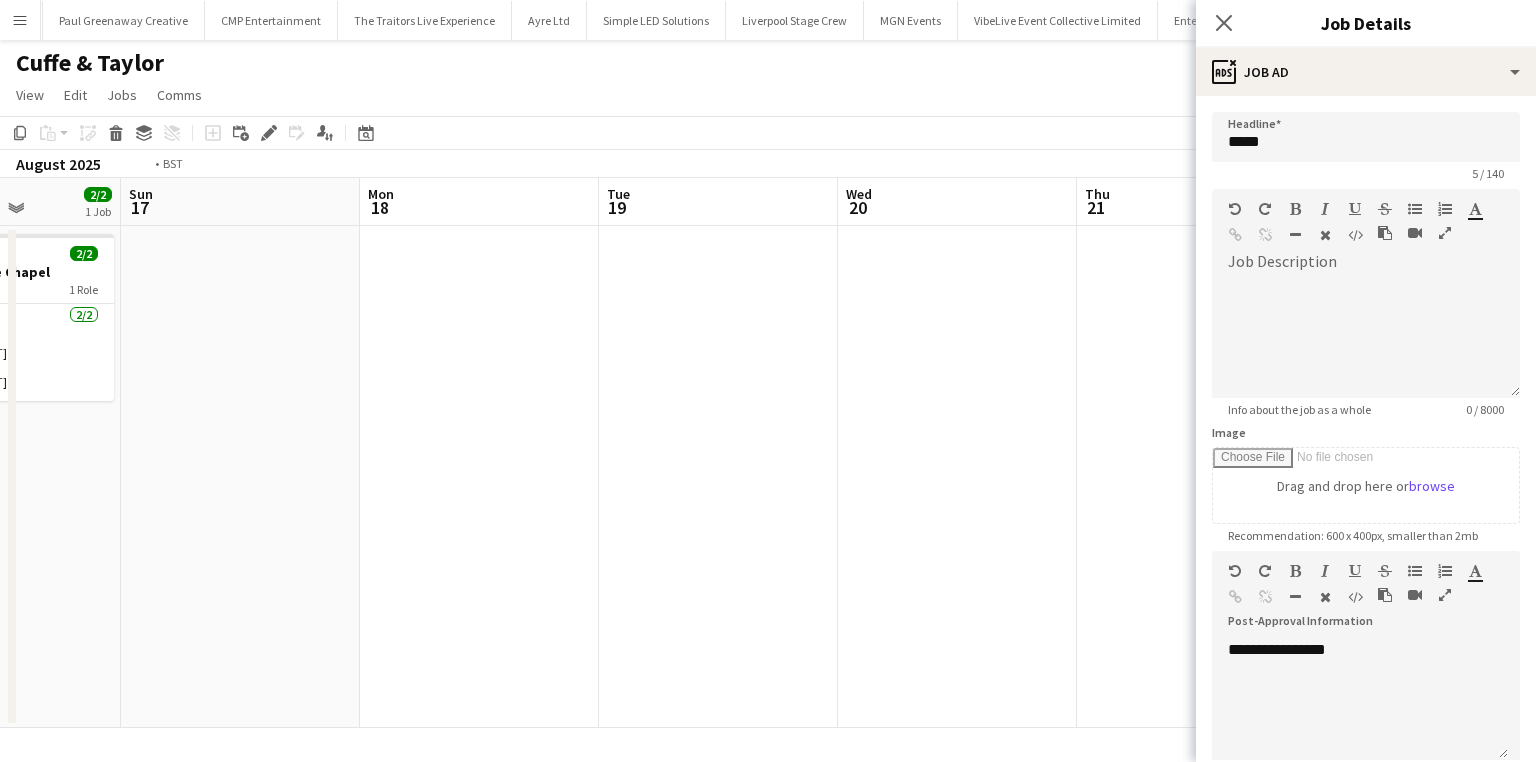 click on "Thu   14   Fri   15   Sat   16   2/2   1 Job   Sun   17   Mon   18   Tue   19   Wed   20   Thu   21   Fri   22   2/2   1 Job   Sat   23   2/2   1 Job   Sun   24   Mon   25      08:00-22:00 (14h)    2/2   Halifax Square Chapel   1 Role   General Crew   2/2   08:00-22:00 (14h)
Jason Mawer Stefano rowe     08:00-22:00 (14h)    2/2   Halifax Square Chapel   1 Role   General Crew   2/2   08:00-22:00 (14h)
Jason Mawer Stefano rowe     08:00-22:00 (14h)    2/2   Halifax Square Chapel   1 Role   General Crew   2/2   08:00-22:00 (14h)
Jason Mawer Stefano rowe" at bounding box center (768, 453) 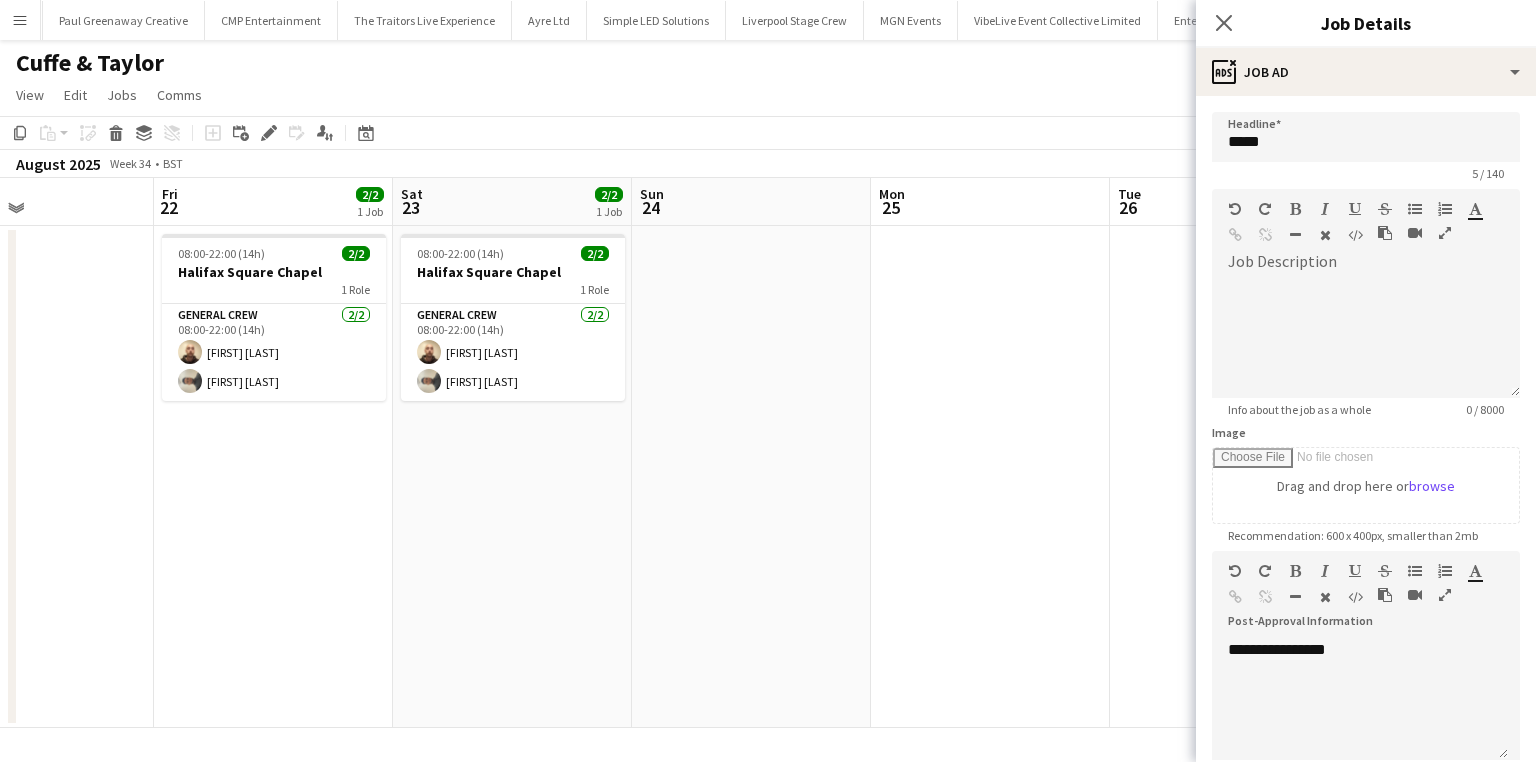 click on "Mon   18   Tue   19   Wed   20   Thu   21   Fri   22   2/2   1 Job   Sat   23   2/2   1 Job   Sun   24   Mon   25   Tue   26   Wed   27   Thu   28   Fri   29   2/2   1 Job      08:00-22:00 (14h)    2/2   Halifax Square Chapel   1 Role   General Crew   2/2   08:00-22:00 (14h)
Jason Mawer Stefano rowe     08:00-22:00 (14h)    2/2   Halifax Square Chapel   1 Role   General Crew   2/2   08:00-22:00 (14h)
Jason Mawer Stefano rowe     08:00-22:00 (14h)    2/2   Halifax Square Chapel   1 Role   General Crew   2/2   08:00-22:00 (14h)
Jason Mawer Stefano rowe" at bounding box center [768, 453] 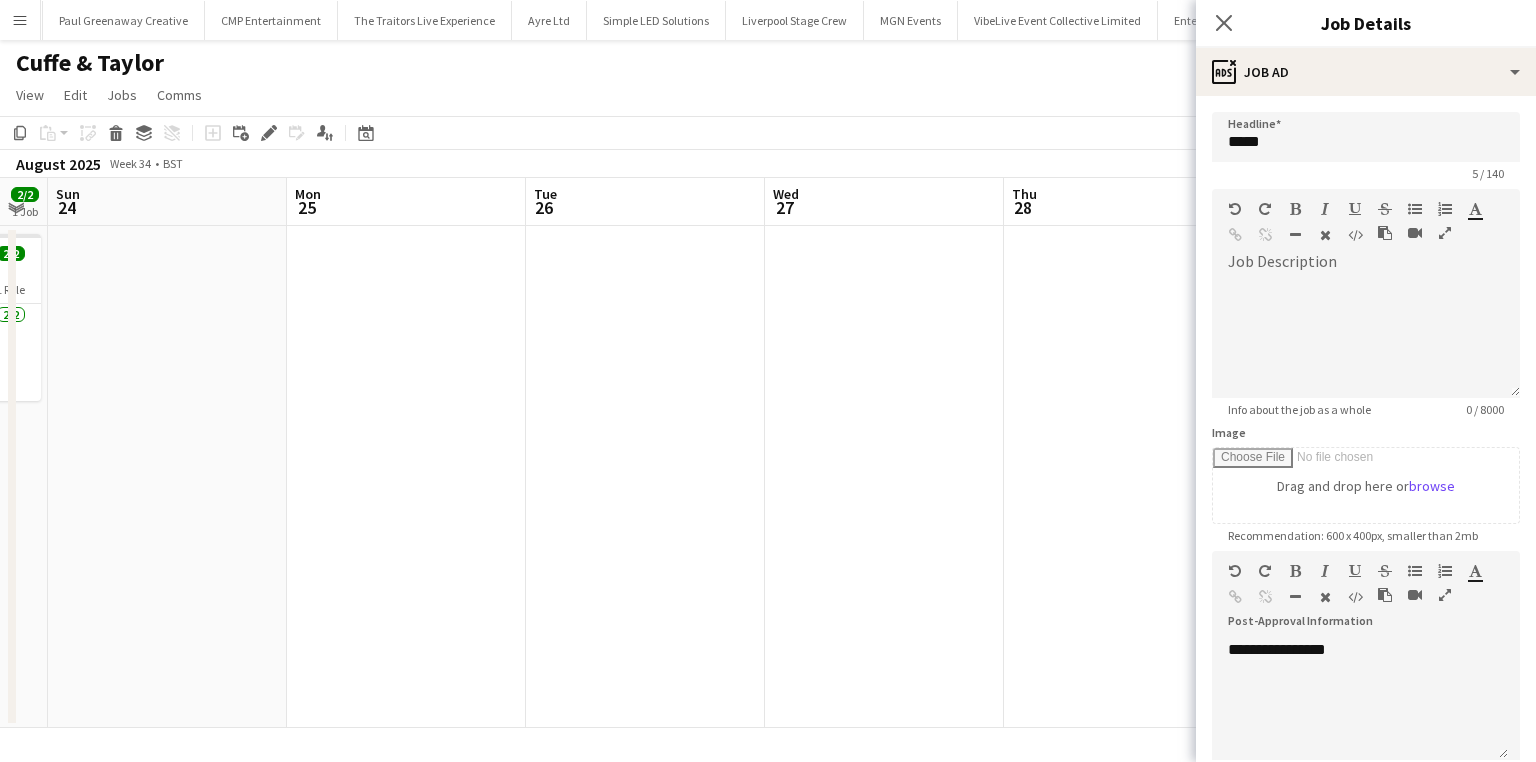 click on "Wed   20   Thu   21   Fri   22   2/2   1 Job   Sat   23   2/2   1 Job   Sun   24   Mon   25   Tue   26   Wed   27   Thu   28   Fri   29   2/2   1 Job   Sat   30   0/2   1 Job   Sun   31      08:00-22:00 (14h)    2/2   Halifax Square Chapel   1 Role   General Crew   2/2   08:00-22:00 (14h)
Jason Mawer Stefano rowe     08:00-22:00 (14h)    2/2   Halifax Square Chapel   1 Role   General Crew   2/2   08:00-22:00 (14h)
Jason Mawer Stefano rowe     08:00-22:00 (14h)    2/2   Halifax Square Chapel   1 Role   General Crew   2/2   08:00-22:00 (14h)
Jason Mawer Stefano rowe  Draft   09:00-18:00 (9h)    0/2   Derig   2 Roles   Driver   0/1   09:00-18:00 (9h)
single-neutral-actions
General Crew   0/1   09:00-18:00 (9h)
single-neutral-actions" at bounding box center [768, 453] 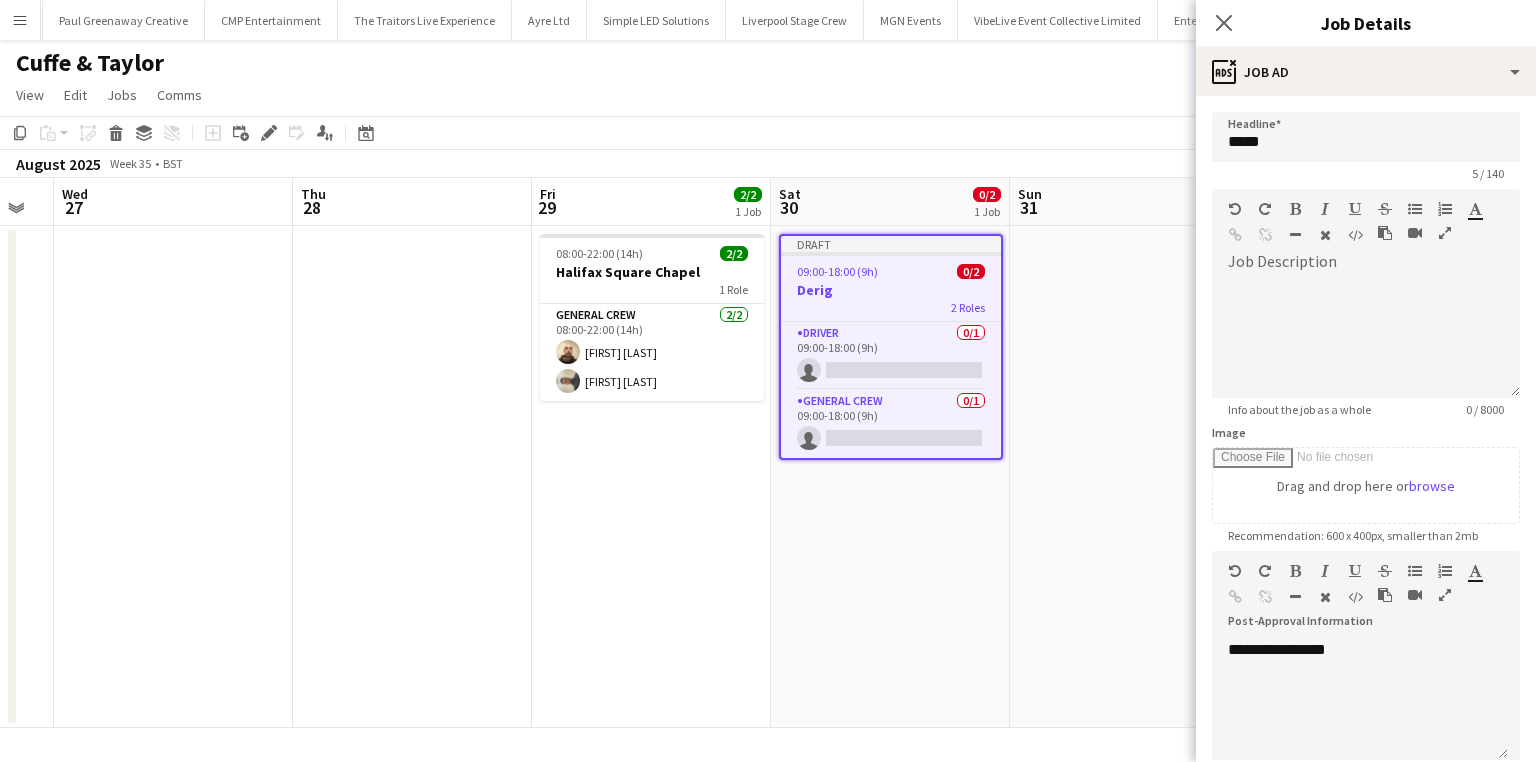 click on "Sun   24   Mon   25   Tue   26   Wed   27   Thu   28   Fri   29   2/2   1 Job   Sat   30   0/2   1 Job   Sun   31   Mon   1   Tue   2   Wed   3   Thu   4      08:00-22:00 (14h)    2/2   Halifax Square Chapel   1 Role   General Crew   2/2   08:00-22:00 (14h)
Jason Mawer Stefano rowe  Draft   09:00-18:00 (9h)    0/2   Derig   2 Roles   Driver   0/1   09:00-18:00 (9h)
single-neutral-actions
General Crew   0/1   09:00-18:00 (9h)
single-neutral-actions" at bounding box center [768, 453] 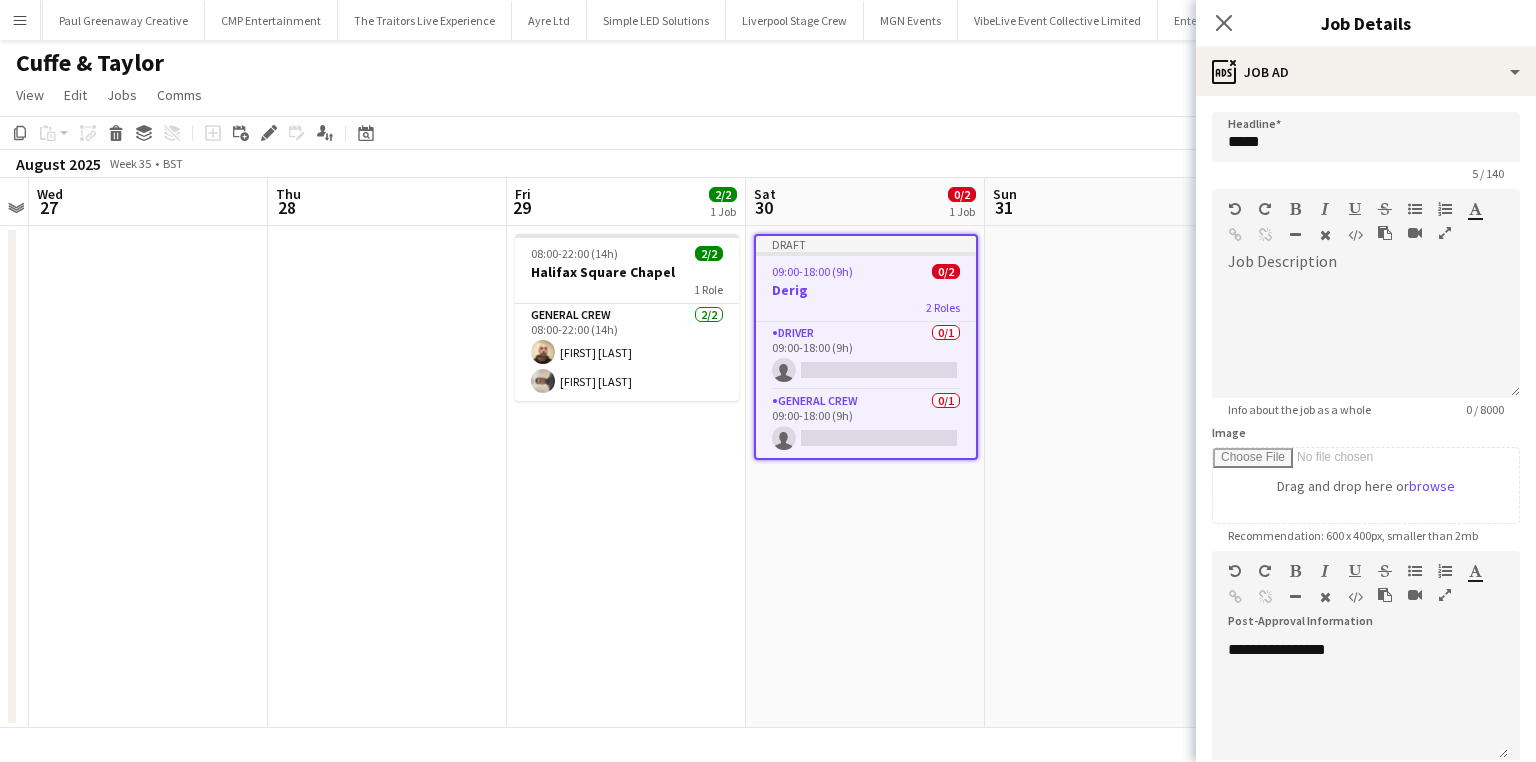 scroll, scrollTop: 0, scrollLeft: 872, axis: horizontal 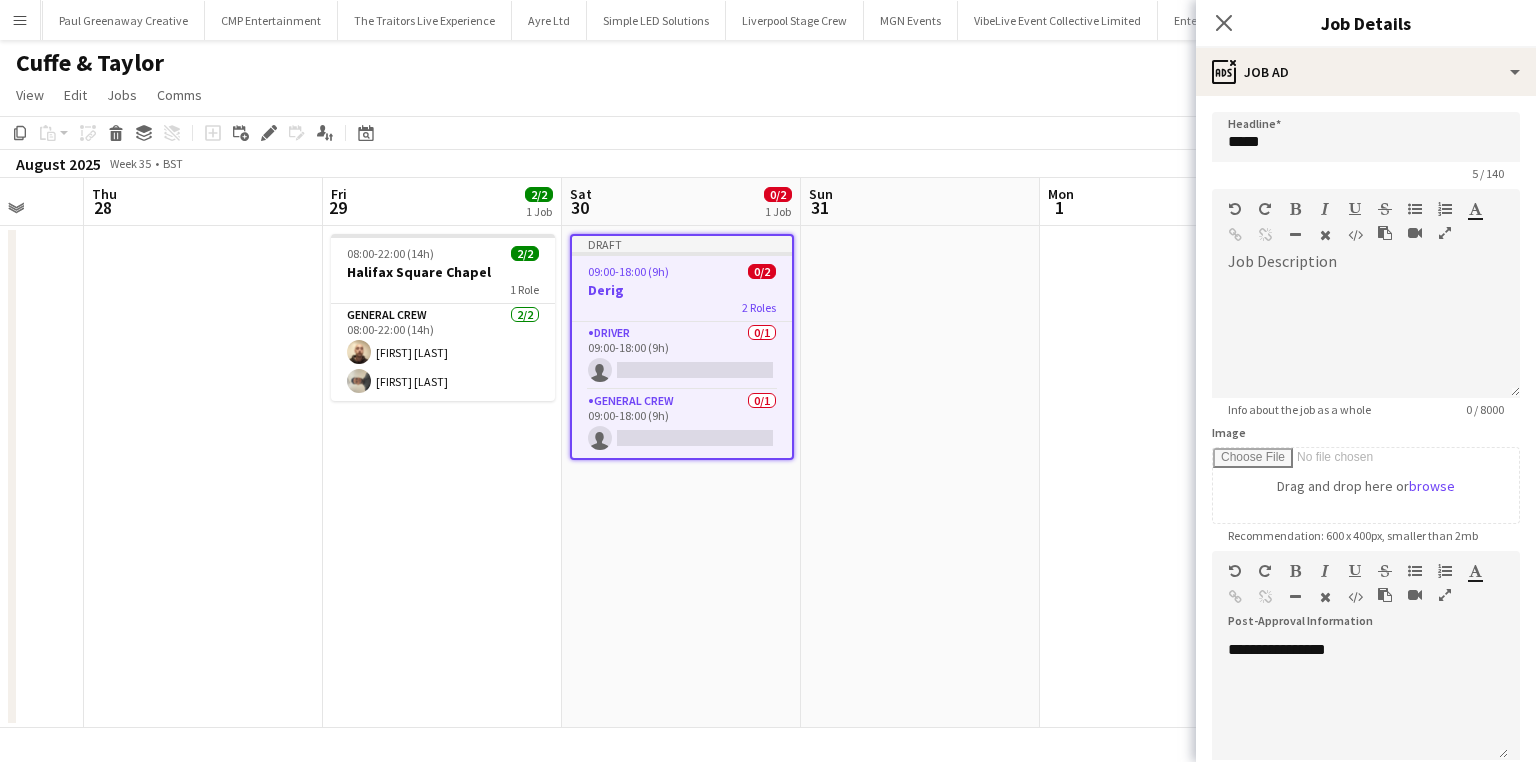 click on "Sun   24   Mon   25   Tue   26   Wed   27   Thu   28   Fri   29   2/2   1 Job   Sat   30   0/2   1 Job   Sun   31   Mon   1   Tue   2   Wed   3   Thu   4      08:00-22:00 (14h)    2/2   Halifax Square Chapel   1 Role   General Crew   2/2   08:00-22:00 (14h)
Jason Mawer Stefano rowe  Draft   09:00-18:00 (9h)    0/2   Derig   2 Roles   Driver   0/1   09:00-18:00 (9h)
single-neutral-actions
General Crew   0/1   09:00-18:00 (9h)
single-neutral-actions" at bounding box center [768, 453] 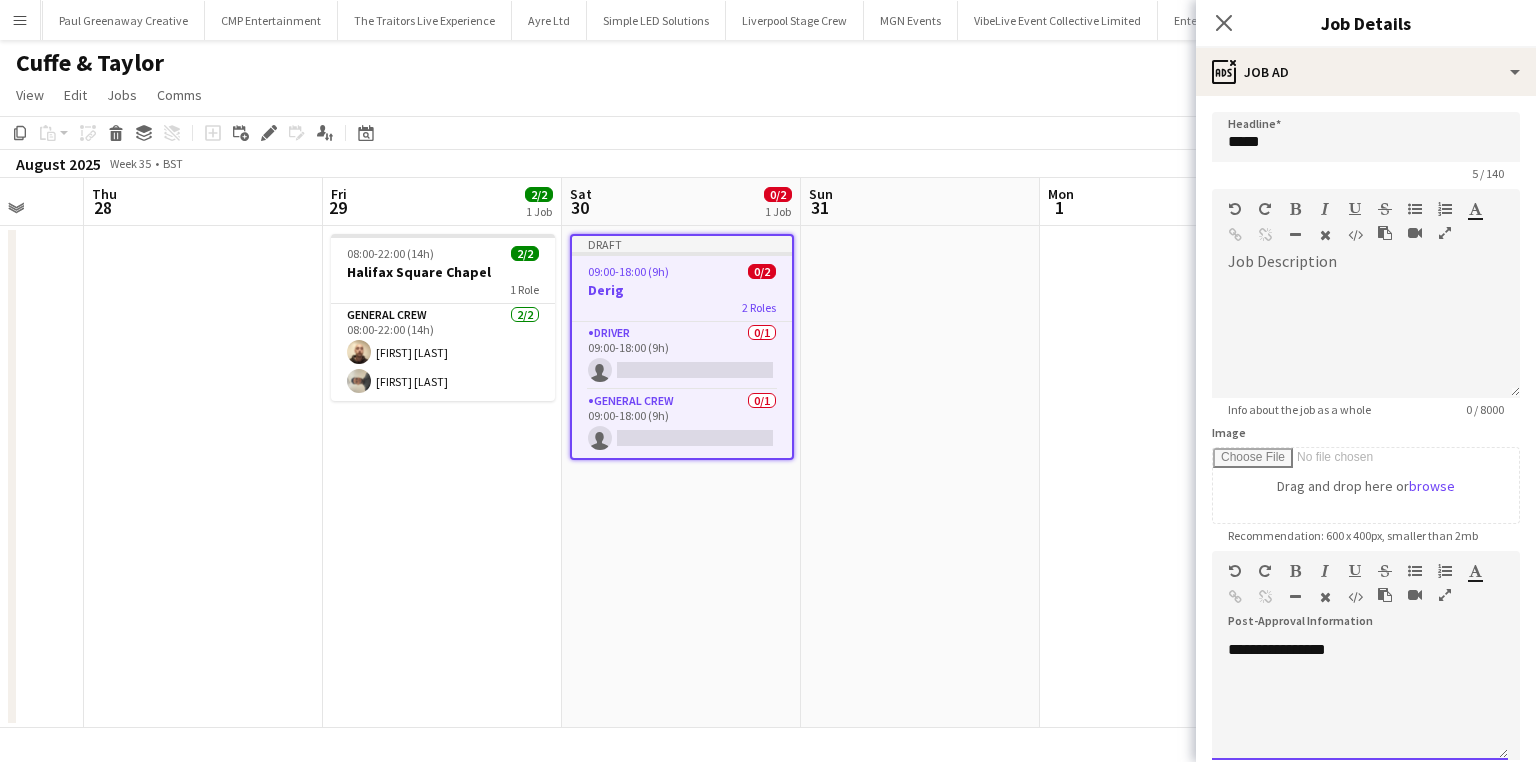 click on "**********" at bounding box center [1360, 700] 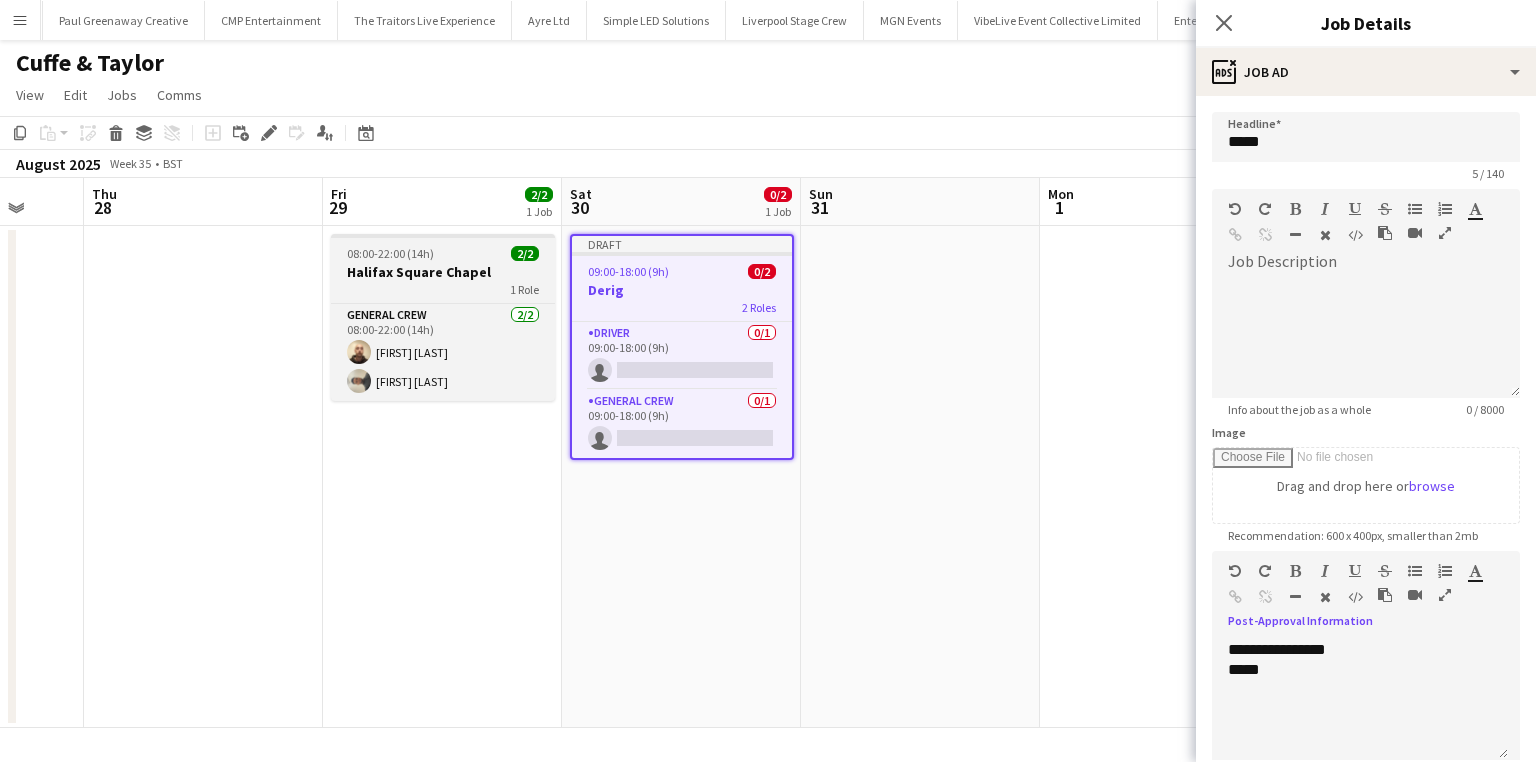 click on "1 Role" at bounding box center (443, 289) 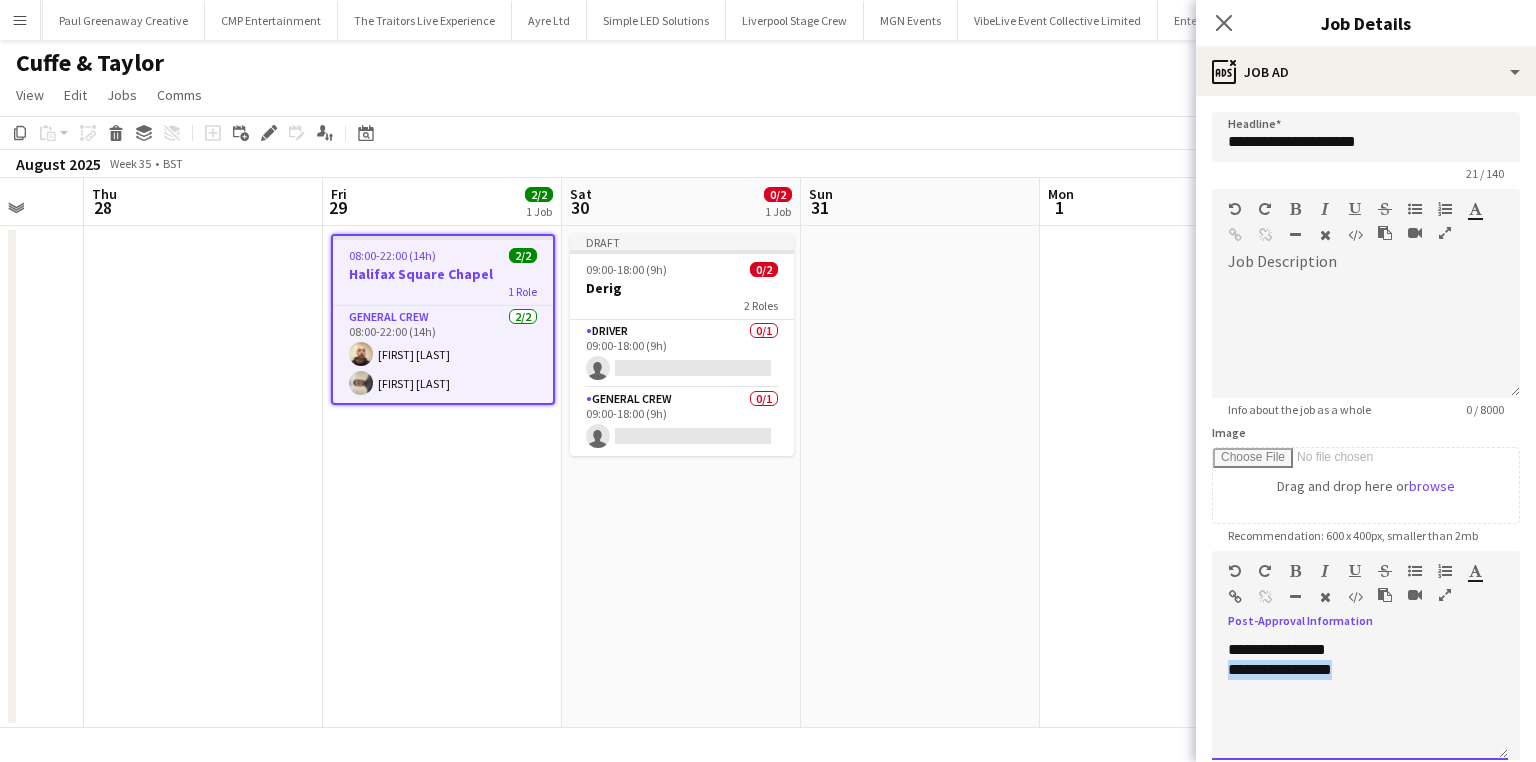 click on "Menu
Boards
Boards   Boards   All jobs   Status
Workforce
Workforce   My Workforce   Recruiting
Comms
Comms
Pay
Pay   Approvals   Payments   Reports
Platform Settings
Platform Settings   App settings   Your settings   Profiles
Training Academy
Training Academy
Knowledge Base
Knowledge Base
Product Updates
Product Updates   Log Out   Privacy   Wellpleased Events
Close
Wasserman
Close
Event People
Close
AMCI Global
Close
Seen Live Ltd
Close
Future Cheer Limited
Close
Premier Production
Close
Olympus Express
Close
Three Create" at bounding box center (768, 381) 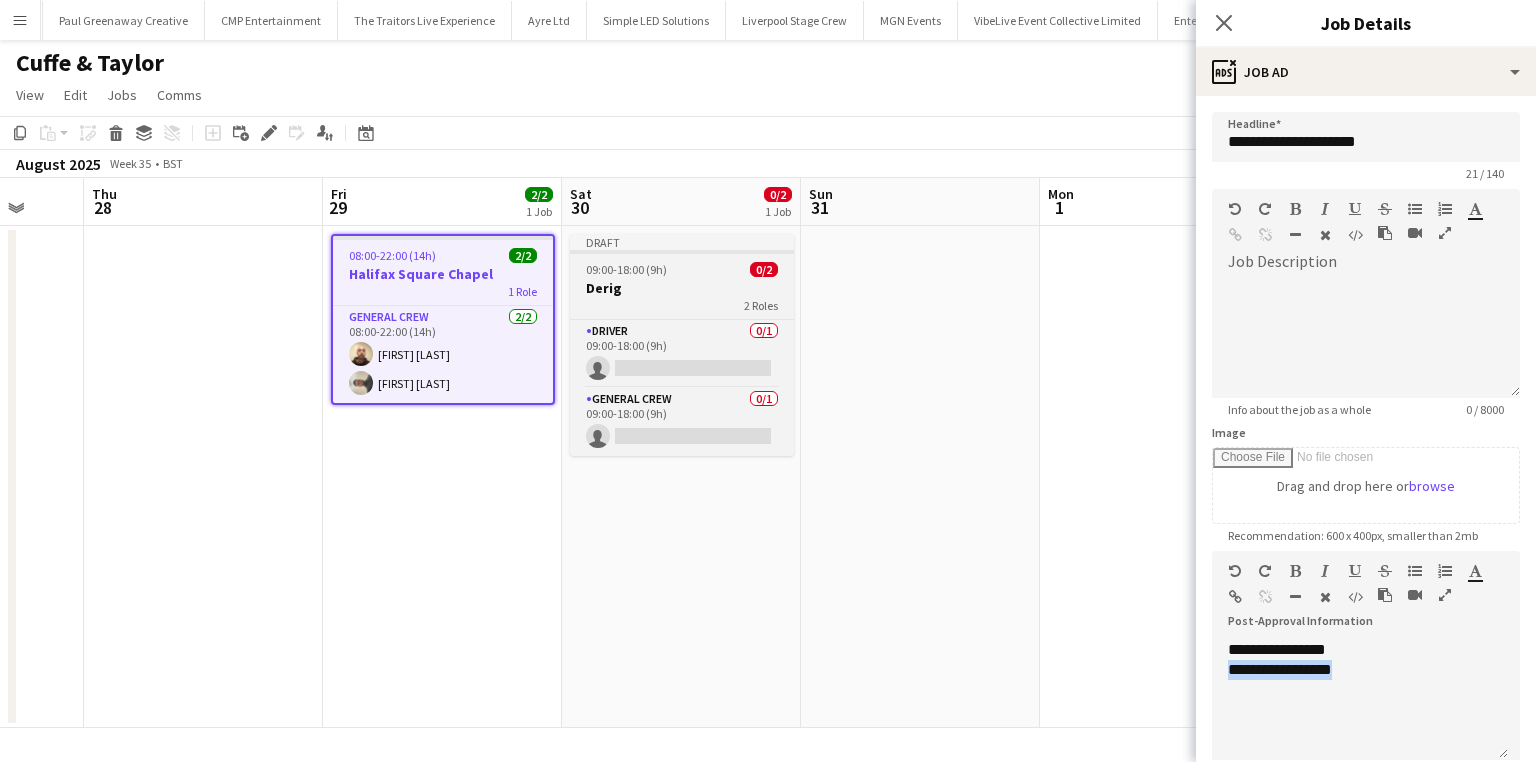 click on "Derig" at bounding box center (682, 288) 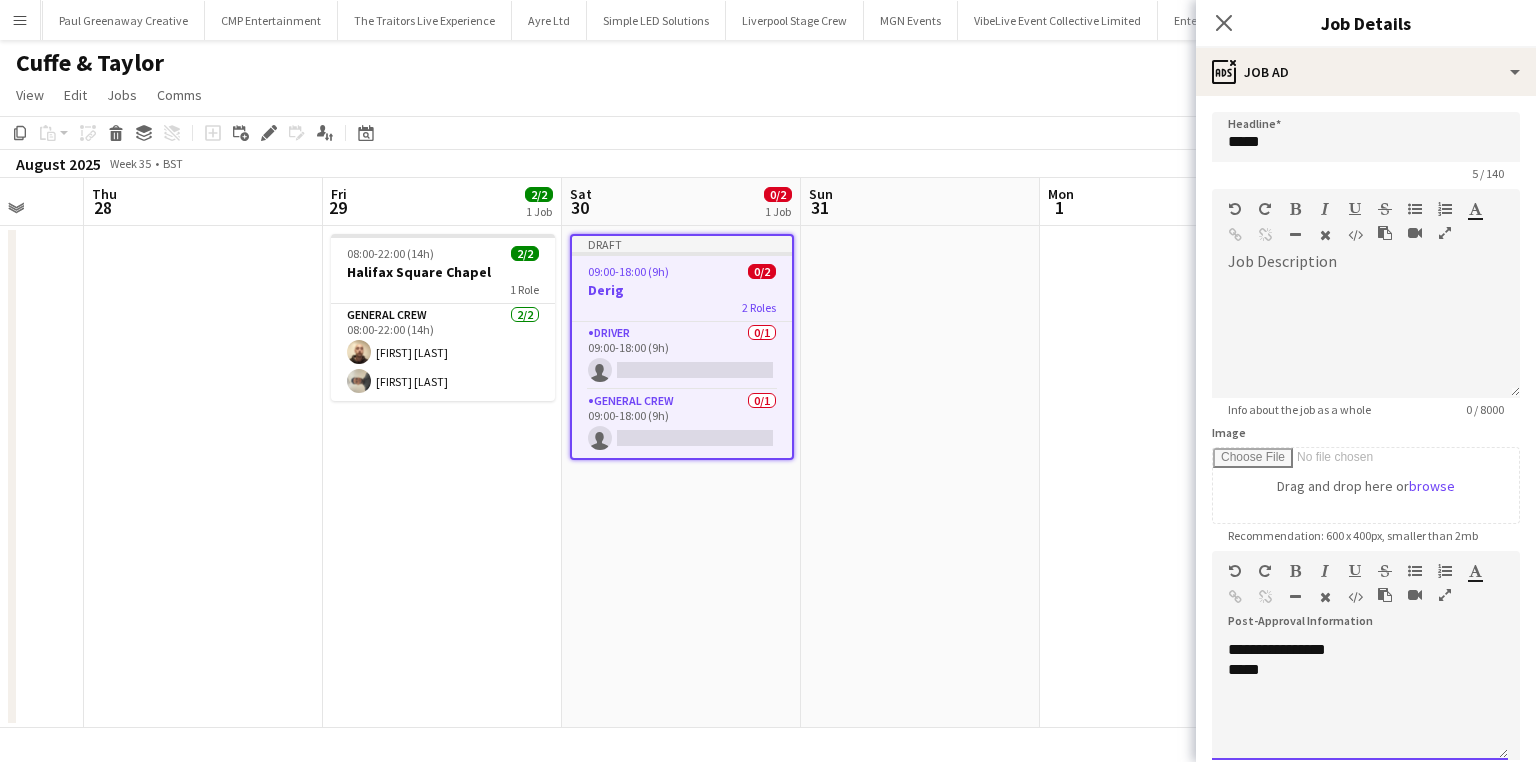 click on "*****" at bounding box center (1360, 670) 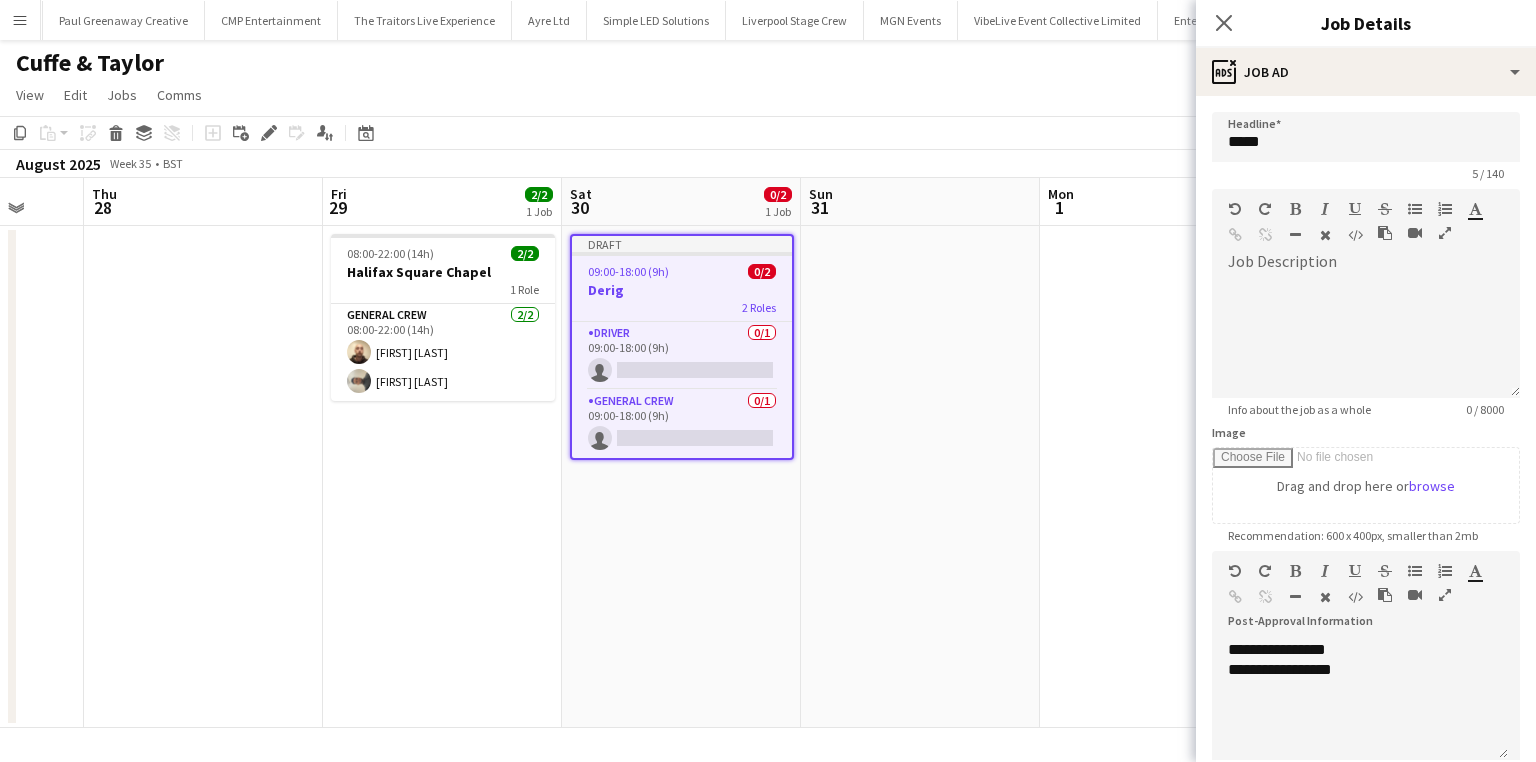 click on "Derig" at bounding box center [682, 290] 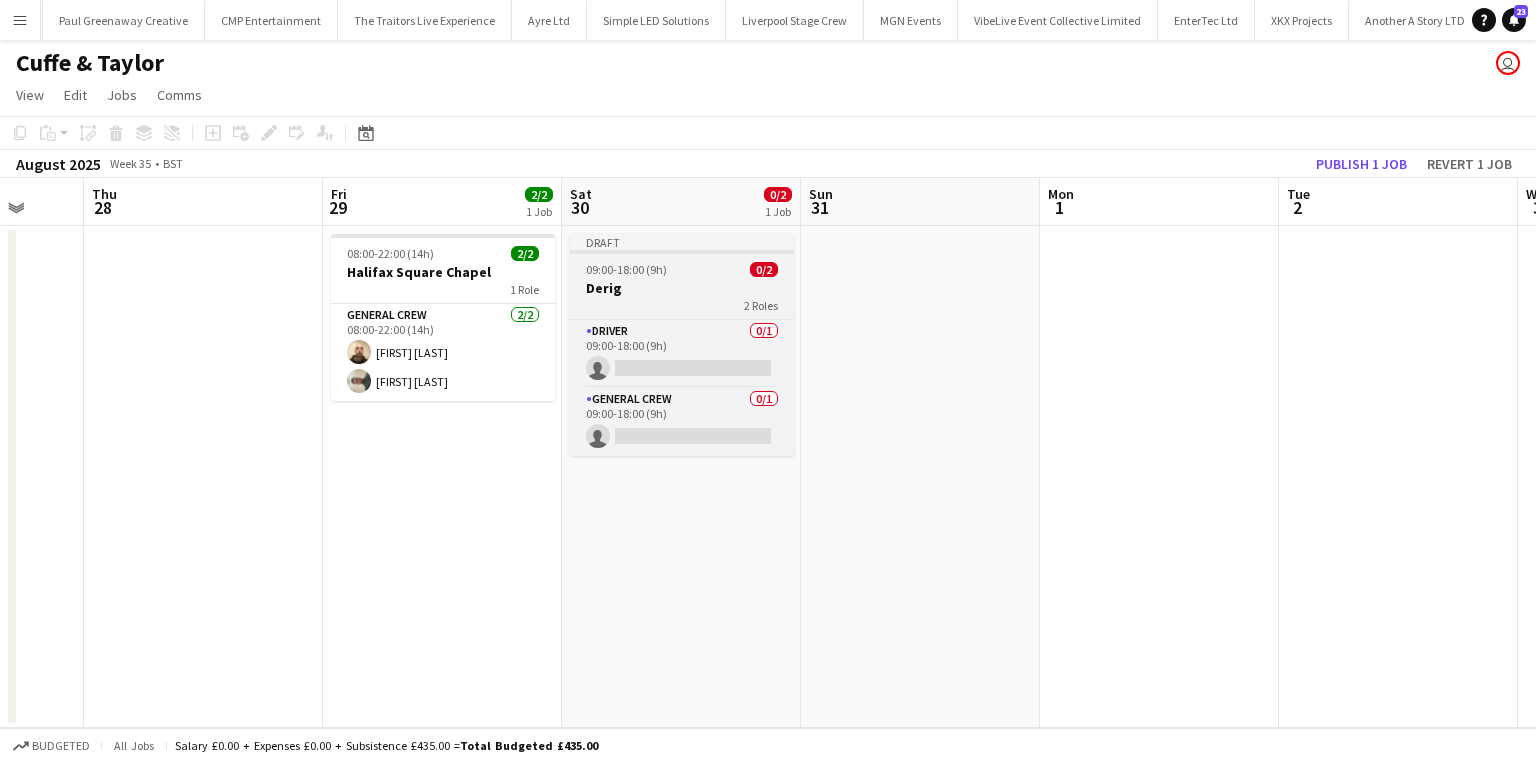 click on "Derig" at bounding box center [682, 288] 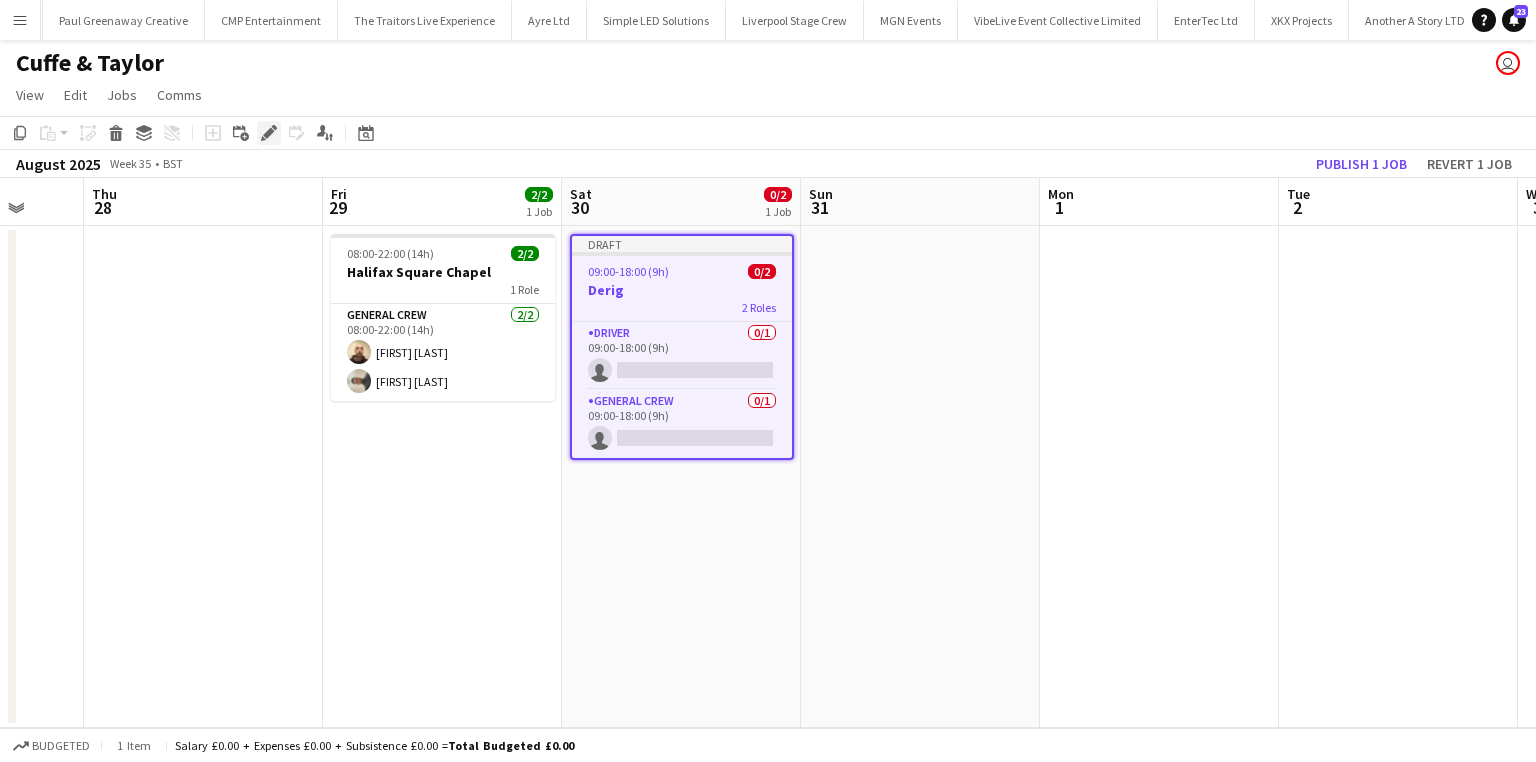 click on "Edit" 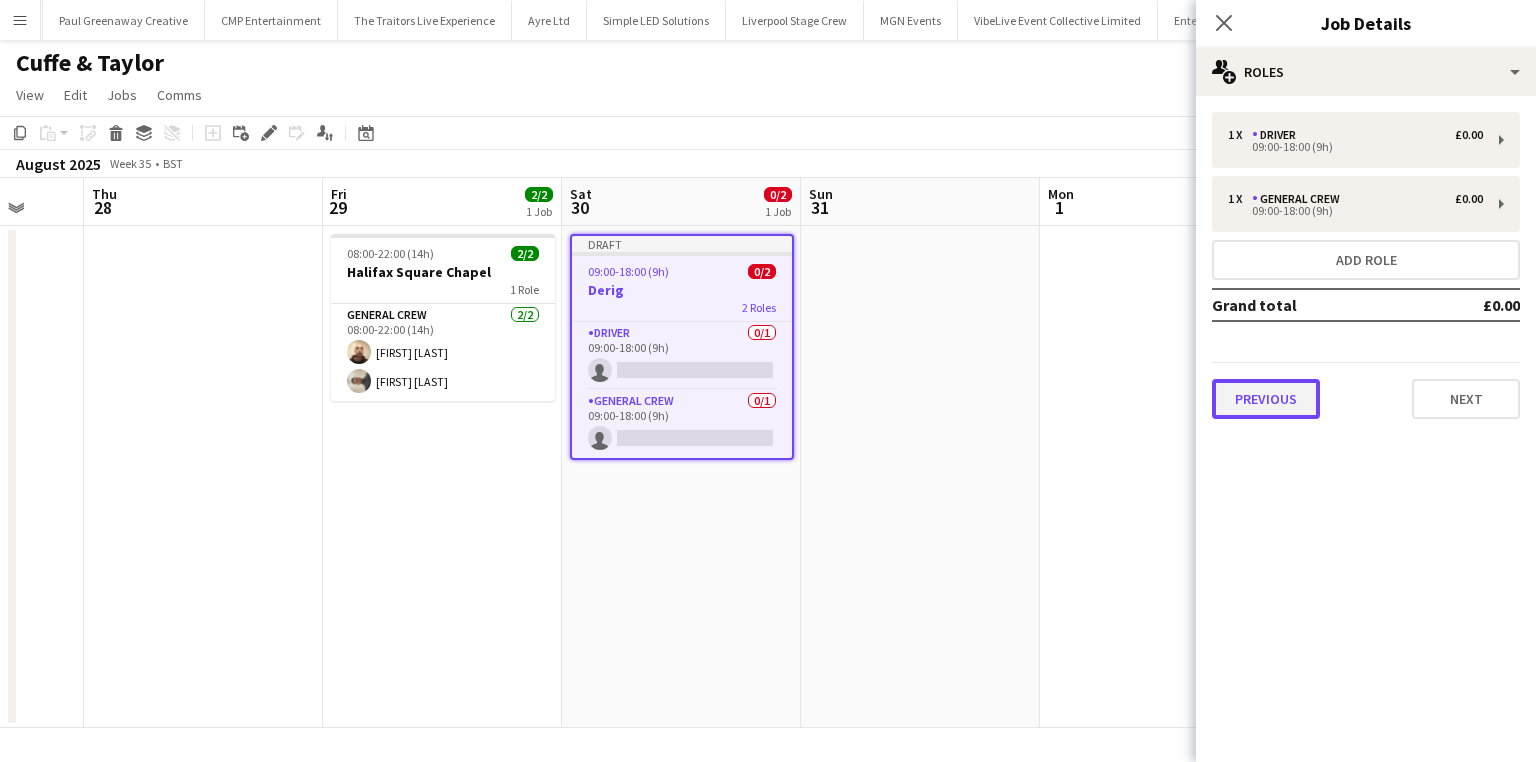 click on "Previous" at bounding box center (1266, 399) 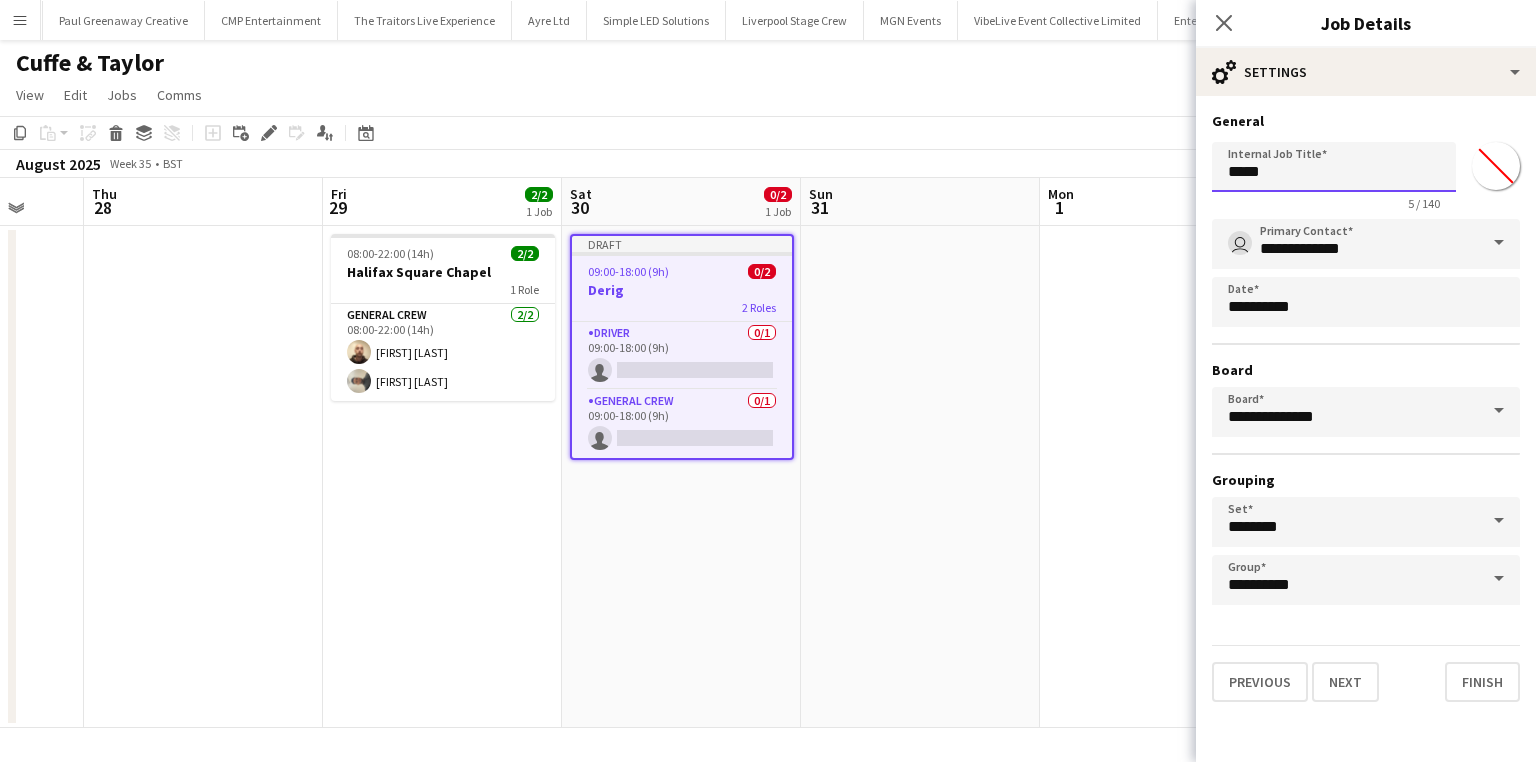 click on "*****" at bounding box center (1334, 167) 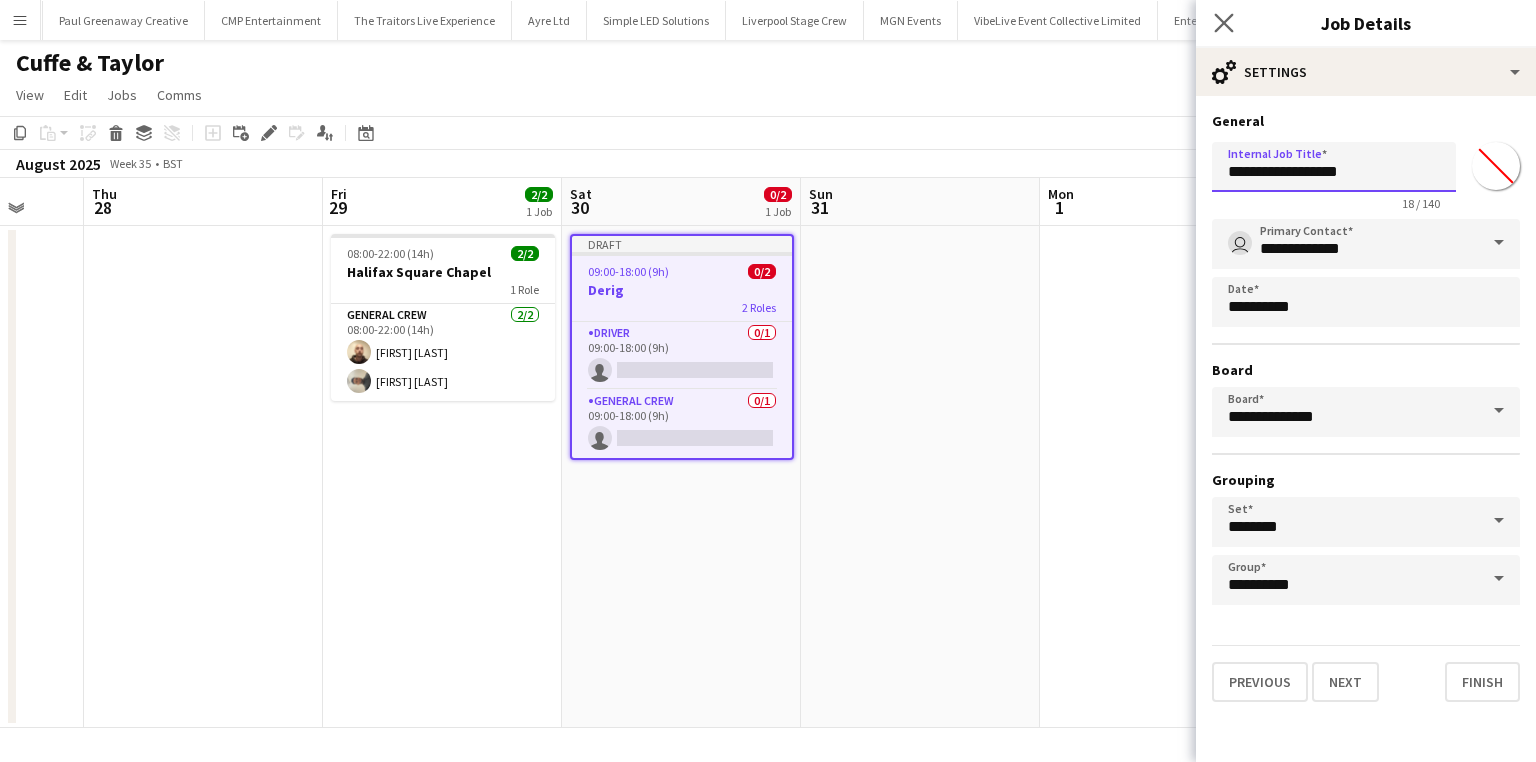 type on "**********" 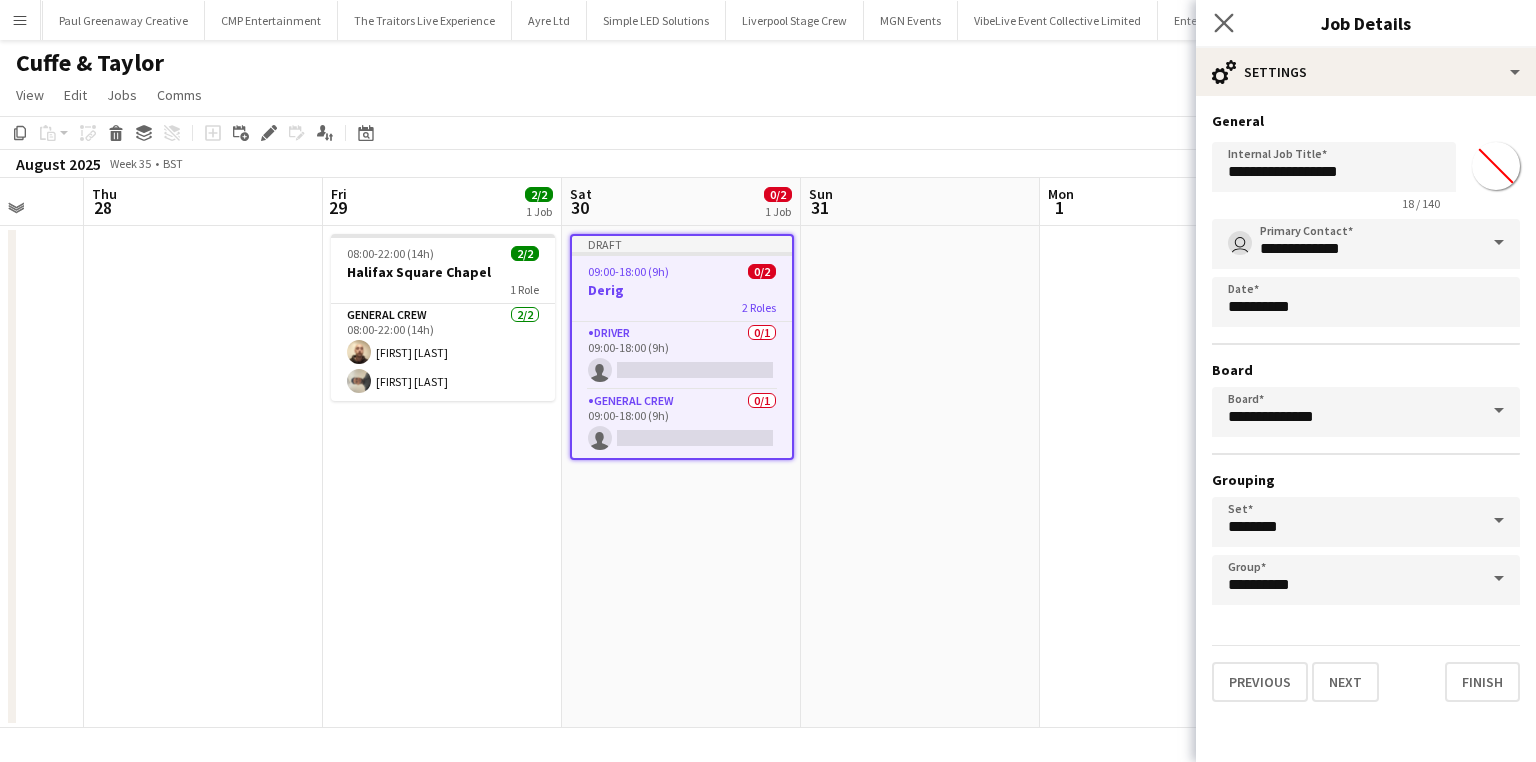 click on "Close pop-in" 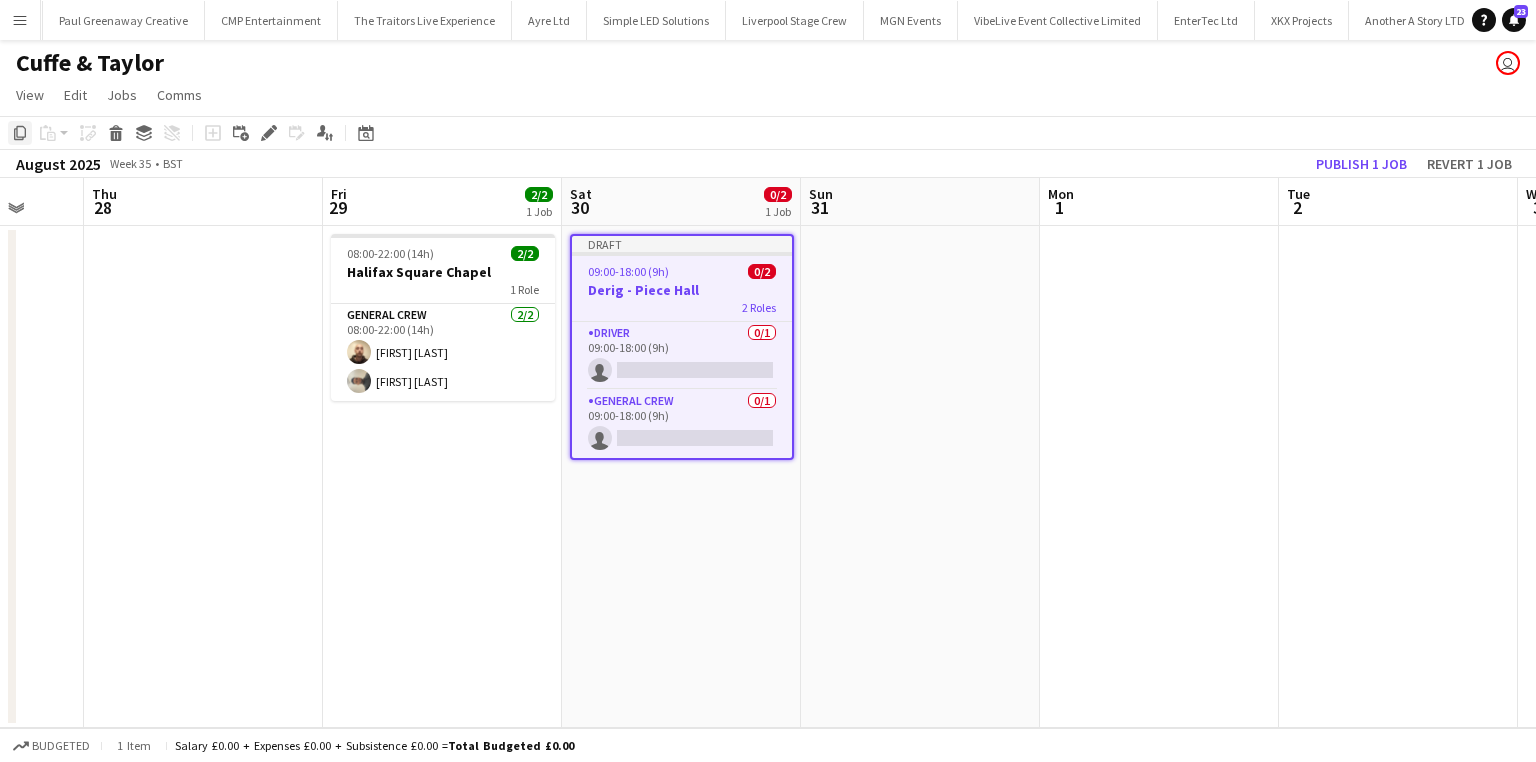click on "Copy" 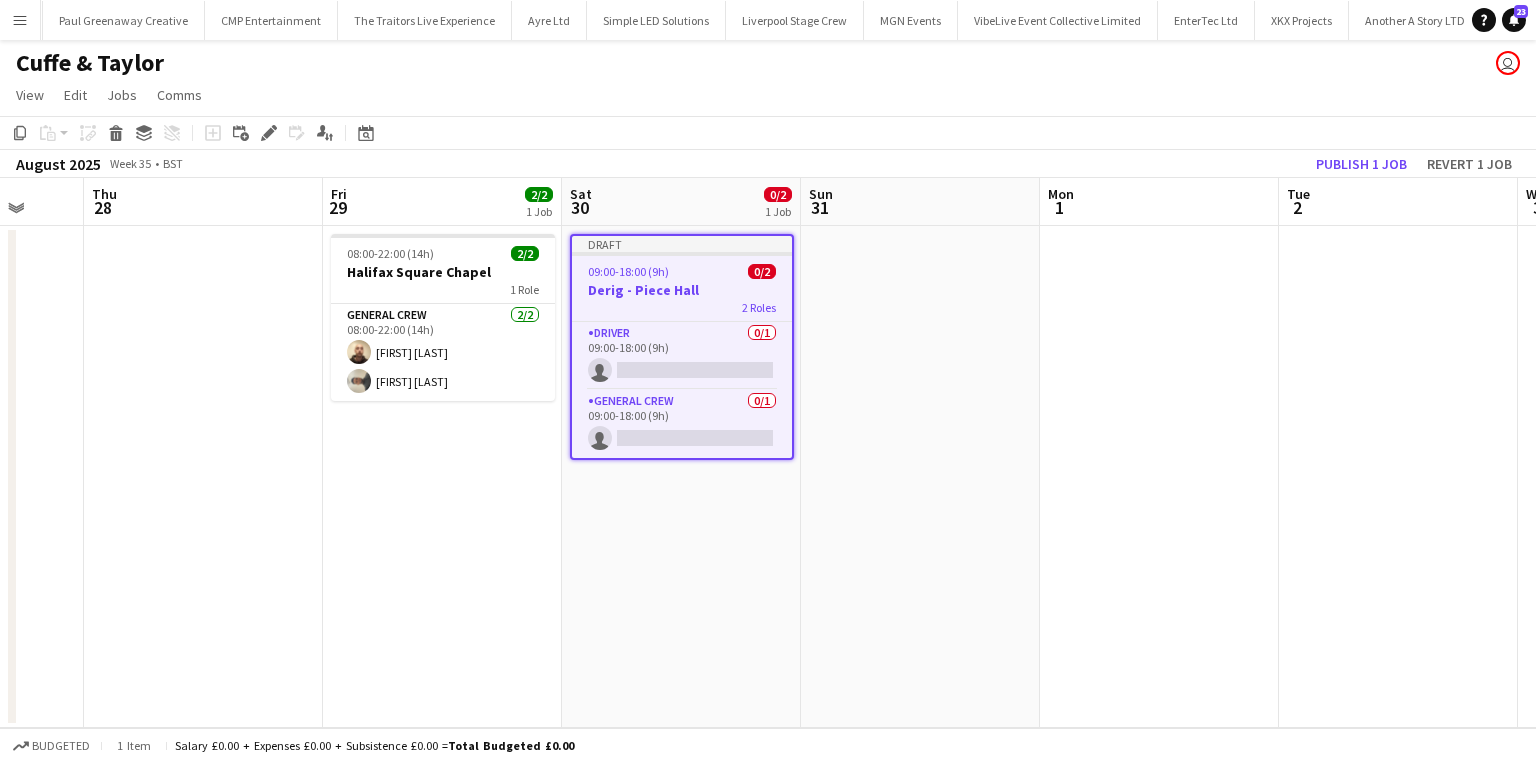 click at bounding box center (920, 477) 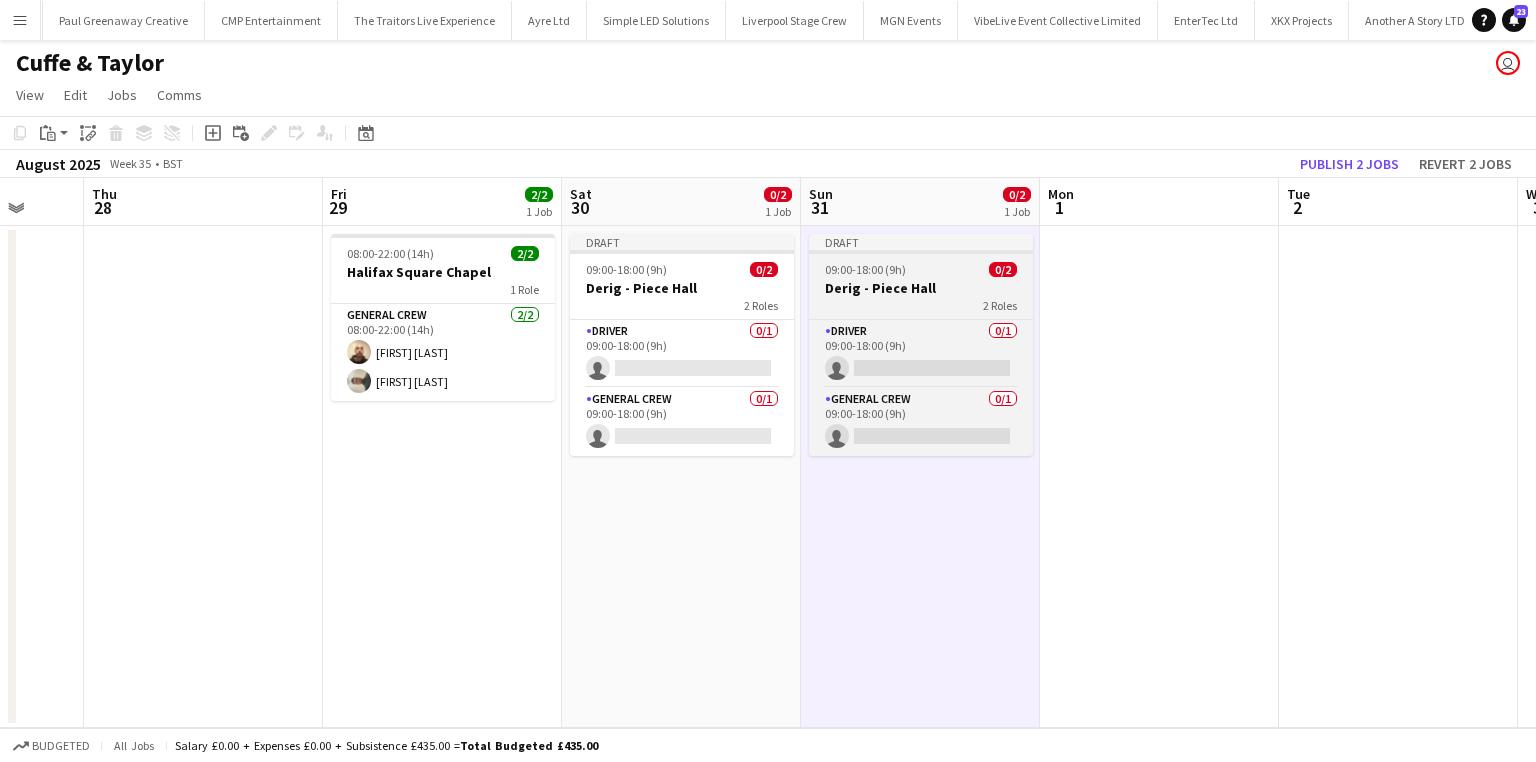 click on "Derig - Piece Hall" at bounding box center [921, 288] 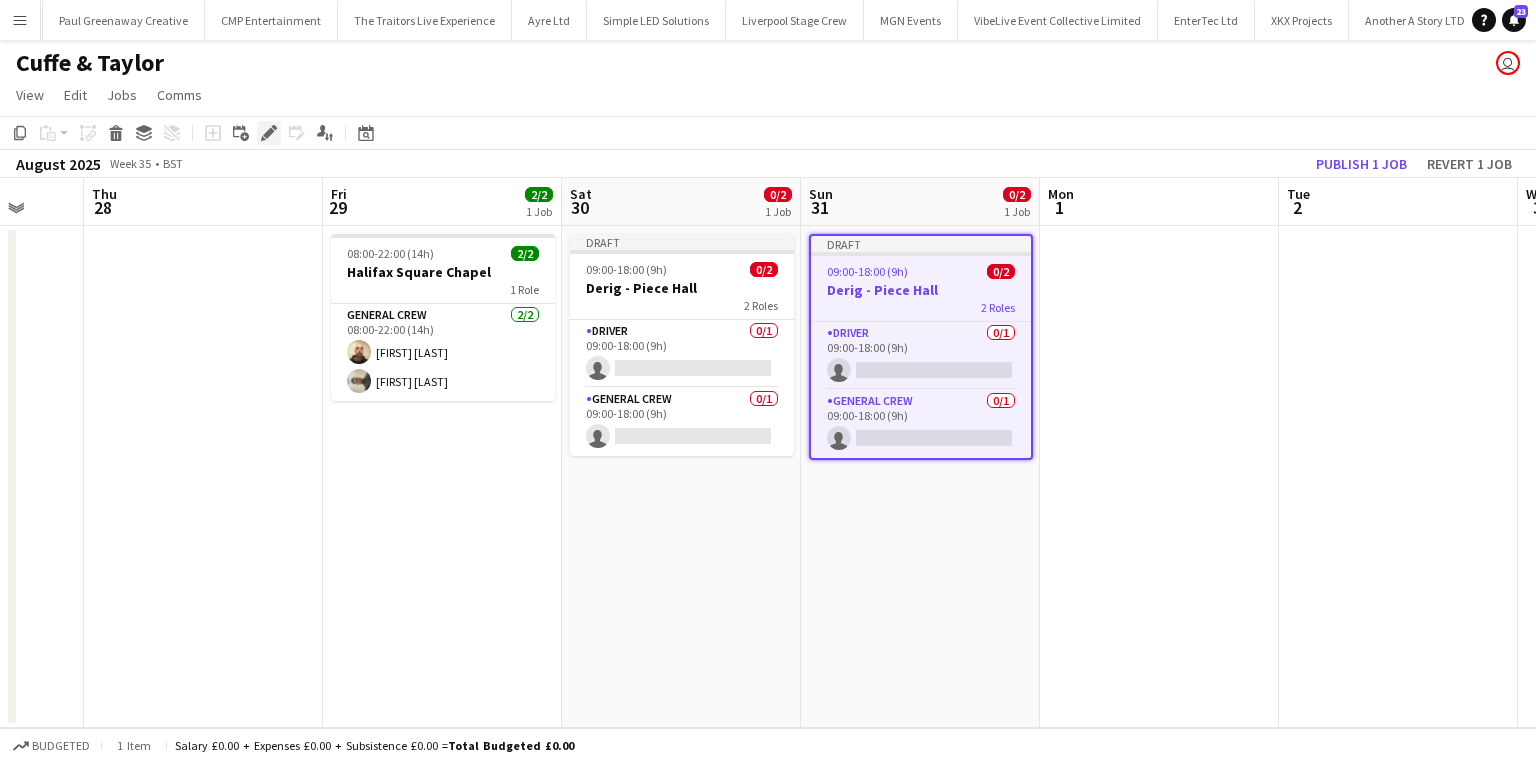 click 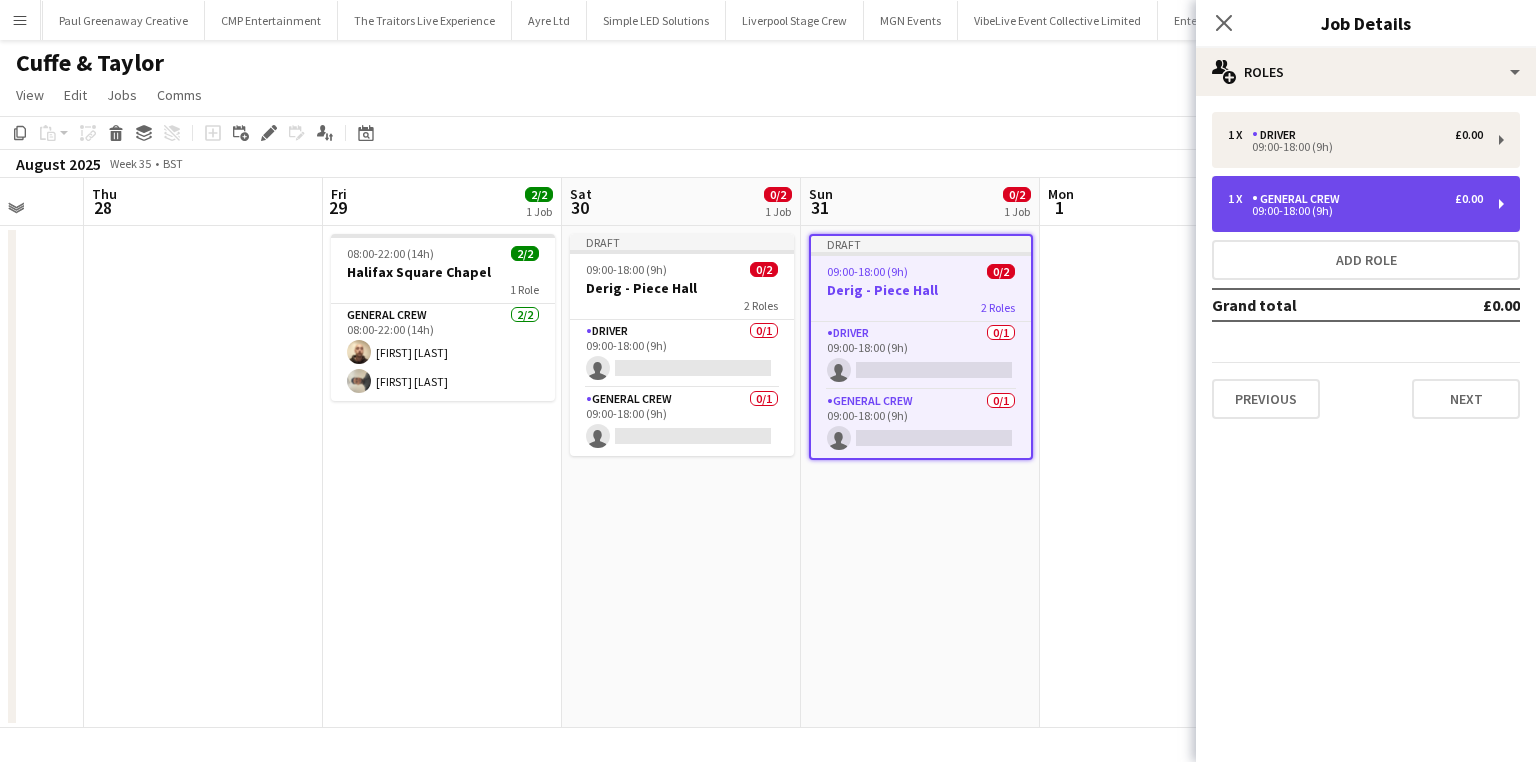 click on "1 x   General Crew   £0.00   09:00-18:00 (9h)" at bounding box center (1366, 204) 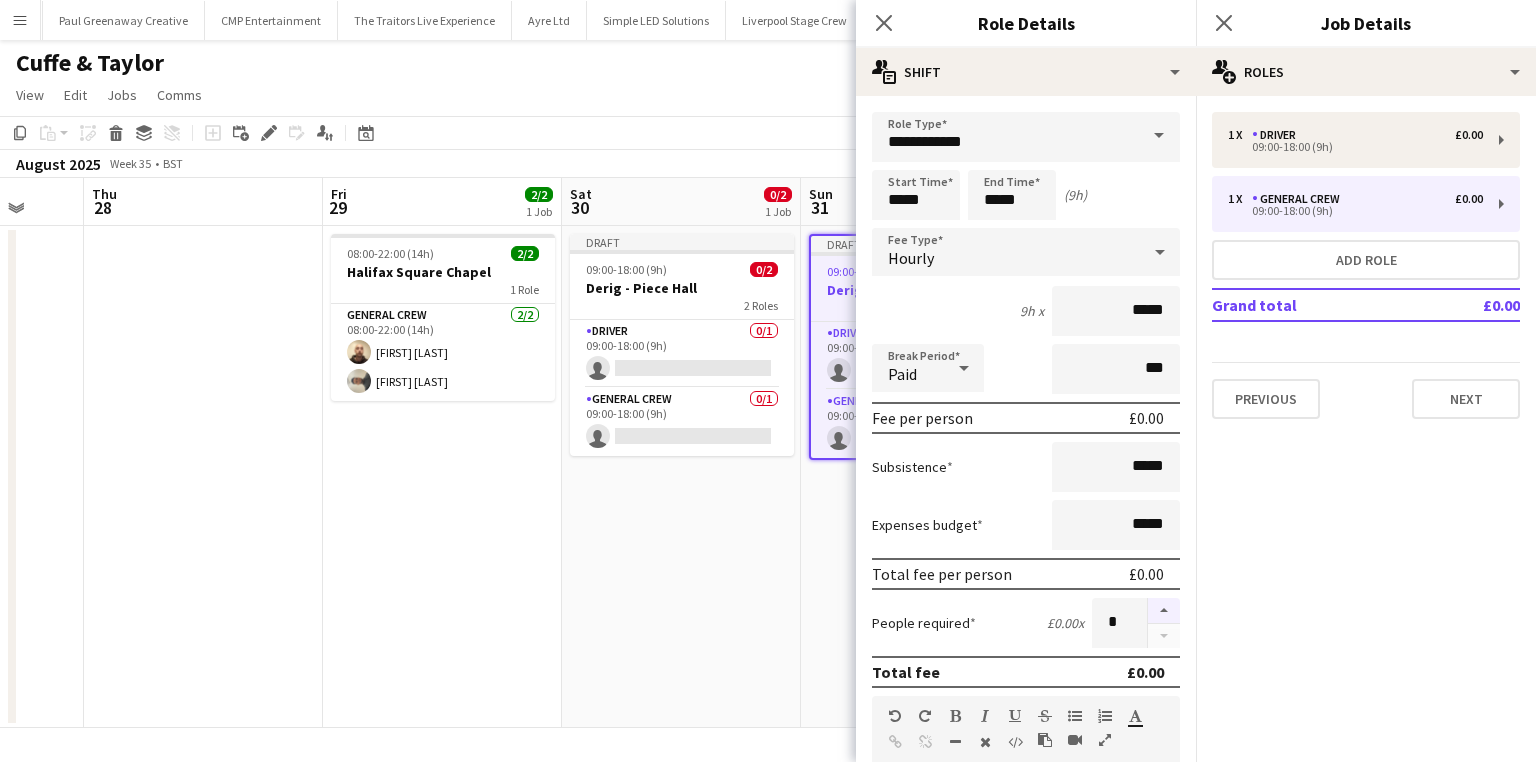 click at bounding box center [1164, 611] 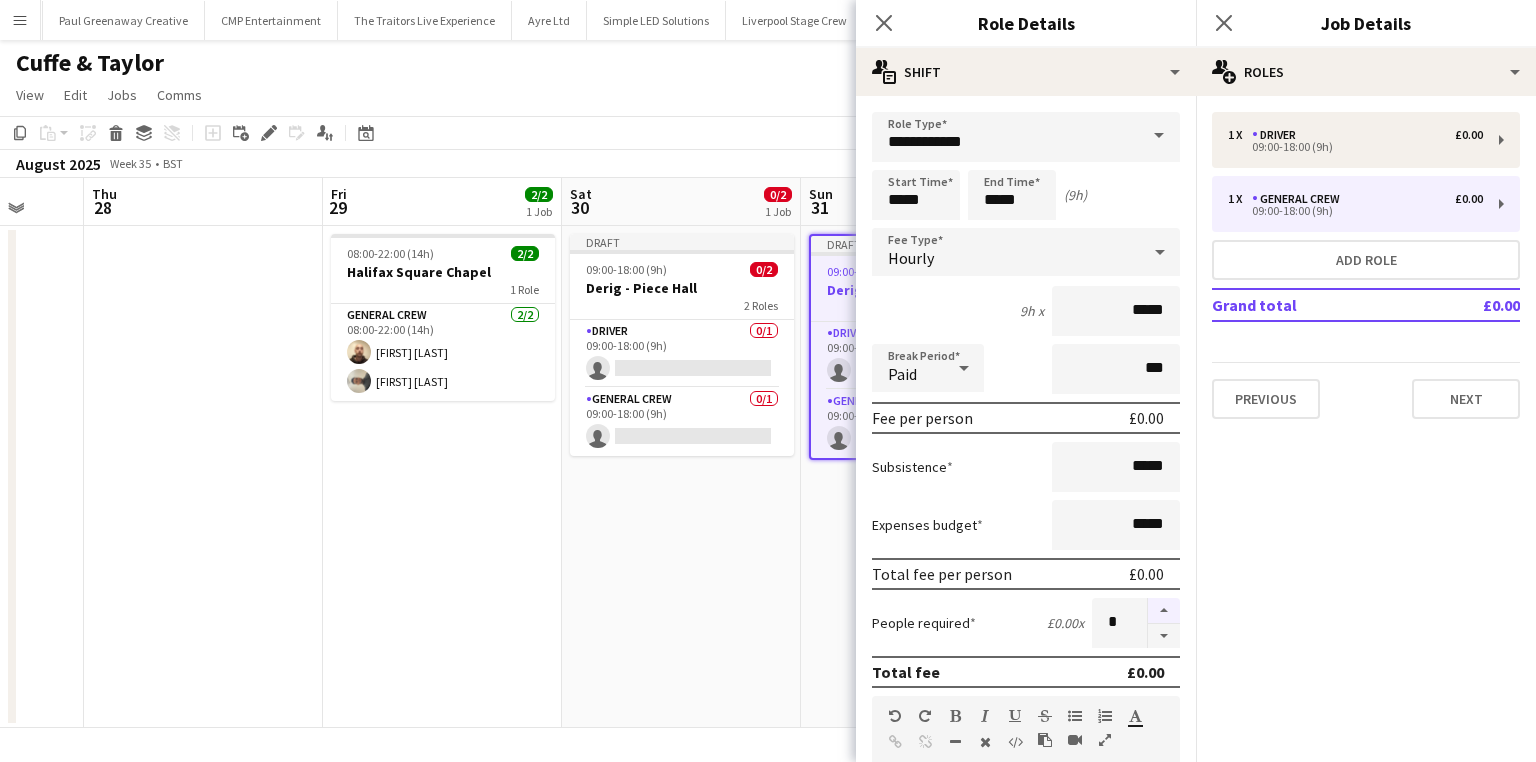 click at bounding box center [1164, 611] 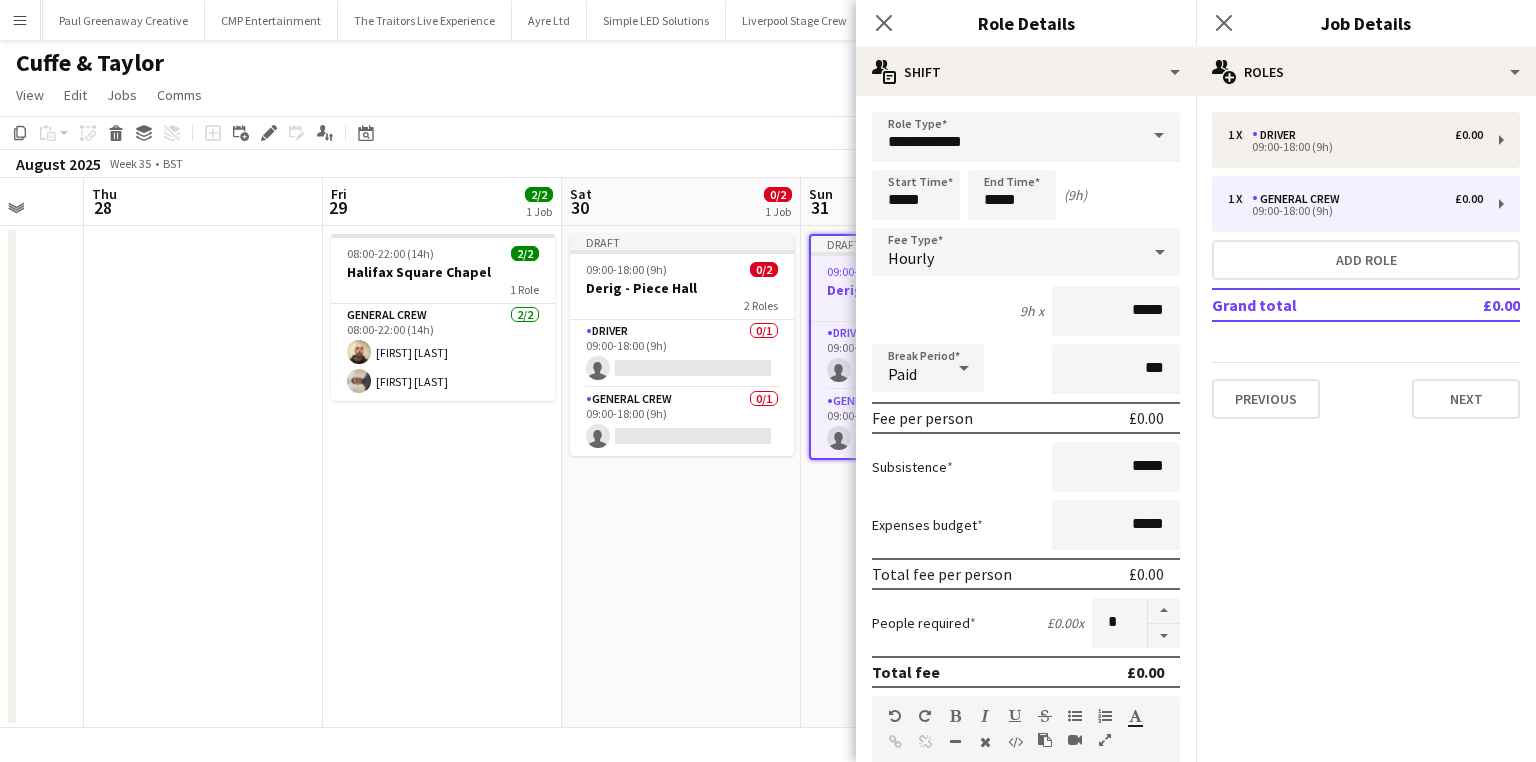 click on "Close pop-in" 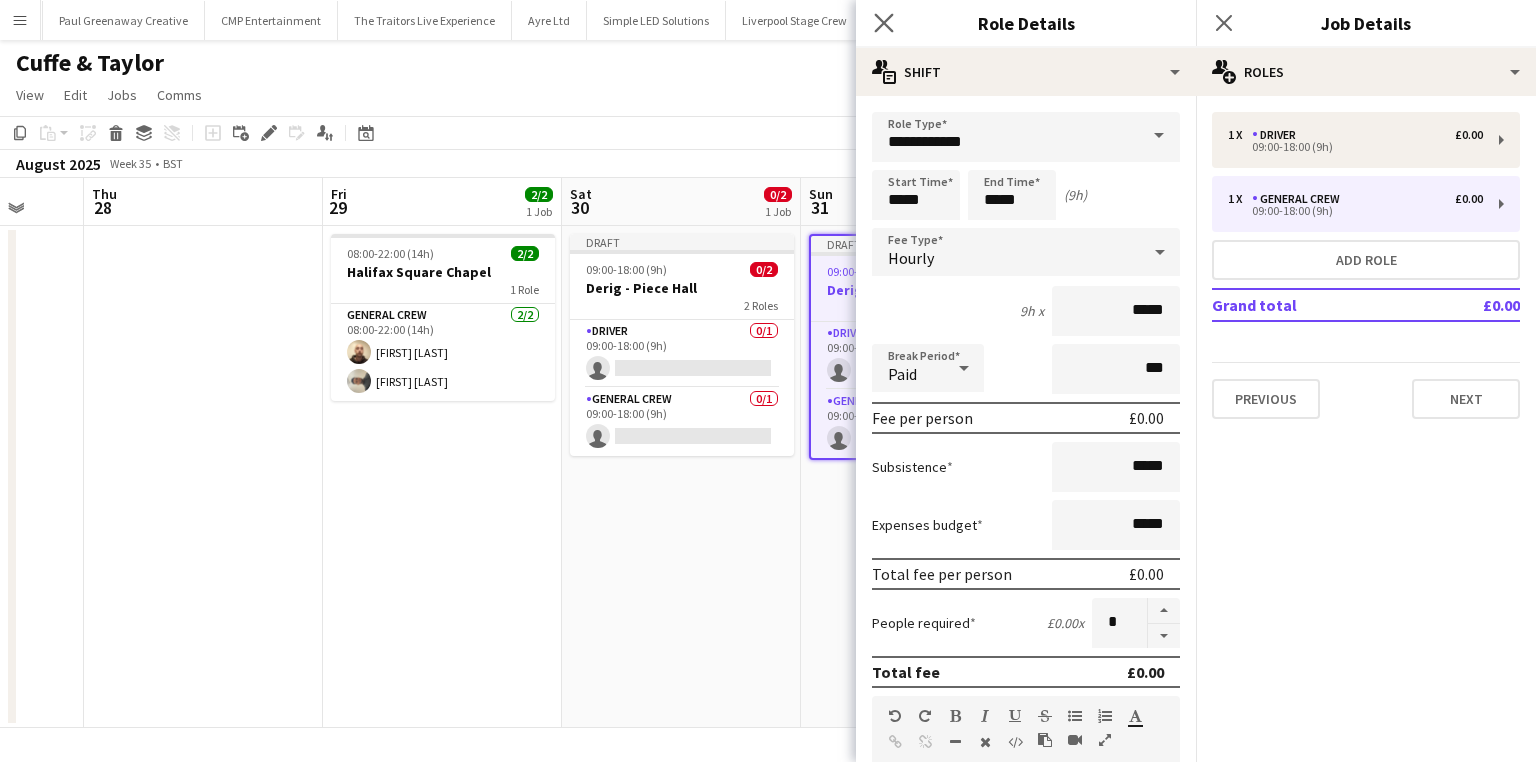 click on "Close pop-in" 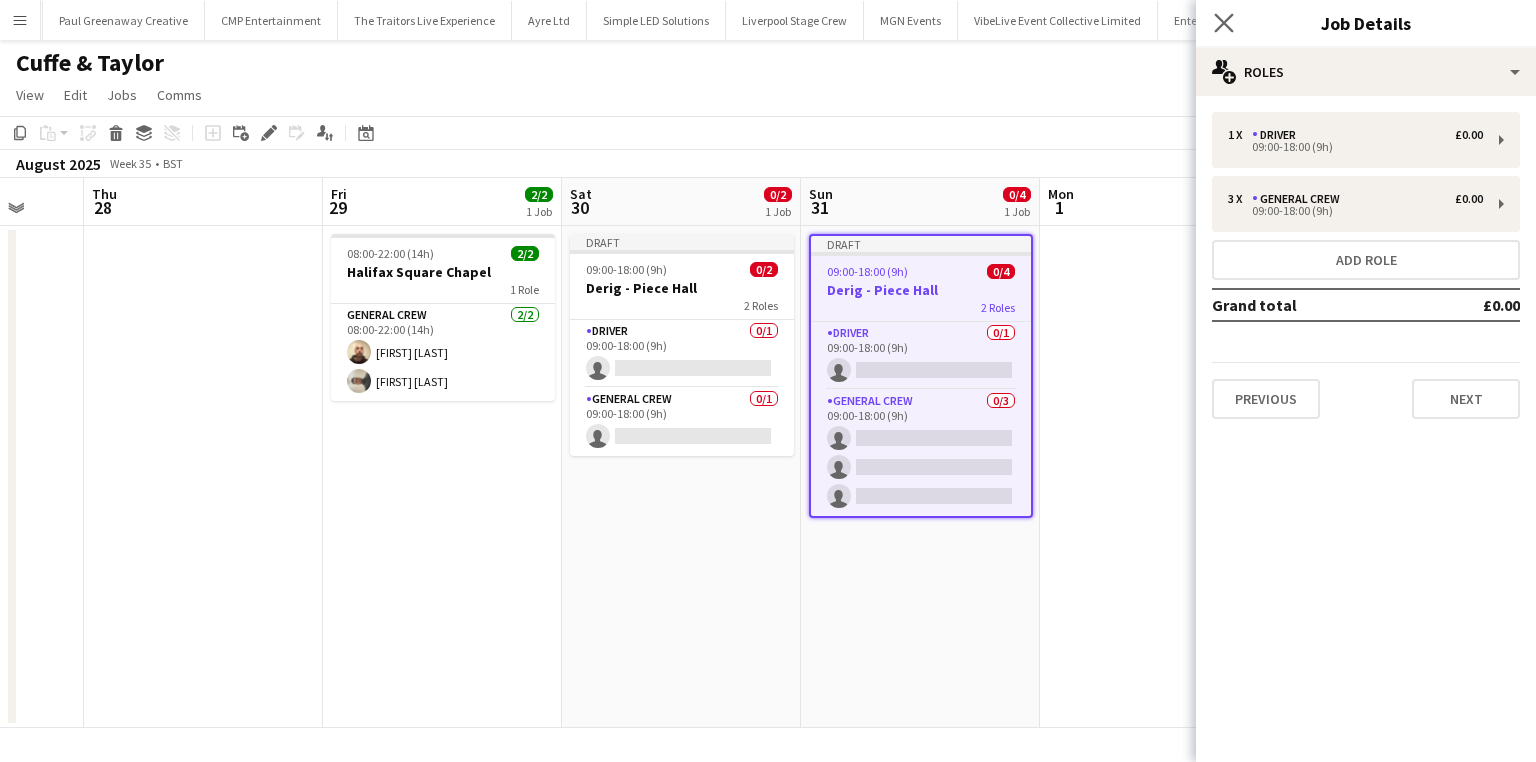 click on "Close pop-in" 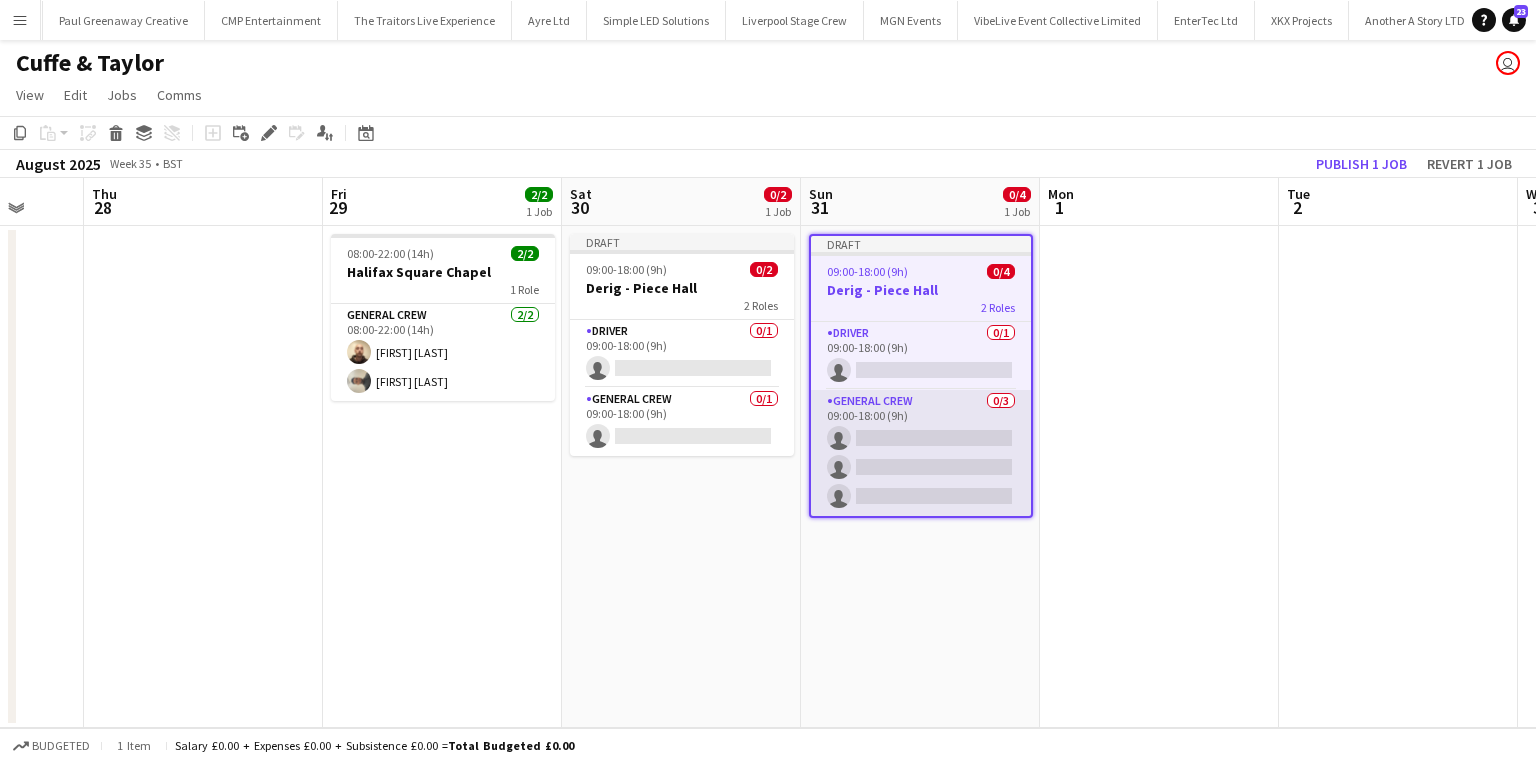 click on "General Crew   0/3   09:00-18:00 (9h)
single-neutral-actions
single-neutral-actions
single-neutral-actions" at bounding box center [921, 453] 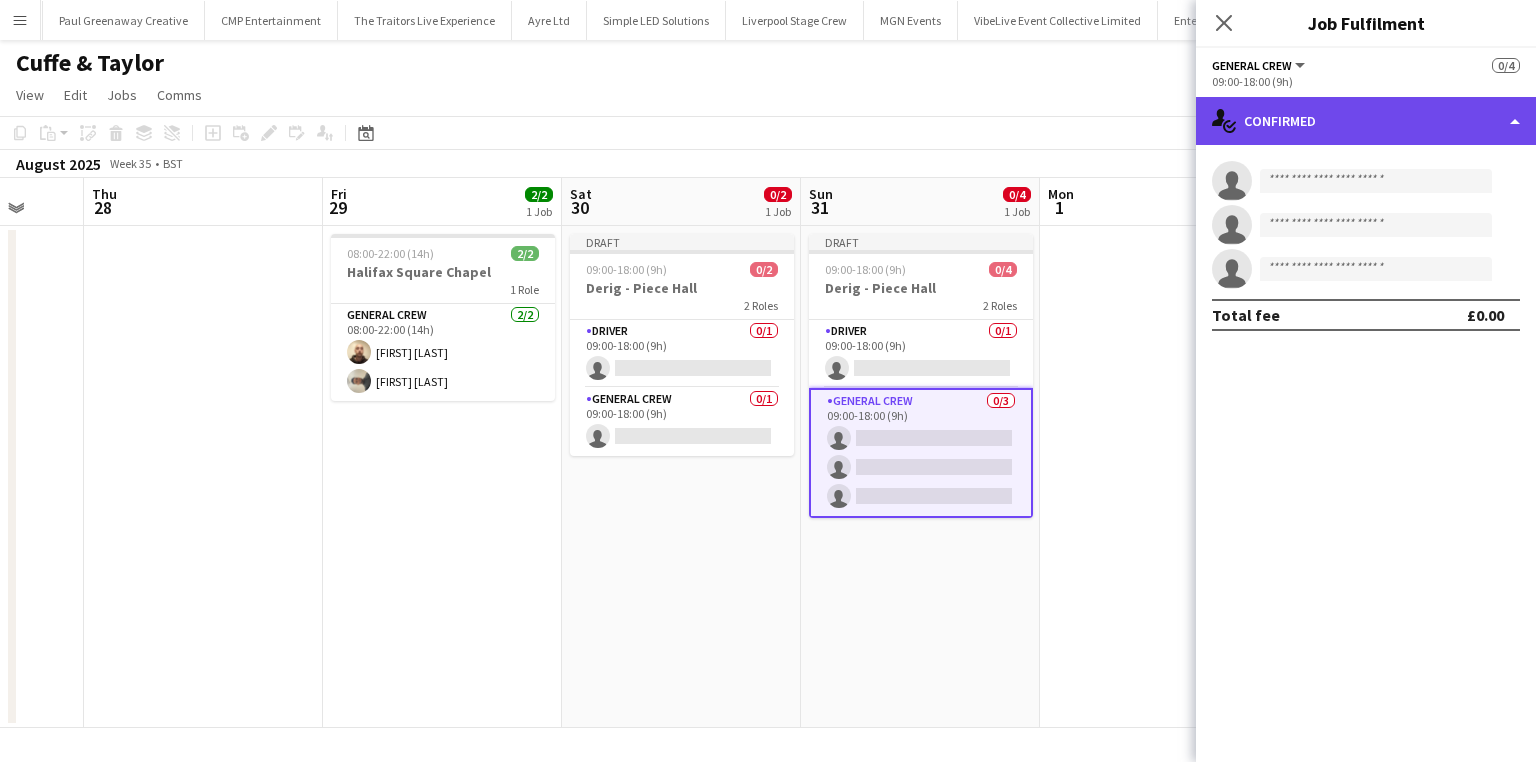 click on "single-neutral-actions-check-2
Confirmed" 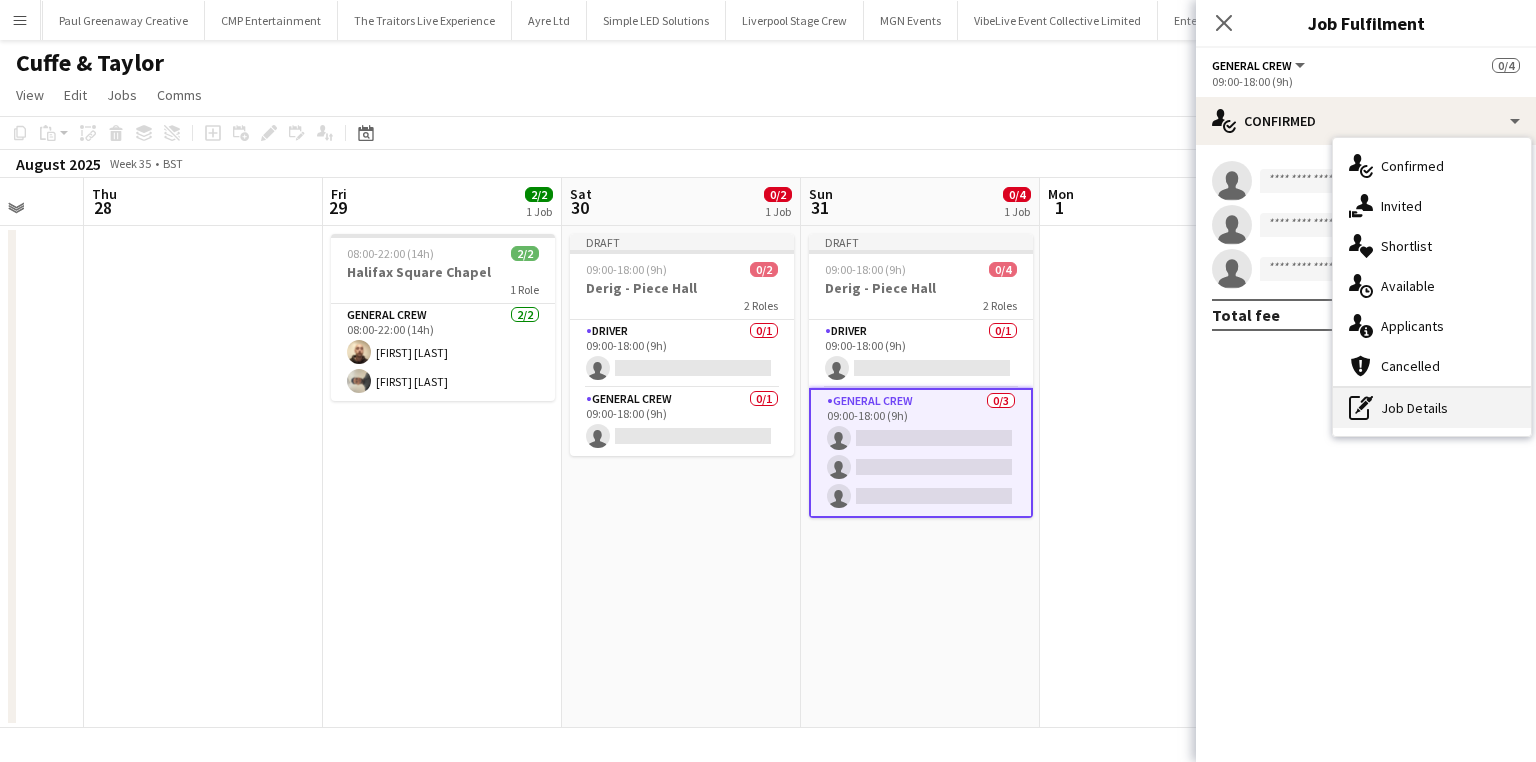 click on "pen-write
Job Details" at bounding box center (1432, 408) 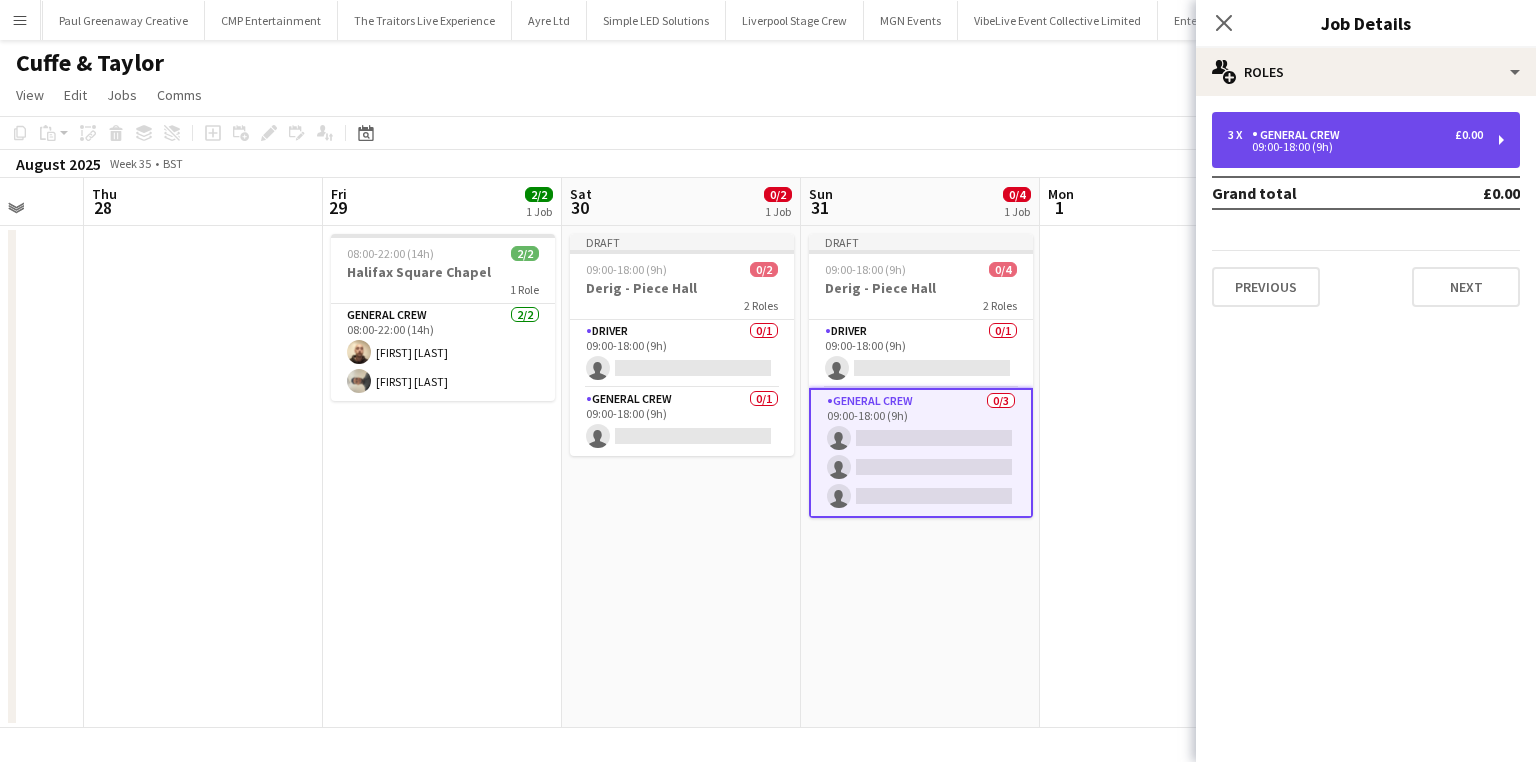 click on "3 x   General Crew   £0.00   09:00-18:00 (9h)" at bounding box center [1366, 140] 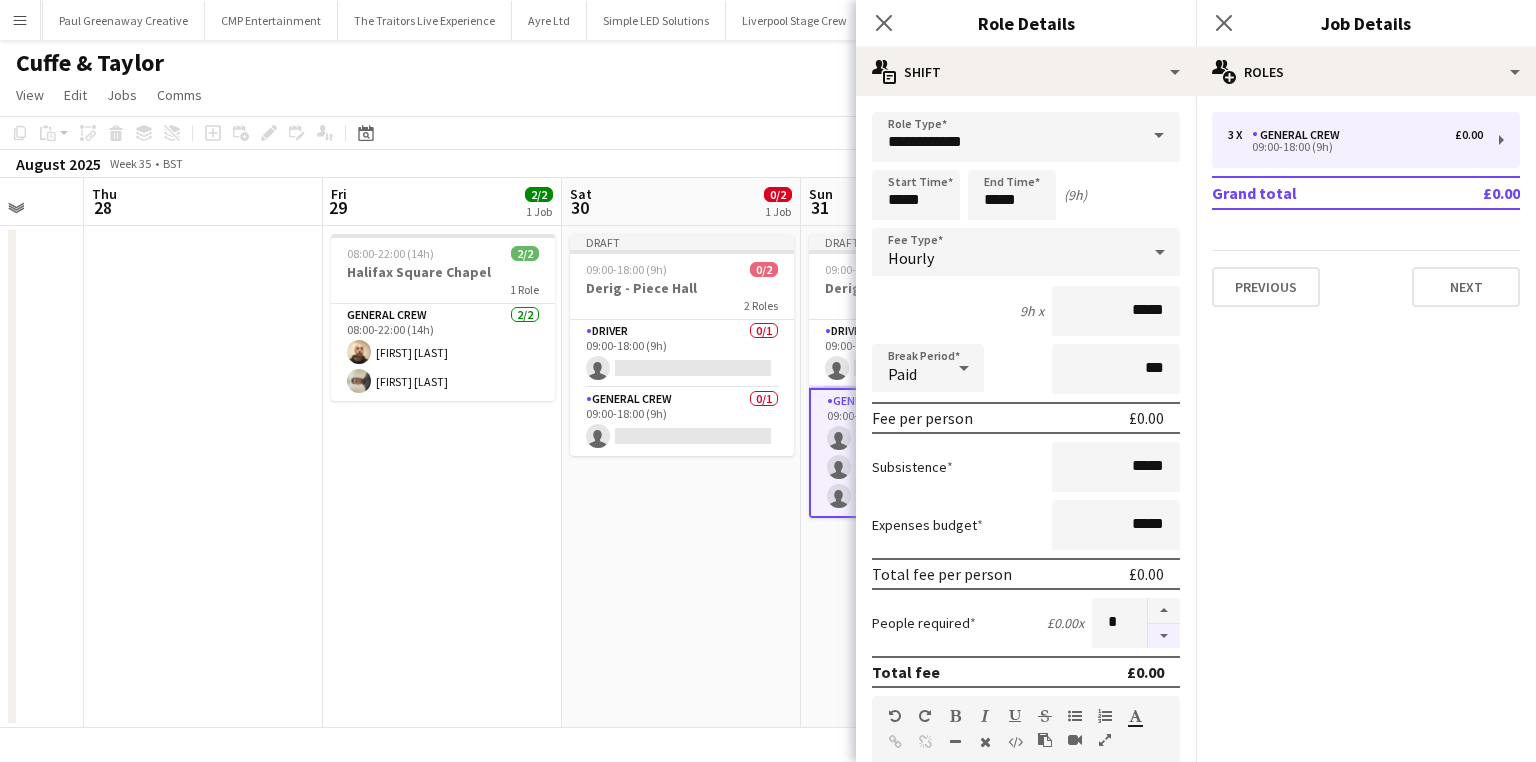 click at bounding box center [1164, 636] 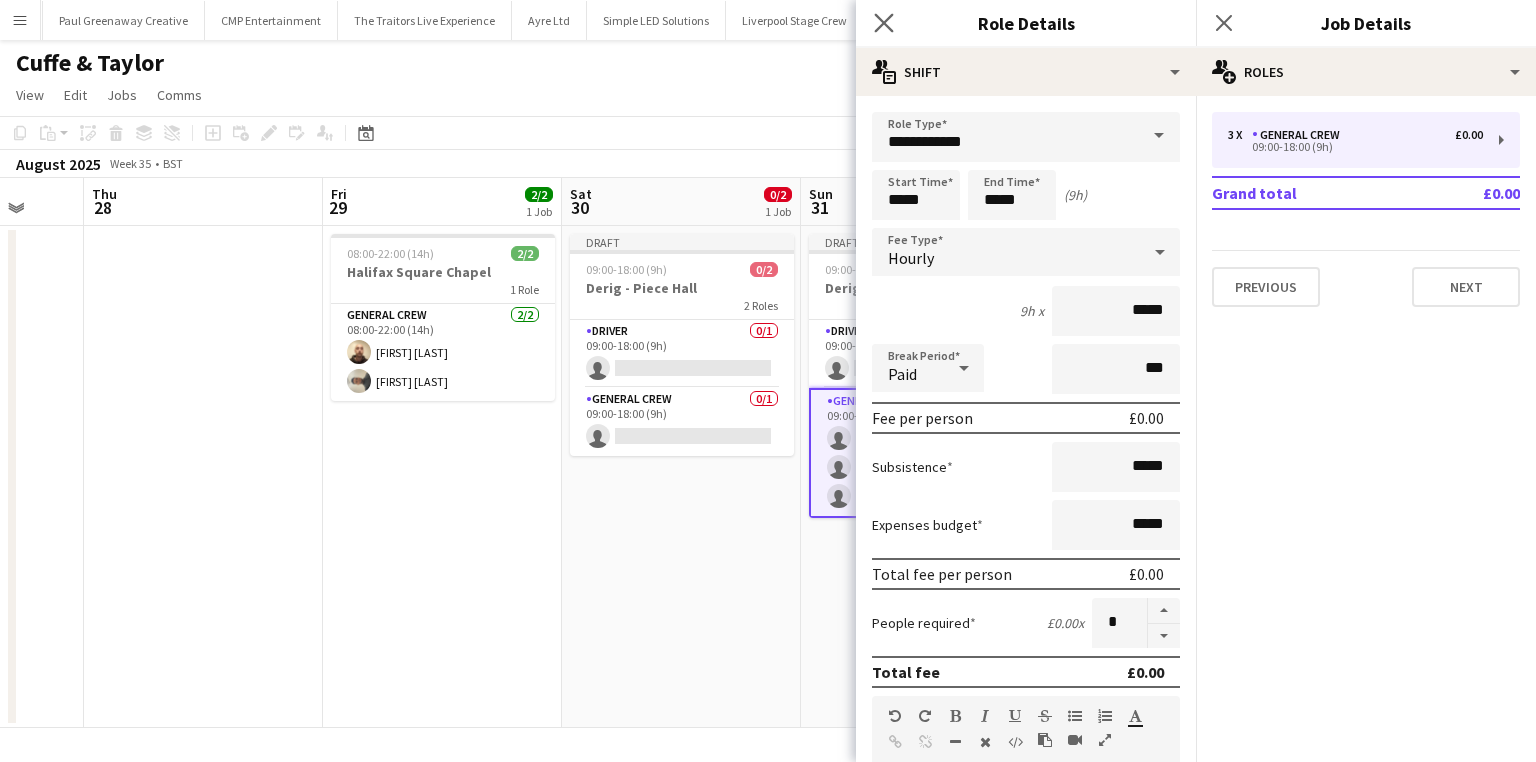 click on "Close pop-in" 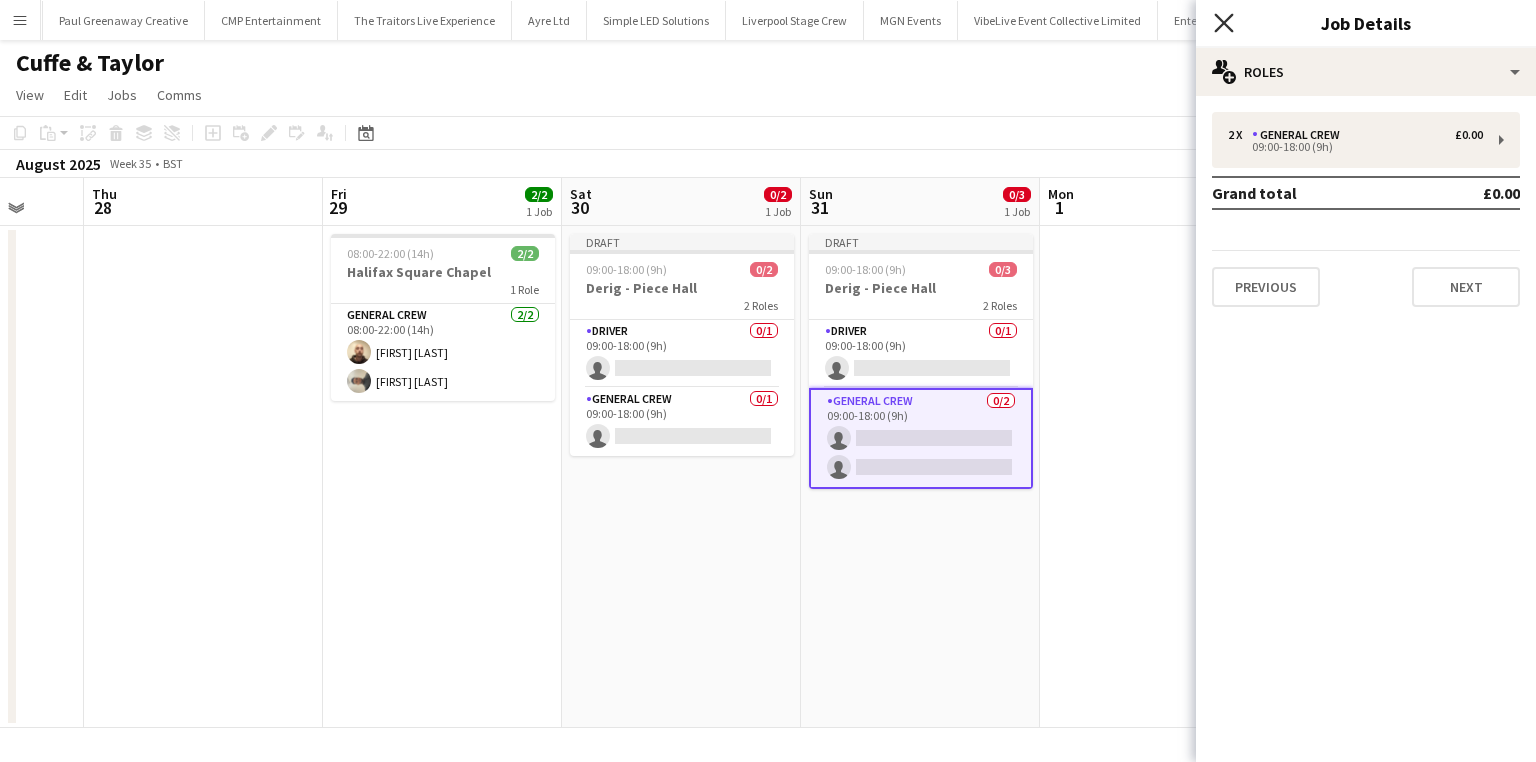 click 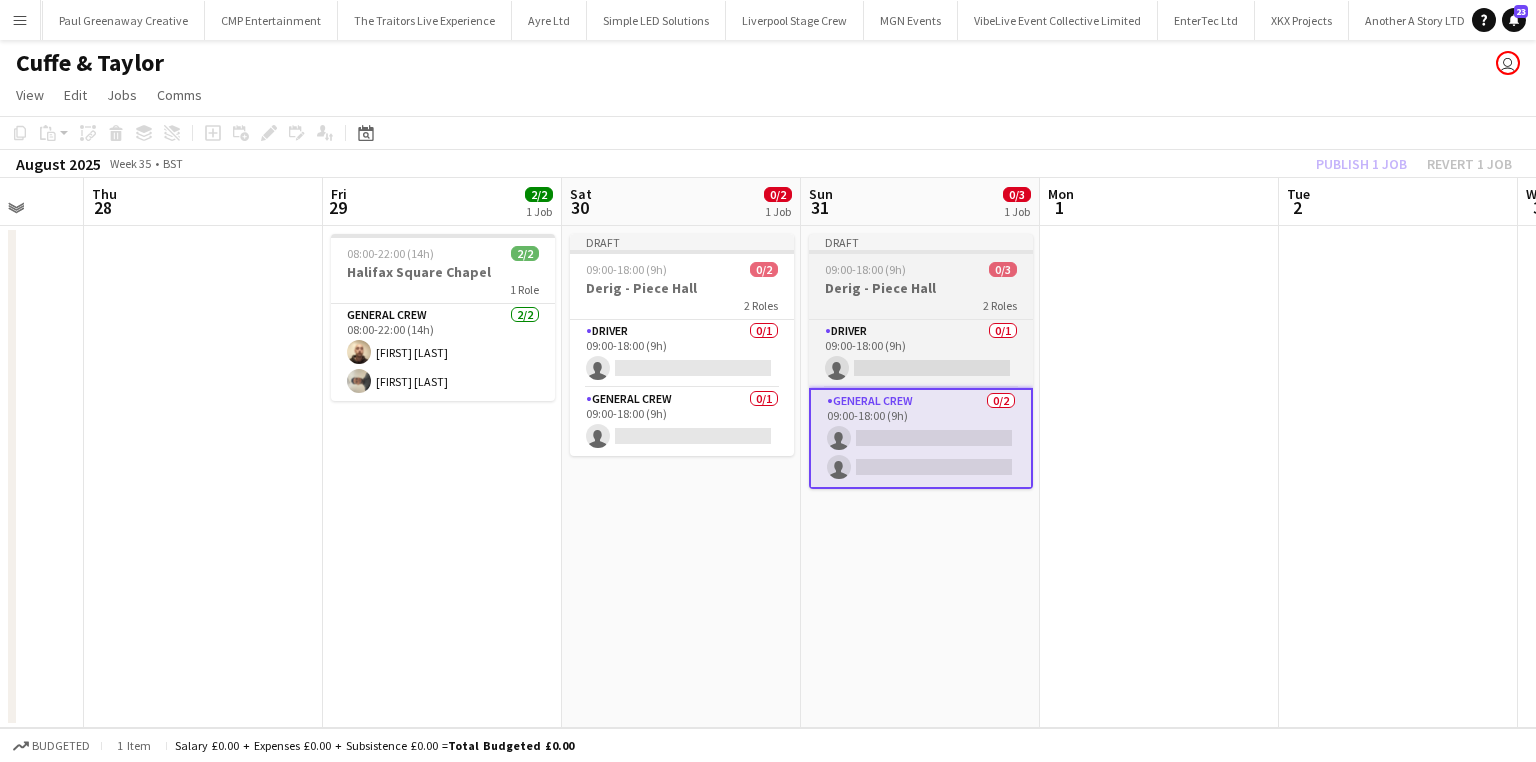 click on "Draft   09:00-18:00 (9h)    0/3   Derig - Piece Hall   2 Roles   Driver   0/1   09:00-18:00 (9h)
single-neutral-actions
General Crew   0/2   09:00-18:00 (9h)
single-neutral-actions
single-neutral-actions" at bounding box center (921, 361) 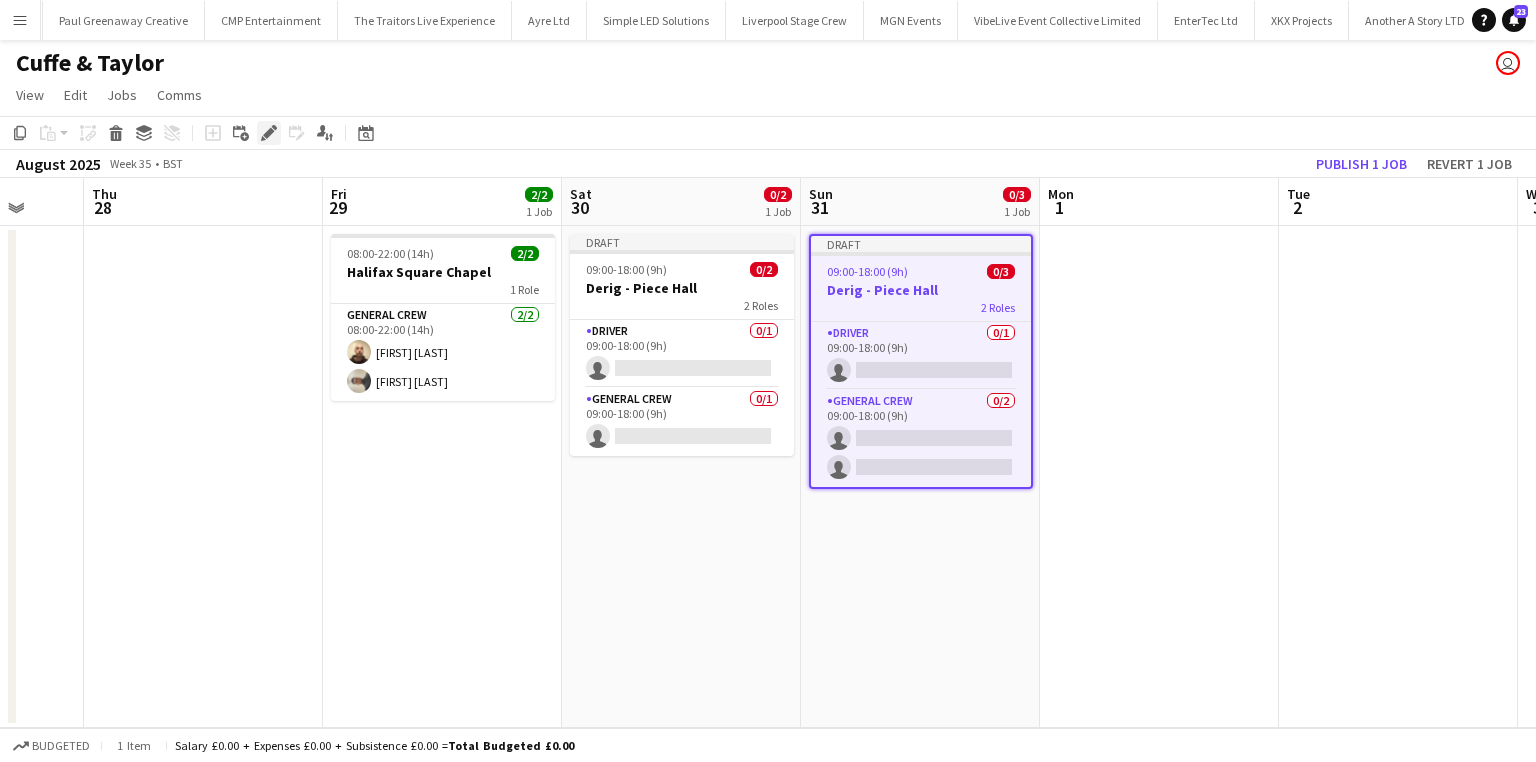 click 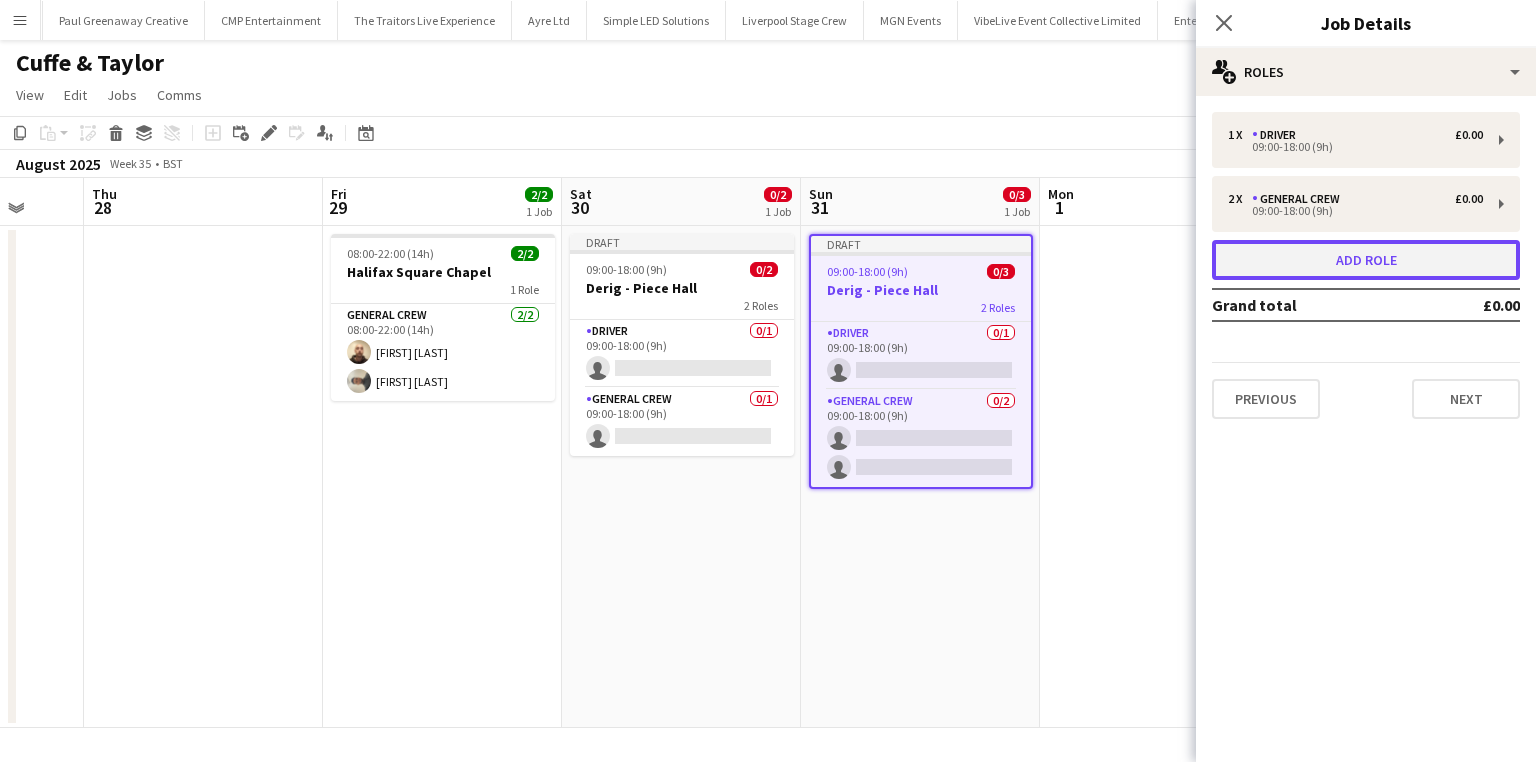 click on "Add role" at bounding box center (1366, 260) 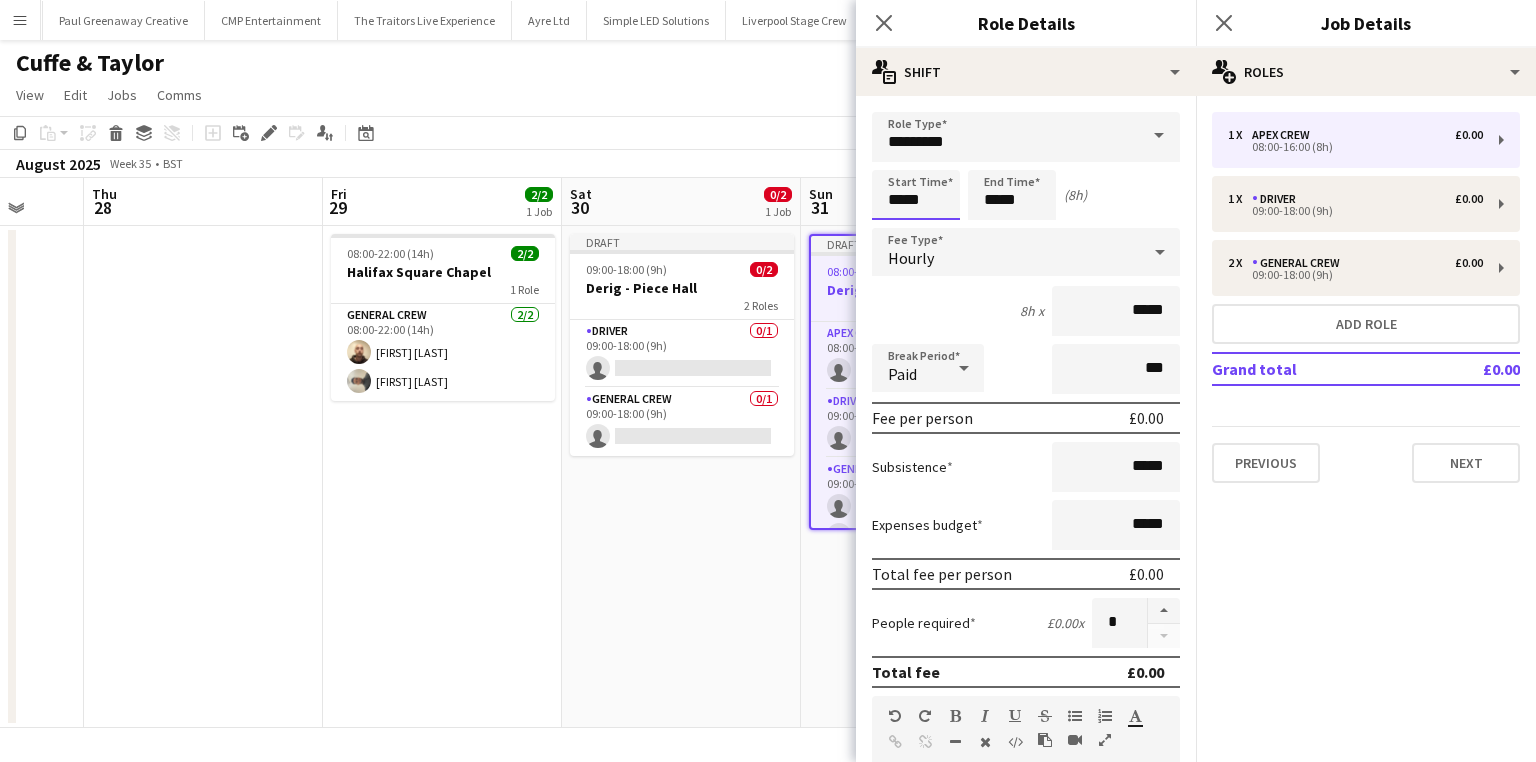 click on "*****" at bounding box center (916, 195) 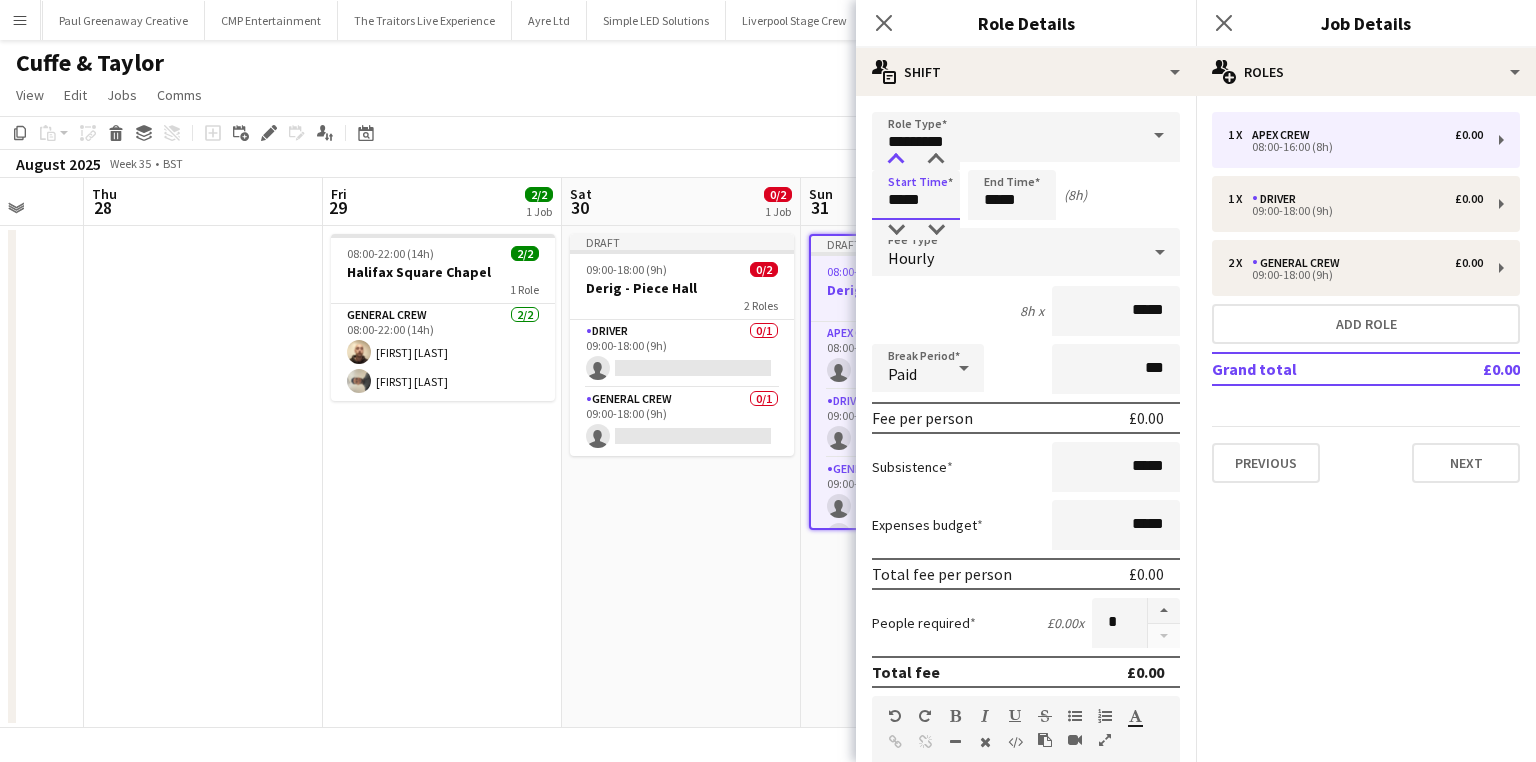 type on "*****" 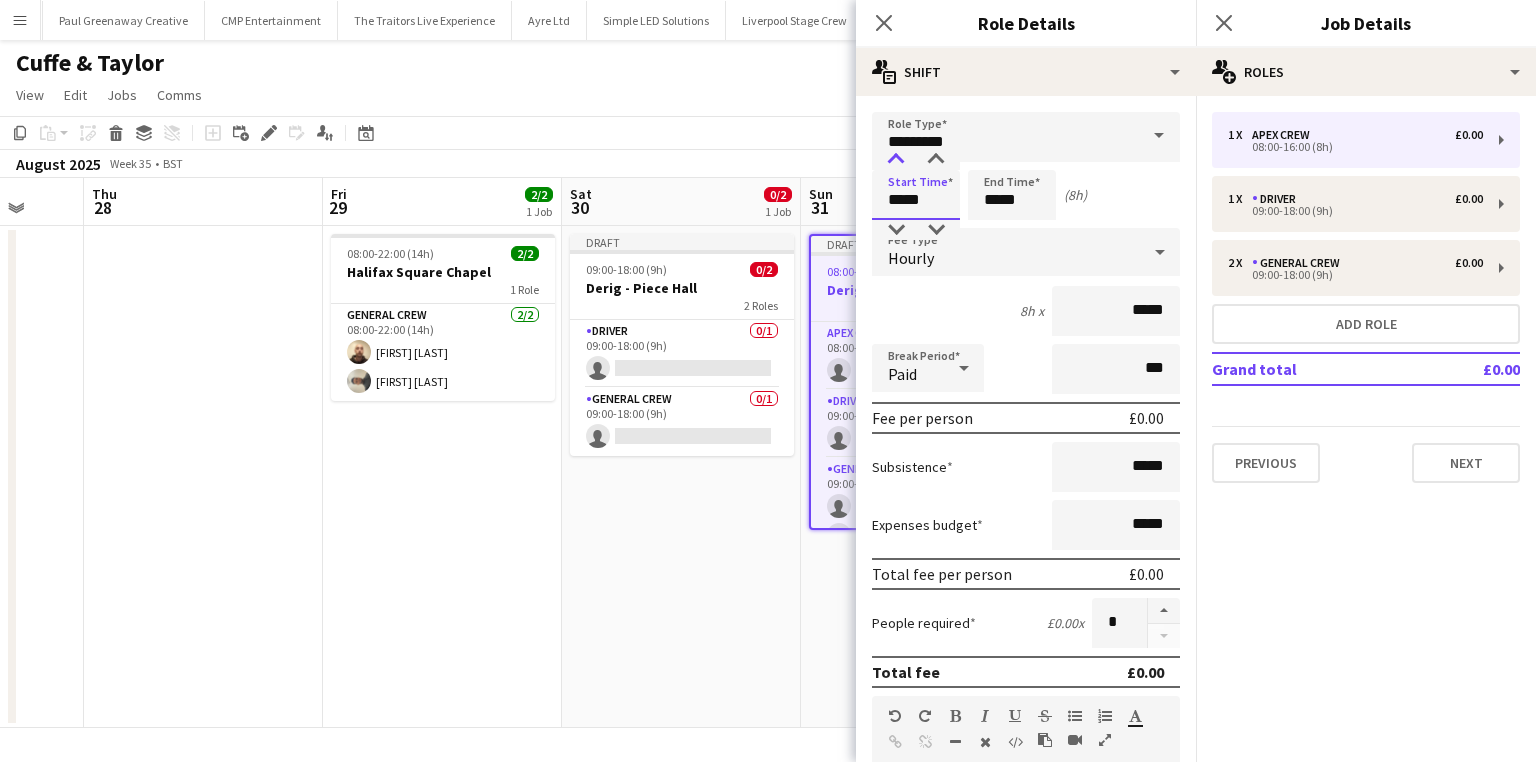 click at bounding box center [896, 160] 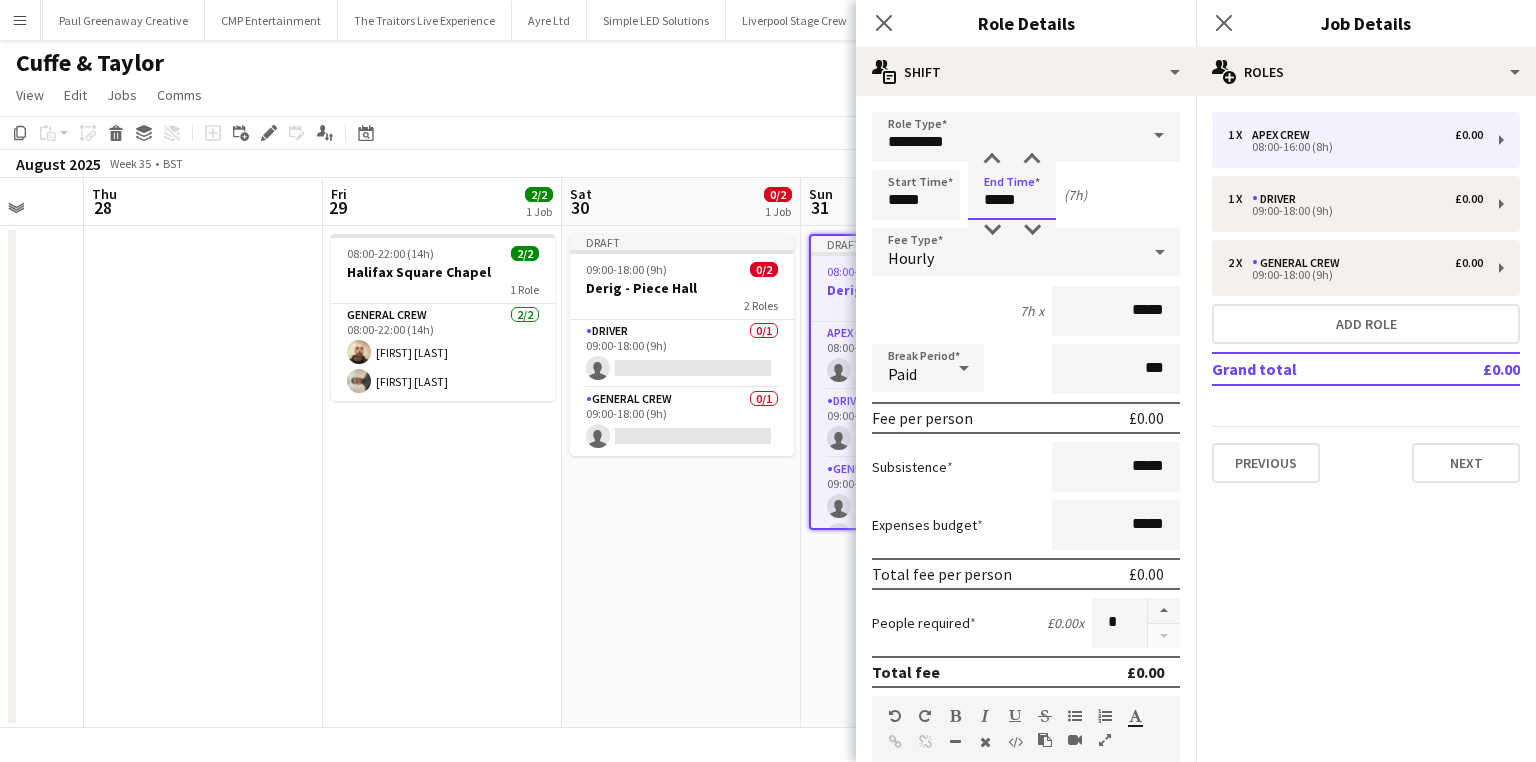 click on "*****" at bounding box center [1012, 195] 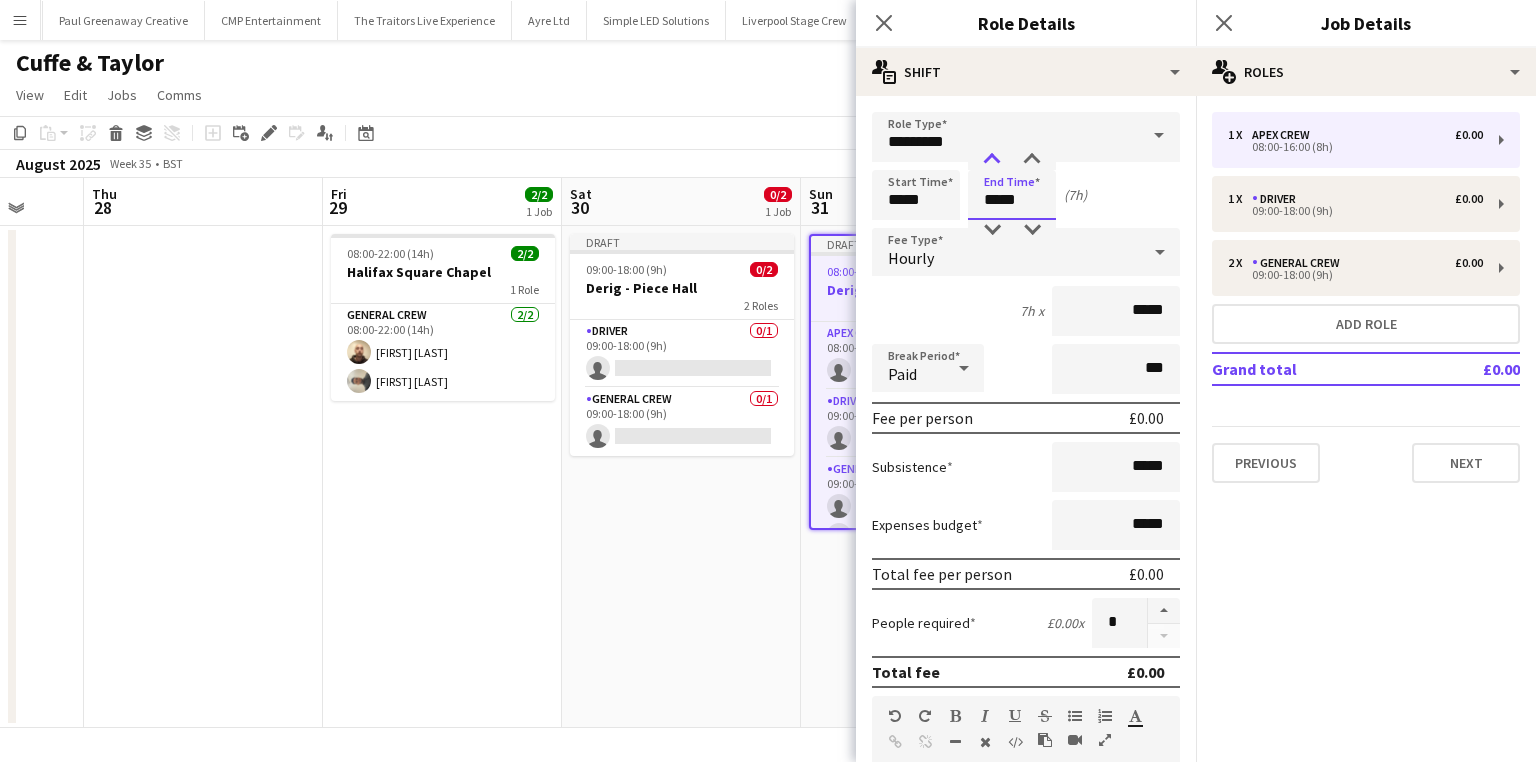 click at bounding box center (992, 160) 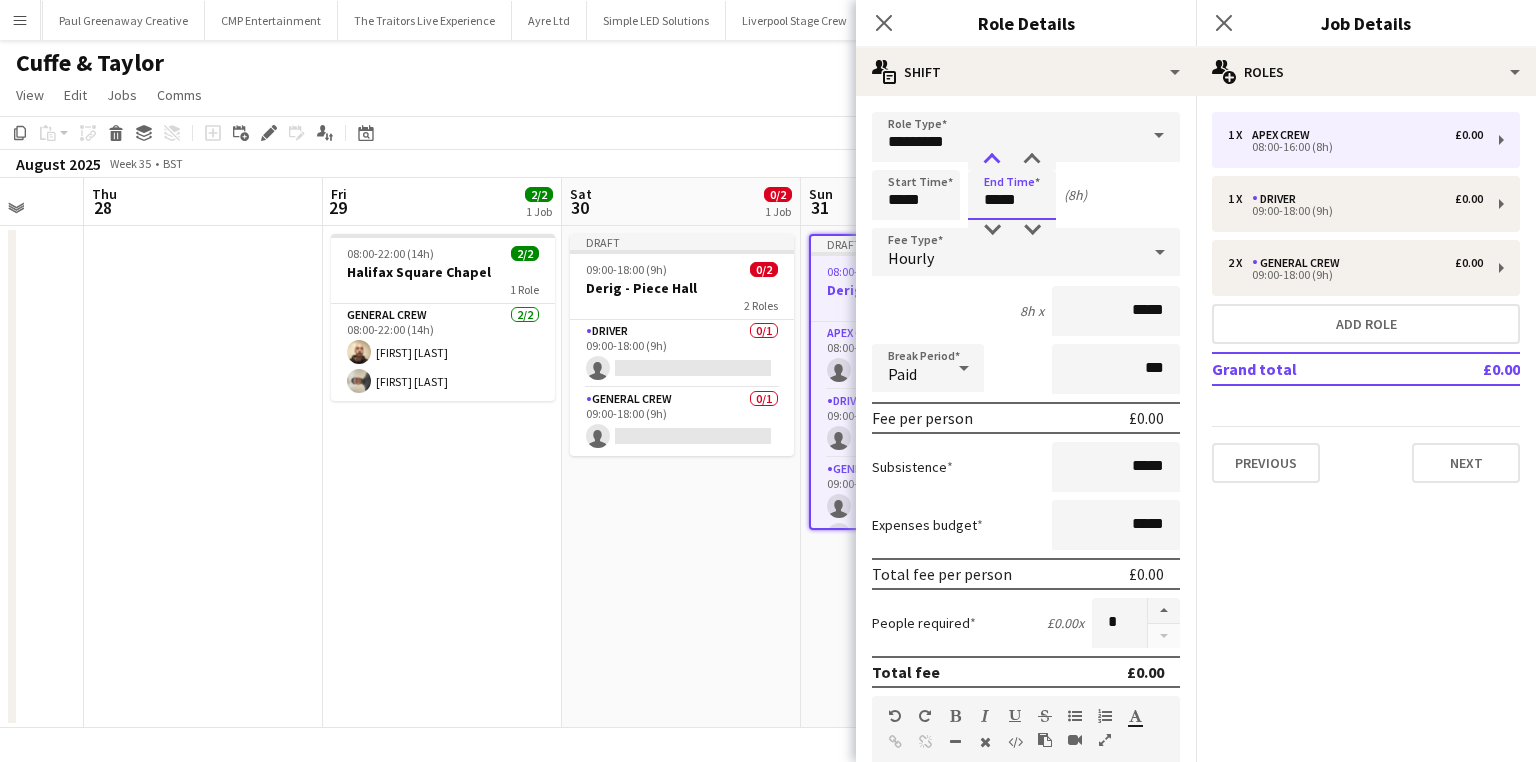 type on "*****" 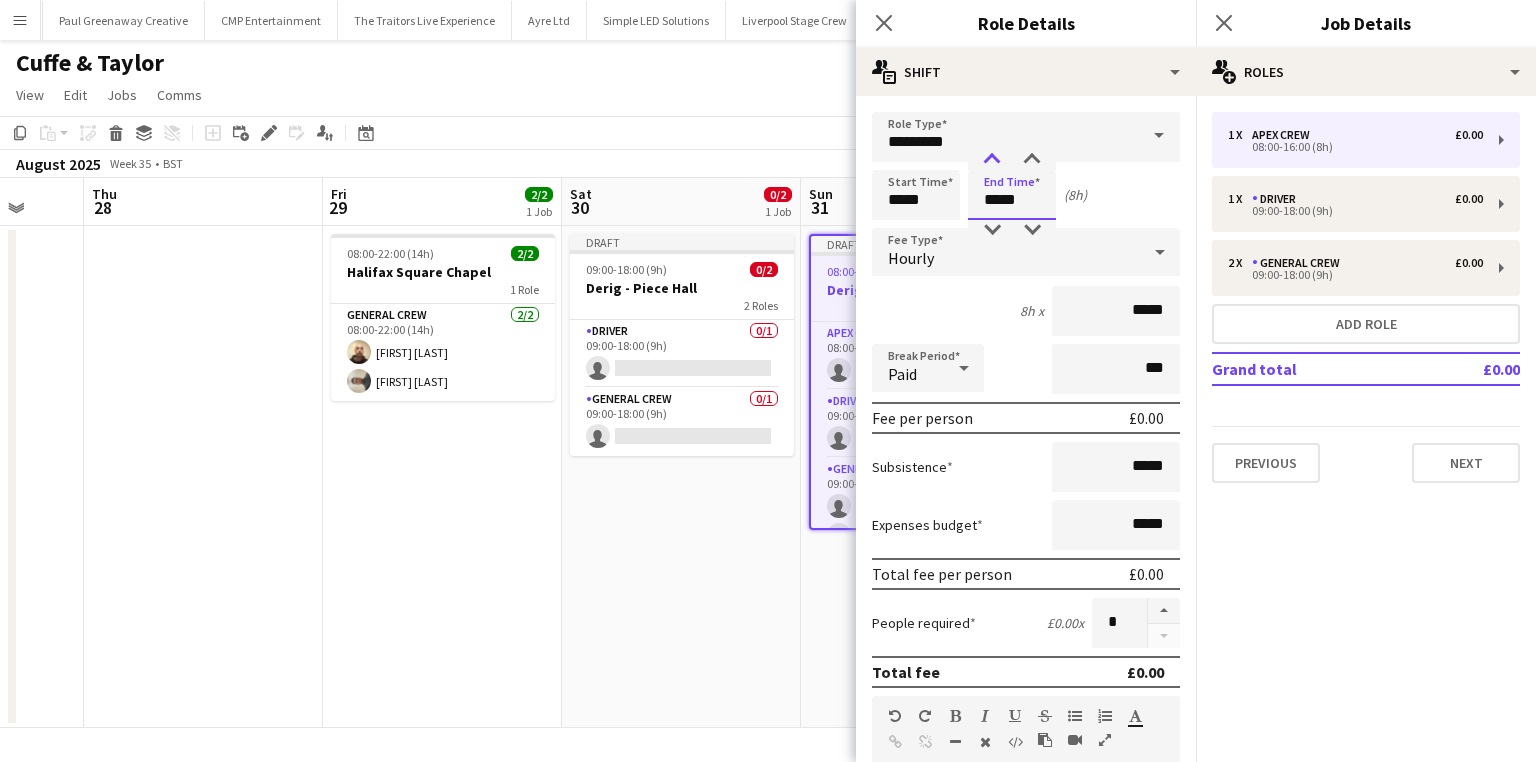 click at bounding box center [992, 160] 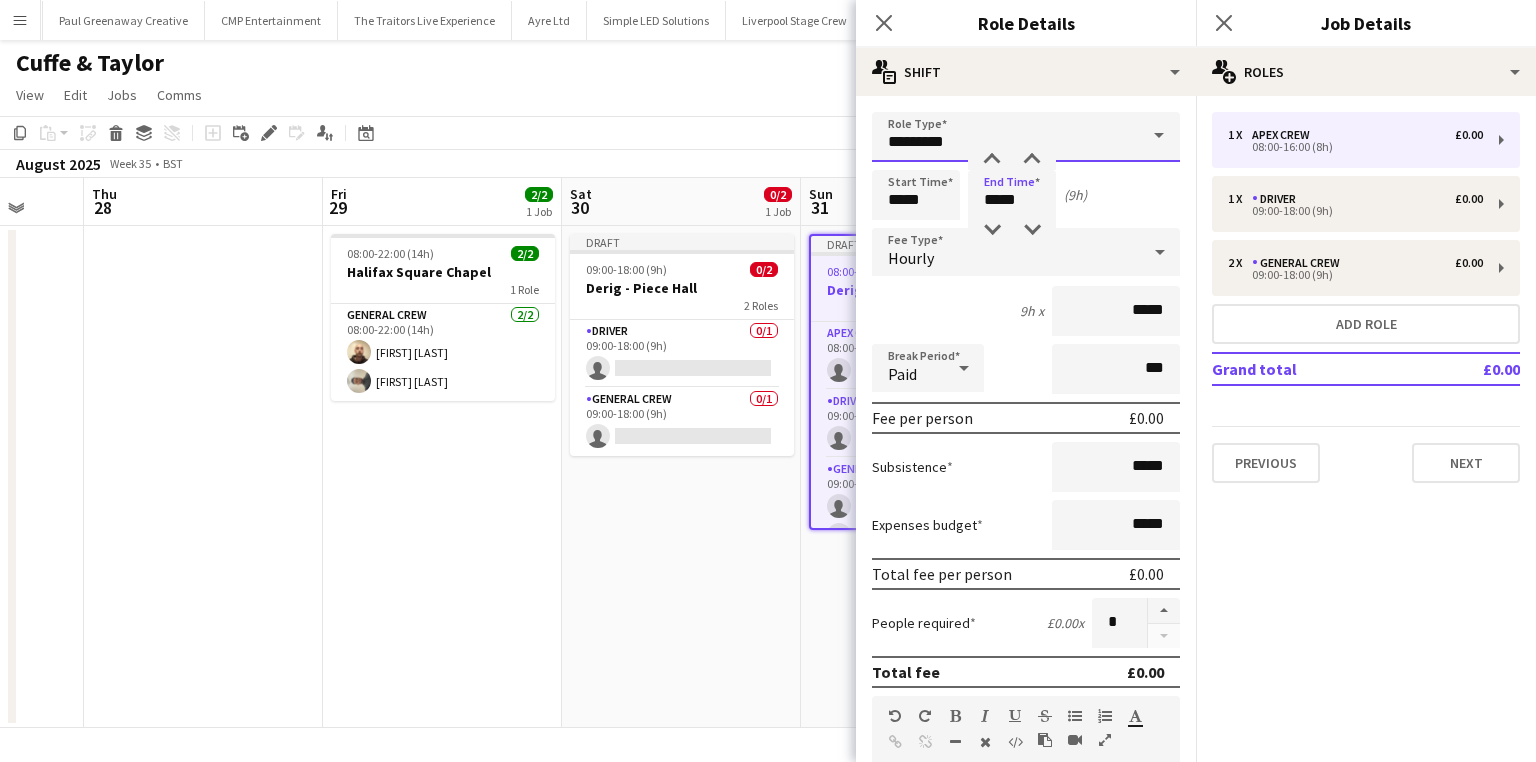 click on "*********" at bounding box center [1026, 137] 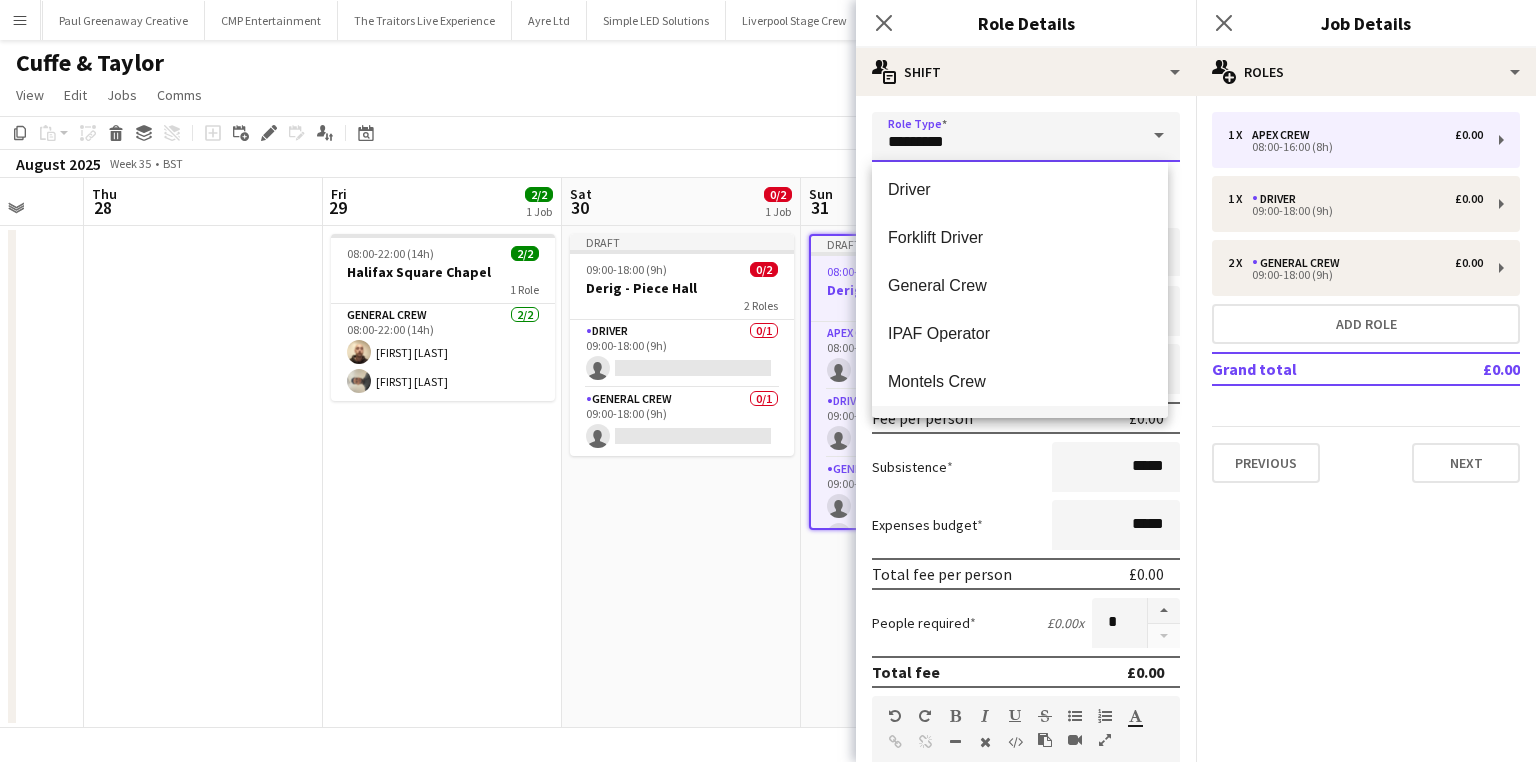 scroll, scrollTop: 224, scrollLeft: 0, axis: vertical 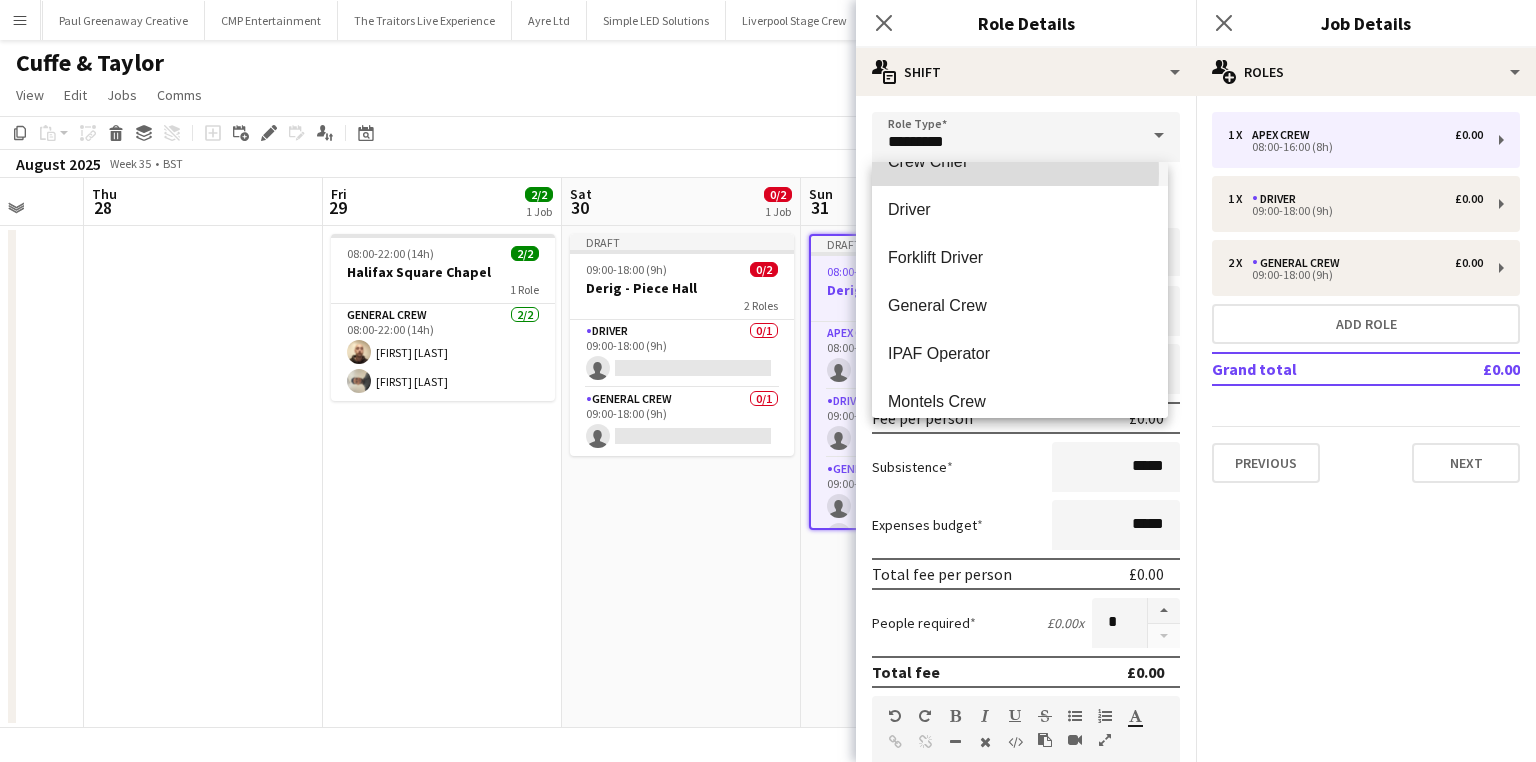 click on "Crew Chief" at bounding box center (1020, 162) 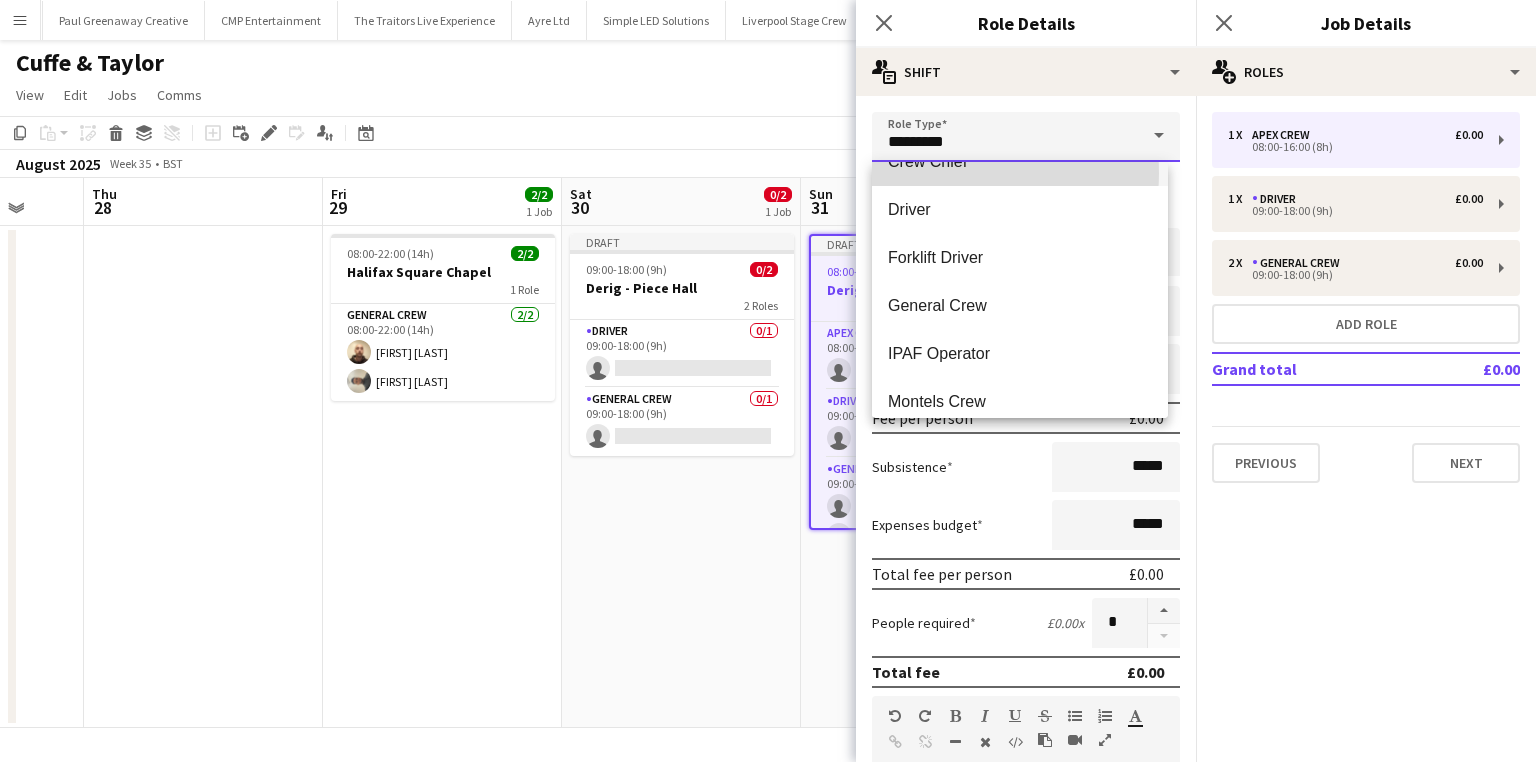 type on "**********" 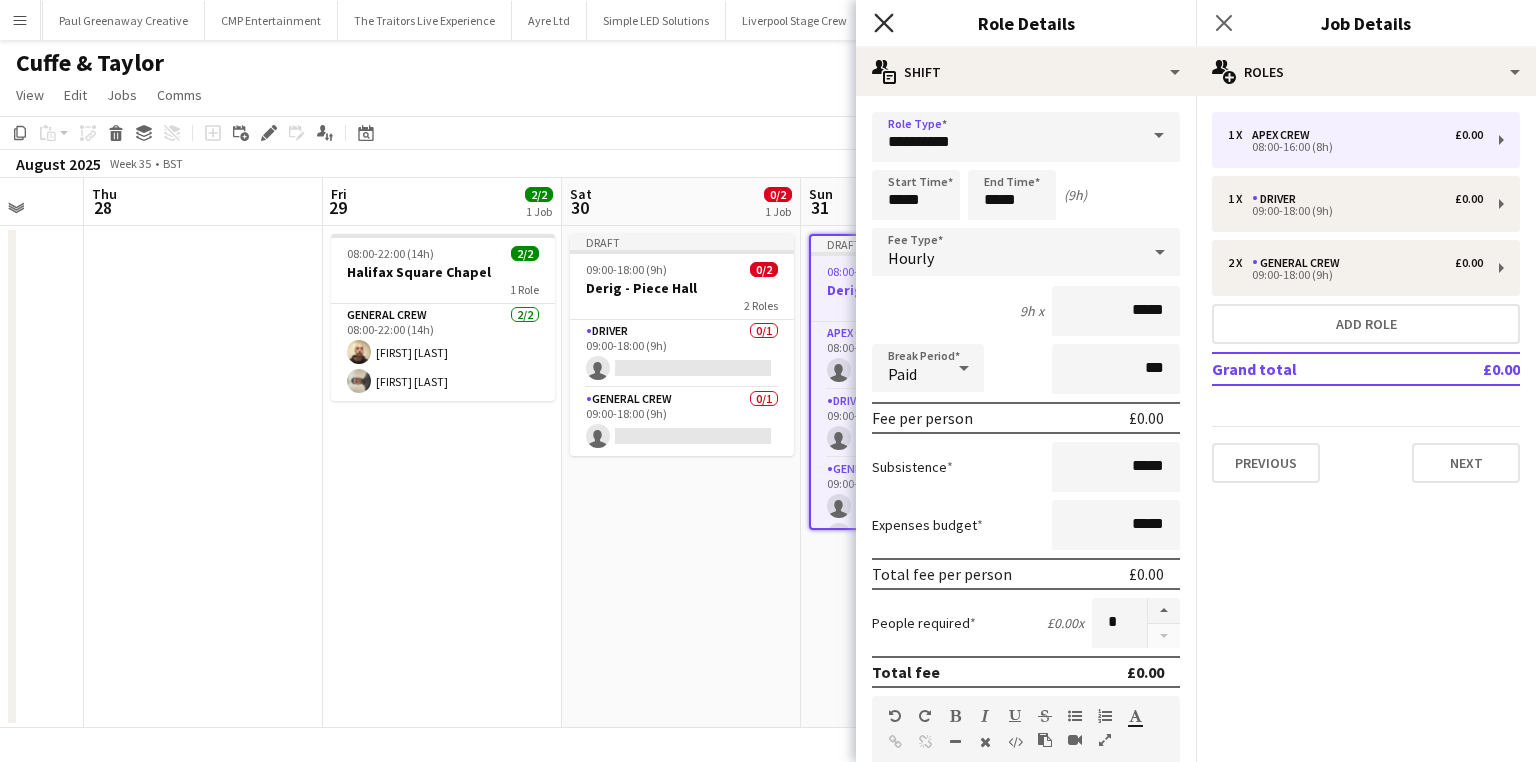 click on "Close pop-in" 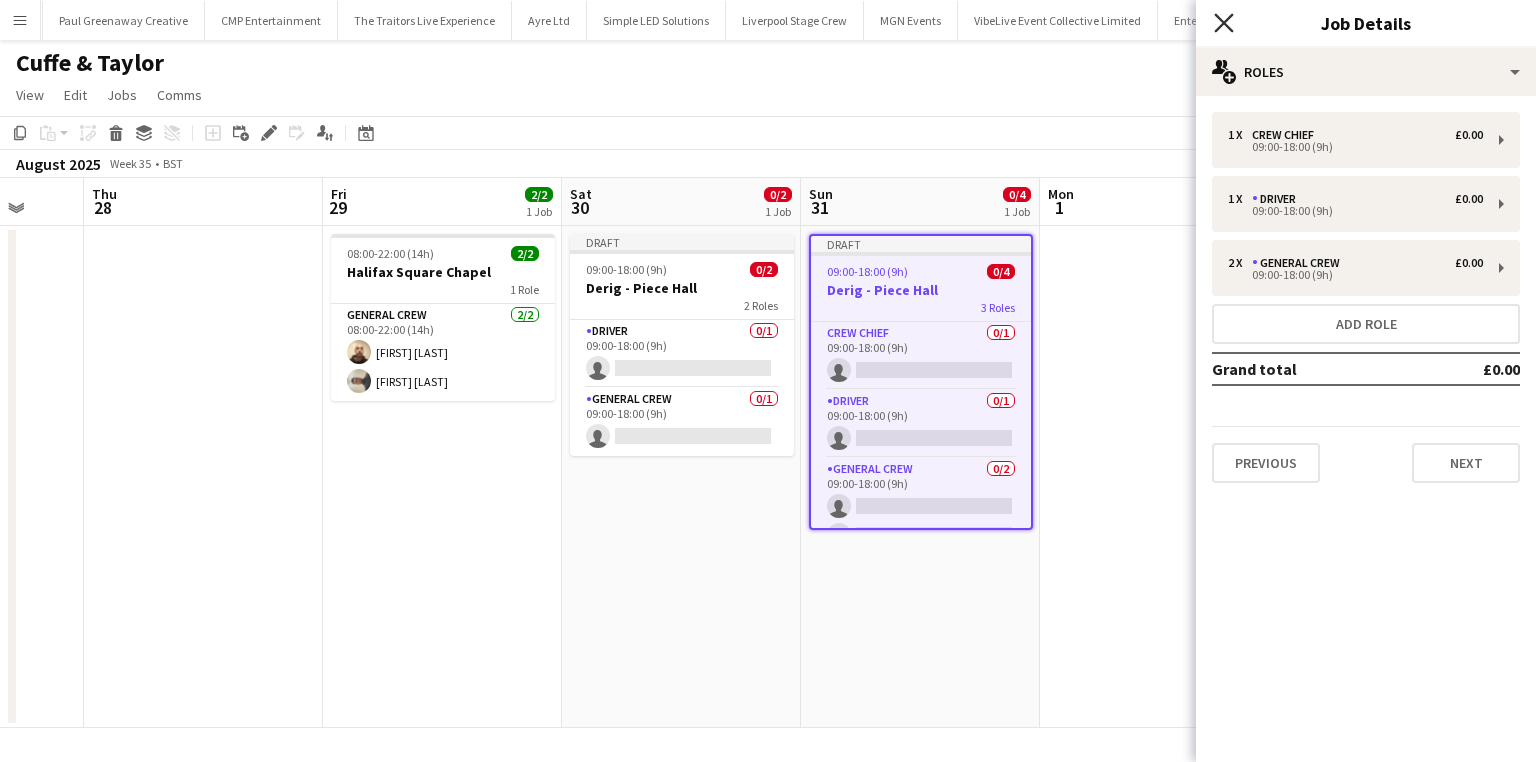 click 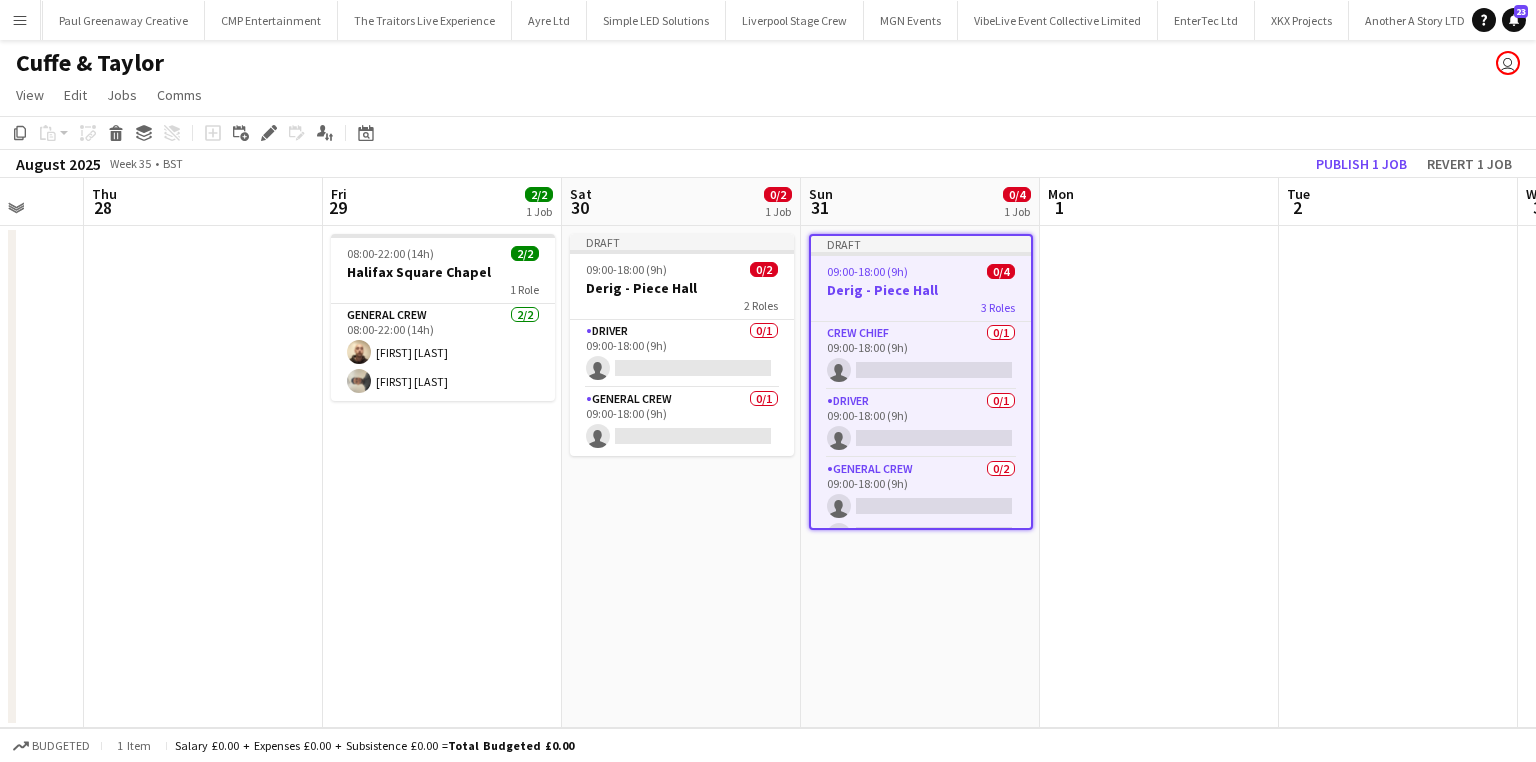 click on "Tue   2" at bounding box center [1398, 202] 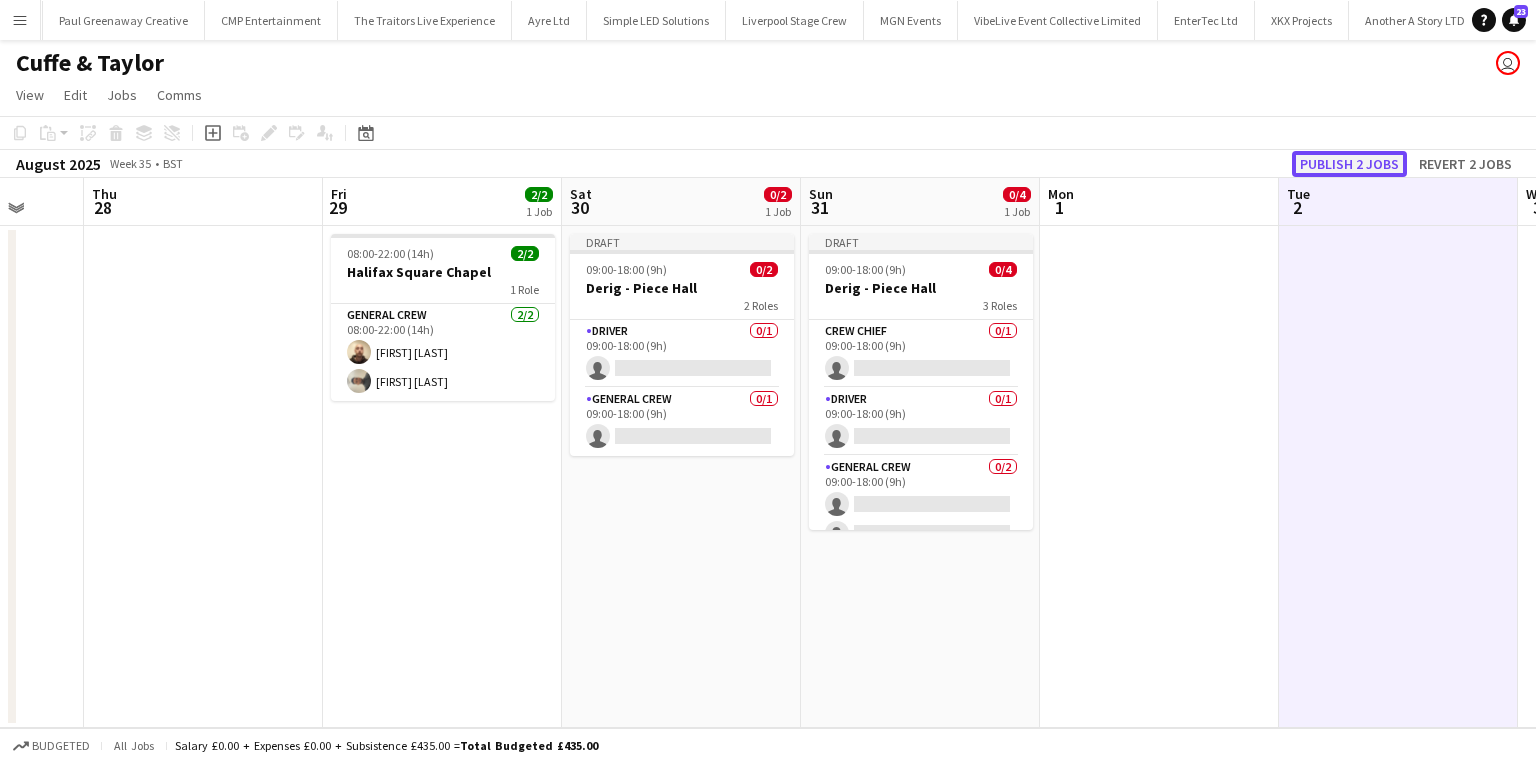 click on "Publish 2 jobs" 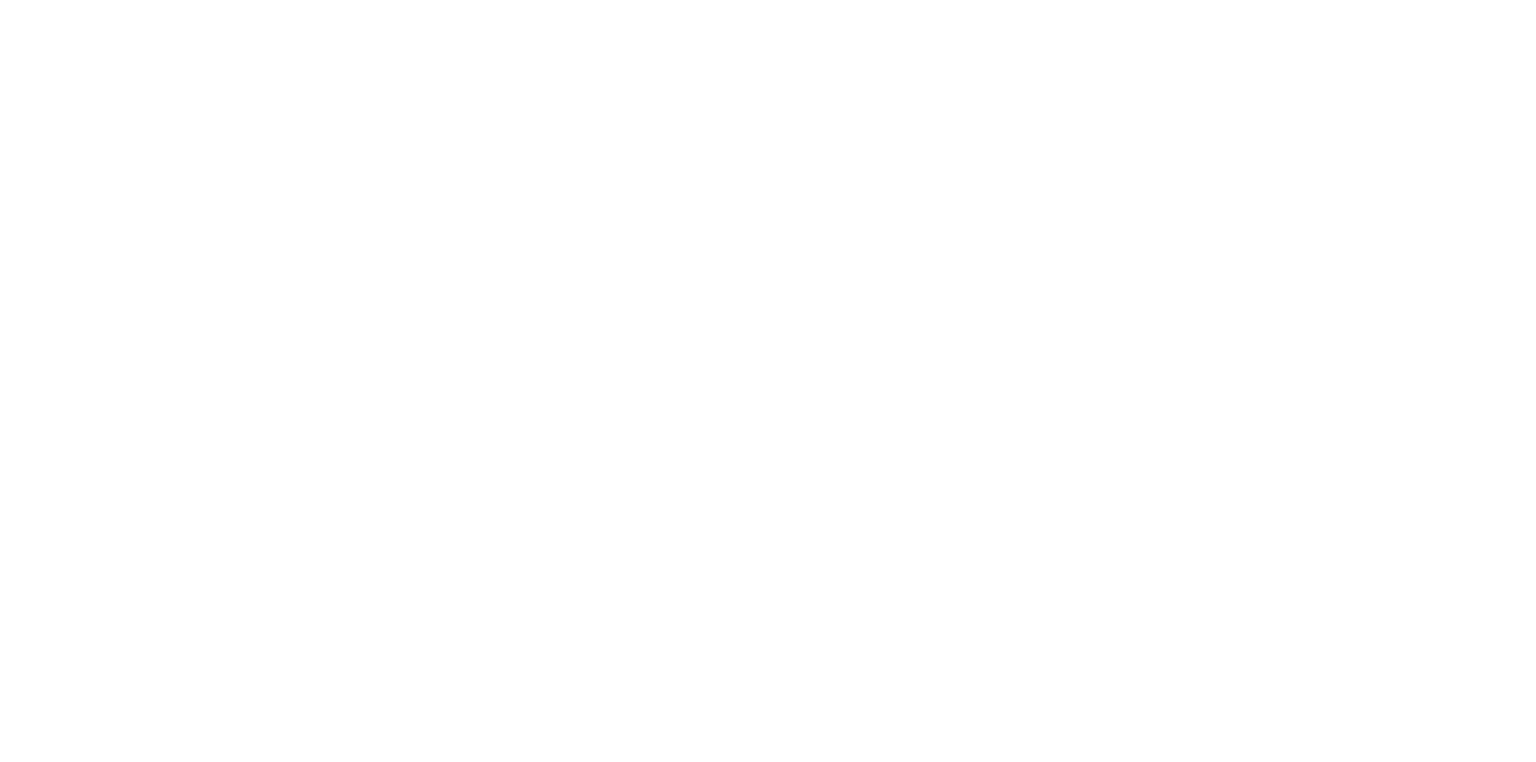 scroll, scrollTop: 0, scrollLeft: 0, axis: both 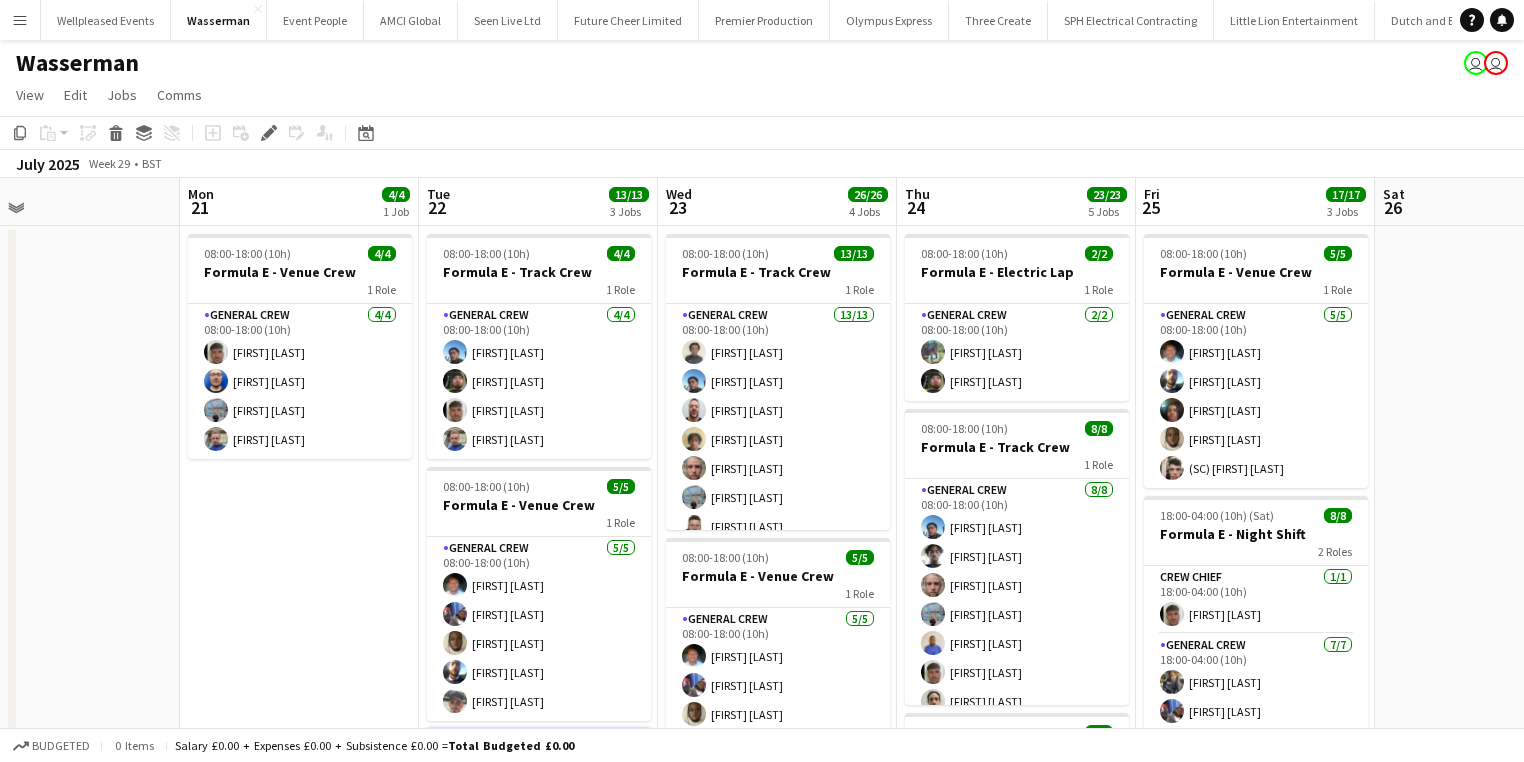drag, startPoint x: 280, startPoint y: 513, endPoint x: 250, endPoint y: 510, distance: 30.149628 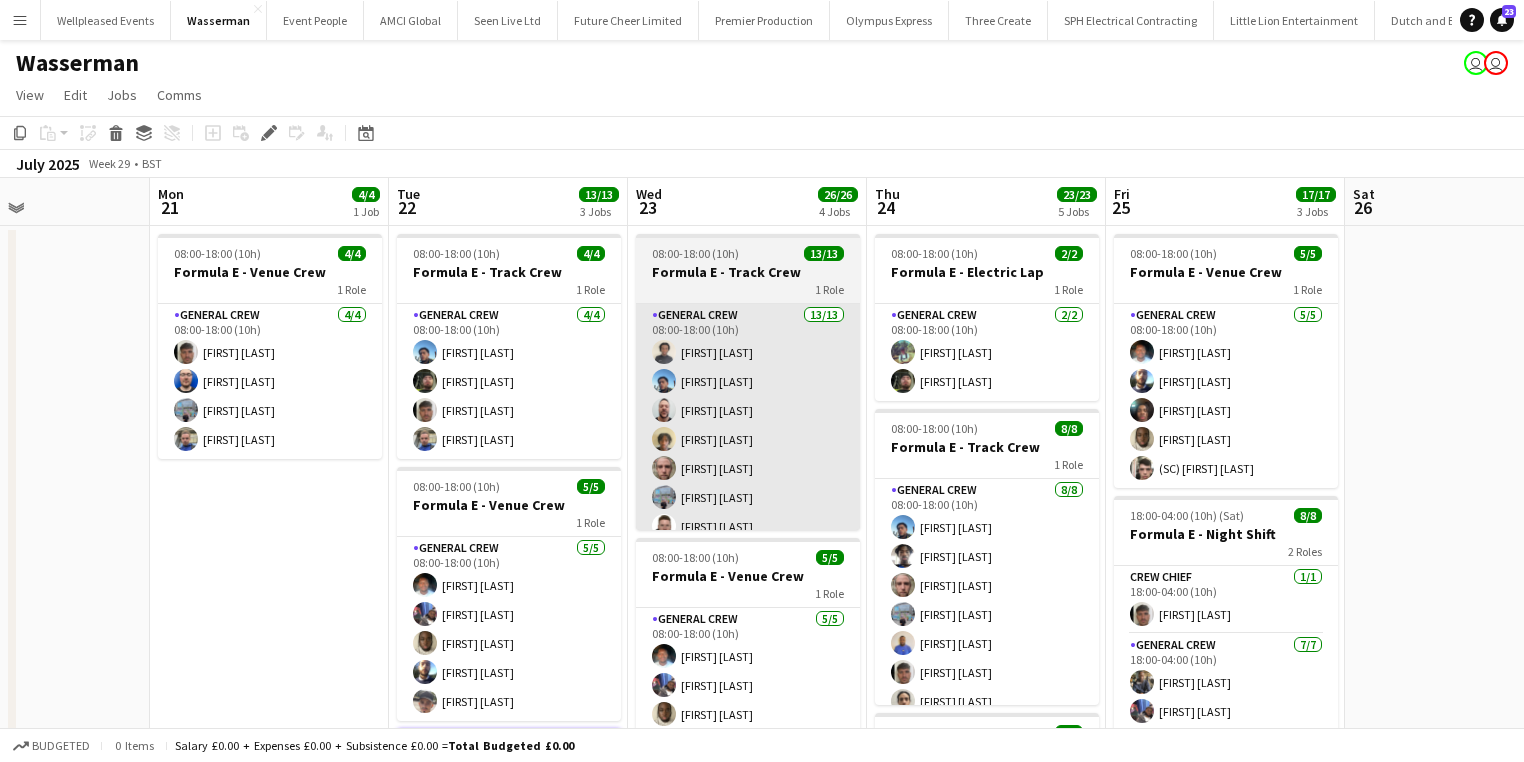 scroll, scrollTop: 0, scrollLeft: 0, axis: both 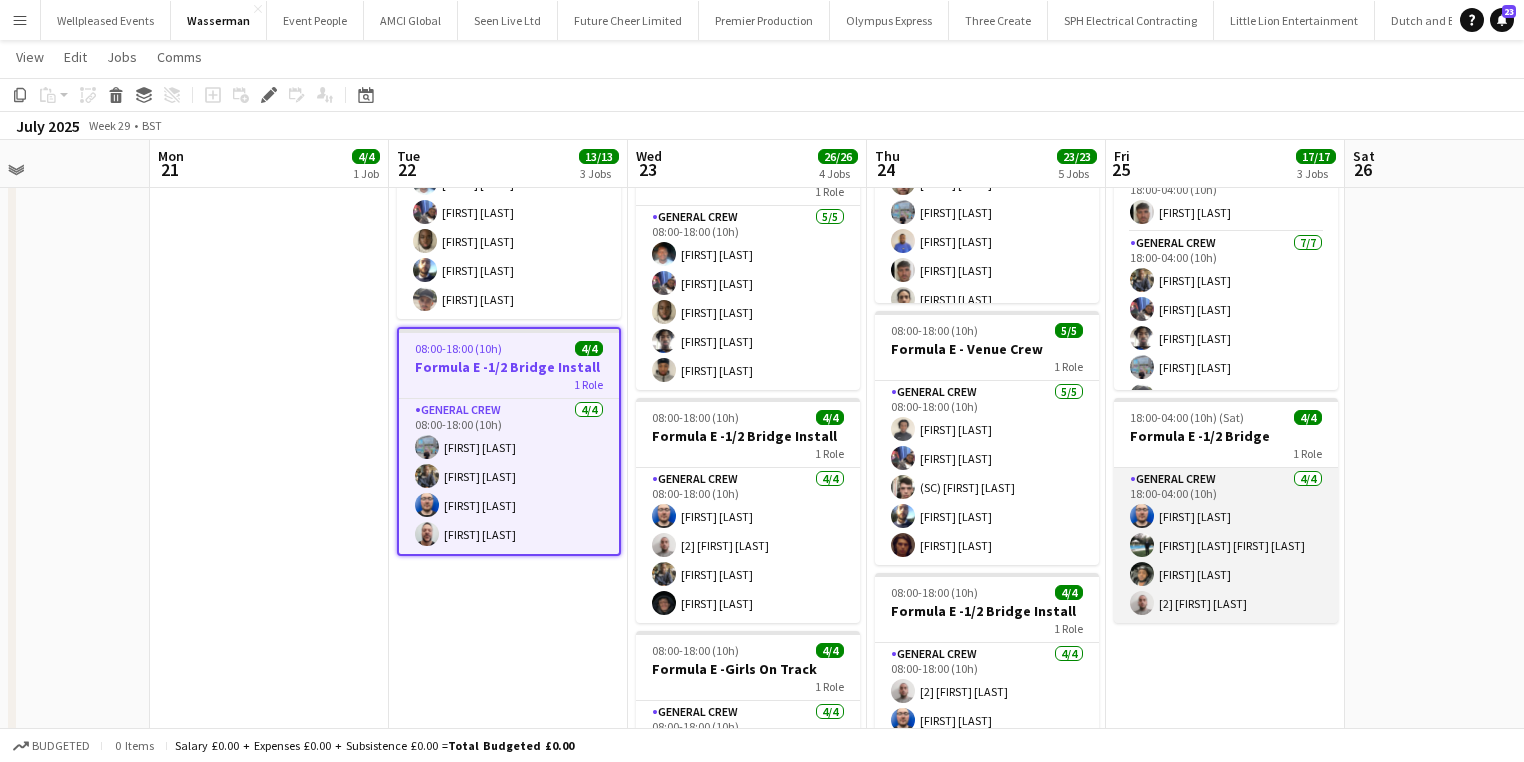 click on "General Crew   4/4   18:00-04:00 (10h)
[FIRST] [LAST] [FIRST] [LAST] [FIRST] [LAST] [2] [FIRST] [LAST]" at bounding box center [1226, 545] 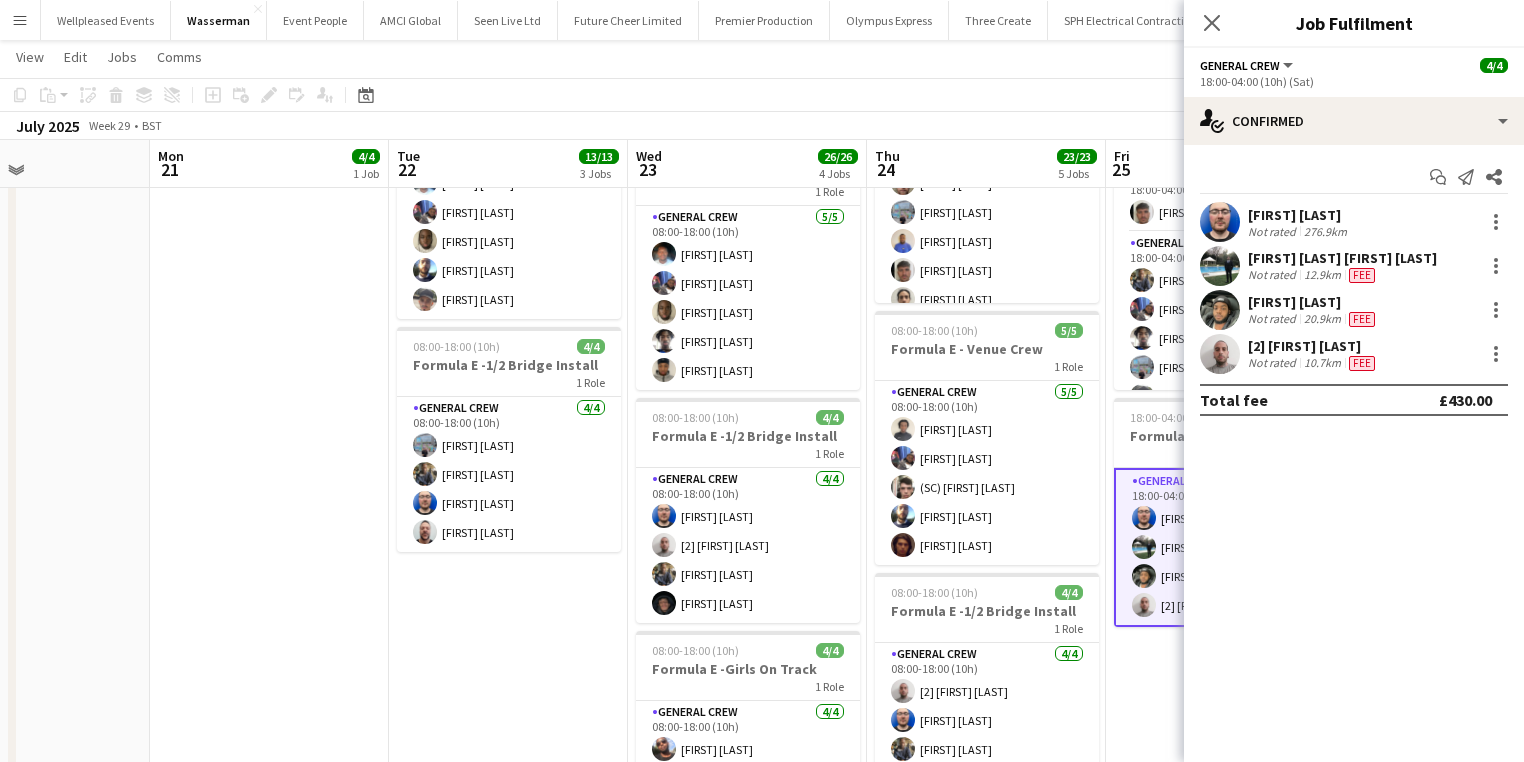 click at bounding box center (1494, 266) 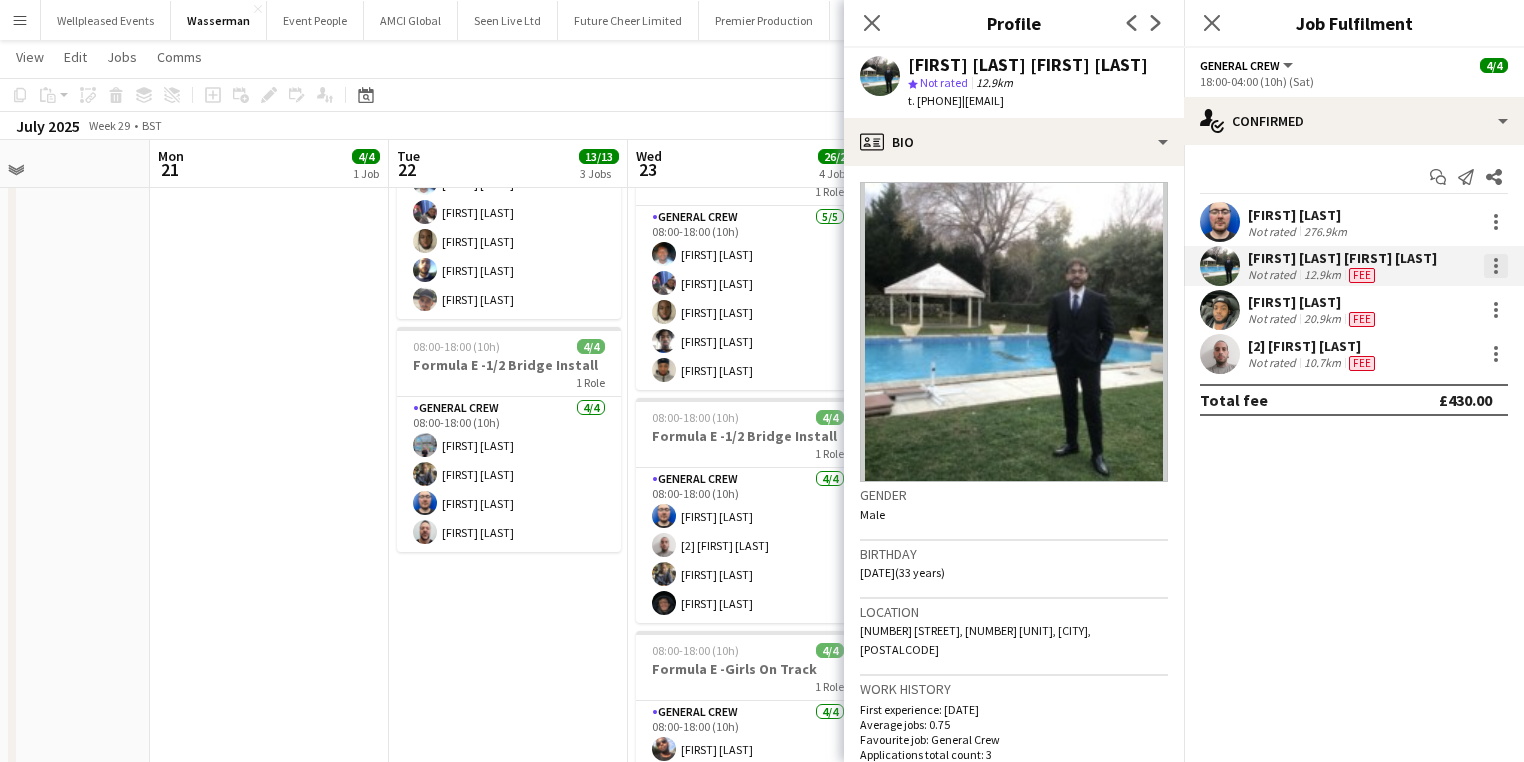 click at bounding box center (1496, 266) 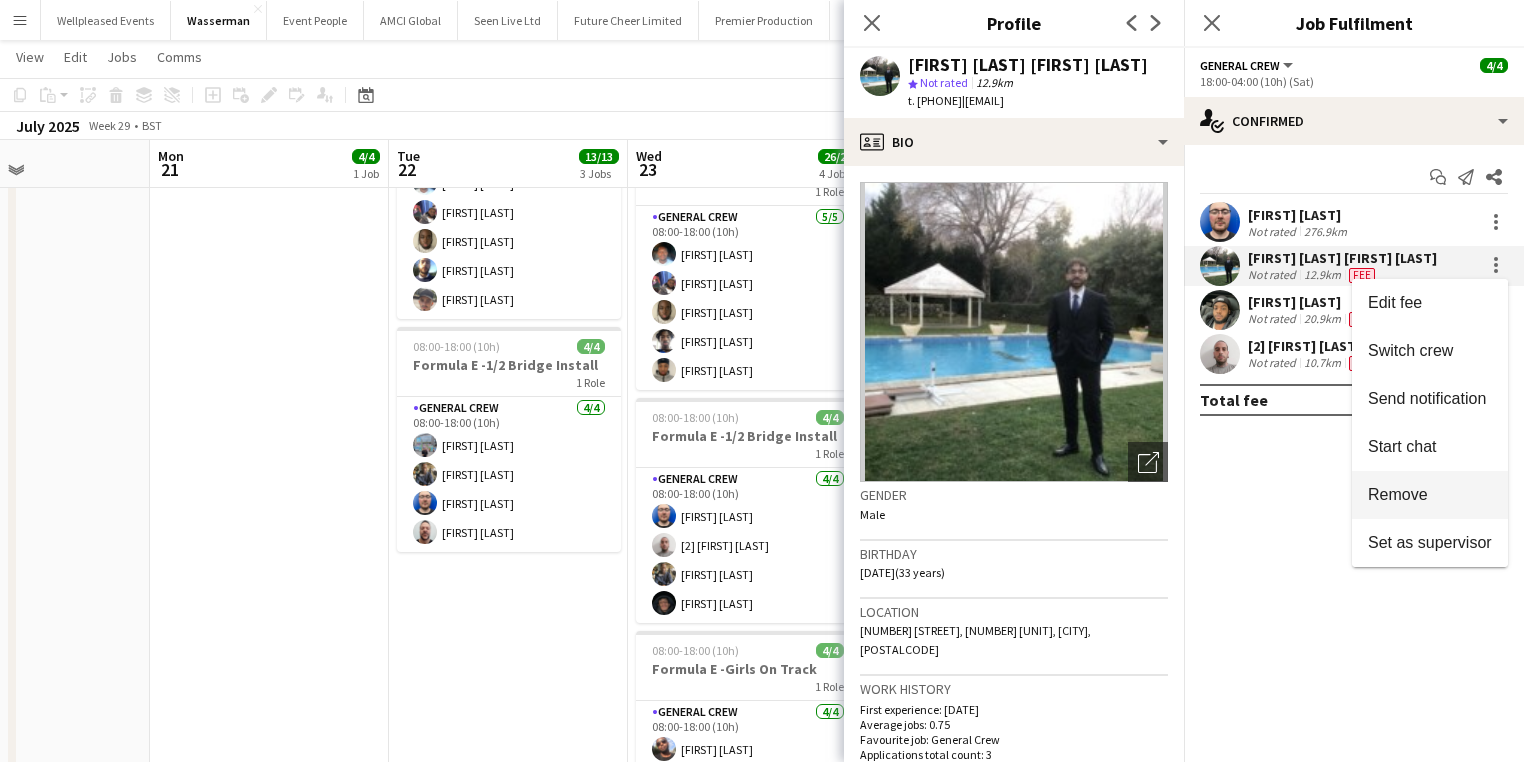 click on "Remove" at bounding box center (1430, 495) 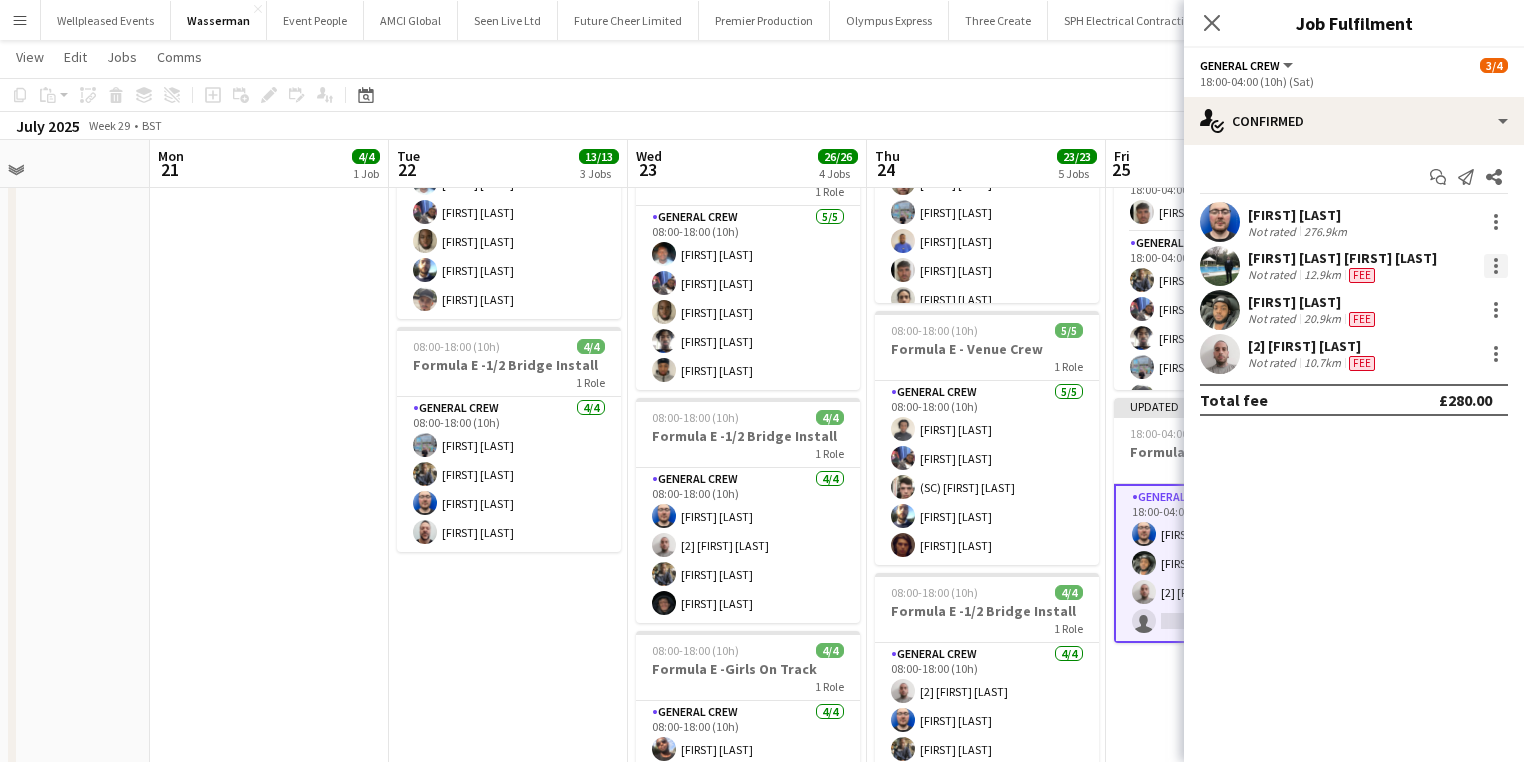 click at bounding box center (1496, 266) 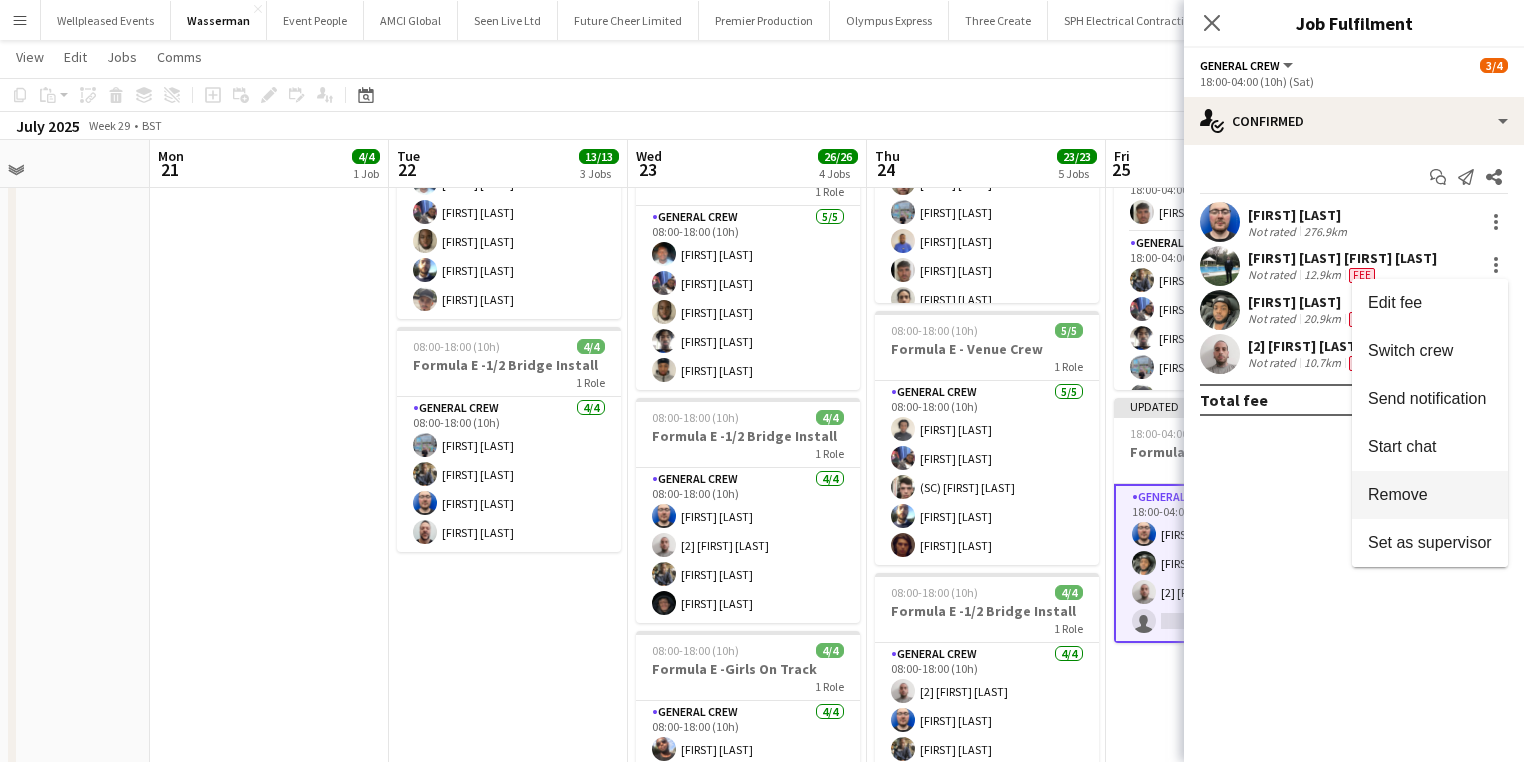 click on "Remove" at bounding box center (1398, 494) 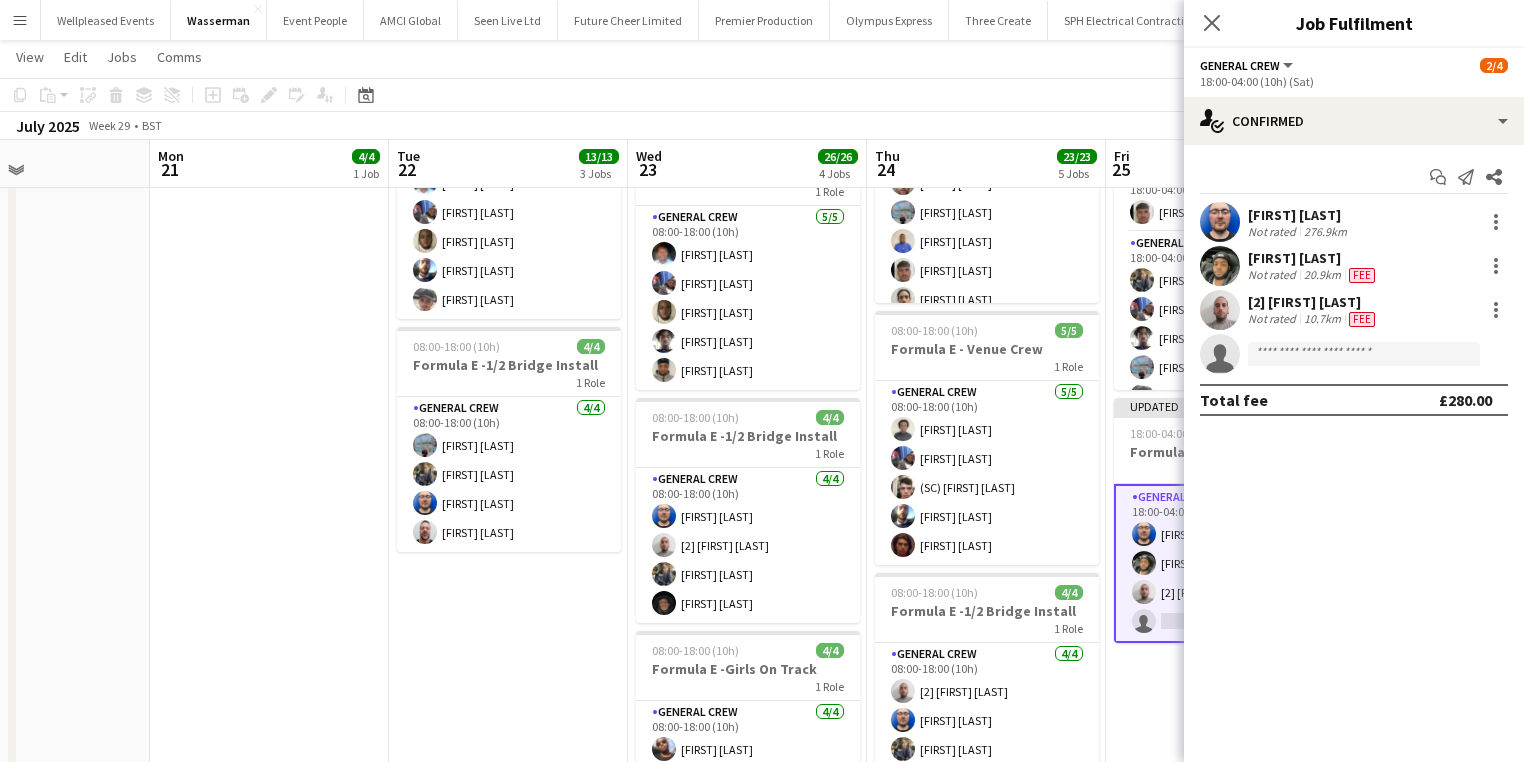 click on "08:00-18:00 (10h)    5/5   Formula E - Venue Crew   1 Role   General Crew   5/5   08:00-18:00 (10h)
[FIRST] [LAST] [FIRST] [LAST] [FIRST] [LAST] [FIRST] [LAST] (SC) [FIRST] [LAST]     18:00-04:00 (10h) (Sat)   8/8   Formula E - Night Shift   2 Roles   Crew Chief   1/1   18:00-04:00 (10h)
[FIRST] [LAST]  General Crew   7/7   18:00-04:00 (10h)
[FIRST] [LAST] [FIRST] [LAST] [FIRST] [LAST] [FIRST] [LAST] [FIRST] [LAST] [FIRST] [LAST] [FIRST] [LAST]  Updated   18:00-04:00 (10h) (Sat)   3/4   Formula E -1/2 Bridge    1 Role   General Crew   5A   3/4   18:00-04:00 (10h)
[FIRST] [LAST] [FIRST] [LAST] [2] [FIRST] [LAST]
single-neutral-actions" at bounding box center (1225, 486) 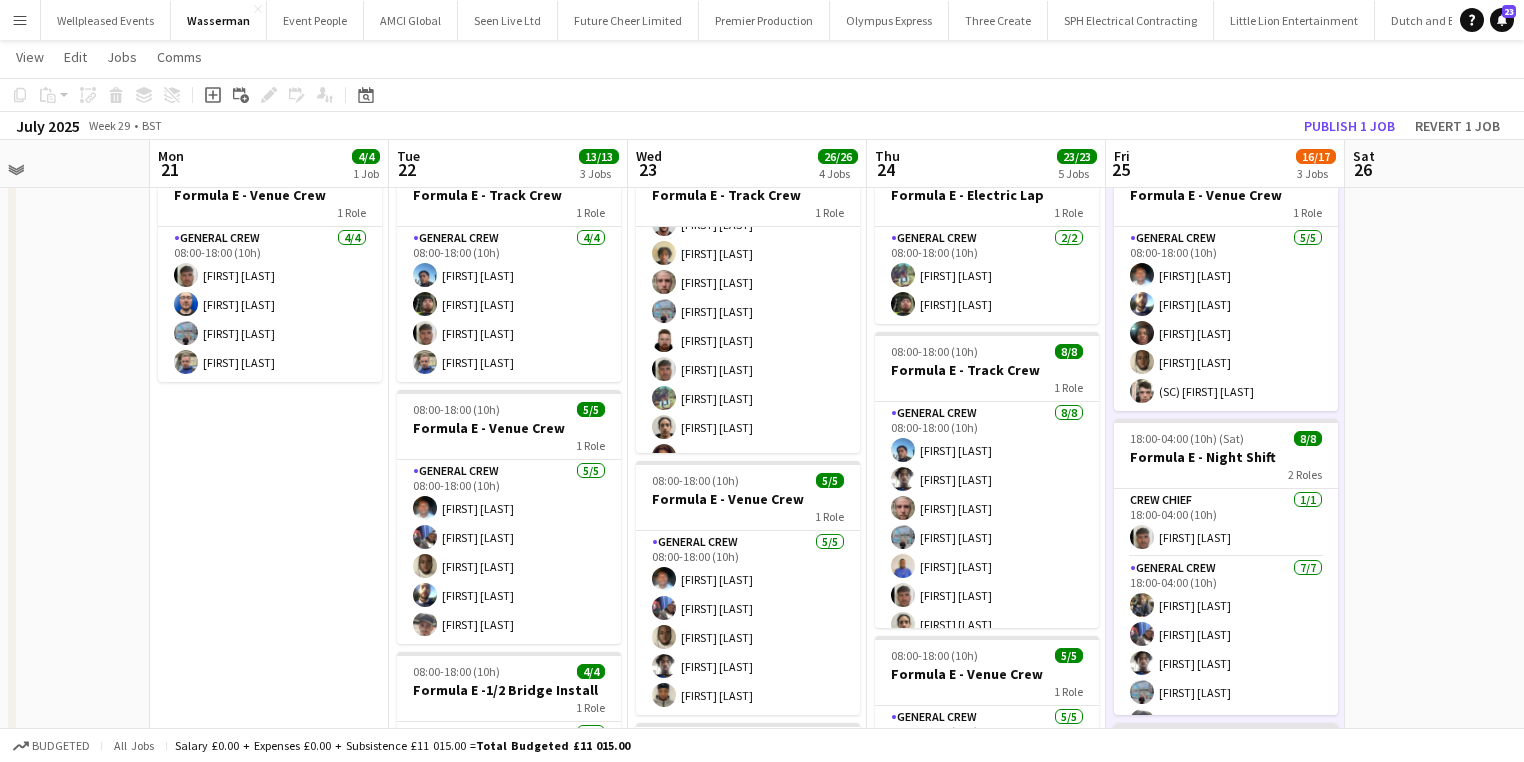 scroll, scrollTop: 160, scrollLeft: 0, axis: vertical 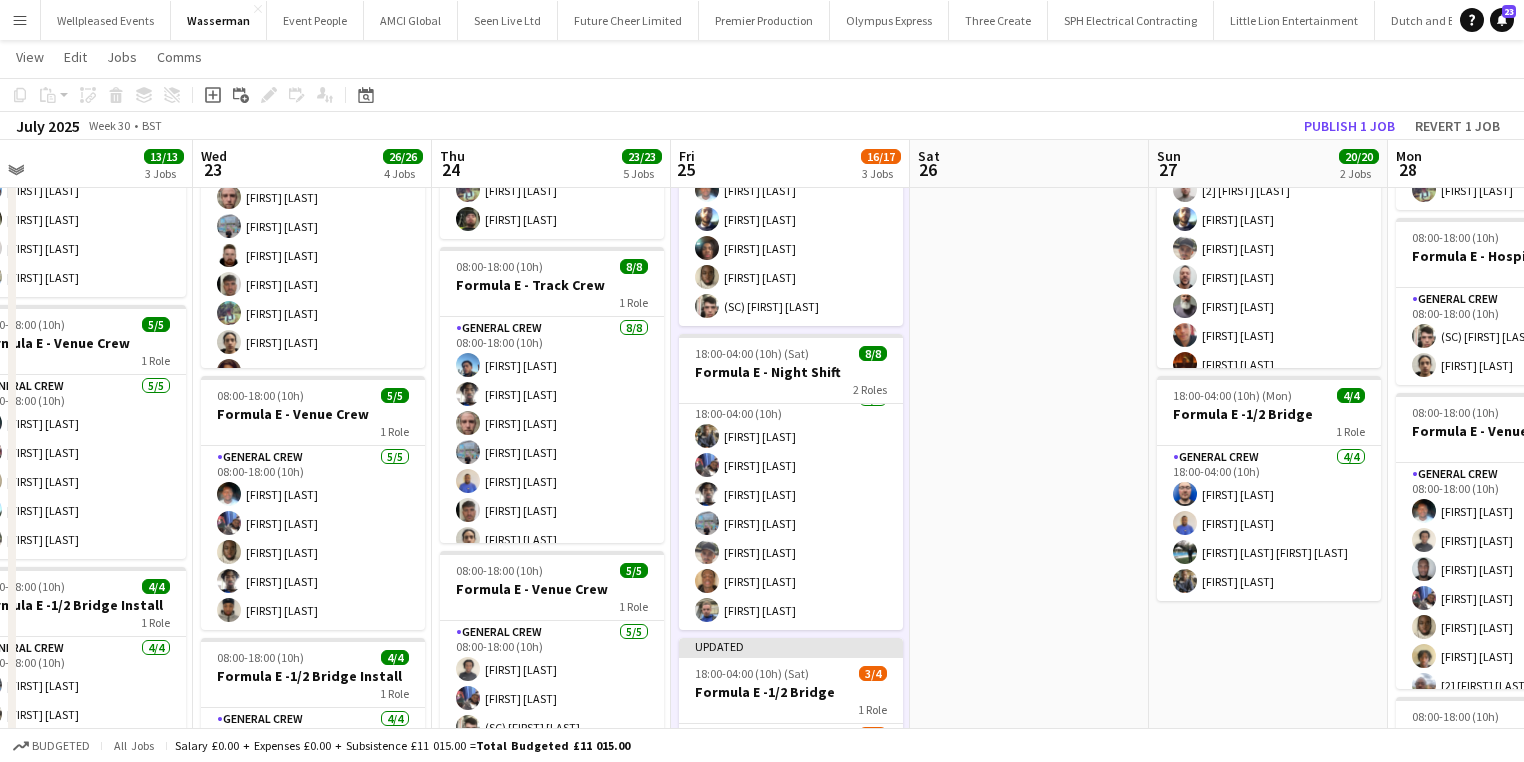 drag, startPoint x: 1378, startPoint y: 564, endPoint x: 943, endPoint y: 561, distance: 435.01035 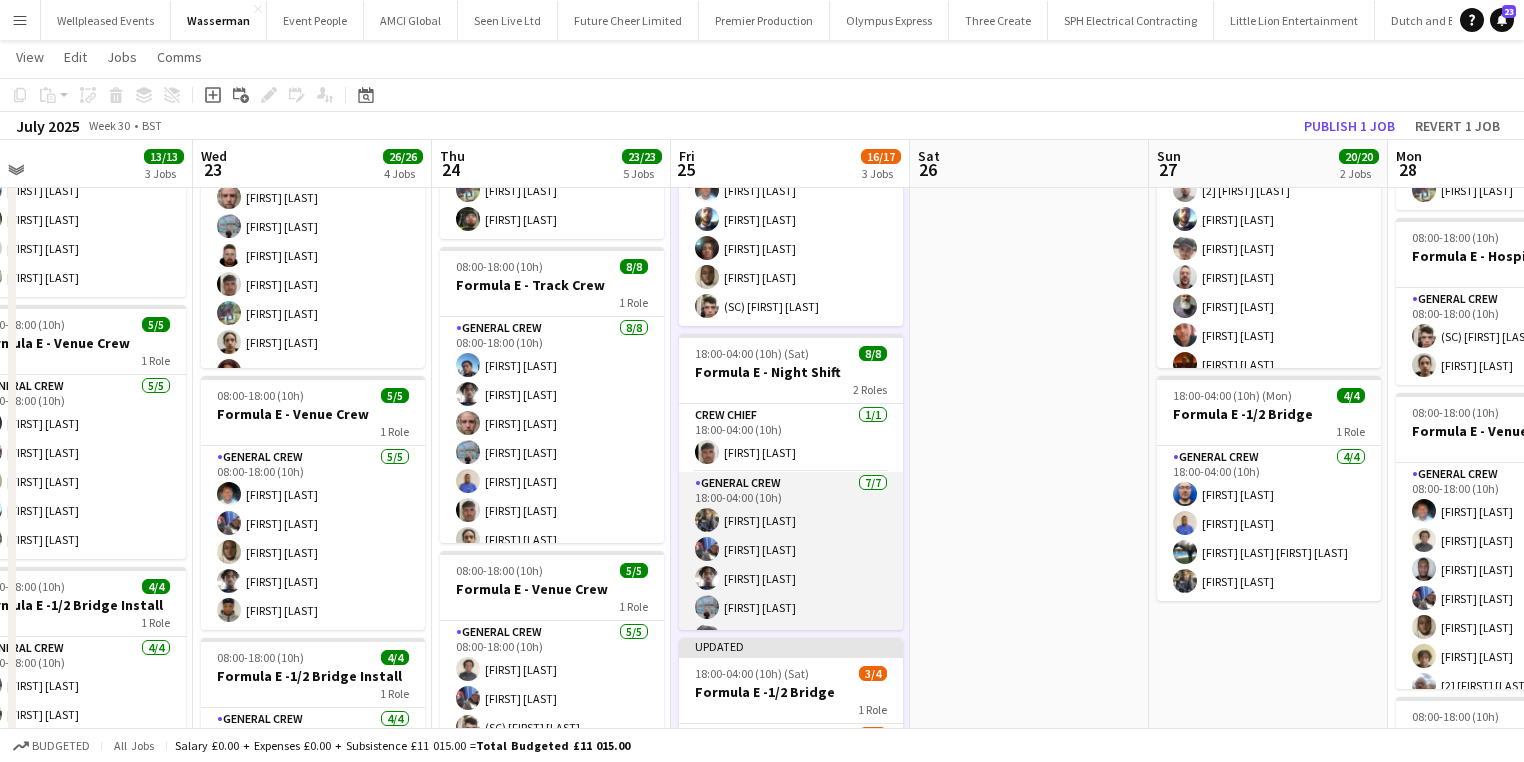 scroll, scrollTop: 0, scrollLeft: 0, axis: both 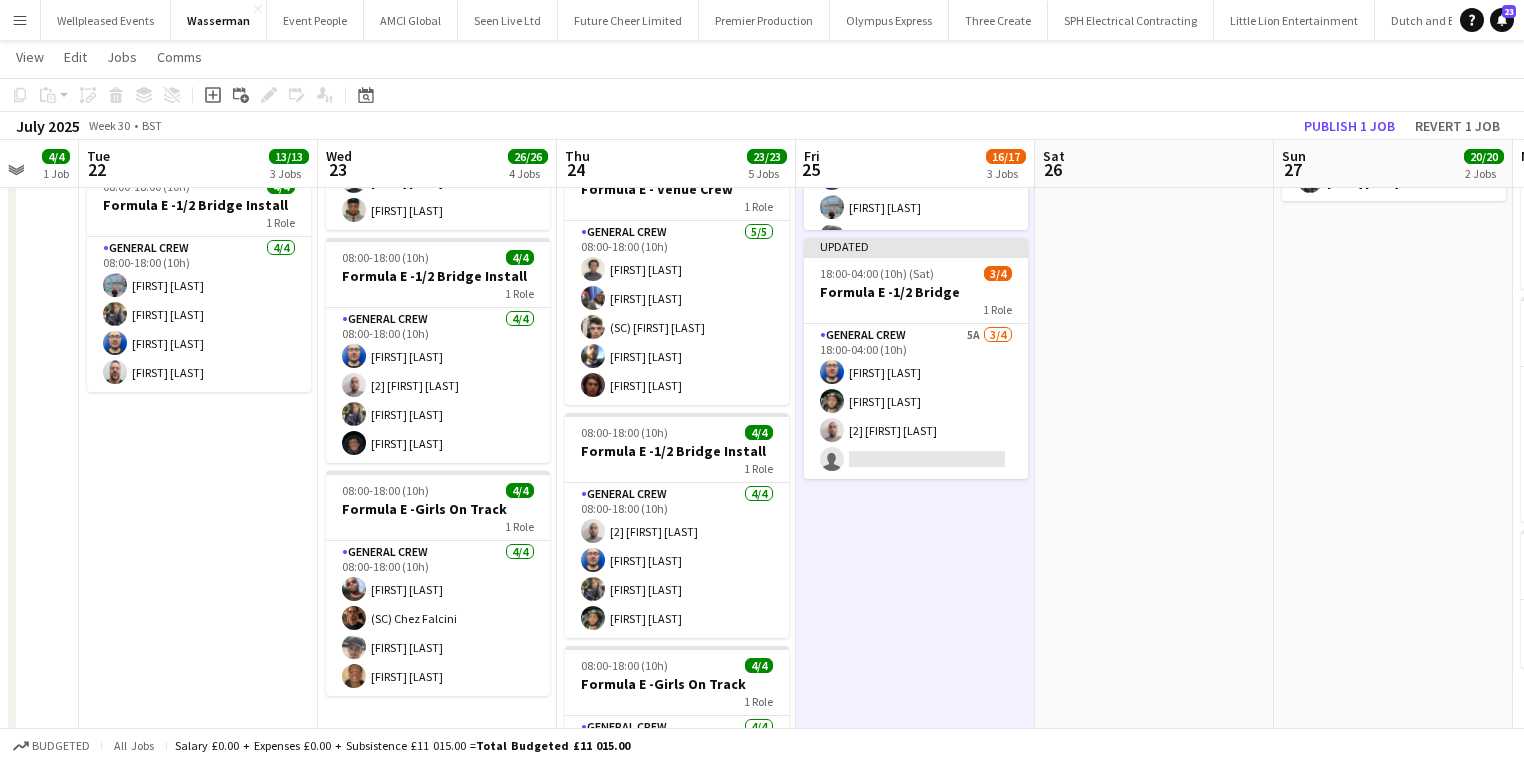 drag, startPoint x: 992, startPoint y: 587, endPoint x: 658, endPoint y: 571, distance: 334.38303 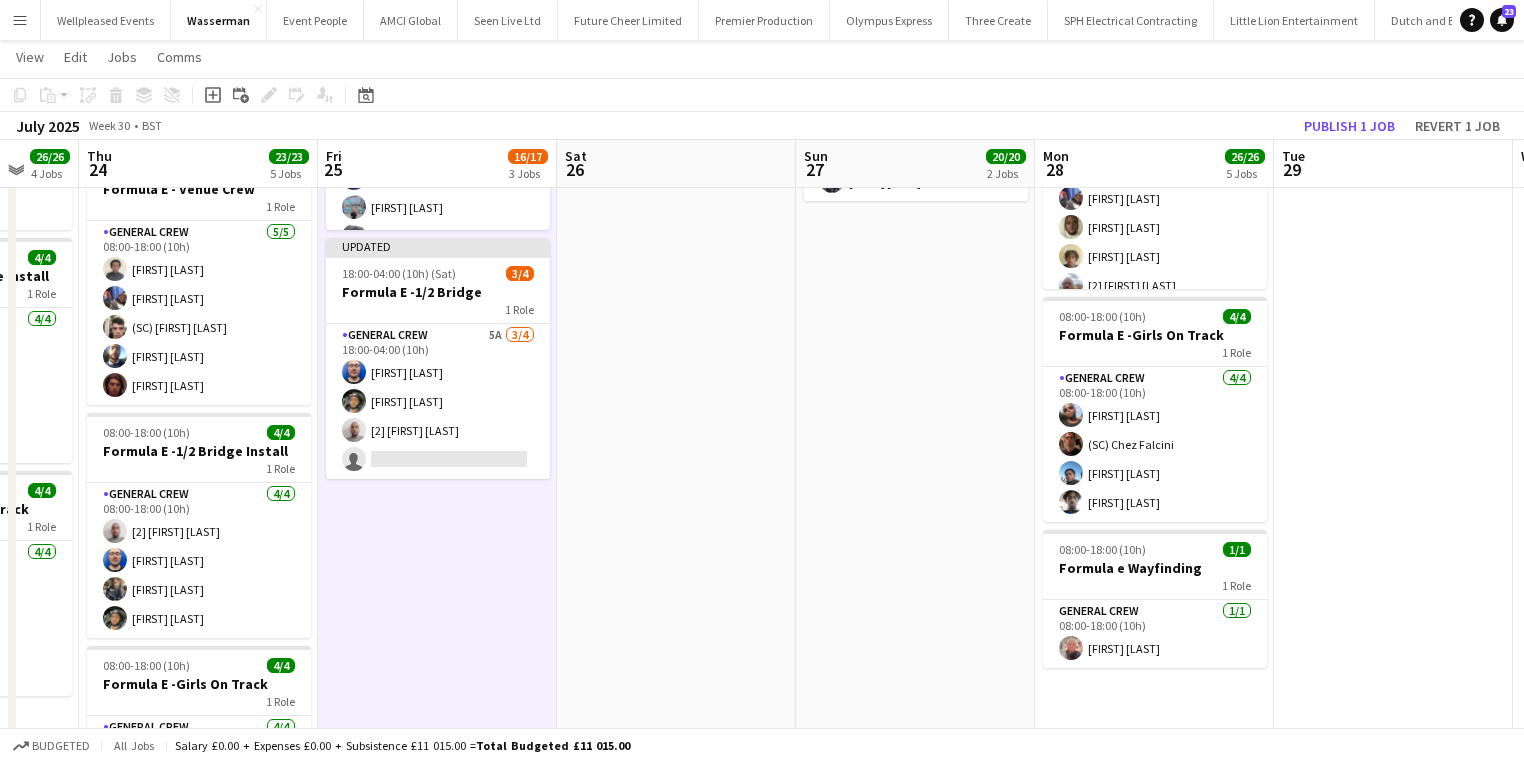 scroll, scrollTop: 0, scrollLeft: 656, axis: horizontal 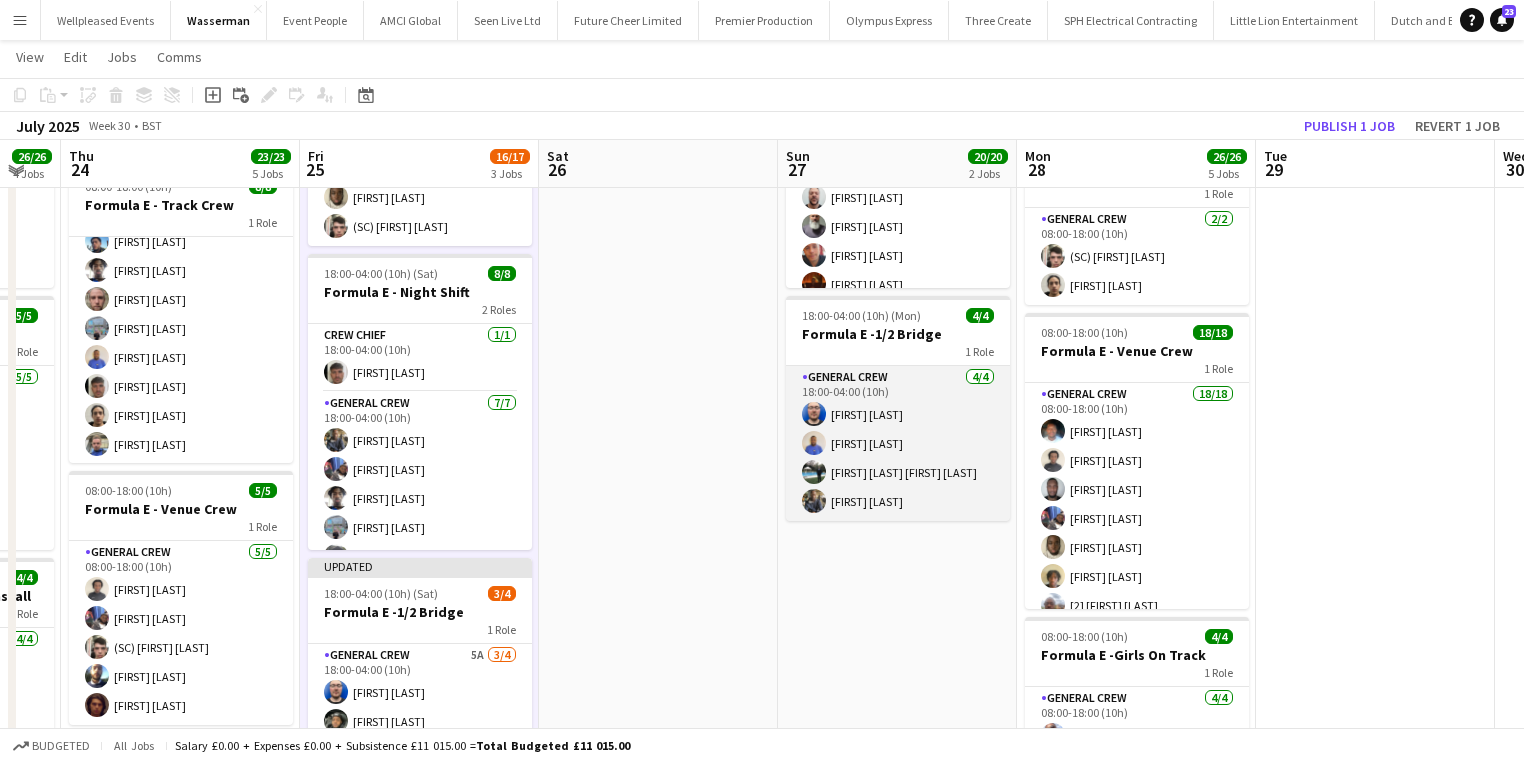 click on "General Crew   4/4   18:00-04:00 (10h)
Thomas Barker Idris Adeniyi Ruggiero Junio Valerio Golletti Jonathan Nyeko" at bounding box center (898, 443) 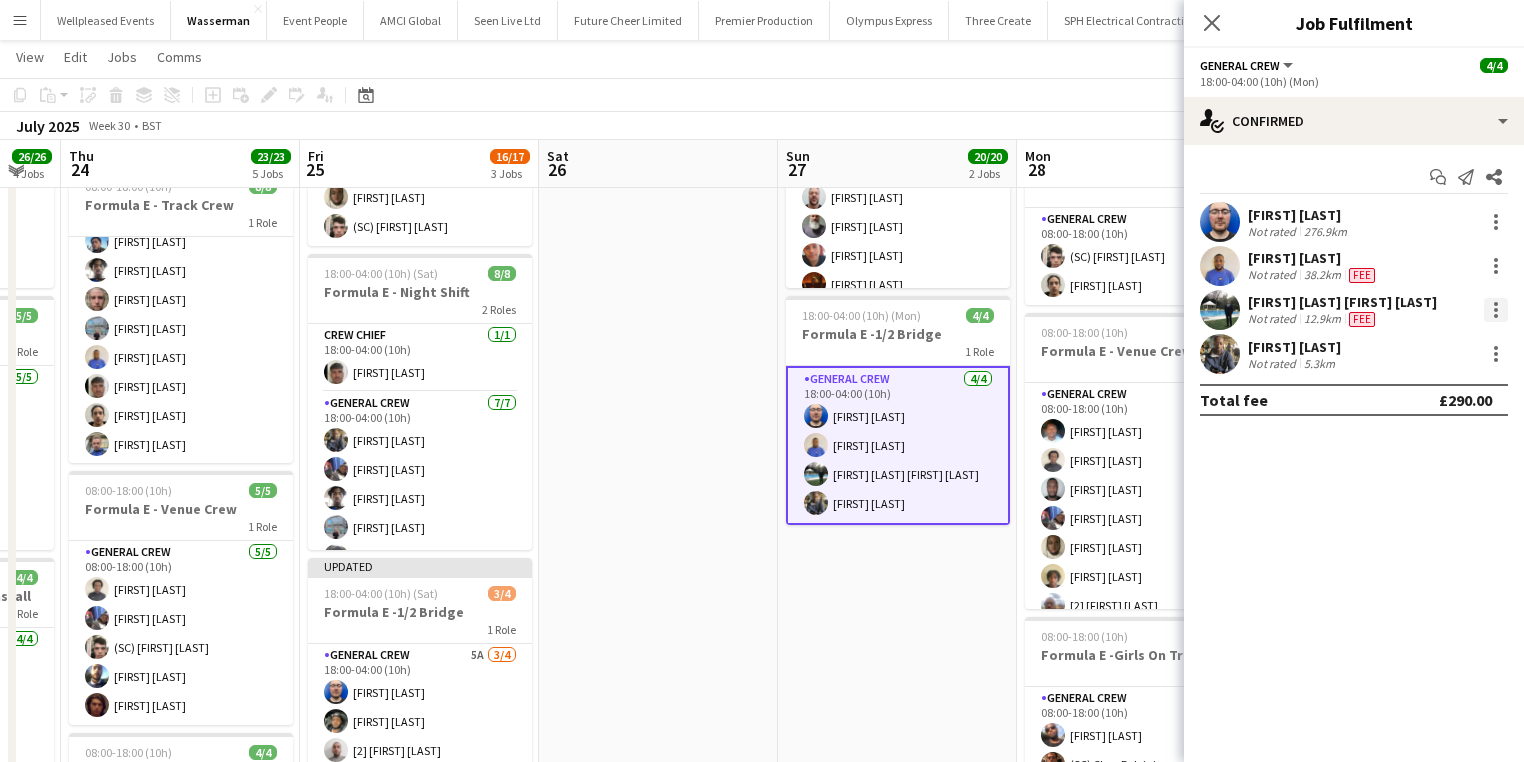click at bounding box center [1496, 310] 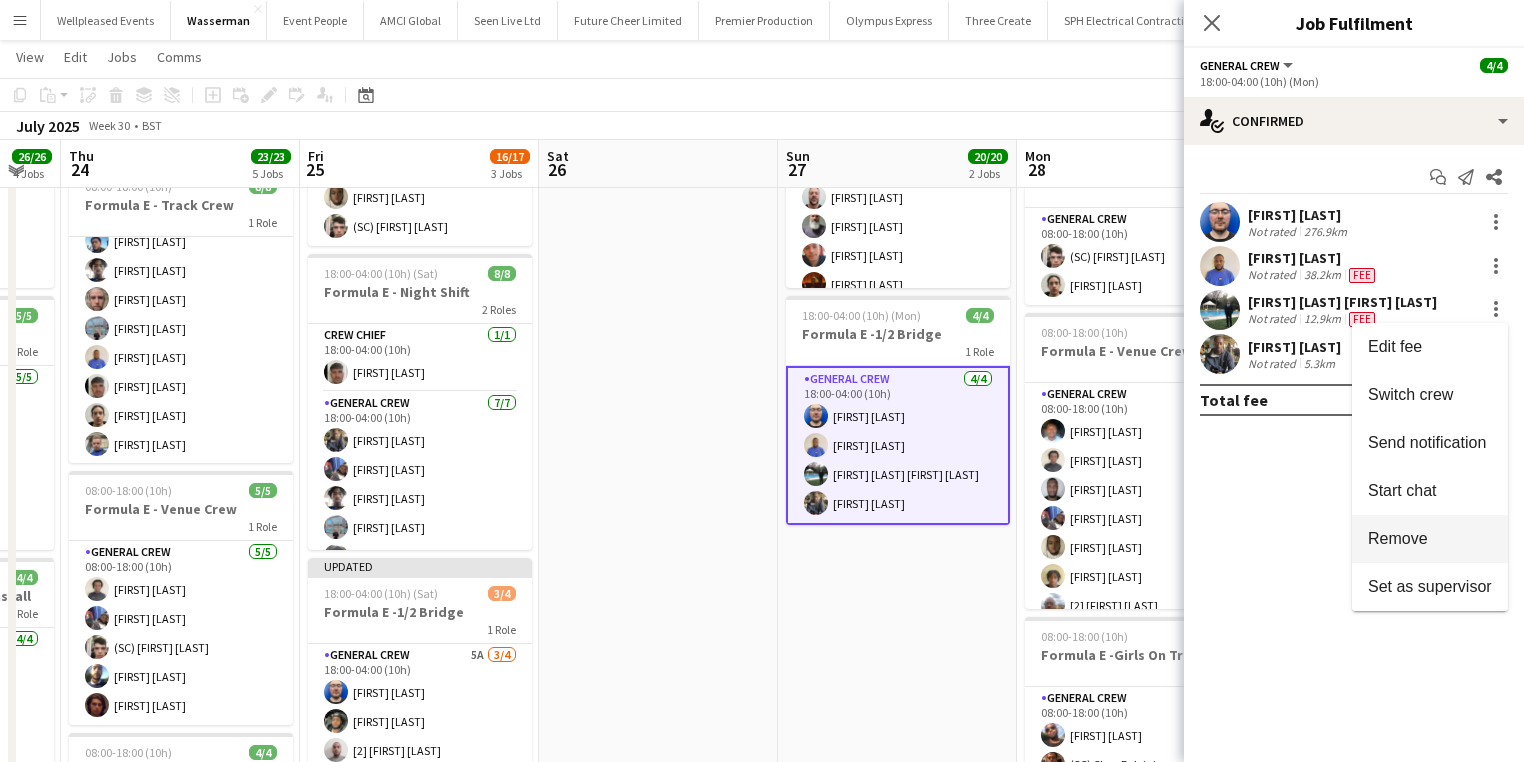 click on "Remove" at bounding box center (1430, 539) 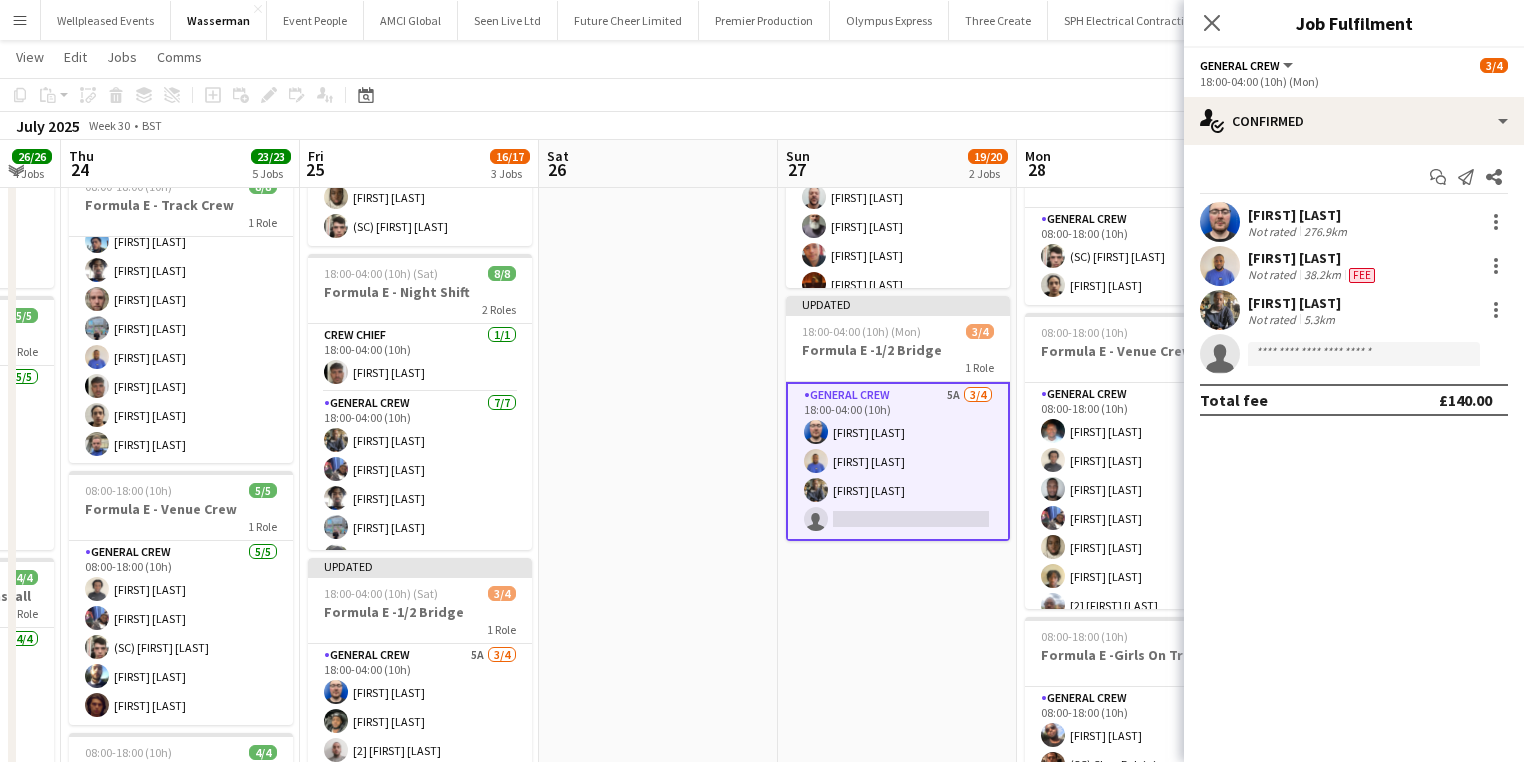 scroll, scrollTop: 0, scrollLeft: 655, axis: horizontal 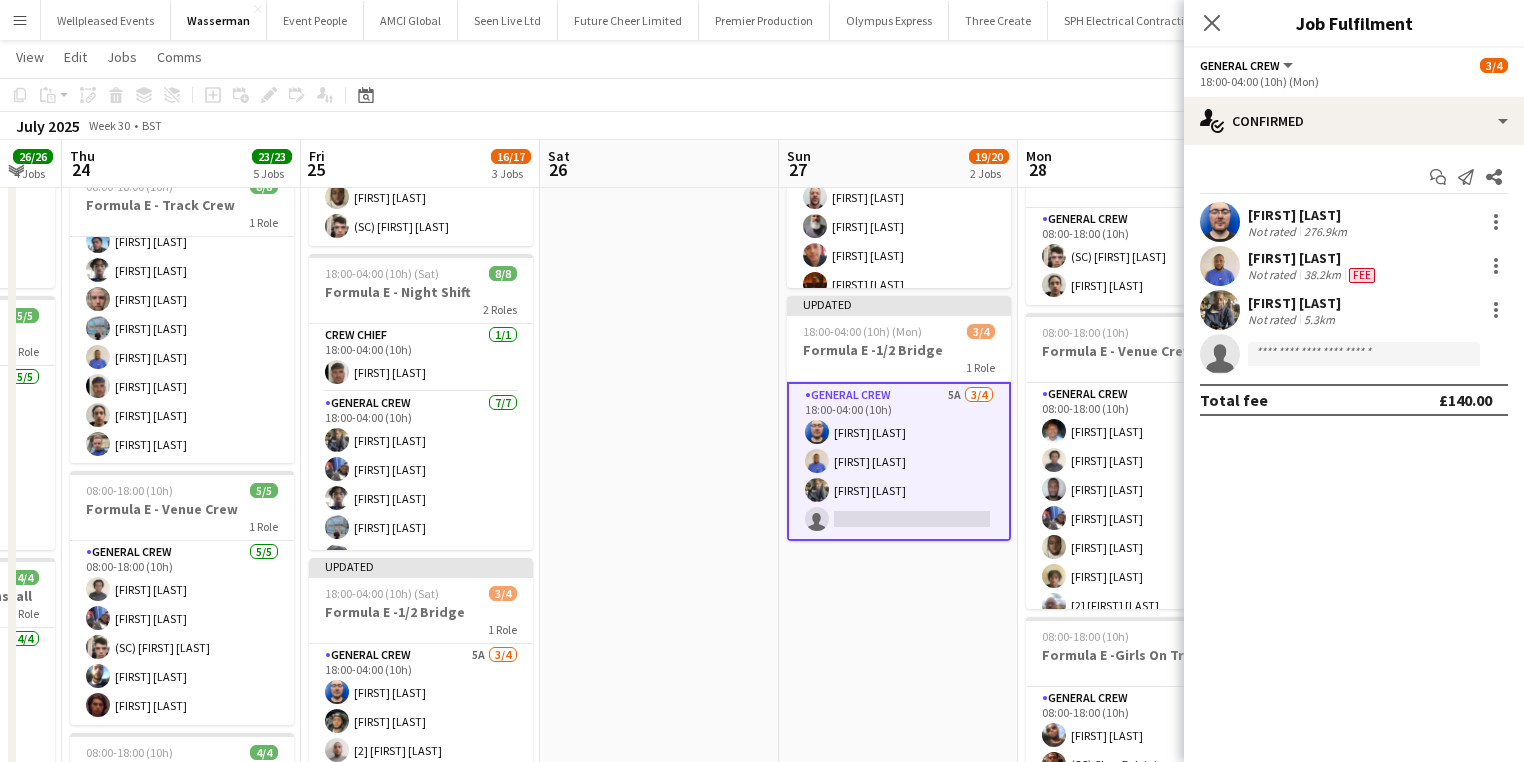 click at bounding box center [659, 646] 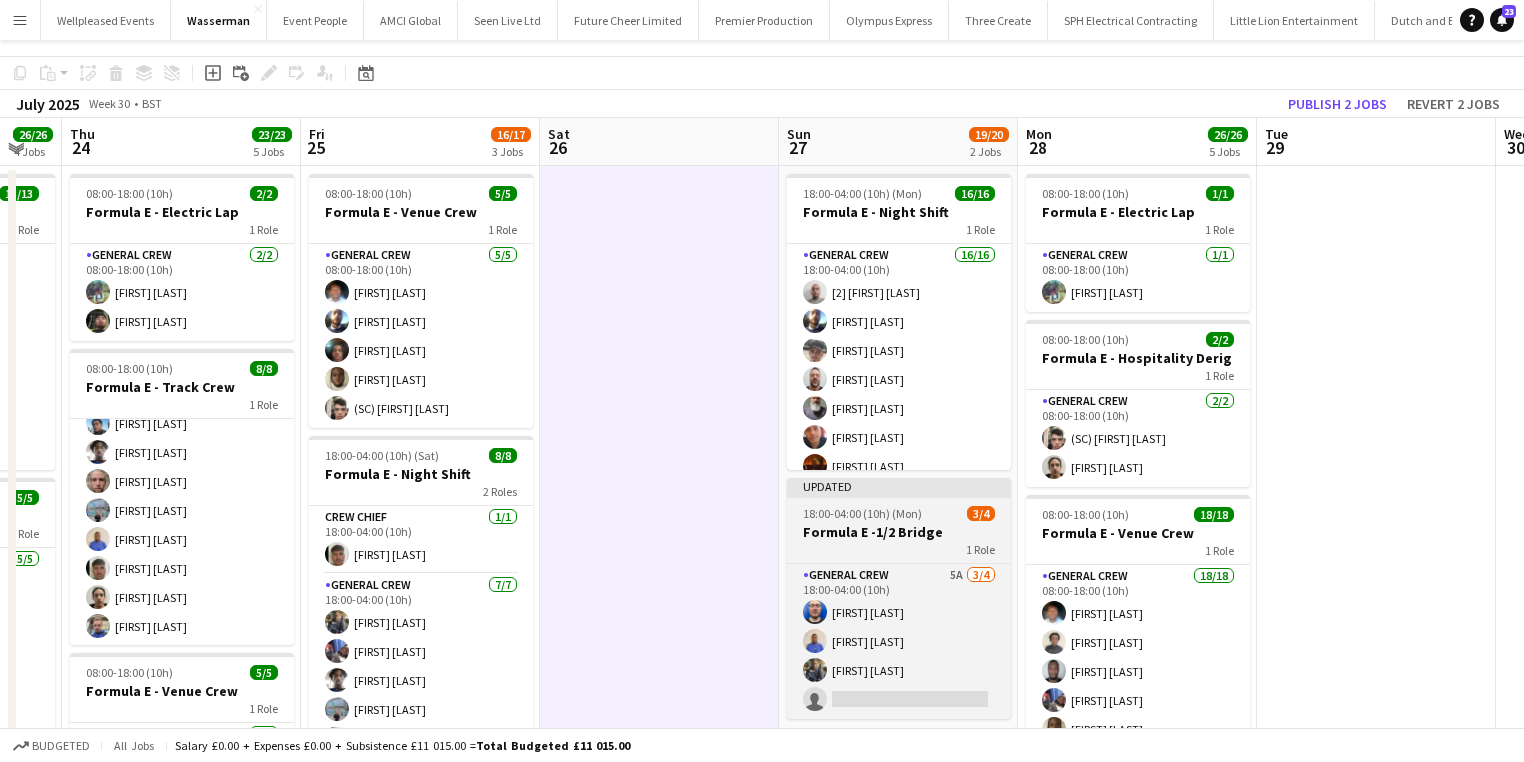 scroll, scrollTop: 4, scrollLeft: 0, axis: vertical 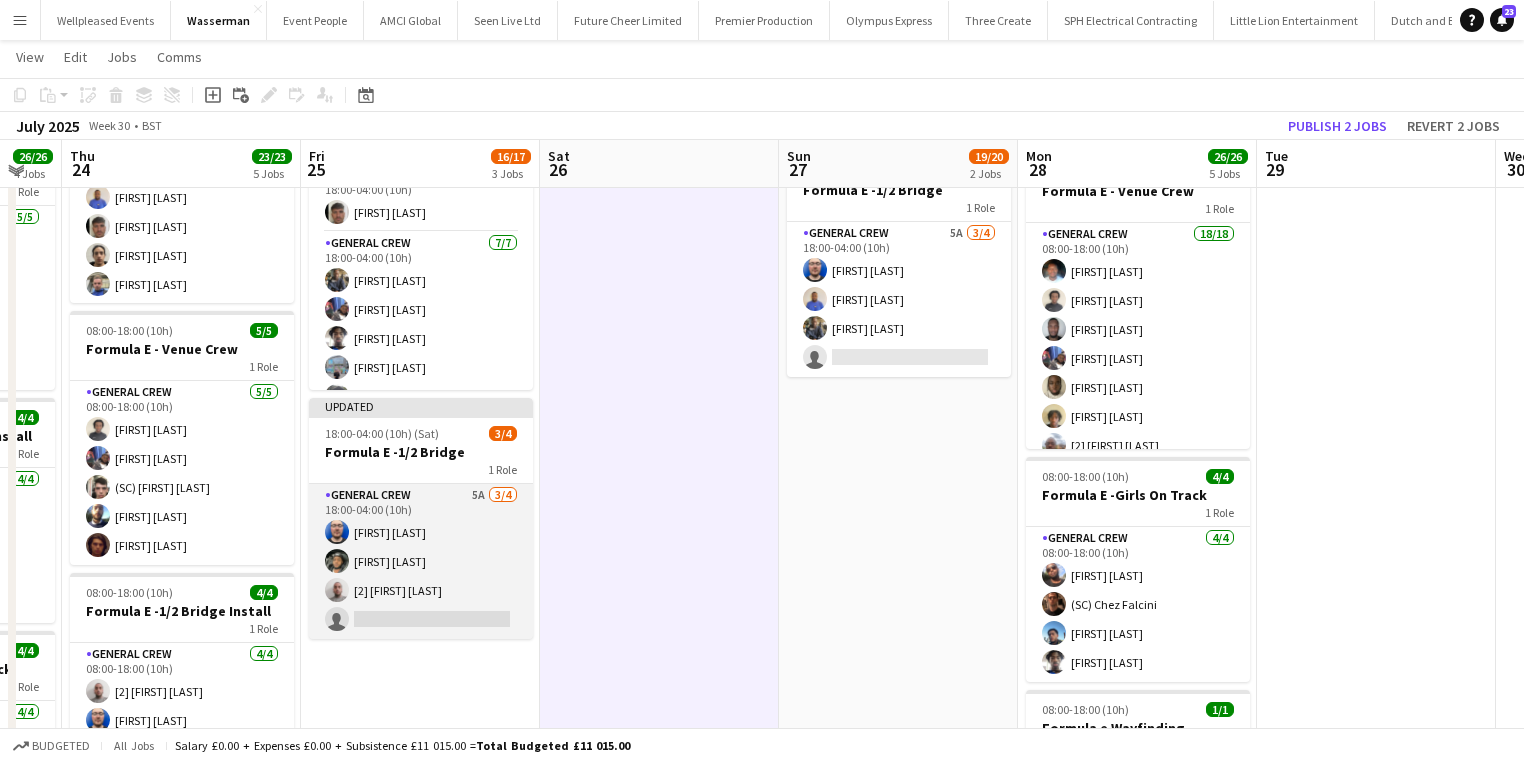 click on "General Crew   5A   3/4   18:00-04:00 (10h)
Thomas Barker Kairo Solomon [2] fabio lauretta
single-neutral-actions" at bounding box center (421, 561) 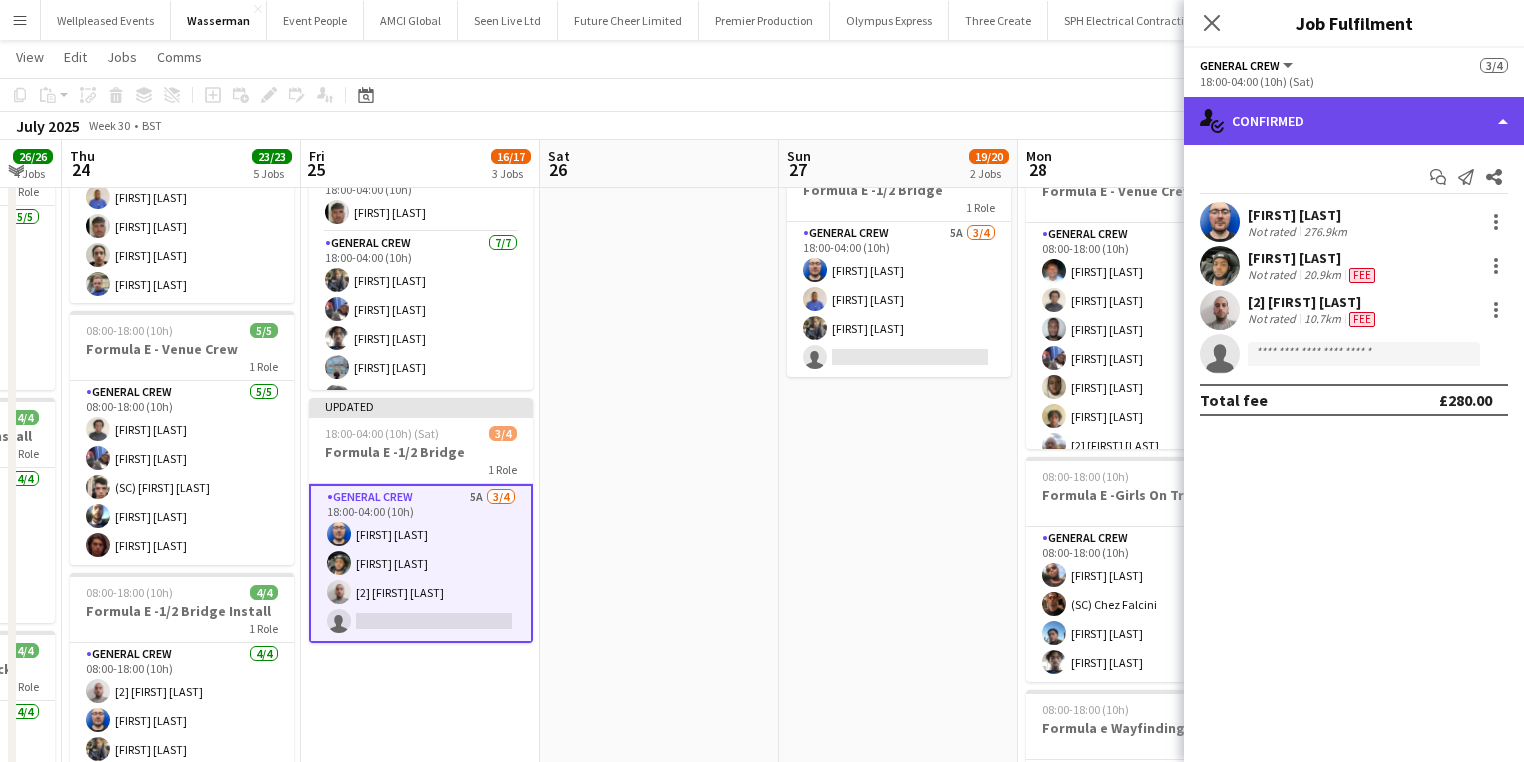 click on "single-neutral-actions-check-2
Confirmed" 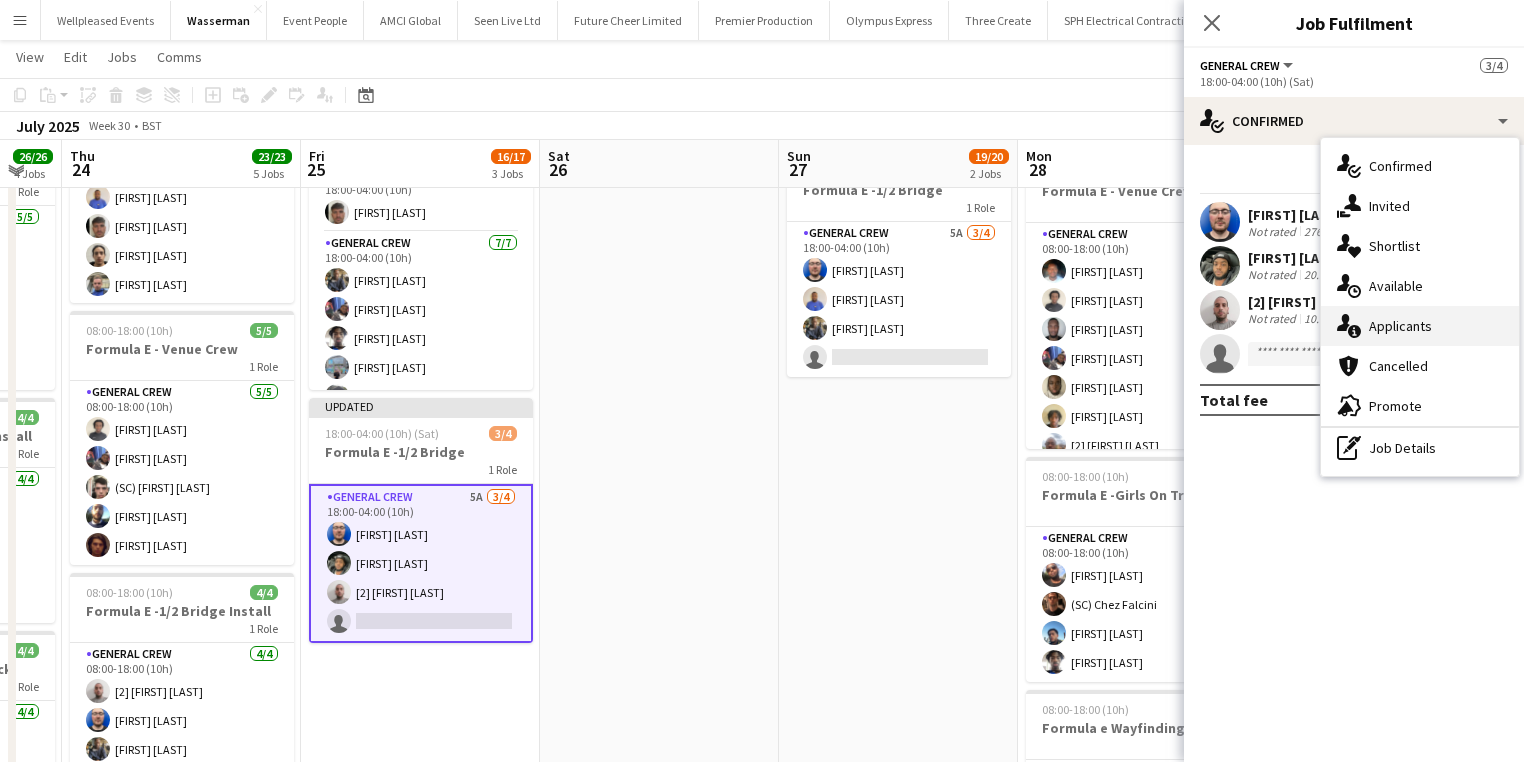 click on "single-neutral-actions-information
Applicants" at bounding box center [1420, 326] 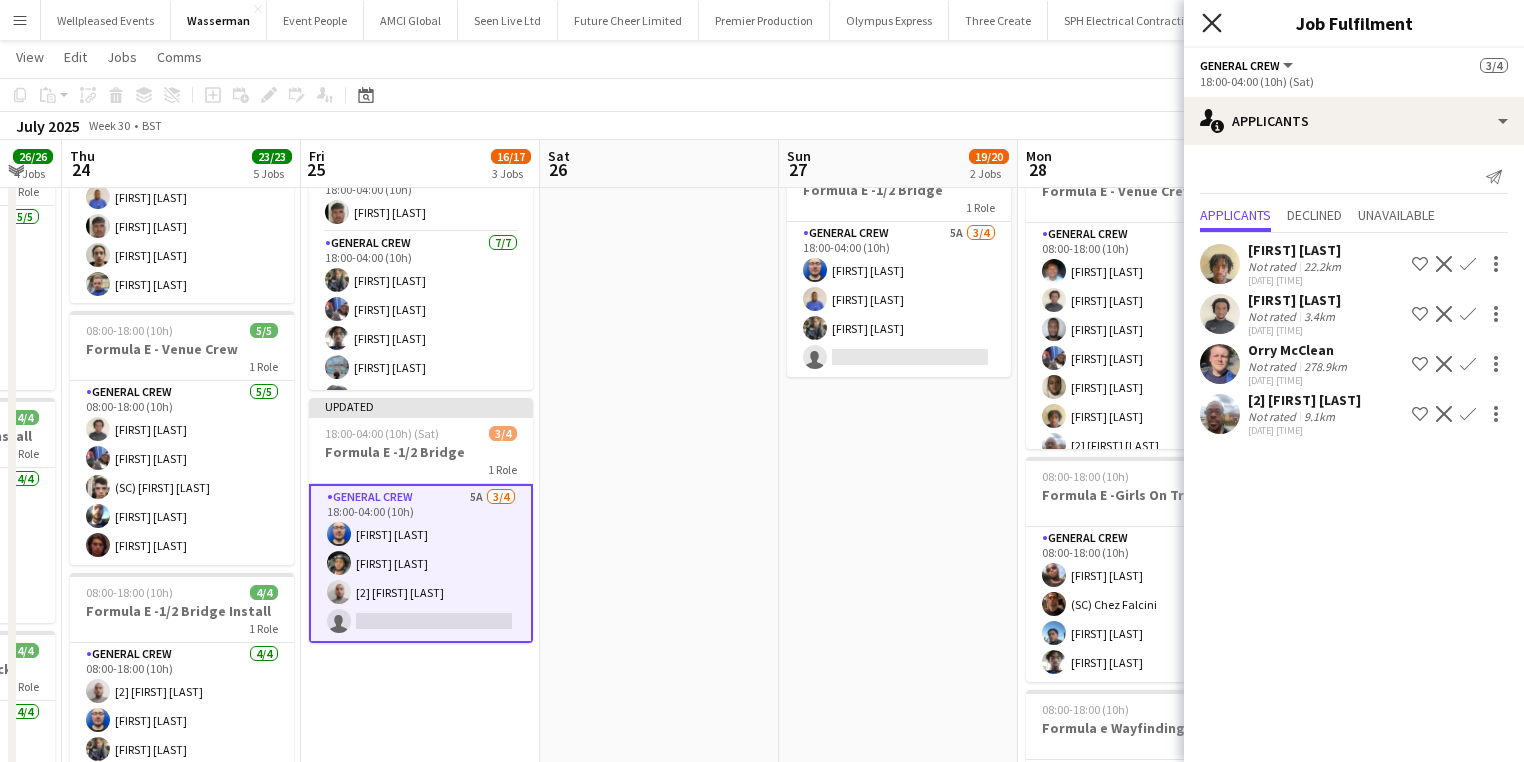 click 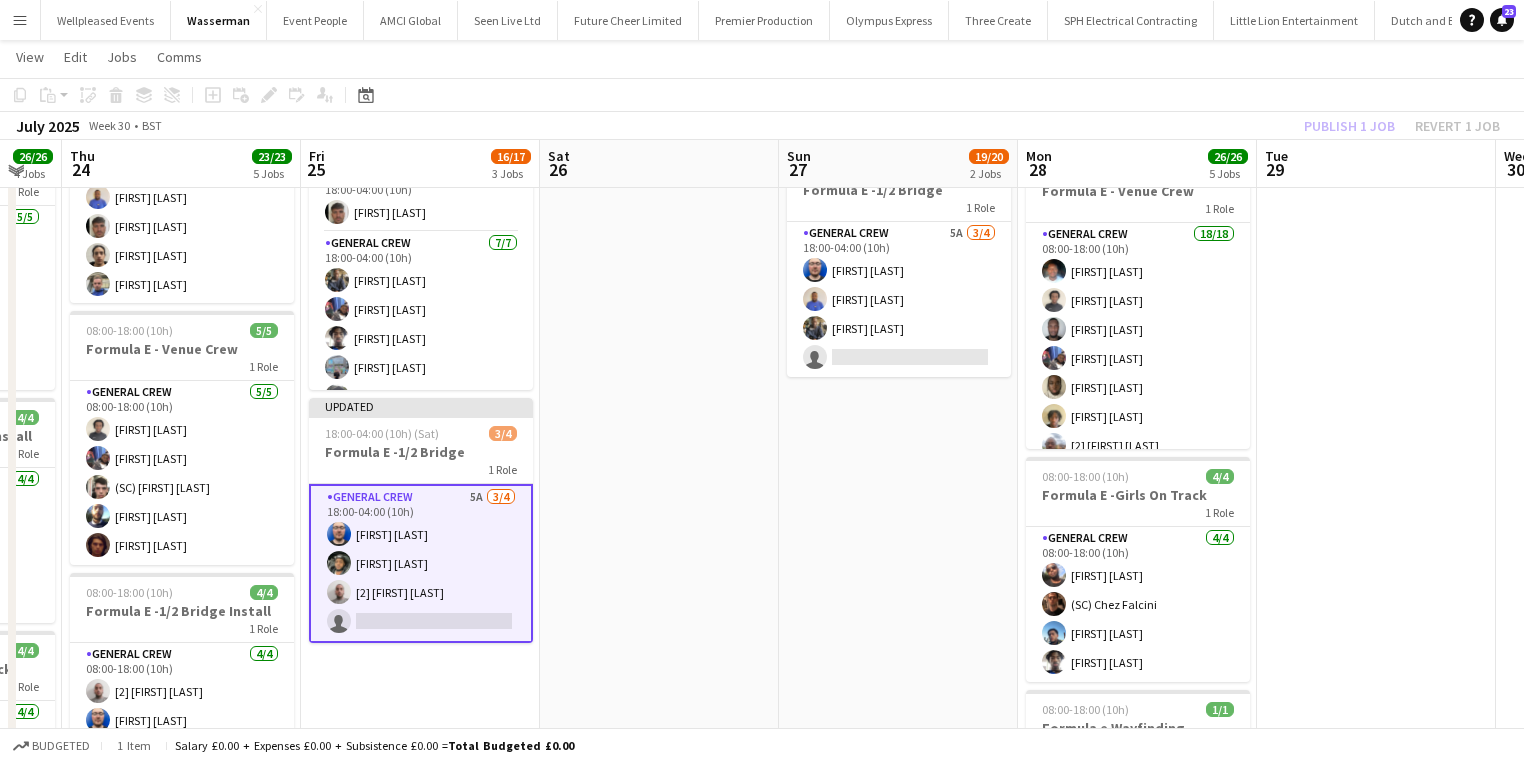 click on "18:00-04:00 (10h) (Mon)   16/16   Formula E - Night Shift   1 Role   General Crew   16/16   18:00-04:00 (10h)
[2] fabio lauretta Ben Scott Szymon Matyjasik Lionel Joseph Edvardas Draskinis Daniel Walton Emerson Walter Cau Jairo Castro Javier Sánchez Thierry Maniraguh Luke Flynn Teodosi Milev Ebaad Choudhury Craig Barrett Kairo Solomon Sullivan Elliott  Updated   18:00-04:00 (10h) (Mon)   3/4   Formula E -1/2 Bridge    1 Role   General Crew   5A   3/4   18:00-04:00 (10h)
Thomas Barker Idris Adeniyi Jonathan Nyeko
single-neutral-actions" at bounding box center [898, 486] 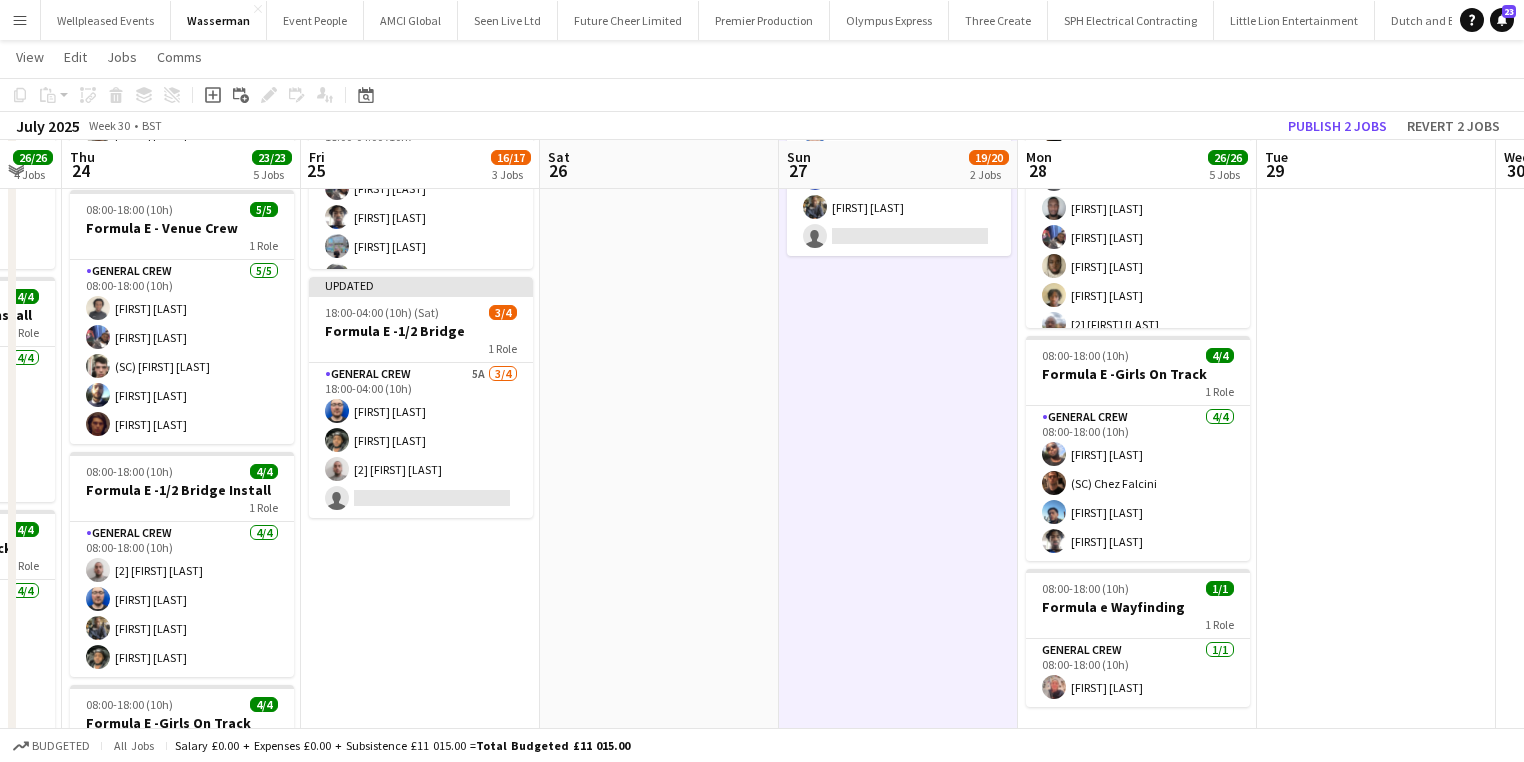 scroll, scrollTop: 560, scrollLeft: 0, axis: vertical 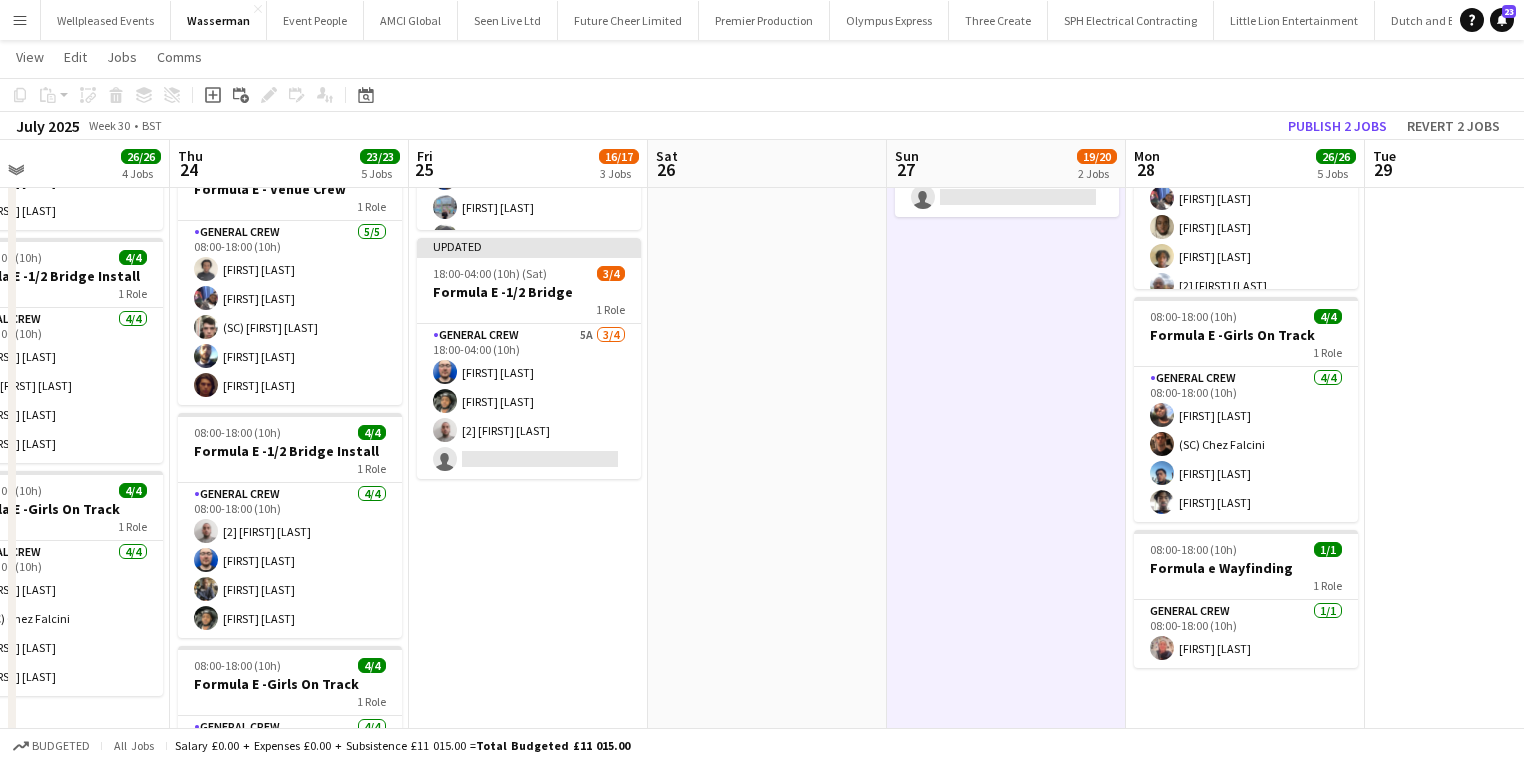 drag, startPoint x: 388, startPoint y: 617, endPoint x: 496, endPoint y: 617, distance: 108 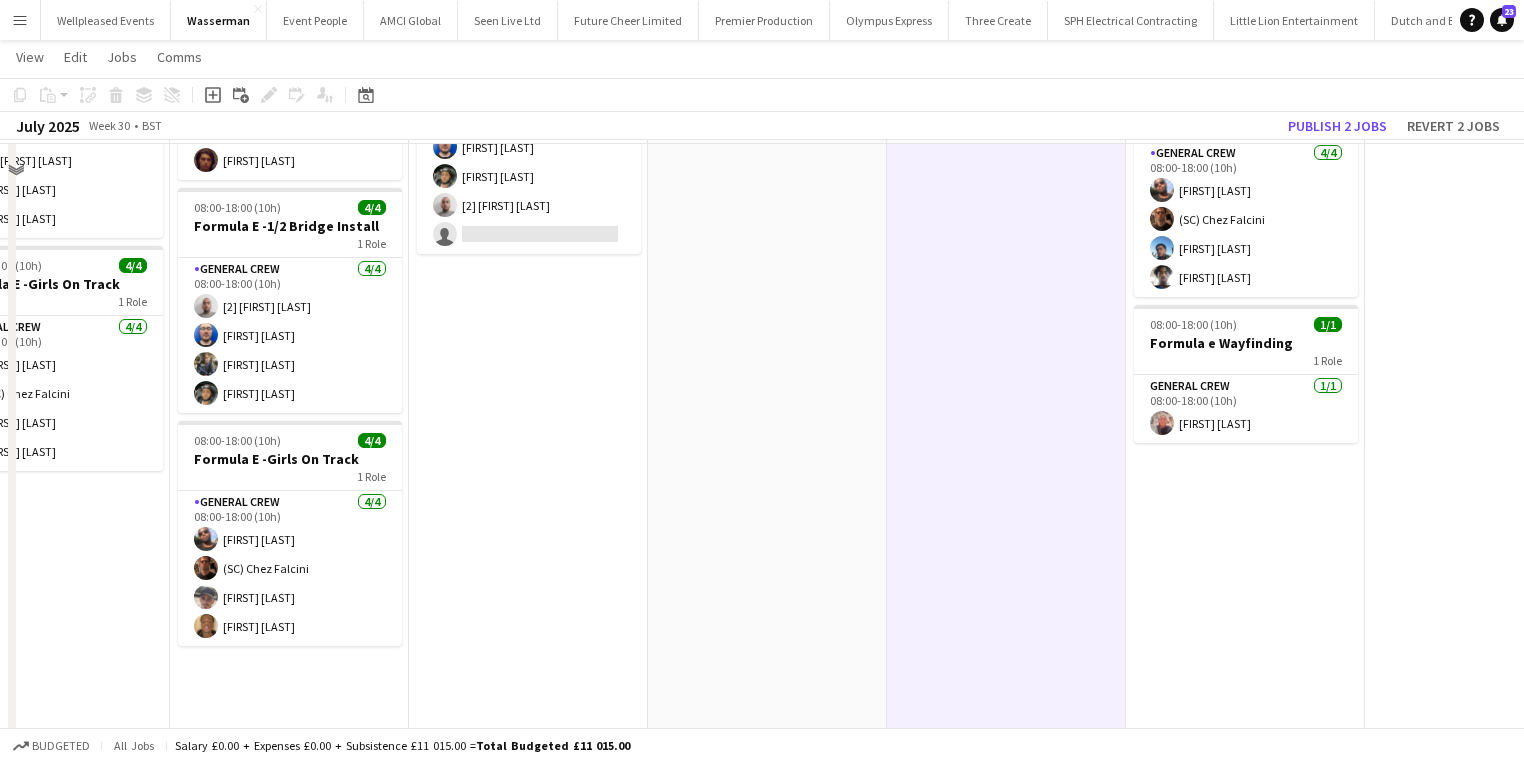 scroll, scrollTop: 800, scrollLeft: 0, axis: vertical 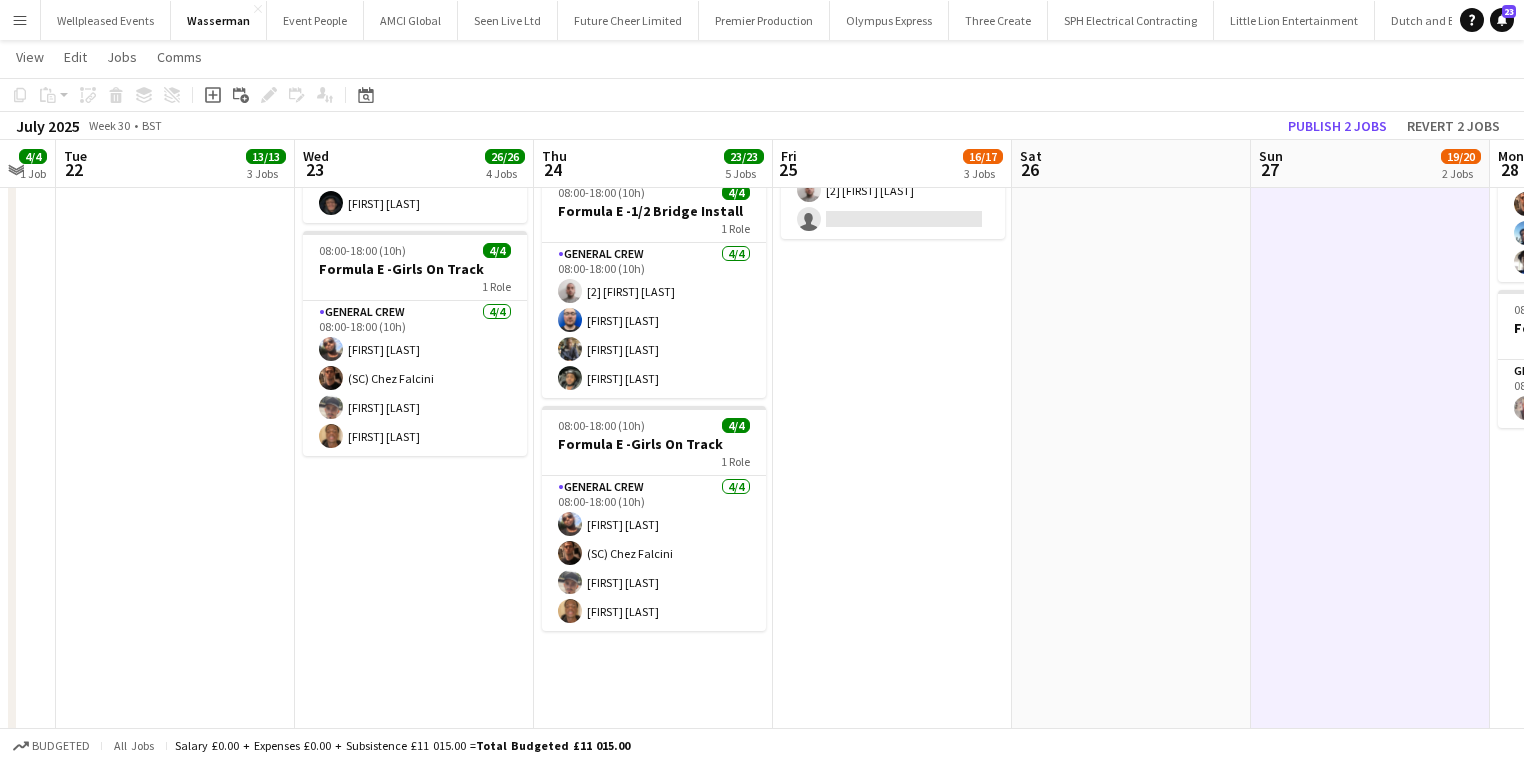 drag, startPoint x: 495, startPoint y: 617, endPoint x: 859, endPoint y: 592, distance: 364.8575 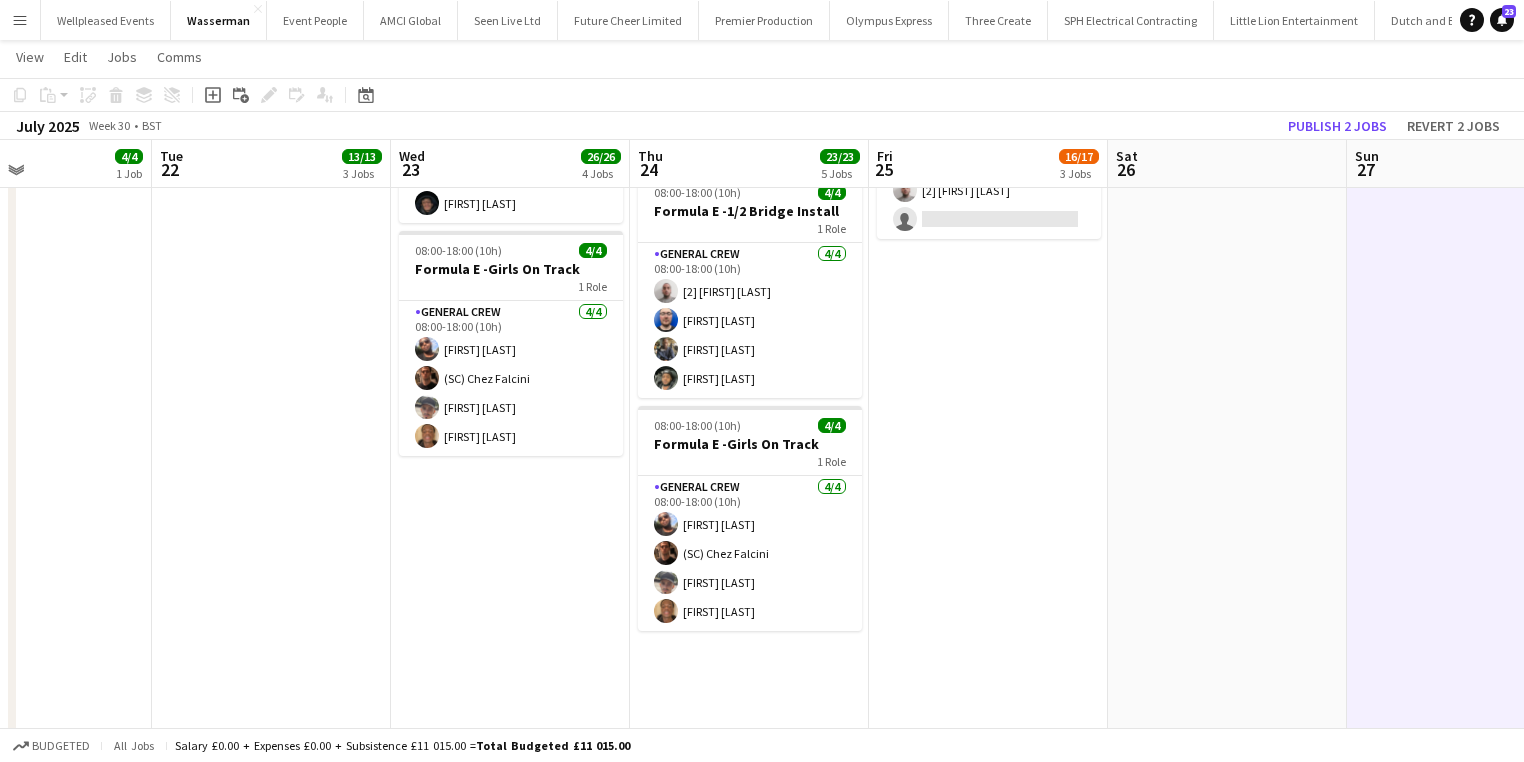 drag, startPoint x: 406, startPoint y: 584, endPoint x: 508, endPoint y: 584, distance: 102 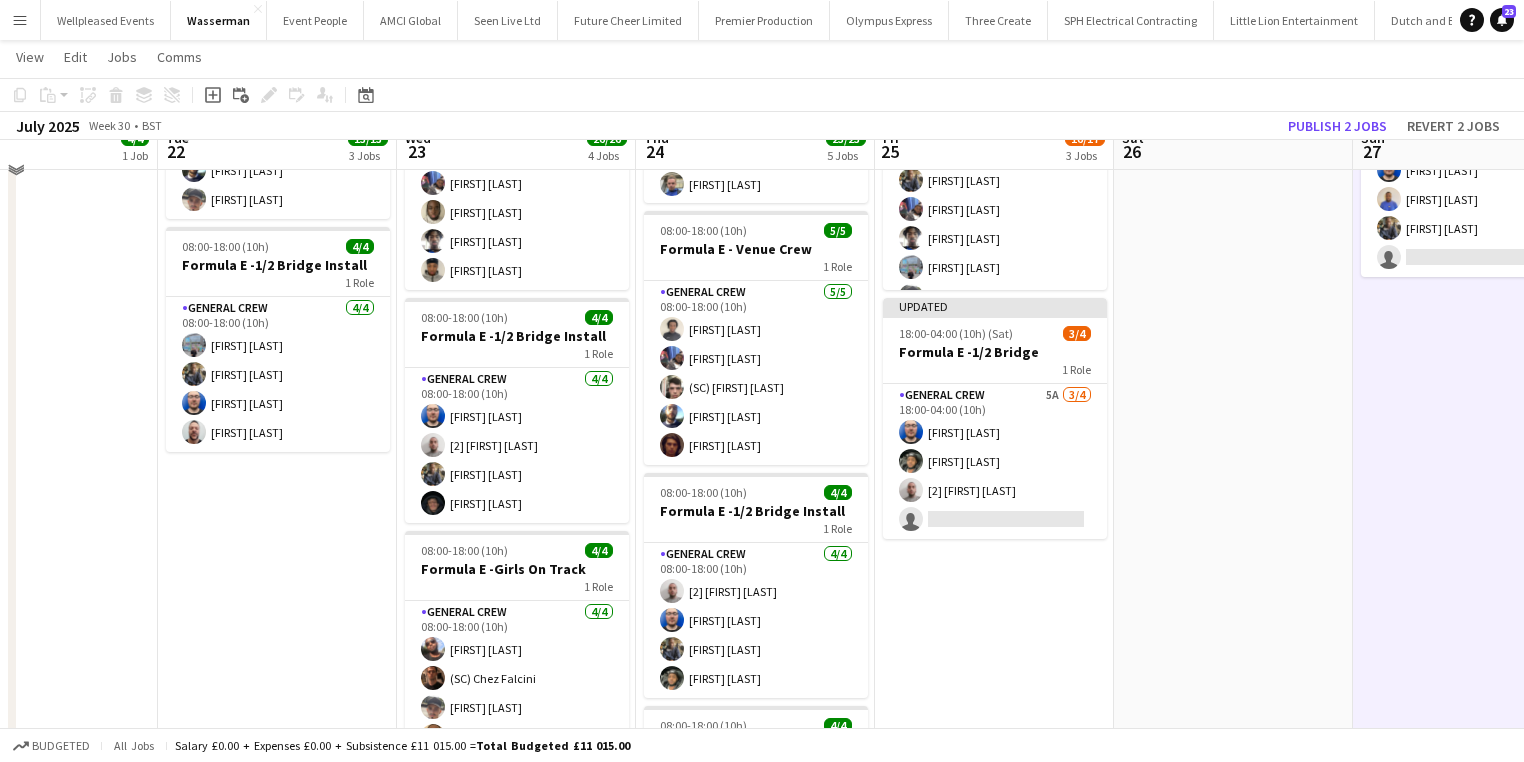 scroll, scrollTop: 420, scrollLeft: 0, axis: vertical 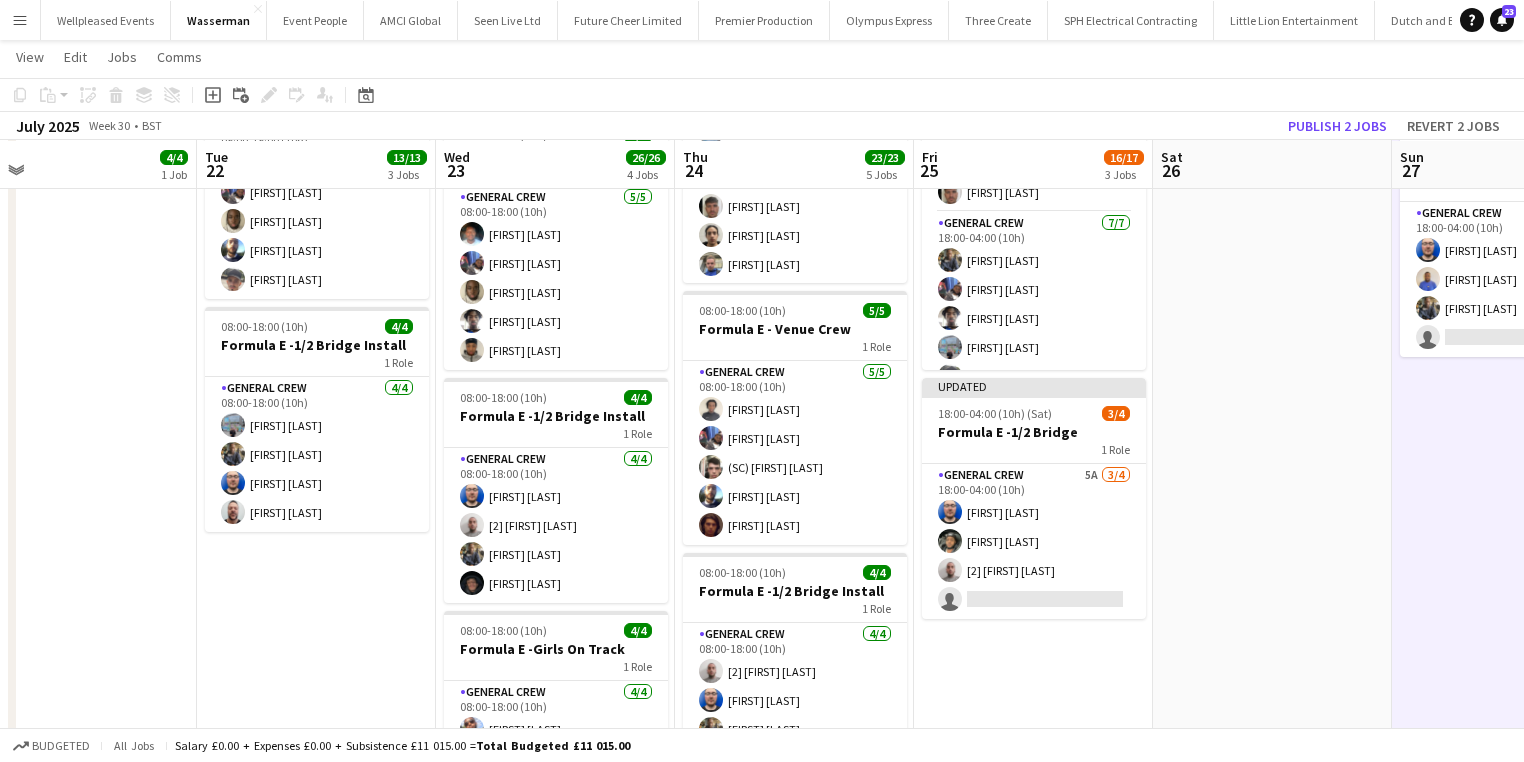 drag, startPoint x: 320, startPoint y: 590, endPoint x: 360, endPoint y: 590, distance: 40 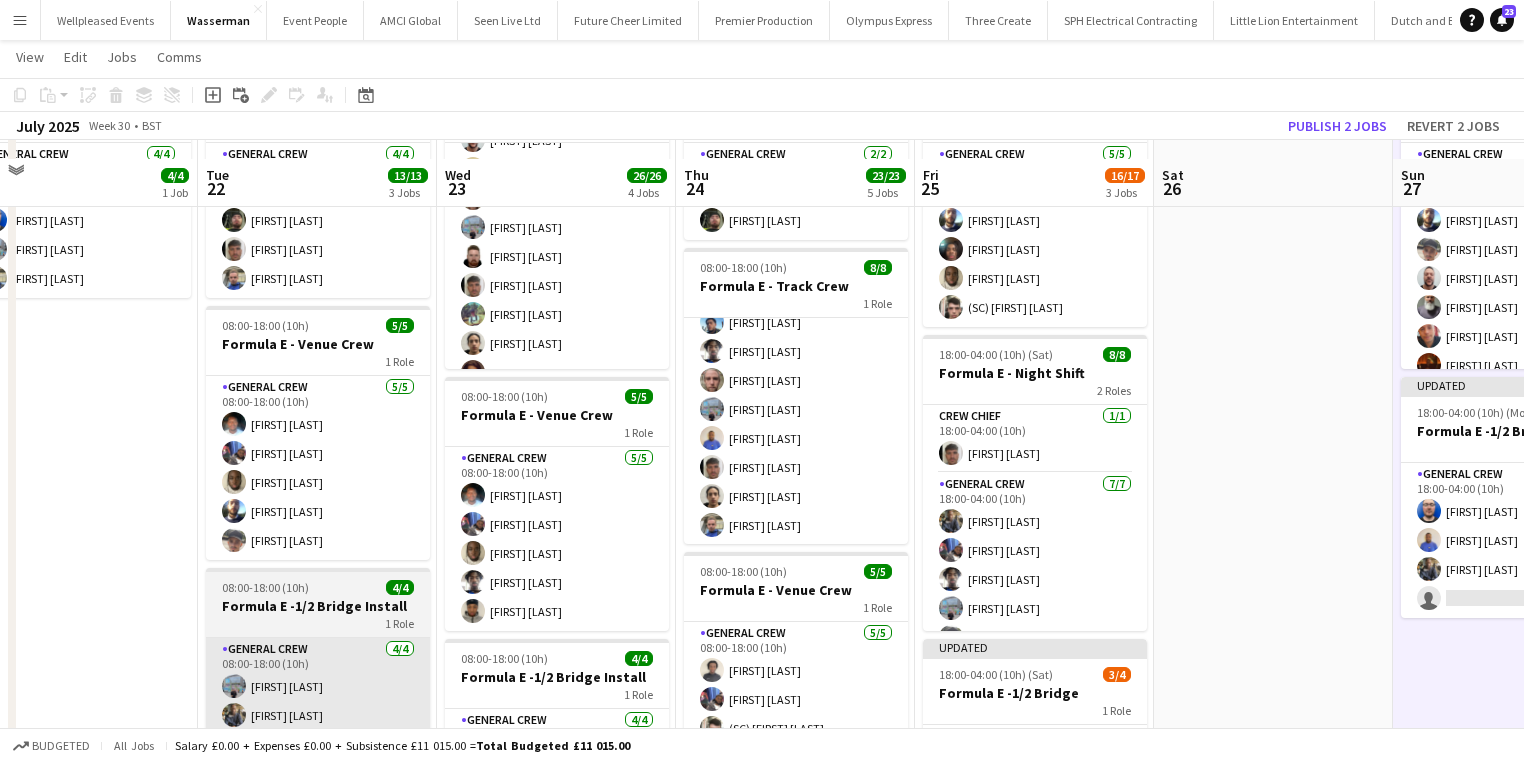 scroll, scrollTop: 20, scrollLeft: 0, axis: vertical 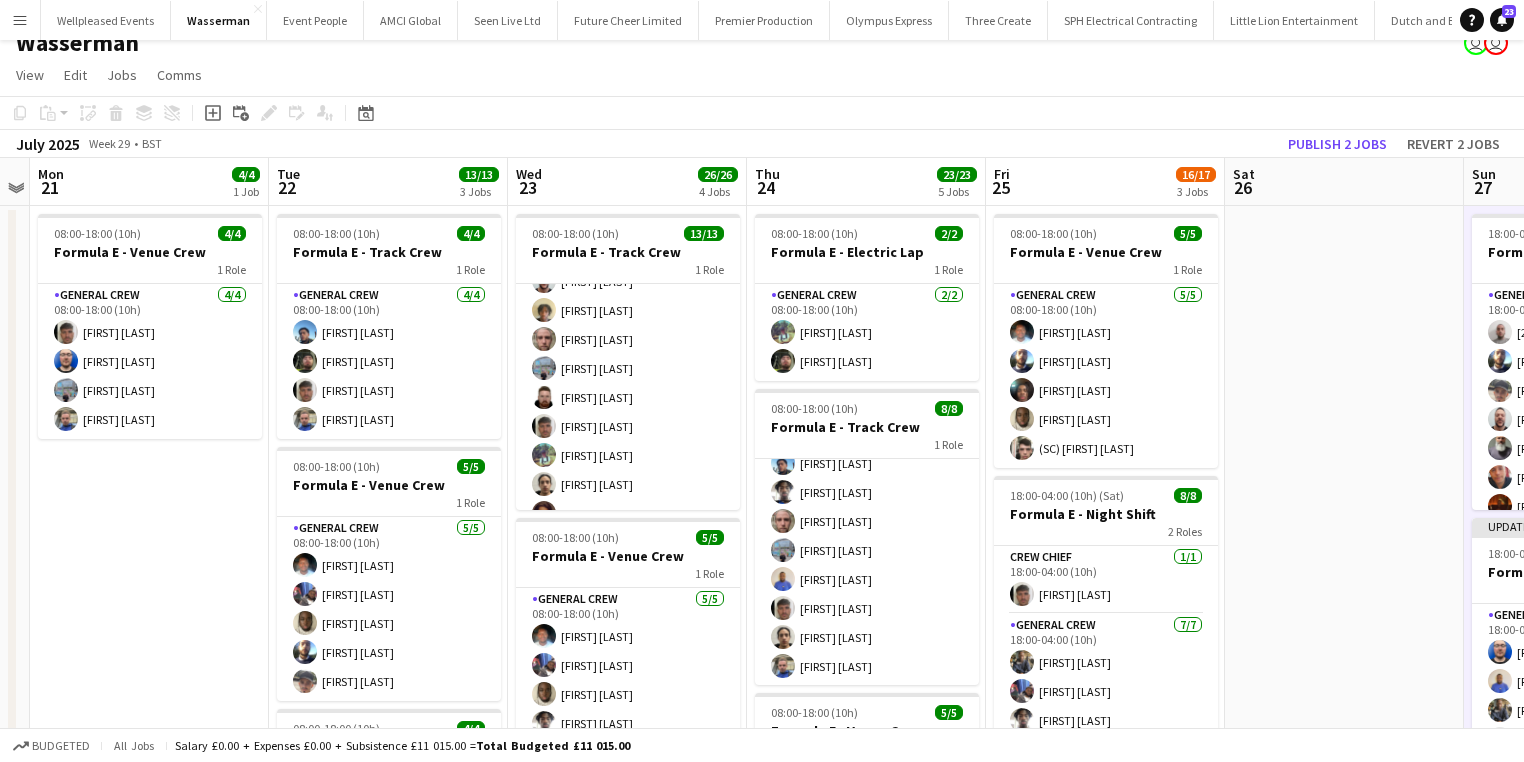 drag, startPoint x: 190, startPoint y: 573, endPoint x: 261, endPoint y: 571, distance: 71.02816 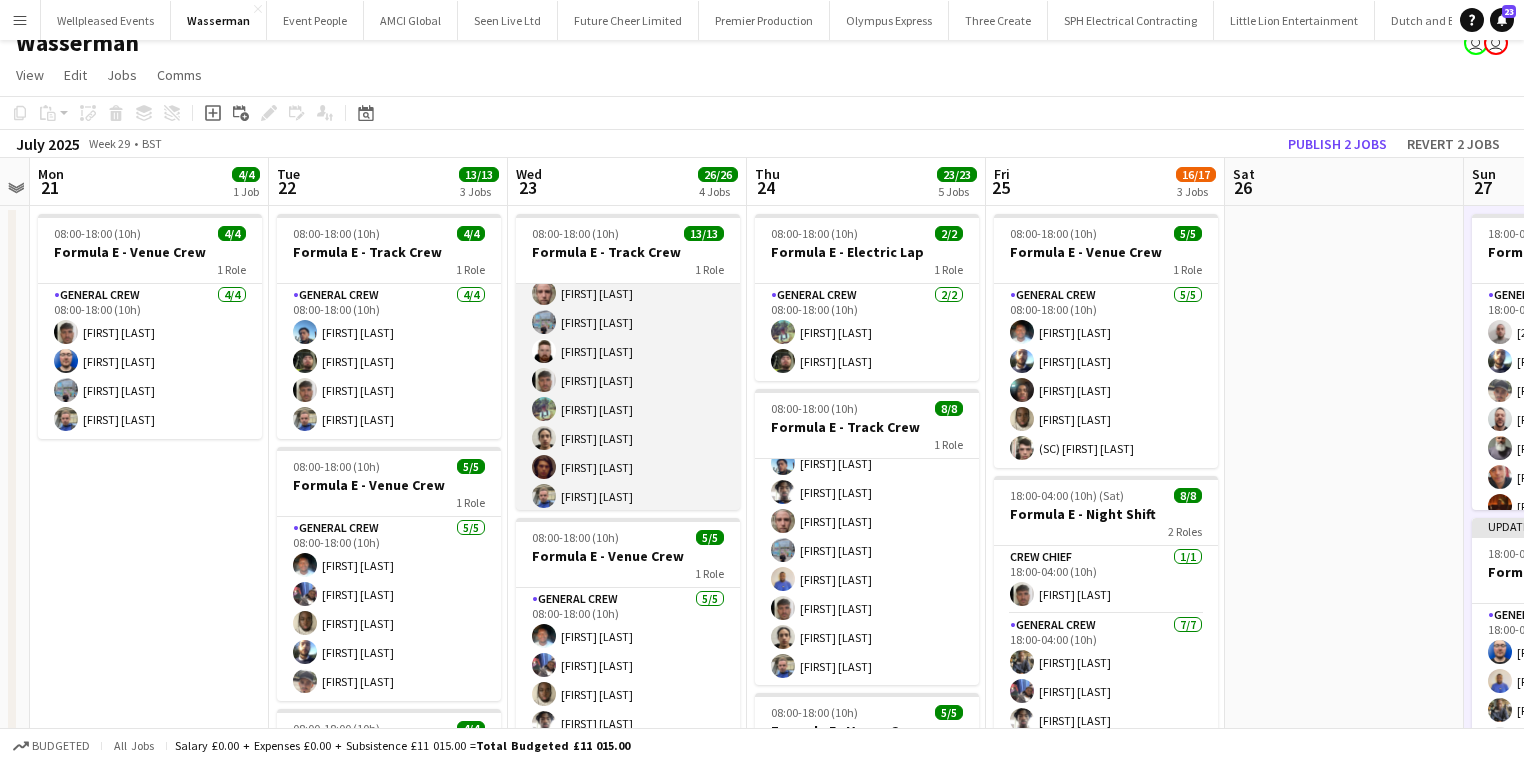 scroll, scrollTop: 189, scrollLeft: 0, axis: vertical 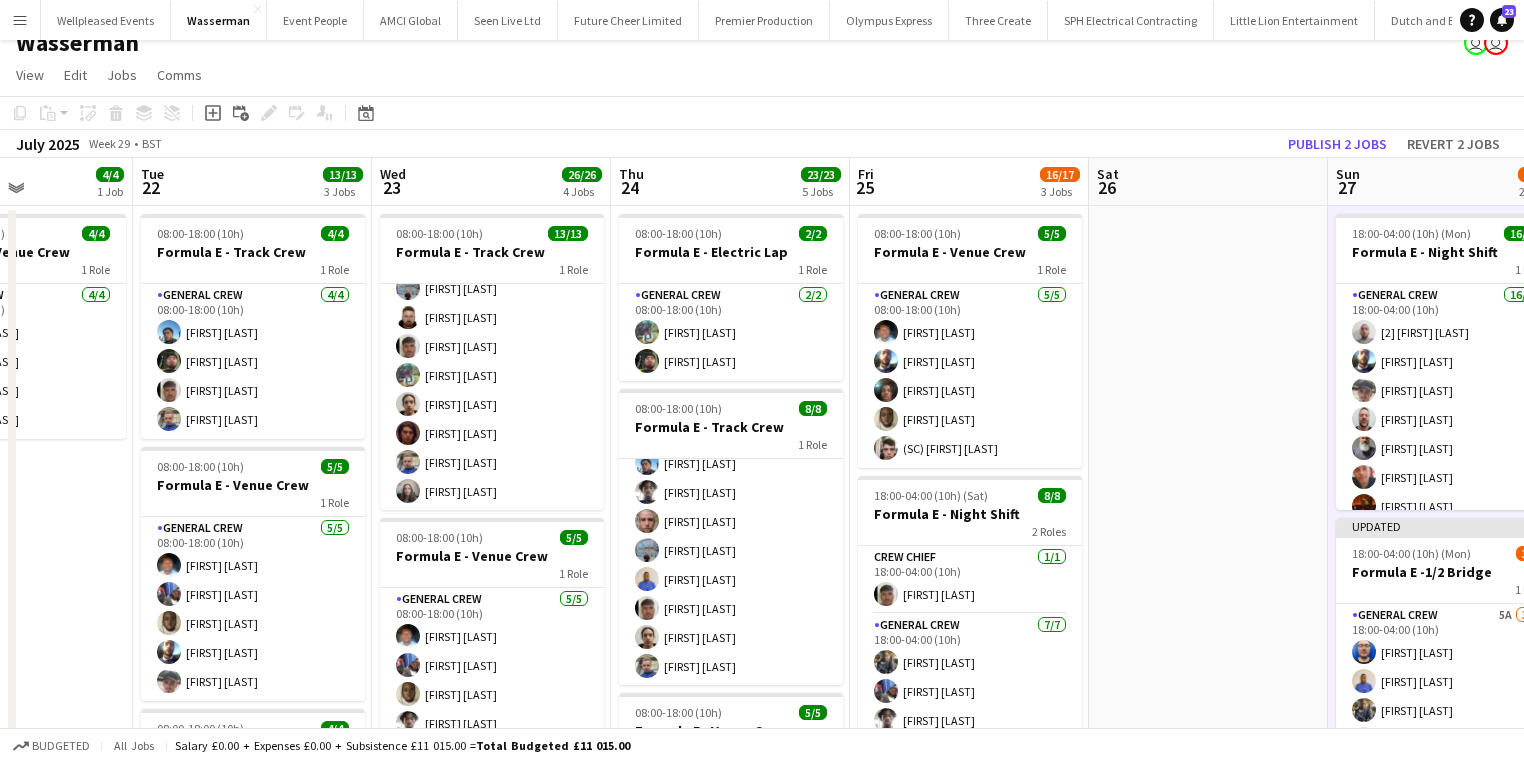 drag, startPoint x: 728, startPoint y: 541, endPoint x: 344, endPoint y: 566, distance: 384.81293 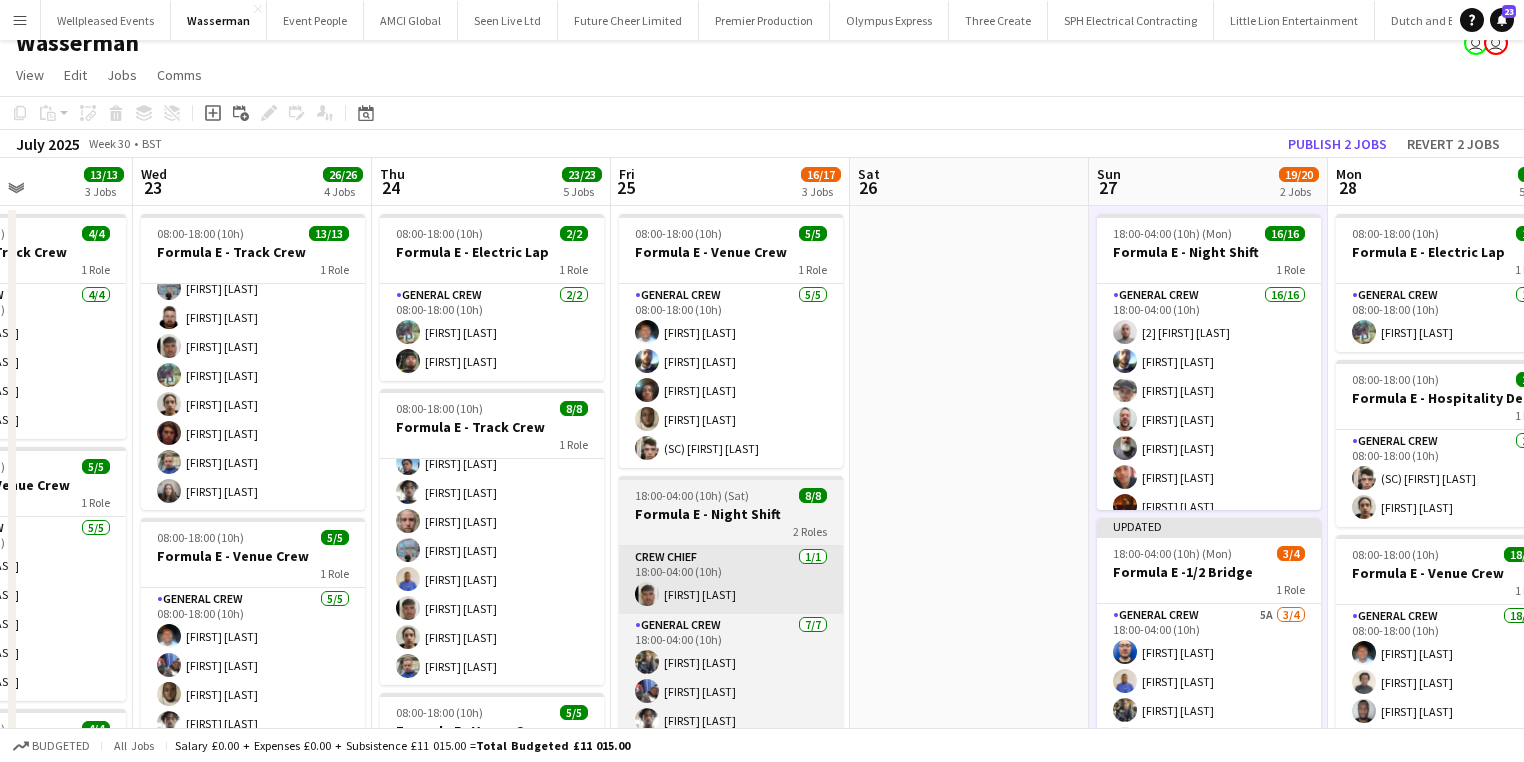 scroll, scrollTop: 0, scrollLeft: 832, axis: horizontal 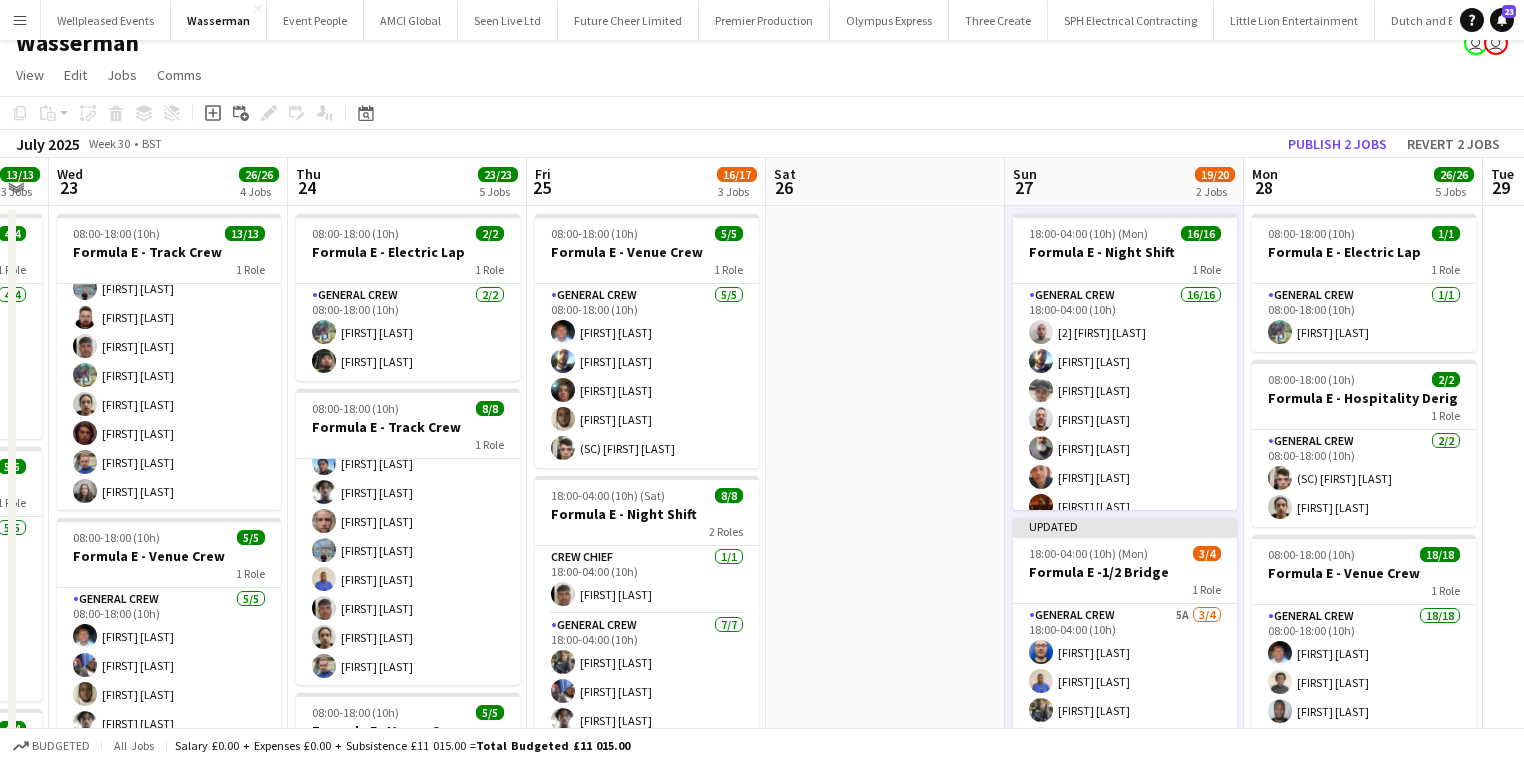 drag, startPoint x: 1237, startPoint y: 456, endPoint x: 1162, endPoint y: 456, distance: 75 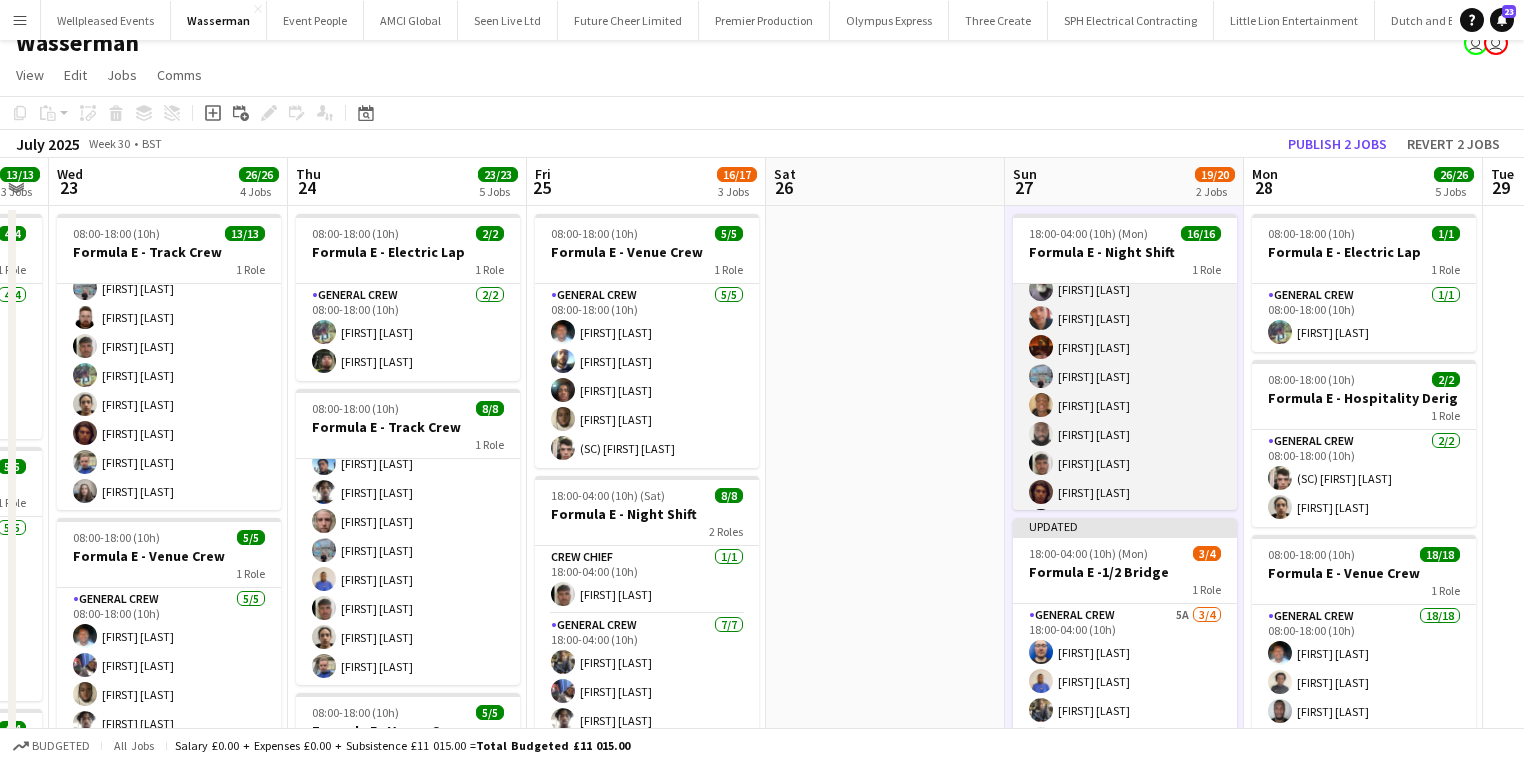 scroll, scrollTop: 160, scrollLeft: 0, axis: vertical 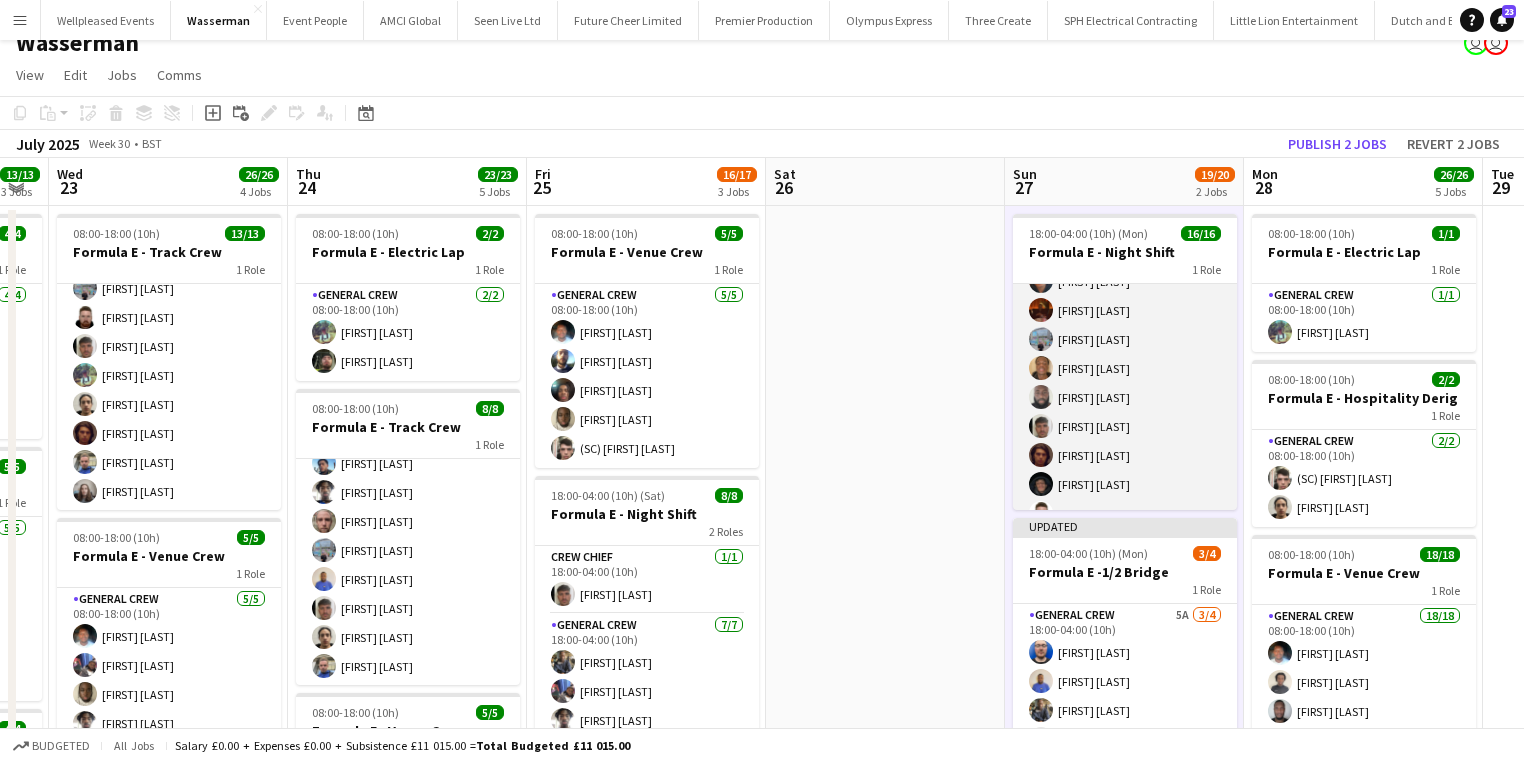 click on "General Crew   16/16   18:00-04:00 (10h)
[2] fabio lauretta Ben Scott Szymon Matyjasik Lionel Joseph Edvardas Draskinis Daniel Walton Emerson Walter Cau Jairo Castro Javier Sánchez Thierry Maniraguh Luke Flynn Teodosi Milev Ebaad Choudhury Craig Barrett Kairo Solomon Sullivan Elliott" at bounding box center (1125, 339) 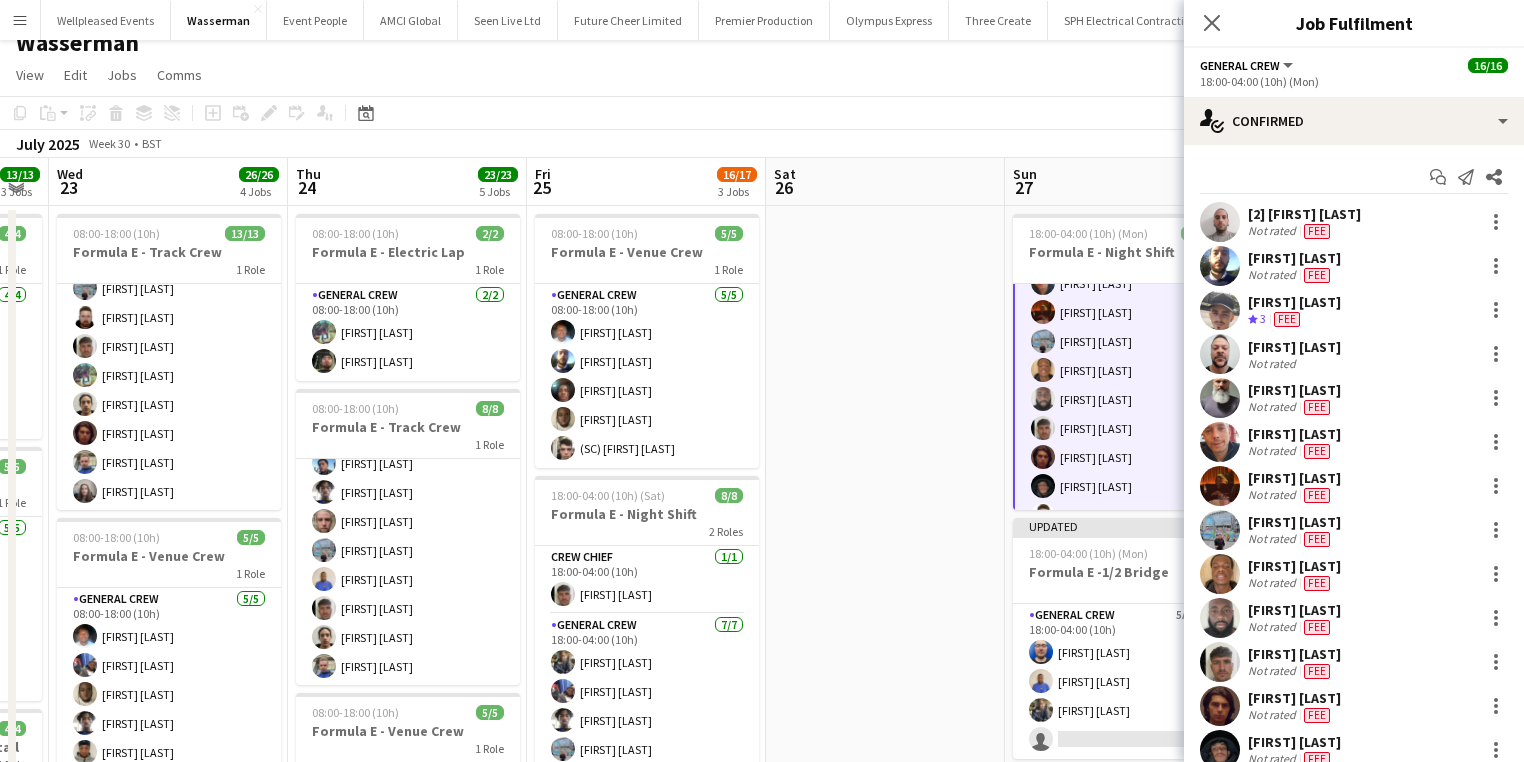 scroll, scrollTop: 198, scrollLeft: 0, axis: vertical 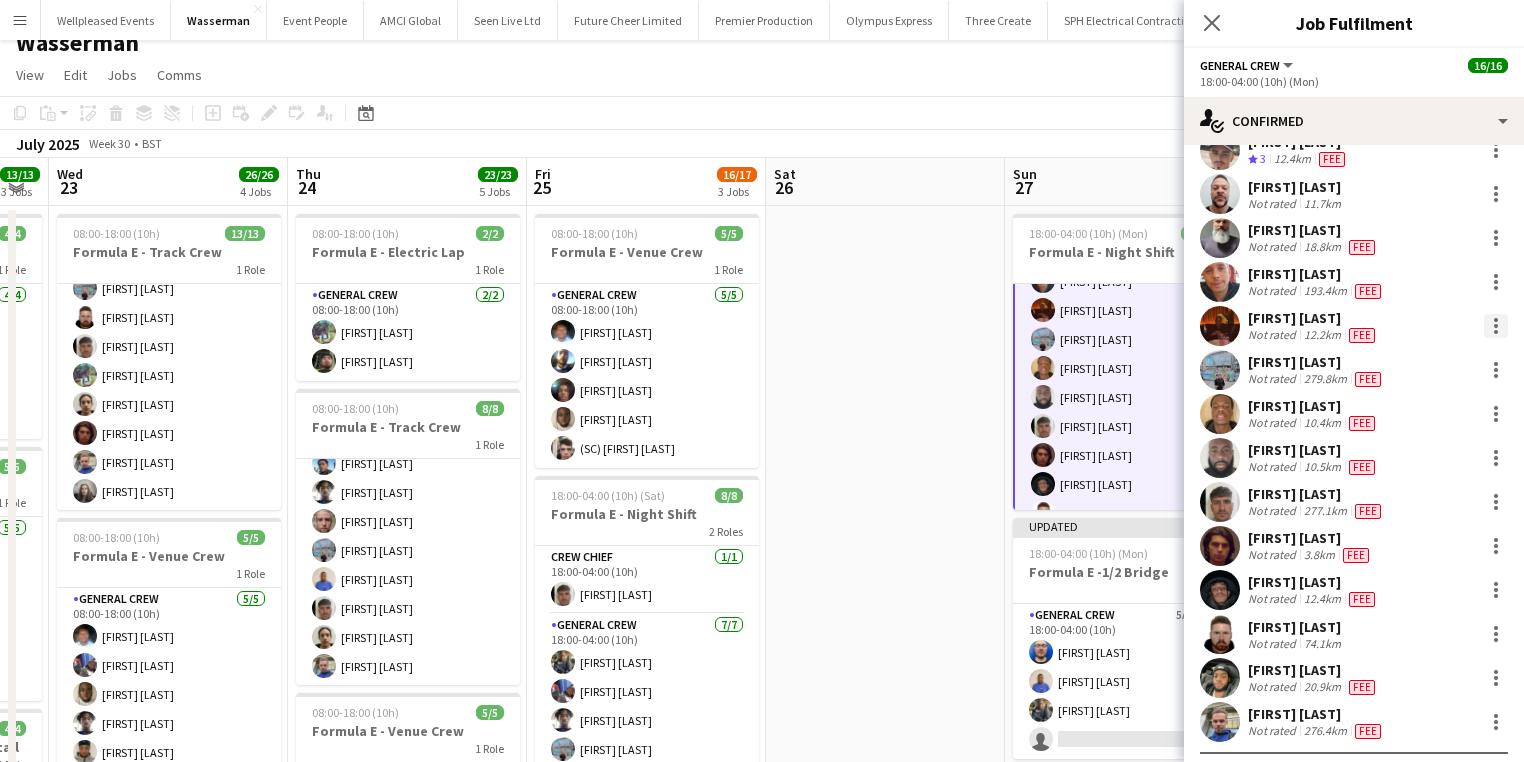 click at bounding box center [1496, 326] 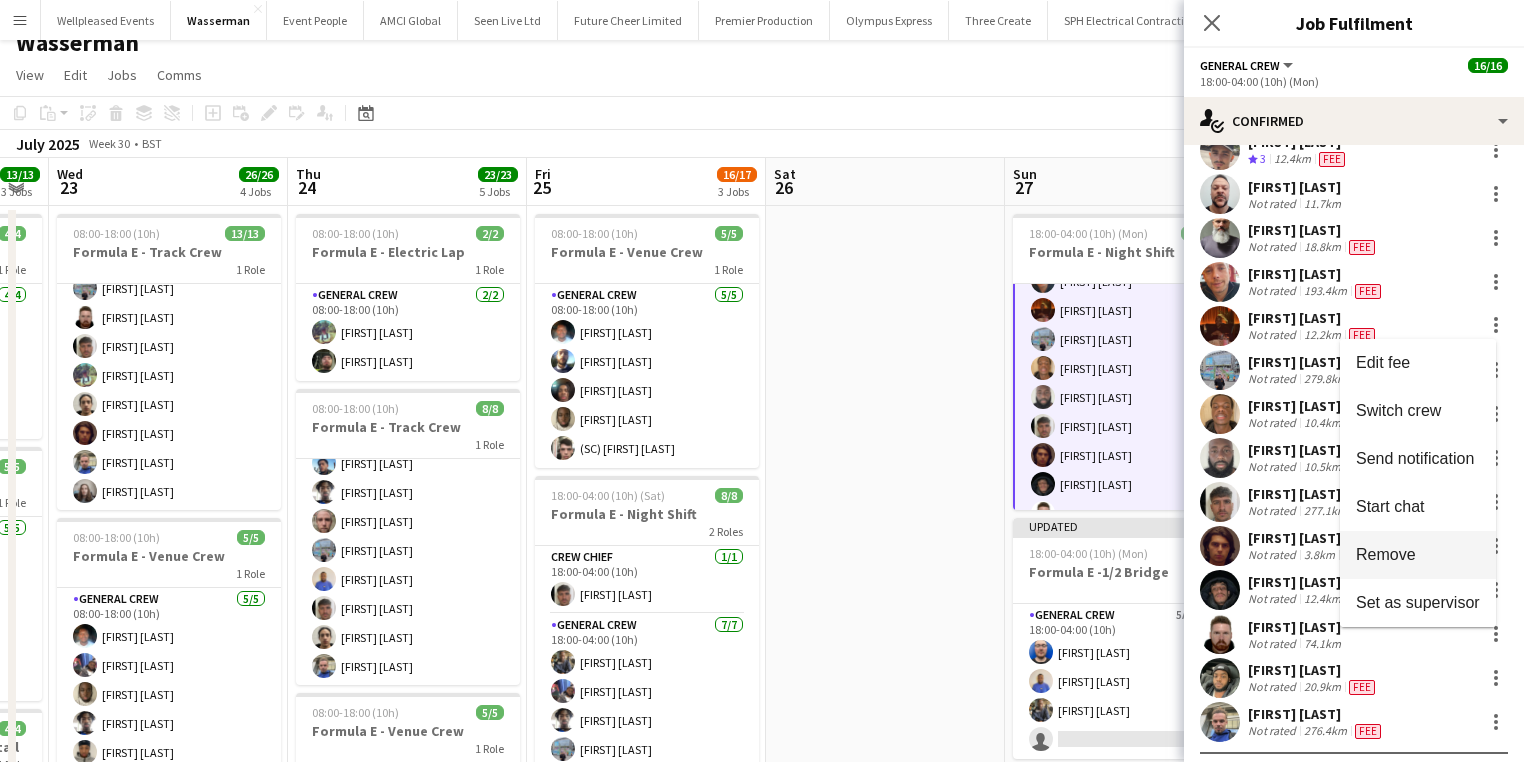 click on "Remove" at bounding box center [1386, 554] 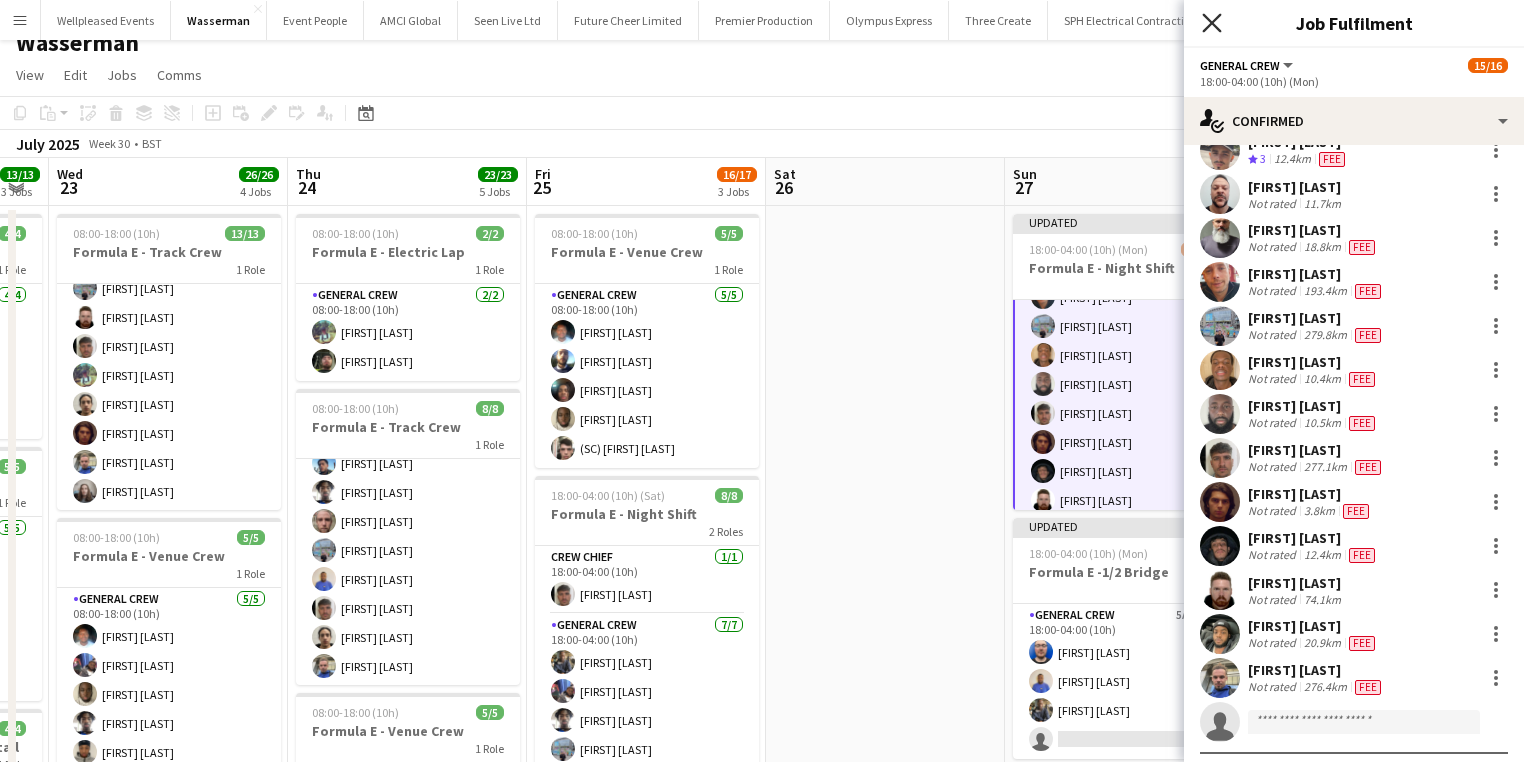click on "Close pop-in" 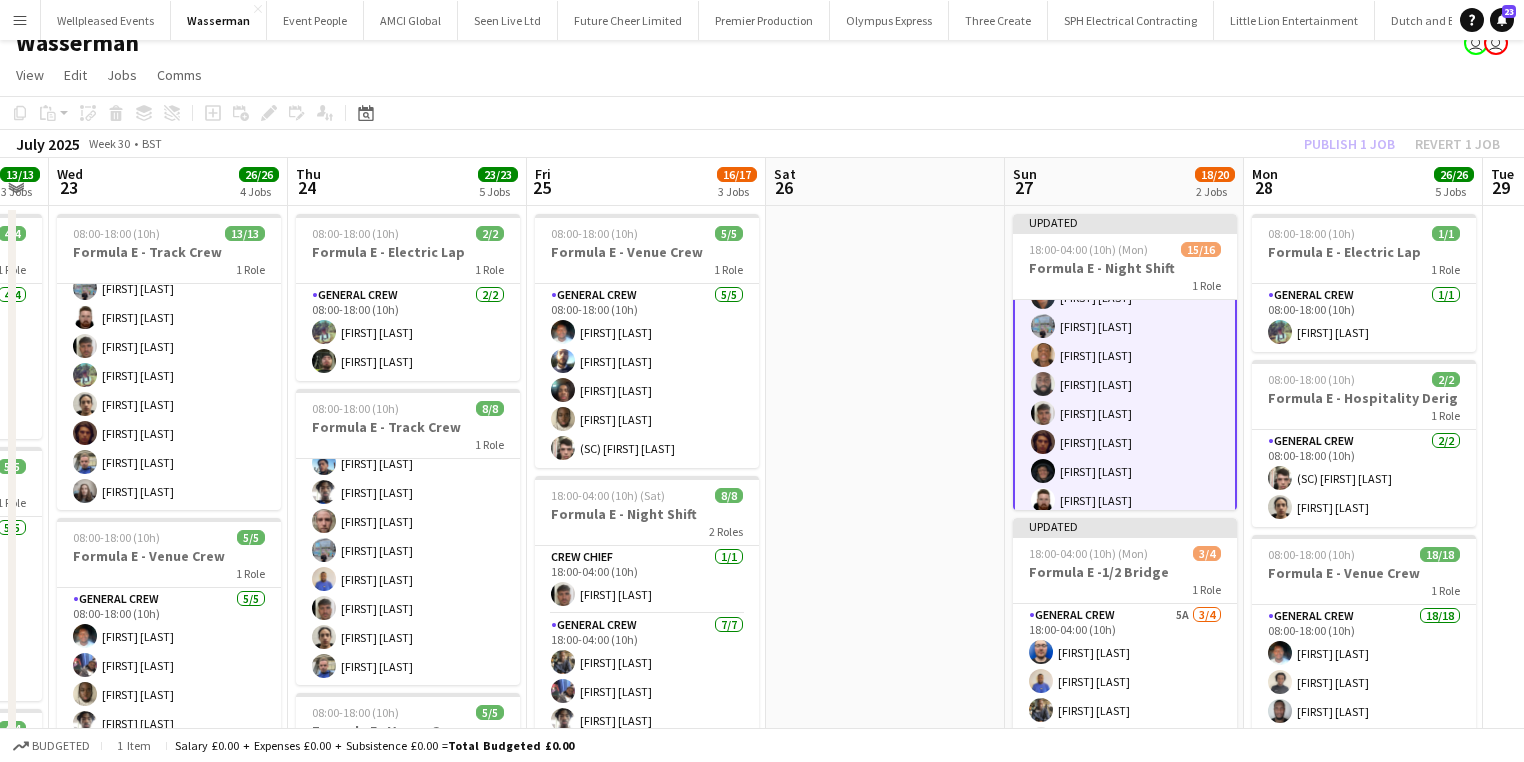 click on "Publish 1 job   Revert 1 job" 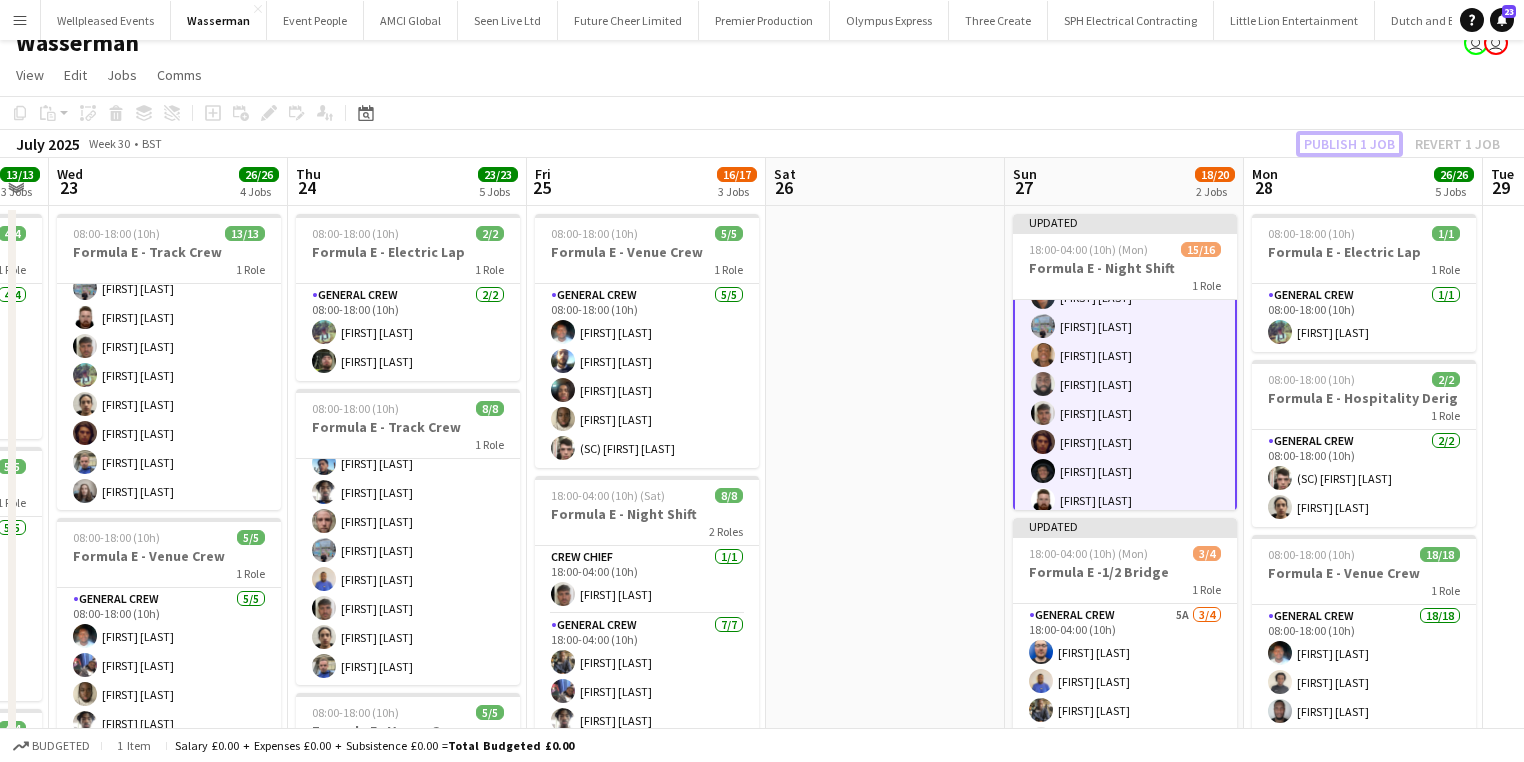 scroll, scrollTop: 196, scrollLeft: 0, axis: vertical 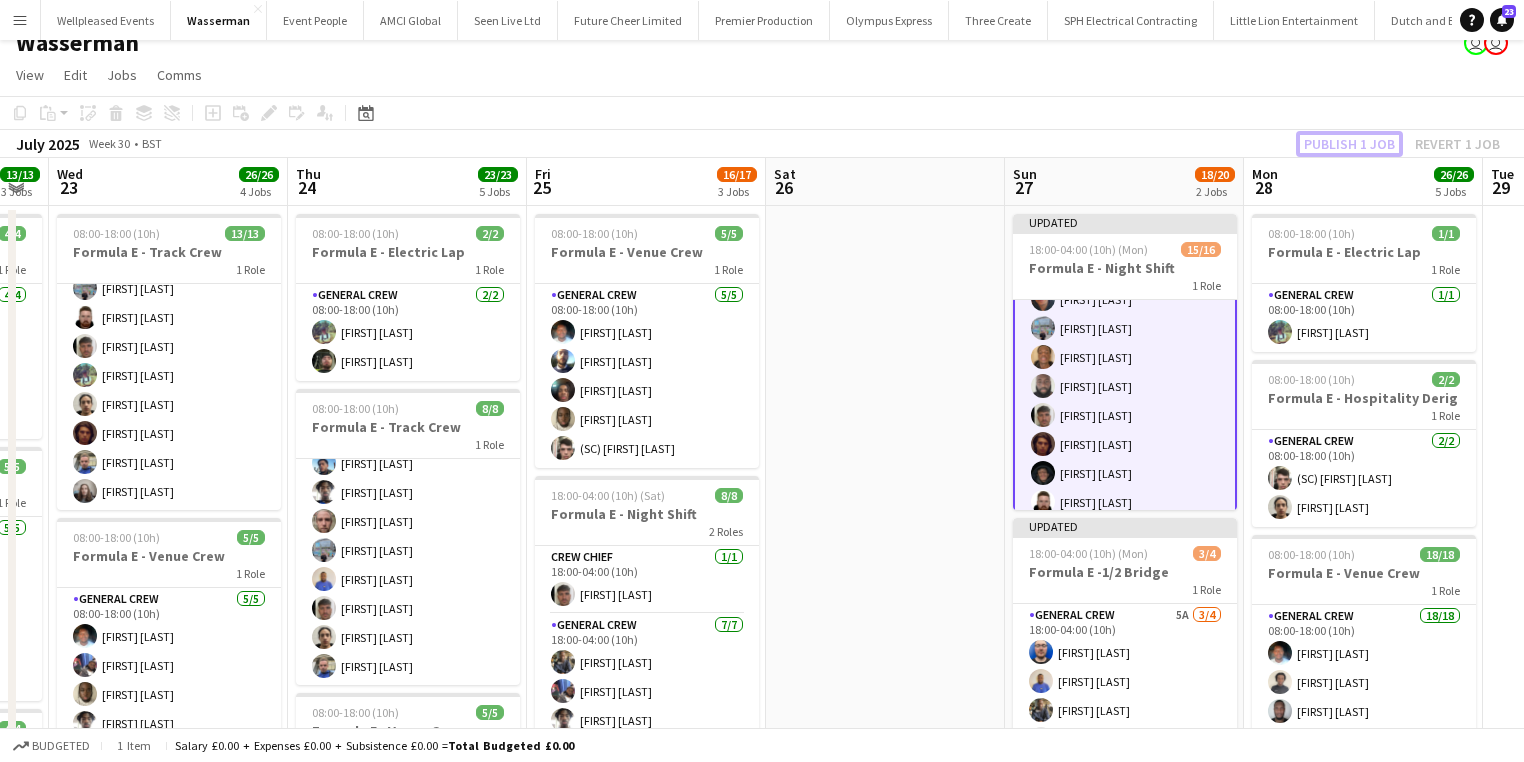click on "Publish 1 job" 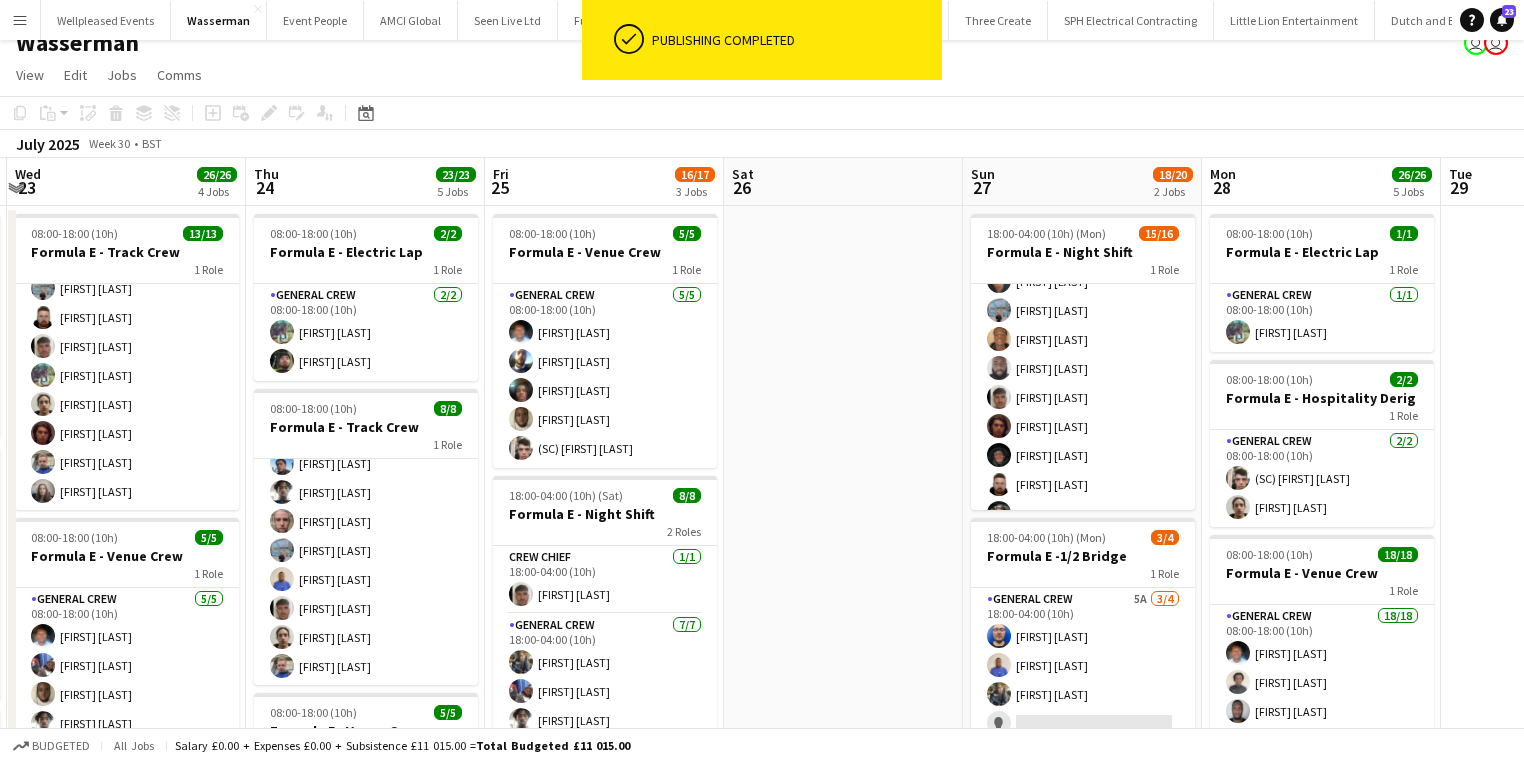 drag, startPoint x: 980, startPoint y: 596, endPoint x: 925, endPoint y: 595, distance: 55.00909 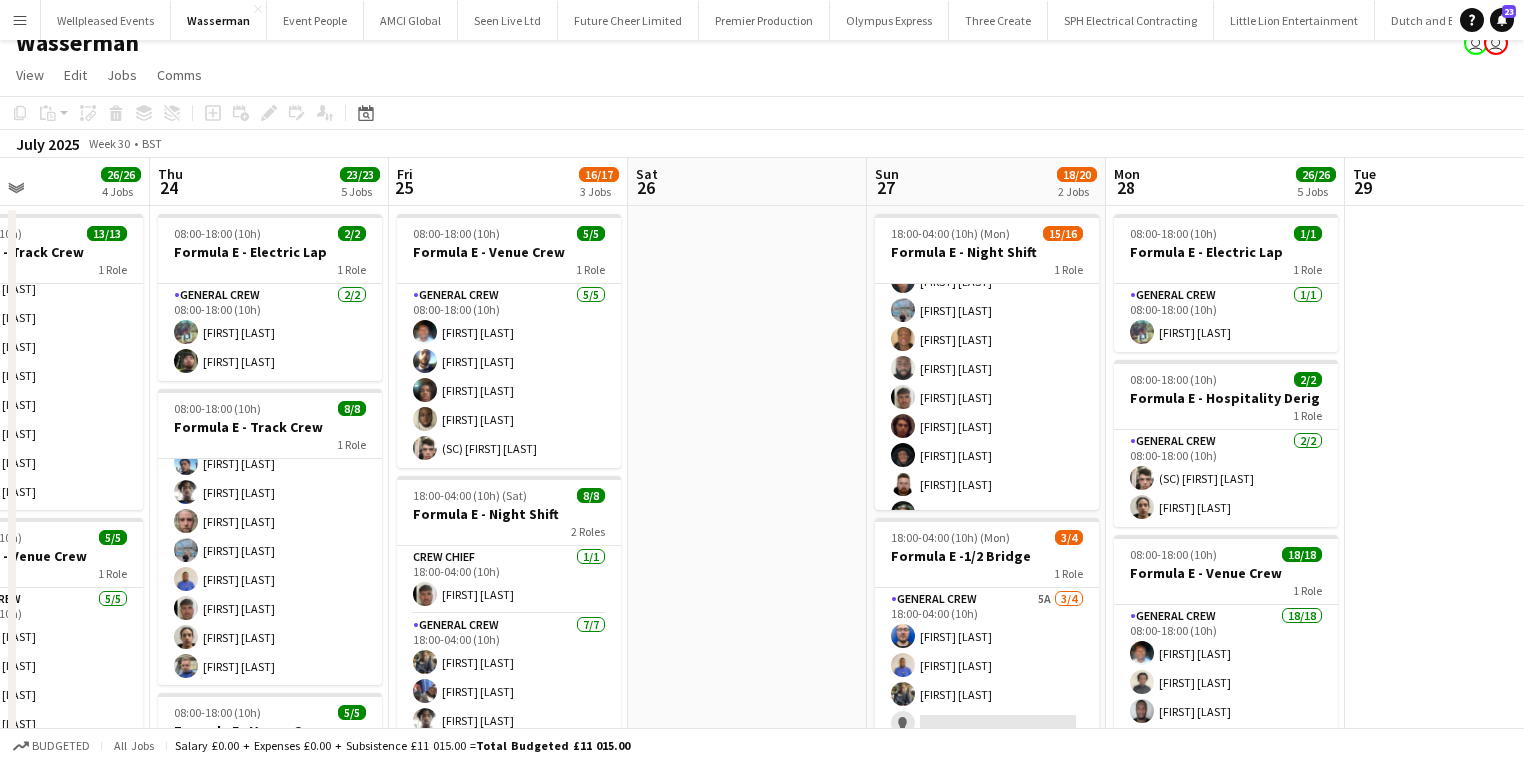scroll, scrollTop: 0, scrollLeft: 623, axis: horizontal 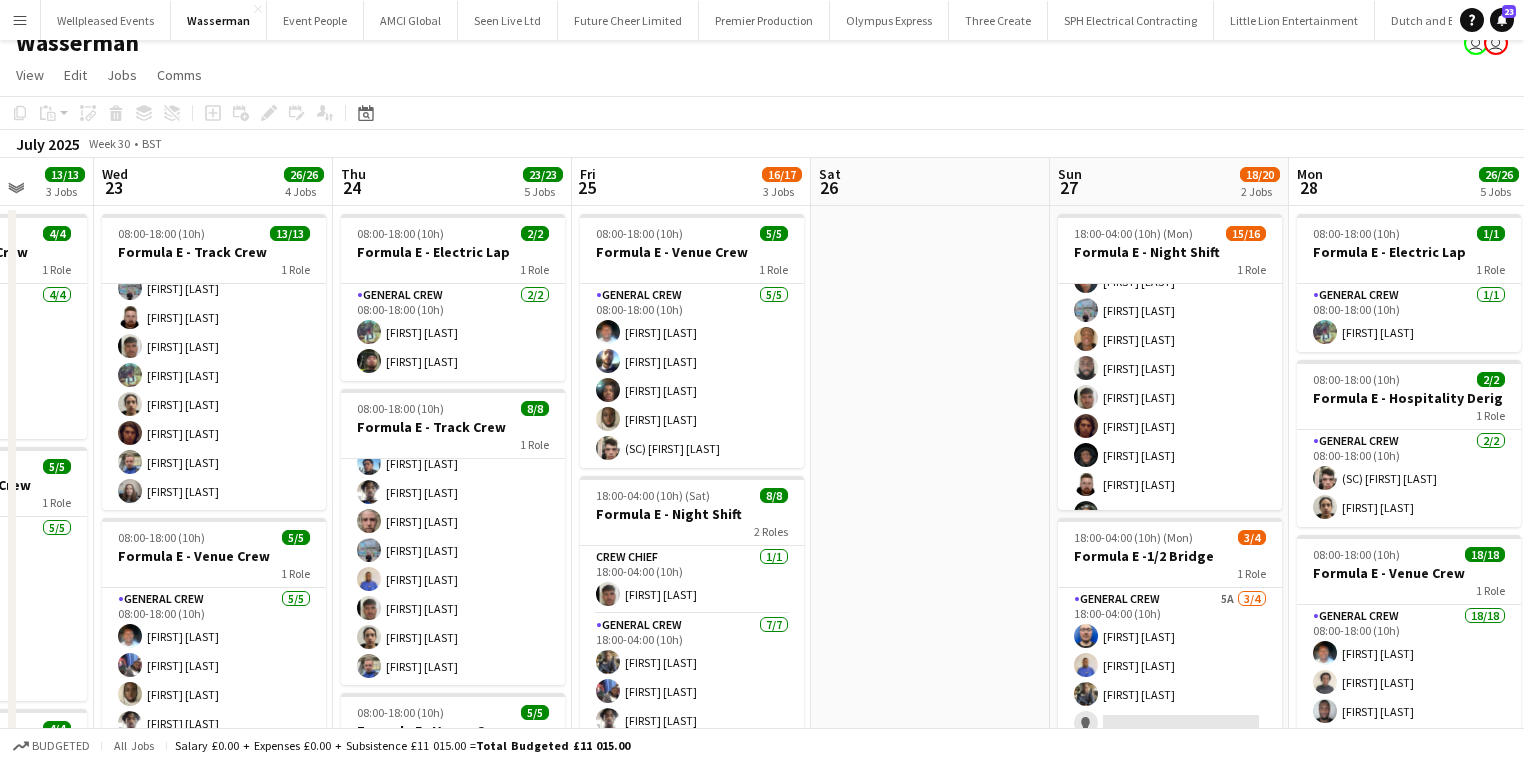 drag, startPoint x: 924, startPoint y: 546, endPoint x: 548, endPoint y: 546, distance: 376 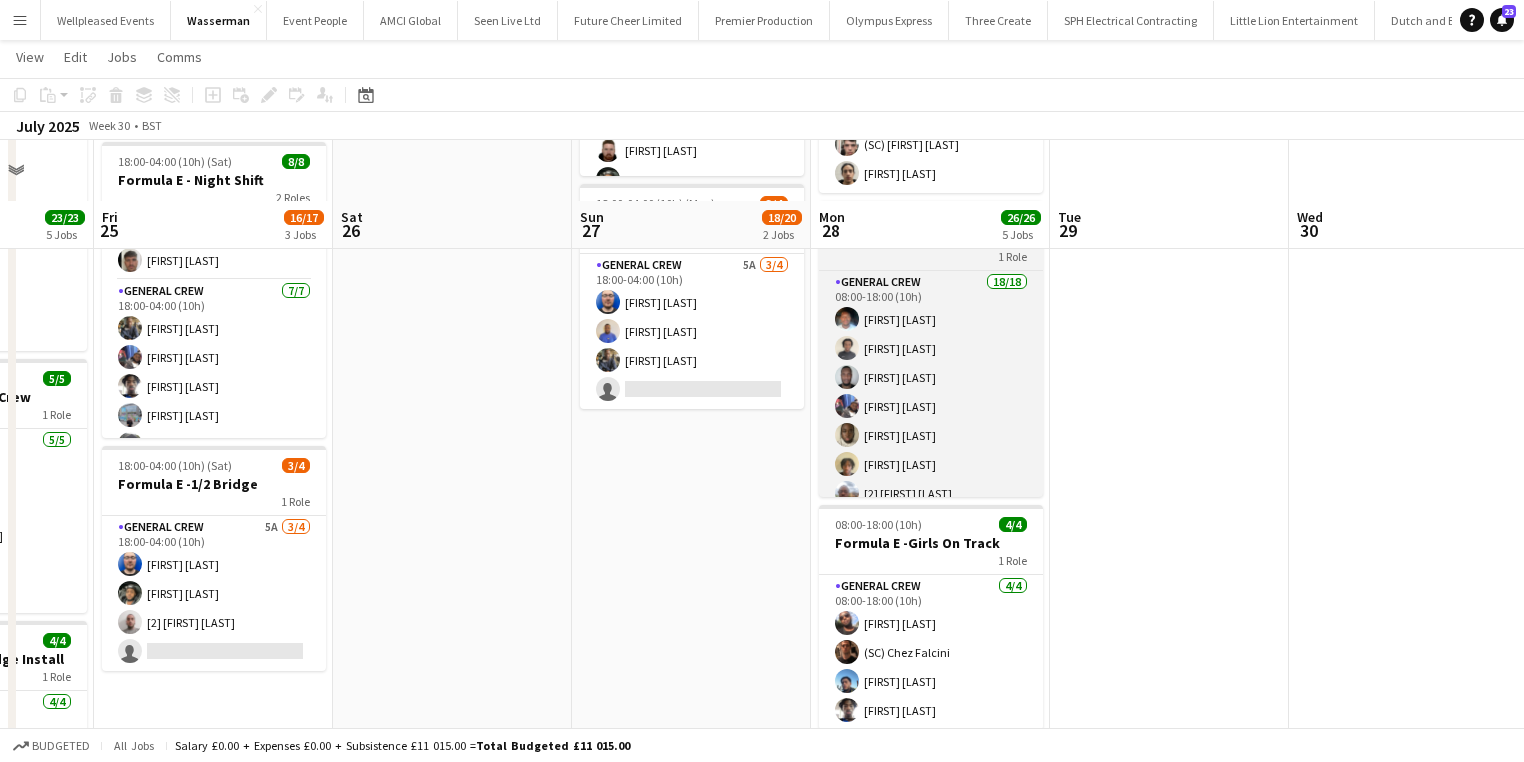 scroll, scrollTop: 420, scrollLeft: 0, axis: vertical 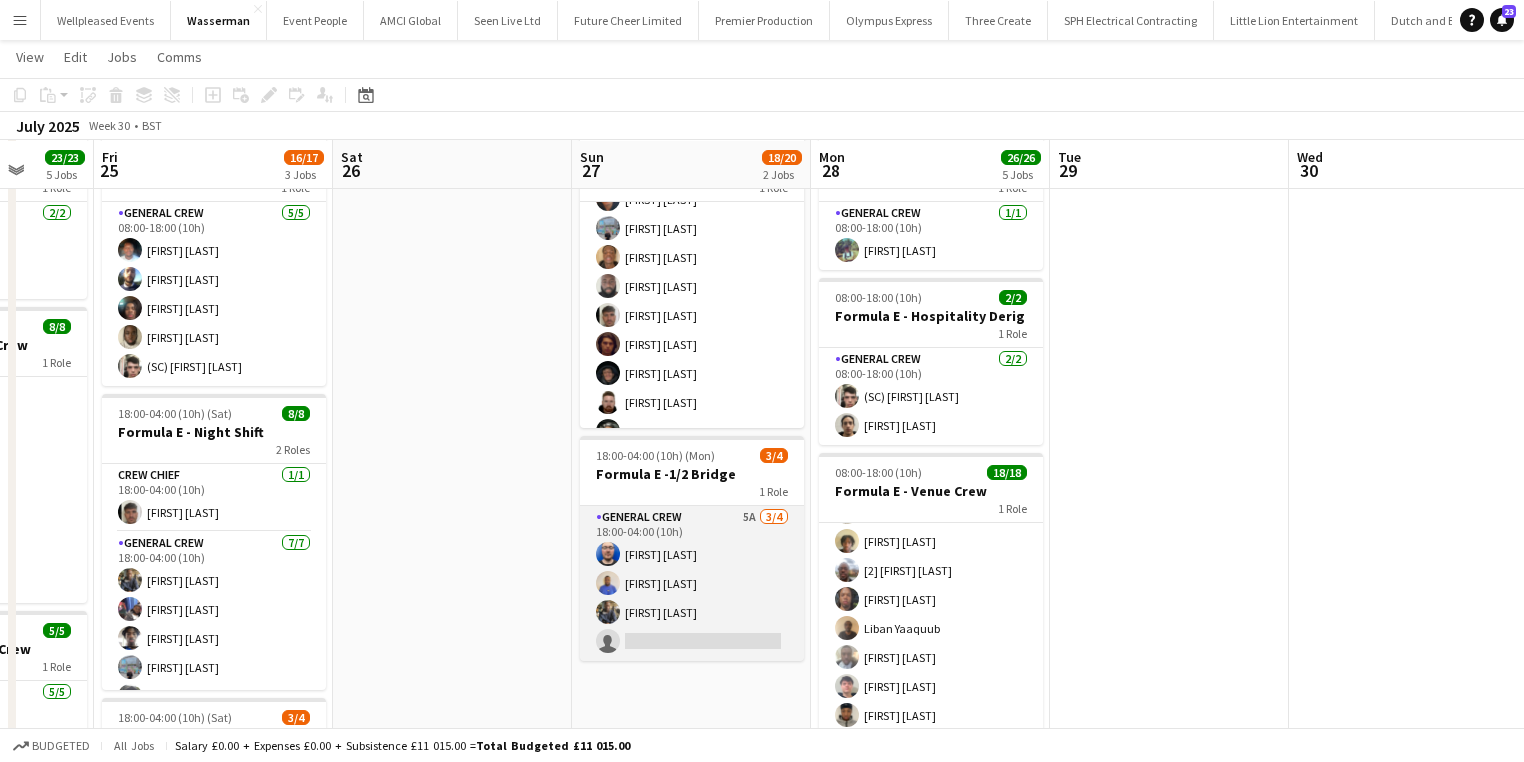 click on "General Crew   5A   3/4   18:00-04:00 (10h)
Thomas Barker Idris Adeniyi Jonathan Nyeko
single-neutral-actions" at bounding box center (692, 583) 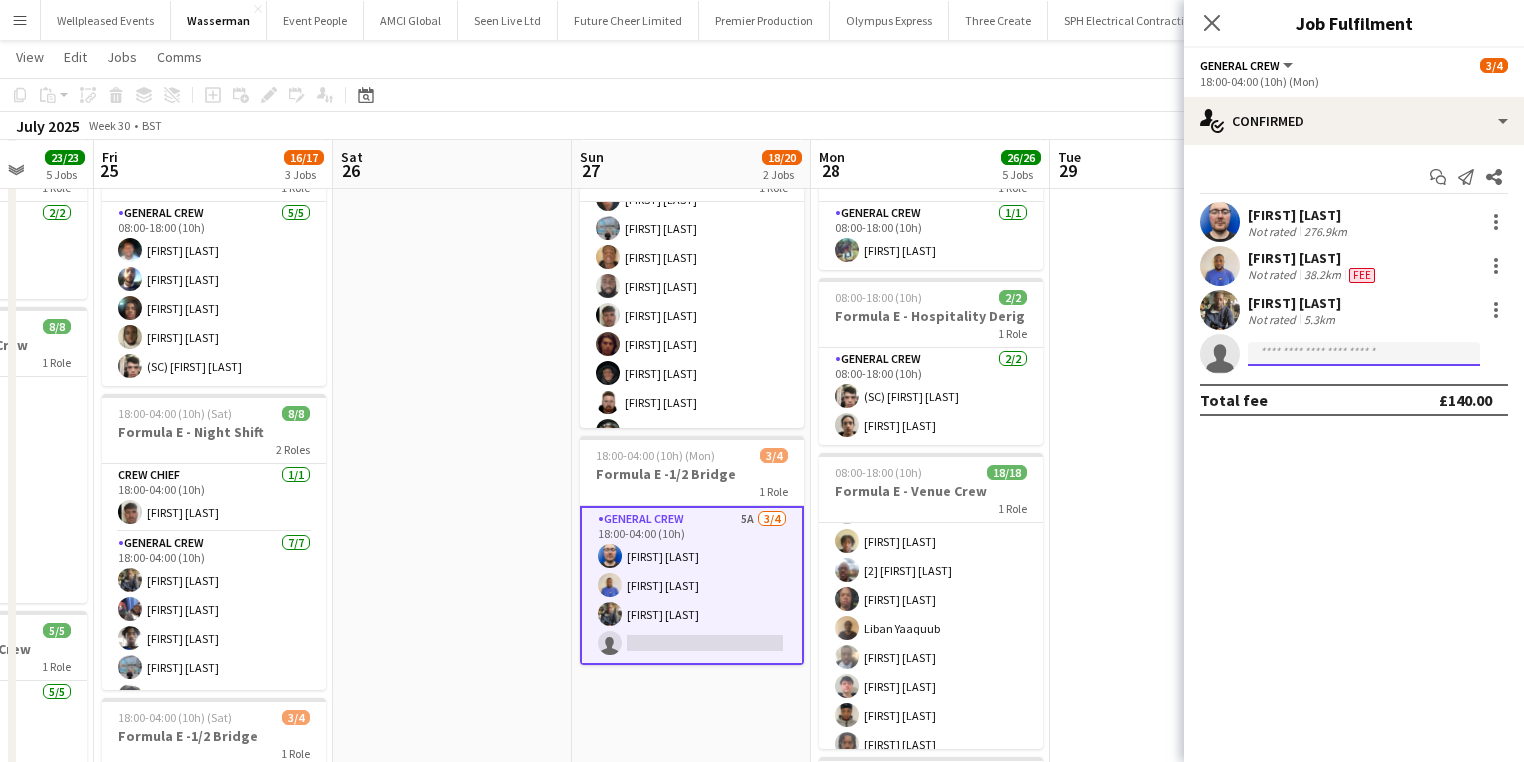 click 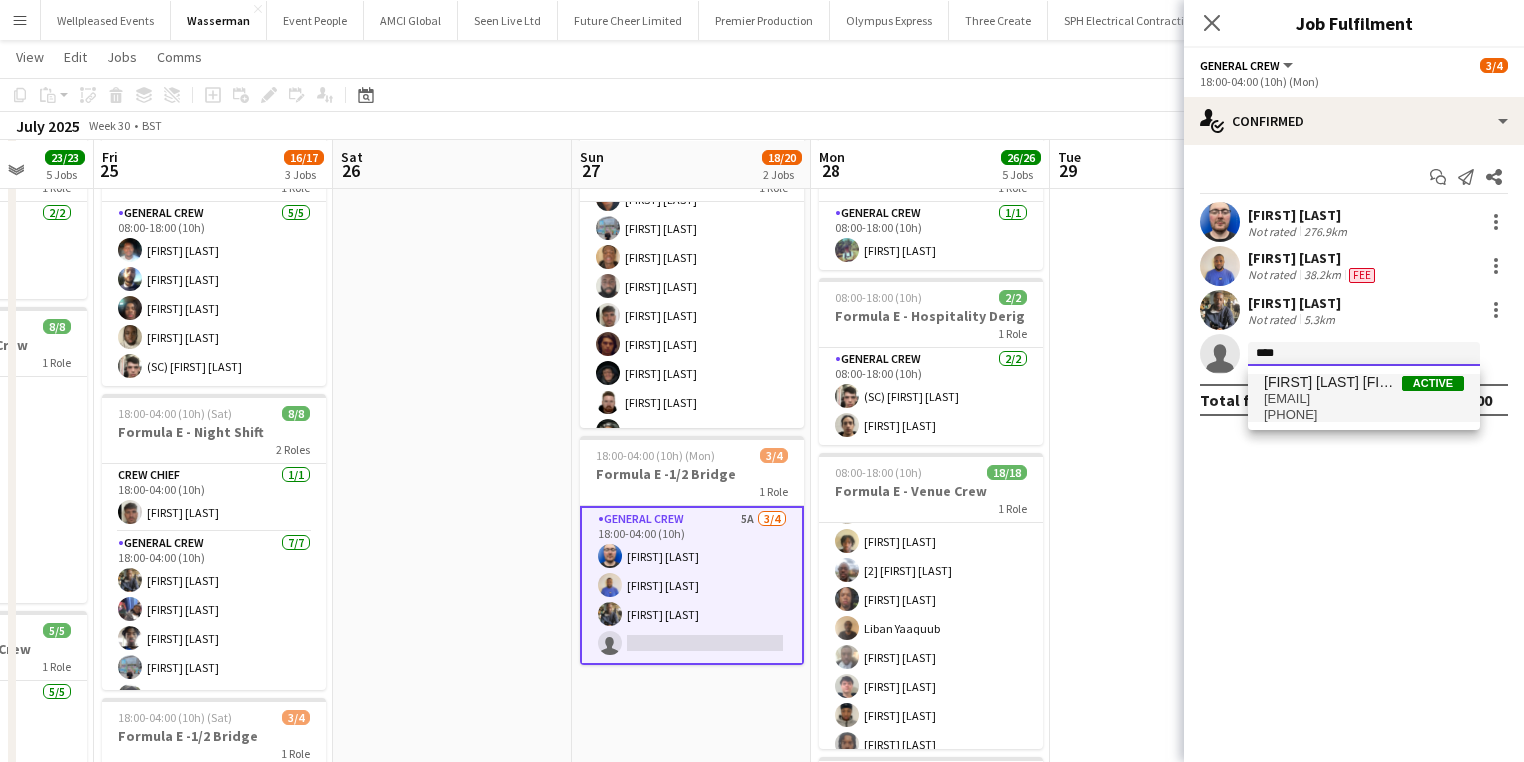 type on "****" 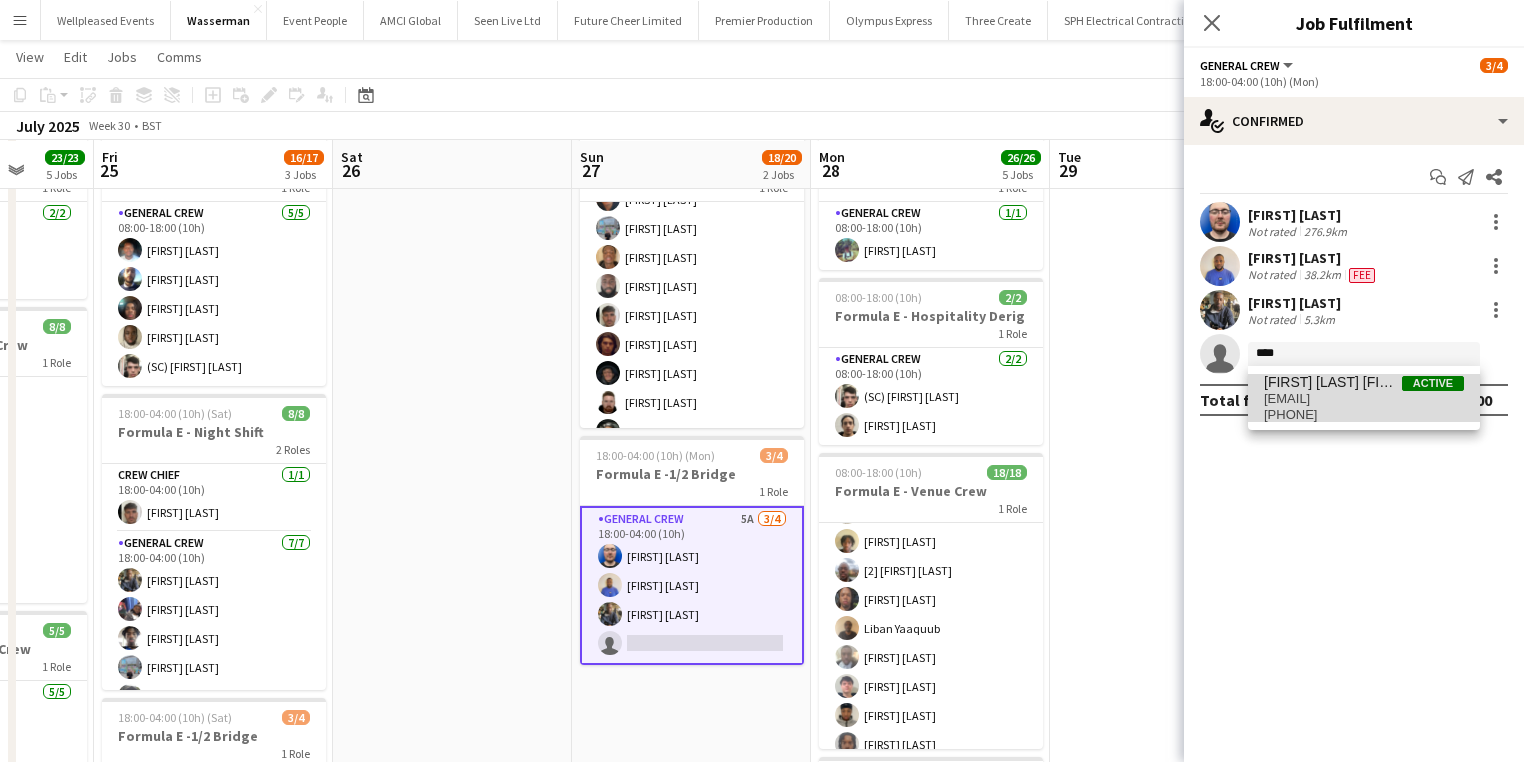 click on "federicogolletti22@gmail.com" at bounding box center [1364, 399] 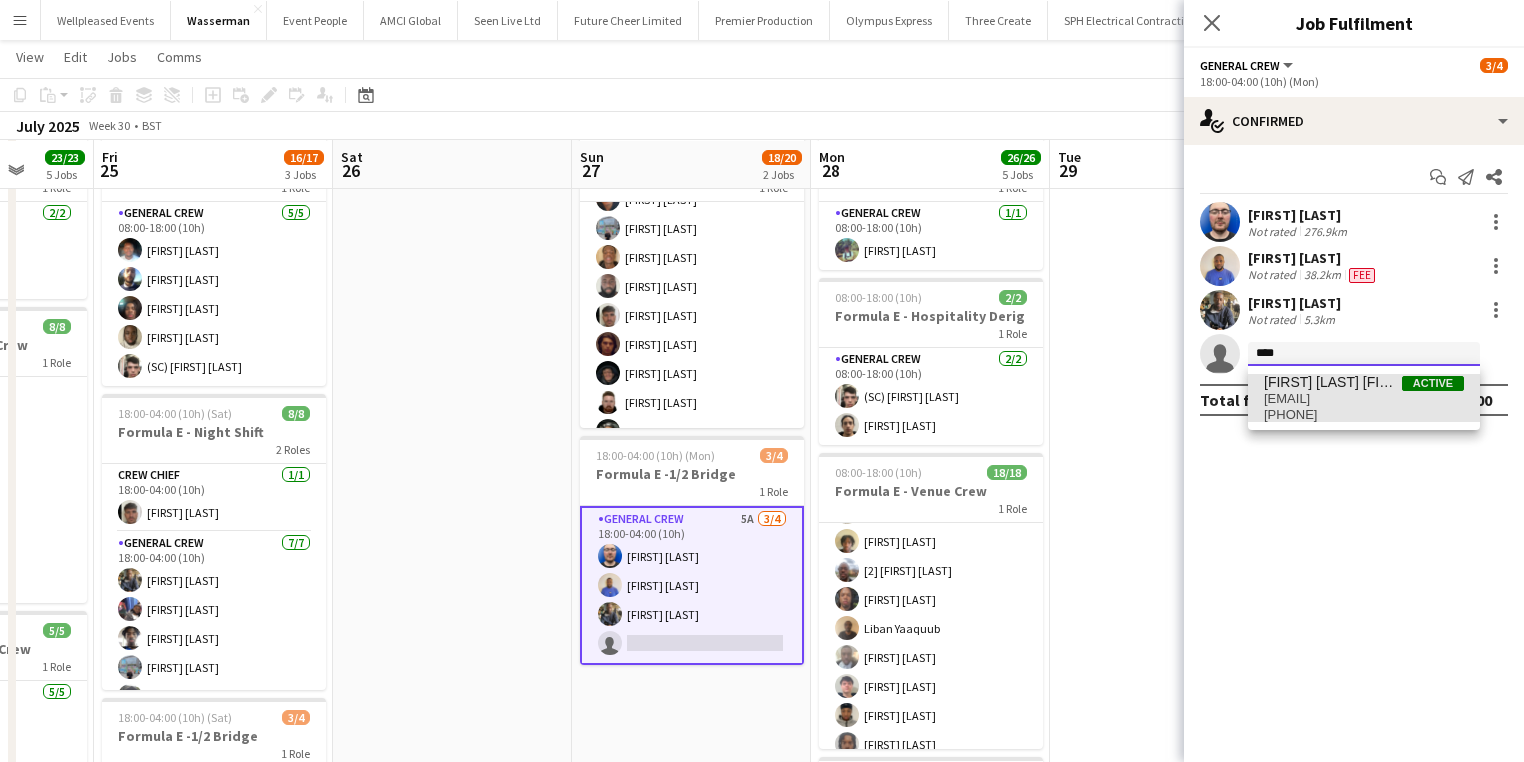 type 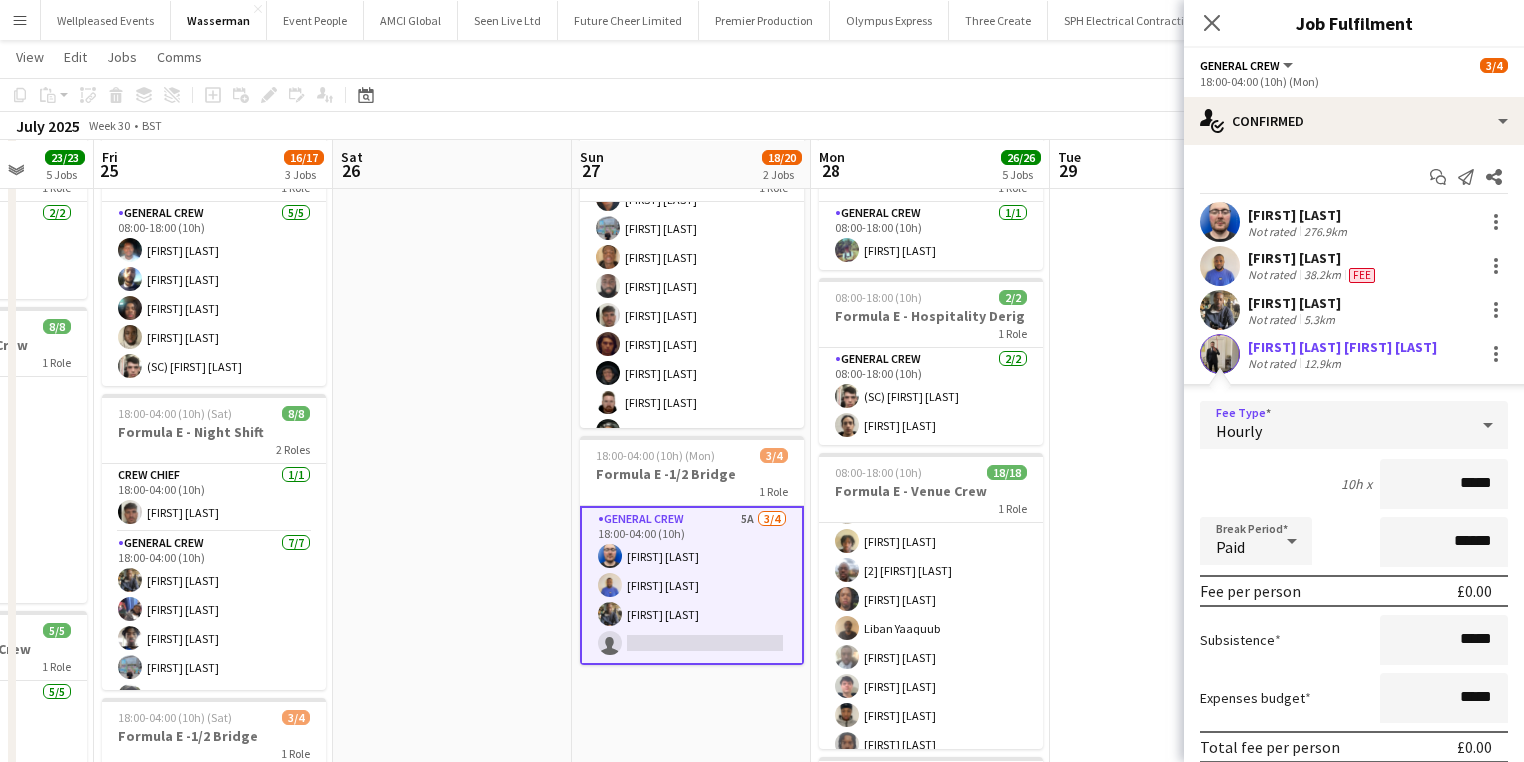 click on "Hourly" at bounding box center (1334, 425) 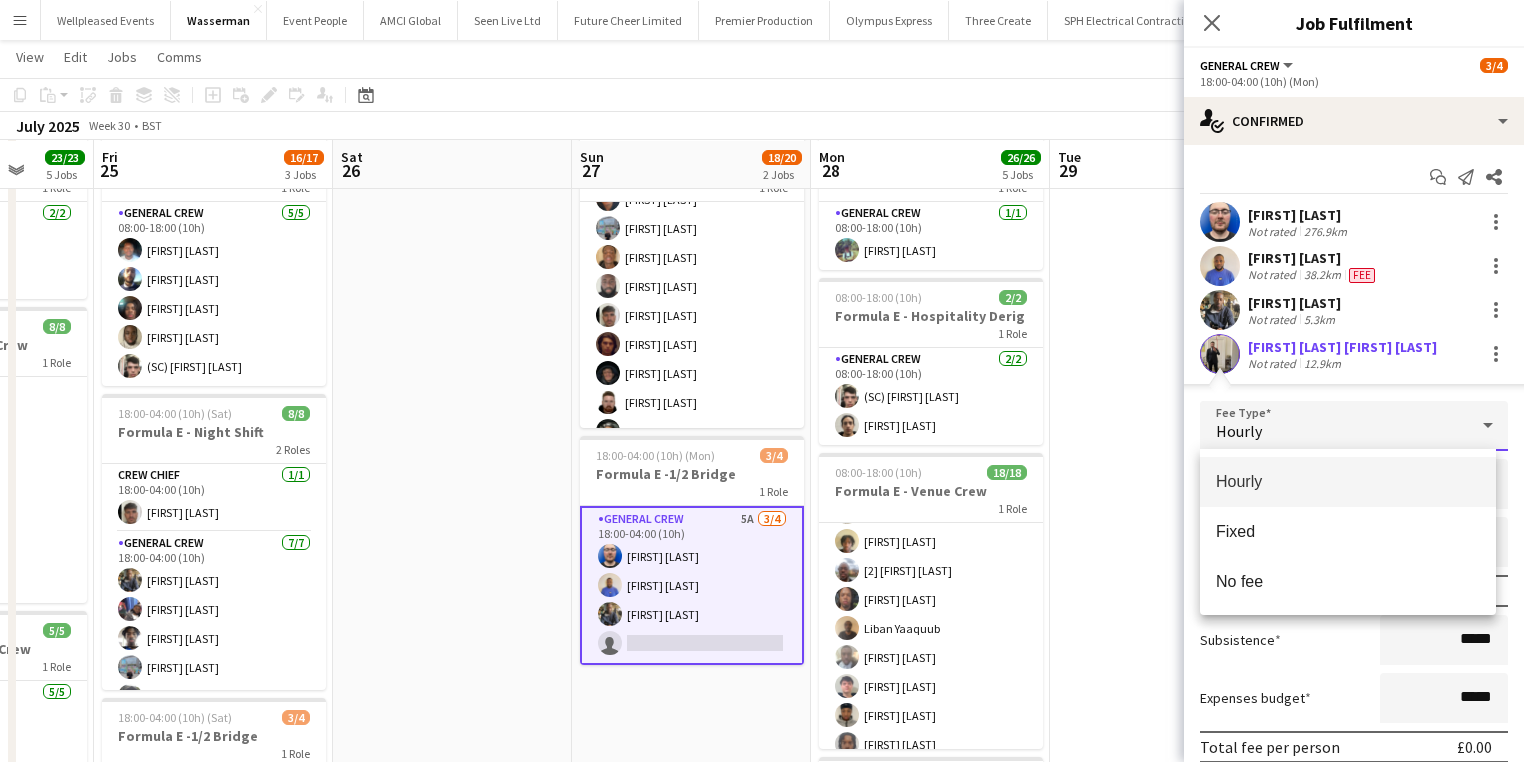 click at bounding box center [762, 381] 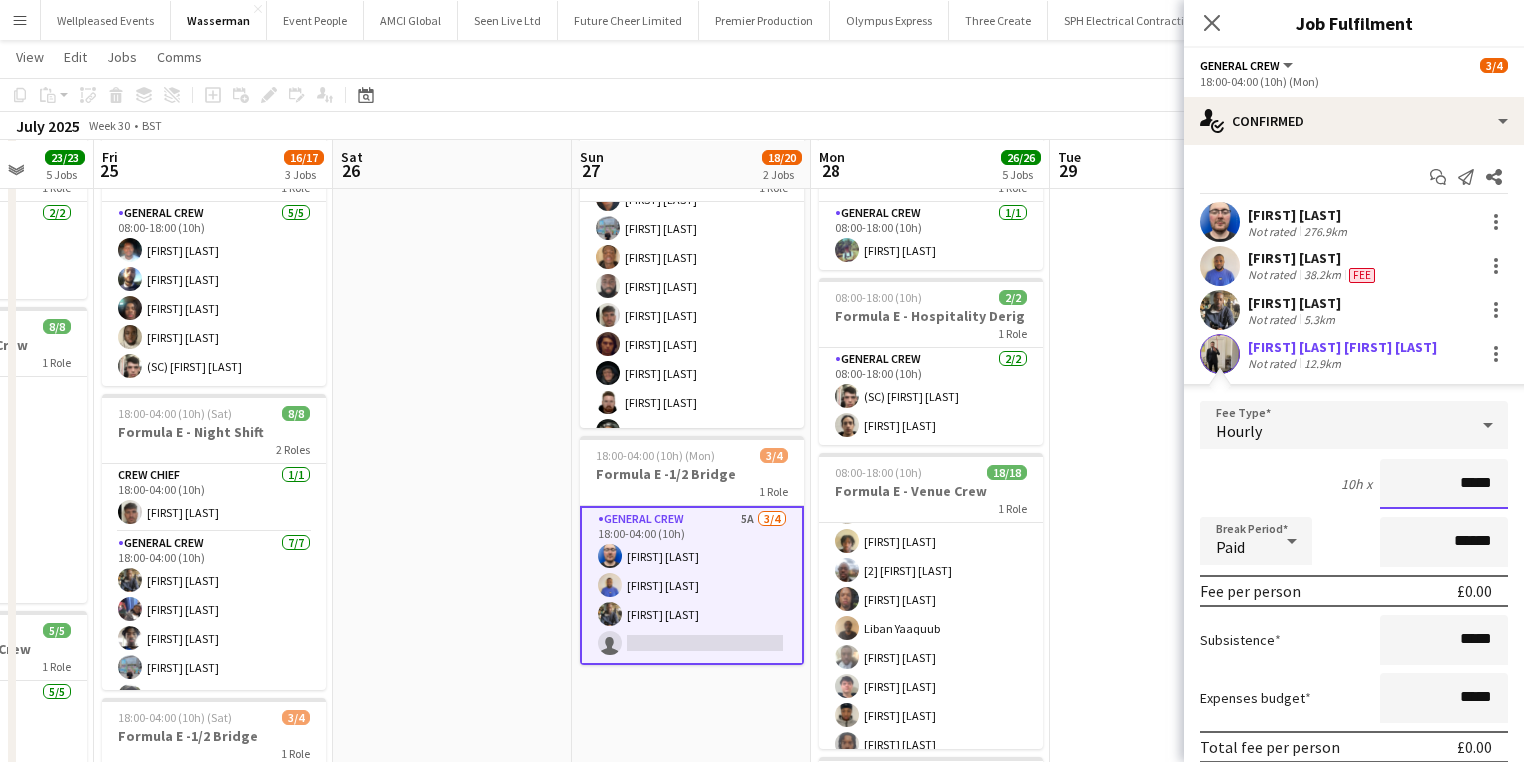 drag, startPoint x: 1399, startPoint y: 477, endPoint x: 1535, endPoint y: 496, distance: 137.32079 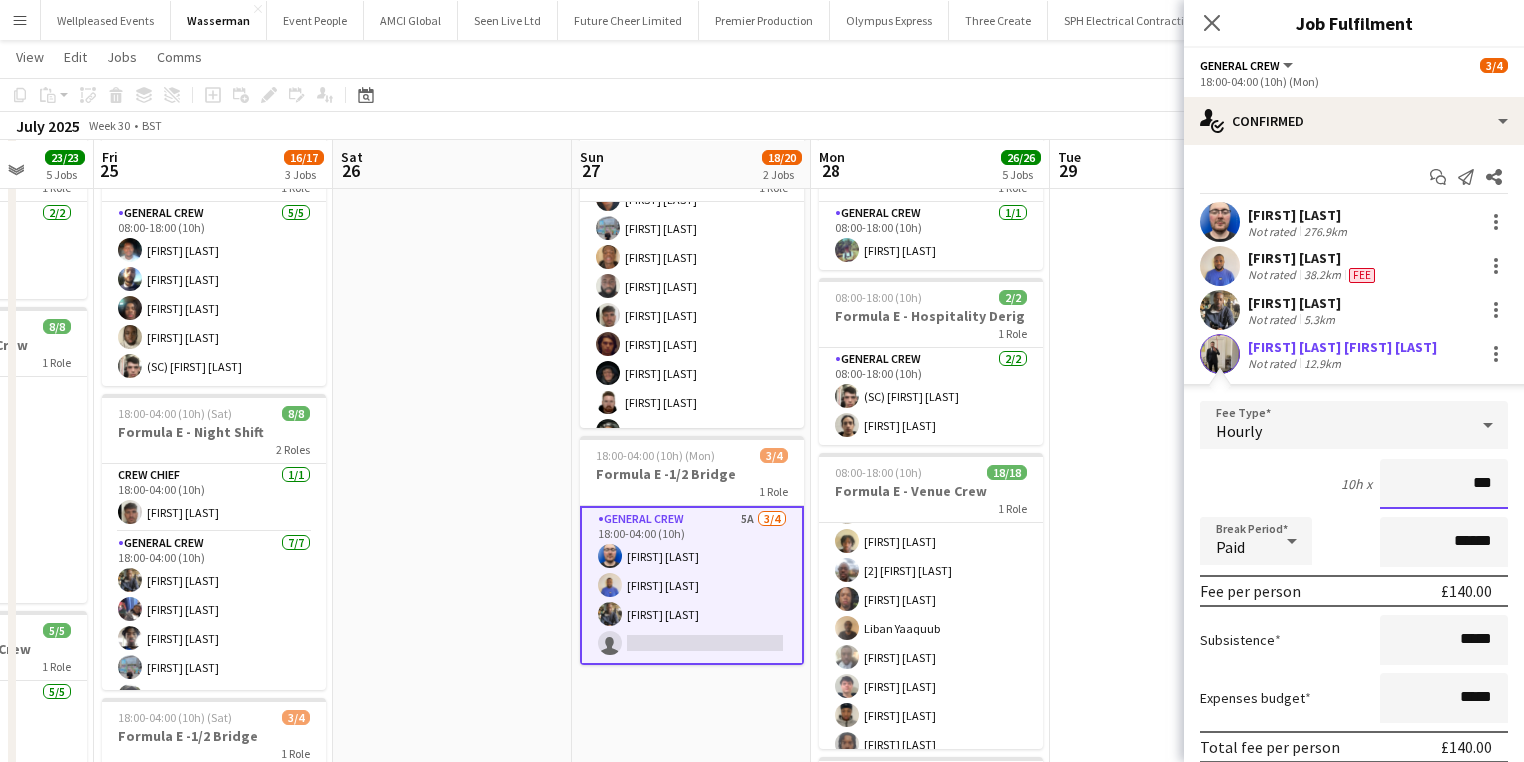 type on "***" 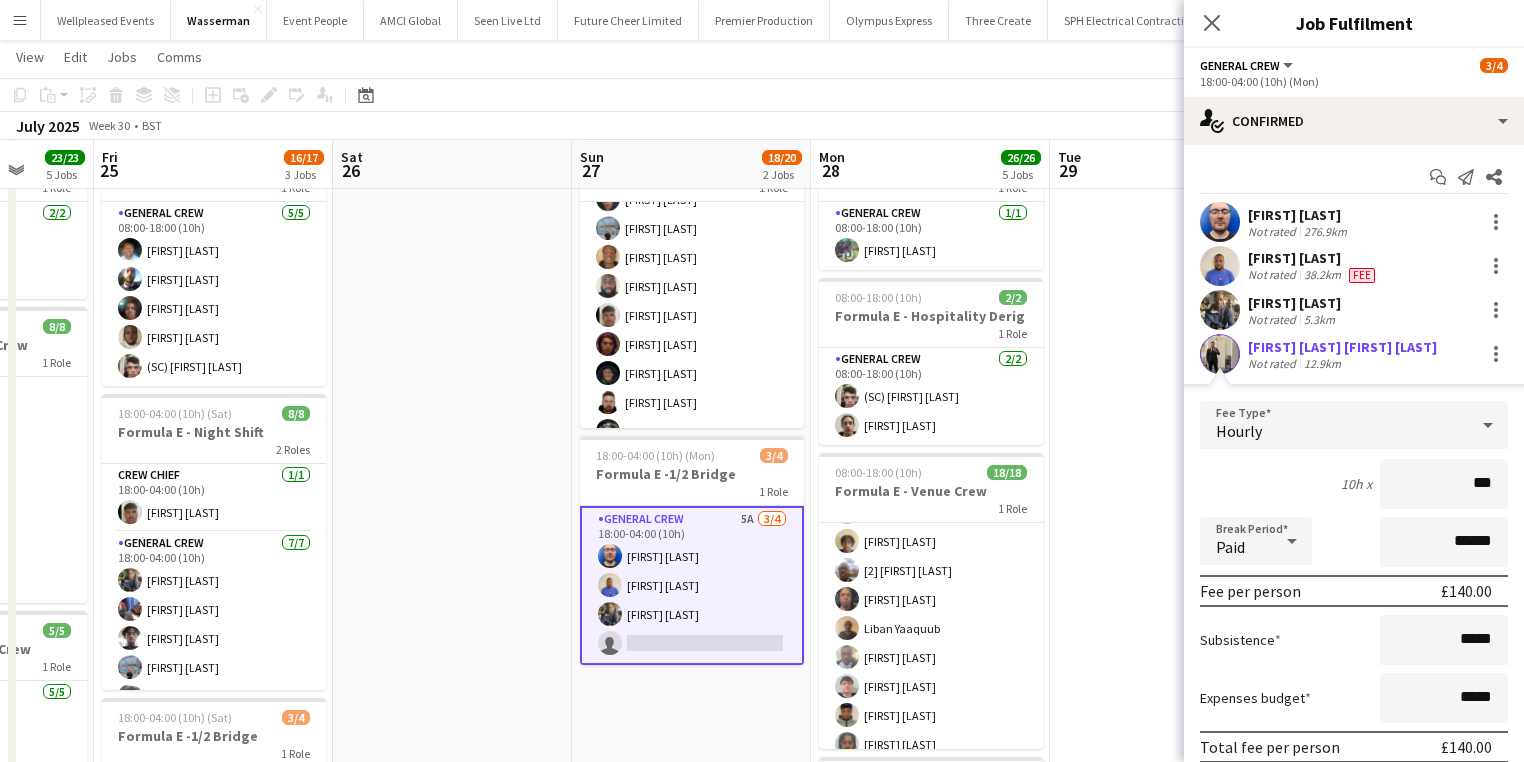 click on "10h x  ***" at bounding box center (1354, 484) 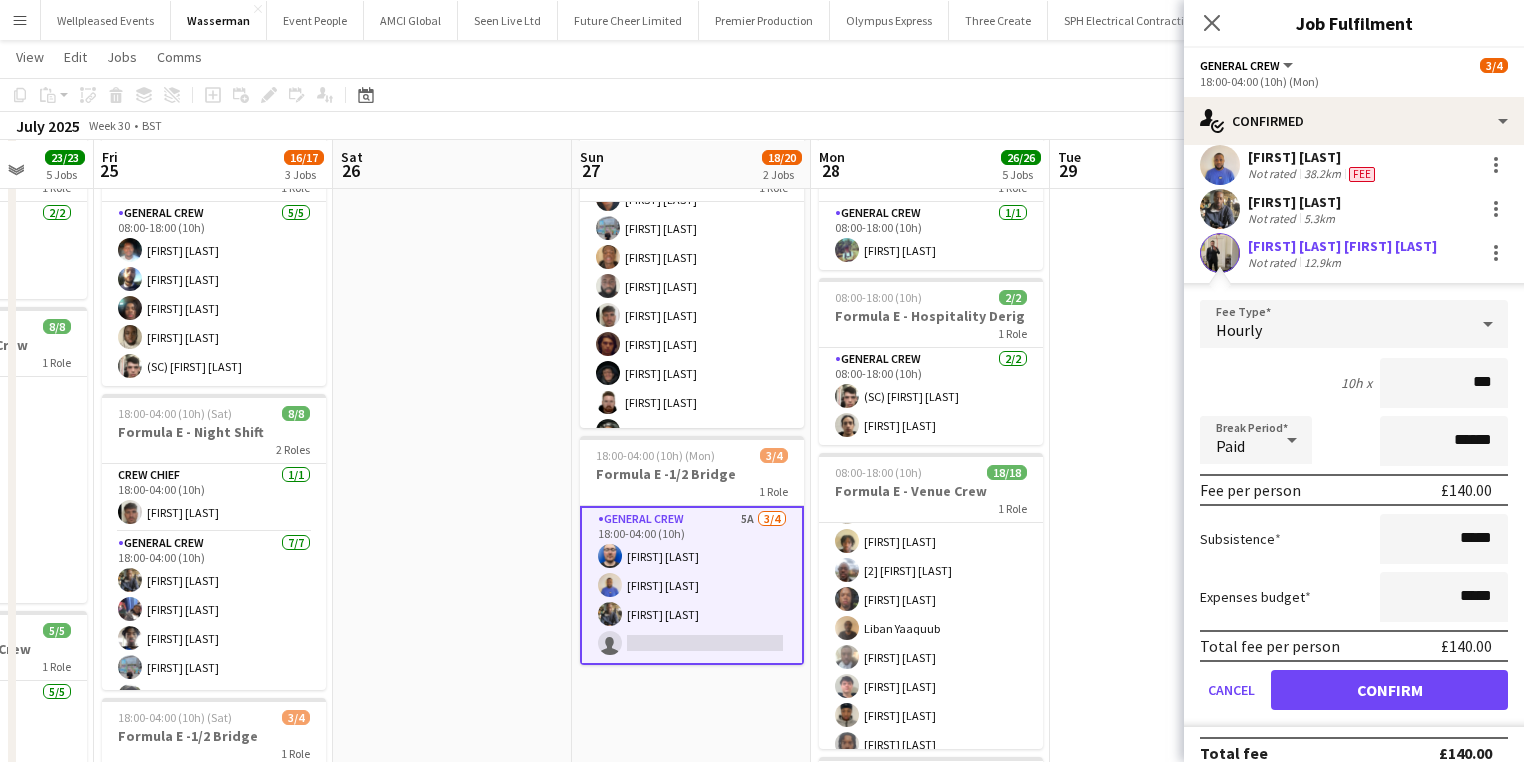 scroll, scrollTop: 120, scrollLeft: 0, axis: vertical 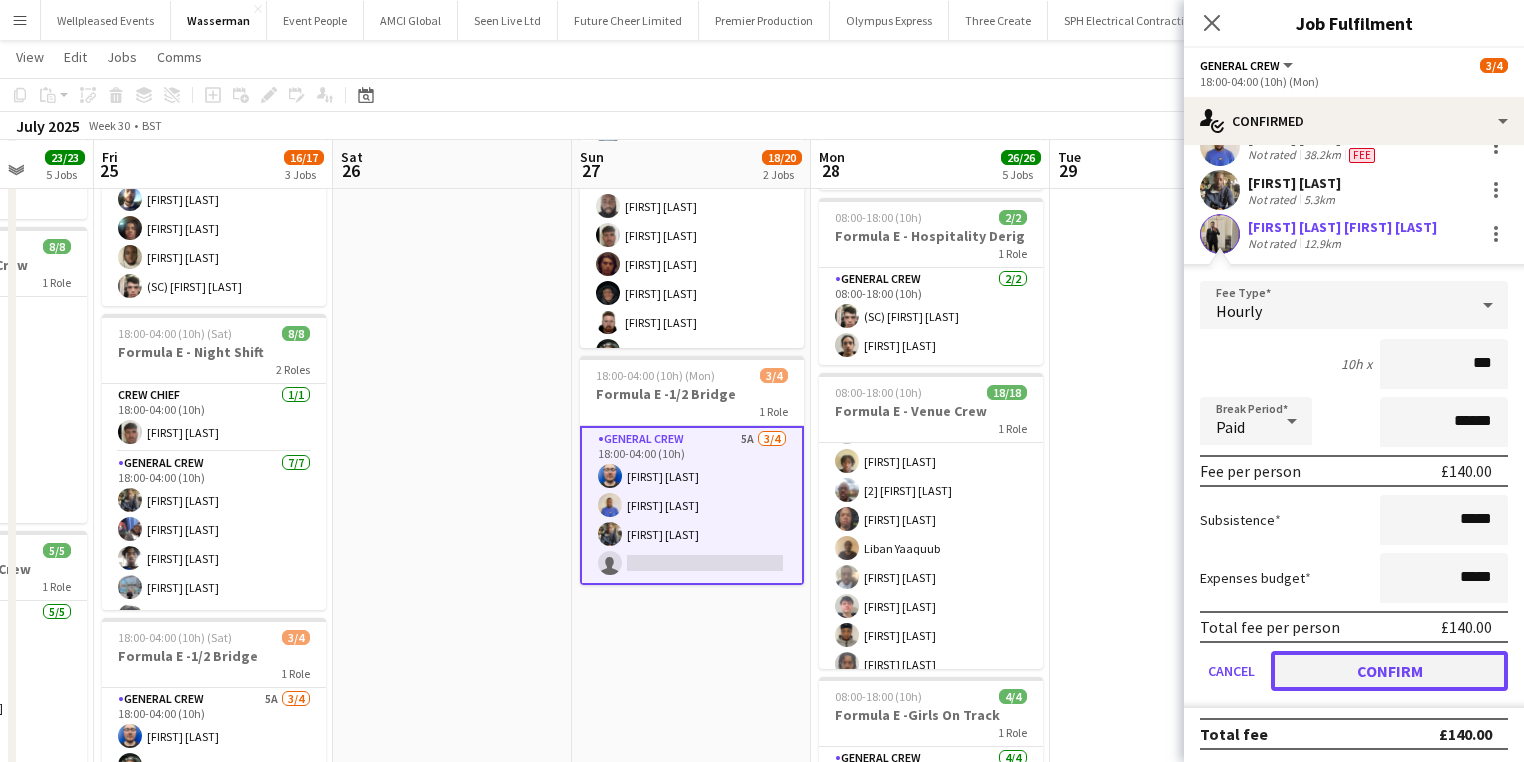 click on "Confirm" at bounding box center [1389, 671] 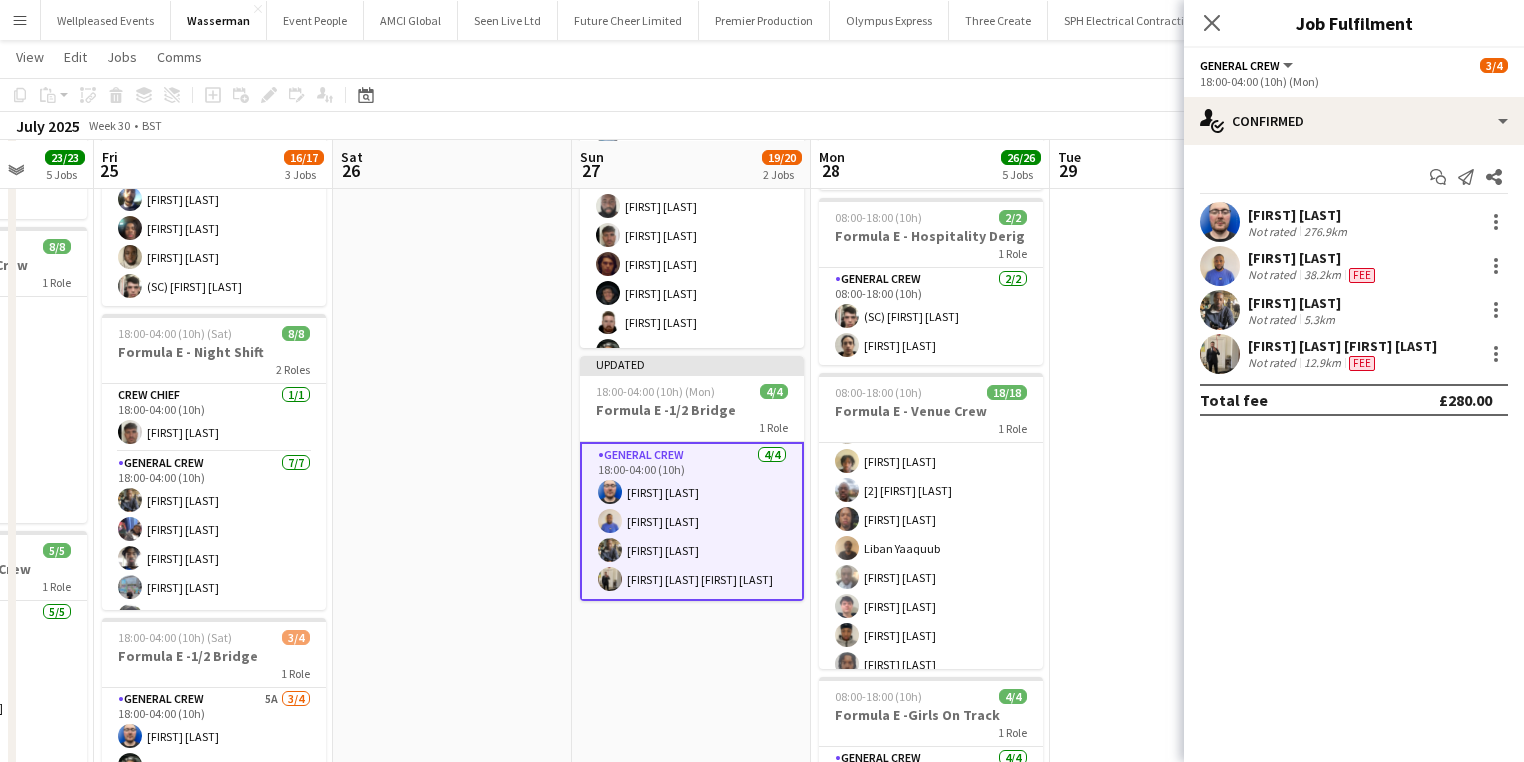 scroll, scrollTop: 0, scrollLeft: 0, axis: both 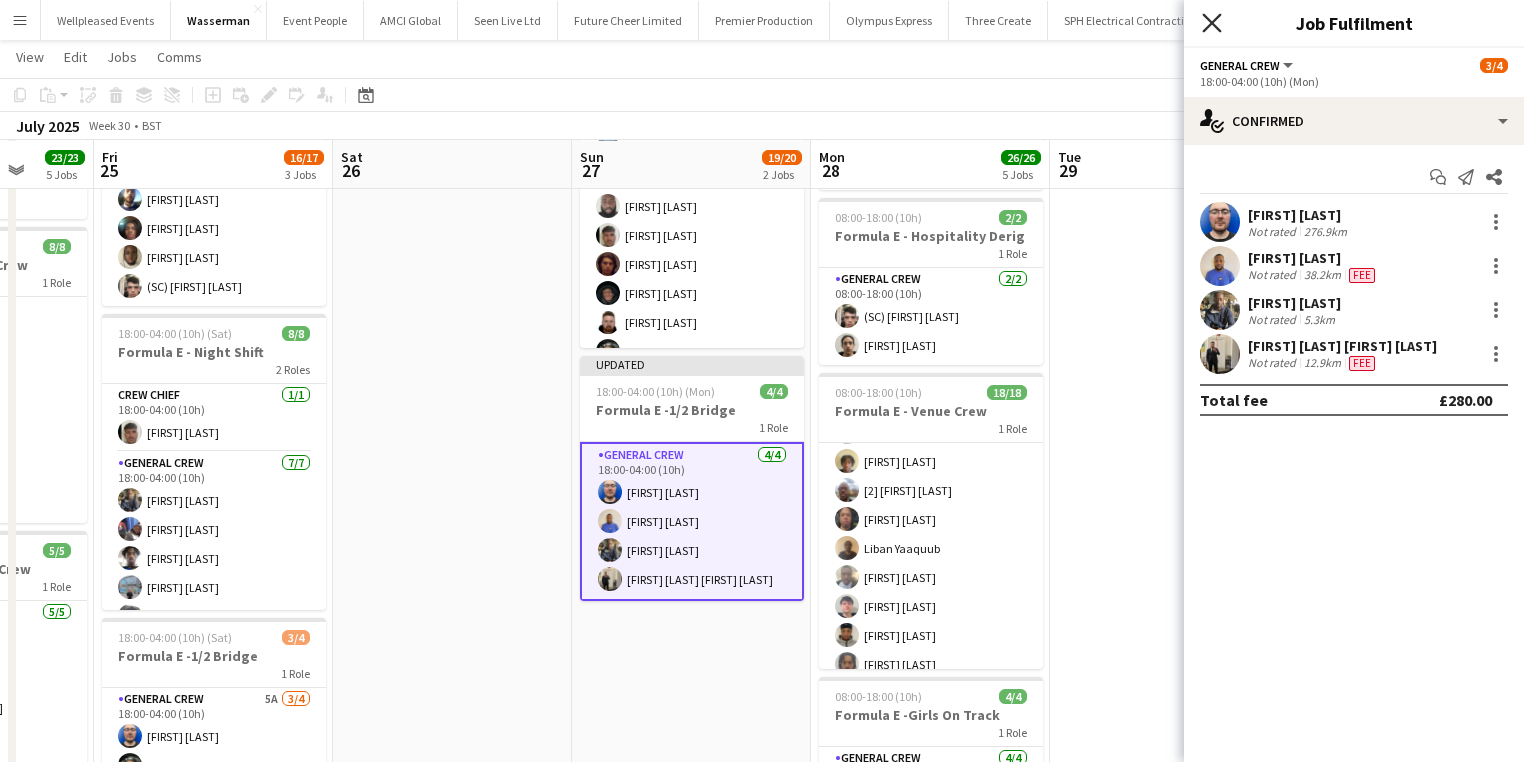 click on "Close pop-in" 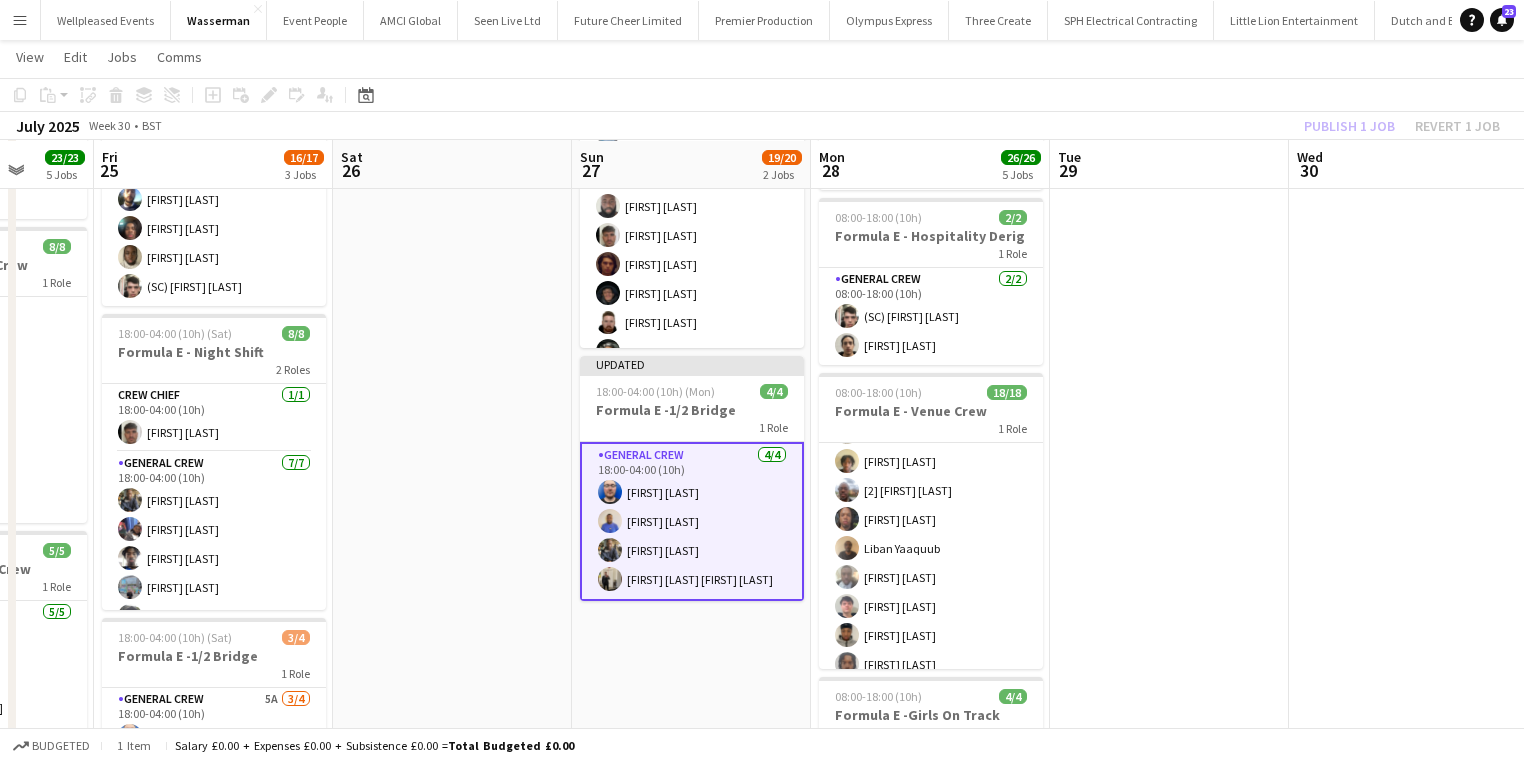 click on "Publish 1 job   Revert 1 job" 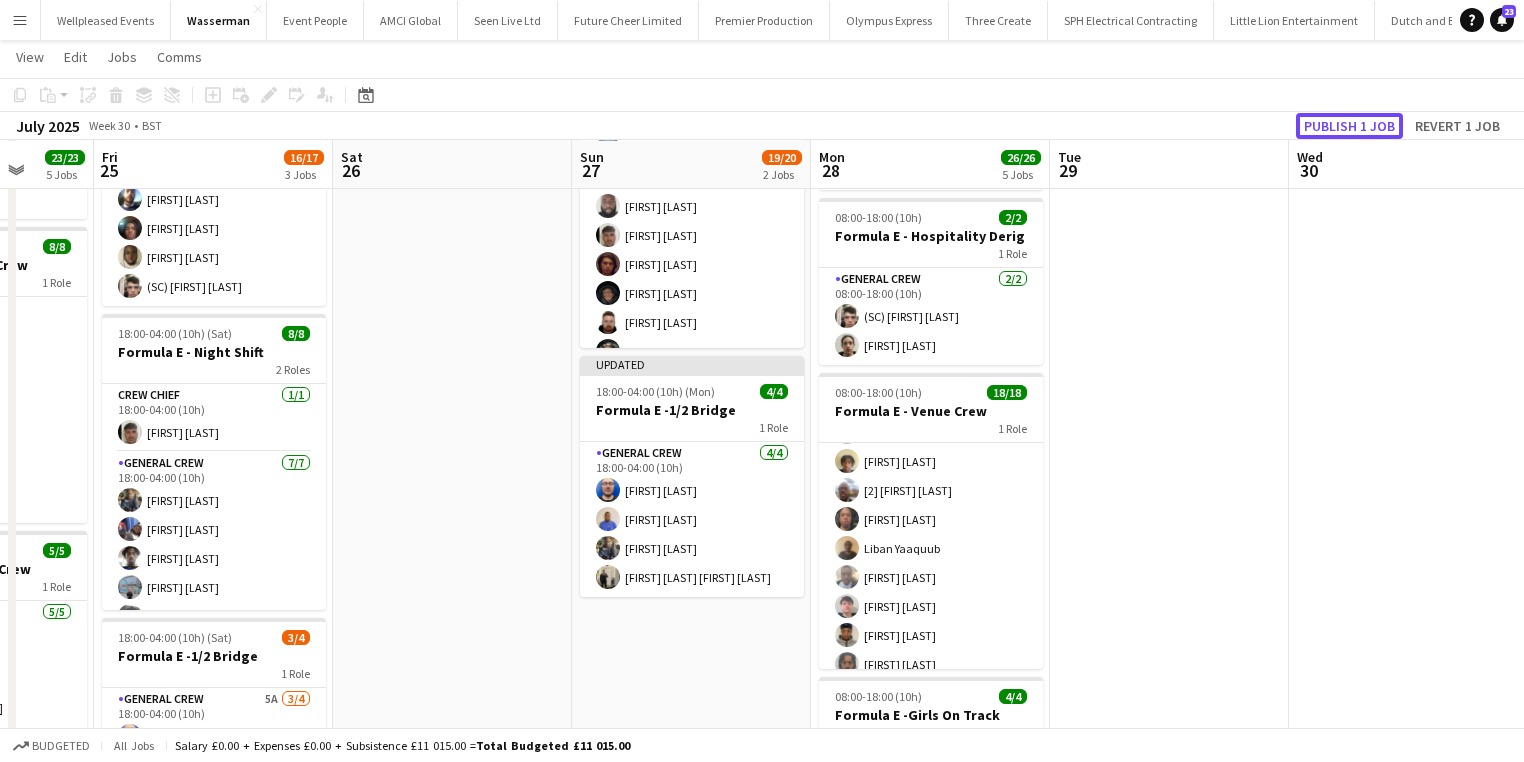 click on "Publish 1 job" 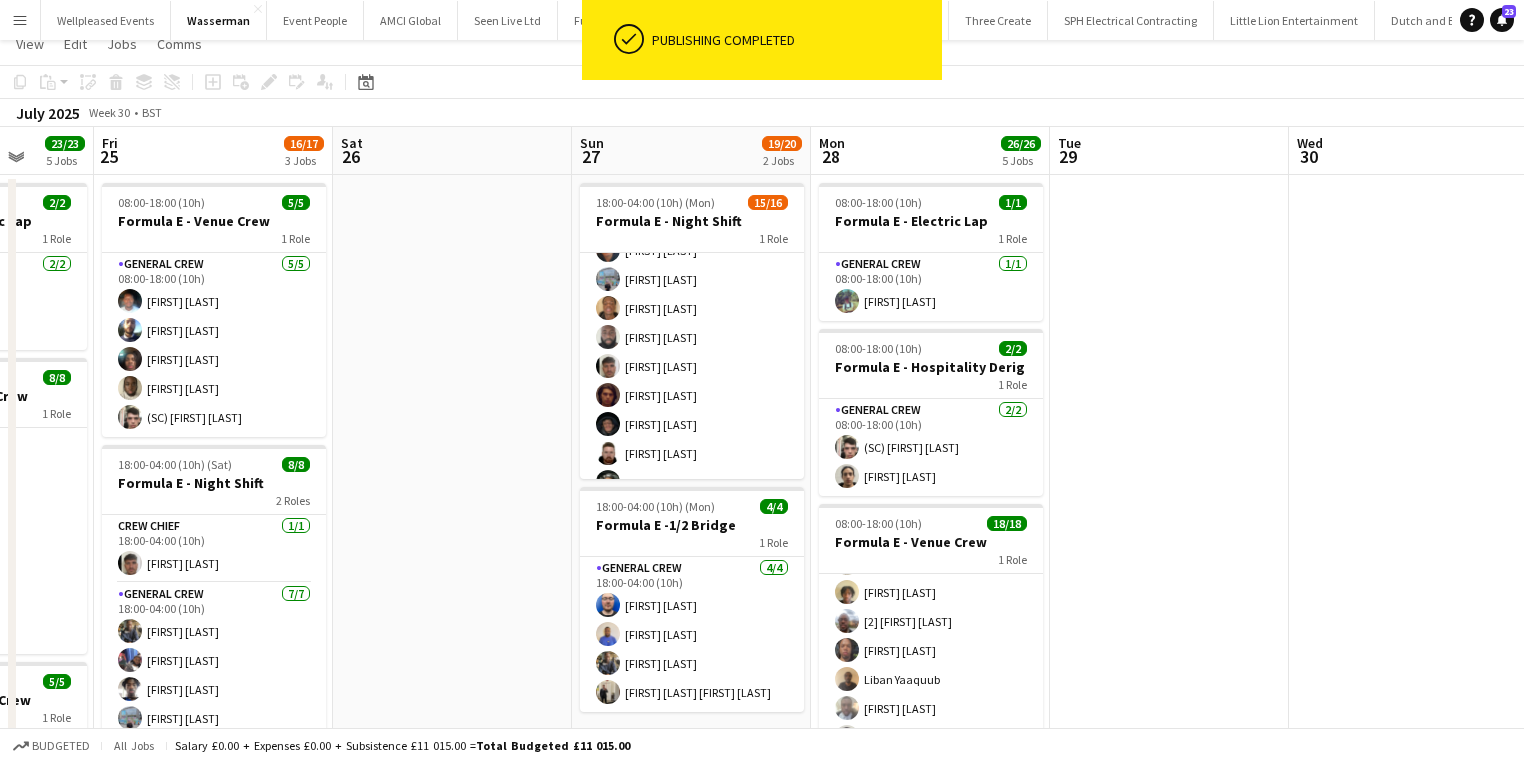 scroll, scrollTop: 20, scrollLeft: 0, axis: vertical 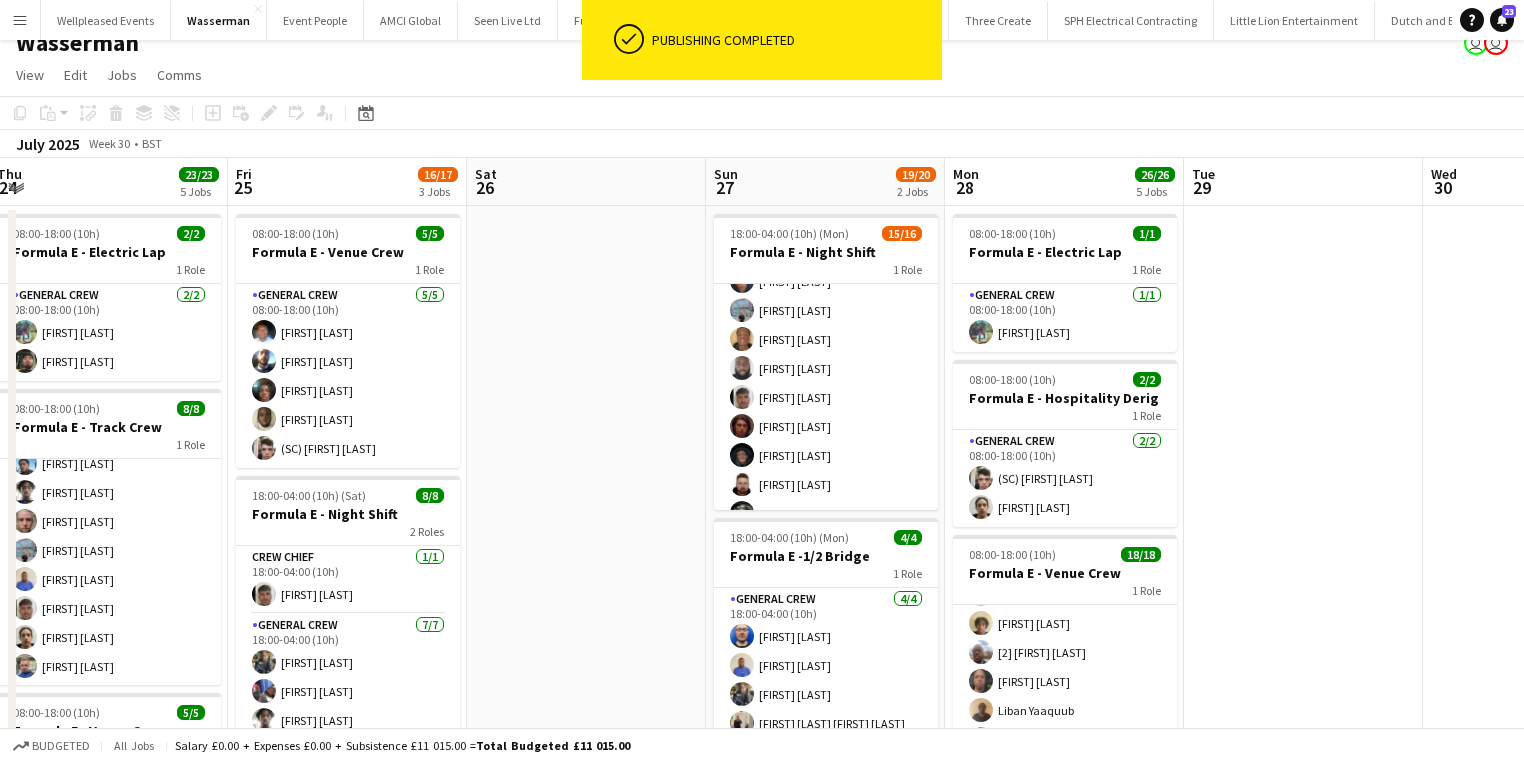 drag, startPoint x: 336, startPoint y: 585, endPoint x: 470, endPoint y: 583, distance: 134.01492 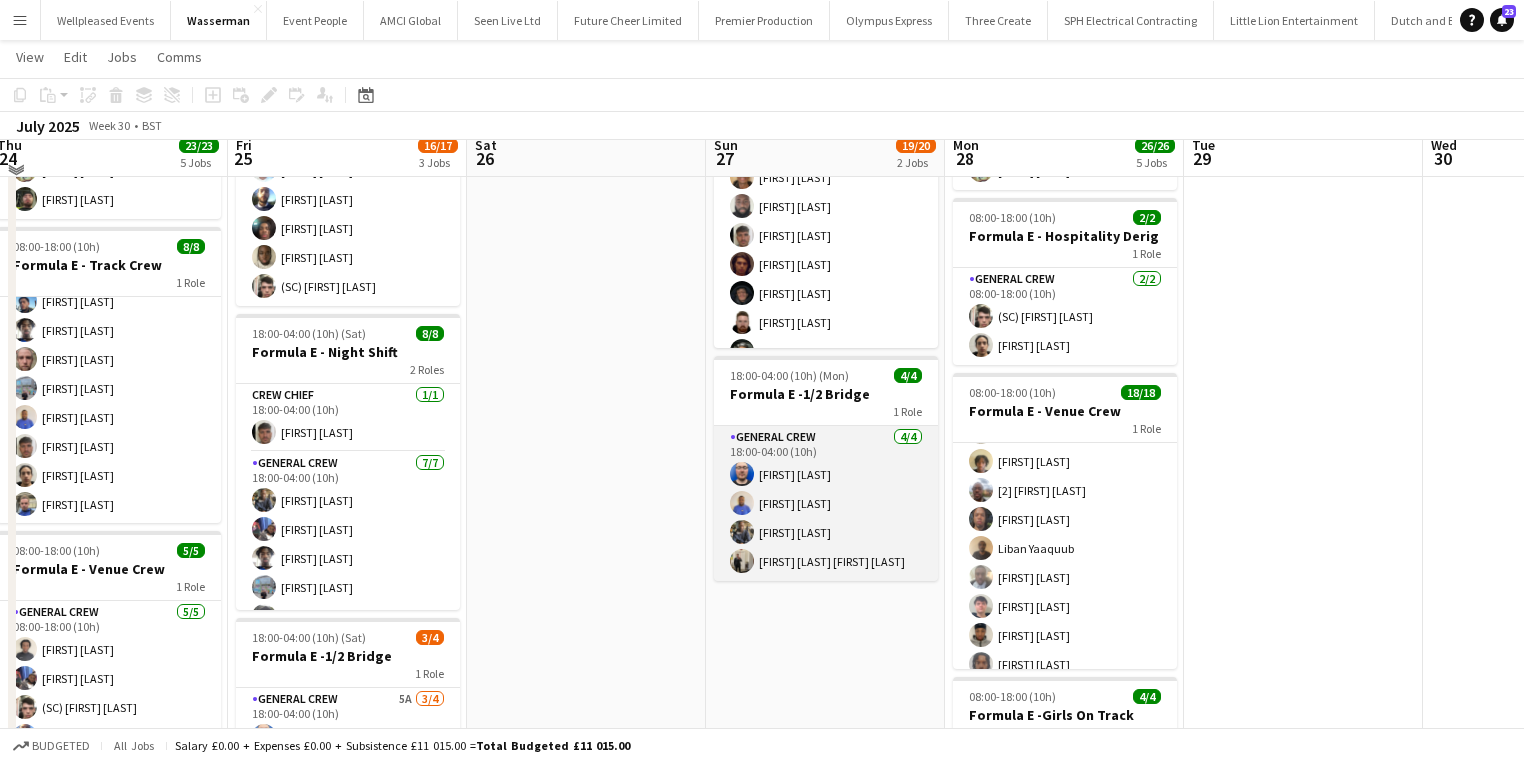 scroll, scrollTop: 100, scrollLeft: 0, axis: vertical 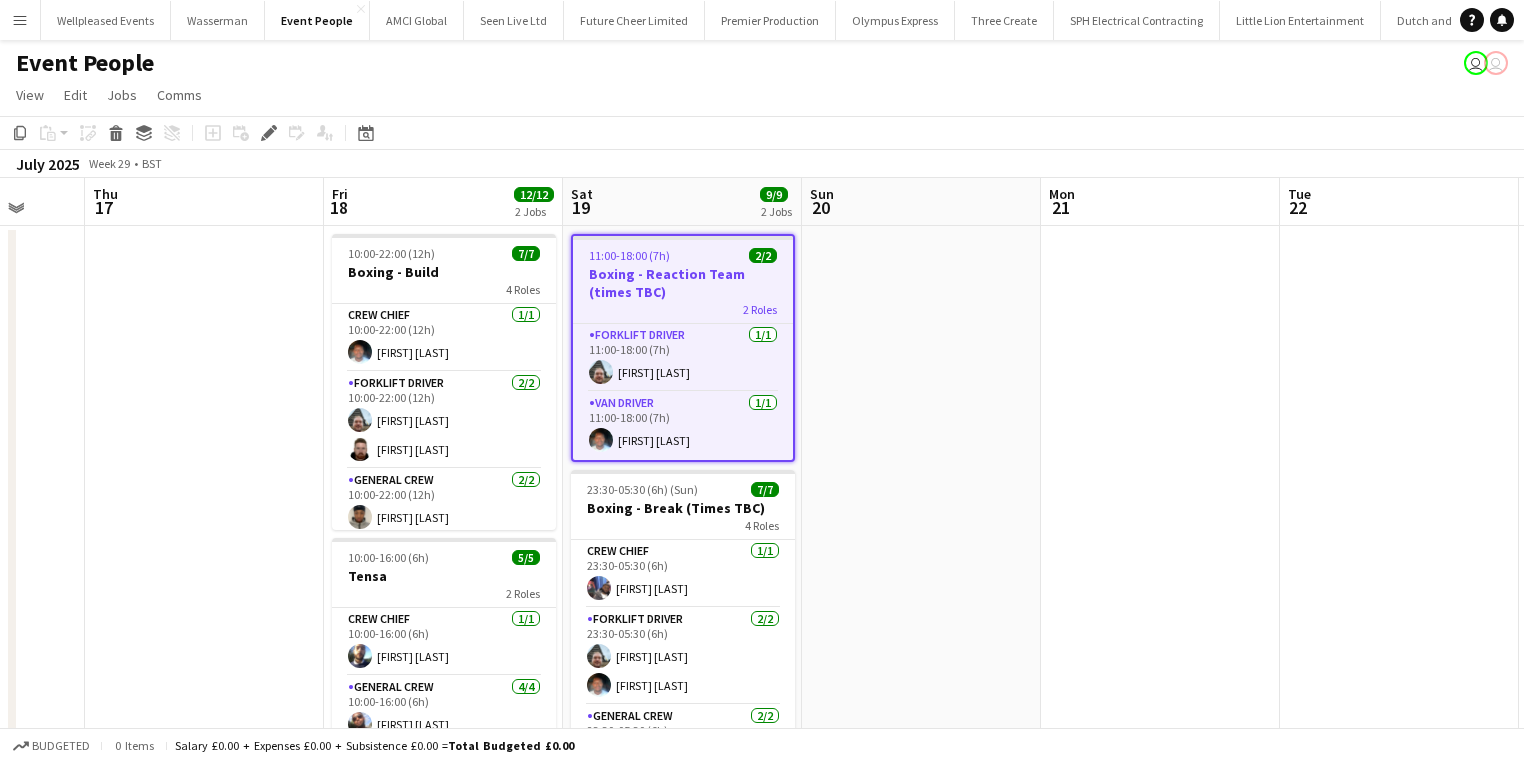 drag, startPoint x: 1030, startPoint y: 613, endPoint x: 616, endPoint y: 608, distance: 414.03018 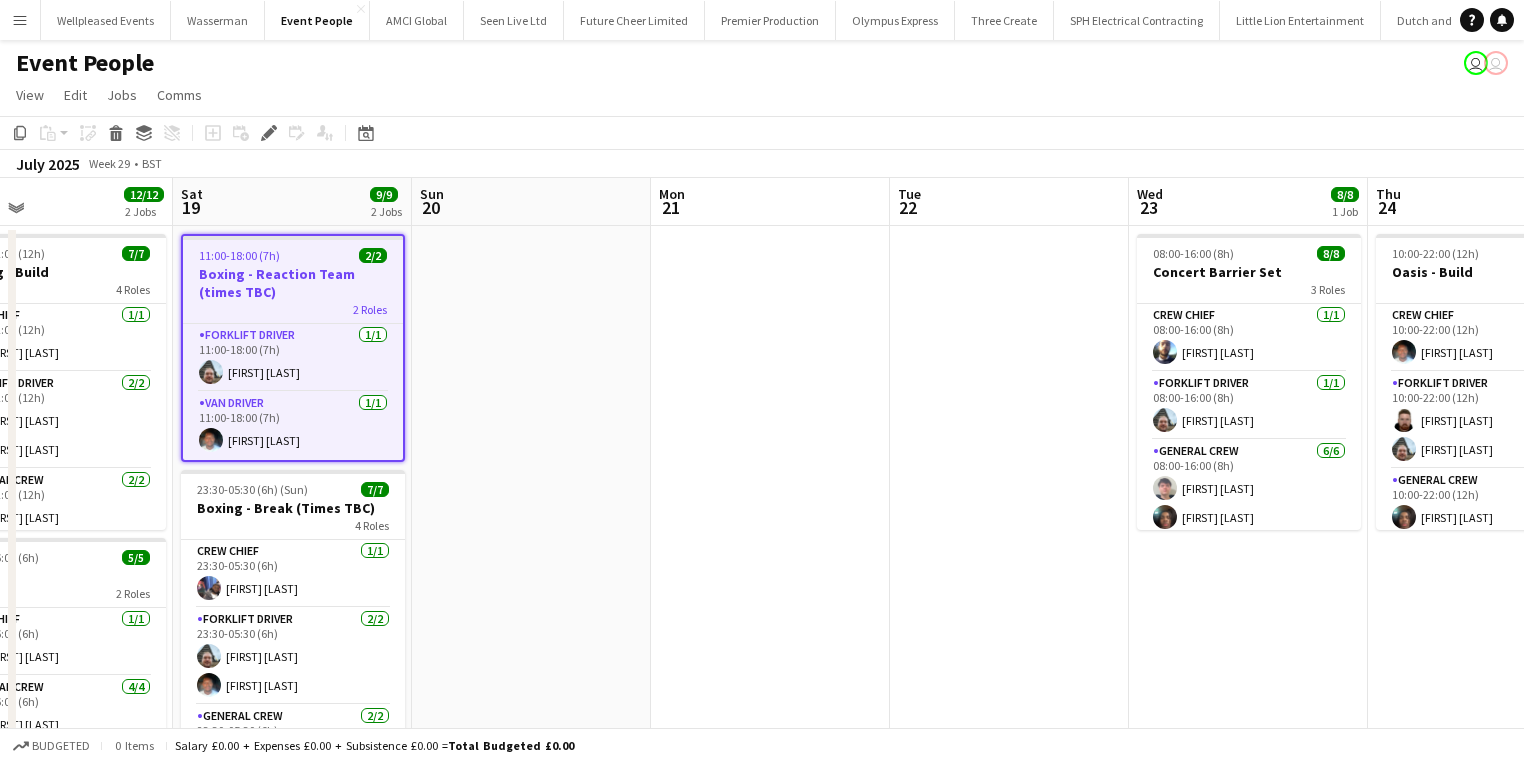 drag, startPoint x: 784, startPoint y: 624, endPoint x: 386, endPoint y: 624, distance: 398 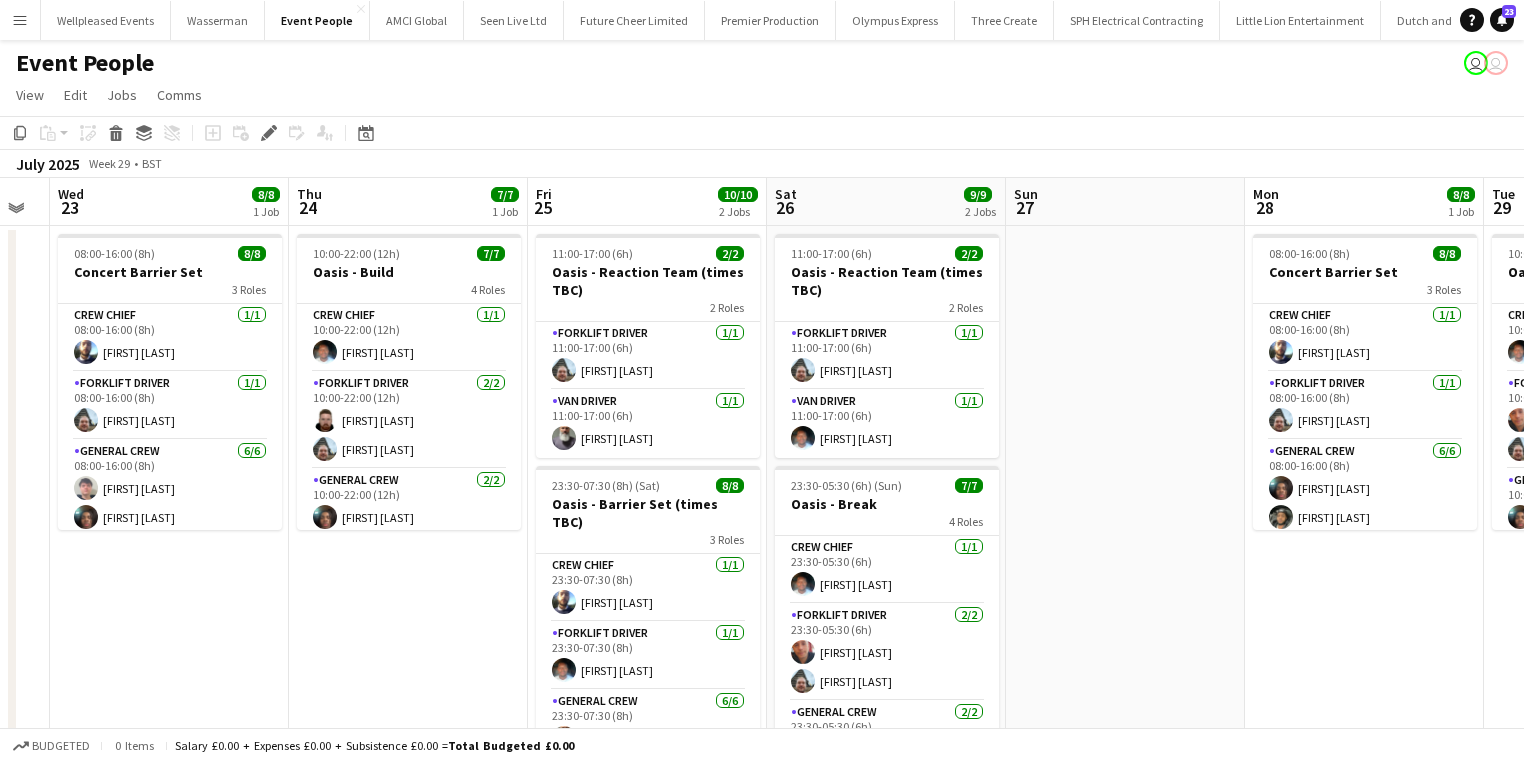 scroll, scrollTop: 0, scrollLeft: 689, axis: horizontal 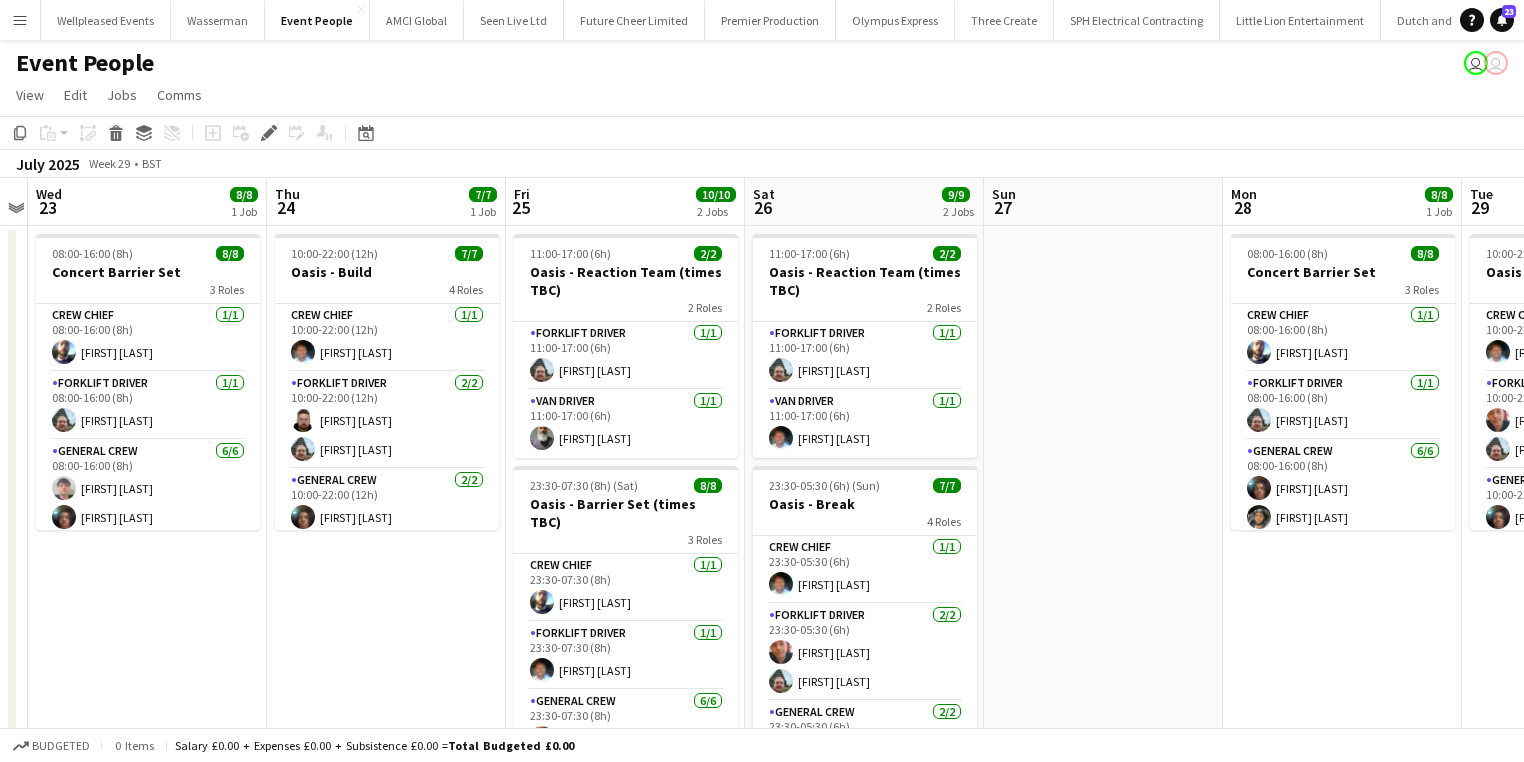 drag, startPoint x: 752, startPoint y: 618, endPoint x: 291, endPoint y: 614, distance: 461.01736 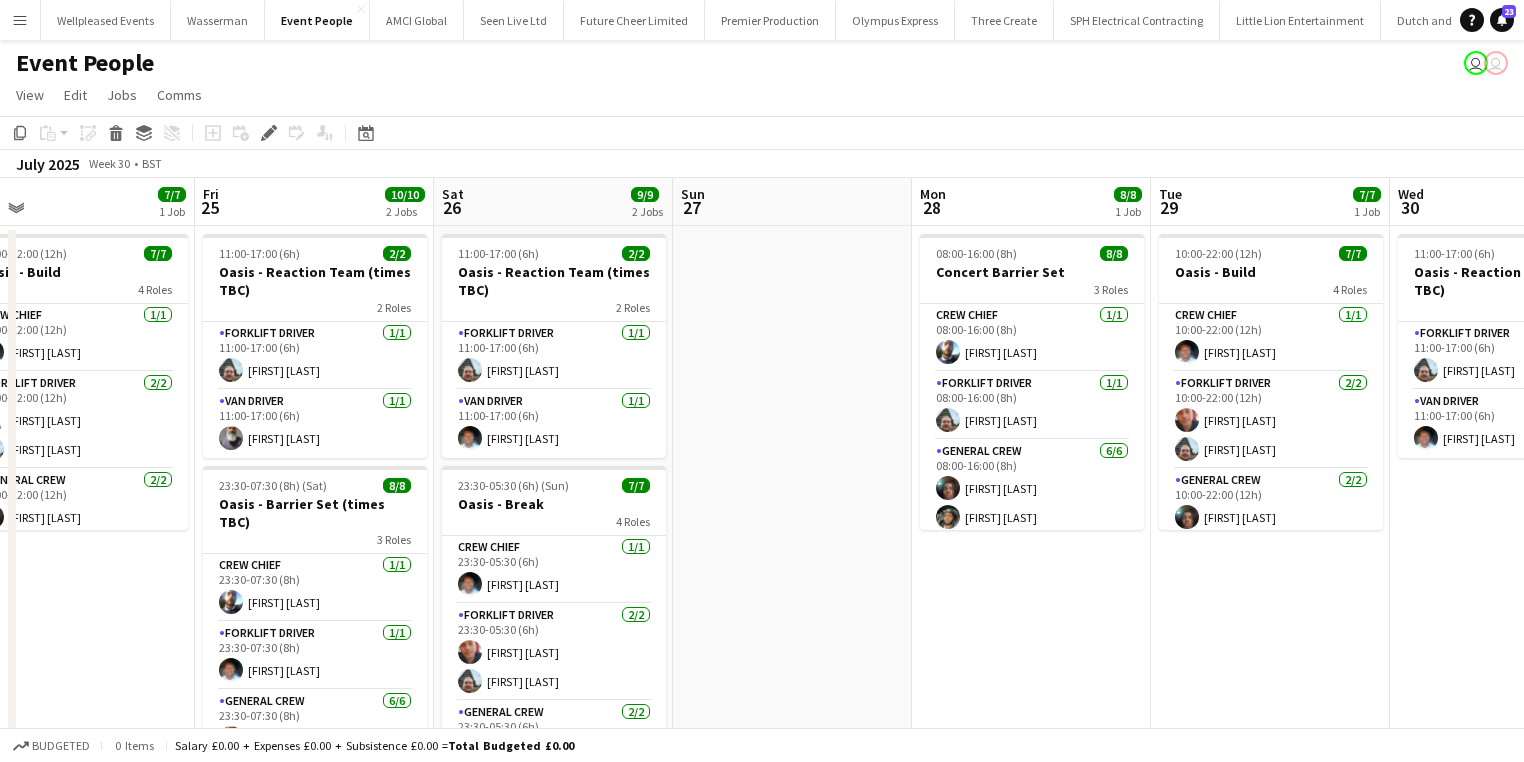 scroll, scrollTop: 0, scrollLeft: 780, axis: horizontal 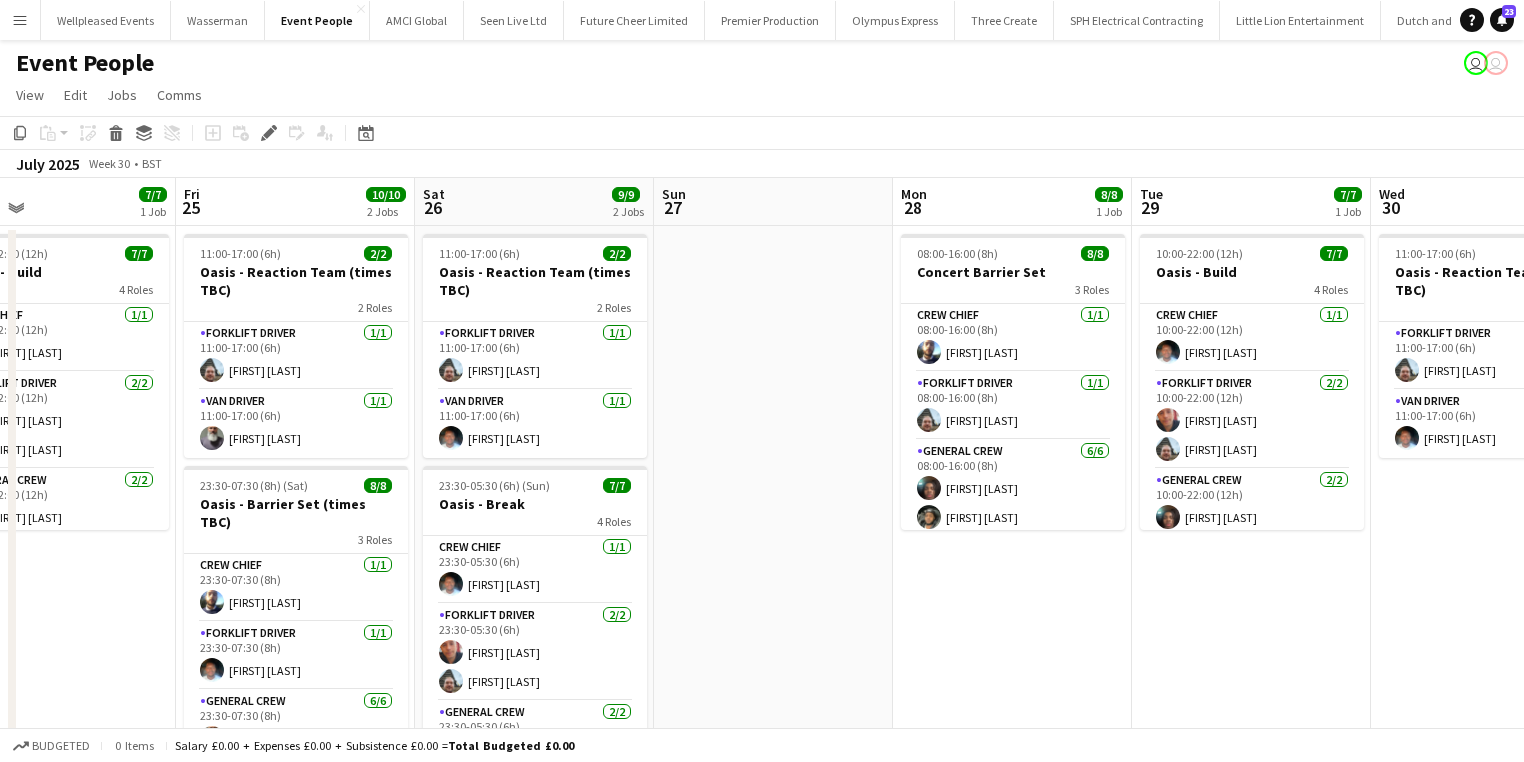 drag, startPoint x: 1126, startPoint y: 607, endPoint x: 797, endPoint y: 606, distance: 329.00153 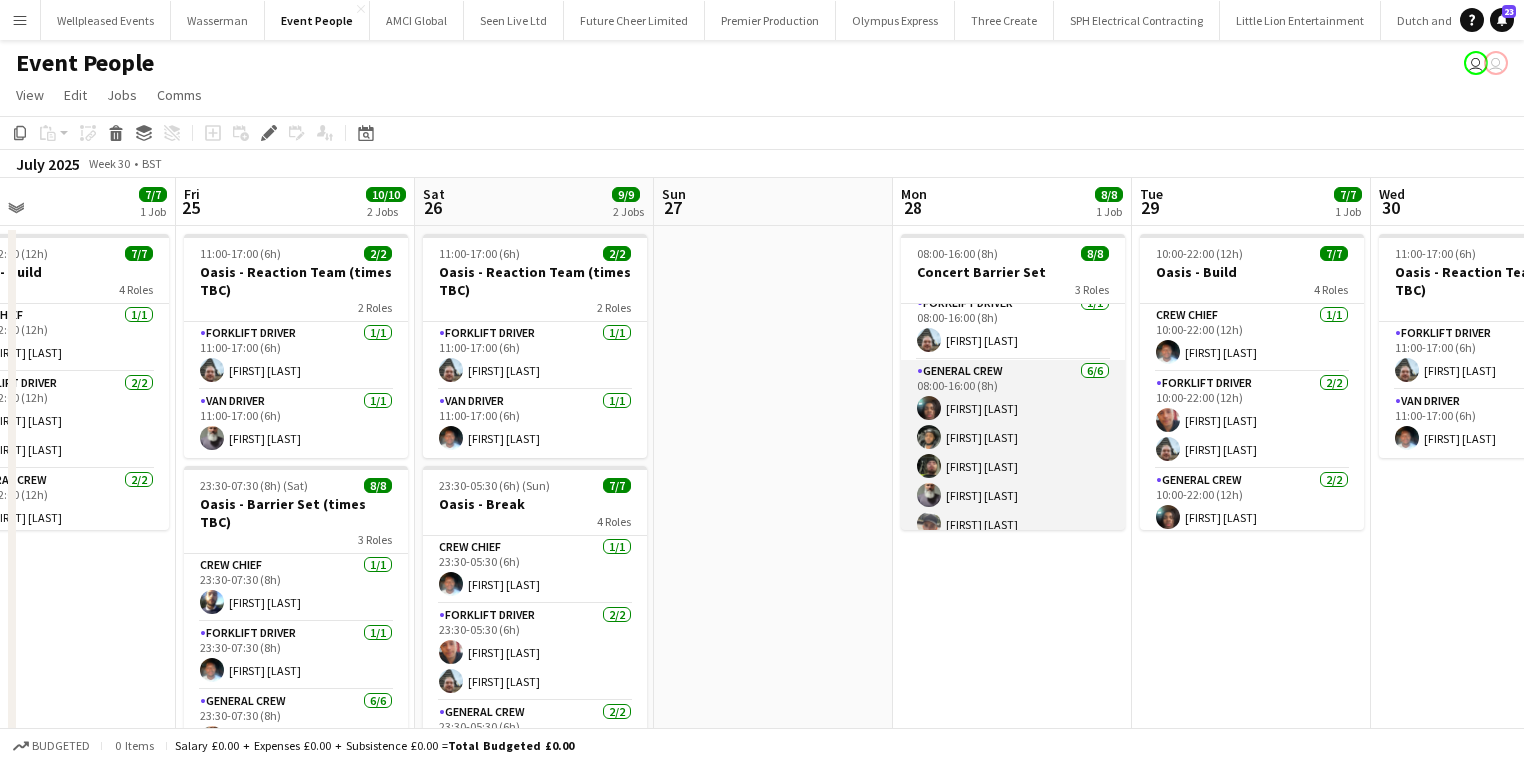 scroll, scrollTop: 80, scrollLeft: 0, axis: vertical 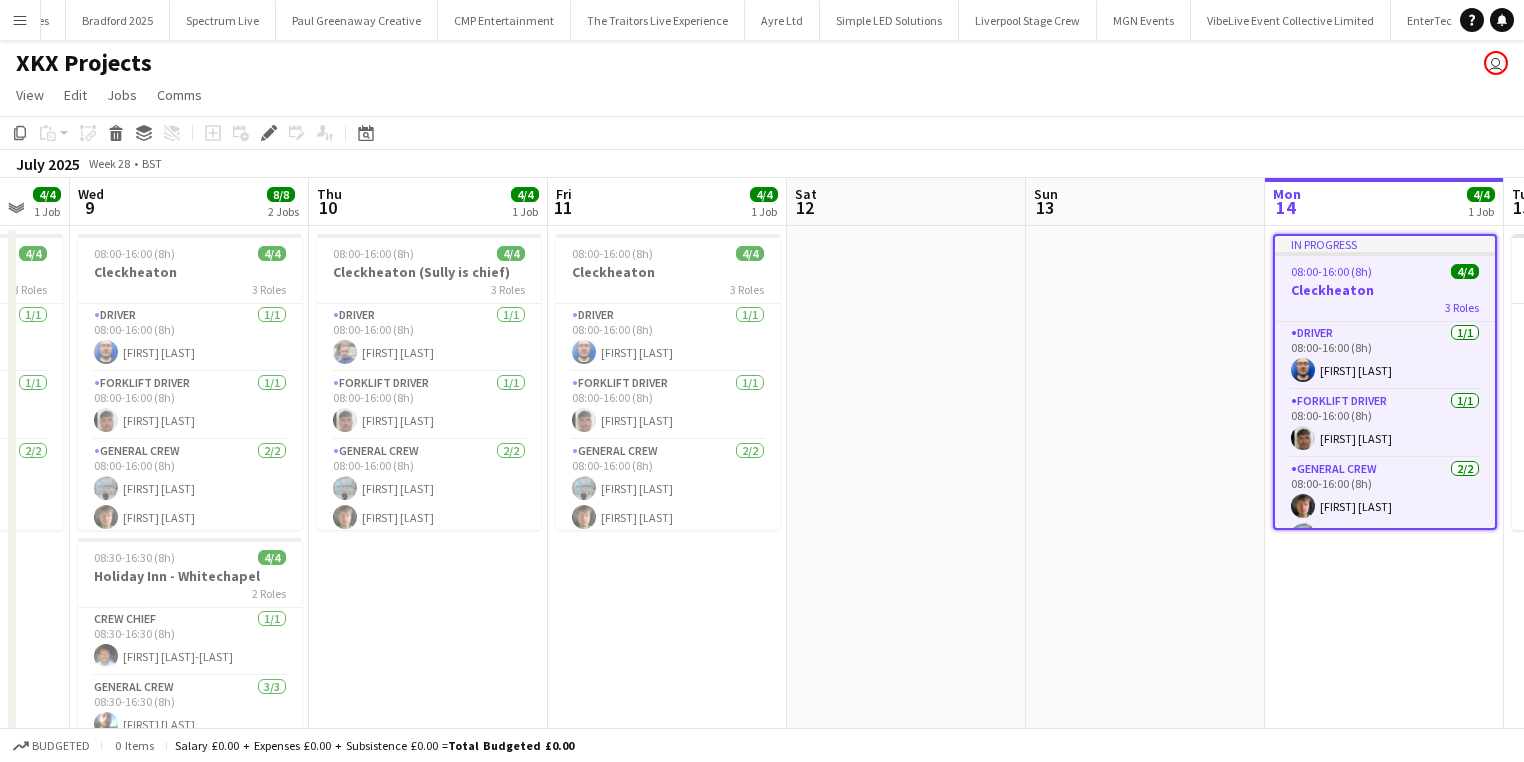 drag, startPoint x: 281, startPoint y: 625, endPoint x: 981, endPoint y: 607, distance: 700.2314 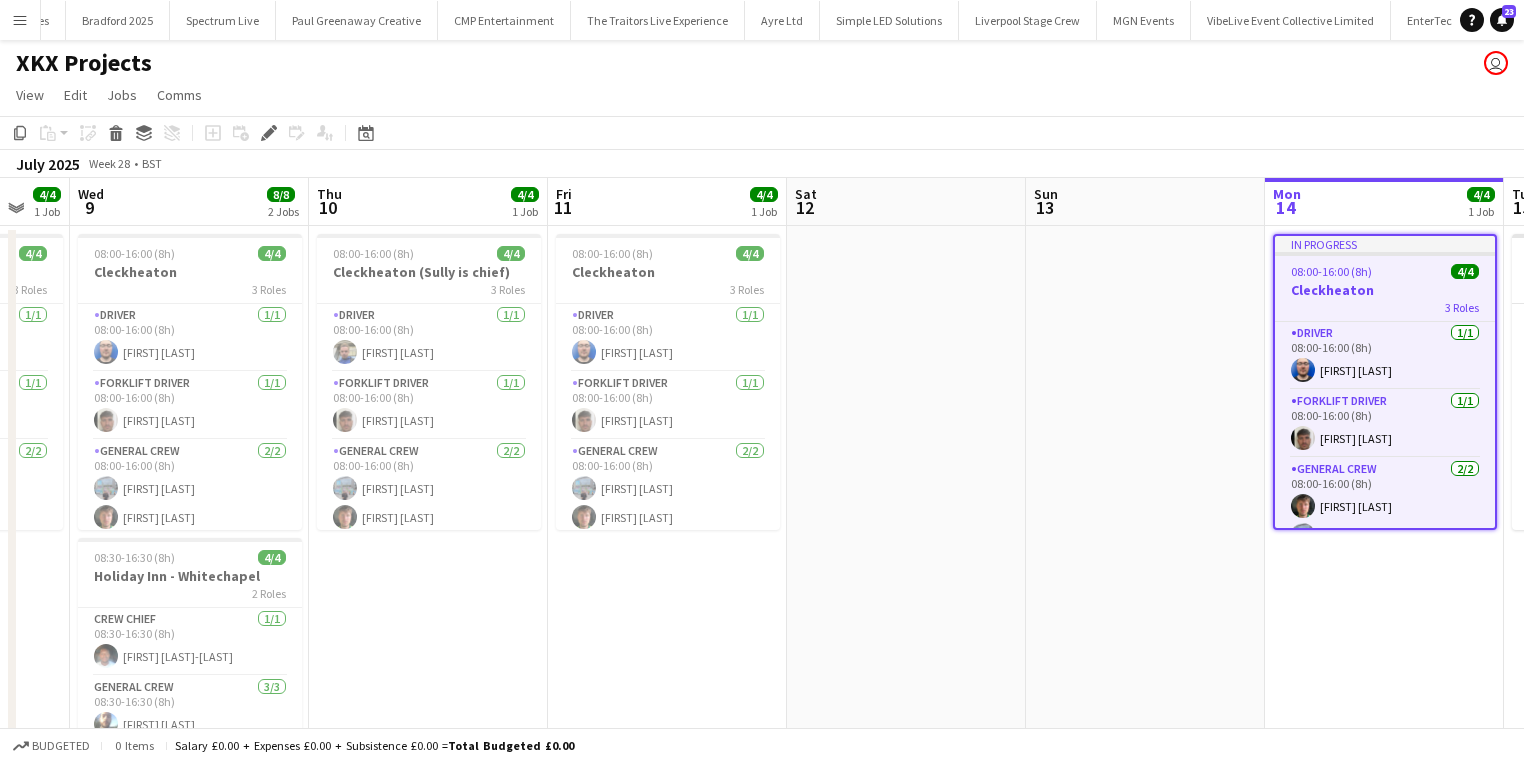 click on "08:00-16:00 (8h)    4/4   Cleckheaton   3 Roles   Driver   1/1   08:00-16:00 (8h)
[FIRST] [LAST]  Forklift Driver   1/1   08:00-16:00 (8h)
[FIRST] [LAST]  General Crew   2/2   08:00-16:00 (8h)
[FIRST] [LAST] [LAST]" at bounding box center [667, 544] 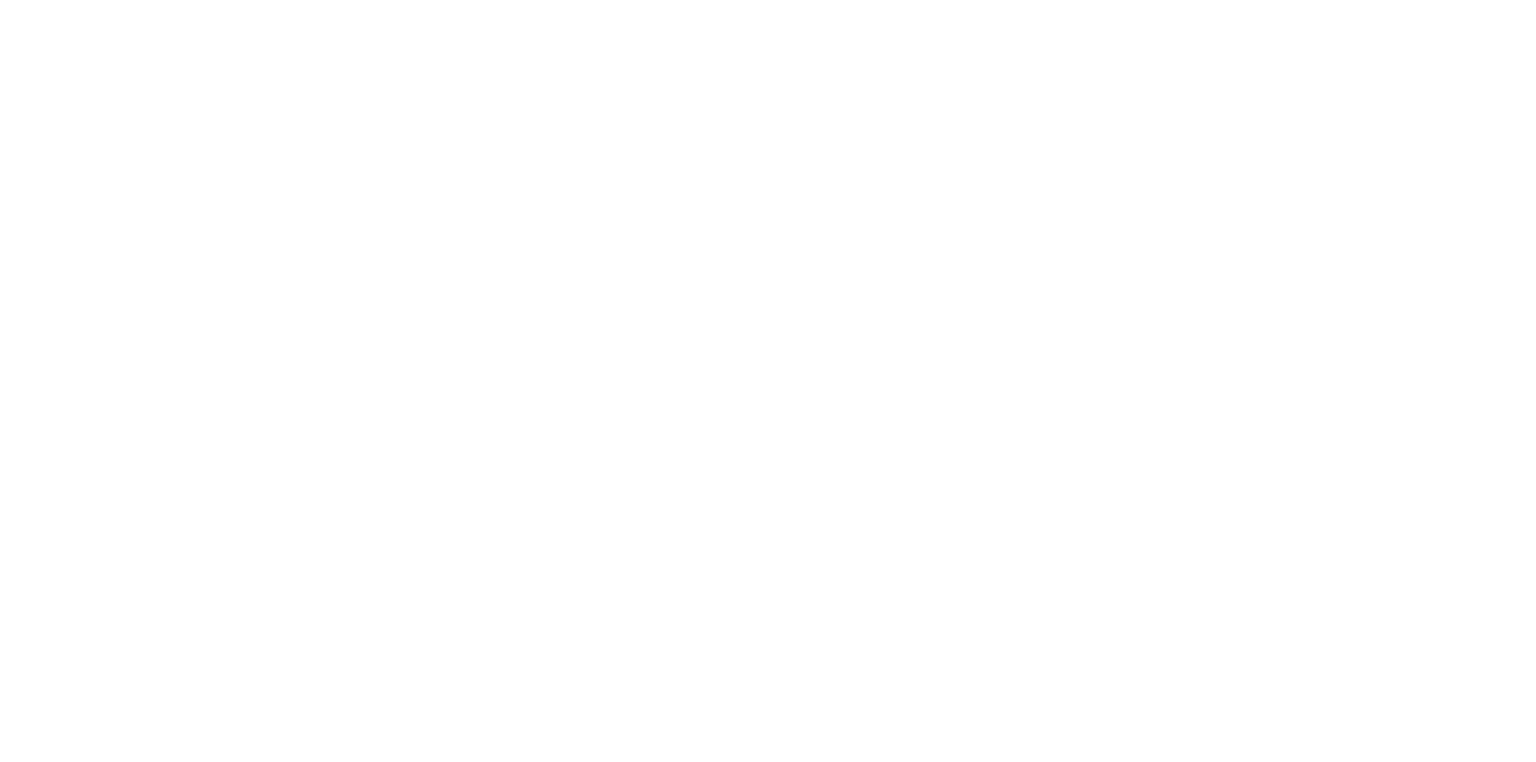 scroll, scrollTop: 0, scrollLeft: 0, axis: both 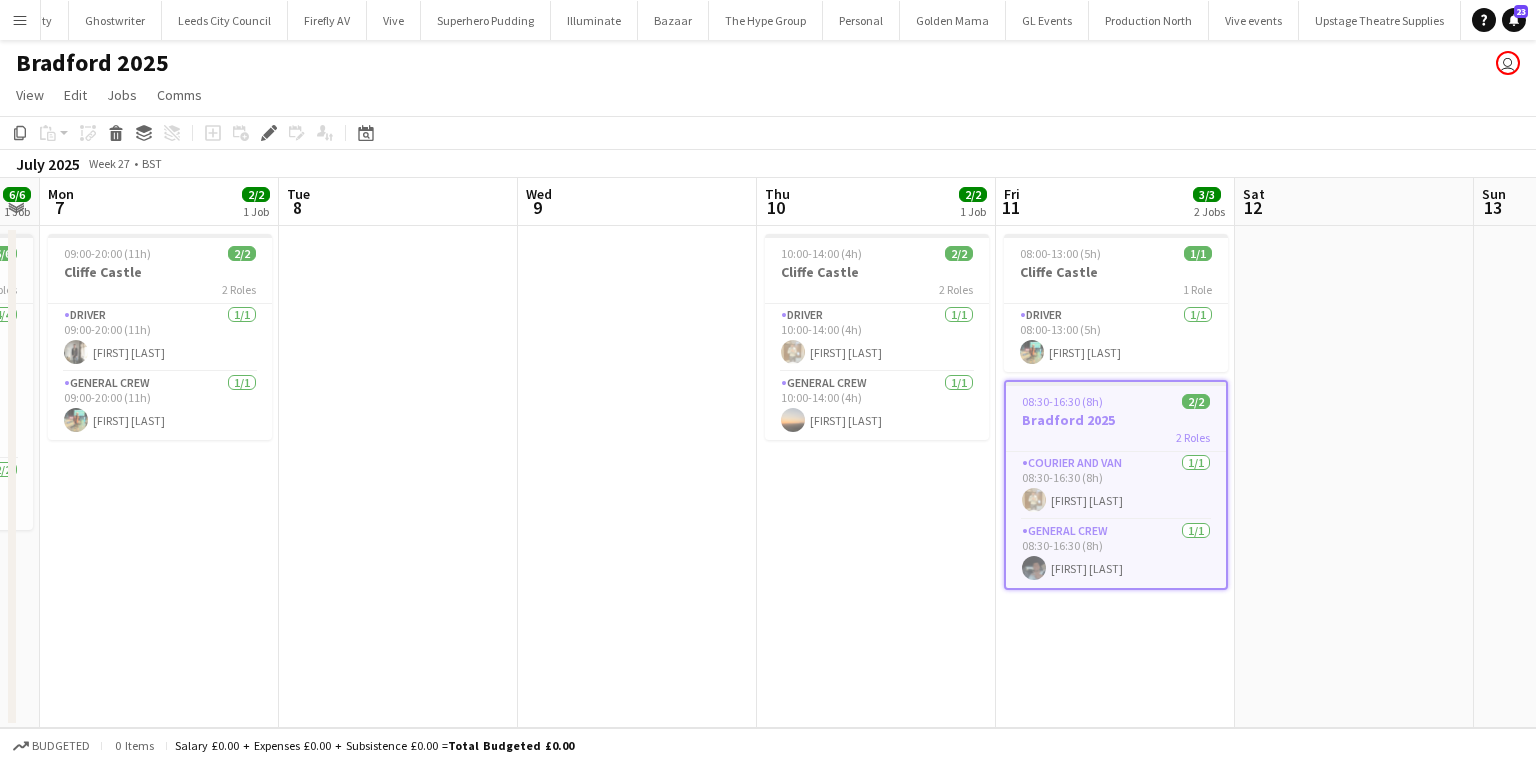 drag, startPoint x: 559, startPoint y: 638, endPoint x: 1048, endPoint y: 636, distance: 489.0041 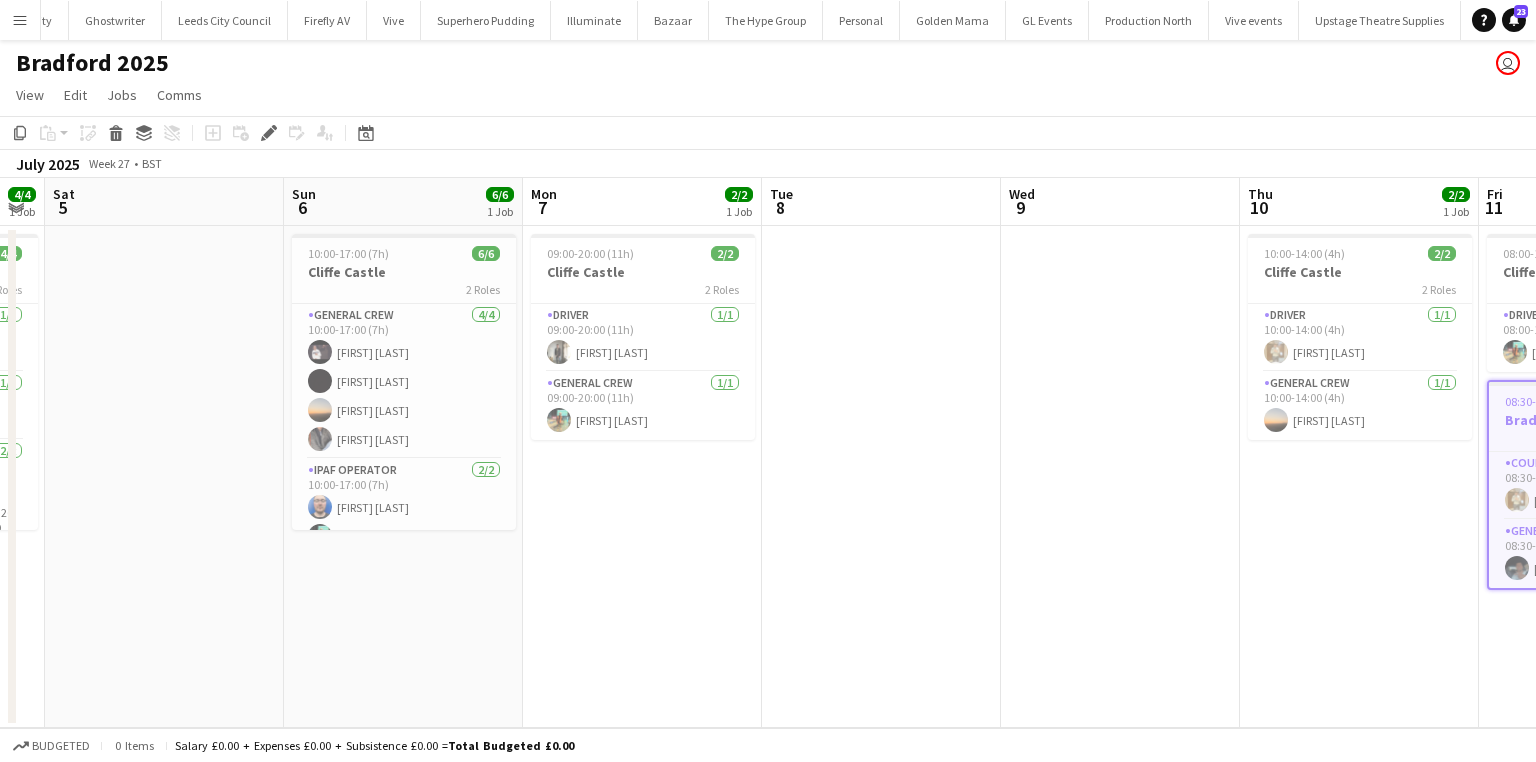 drag, startPoint x: 688, startPoint y: 604, endPoint x: 1031, endPoint y: 584, distance: 343.58258 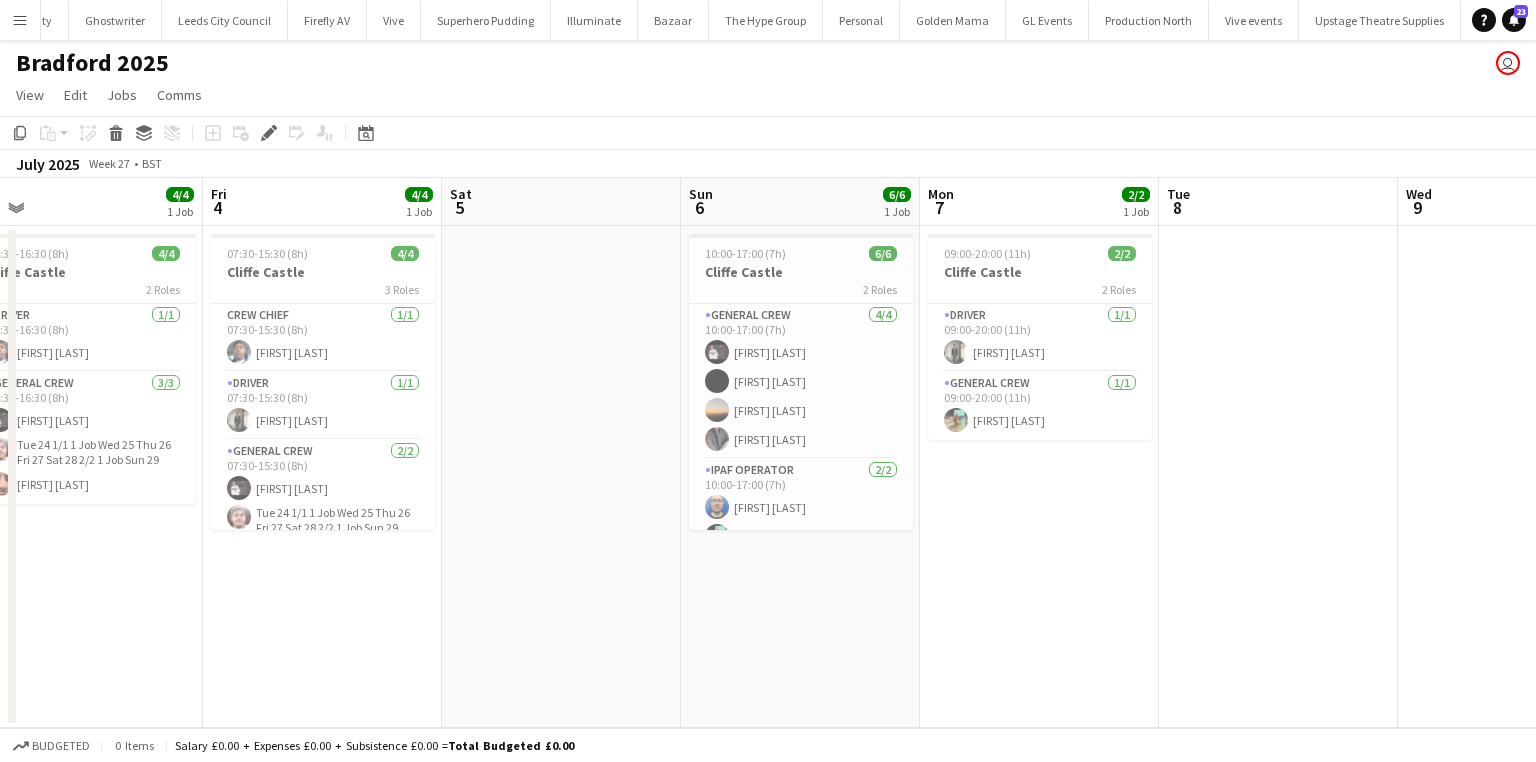 drag, startPoint x: 1176, startPoint y: 546, endPoint x: 1029, endPoint y: 563, distance: 147.97972 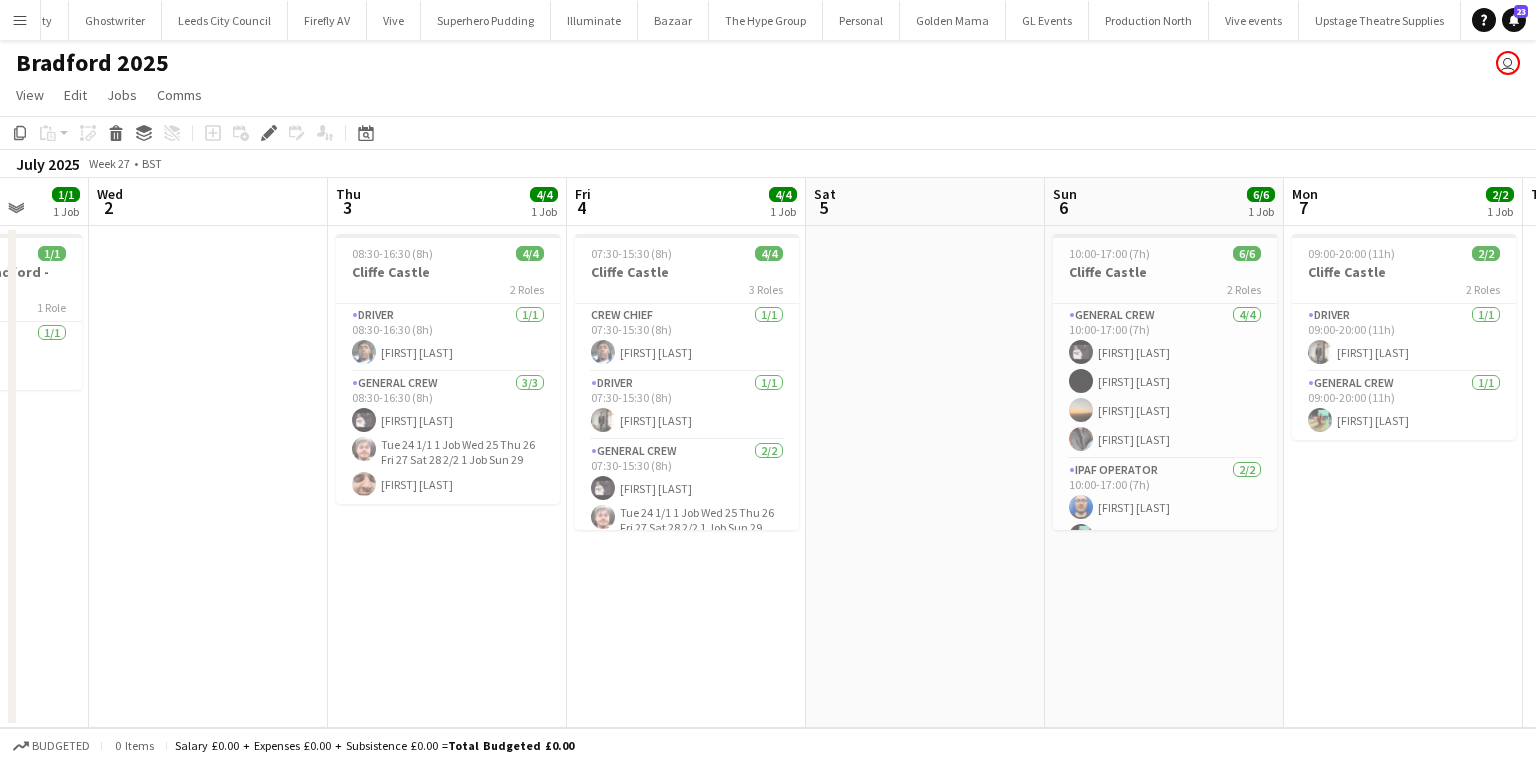 click on "Sun   29   Mon   30   Tue   1   1/1   1 Job   Wed   2   Thu   3   4/4   1 Job   Fri   4   4/4   1 Job   Sat   5   Sun   6   6/6   1 Job   Mon   7   2/2   1 Job   Tue   8   Wed   9   Thu   10   2/2   1 Job      08:30-16:30 (8h)    1/1   Biscuit Delivery Bradford - Express   1 Role   Courier and Van   1/1   08:30-16:30 (8h)
[FIRST] [LAST]     08:30-16:30 (8h)    4/4   Cliffe Castle   2 Roles   Driver   1/1   08:30-16:30 (8h)
[FIRST] [LAST]  General Crew   3/3   08:30-16:30 (8h)
[FIRST] [LAST] [FIRST] [LAST] [FIRST] [LAST]     07:30-15:30 (8h)    4/4   Cliffe Castle   3 Roles   Crew Chief   1/1   07:30-15:30 (8h)
[FIRST] [LAST]  Driver   1/1   07:30-15:30 (8h)
[FIRST] [LAST]  General Crew   2/2   07:30-15:30 (8h)
[FIRST] [LAST] [FIRST] [LAST]     10:00-17:00 (7h)    6/6   Cliffe Castle   2 Roles   General Crew   4/4   10:00-17:00 (7h)
[FIRST] [LAST] [FIRST] [LAST] [FIRST] [LAST]  IPAF Operator   2/2   10:00-17:00 (7h)
[FIRST] [LAST] [FIRST] [LAST]     09:00-20:00 (11h)    2/2   Cliffe Castle   2 Roles   Driver" at bounding box center [768, 453] 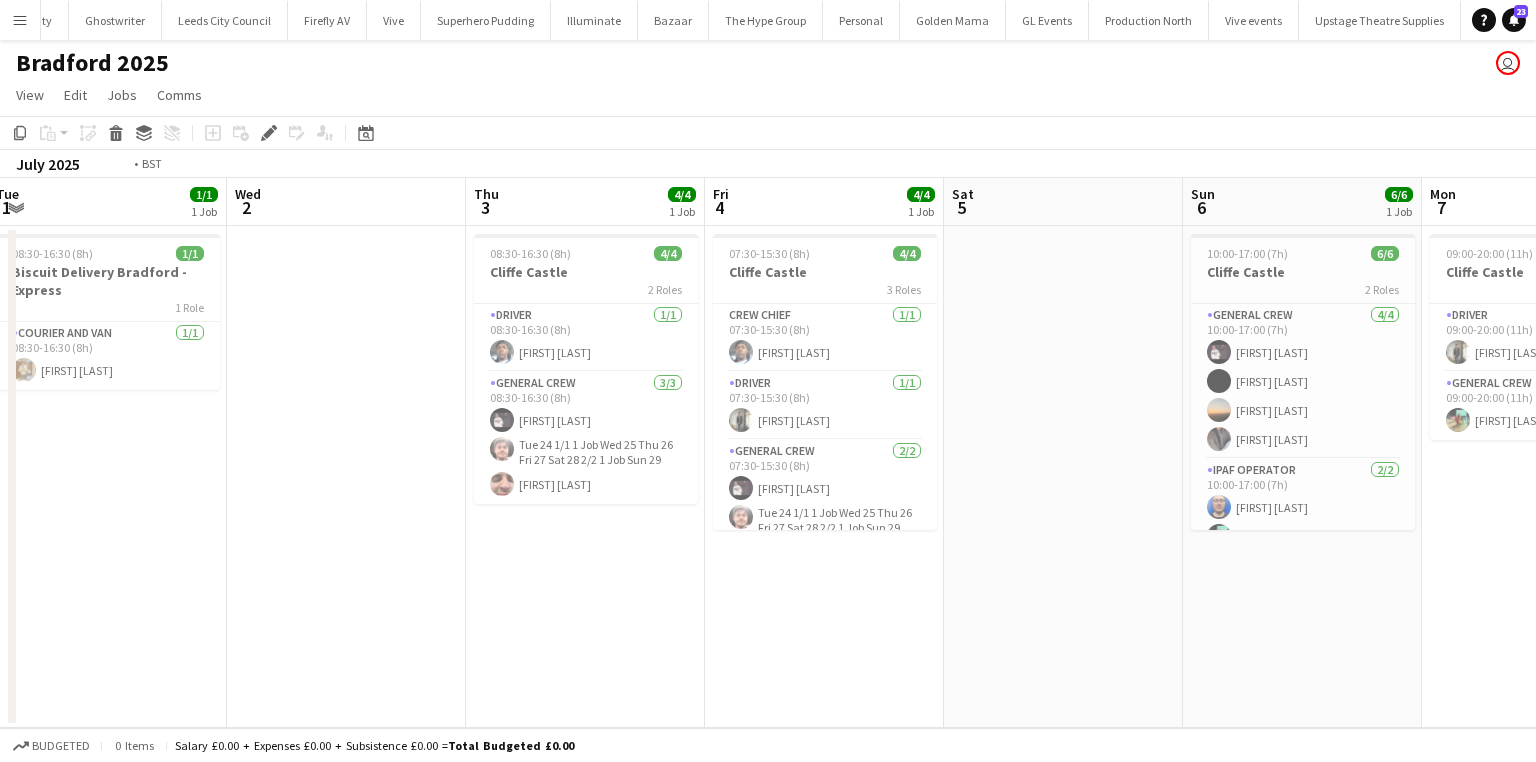 drag, startPoint x: 524, startPoint y: 573, endPoint x: 929, endPoint y: 516, distance: 408.99146 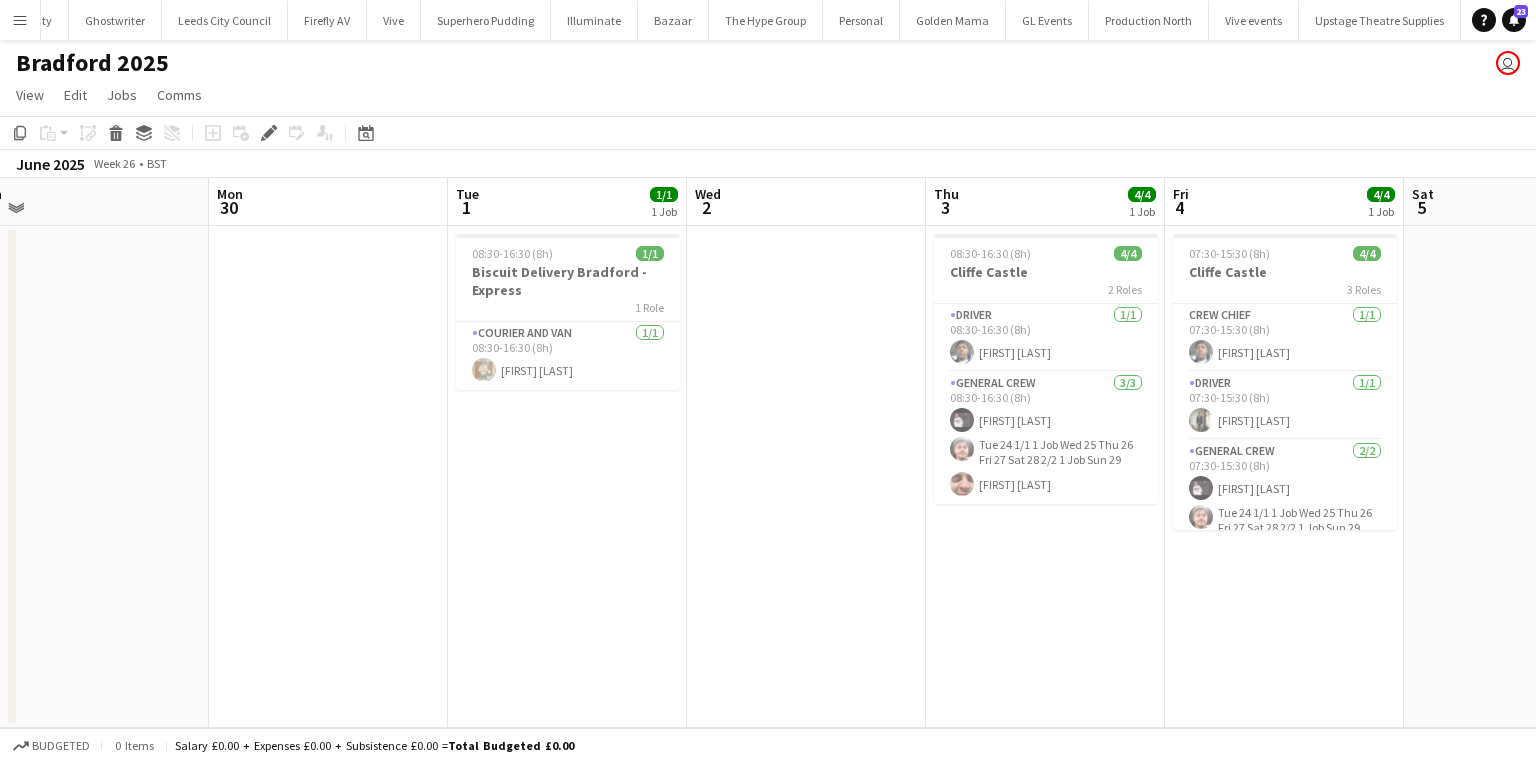 drag, startPoint x: 634, startPoint y: 572, endPoint x: 687, endPoint y: 558, distance: 54.81788 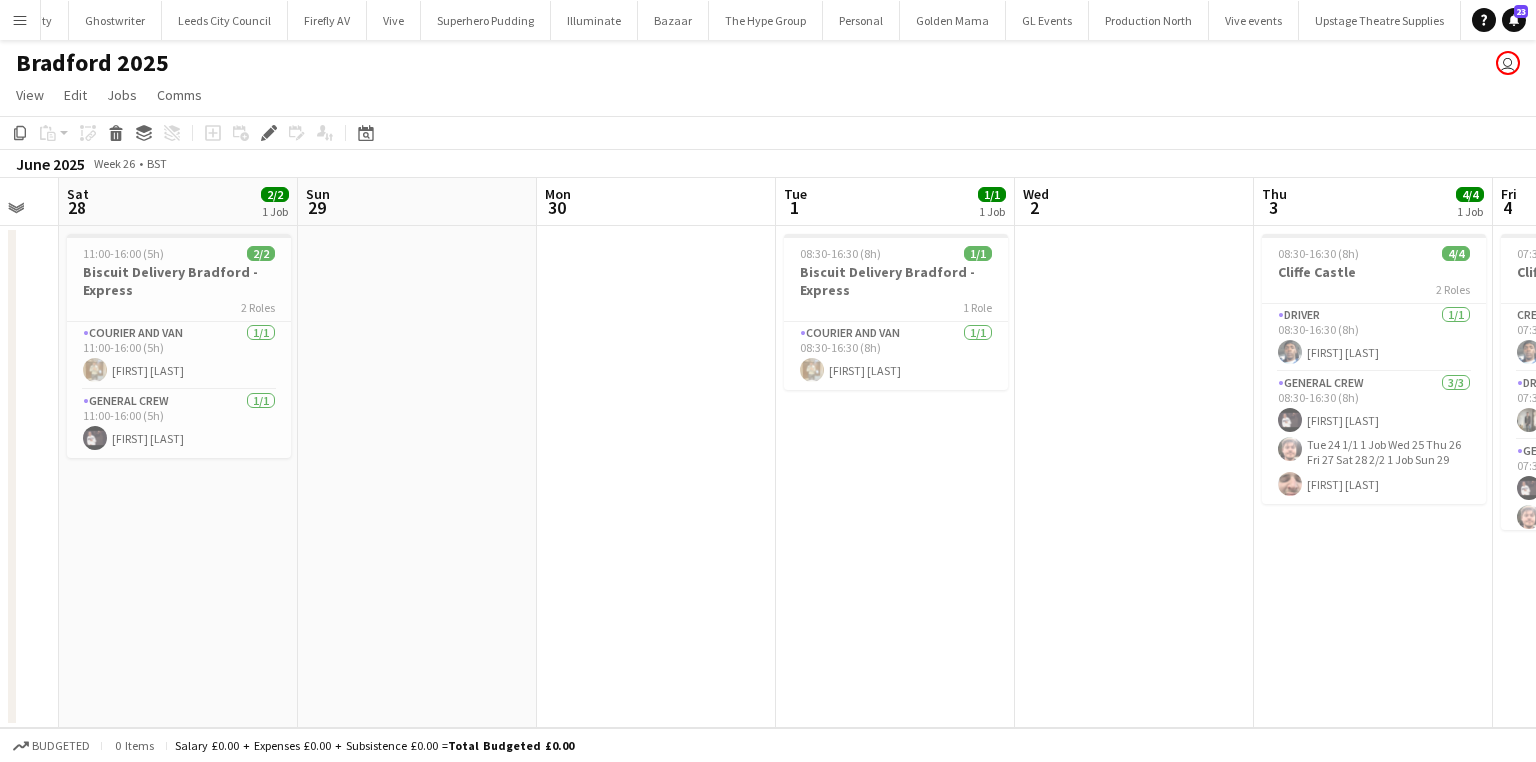 drag, startPoint x: 647, startPoint y: 554, endPoint x: 1125, endPoint y: 505, distance: 480.50494 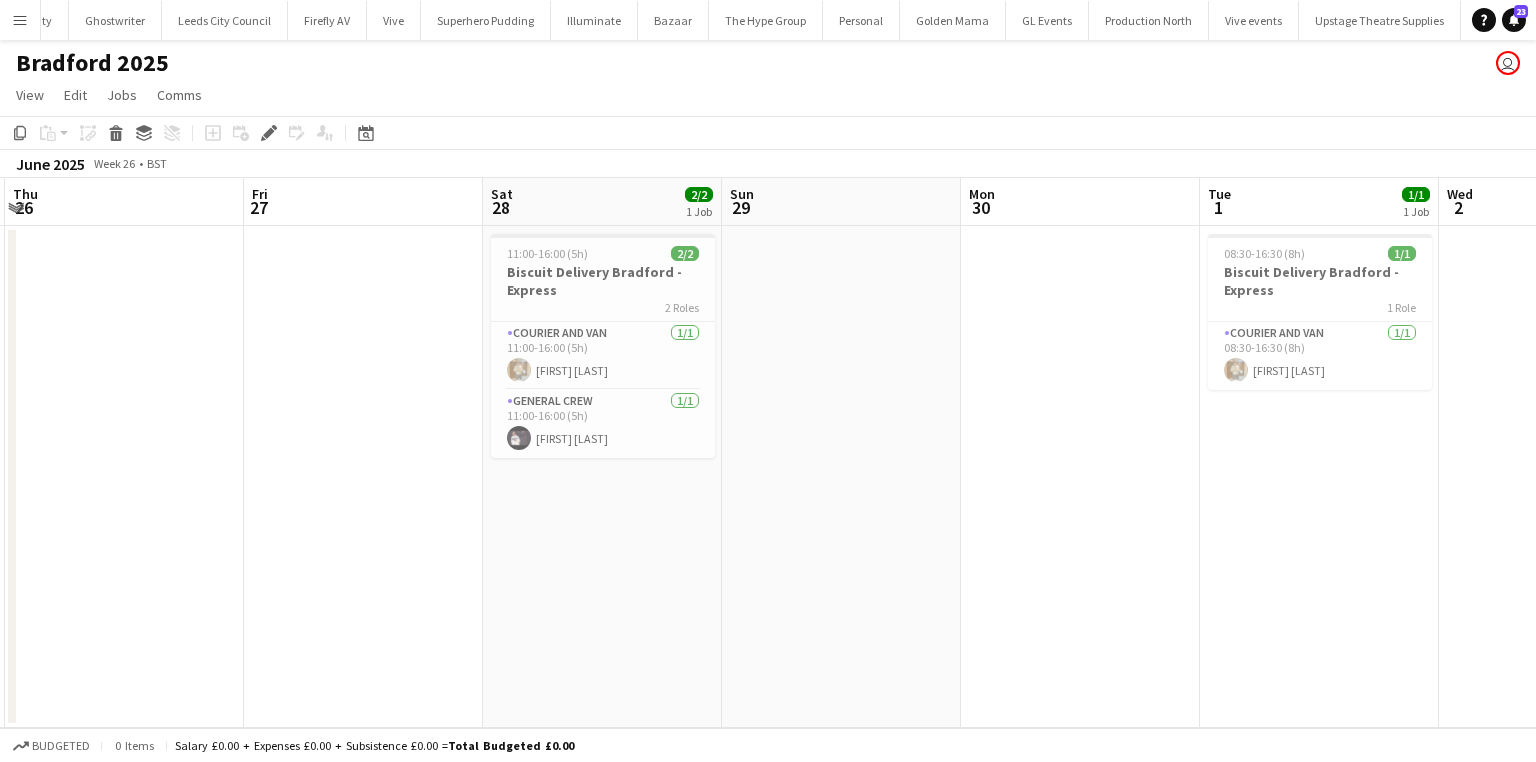 drag, startPoint x: 496, startPoint y: 574, endPoint x: 700, endPoint y: 568, distance: 204.08821 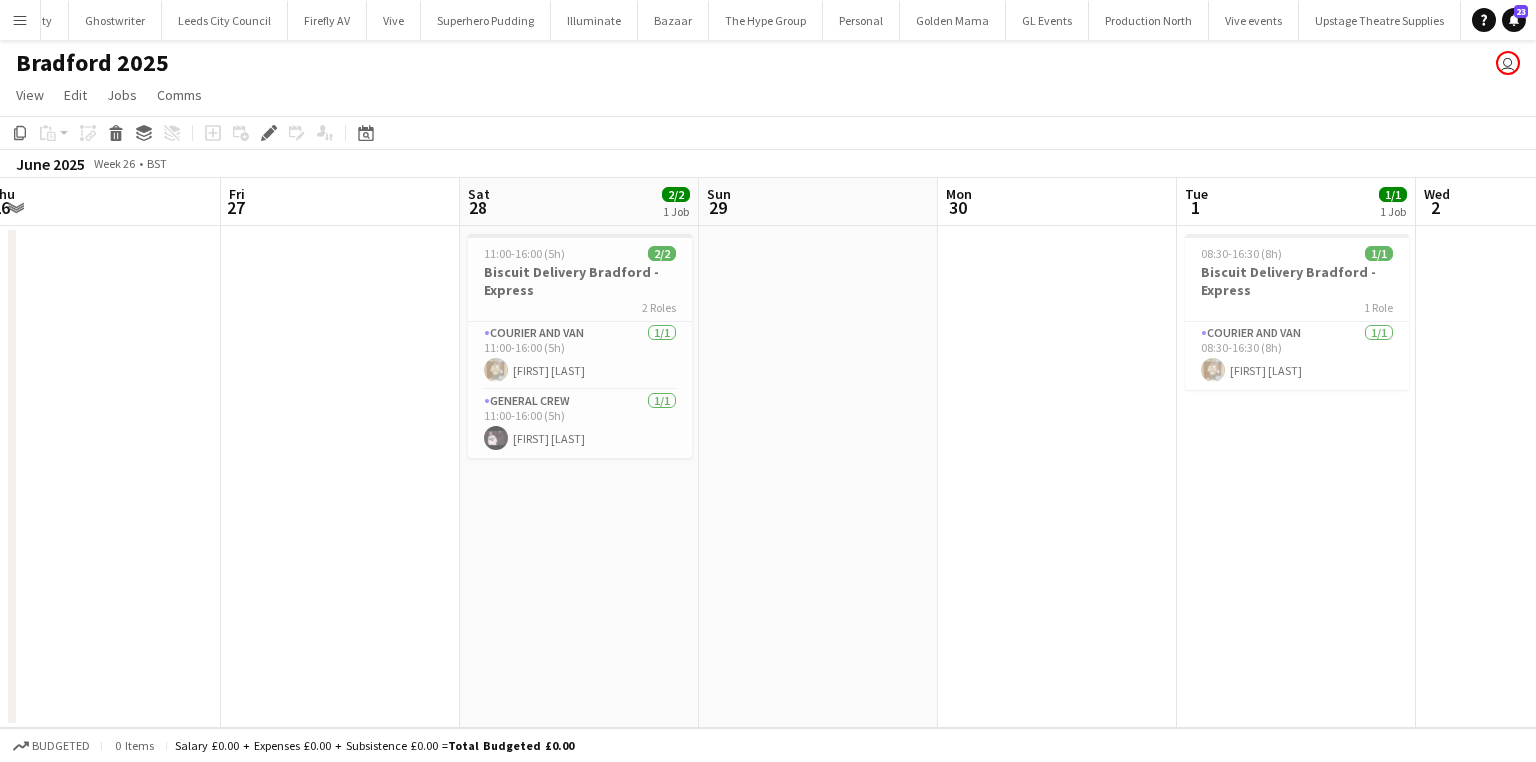 drag, startPoint x: 596, startPoint y: 589, endPoint x: 864, endPoint y: 578, distance: 268.22565 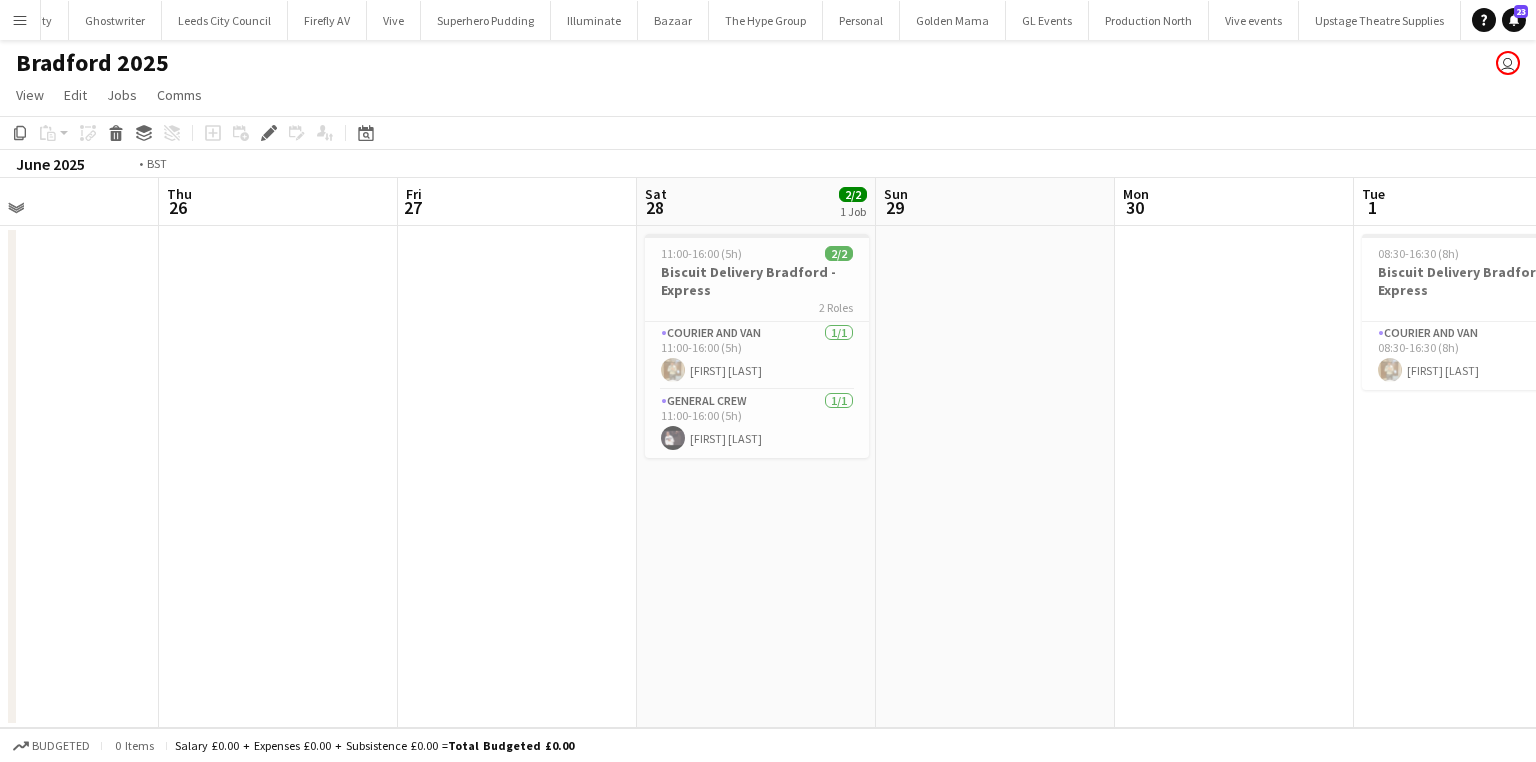 drag, startPoint x: 768, startPoint y: 591, endPoint x: 1413, endPoint y: 563, distance: 645.6075 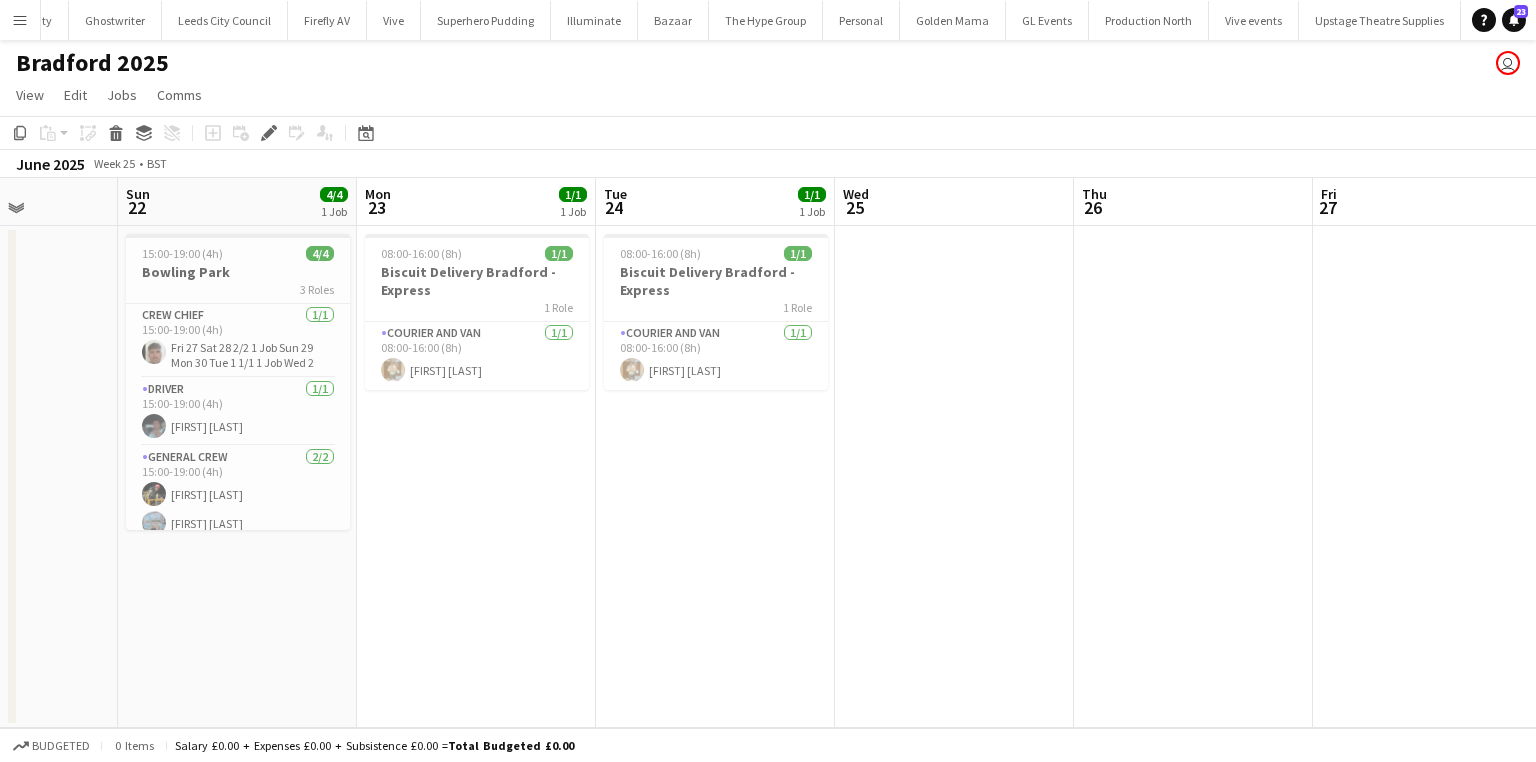 drag, startPoint x: 908, startPoint y: 605, endPoint x: 1065, endPoint y: 570, distance: 160.85397 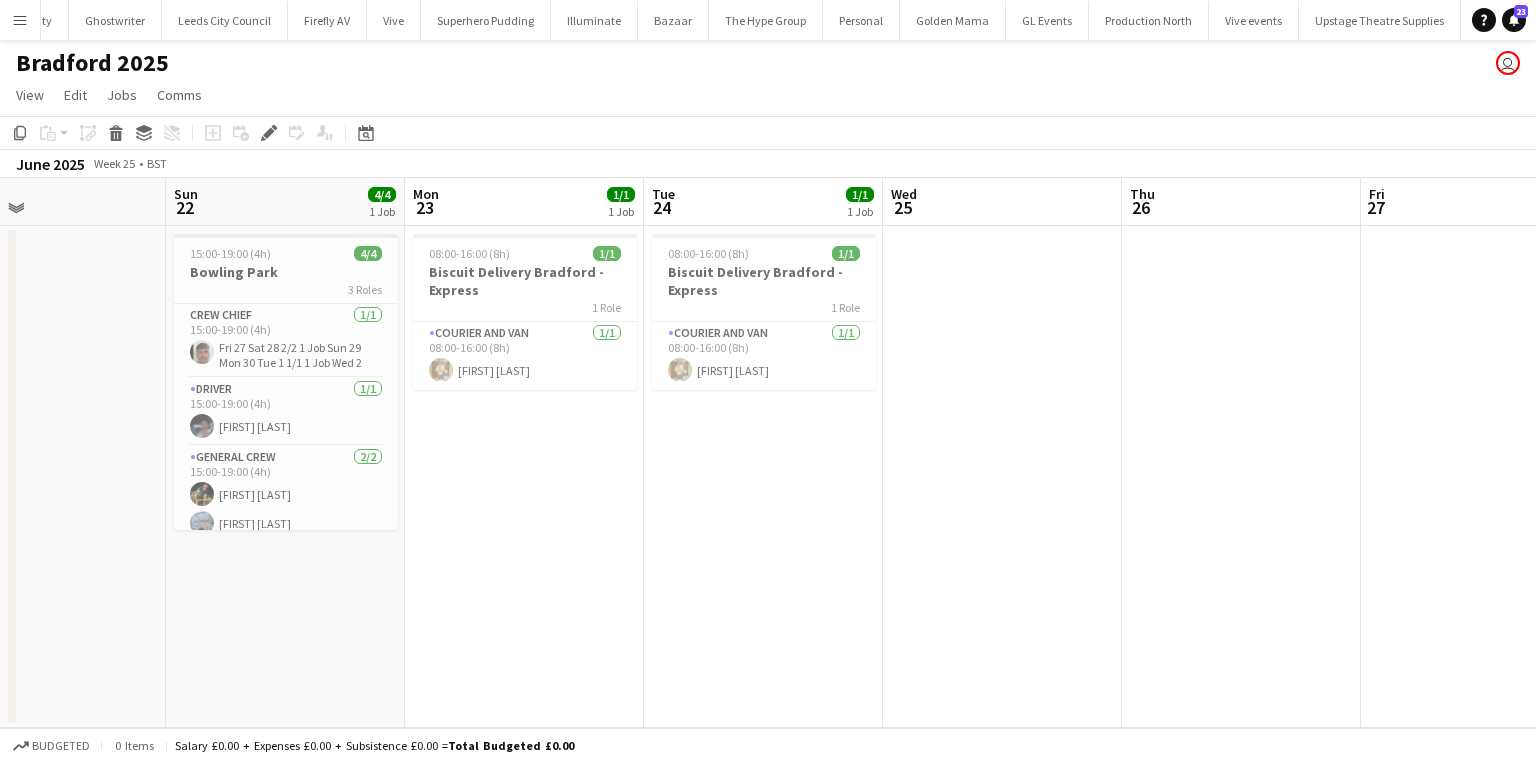 scroll, scrollTop: 0, scrollLeft: 548, axis: horizontal 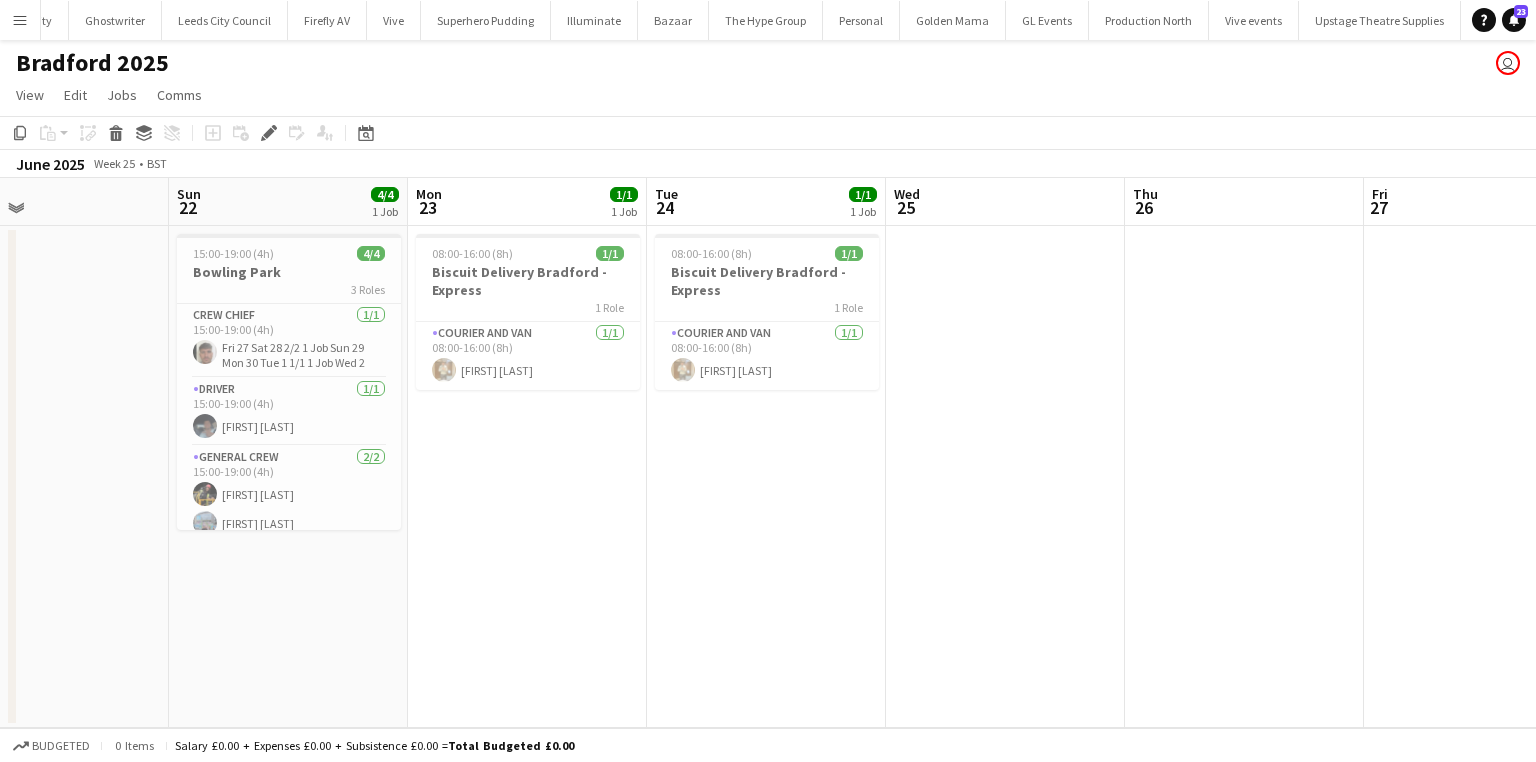 drag, startPoint x: 1034, startPoint y: 578, endPoint x: 1085, endPoint y: 568, distance: 51.971146 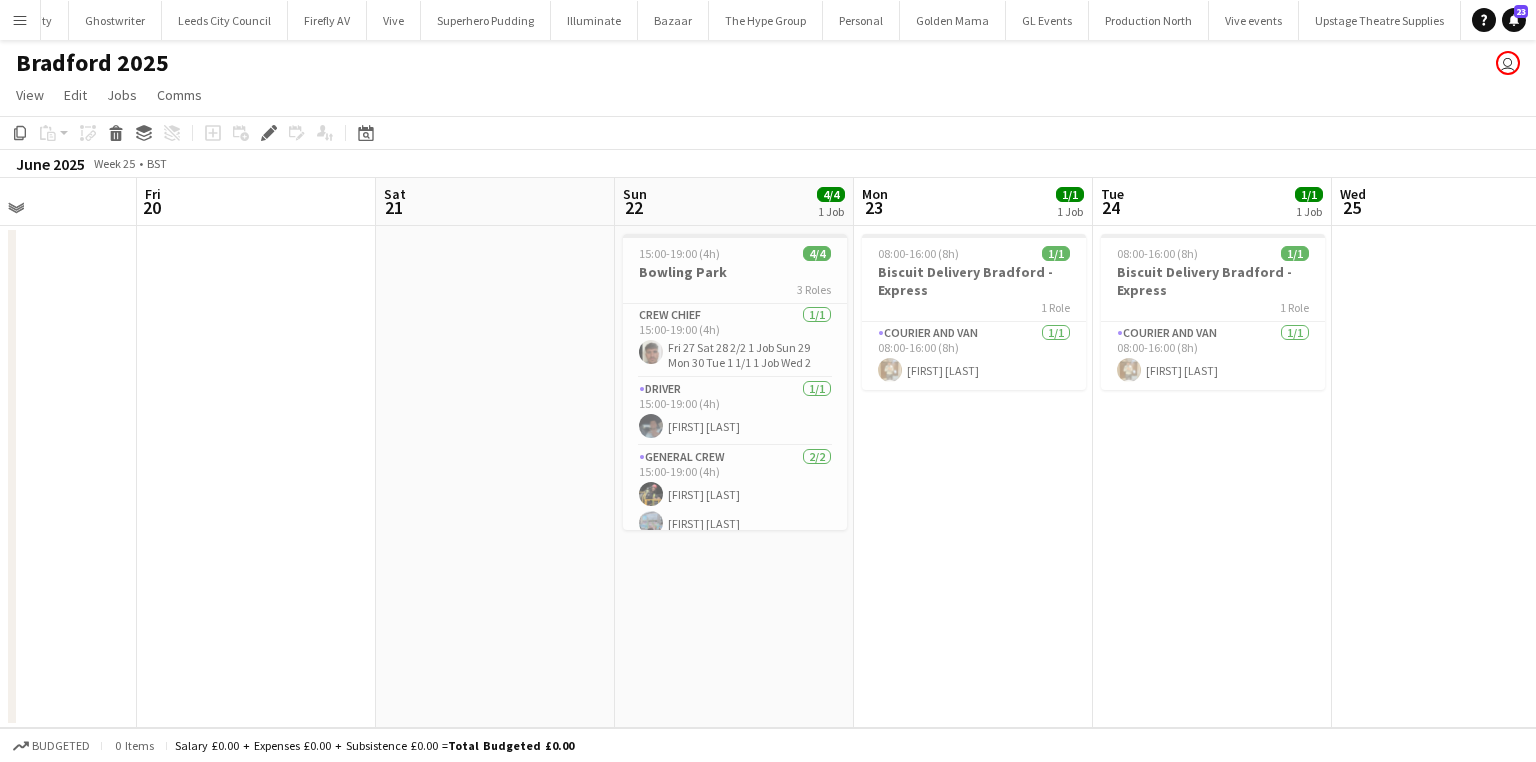 drag, startPoint x: 768, startPoint y: 563, endPoint x: 1304, endPoint y: 486, distance: 541.50256 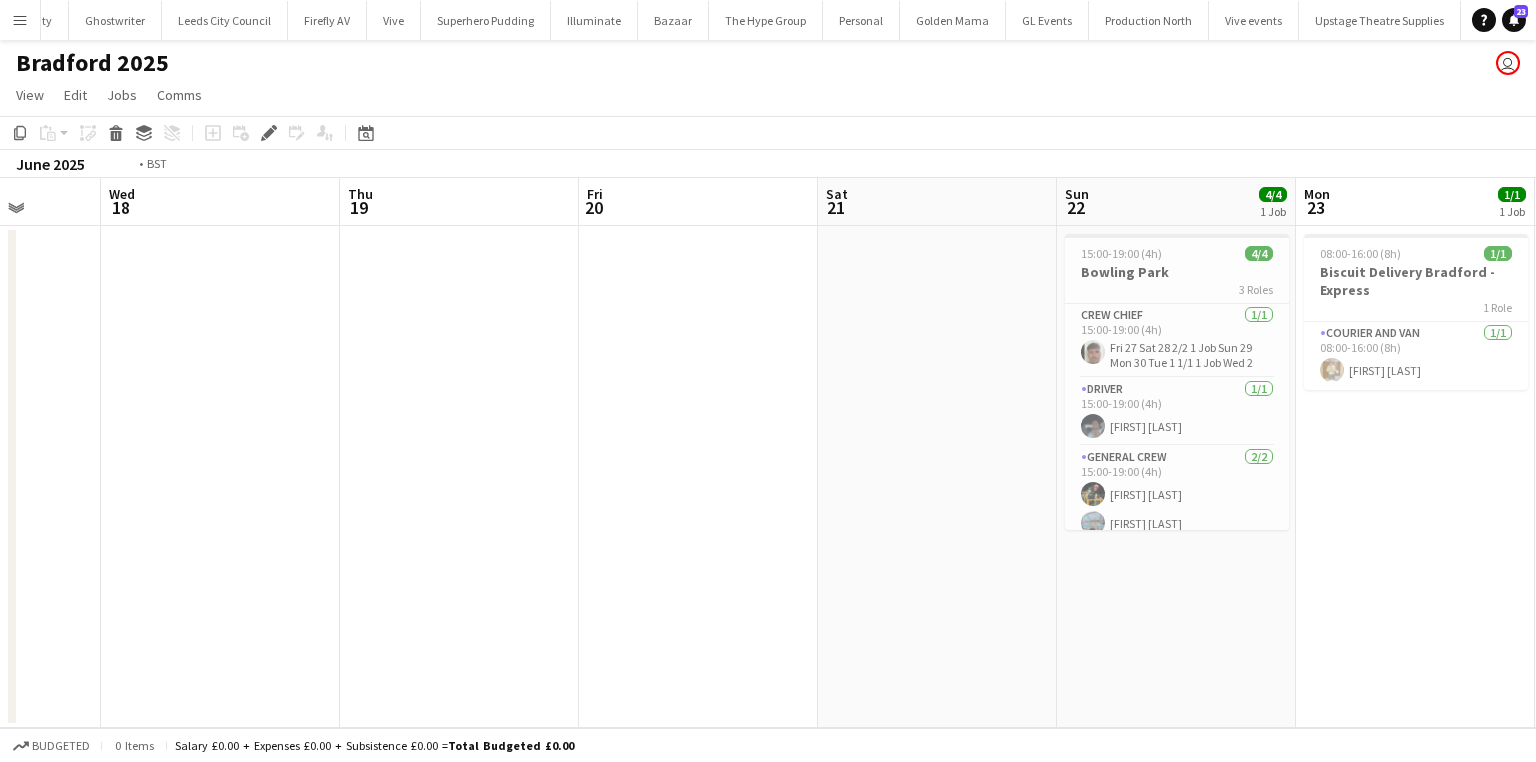 drag, startPoint x: 380, startPoint y: 600, endPoint x: 908, endPoint y: 578, distance: 528.4581 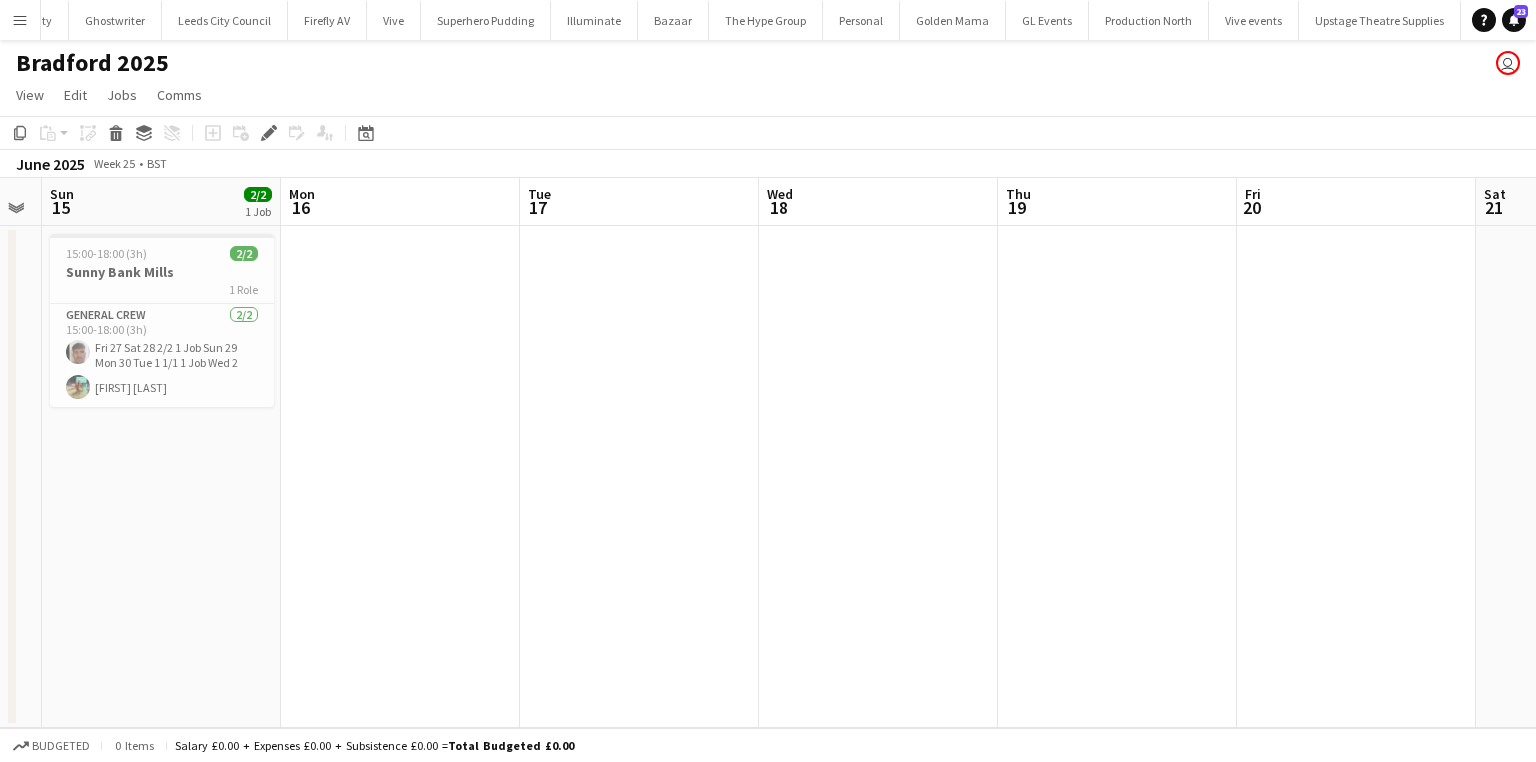 drag, startPoint x: 443, startPoint y: 586, endPoint x: 976, endPoint y: 557, distance: 533.7883 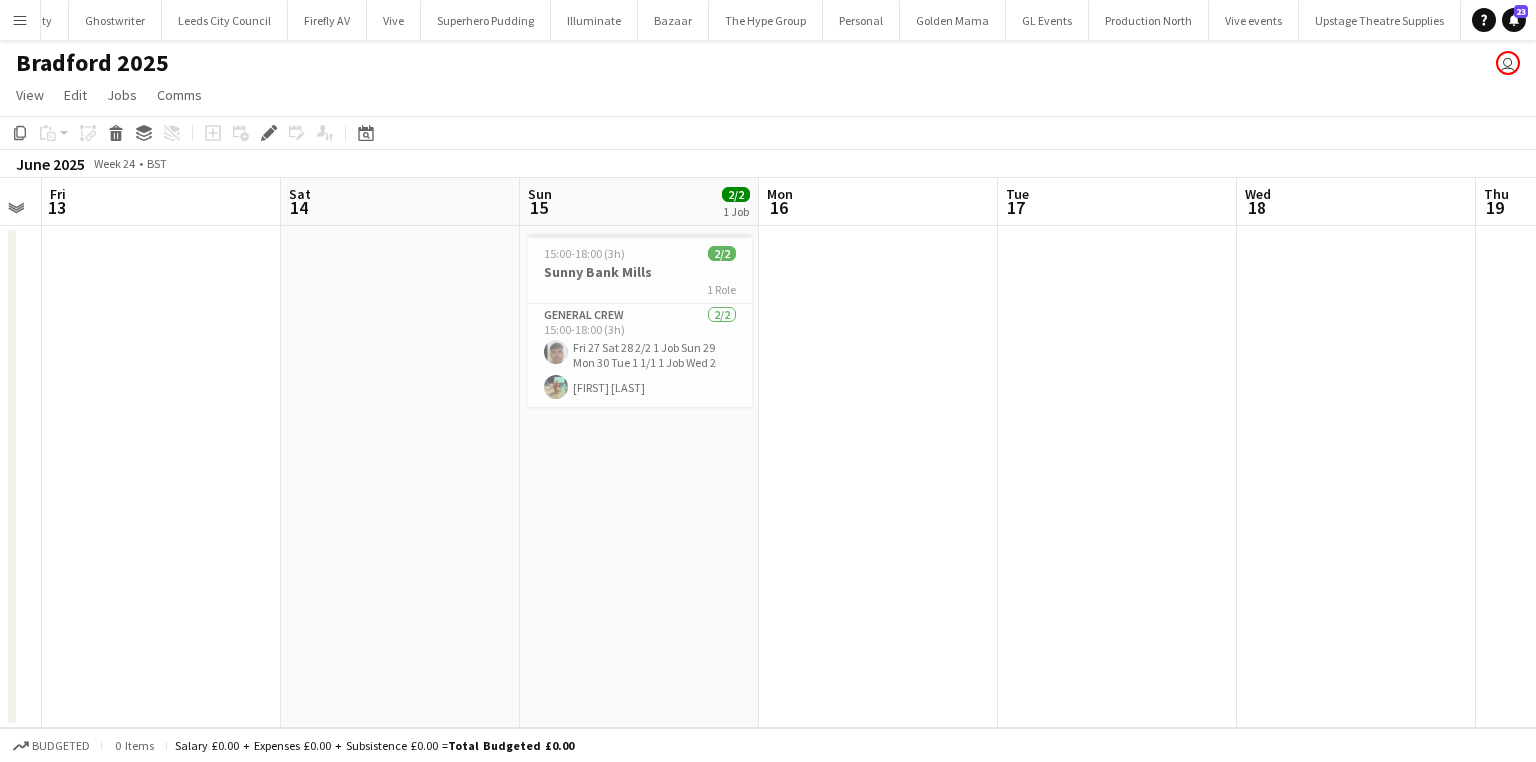 scroll, scrollTop: 0, scrollLeft: 576, axis: horizontal 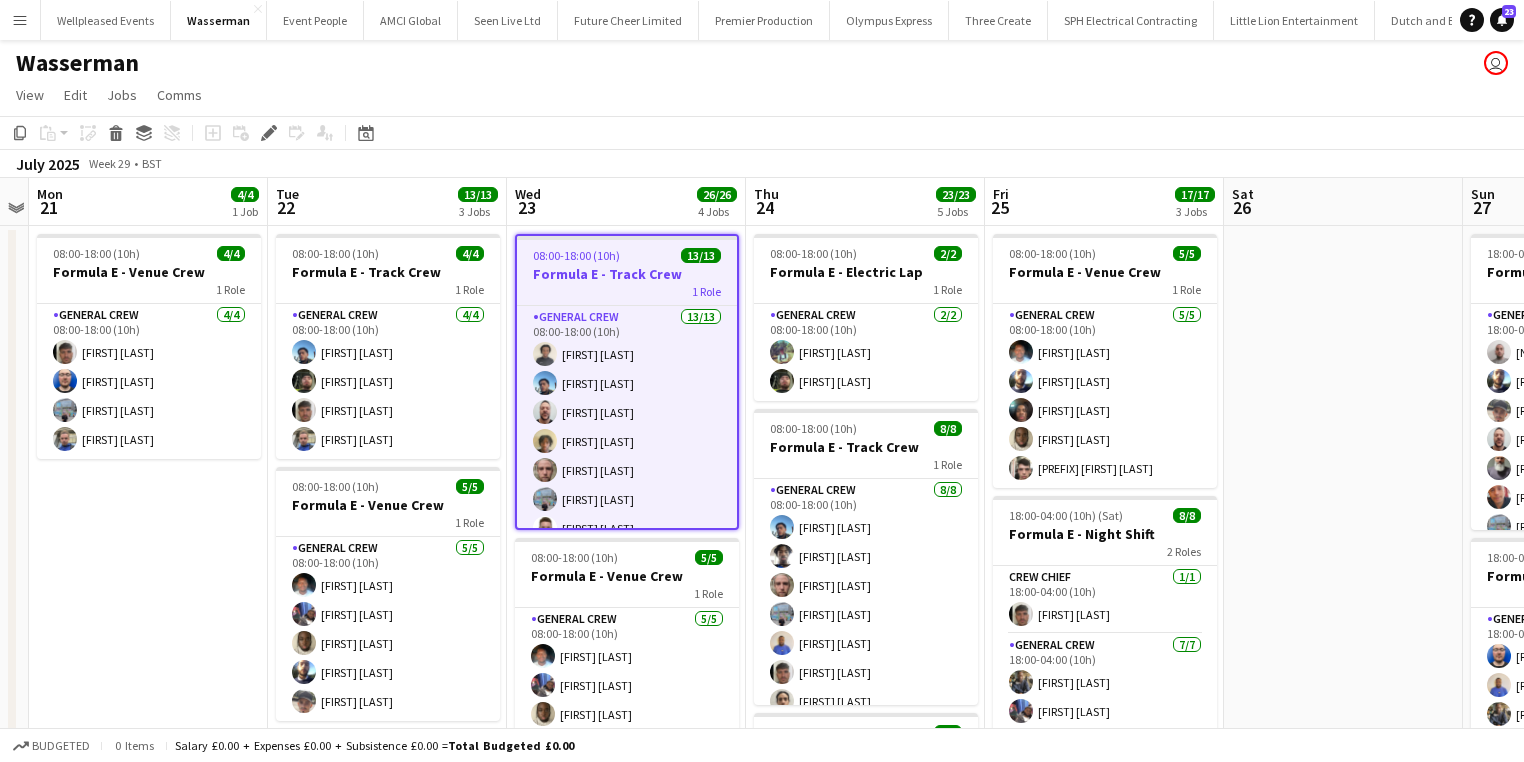 drag, startPoint x: 1041, startPoint y: 113, endPoint x: 983, endPoint y: 112, distance: 58.00862 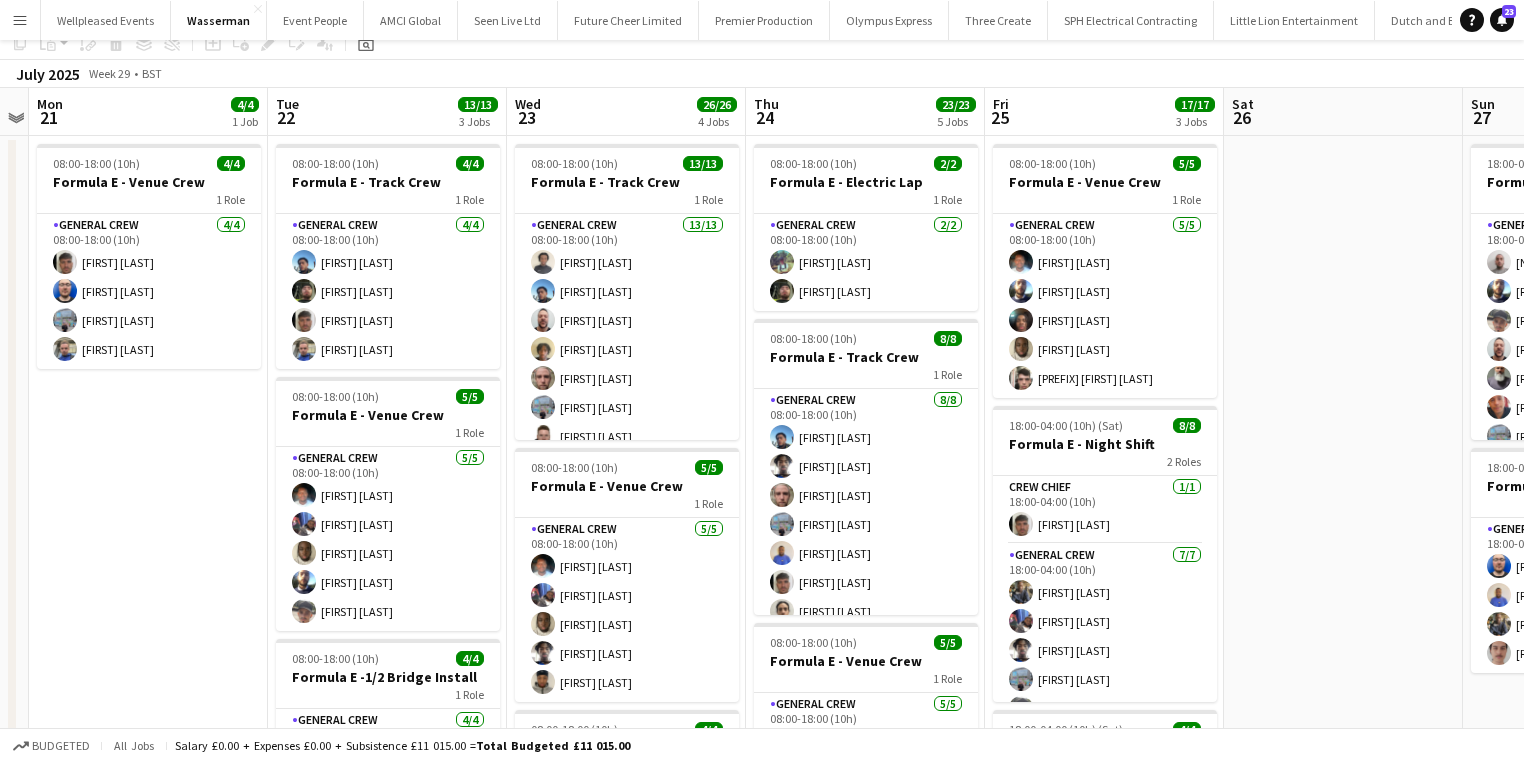 scroll, scrollTop: 0, scrollLeft: 0, axis: both 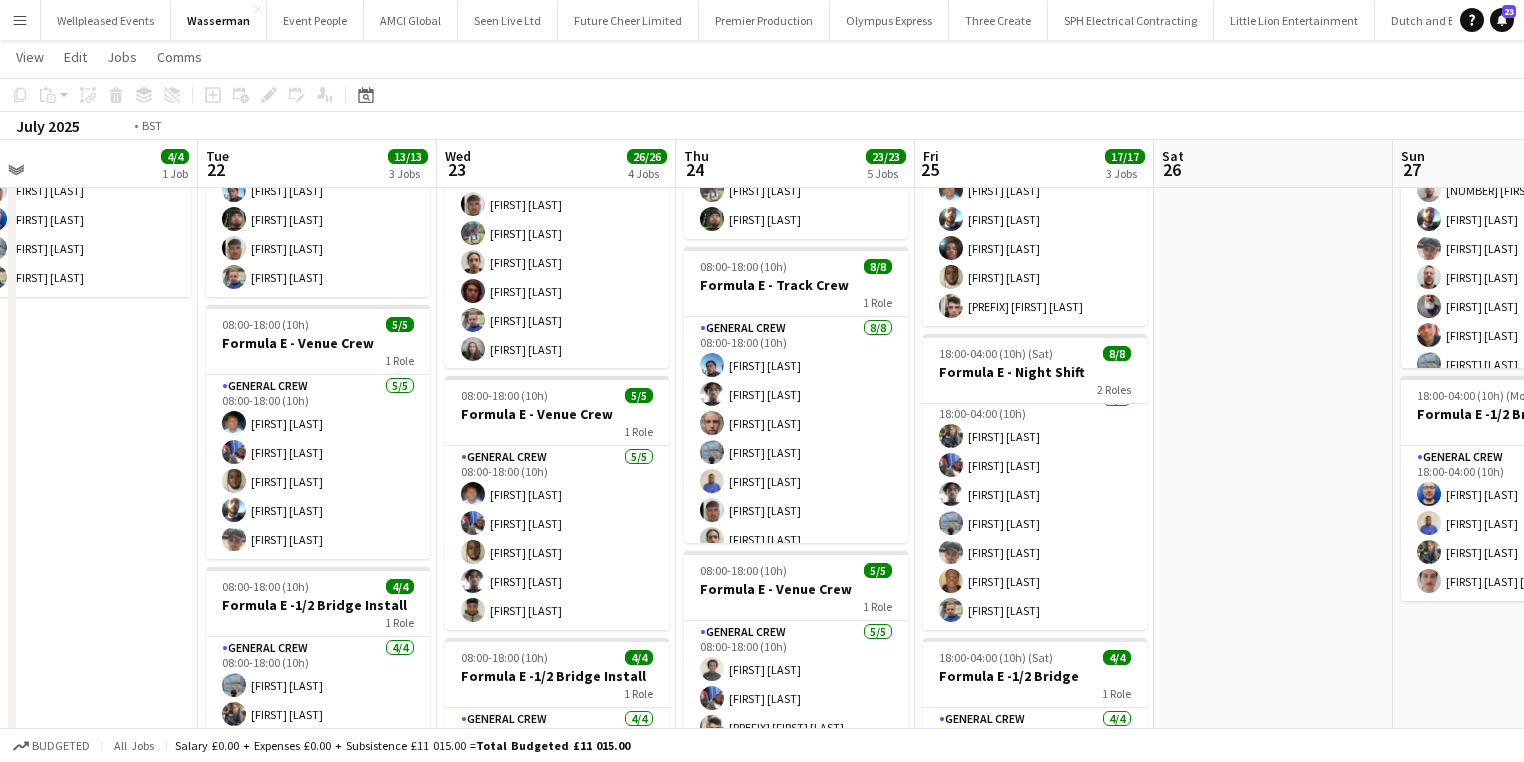 drag, startPoint x: 1248, startPoint y: 608, endPoint x: 1174, endPoint y: 600, distance: 74.431175 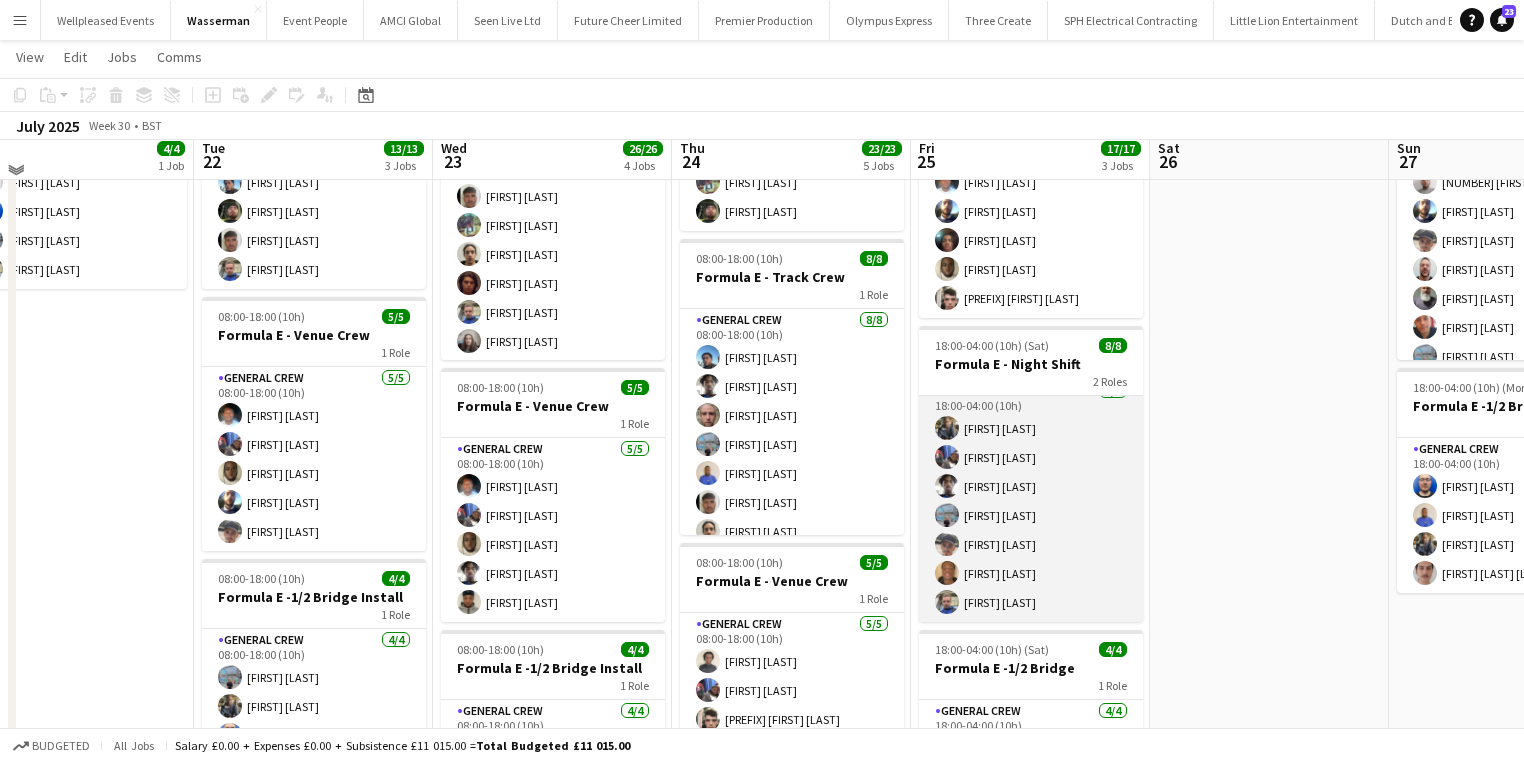 scroll, scrollTop: 160, scrollLeft: 0, axis: vertical 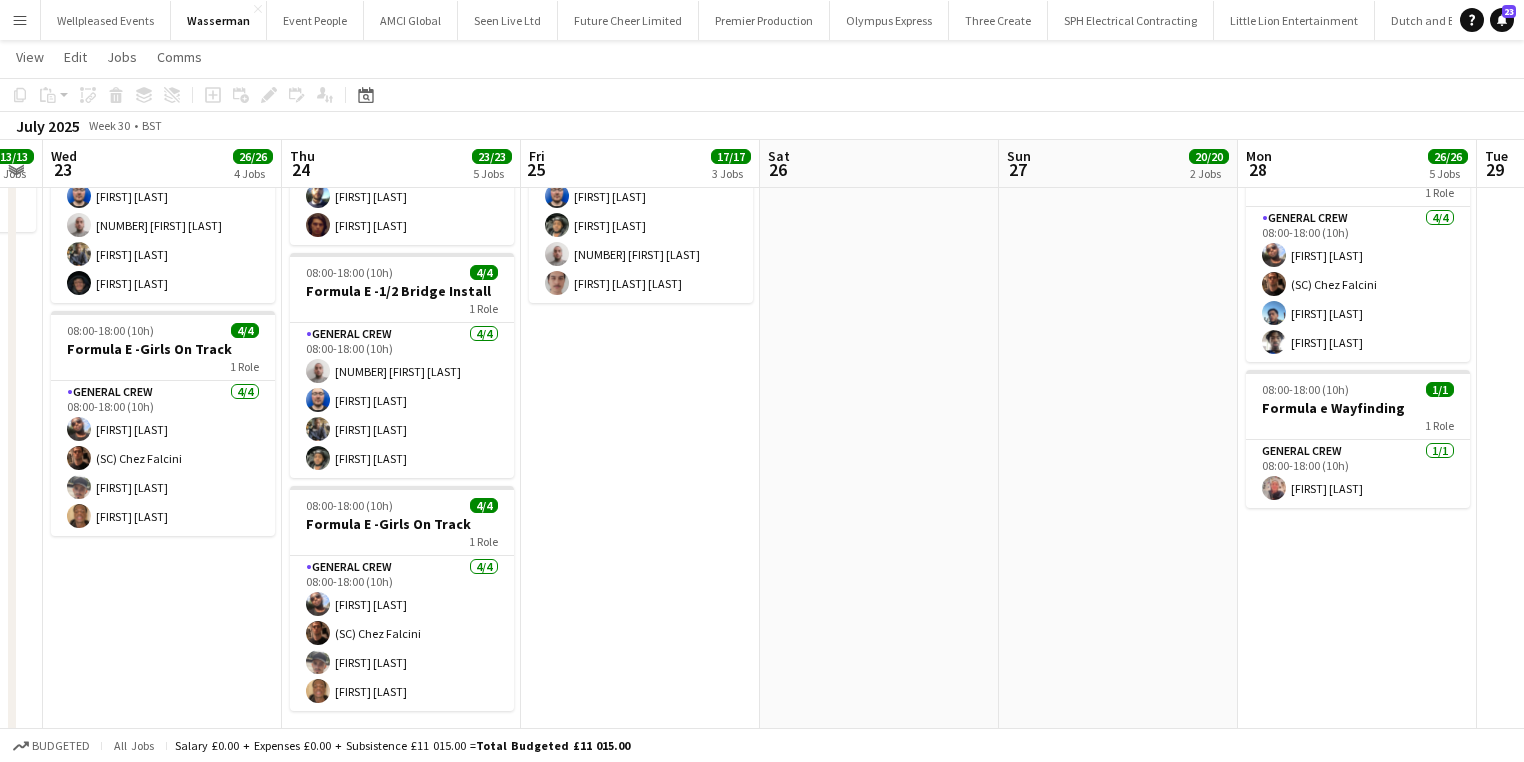 drag, startPoint x: 1231, startPoint y: 624, endPoint x: 815, endPoint y: 598, distance: 416.8117 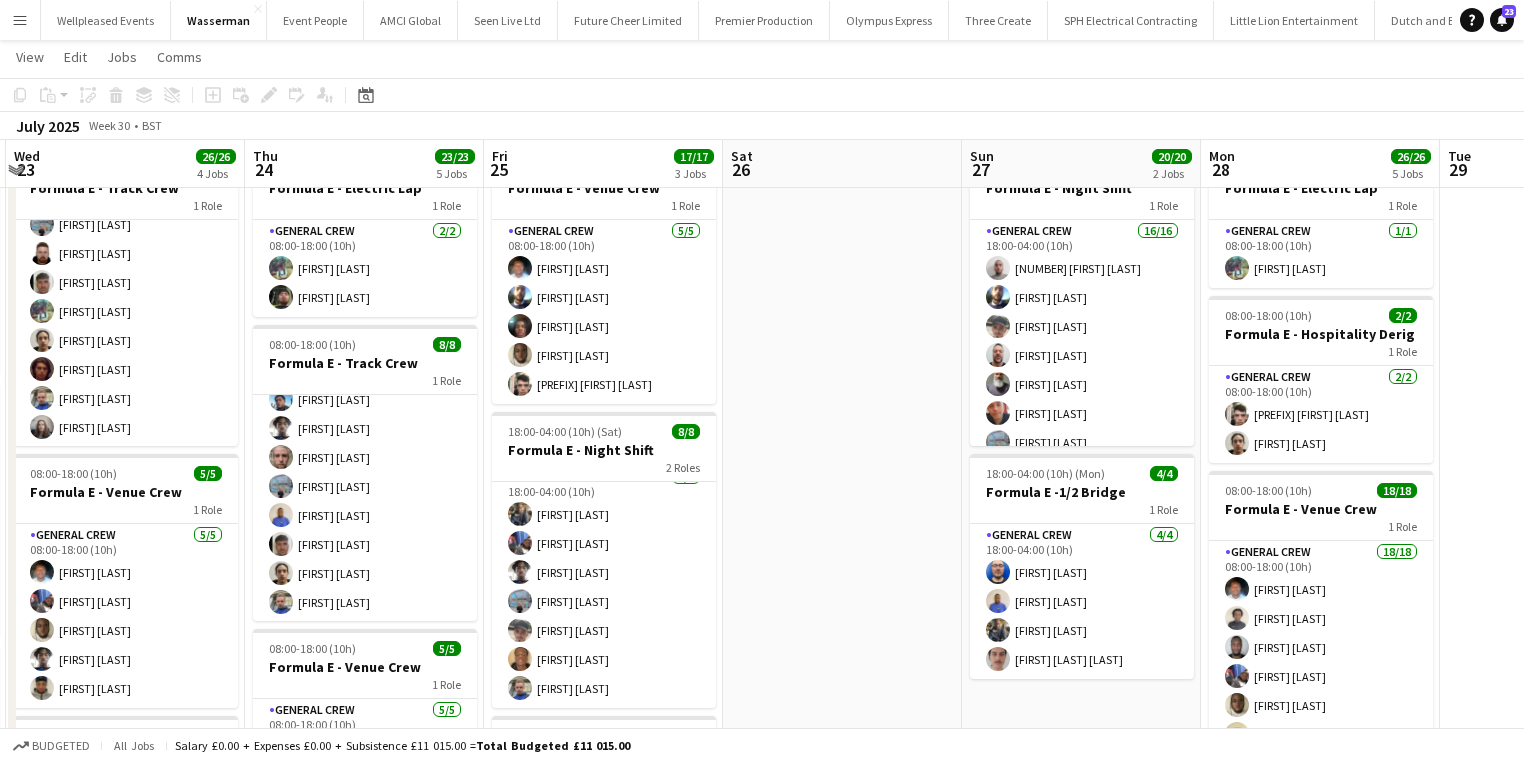 scroll, scrollTop: 80, scrollLeft: 0, axis: vertical 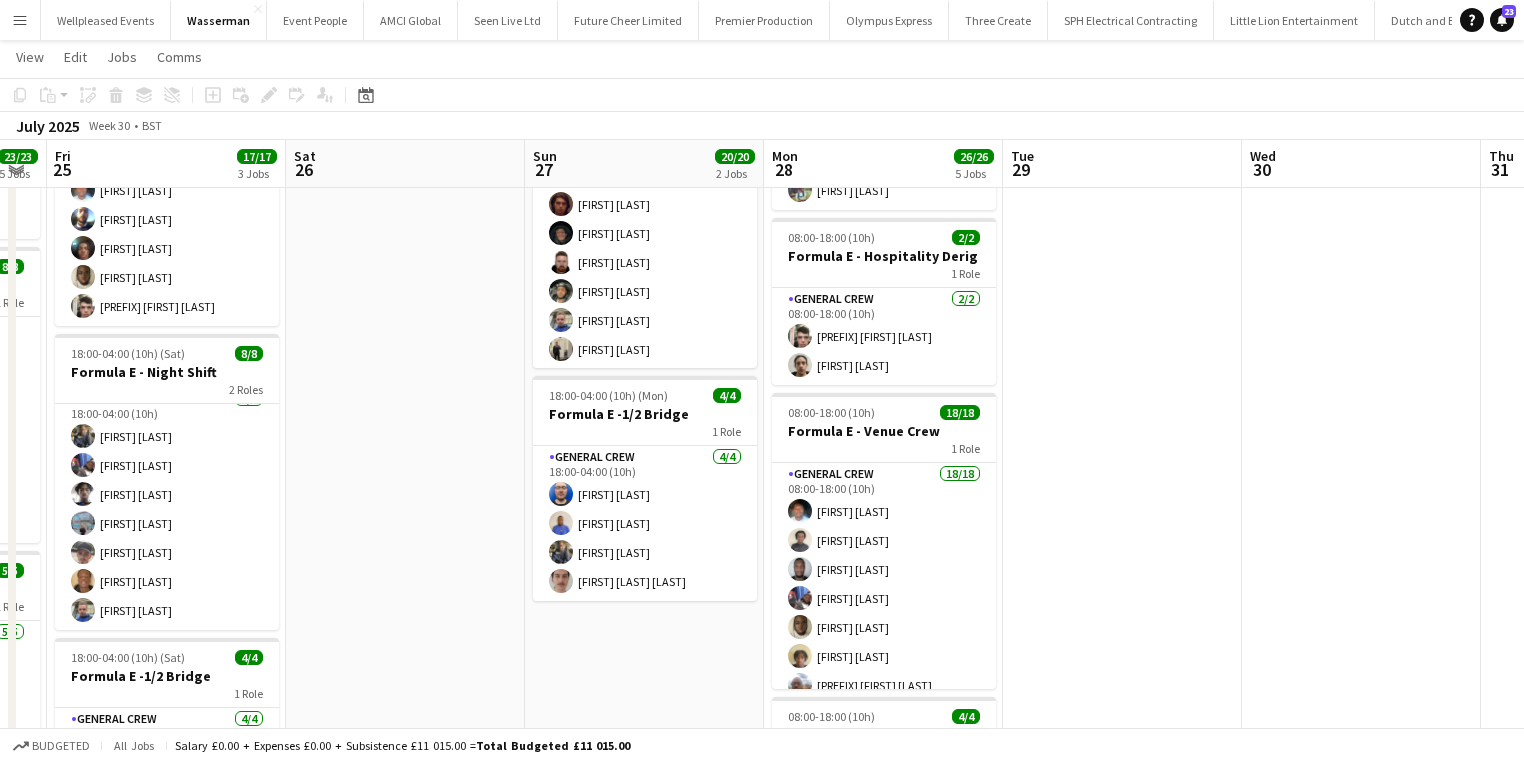 drag, startPoint x: 865, startPoint y: 418, endPoint x: 503, endPoint y: 467, distance: 365.30124 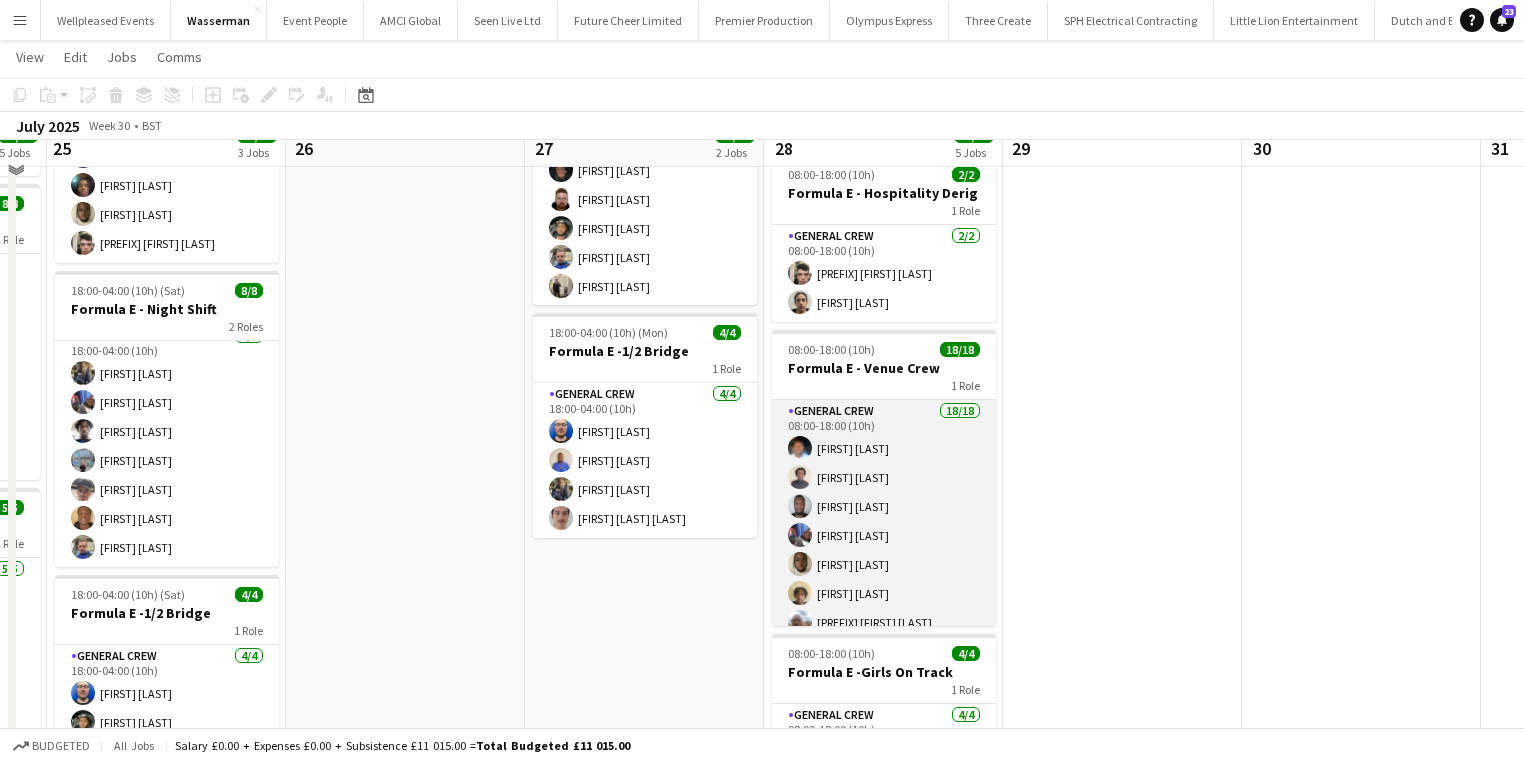 scroll, scrollTop: 240, scrollLeft: 0, axis: vertical 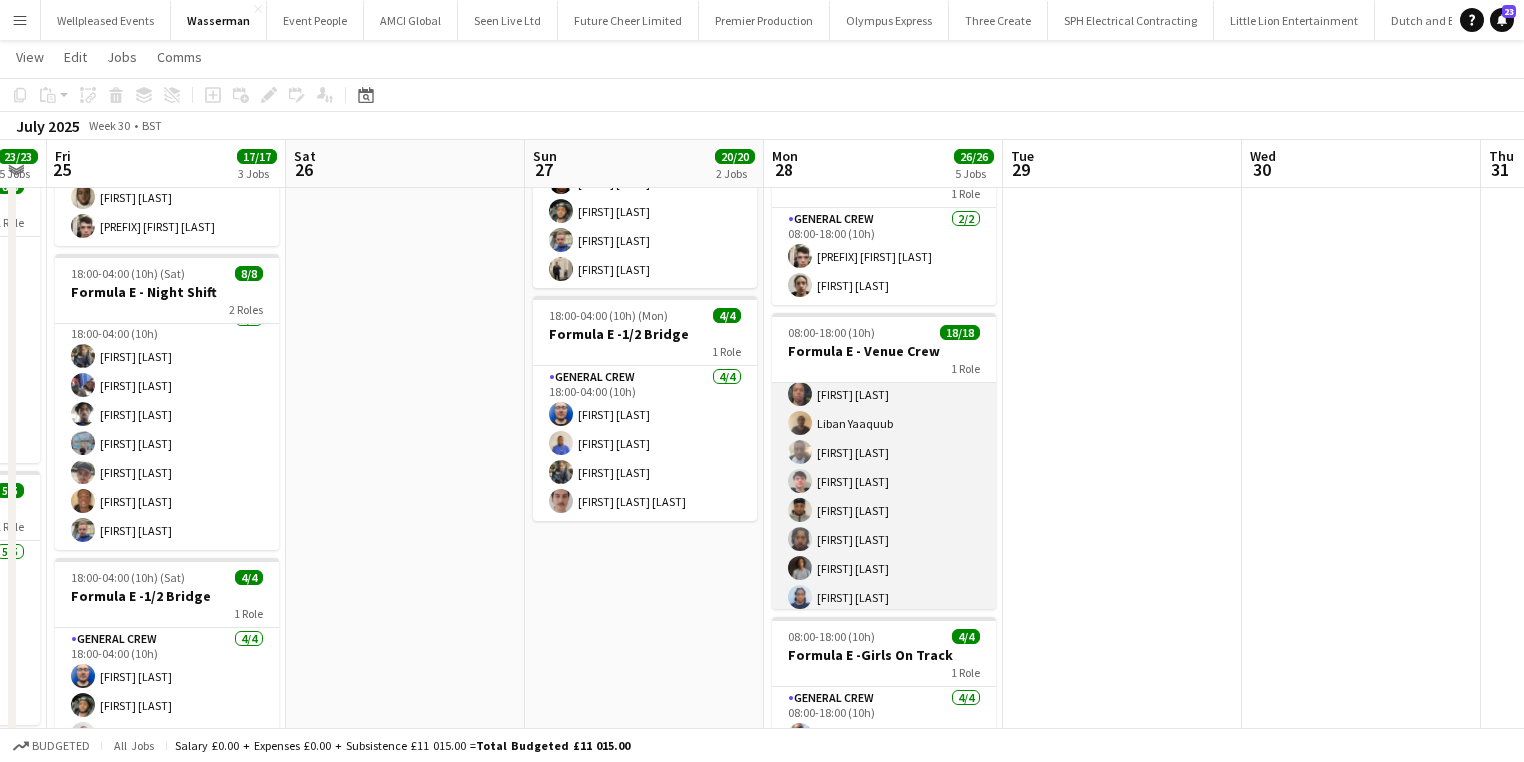 click on "General Crew   18/18   08:00-18:00 (10h)
[FIRST] [LAST] [FIRST] [LAST] [FIRST] [LAST] [FIRST] [LAST] [FIRST] [LAST] [FIRST] [LAST] [NUMBER] [FIRST] [LAST] [FIRST] [LAST] [FIRST] [LAST] [FIRST] [LAST] [FIRST] [LAST] [FIRST] [LAST] [FIRST] [LAST] [FIRST] [LAST] [FIRST] [LAST]" at bounding box center (884, 423) 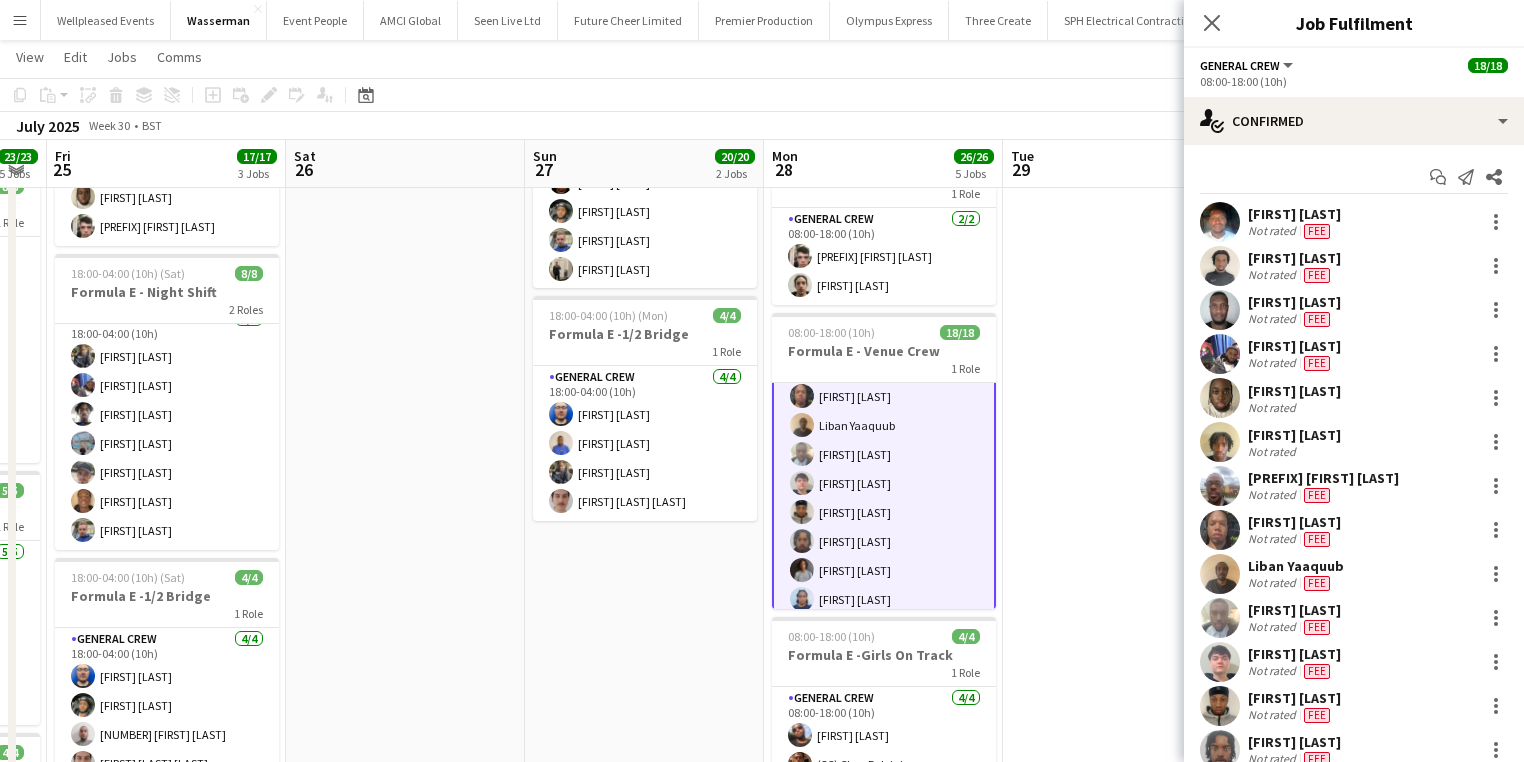 scroll, scrollTop: 241, scrollLeft: 0, axis: vertical 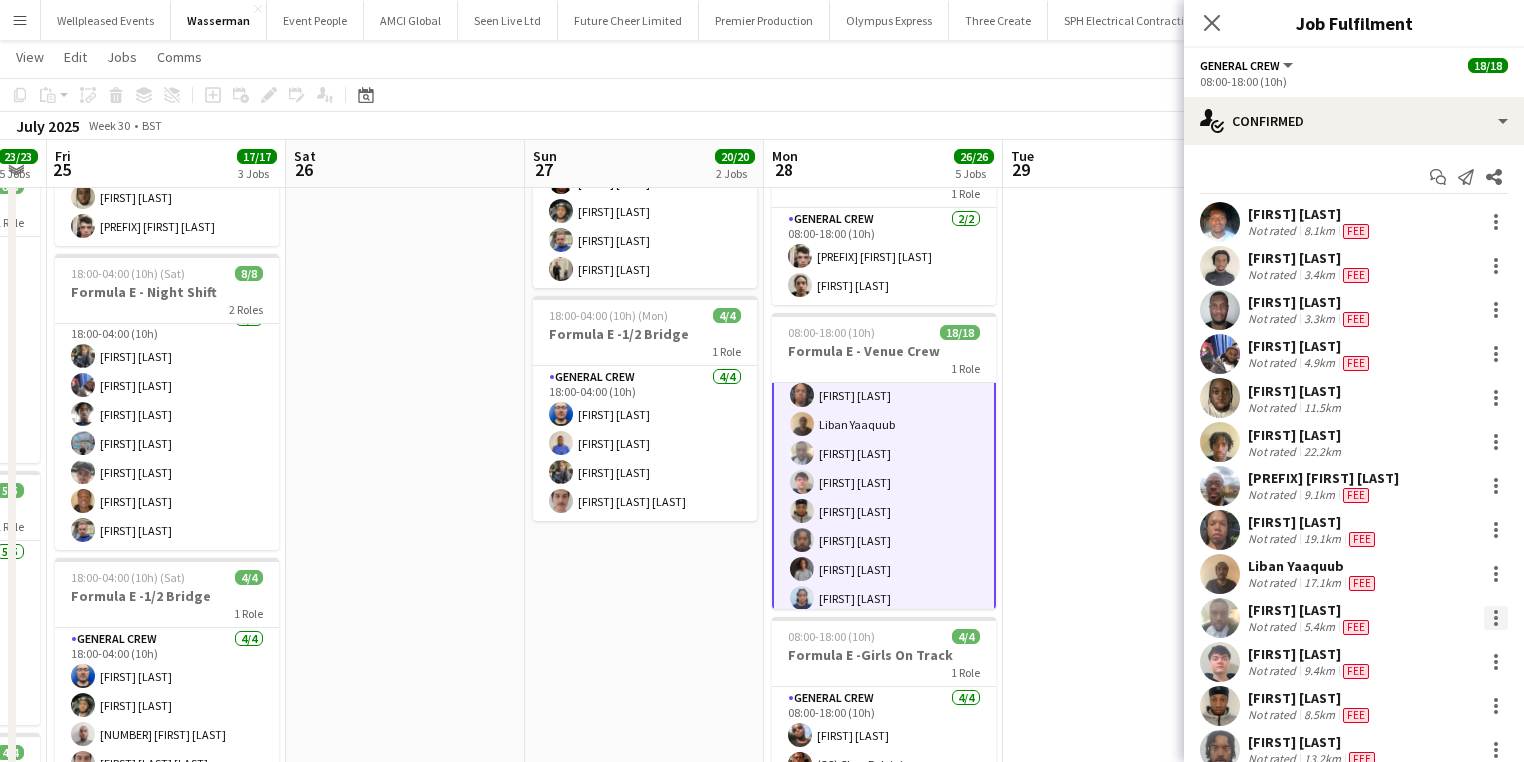 click at bounding box center (1496, 618) 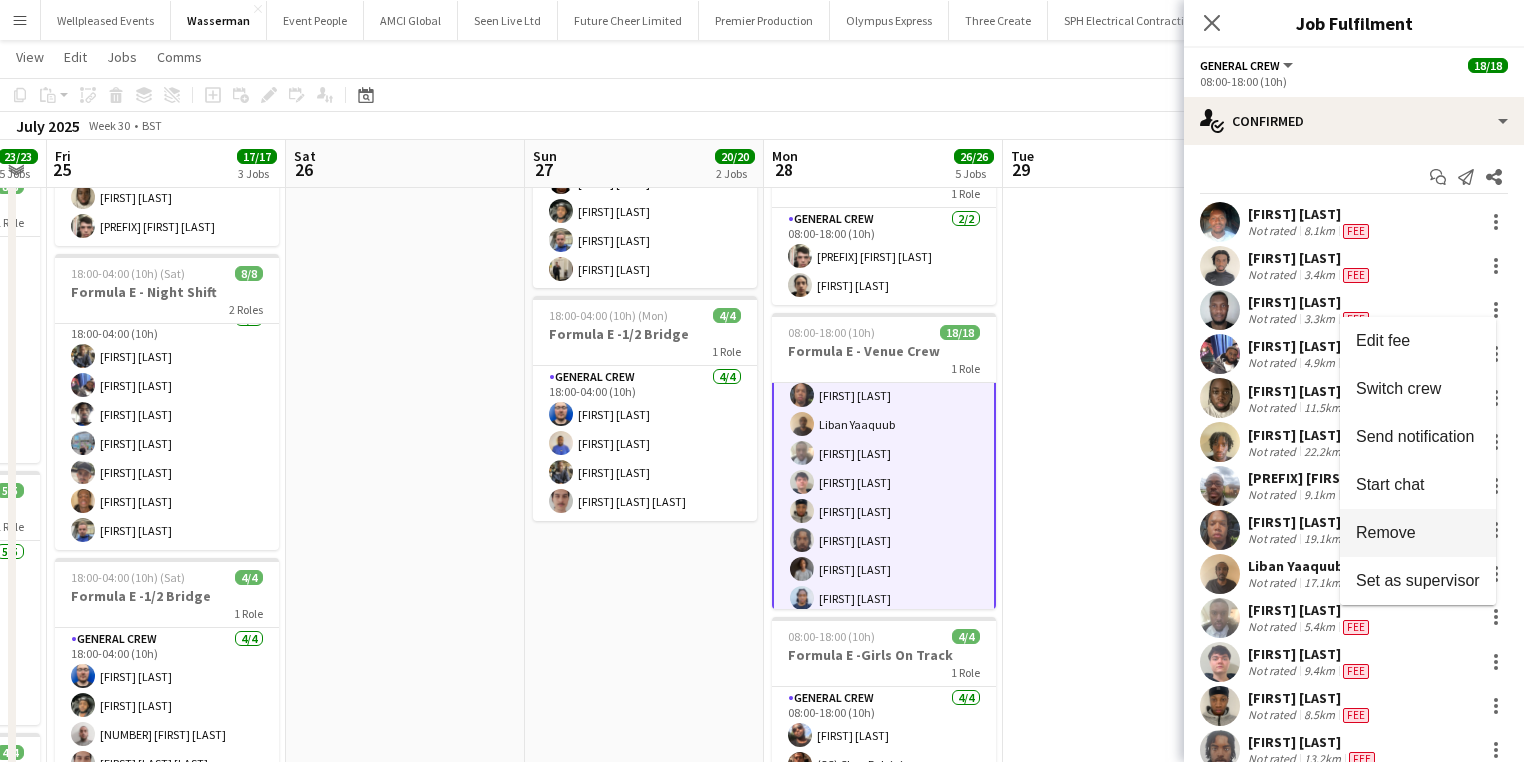 click on "Remove" at bounding box center [1386, 532] 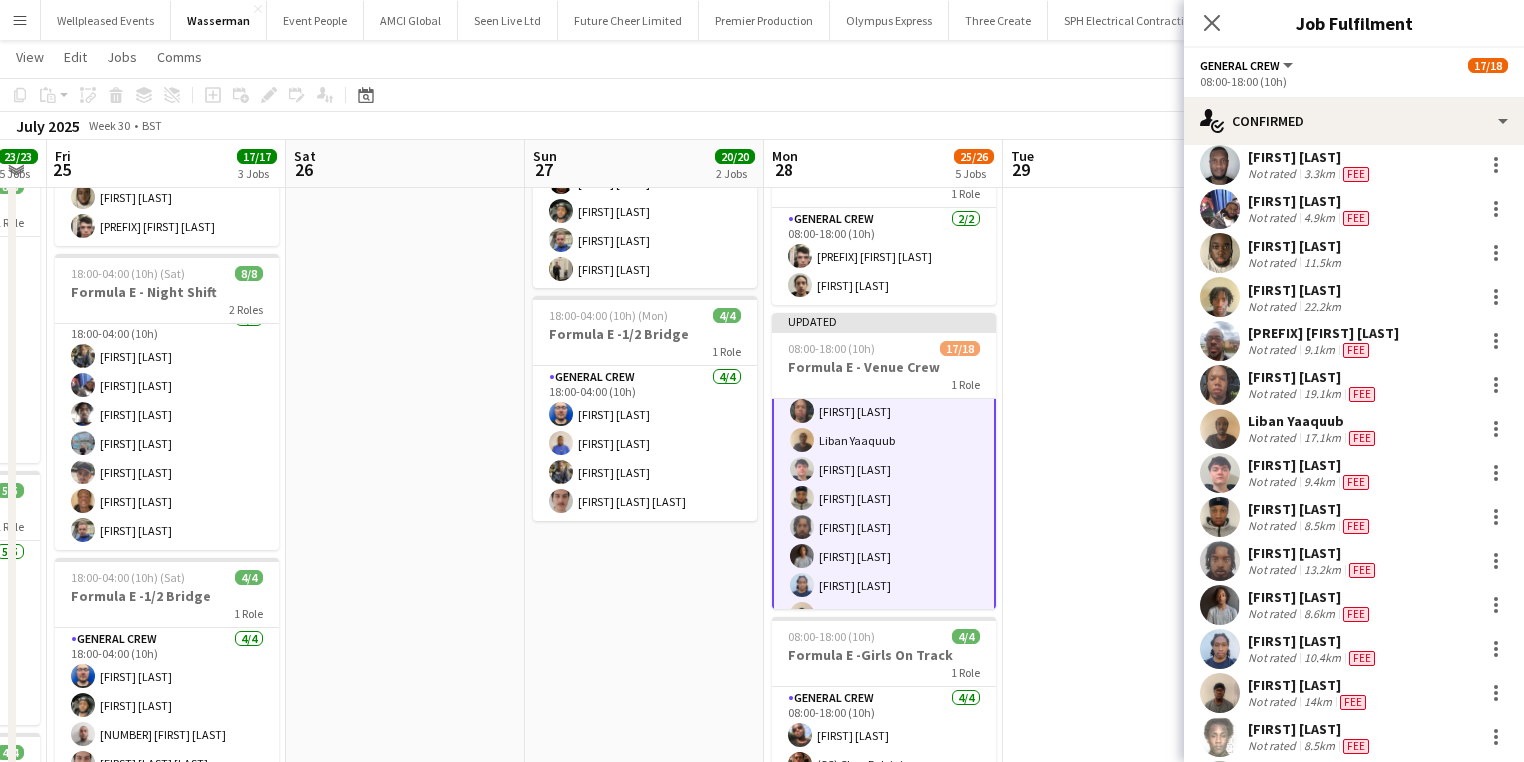 scroll, scrollTop: 285, scrollLeft: 0, axis: vertical 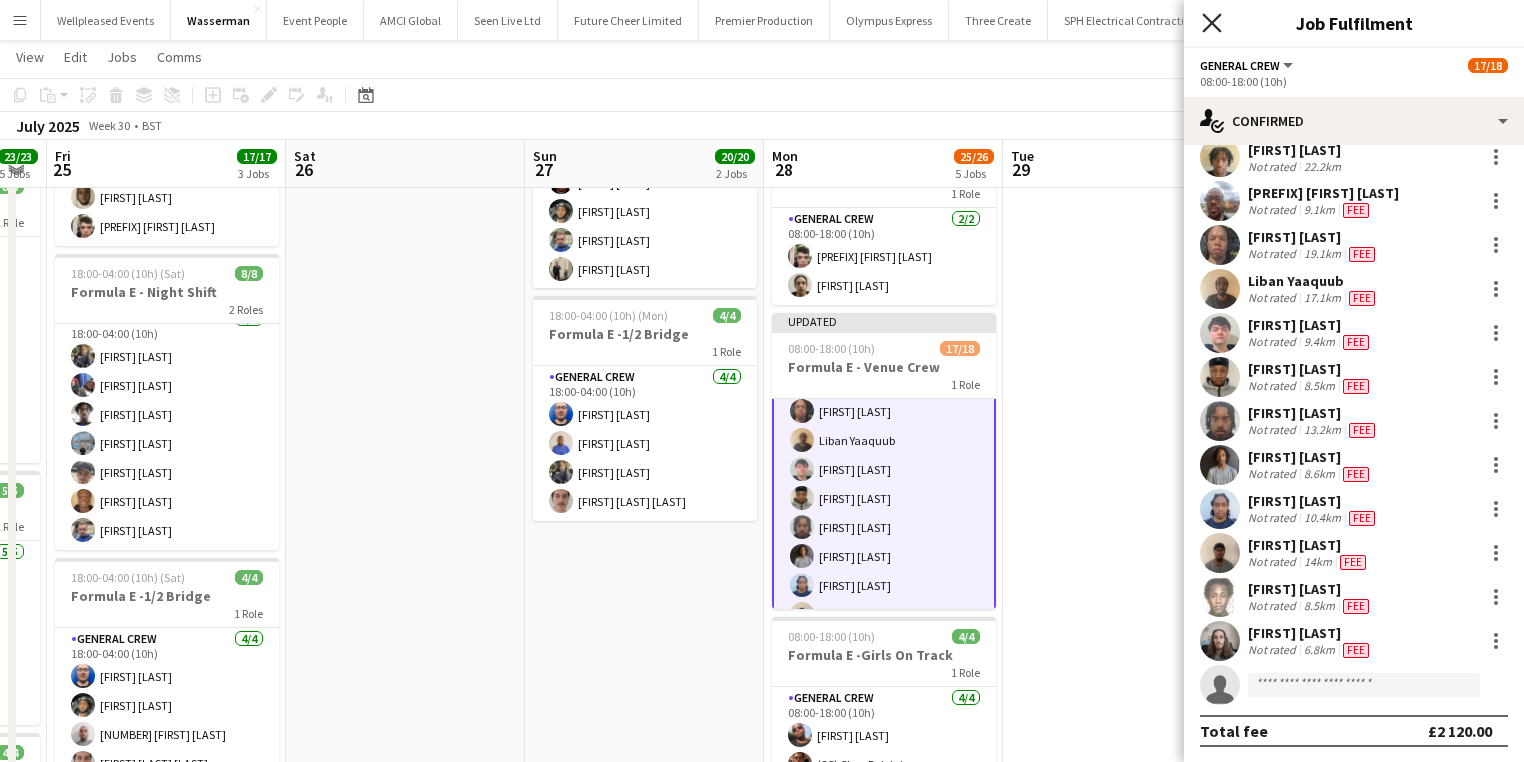click 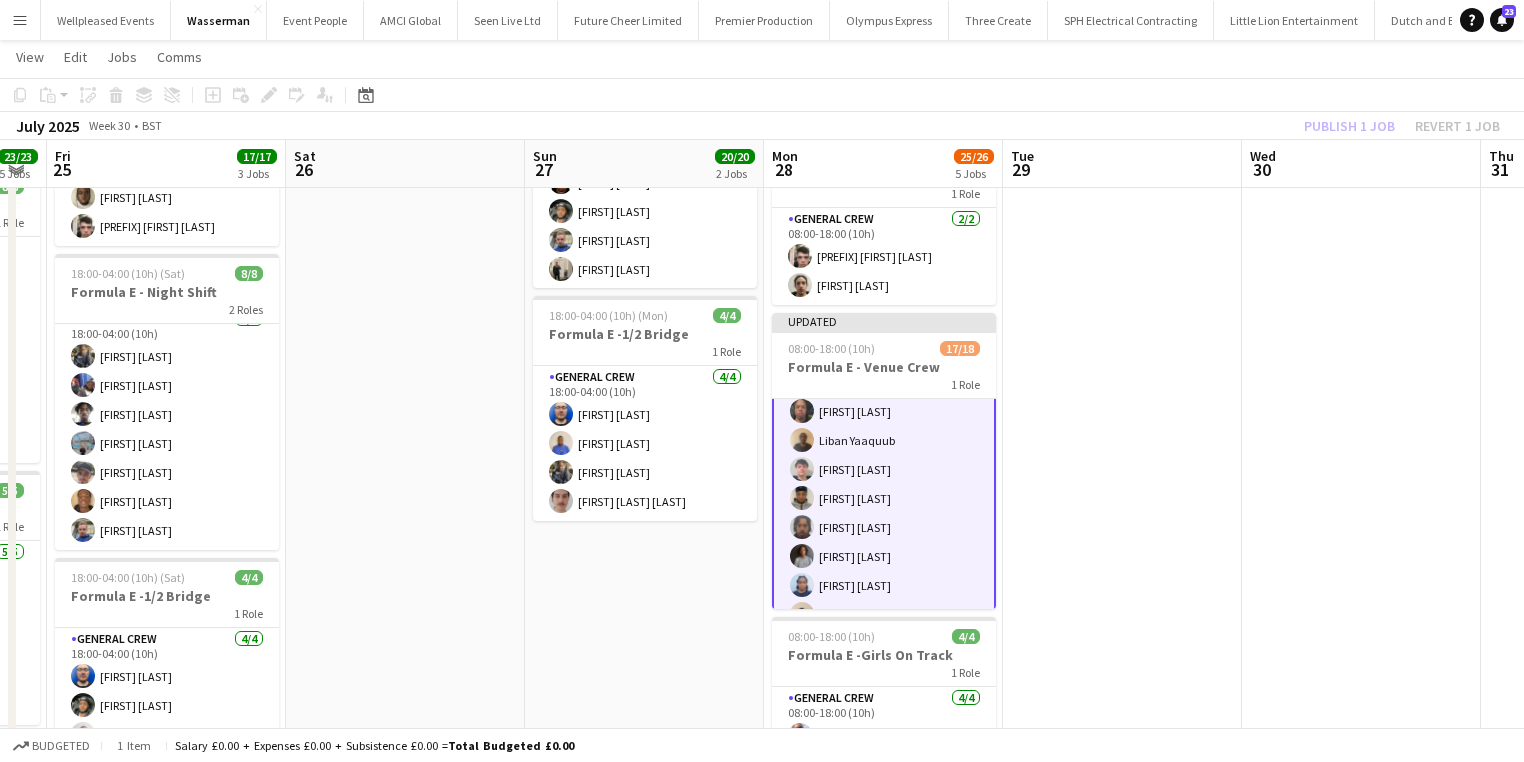 click on "Publish 1 job   Revert 1 job" 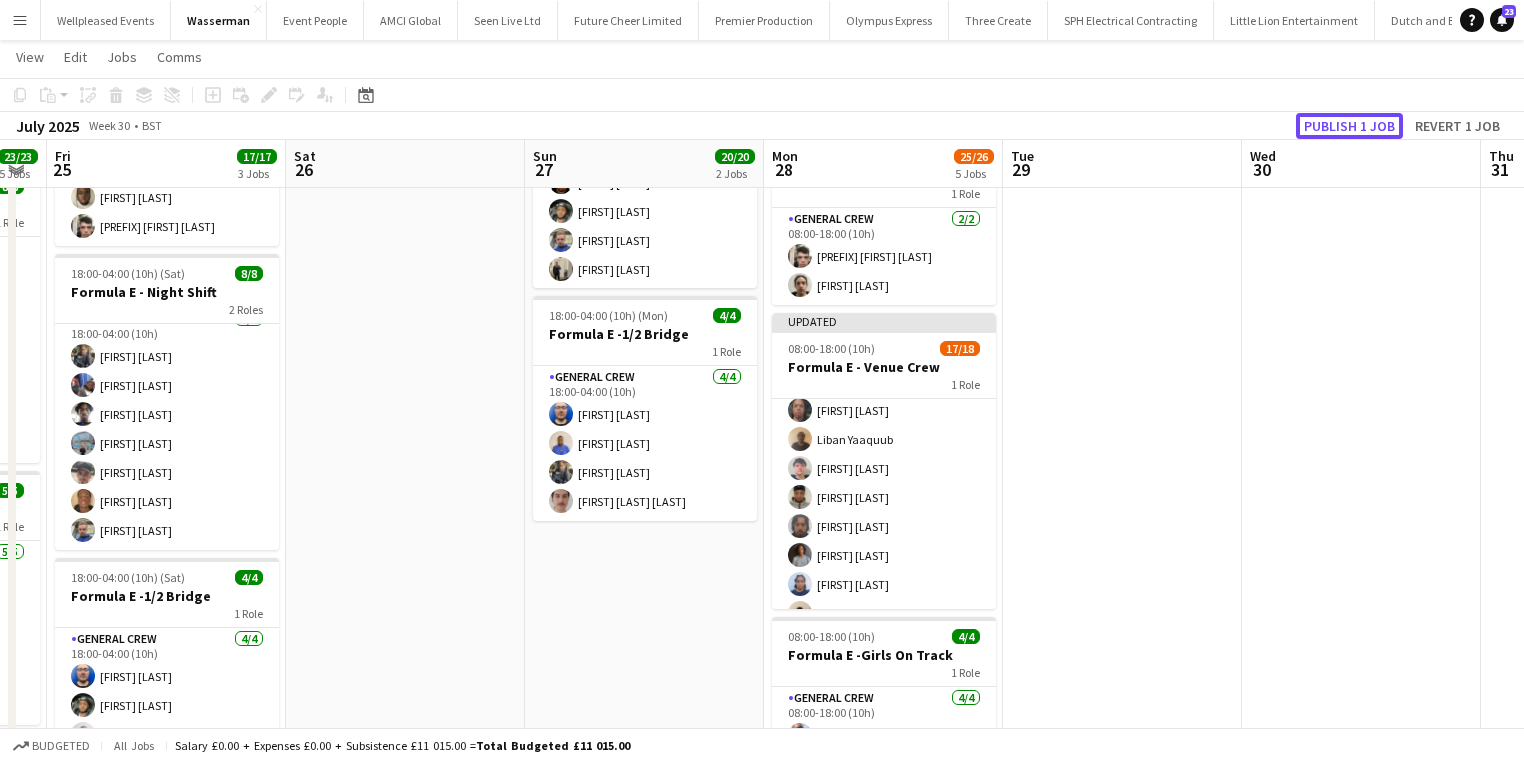 click on "Publish 1 job" 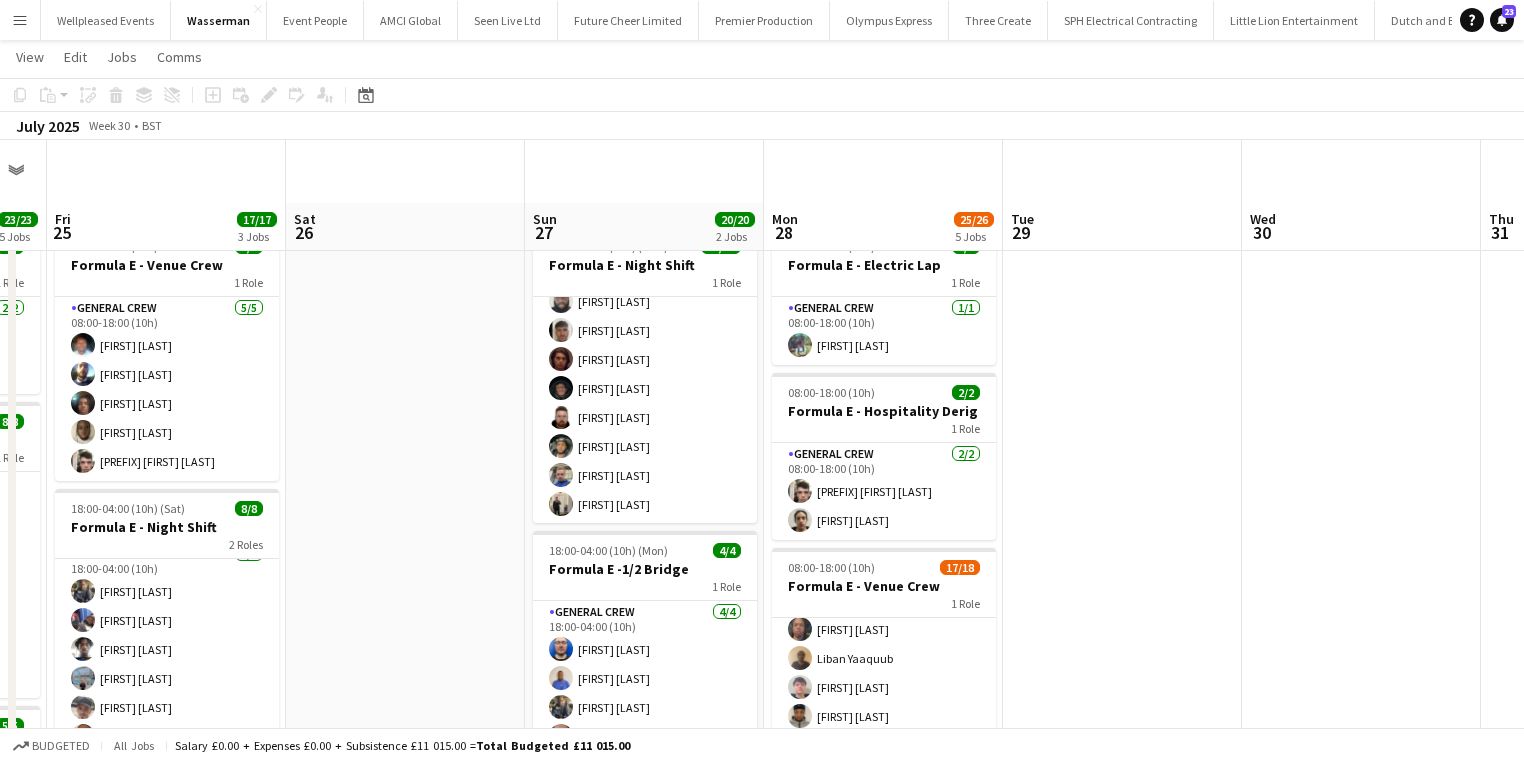scroll, scrollTop: 0, scrollLeft: 0, axis: both 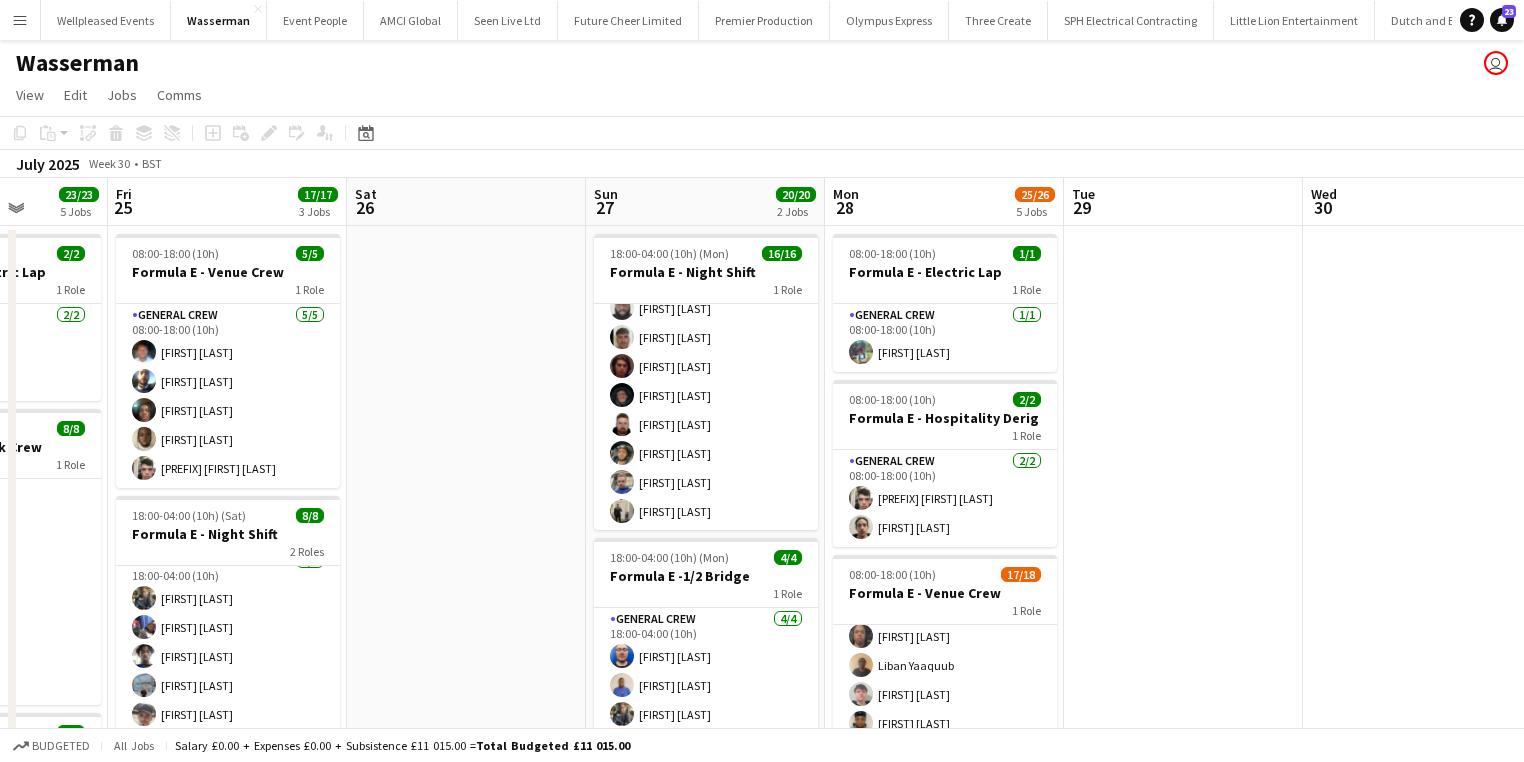 drag, startPoint x: 403, startPoint y: 562, endPoint x: 464, endPoint y: 558, distance: 61.13101 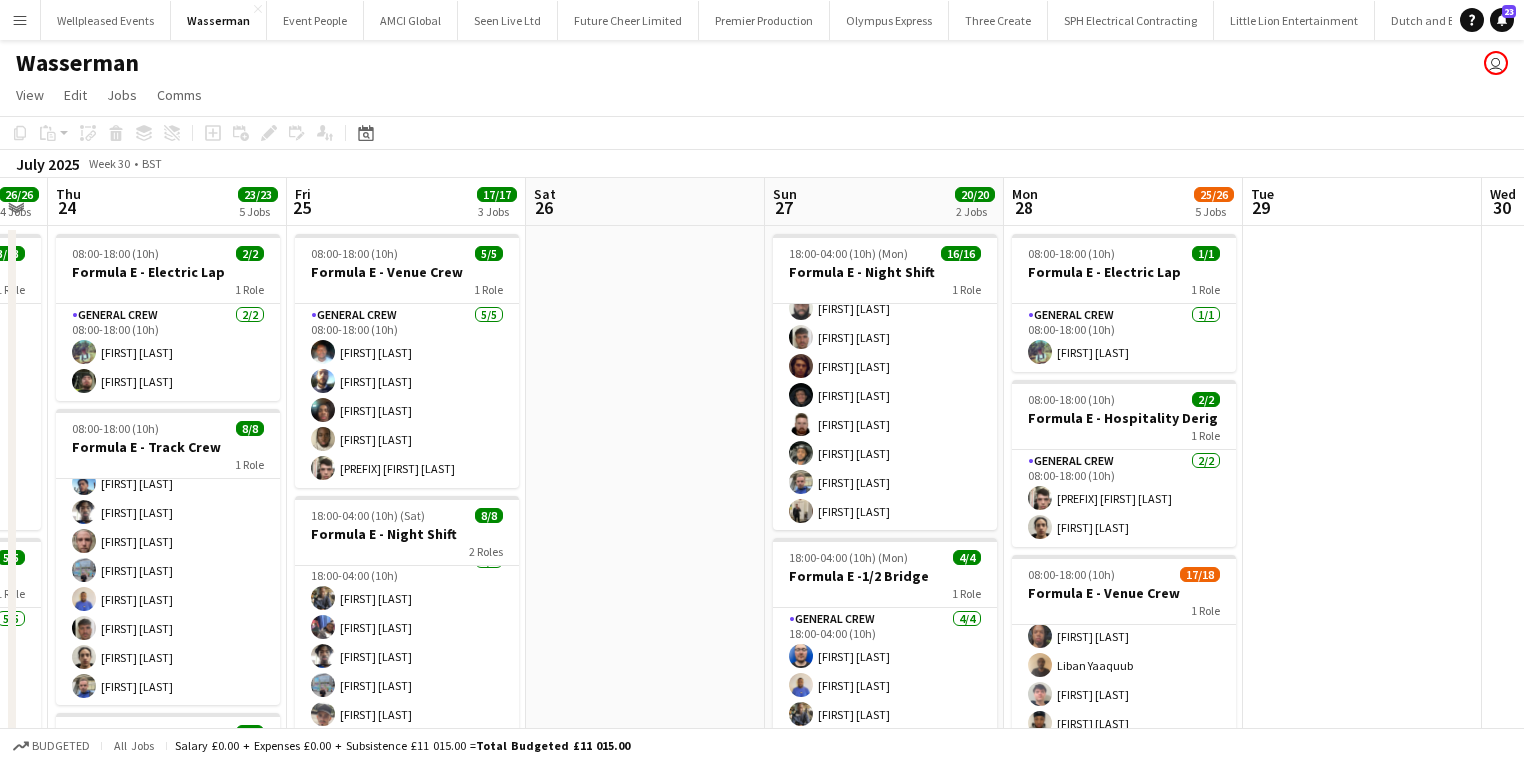 drag, startPoint x: 432, startPoint y: 532, endPoint x: 587, endPoint y: 526, distance: 155.11609 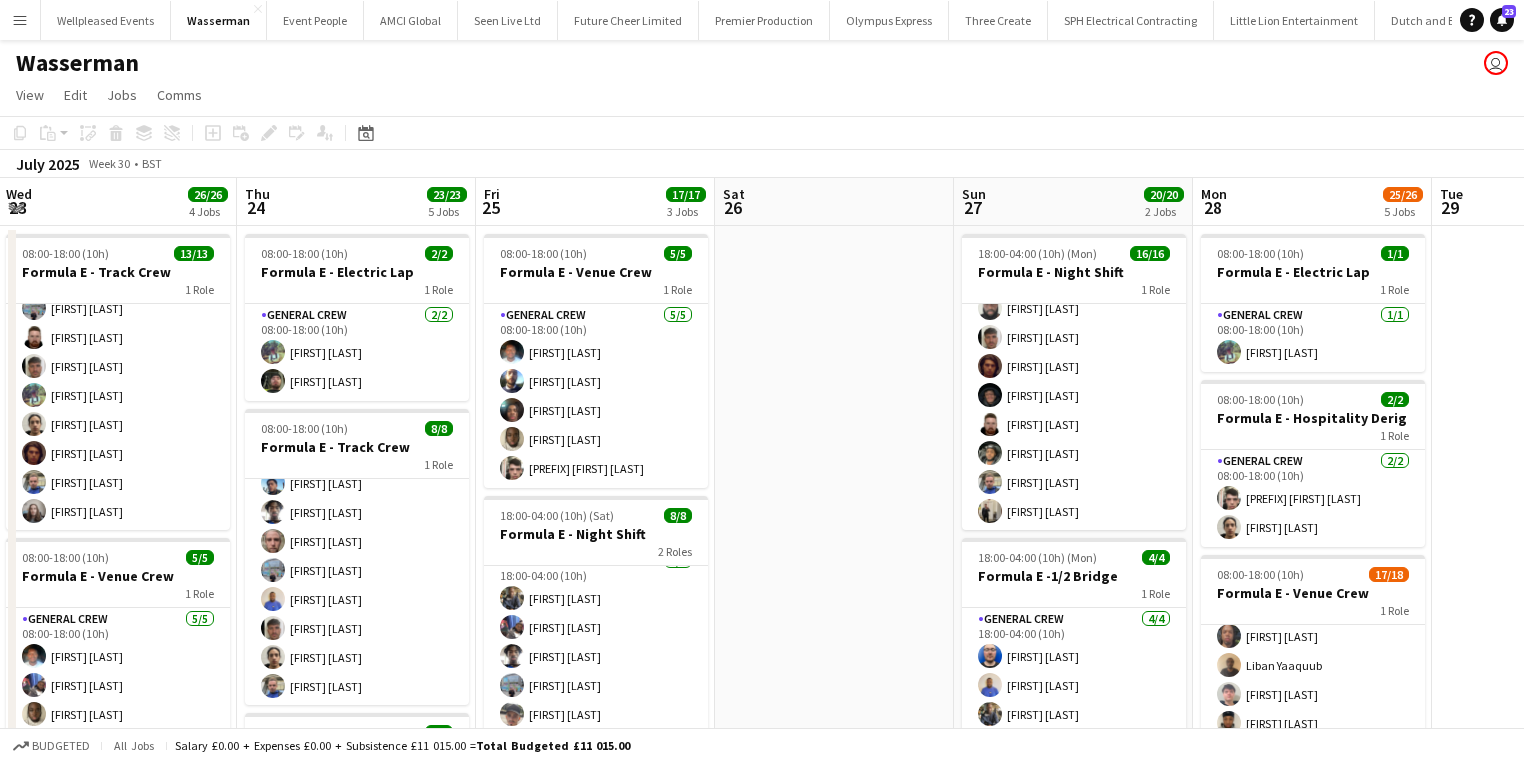 drag, startPoint x: 587, startPoint y: 525, endPoint x: 777, endPoint y: 499, distance: 191.77069 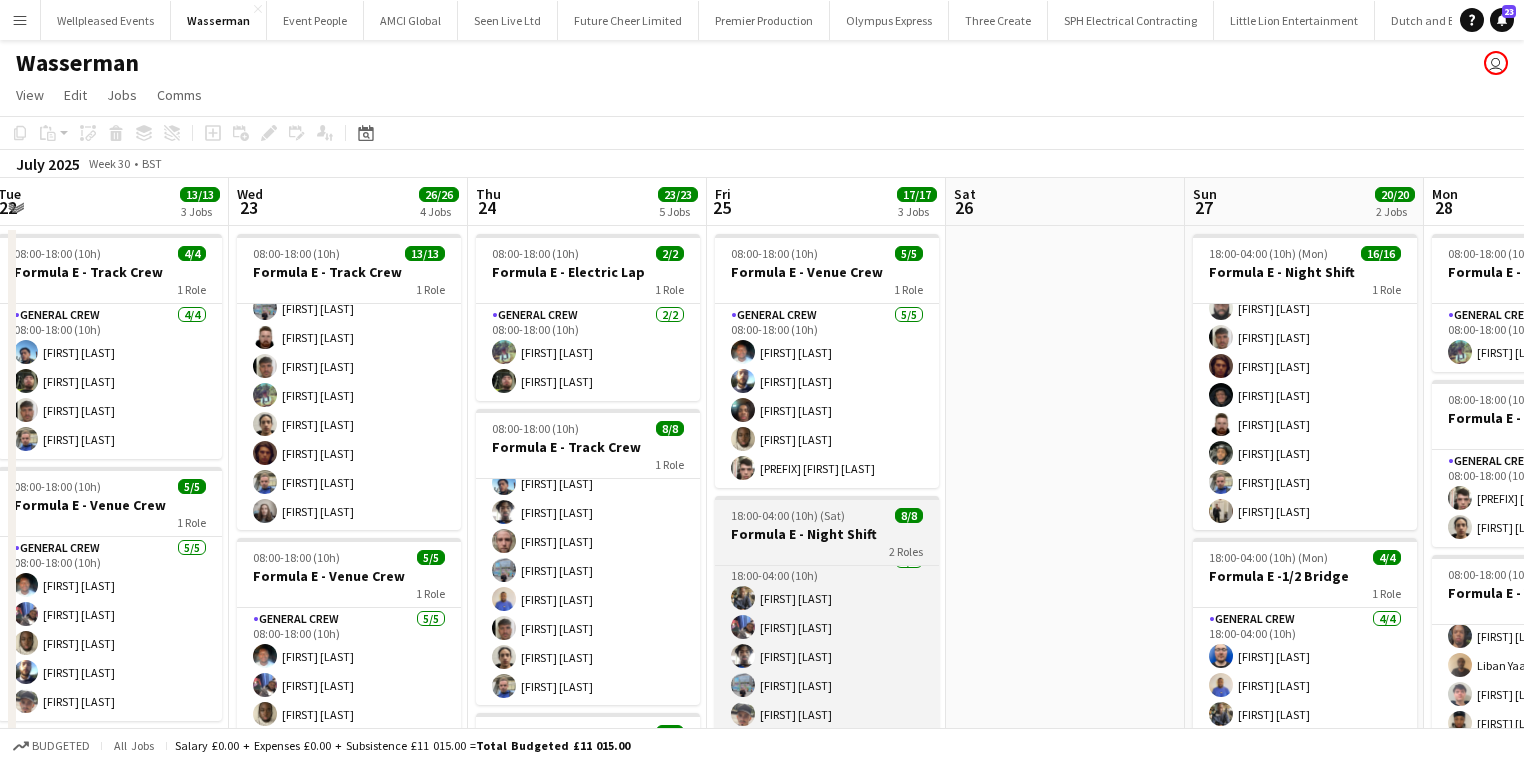 drag, startPoint x: 733, startPoint y: 504, endPoint x: 855, endPoint y: 502, distance: 122.016396 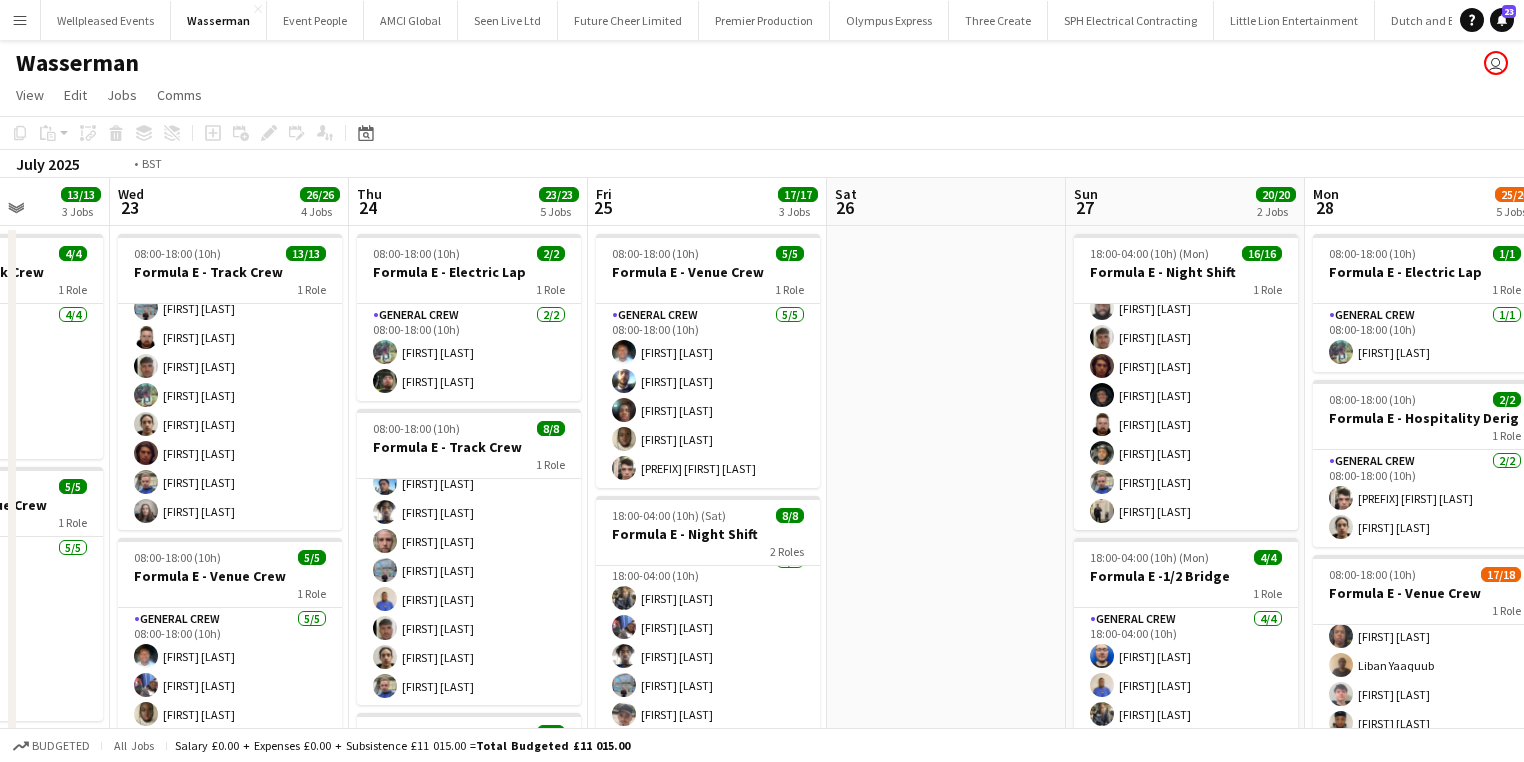 scroll, scrollTop: 0, scrollLeft: 471, axis: horizontal 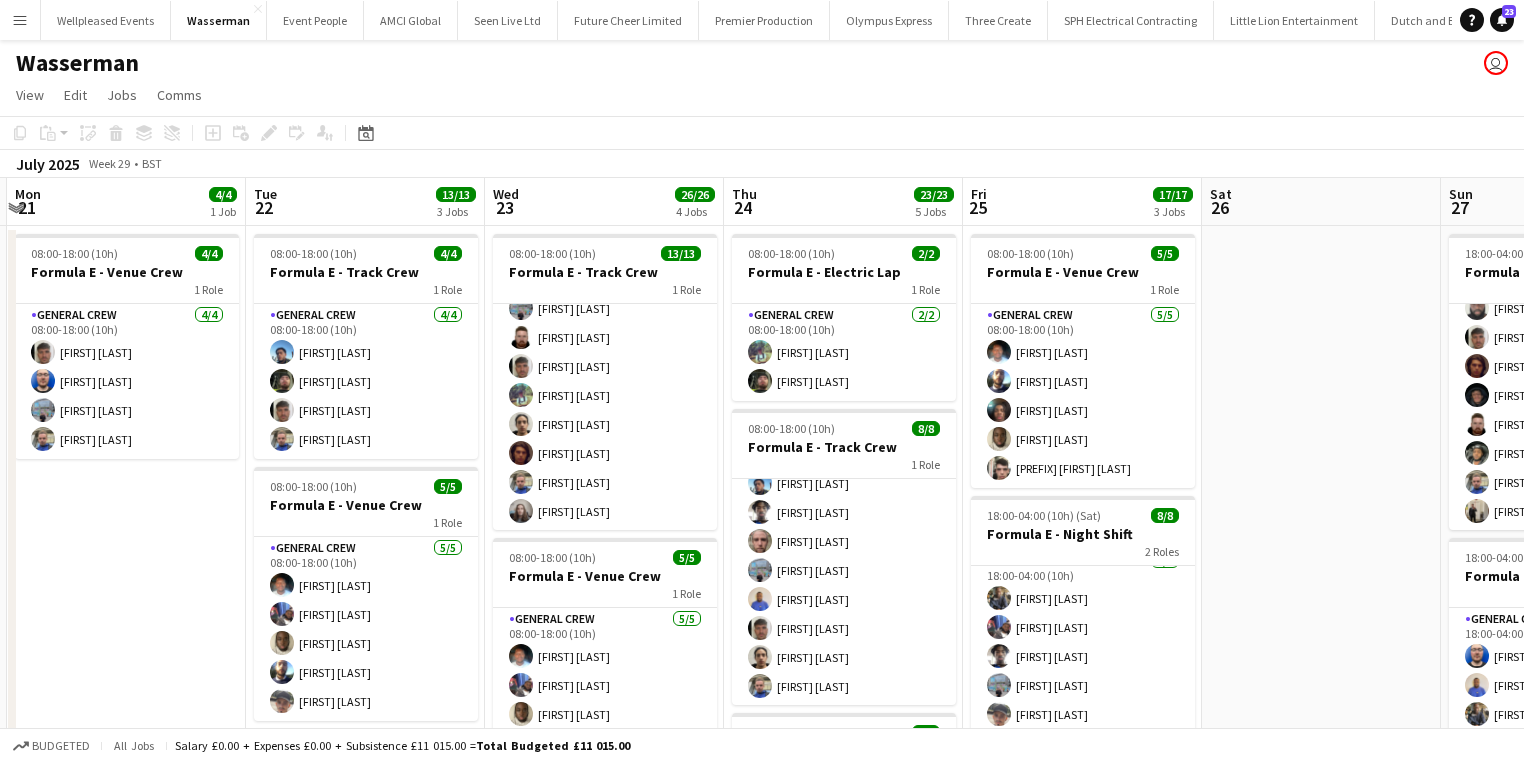 drag, startPoint x: 350, startPoint y: 521, endPoint x: 616, endPoint y: 516, distance: 266.047 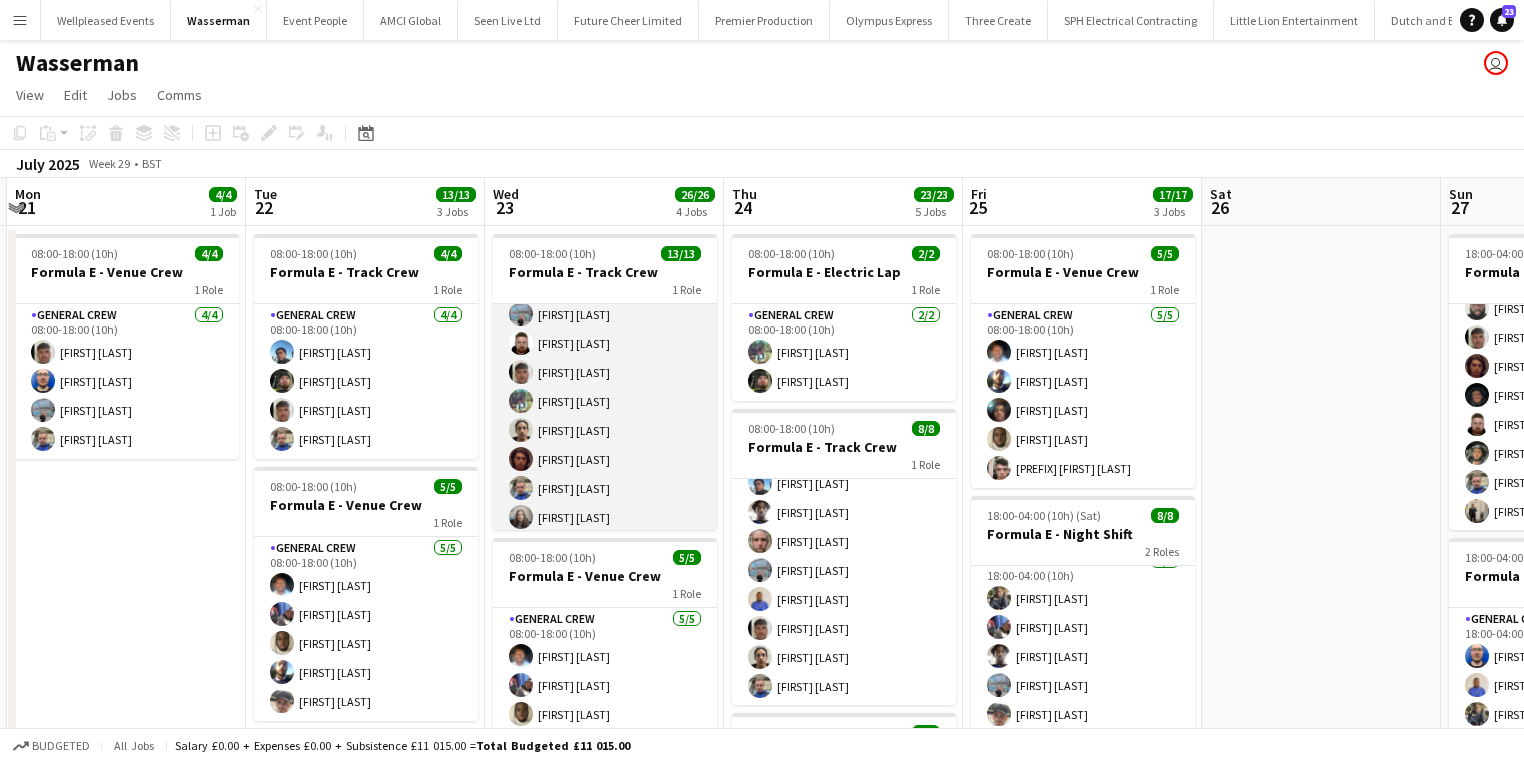 scroll, scrollTop: 189, scrollLeft: 0, axis: vertical 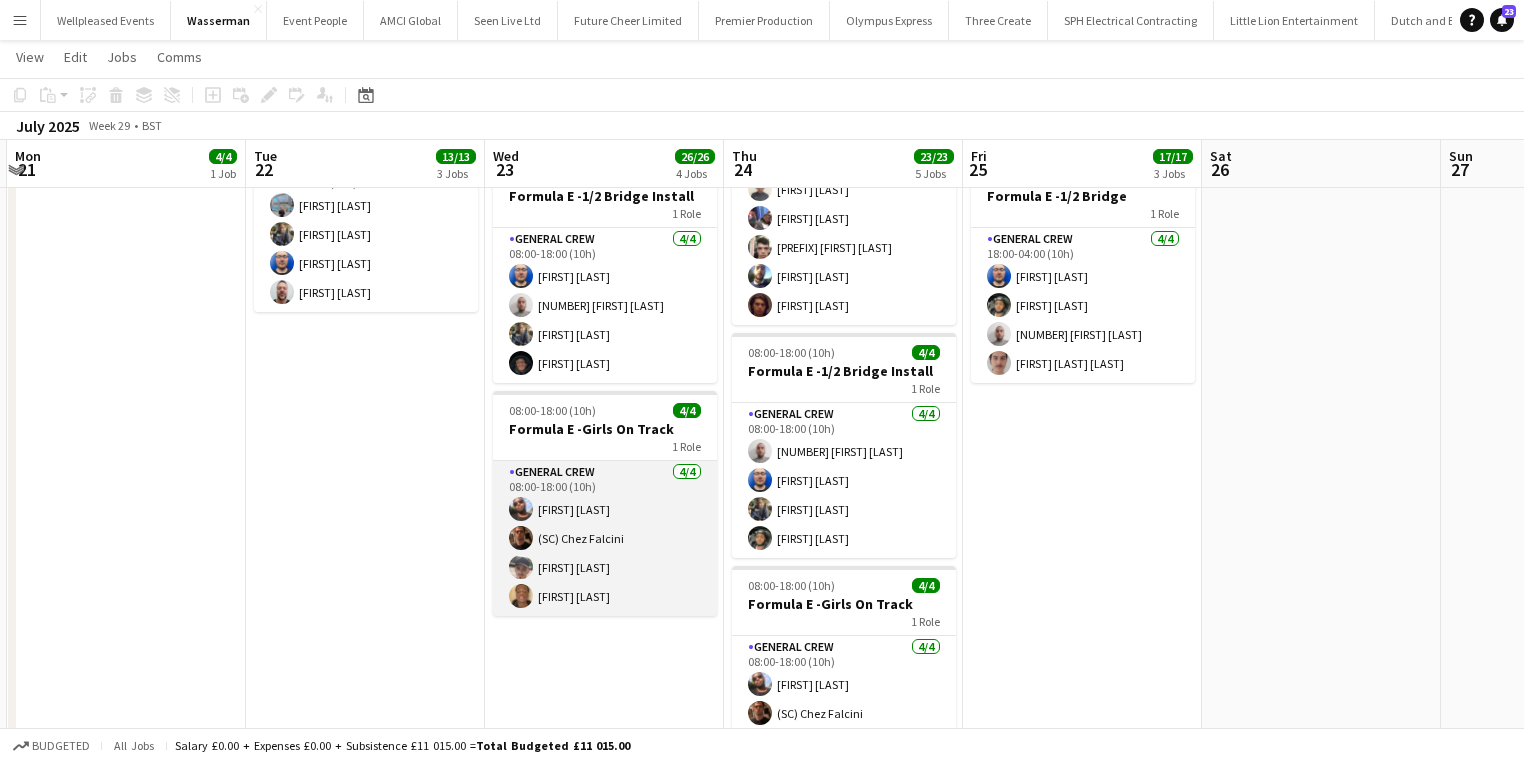 drag, startPoint x: 623, startPoint y: 596, endPoint x: 649, endPoint y: 612, distance: 30.528675 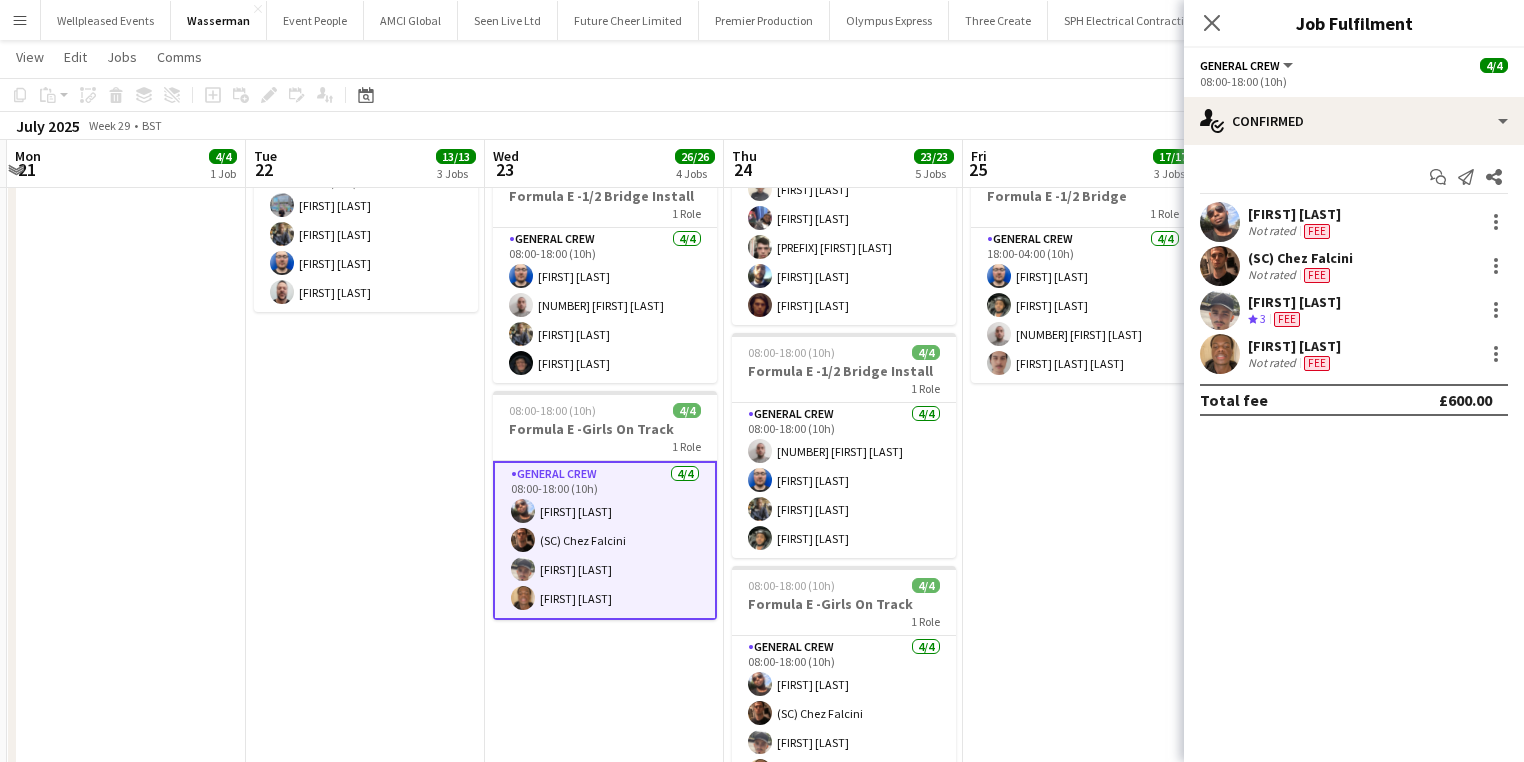 scroll, scrollTop: 0, scrollLeft: 472, axis: horizontal 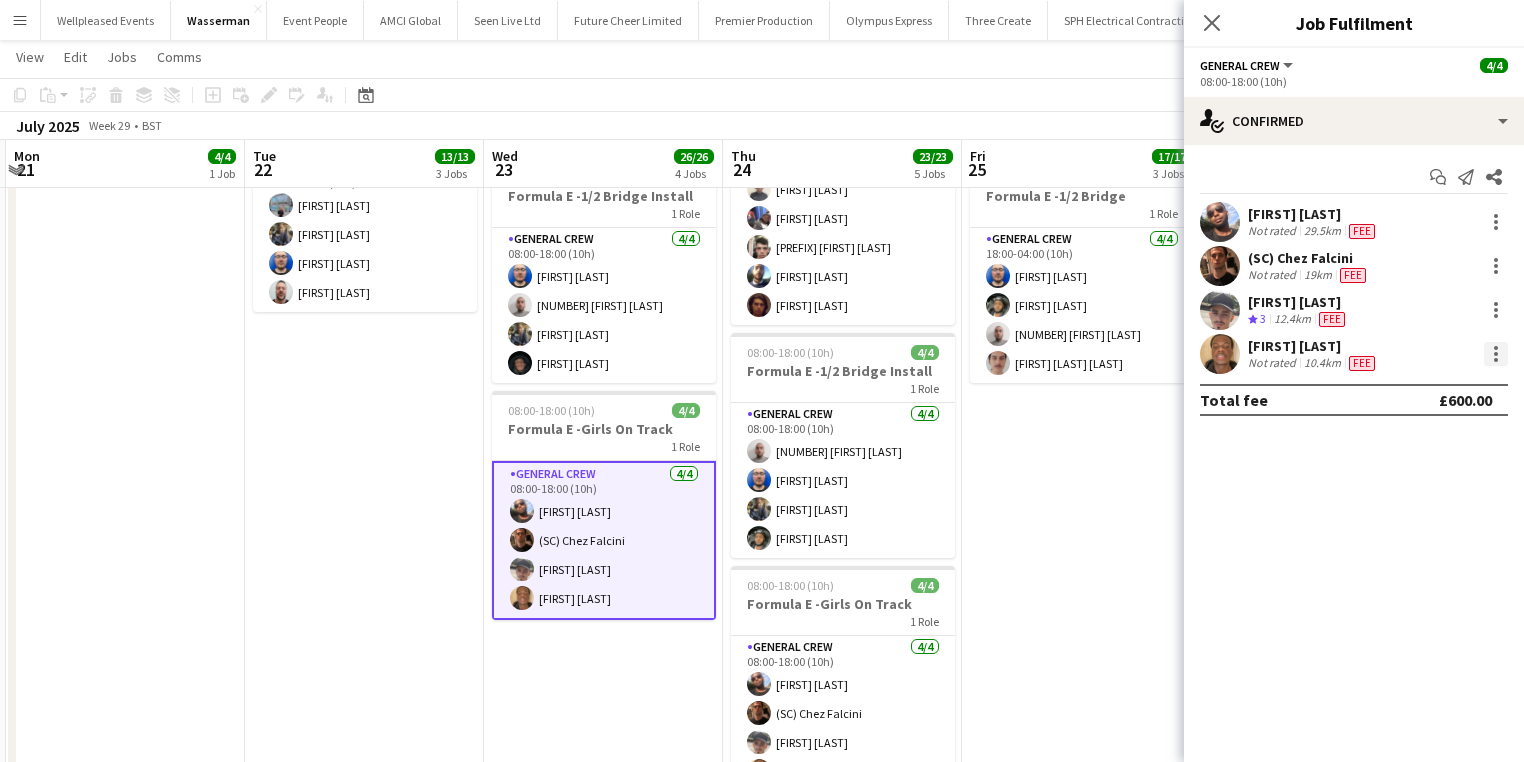 click at bounding box center (1496, 360) 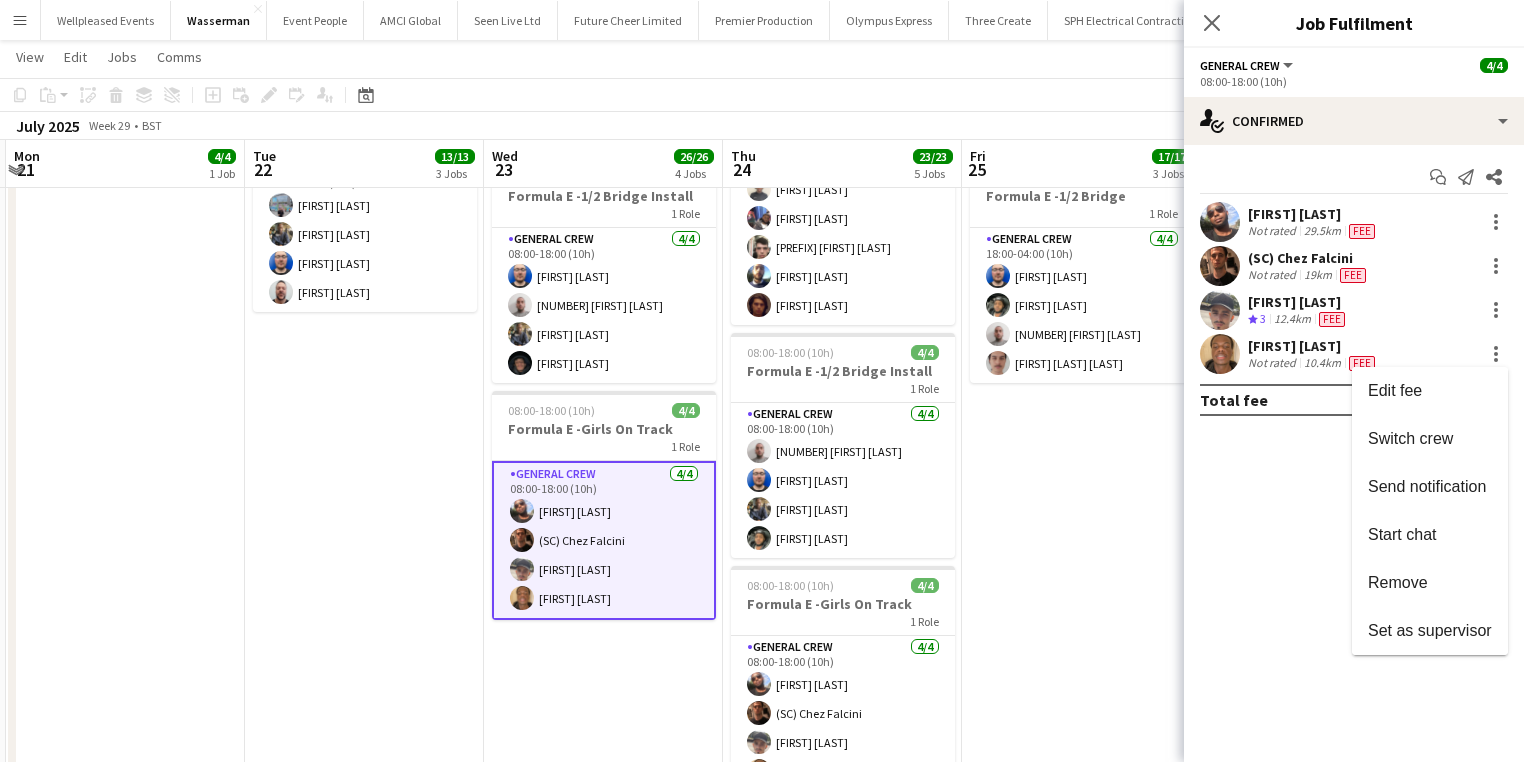 click at bounding box center (762, 381) 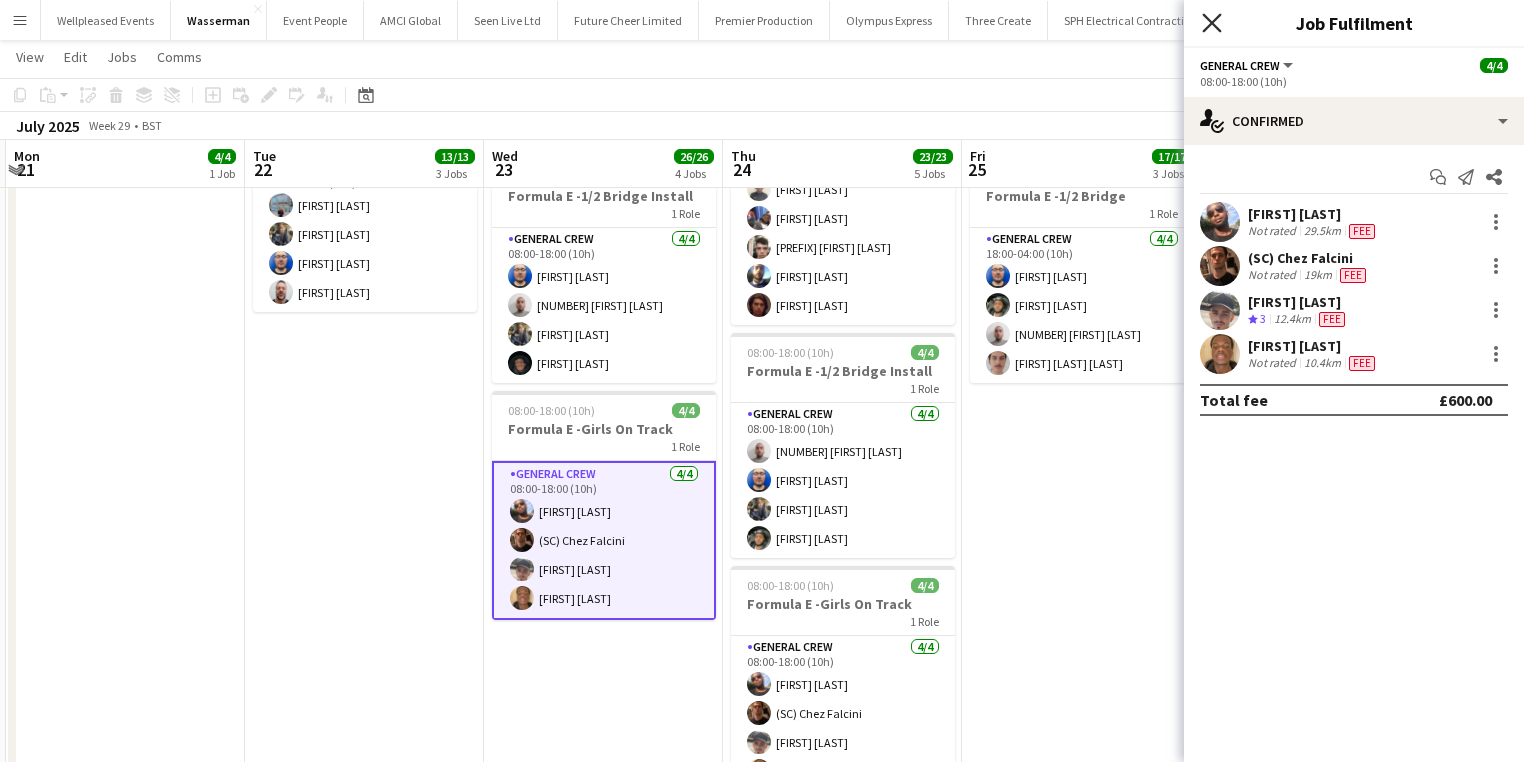 click 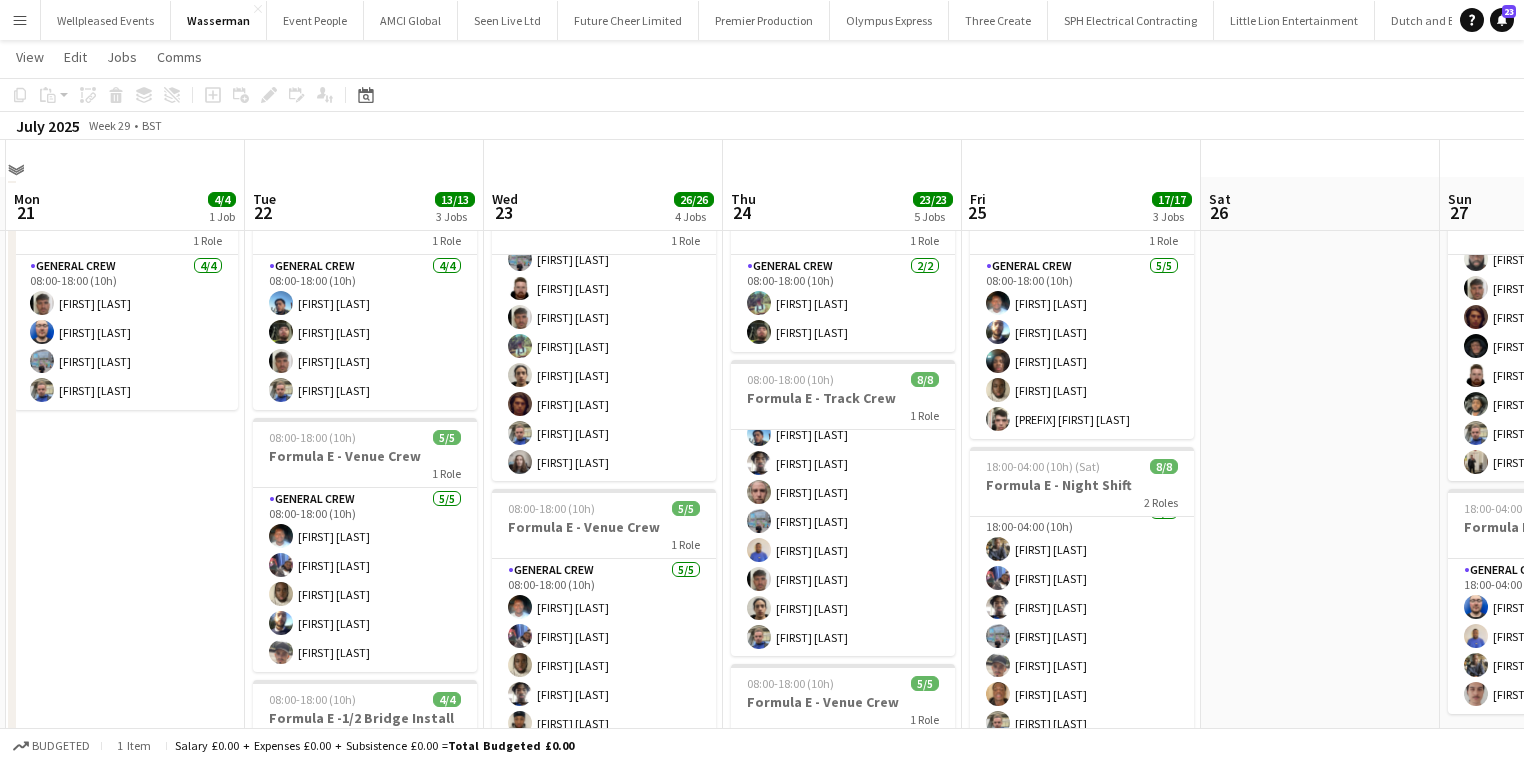 scroll, scrollTop: 0, scrollLeft: 0, axis: both 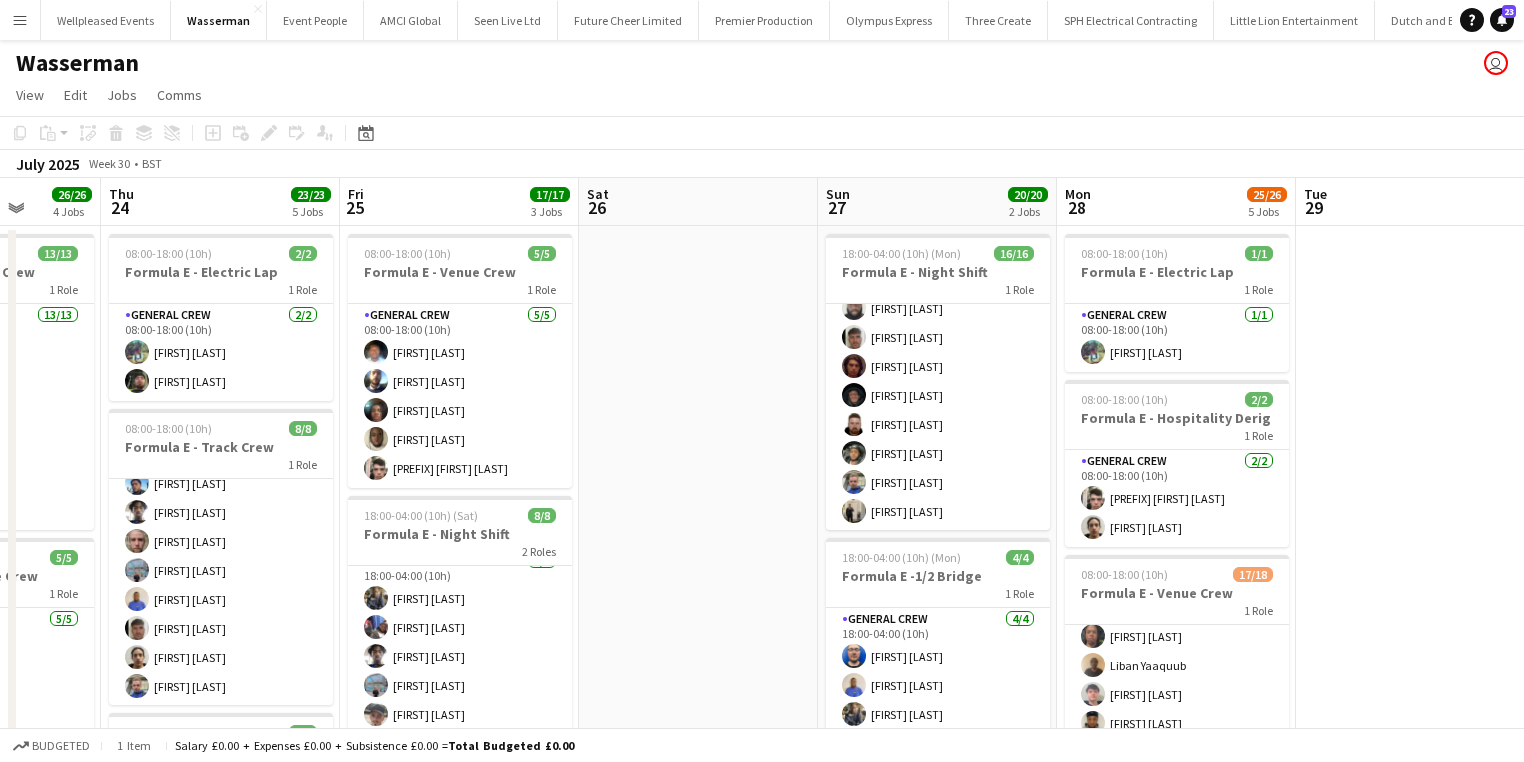 drag, startPoint x: 1270, startPoint y: 394, endPoint x: 648, endPoint y: 391, distance: 622.00726 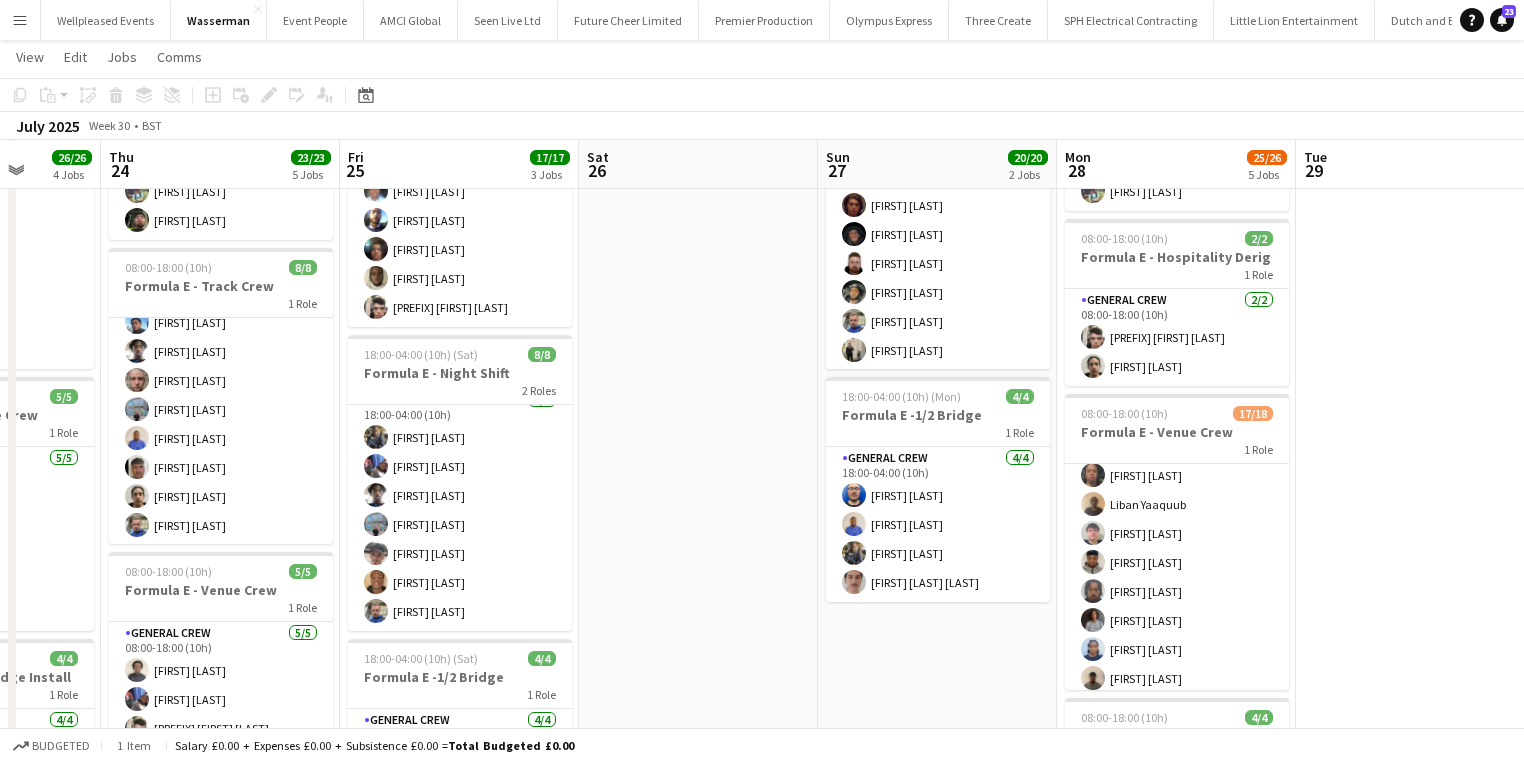 scroll, scrollTop: 160, scrollLeft: 0, axis: vertical 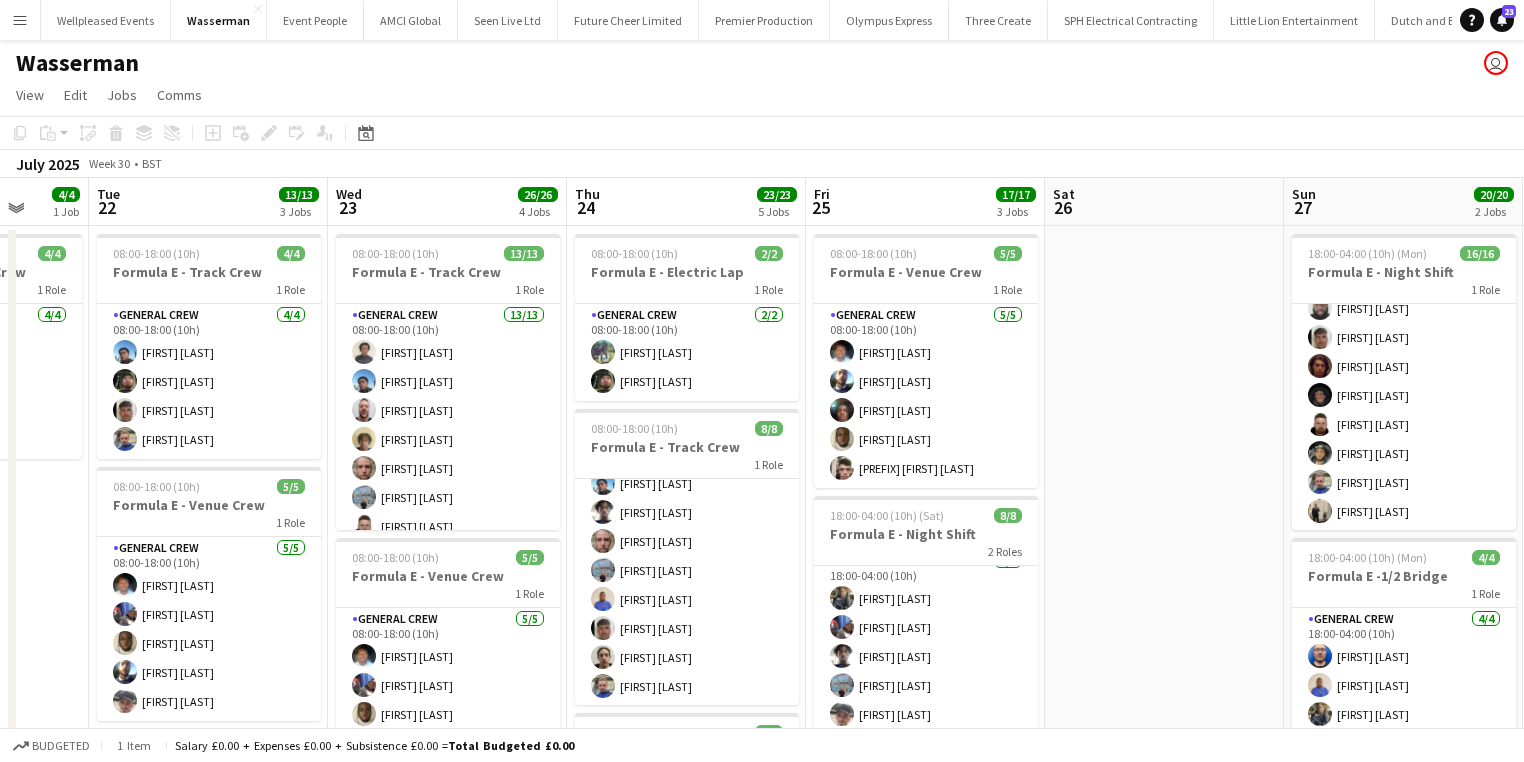 drag, startPoint x: 208, startPoint y: 627, endPoint x: 668, endPoint y: 612, distance: 460.2445 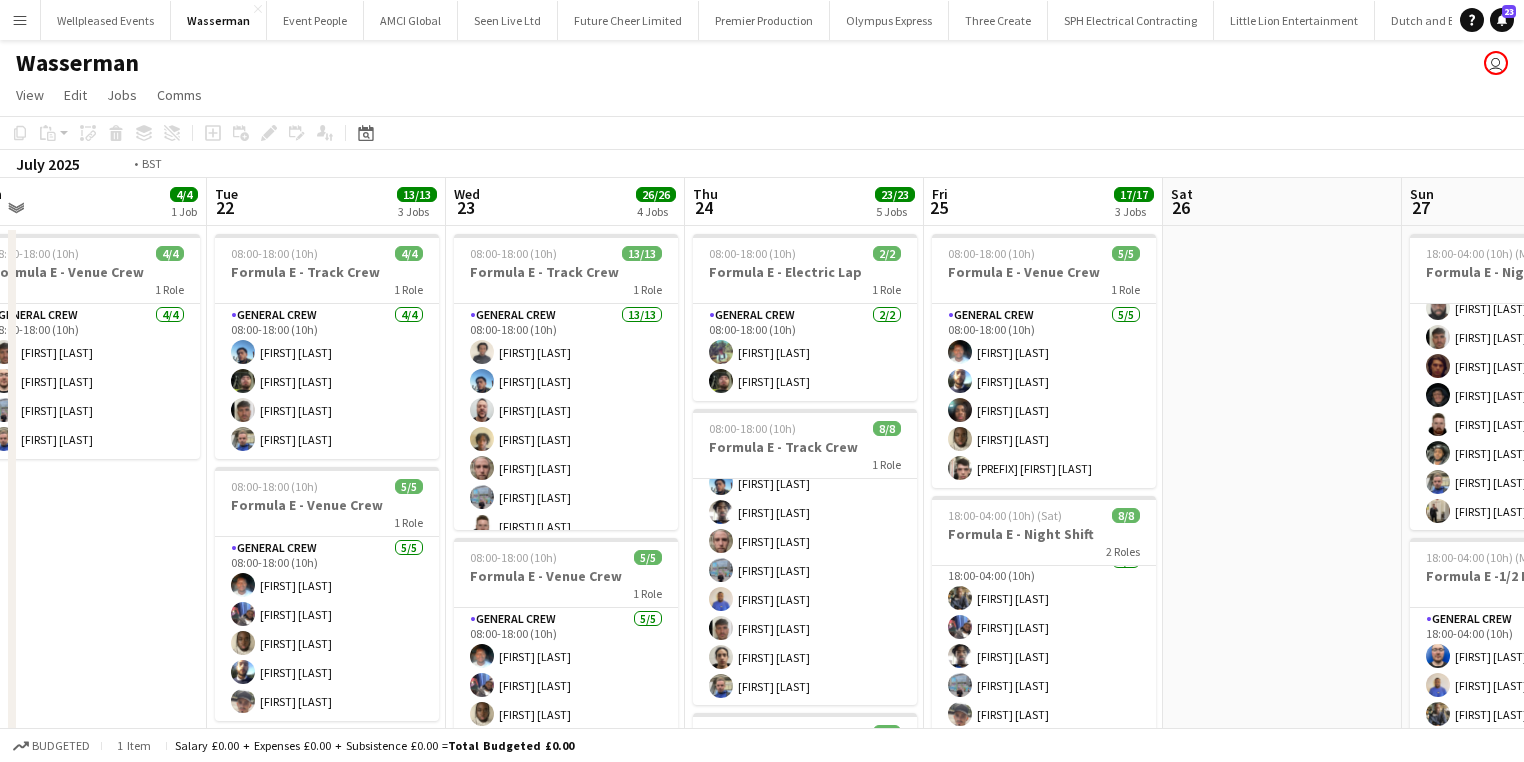 scroll, scrollTop: 0, scrollLeft: 447, axis: horizontal 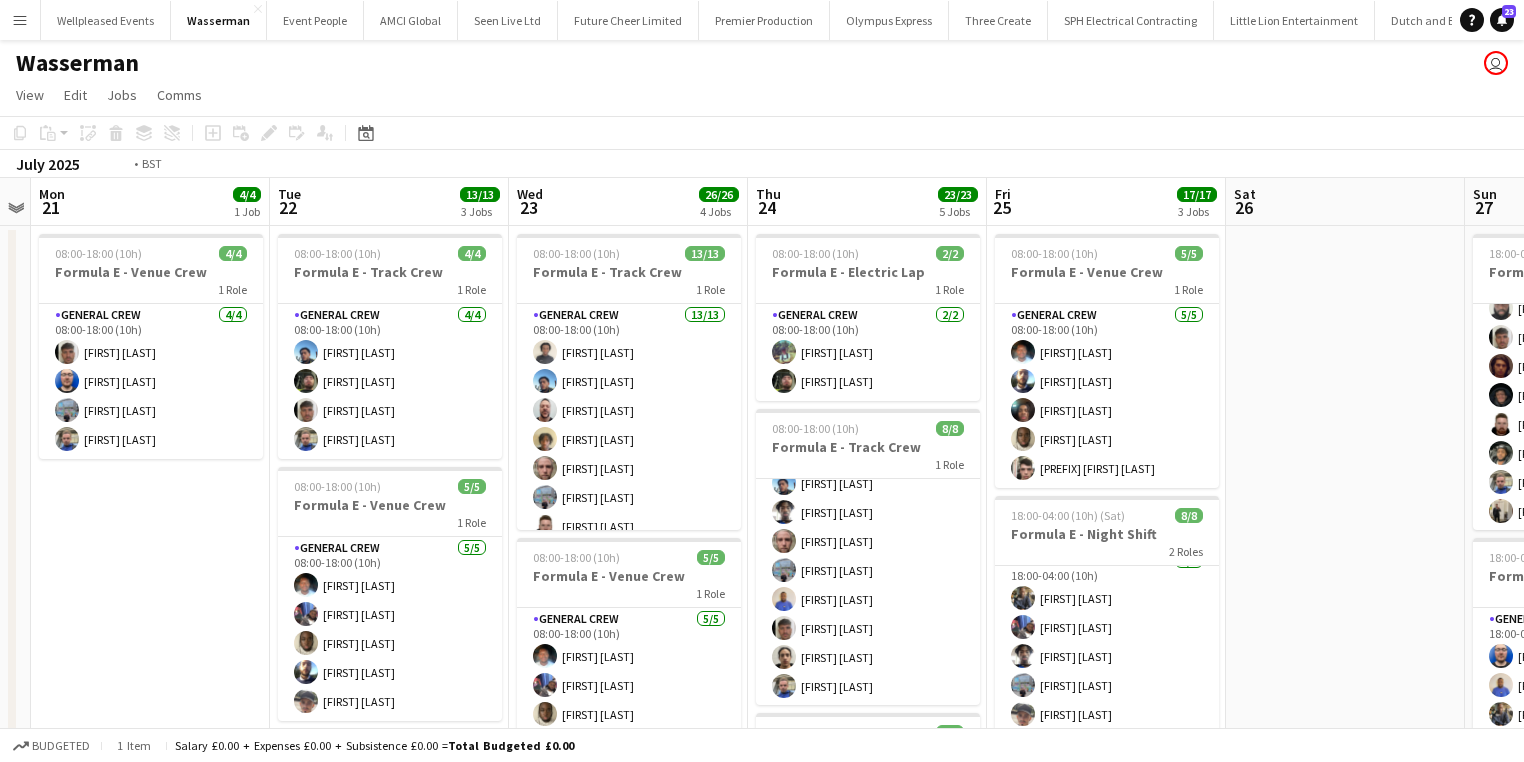 drag, startPoint x: 612, startPoint y: 615, endPoint x: 793, endPoint y: 611, distance: 181.04419 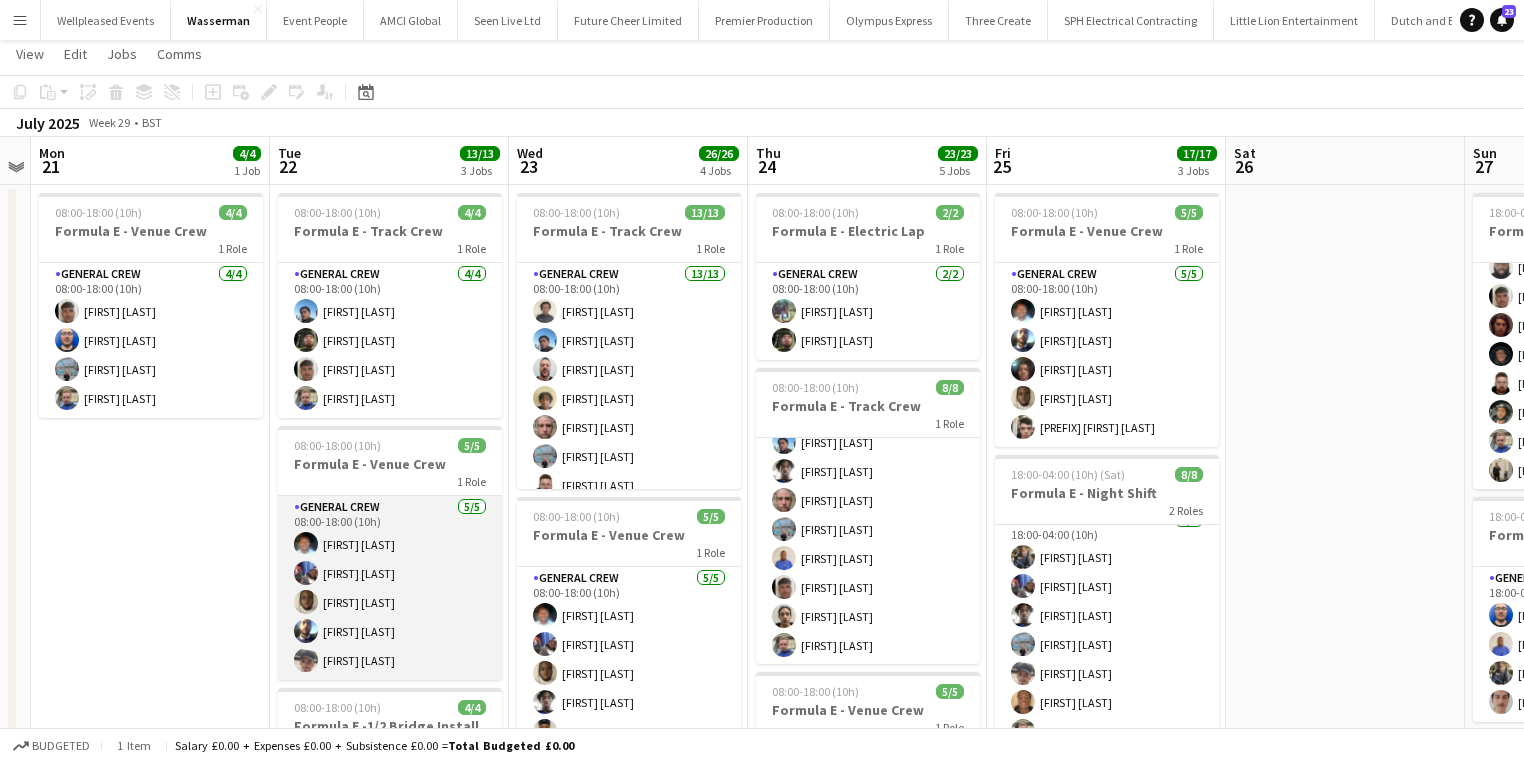 scroll, scrollTop: 80, scrollLeft: 0, axis: vertical 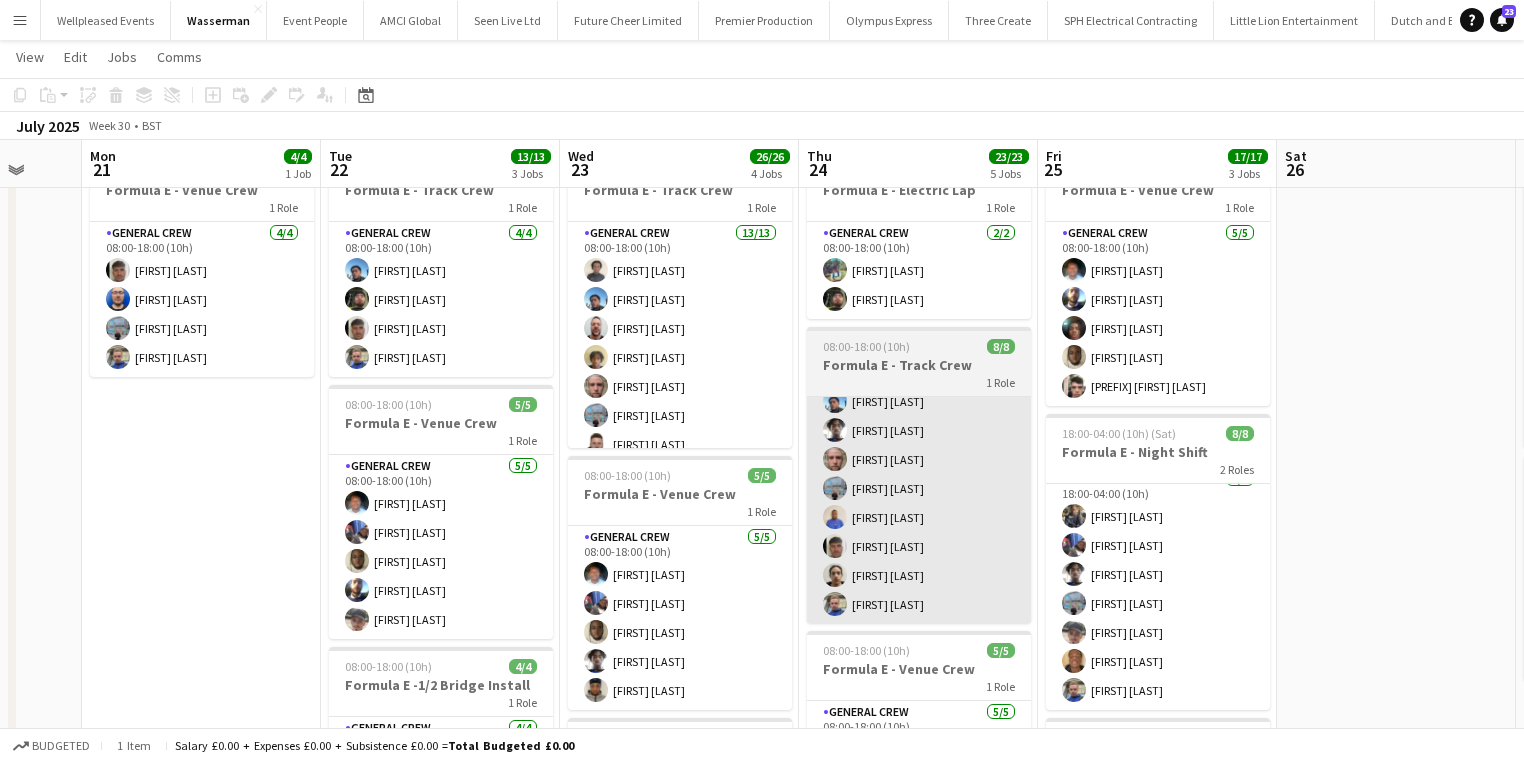 drag, startPoint x: 1248, startPoint y: 518, endPoint x: 1007, endPoint y: 573, distance: 247.19627 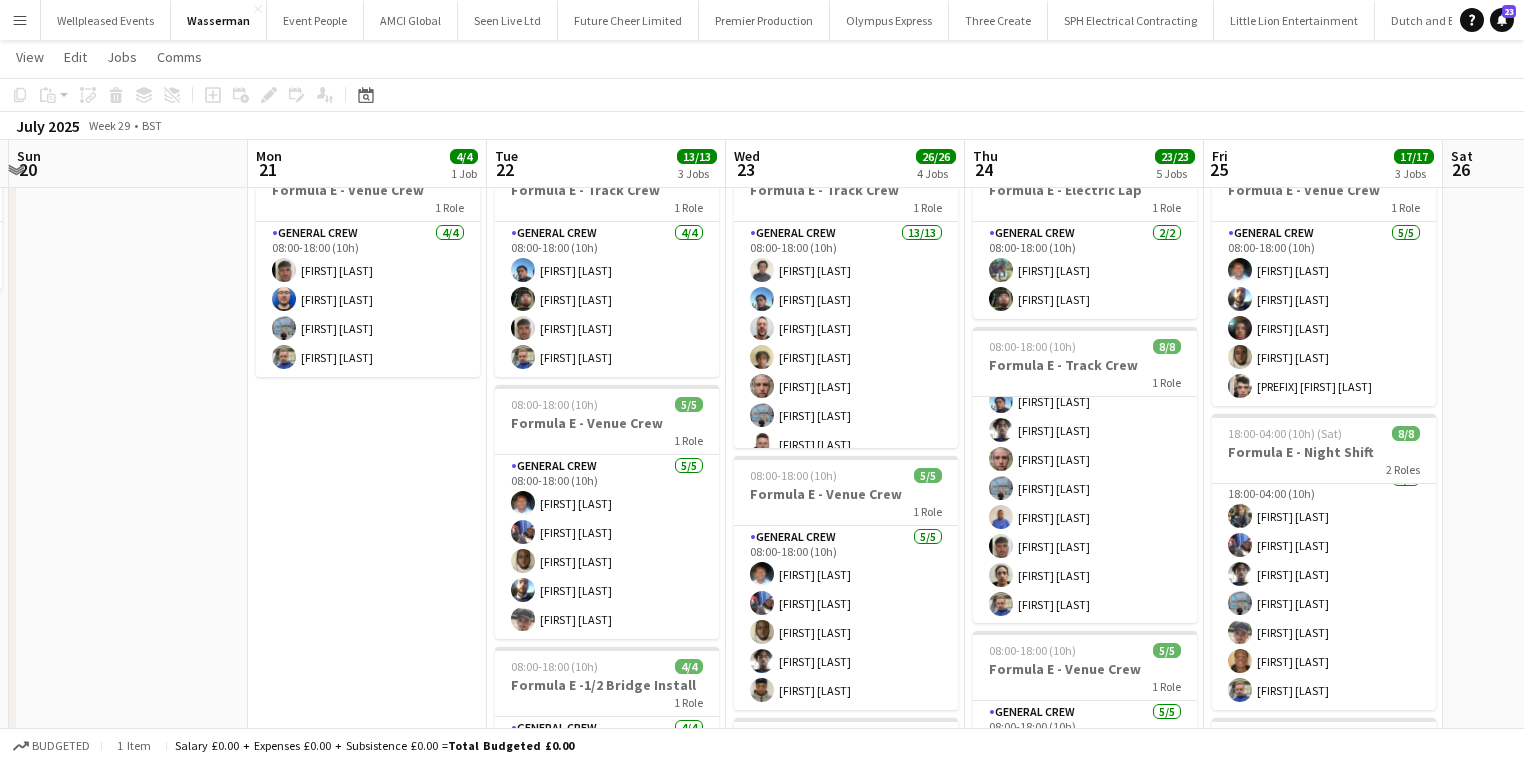 scroll, scrollTop: 0, scrollLeft: 597, axis: horizontal 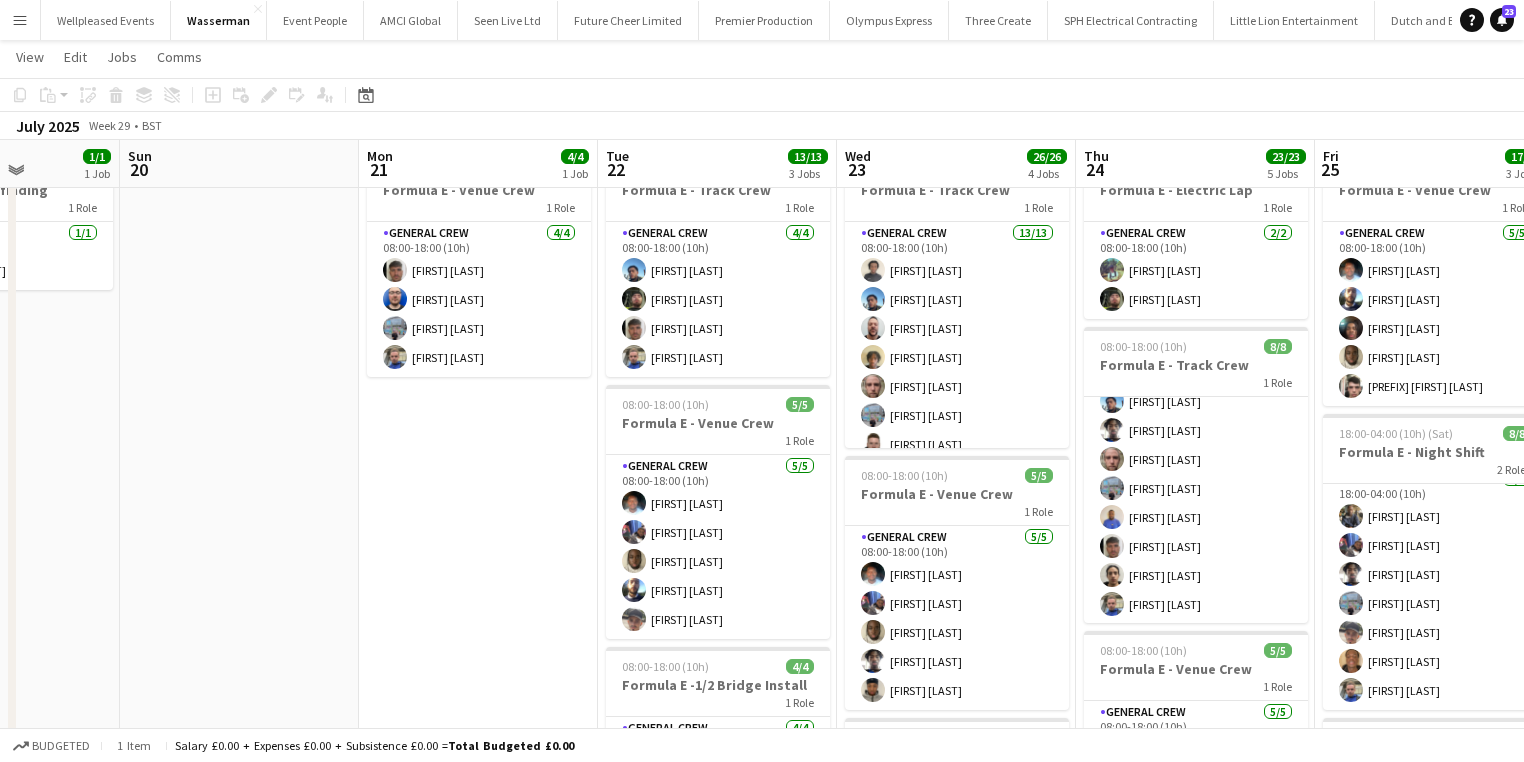 drag, startPoint x: 416, startPoint y: 623, endPoint x: 699, endPoint y: 596, distance: 284.28506 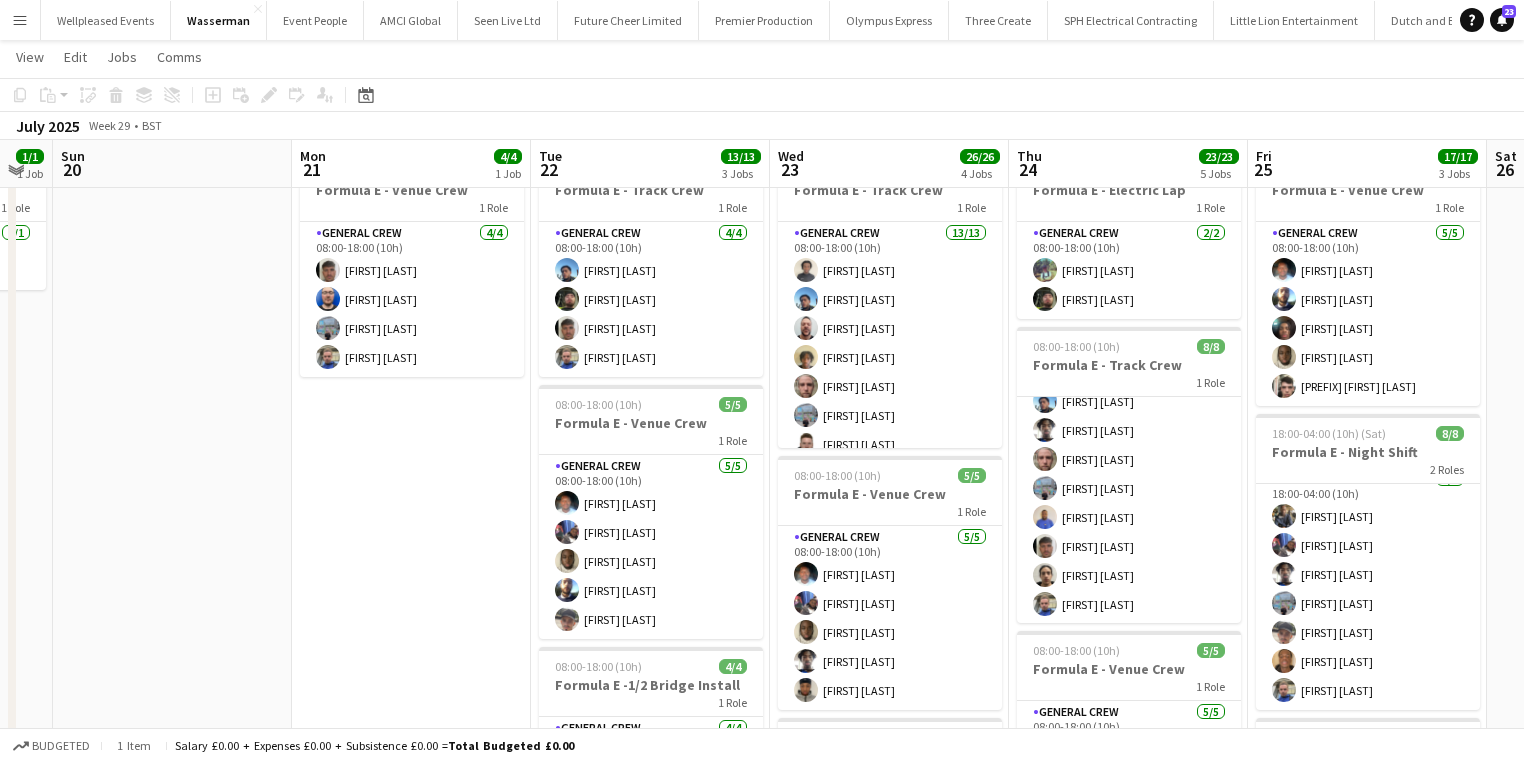 scroll, scrollTop: 0, scrollLeft: 666, axis: horizontal 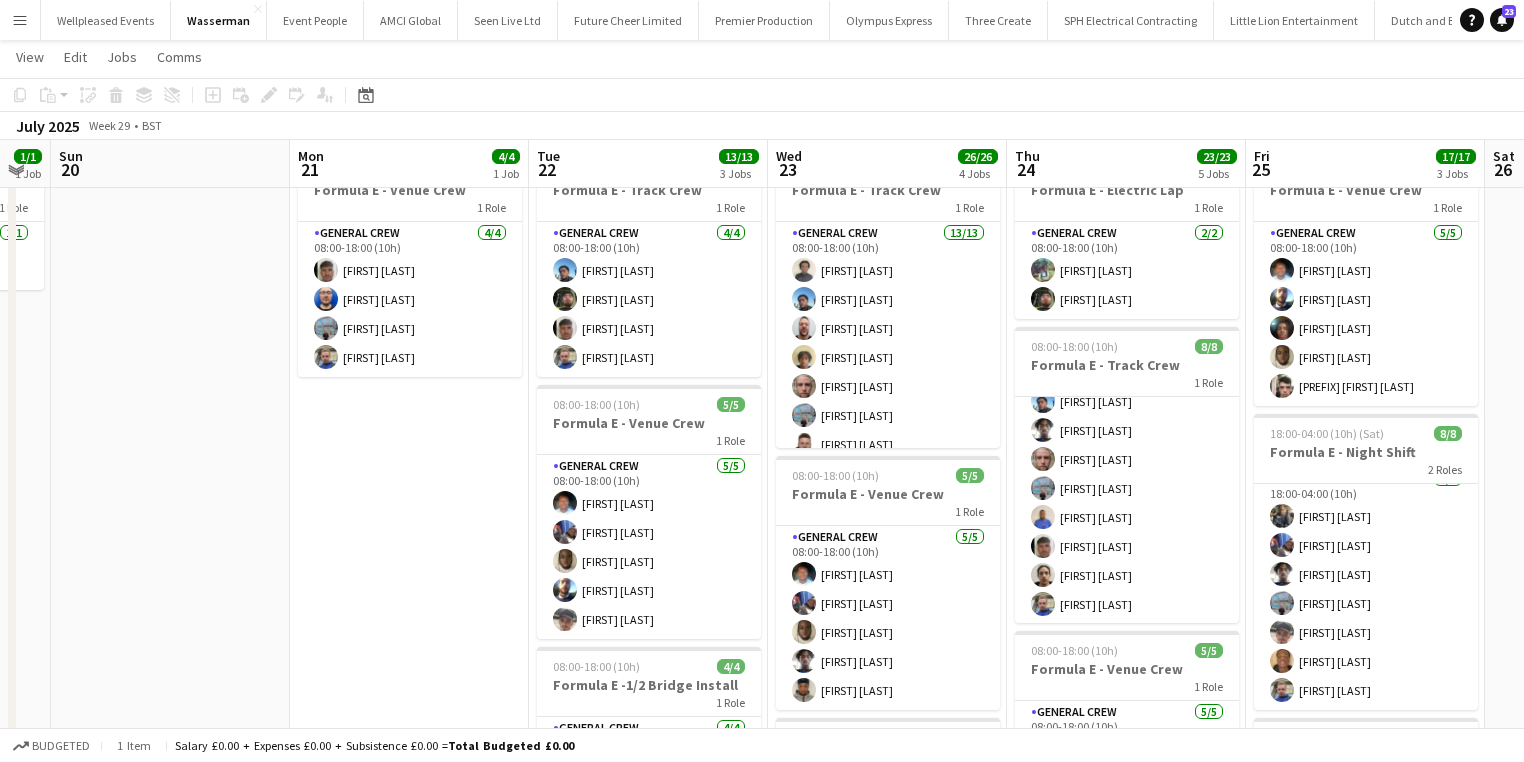 drag, startPoint x: 518, startPoint y: 486, endPoint x: 449, endPoint y: 492, distance: 69.260376 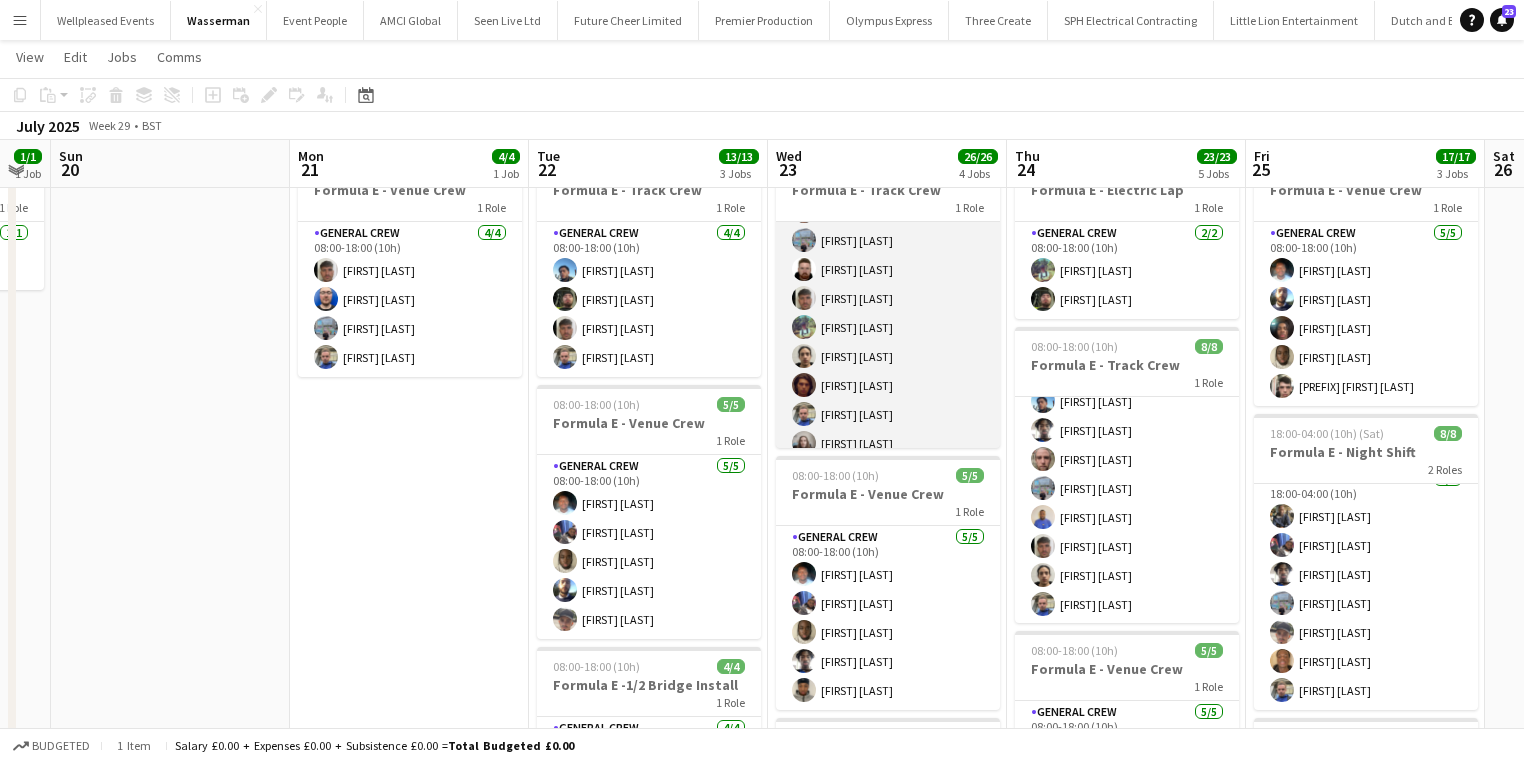 scroll, scrollTop: 189, scrollLeft: 0, axis: vertical 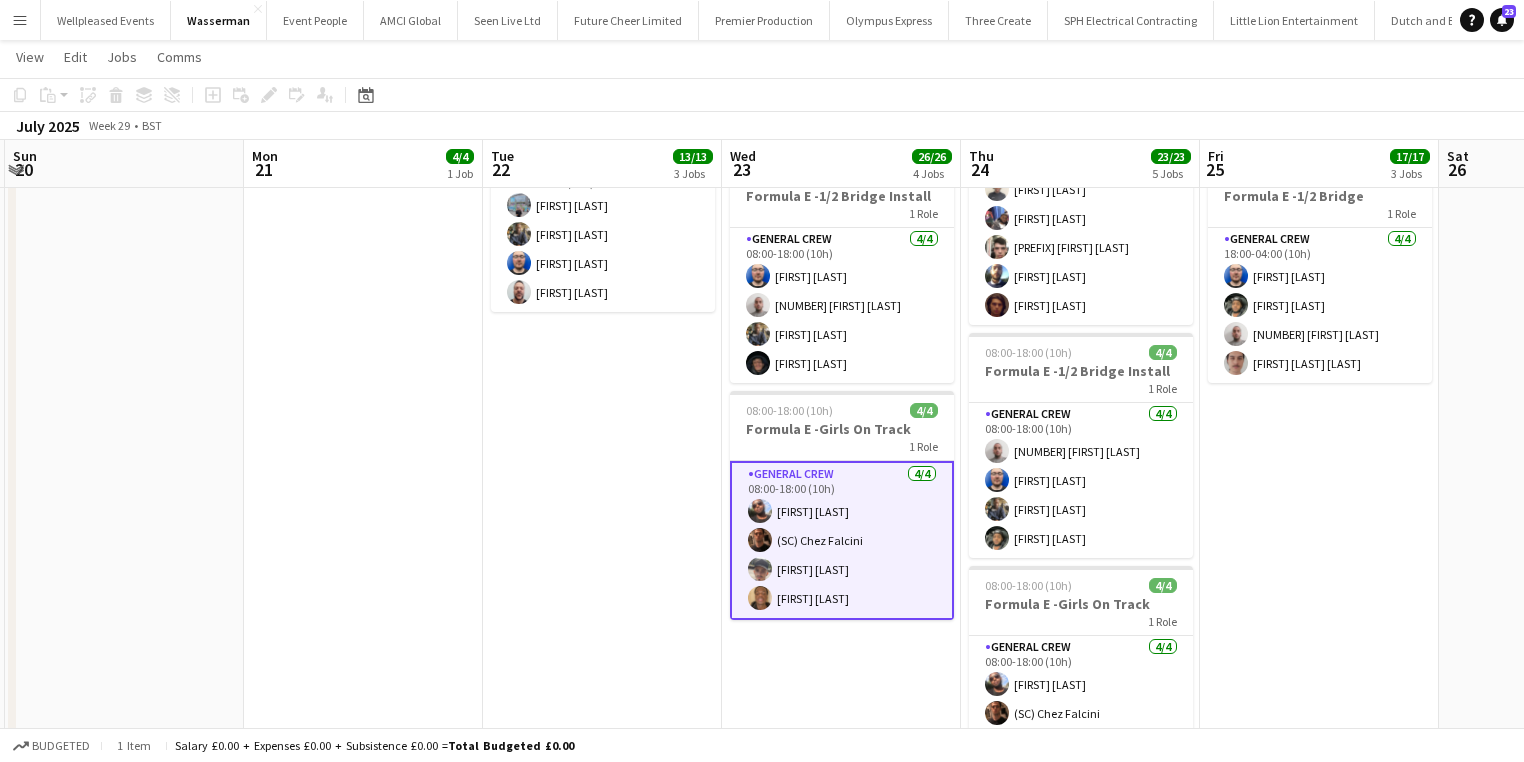 drag, startPoint x: 905, startPoint y: 673, endPoint x: 859, endPoint y: 673, distance: 46 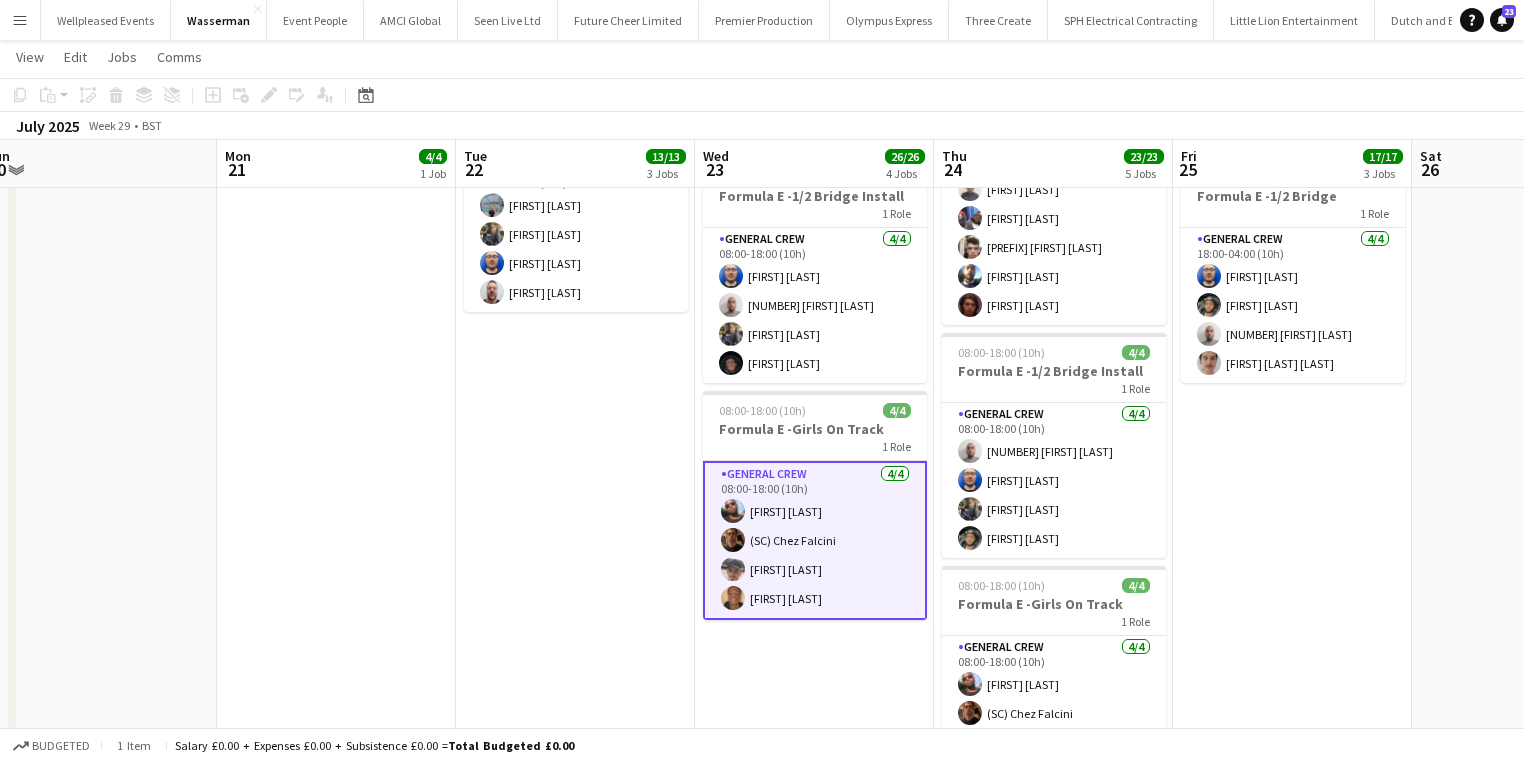 drag, startPoint x: 881, startPoint y: 655, endPoint x: 855, endPoint y: 655, distance: 26 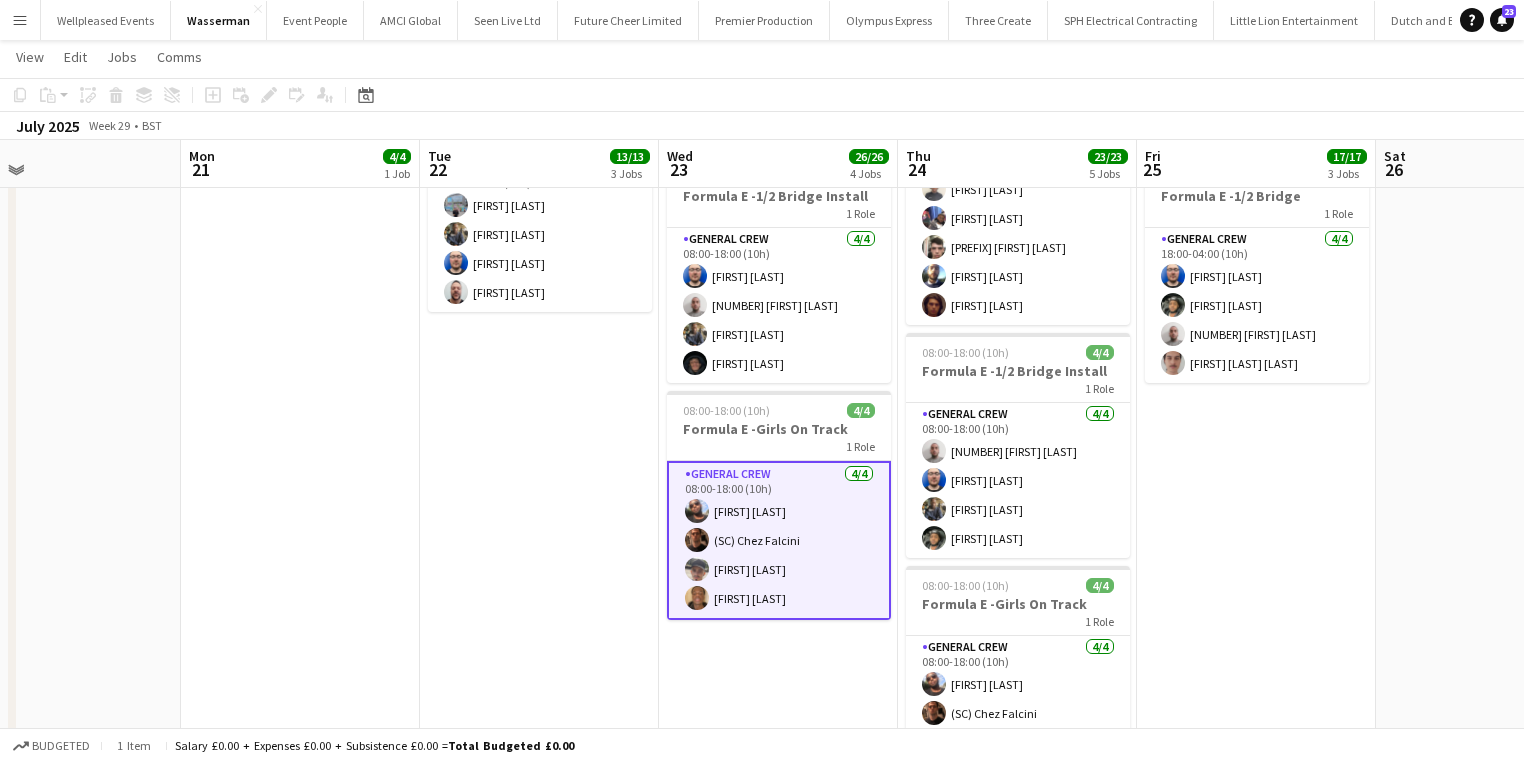 scroll, scrollTop: 0, scrollLeft: 778, axis: horizontal 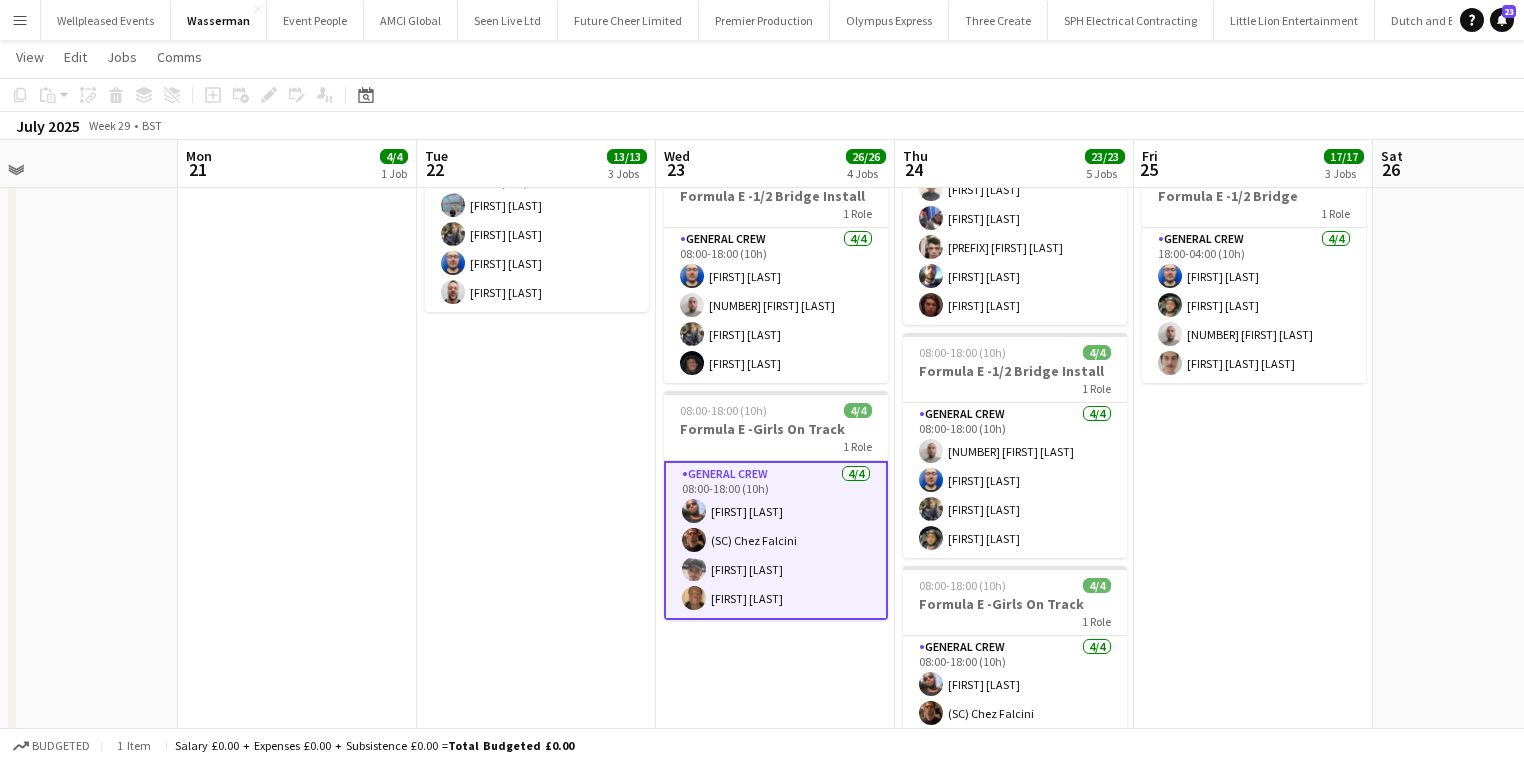 drag, startPoint x: 855, startPoint y: 655, endPoint x: 816, endPoint y: 656, distance: 39.012817 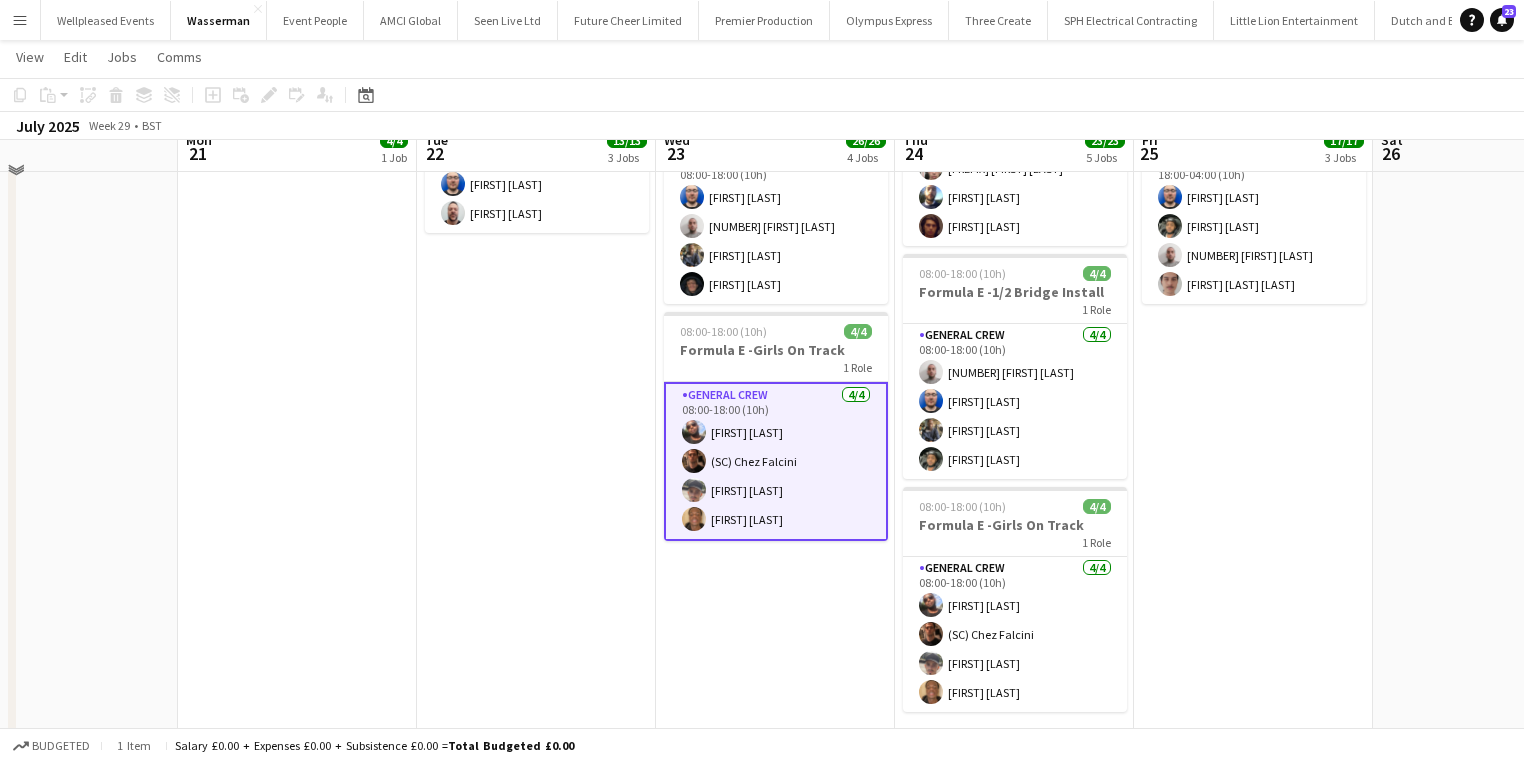 scroll, scrollTop: 720, scrollLeft: 0, axis: vertical 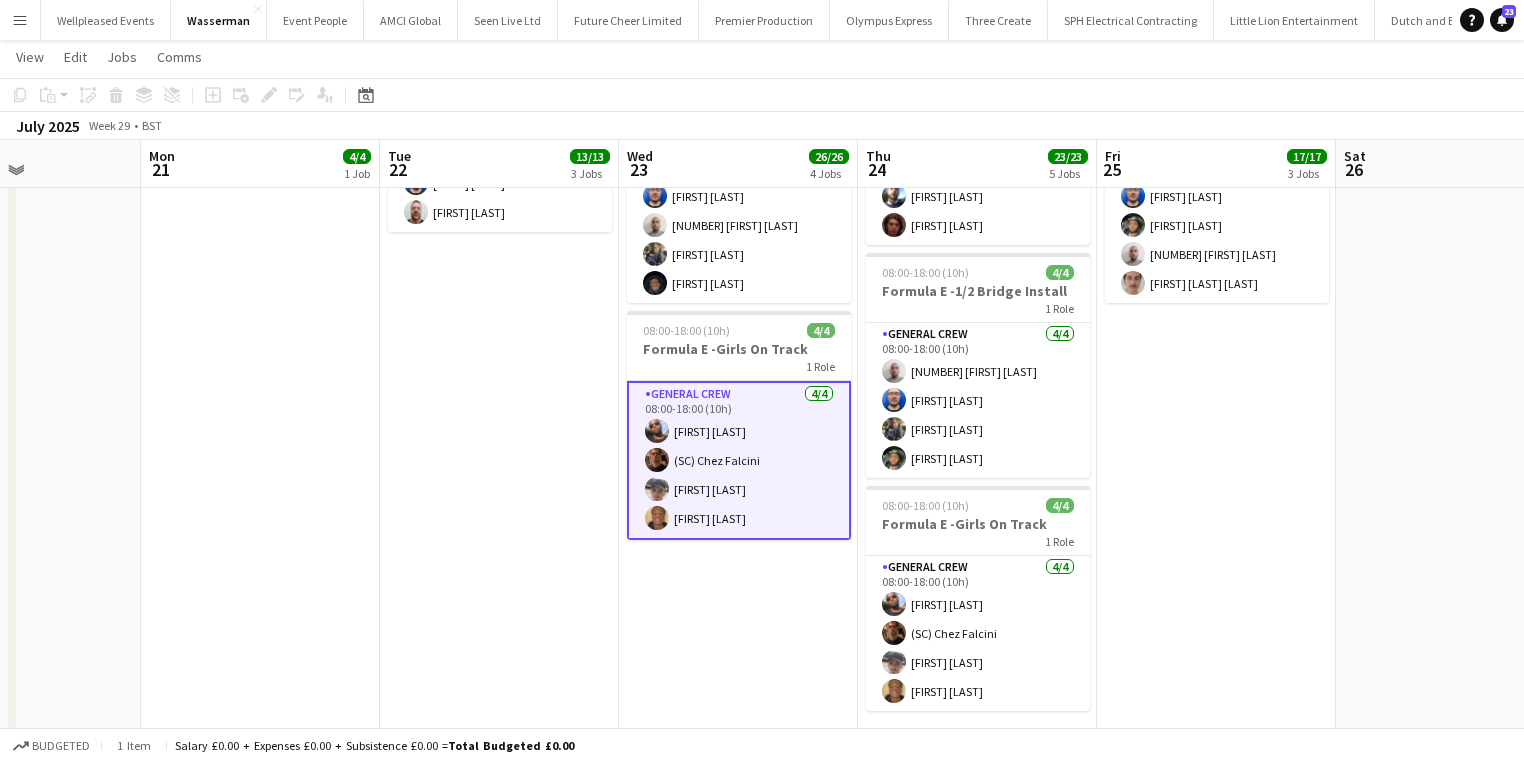 drag, startPoint x: 869, startPoint y: 640, endPoint x: 819, endPoint y: 643, distance: 50.08992 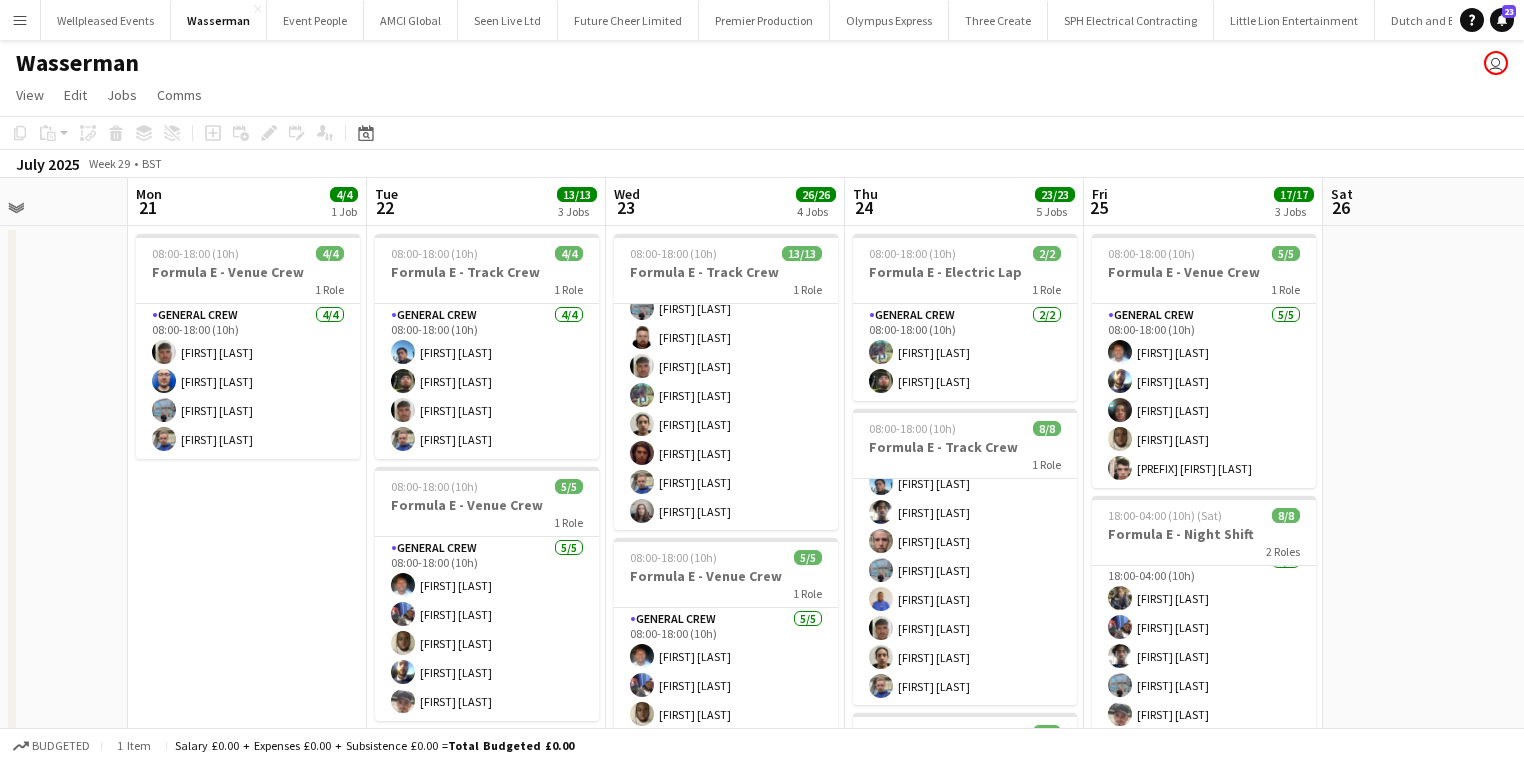 scroll, scrollTop: 0, scrollLeft: 0, axis: both 